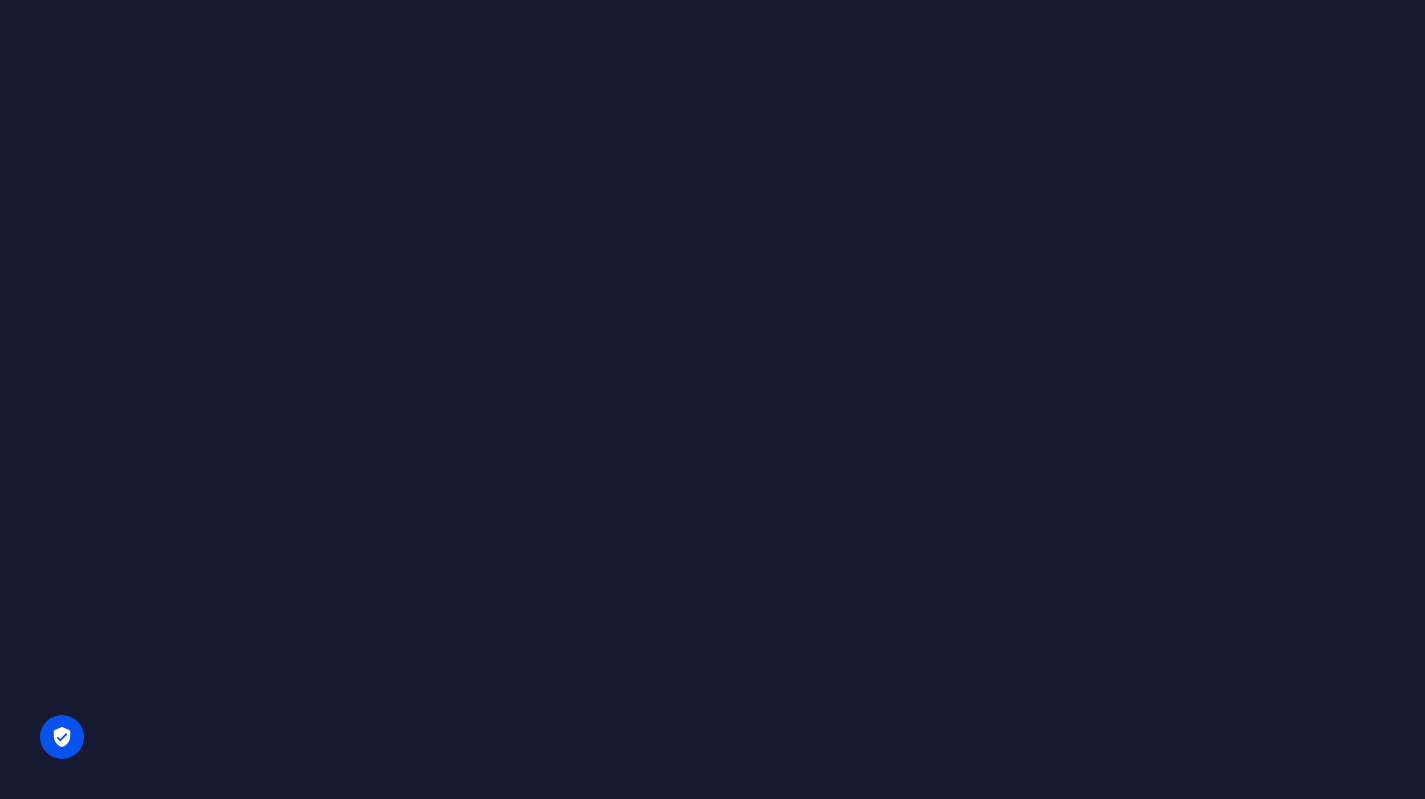 scroll, scrollTop: 0, scrollLeft: 0, axis: both 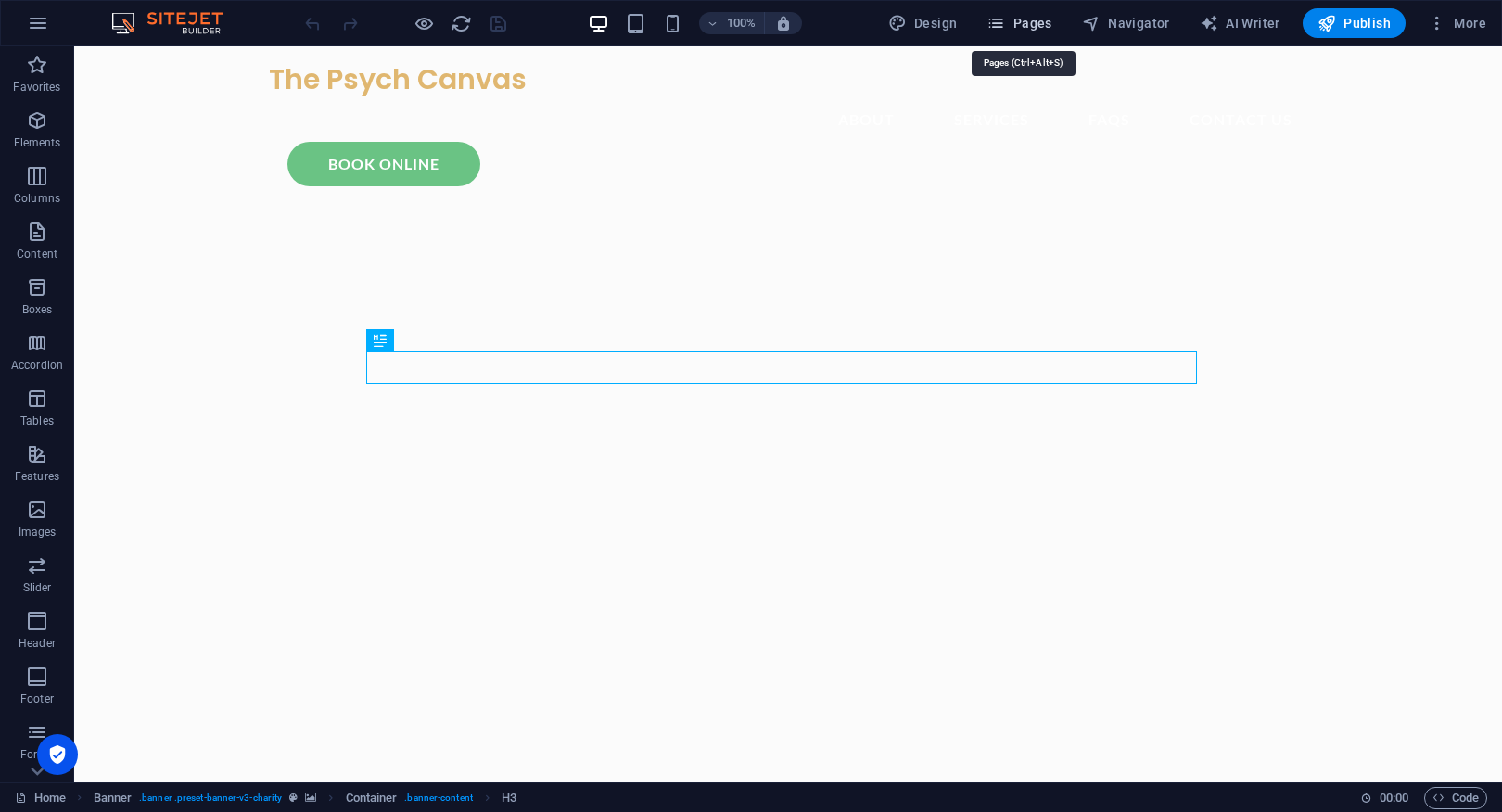 click on "Pages" at bounding box center (1019, 23) 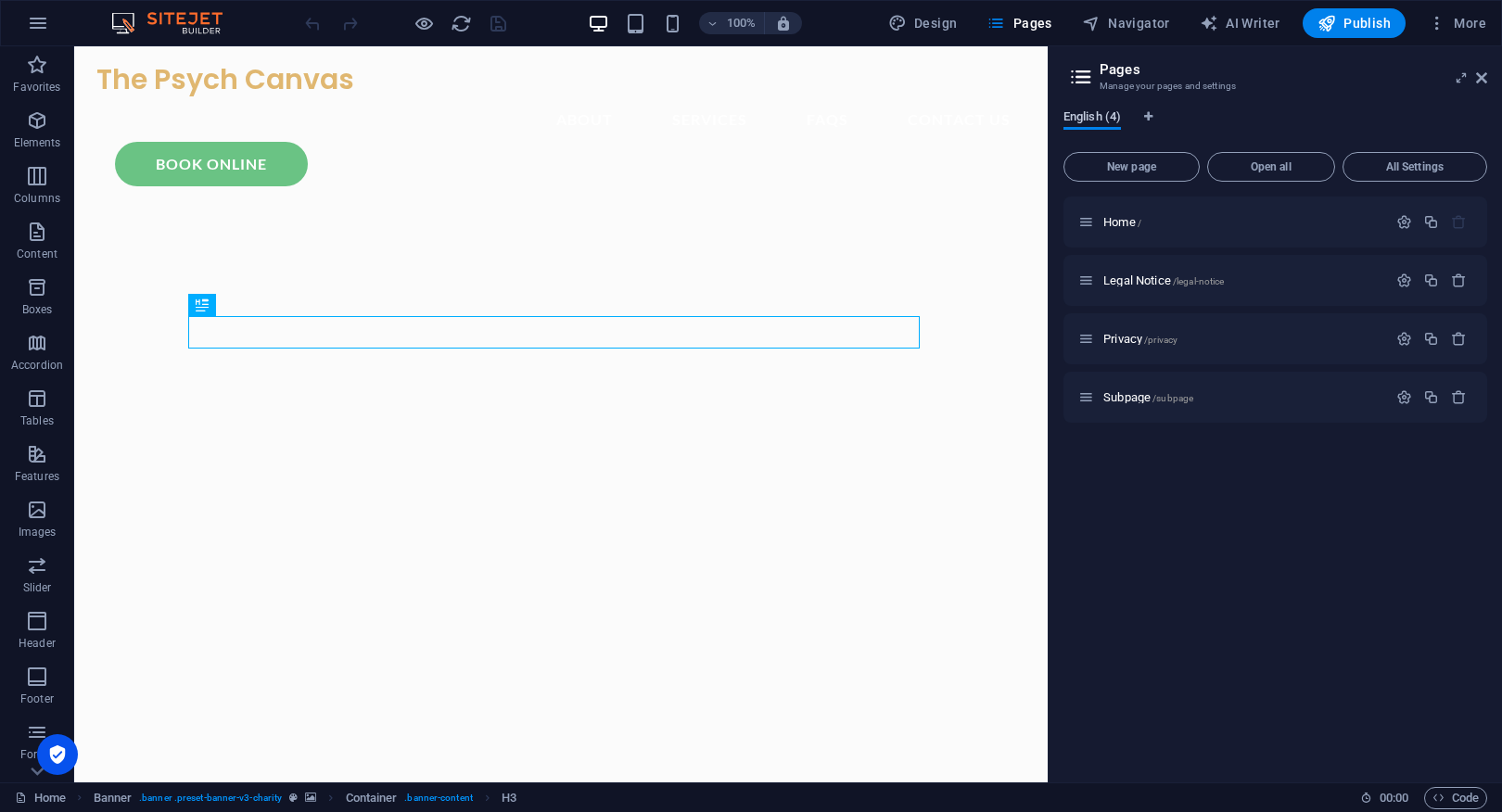 click on "English (4)" at bounding box center [1092, 119] 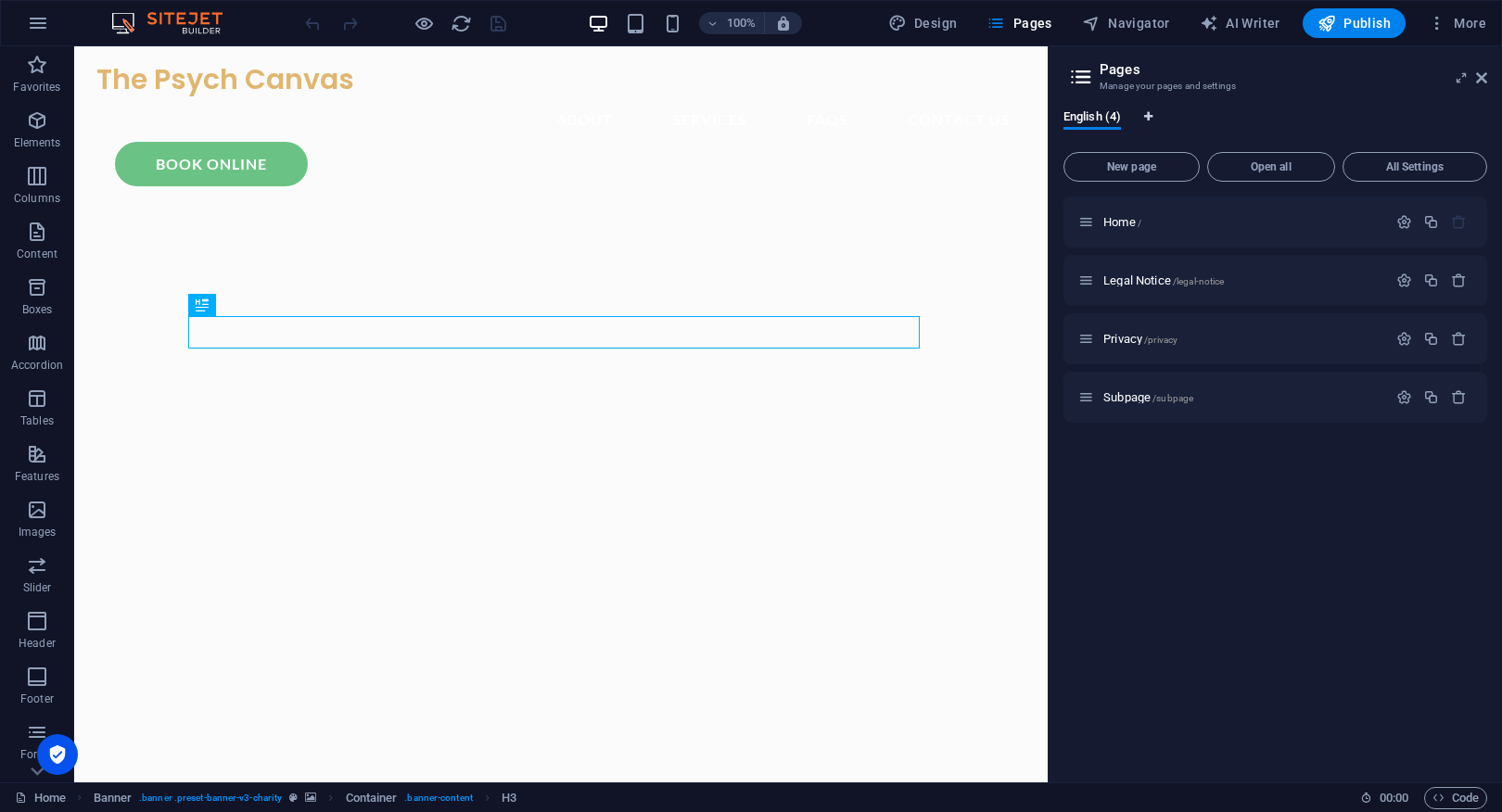 click at bounding box center [1148, 117] 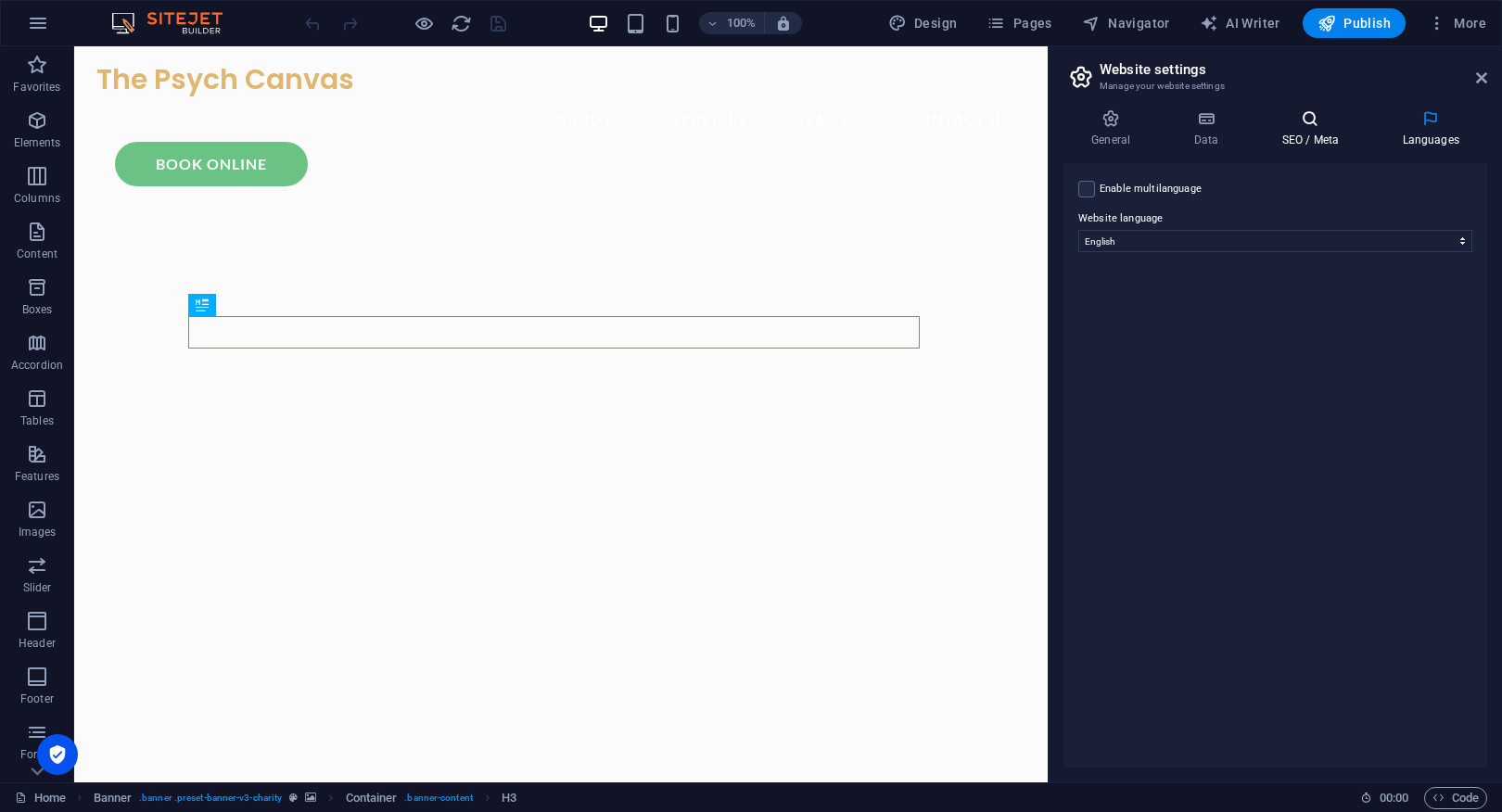 click at bounding box center [1310, 119] 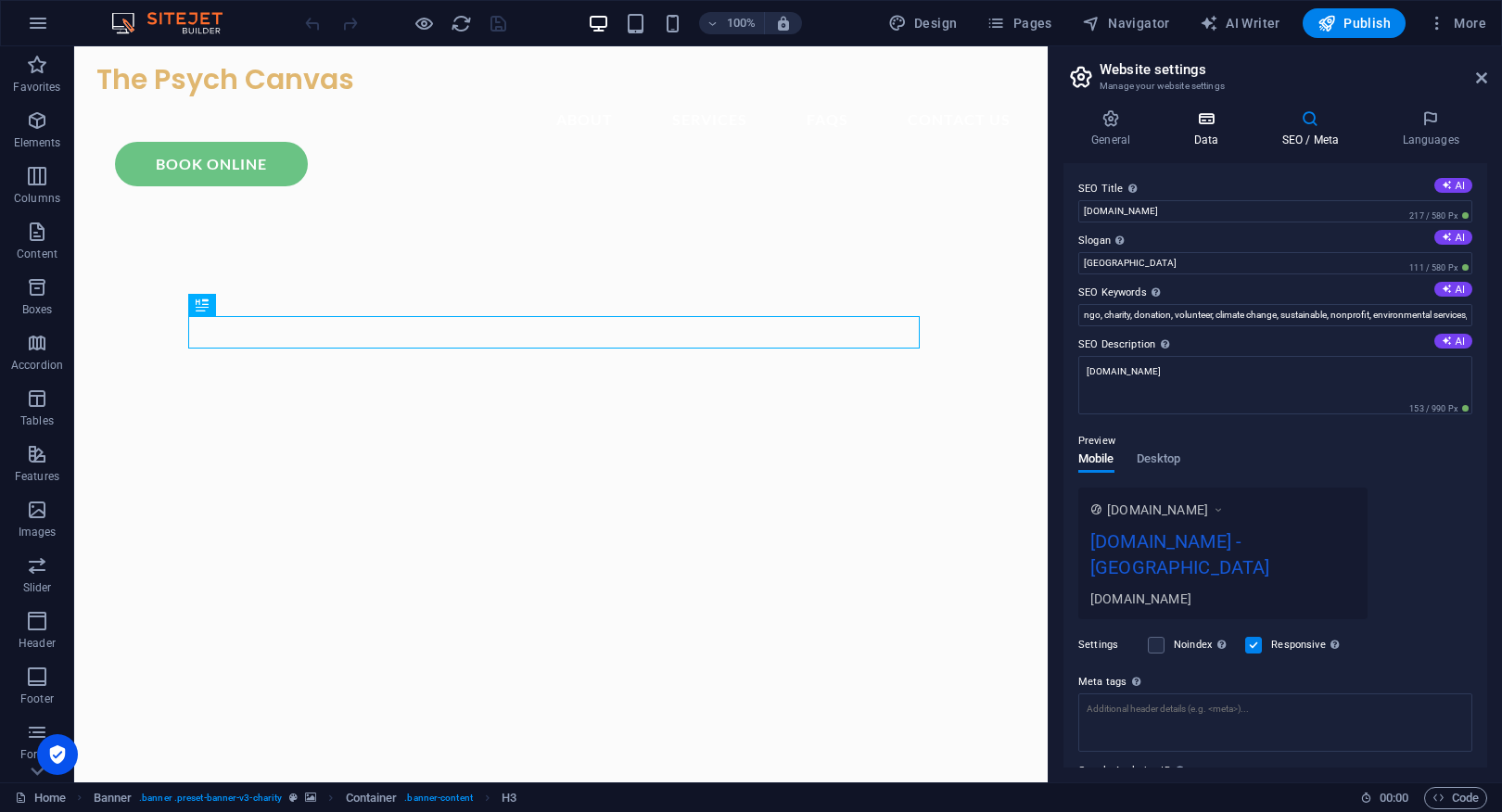 click at bounding box center (1205, 119) 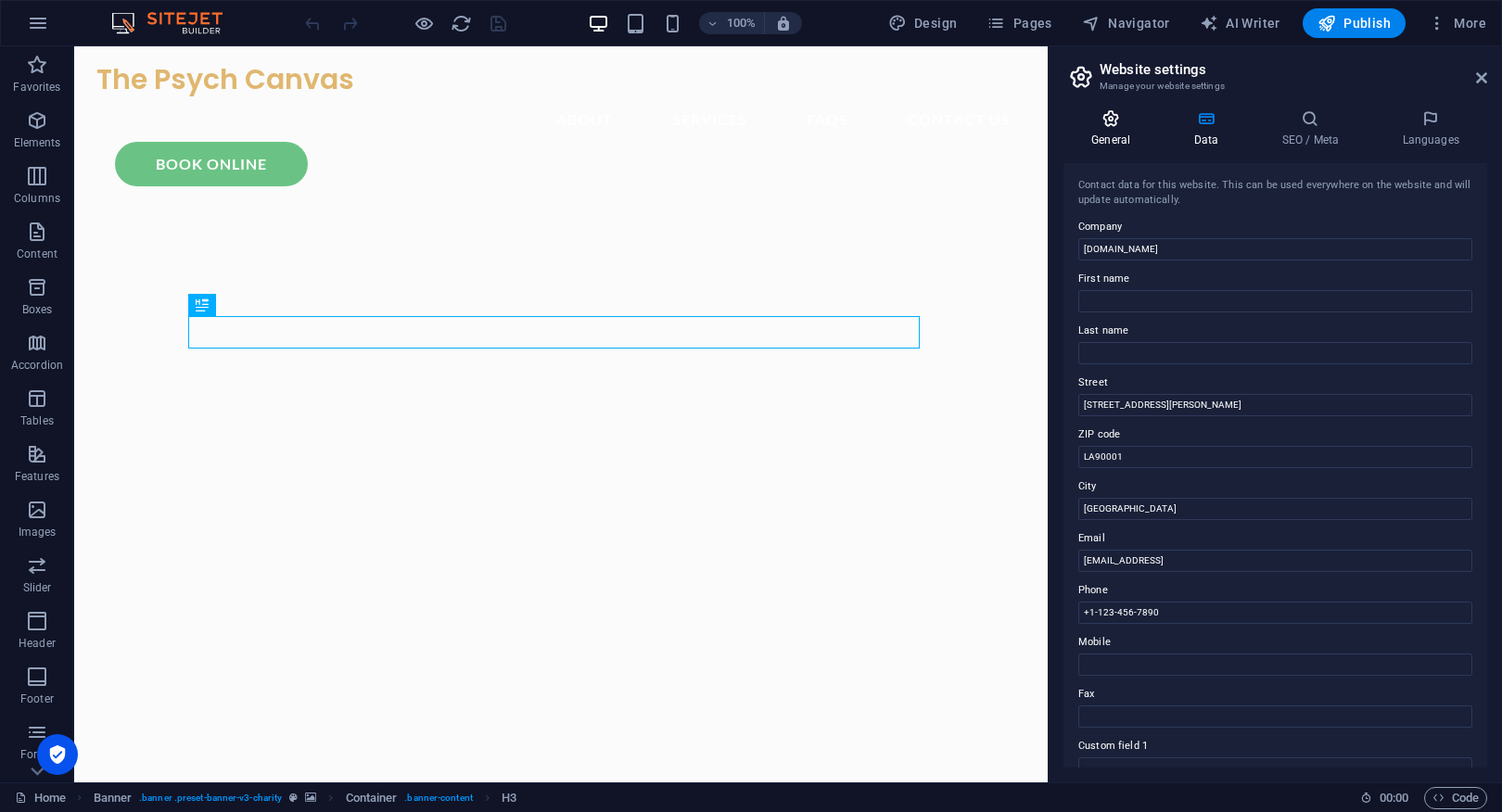 click at bounding box center (1111, 119) 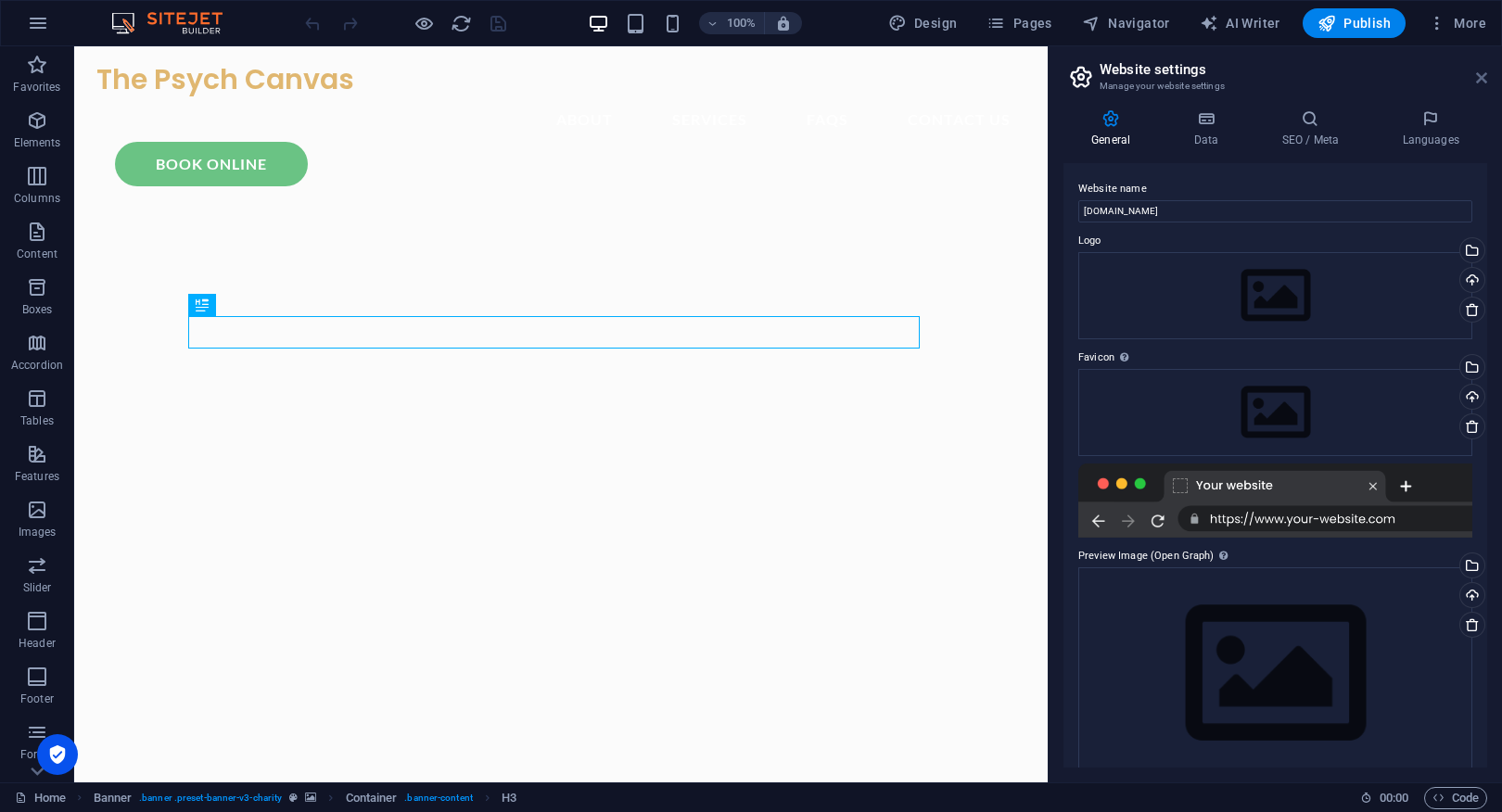 click at bounding box center (1482, 78) 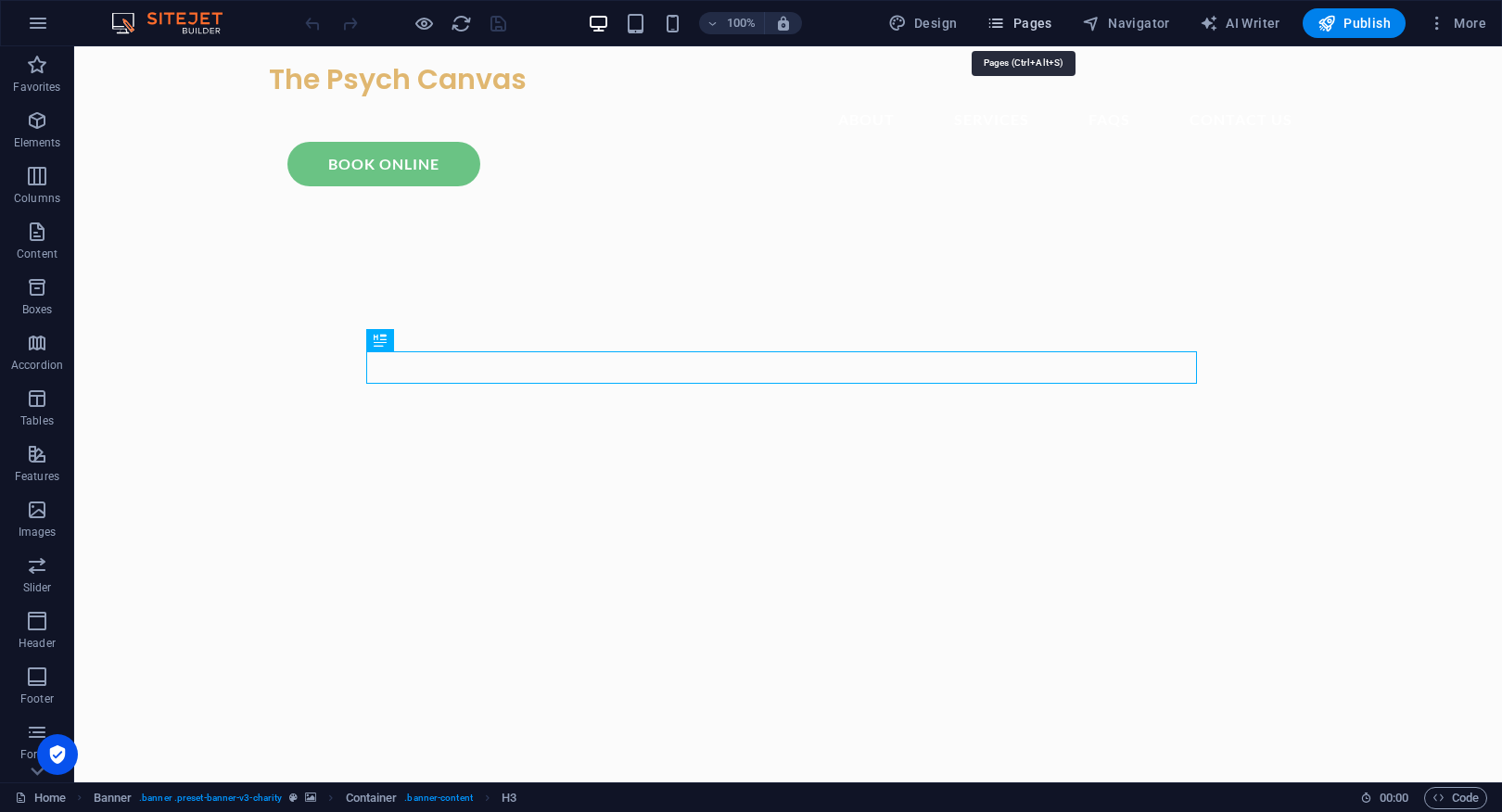 click on "Pages" at bounding box center [1019, 23] 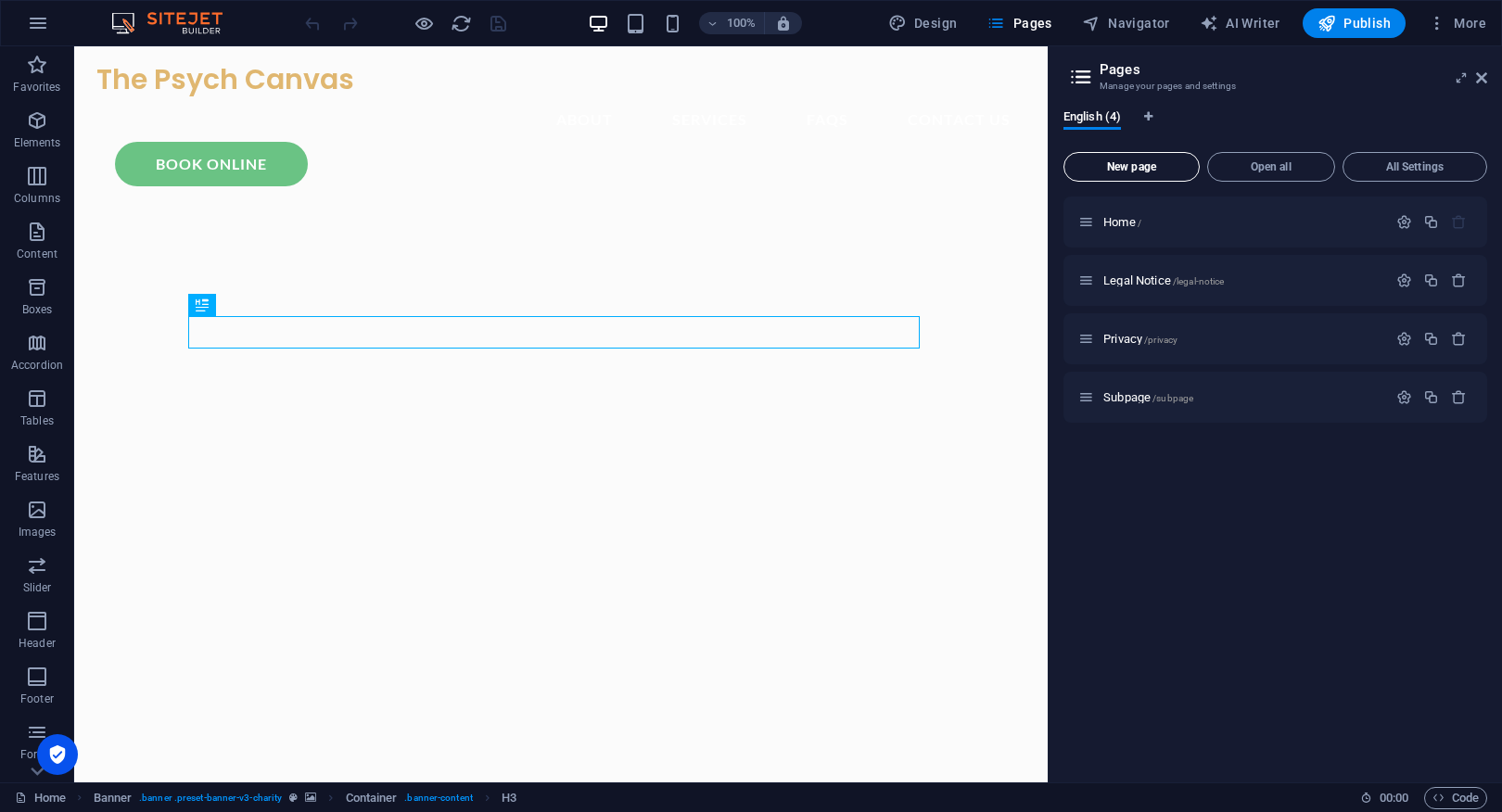 click on "New page" at bounding box center (1131, 167) 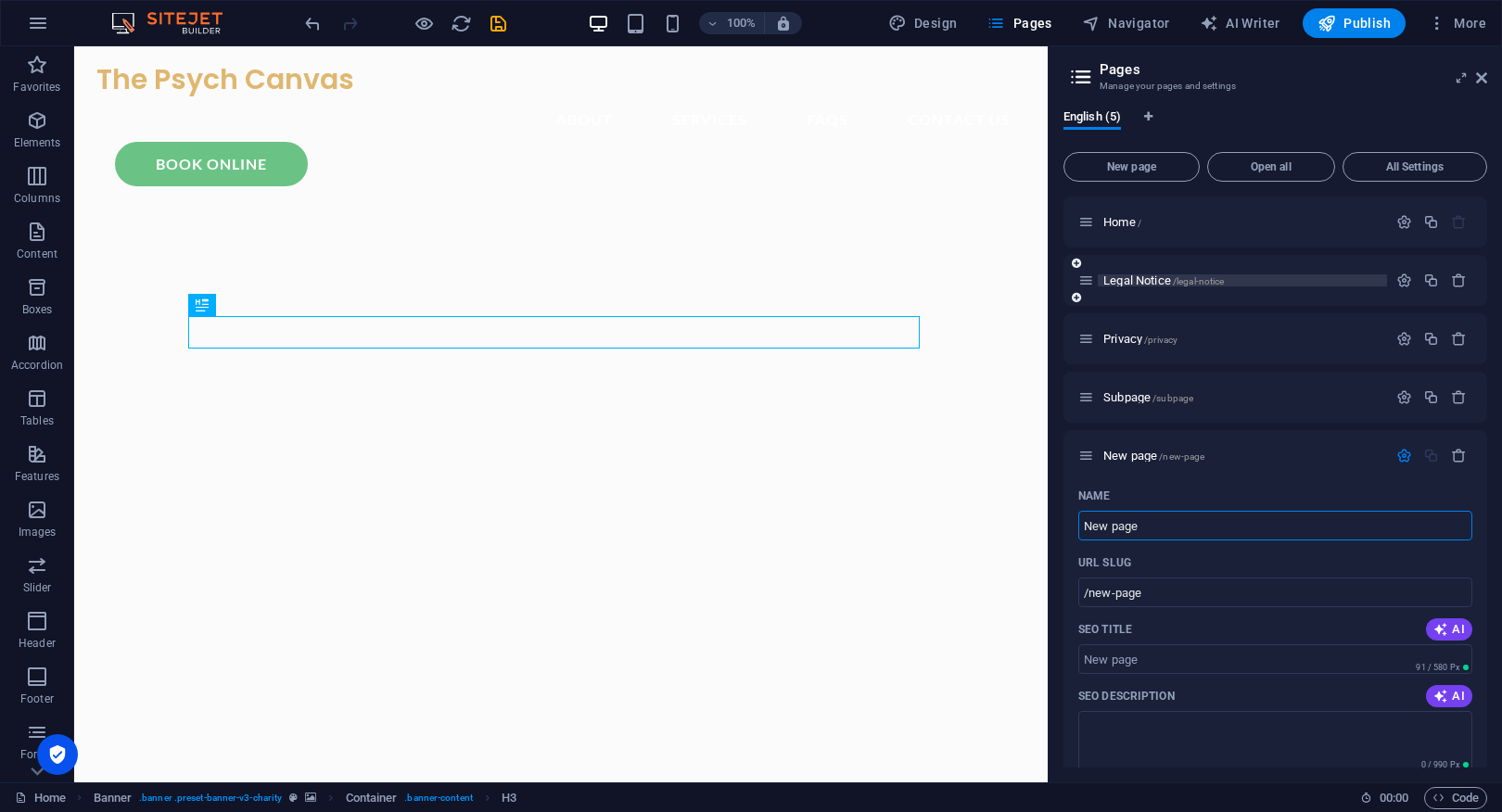 click on "Legal Notice /legal-notice" at bounding box center (1164, 280) 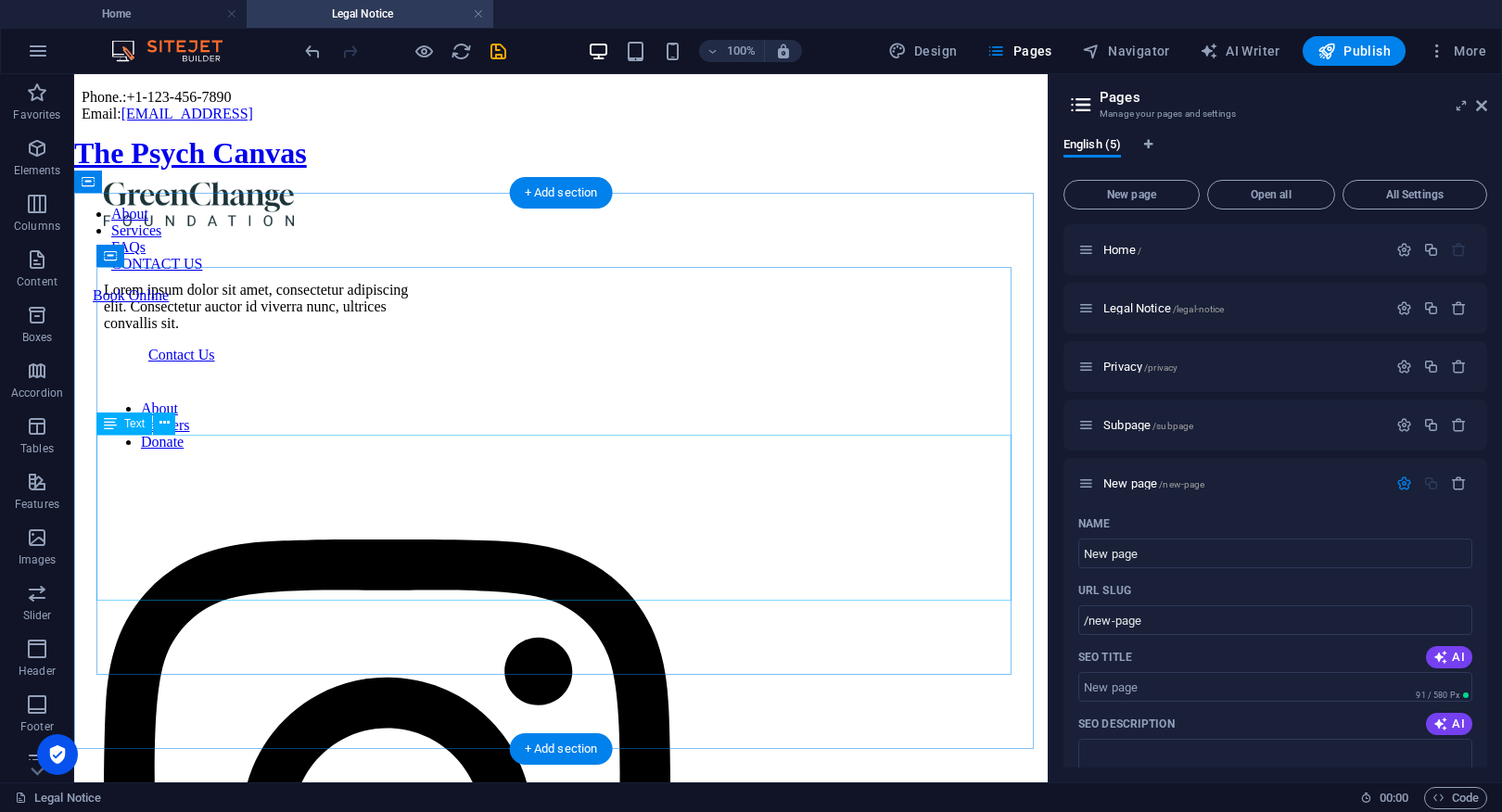 scroll, scrollTop: 0, scrollLeft: 0, axis: both 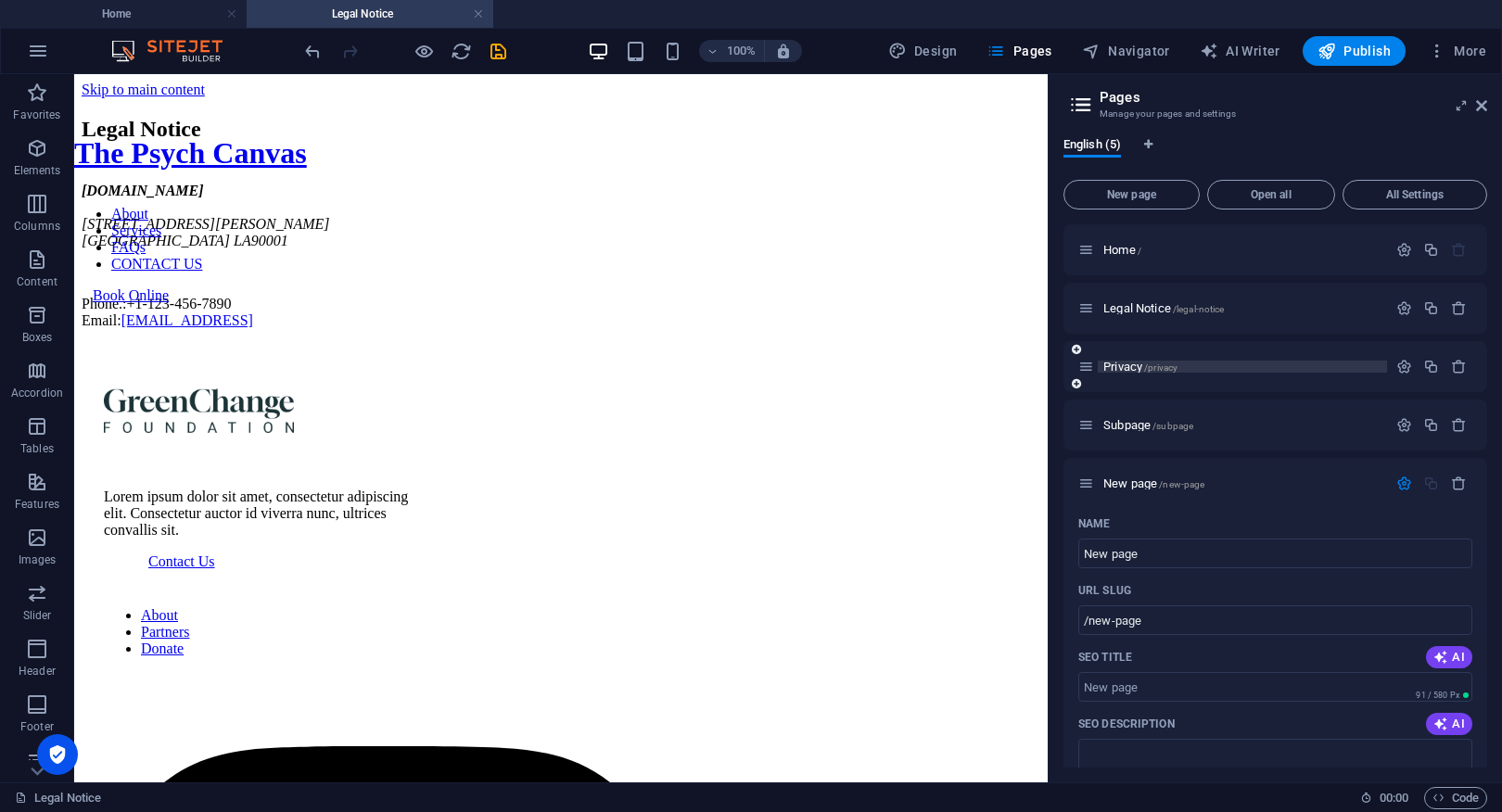 click on "Privacy /privacy" at bounding box center (1140, 366) 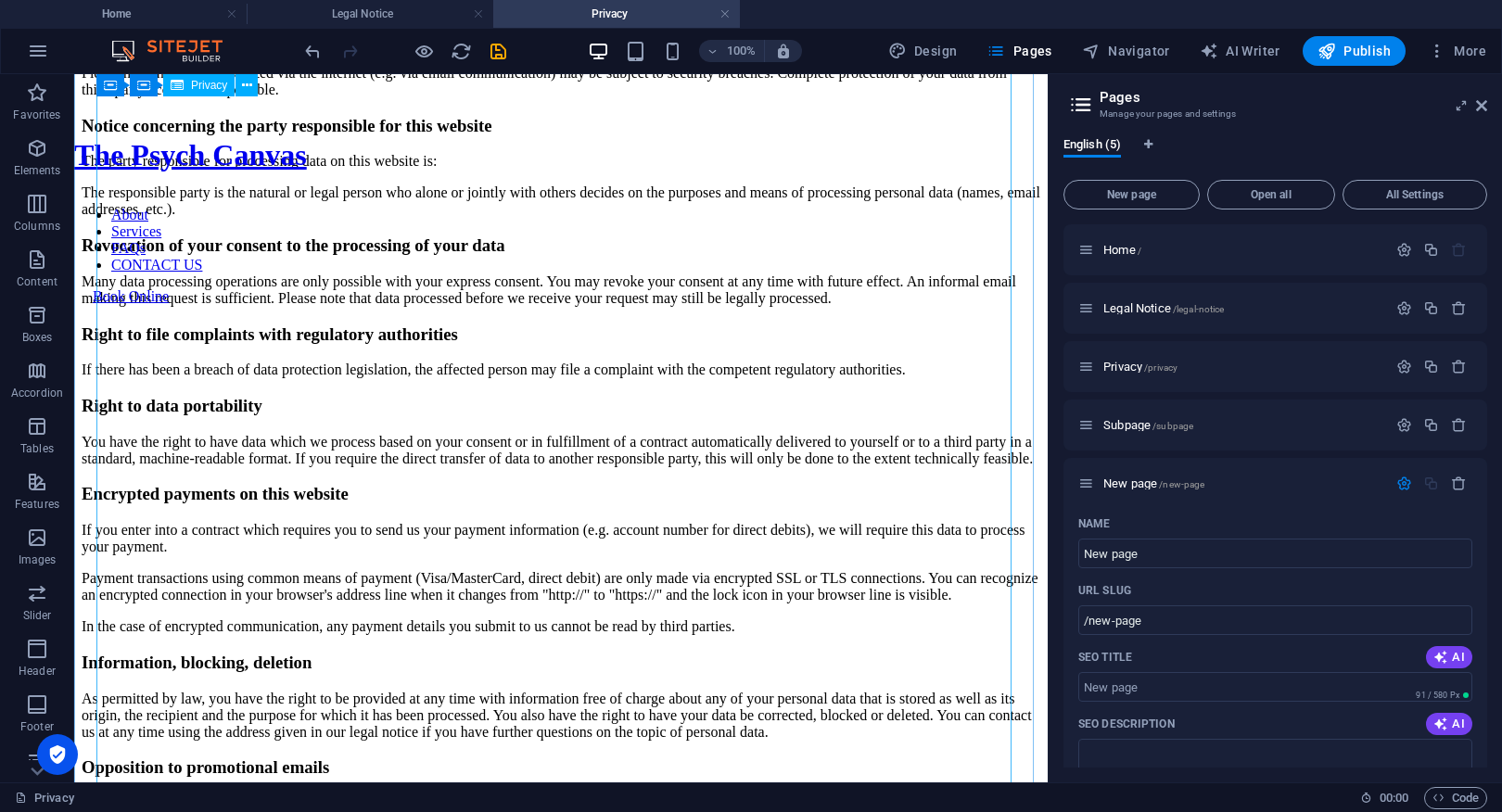scroll, scrollTop: 108, scrollLeft: 0, axis: vertical 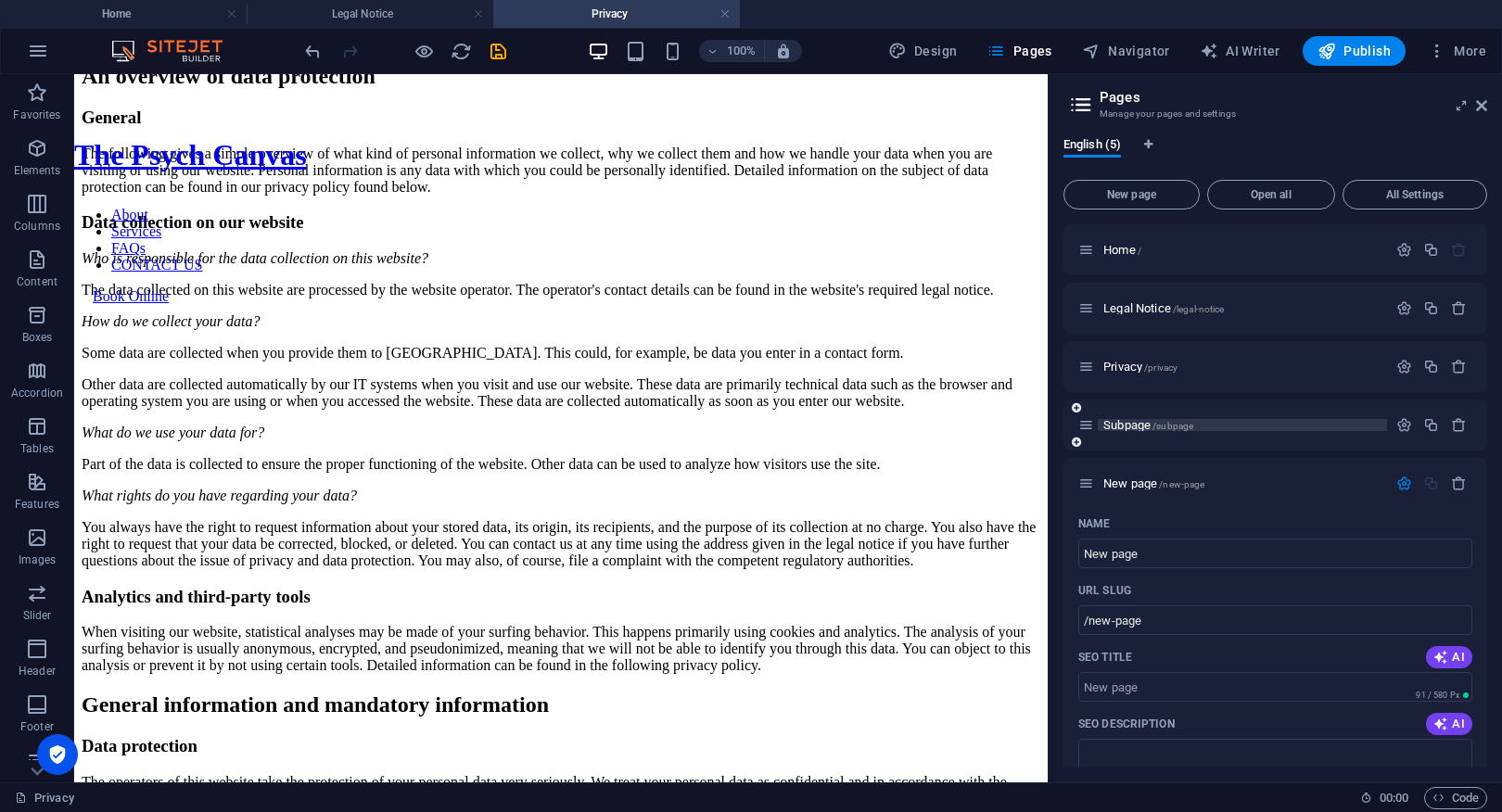 click on "Subpage /subpage" at bounding box center (1148, 425) 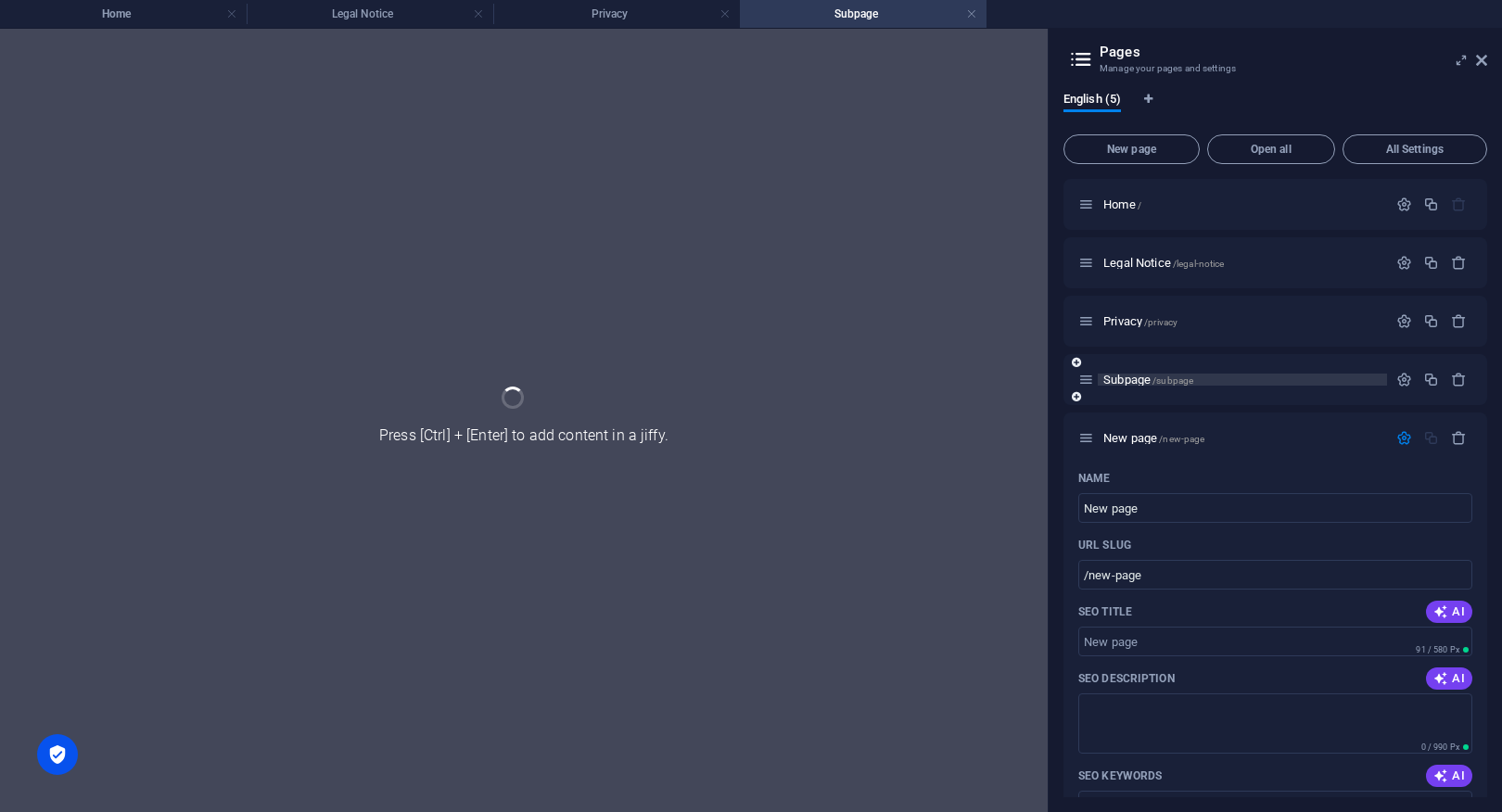 scroll, scrollTop: 0, scrollLeft: 0, axis: both 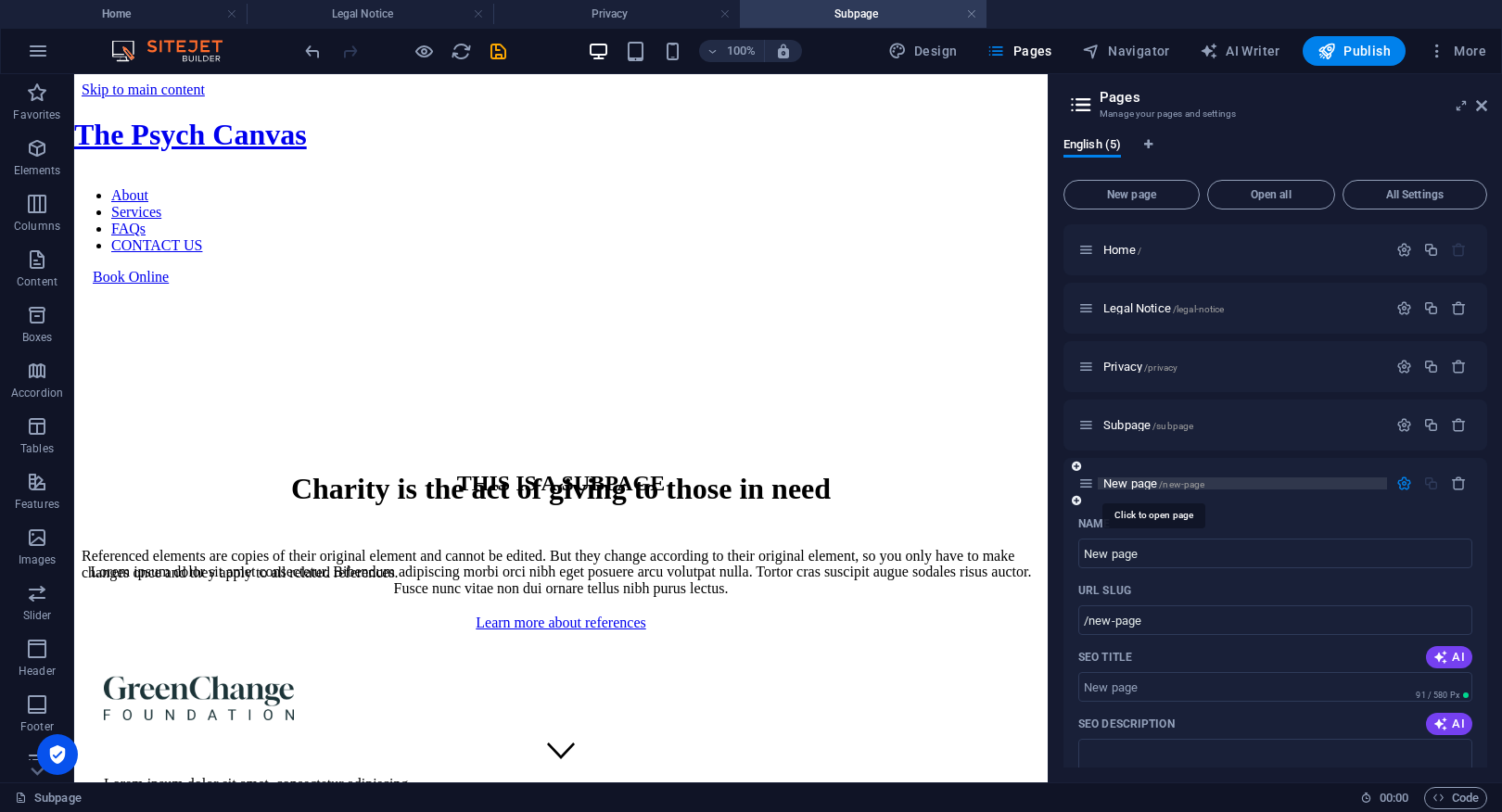 click on "New page /new-page" at bounding box center (1153, 483) 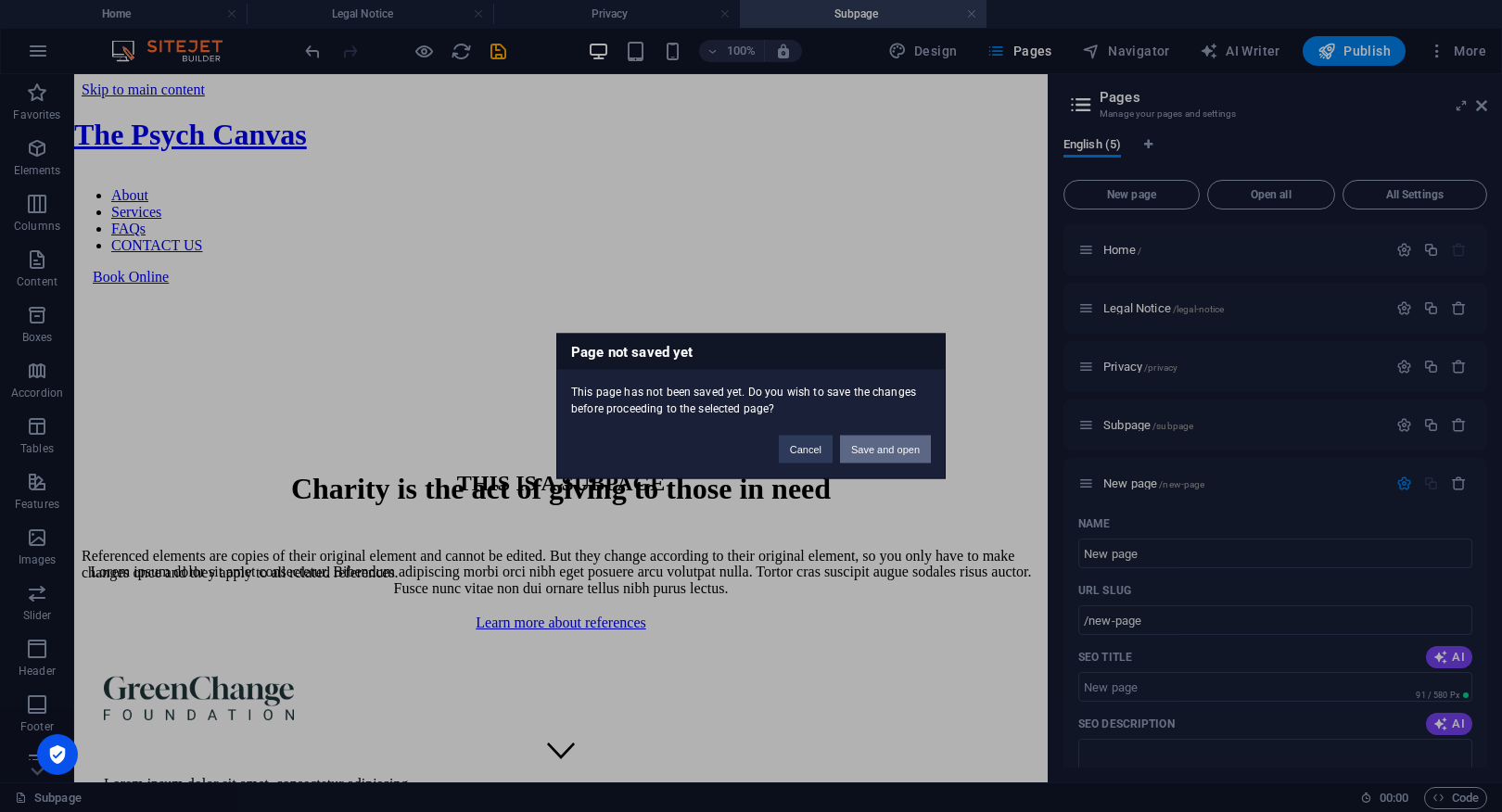 click on "Save and open" at bounding box center (885, 450) 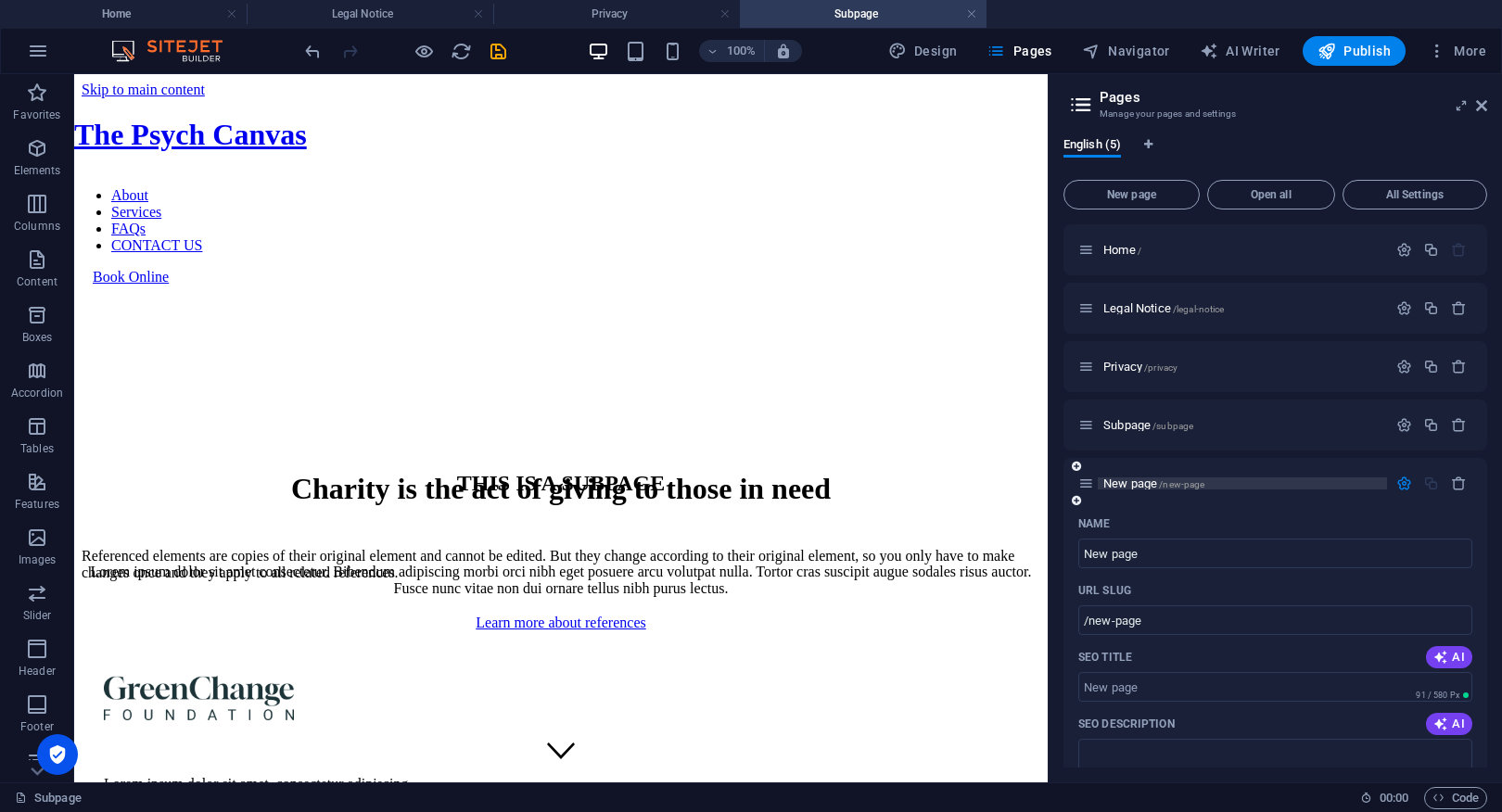 click on "New page /new-page" at bounding box center (1153, 483) 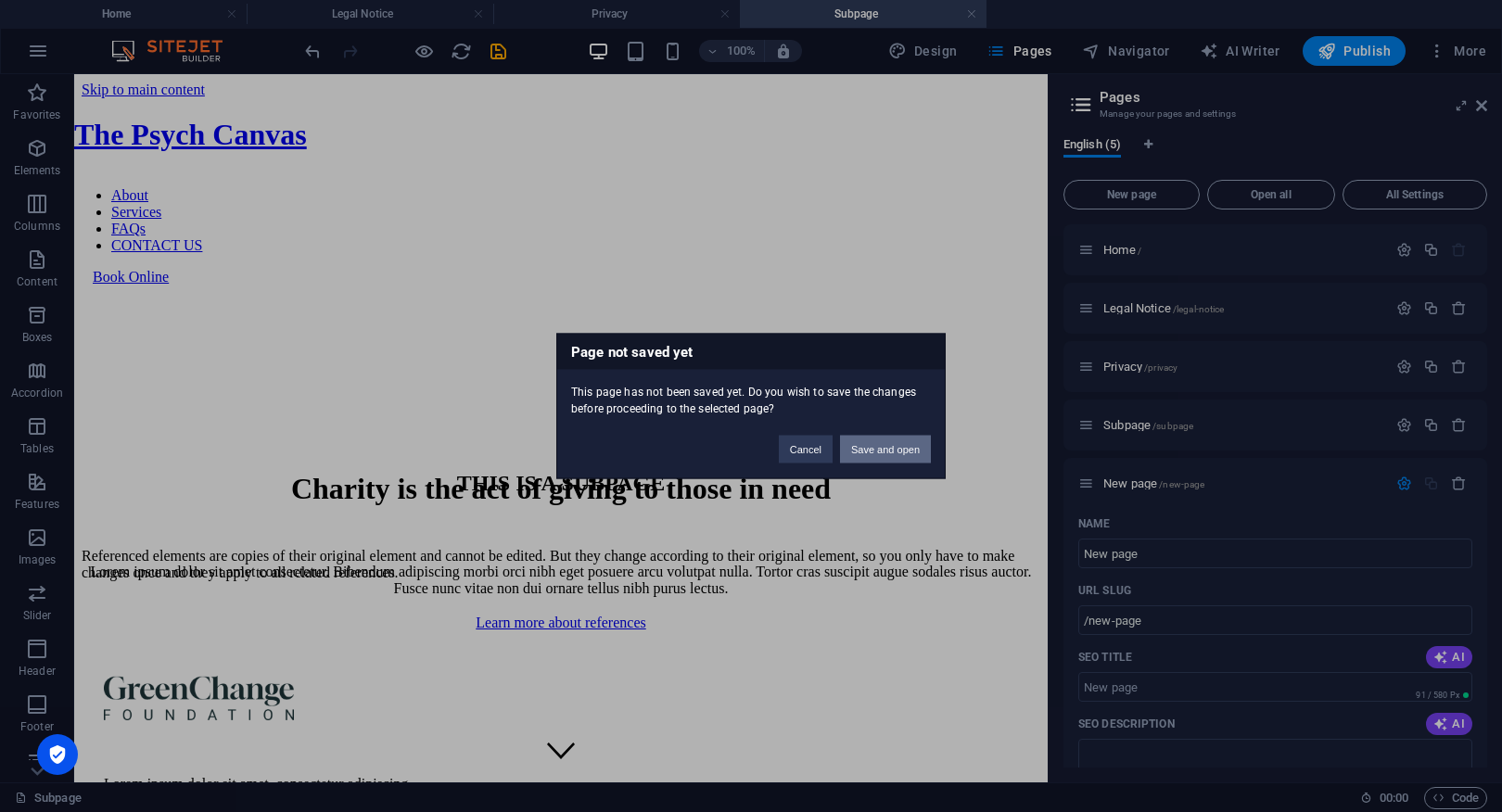 click on "Save and open" at bounding box center (885, 450) 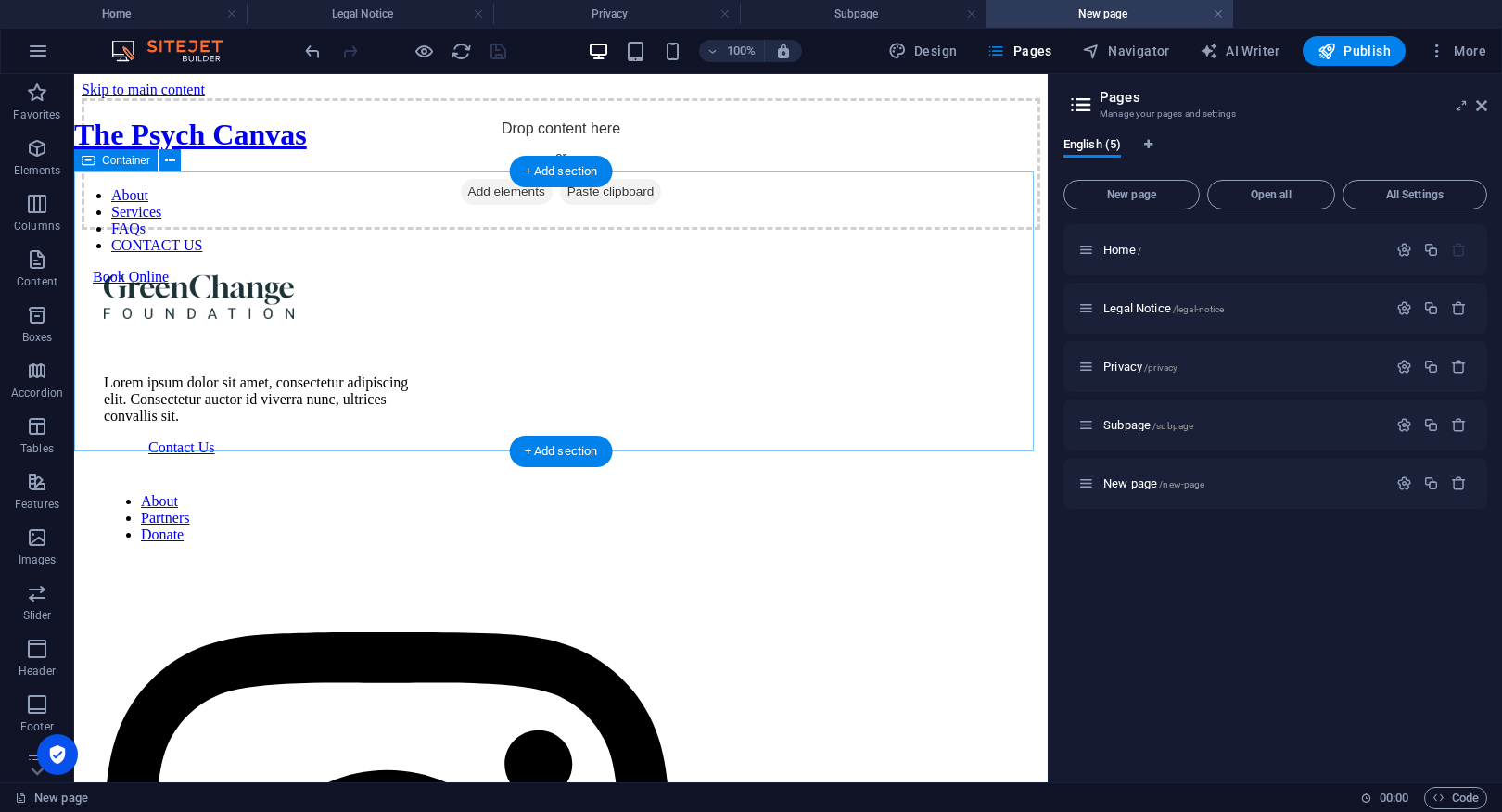 scroll, scrollTop: 0, scrollLeft: 0, axis: both 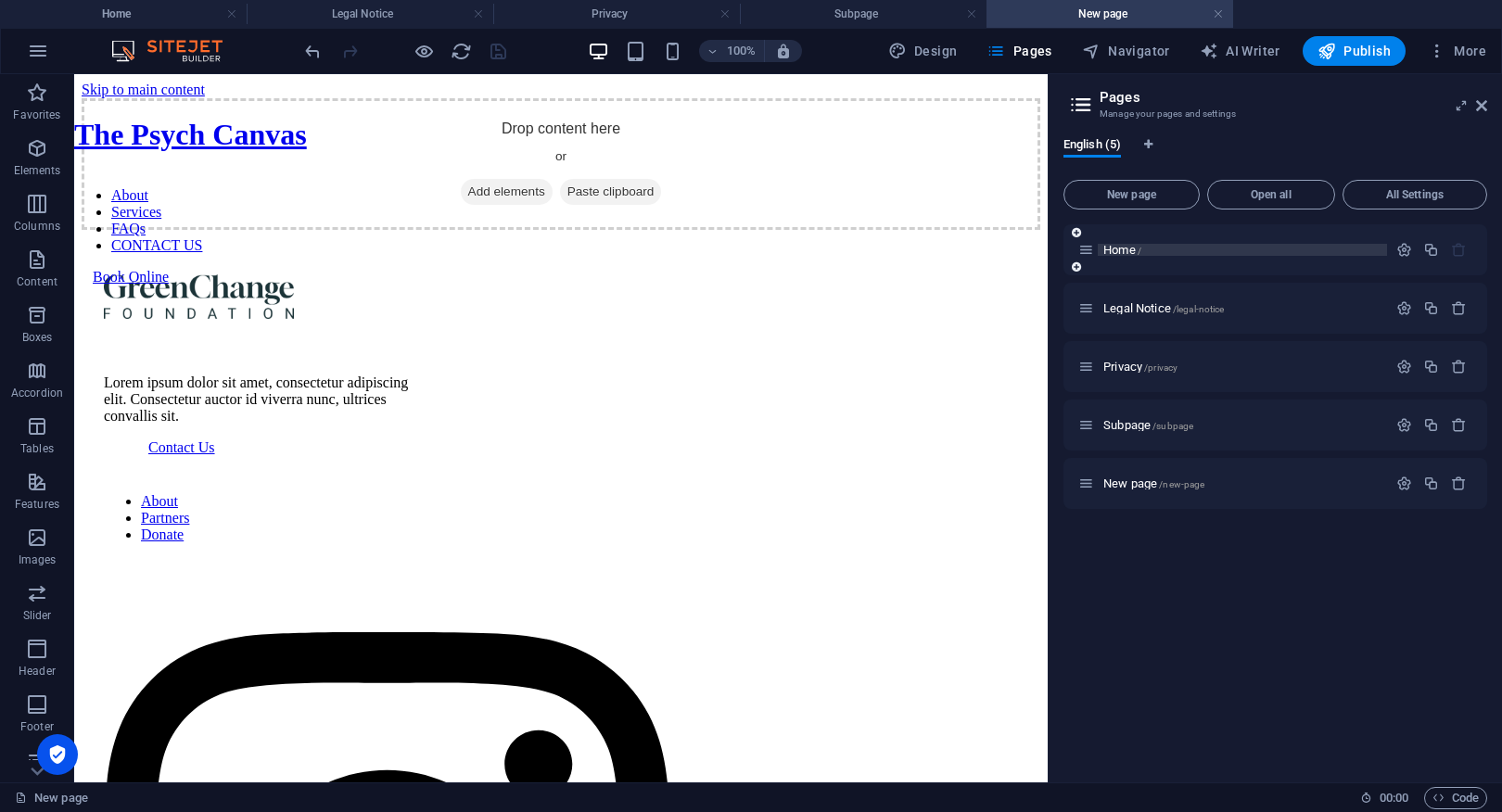click on "Home /" at bounding box center [1122, 249] 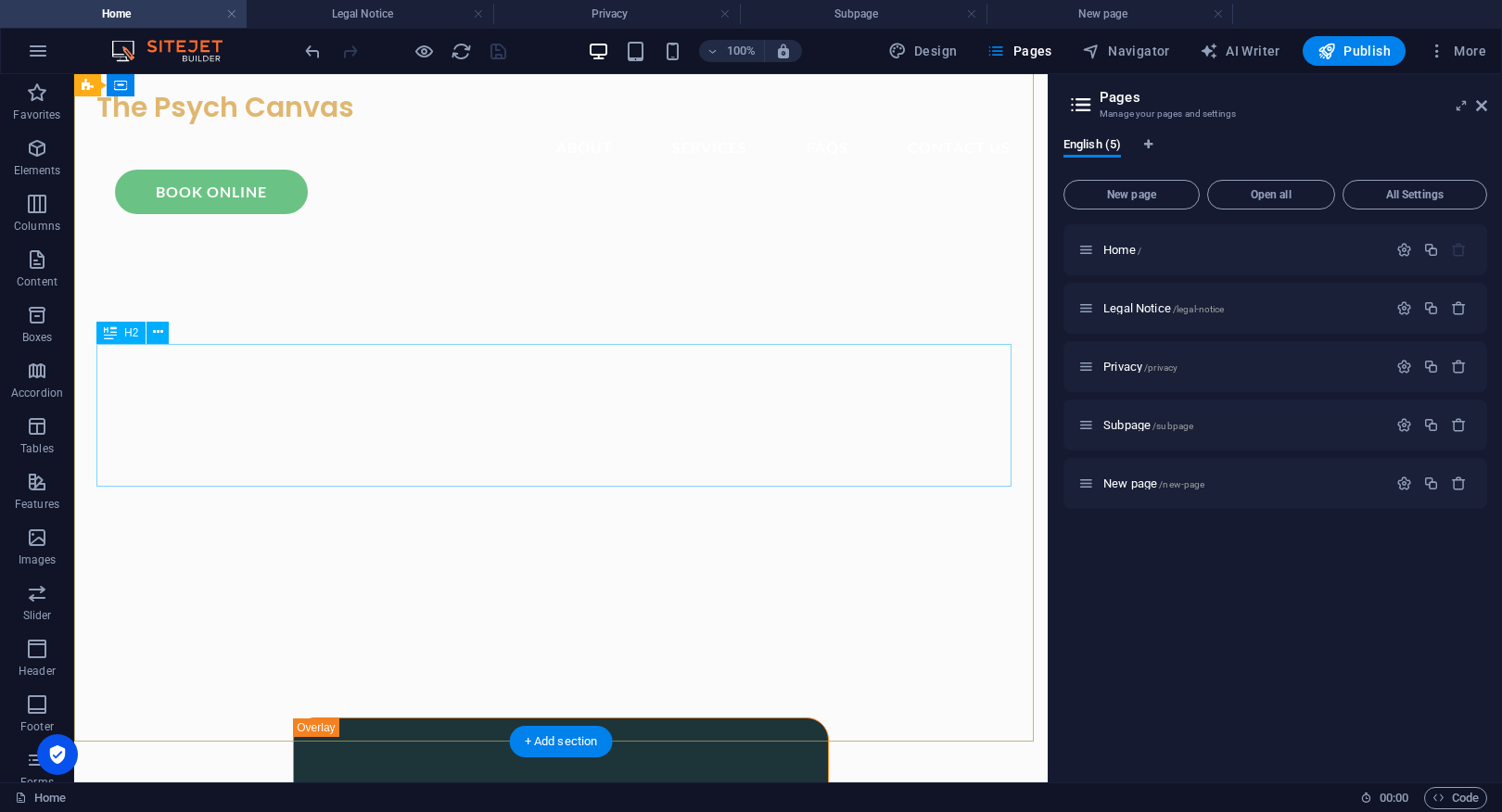 scroll, scrollTop: 0, scrollLeft: 0, axis: both 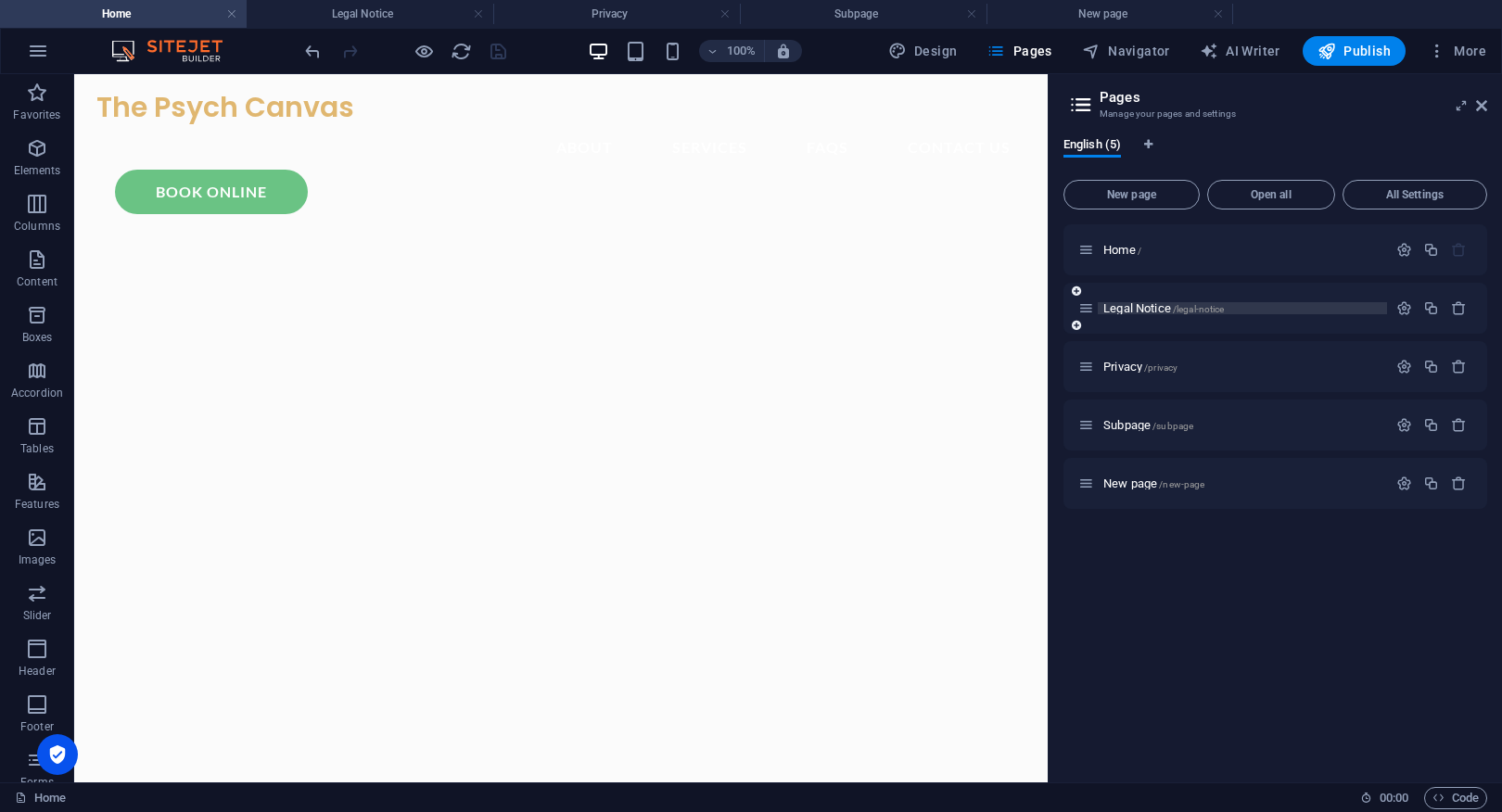 click on "Legal Notice /legal-notice" at bounding box center [1164, 308] 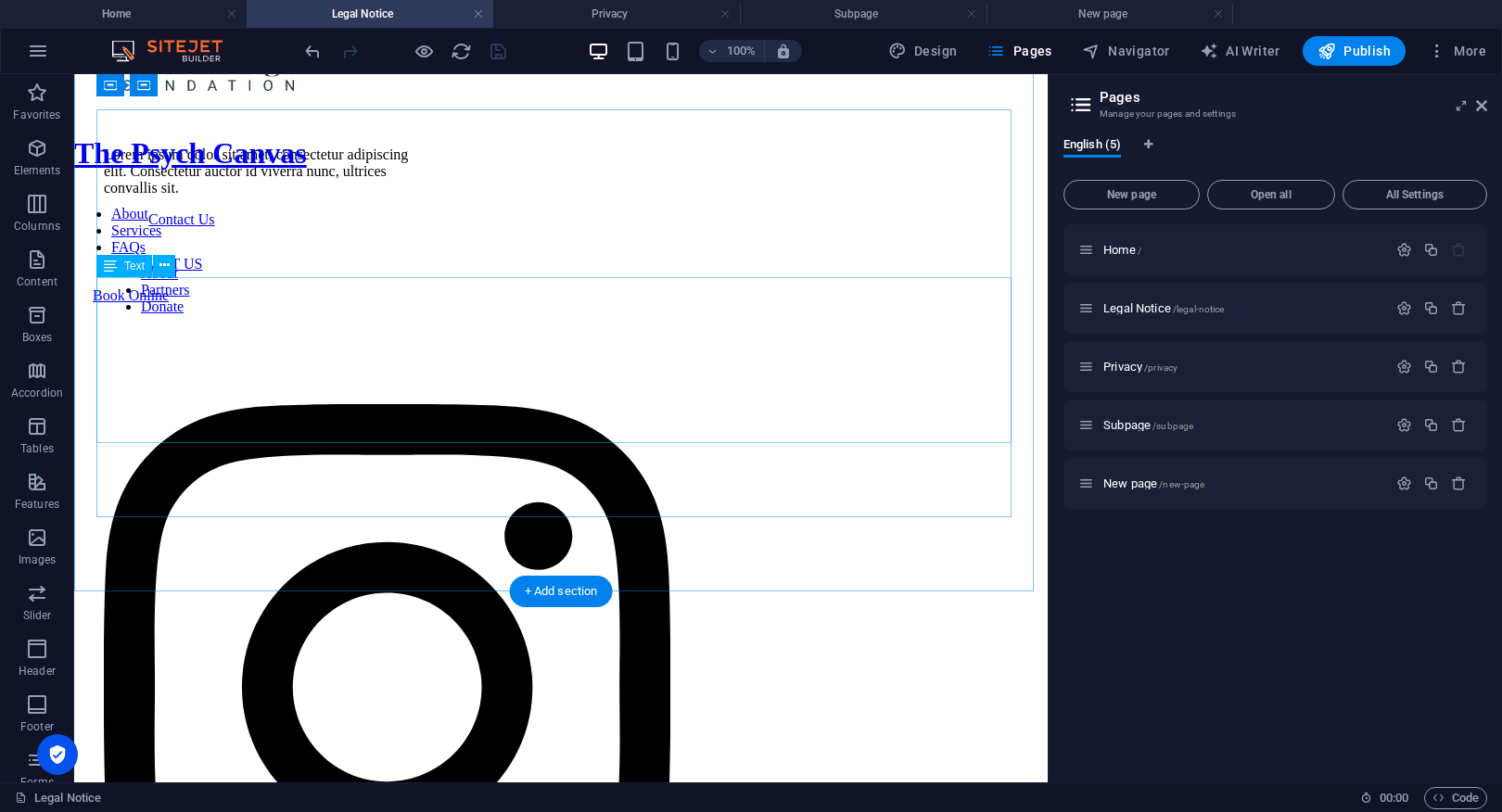 scroll, scrollTop: 0, scrollLeft: 0, axis: both 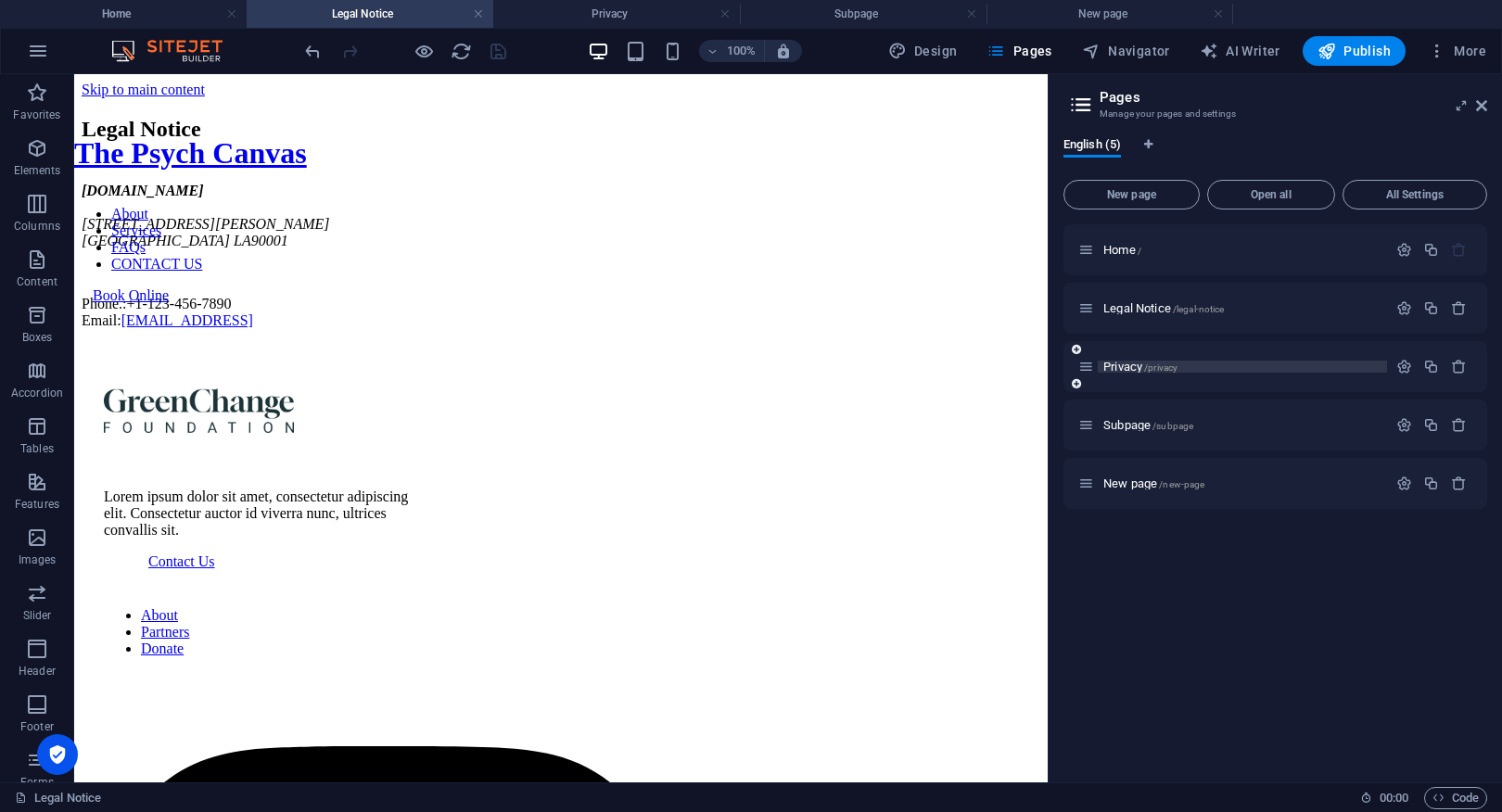 click on "Privacy /privacy" at bounding box center [1140, 366] 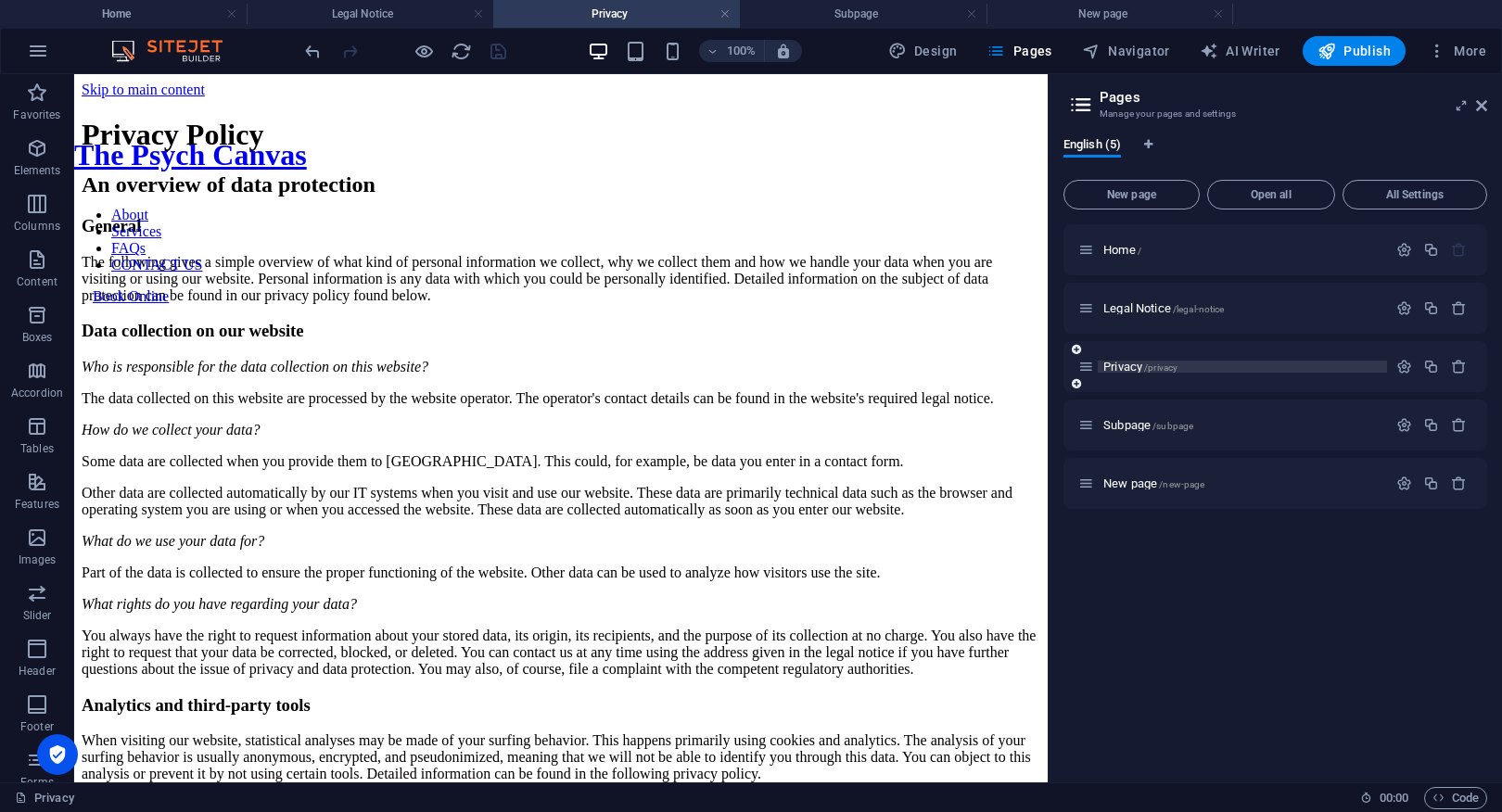scroll, scrollTop: 108, scrollLeft: 0, axis: vertical 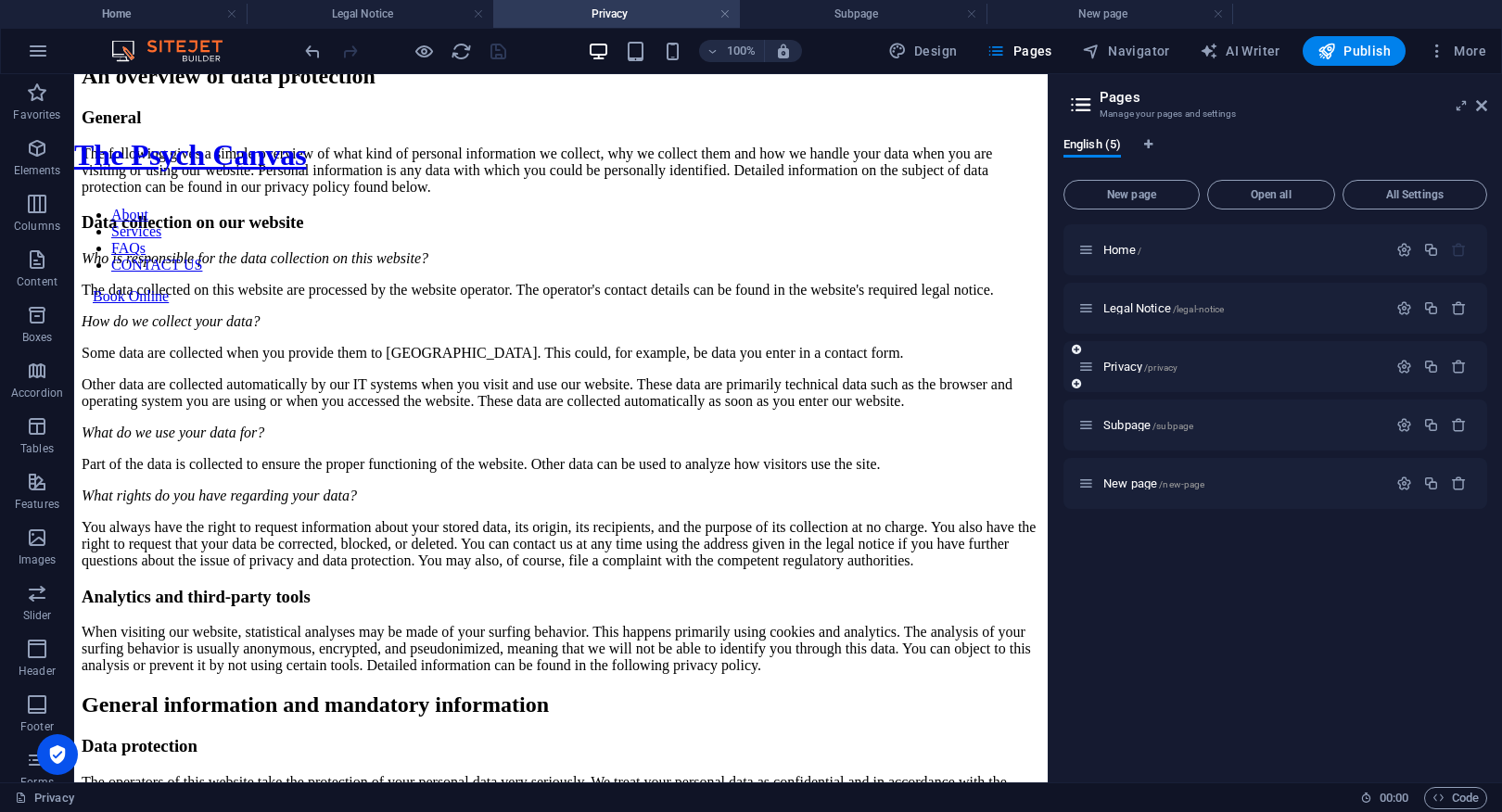 click at bounding box center [1076, 384] 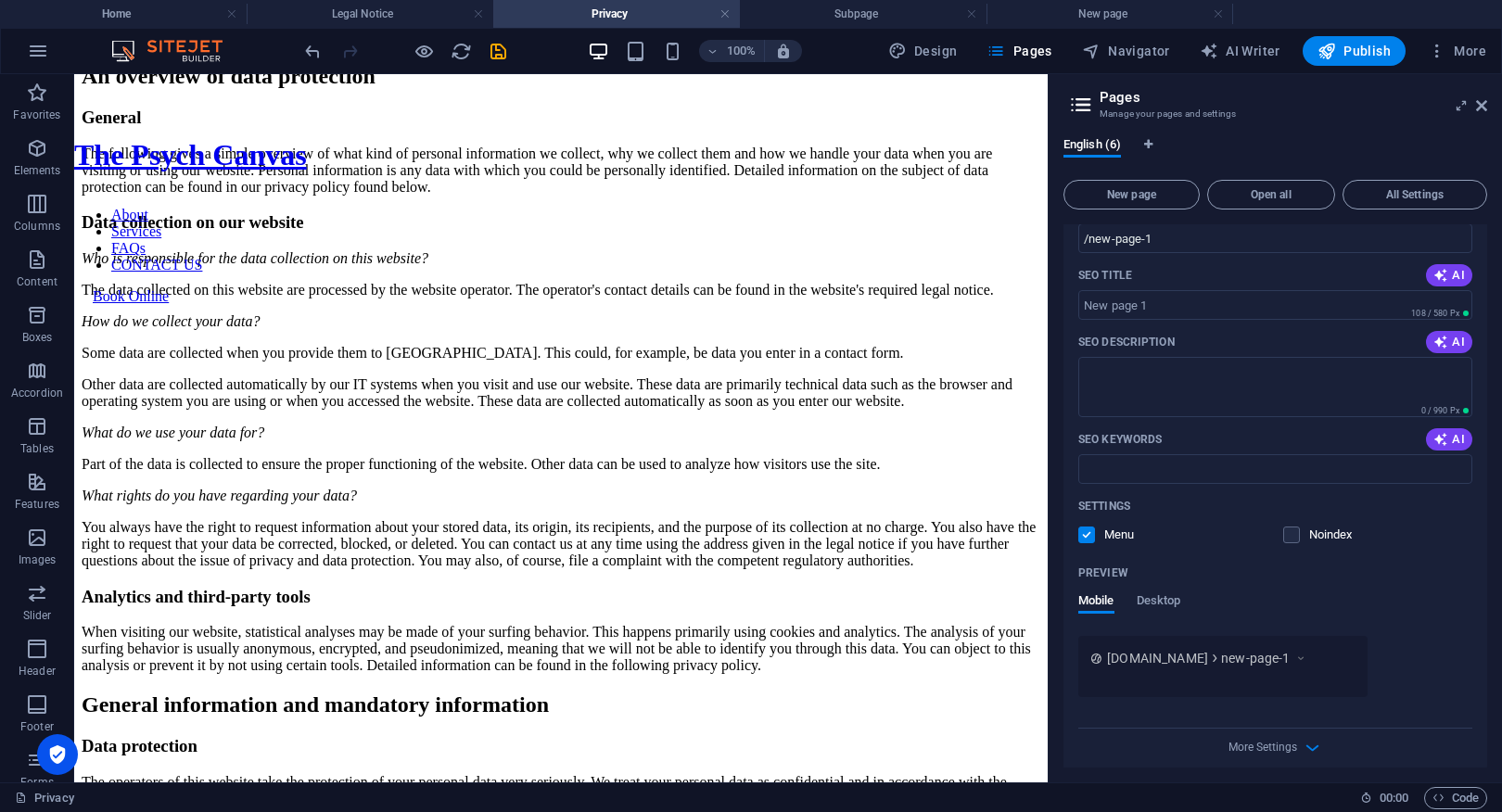 scroll, scrollTop: 336, scrollLeft: 0, axis: vertical 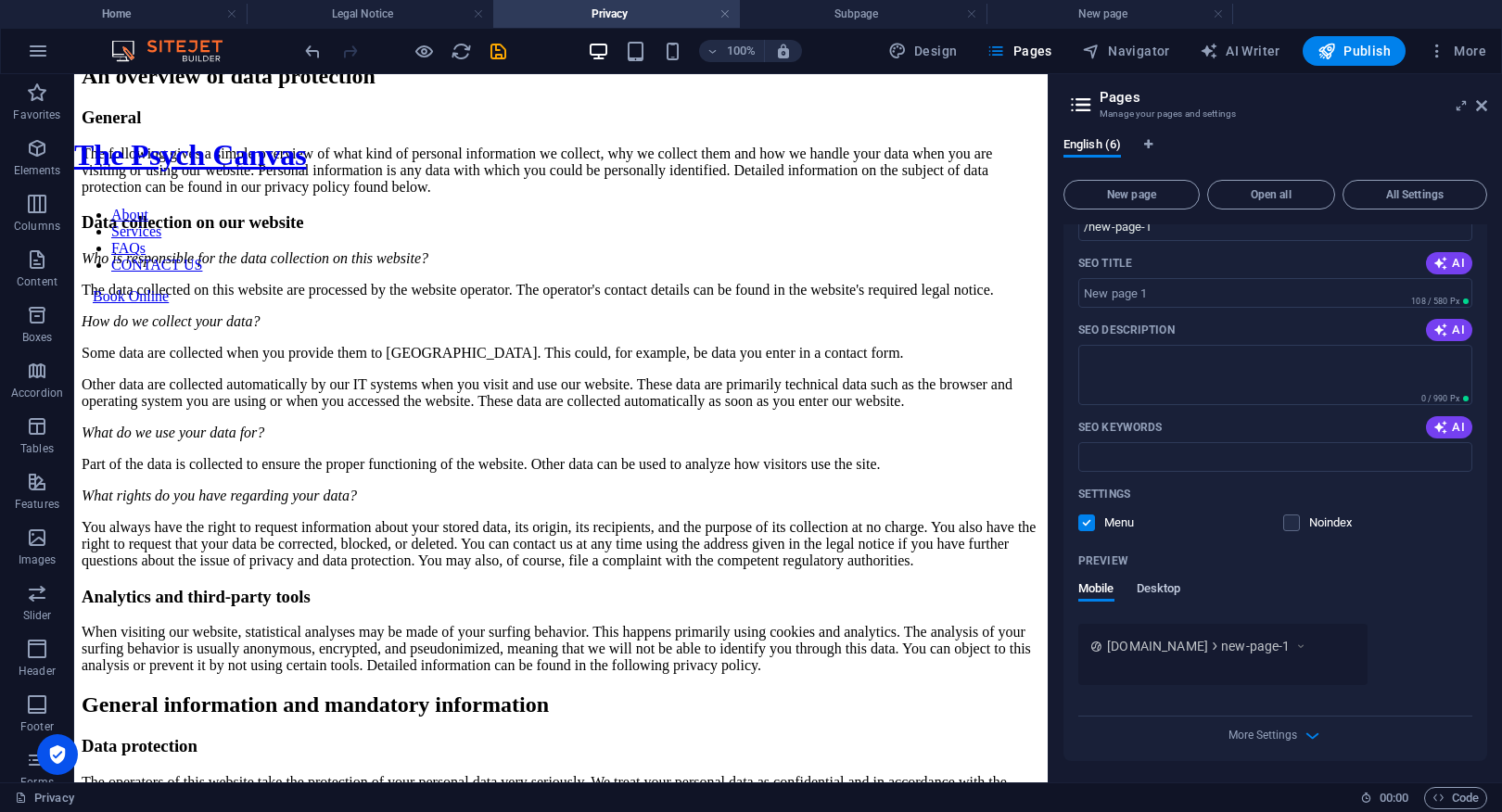 click on "Desktop" at bounding box center (1159, 590) 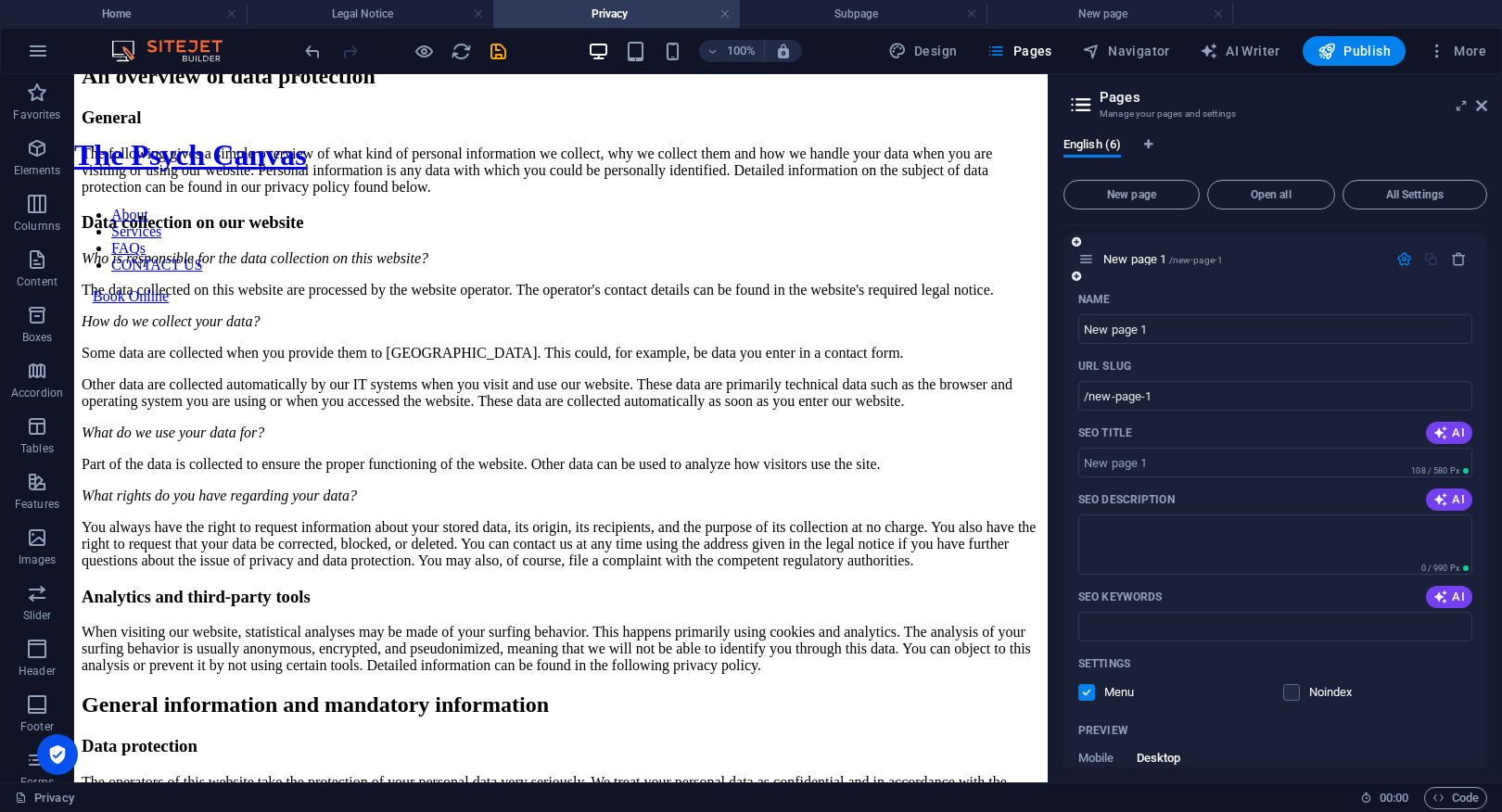 scroll, scrollTop: 0, scrollLeft: 0, axis: both 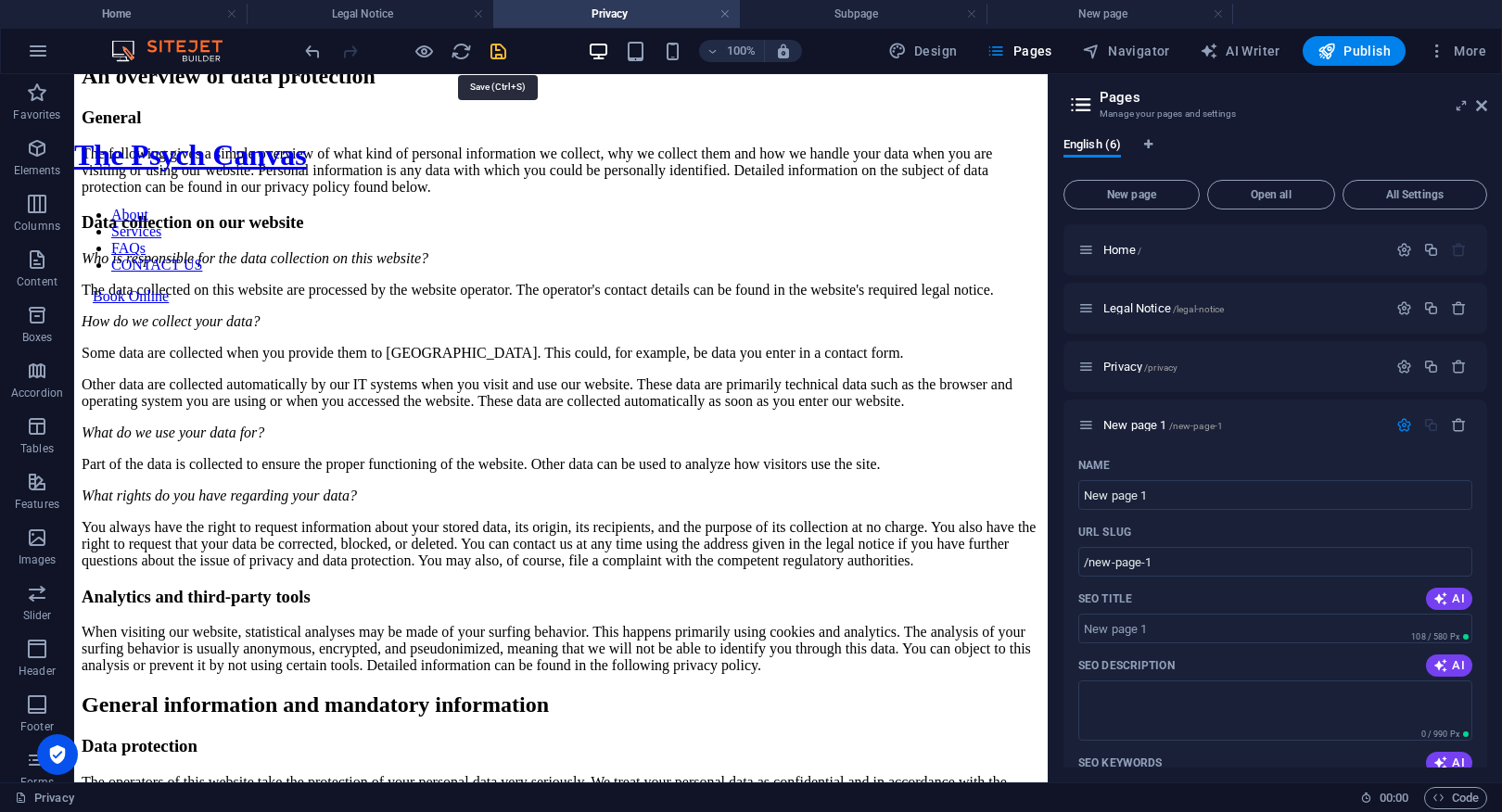 click at bounding box center (498, 51) 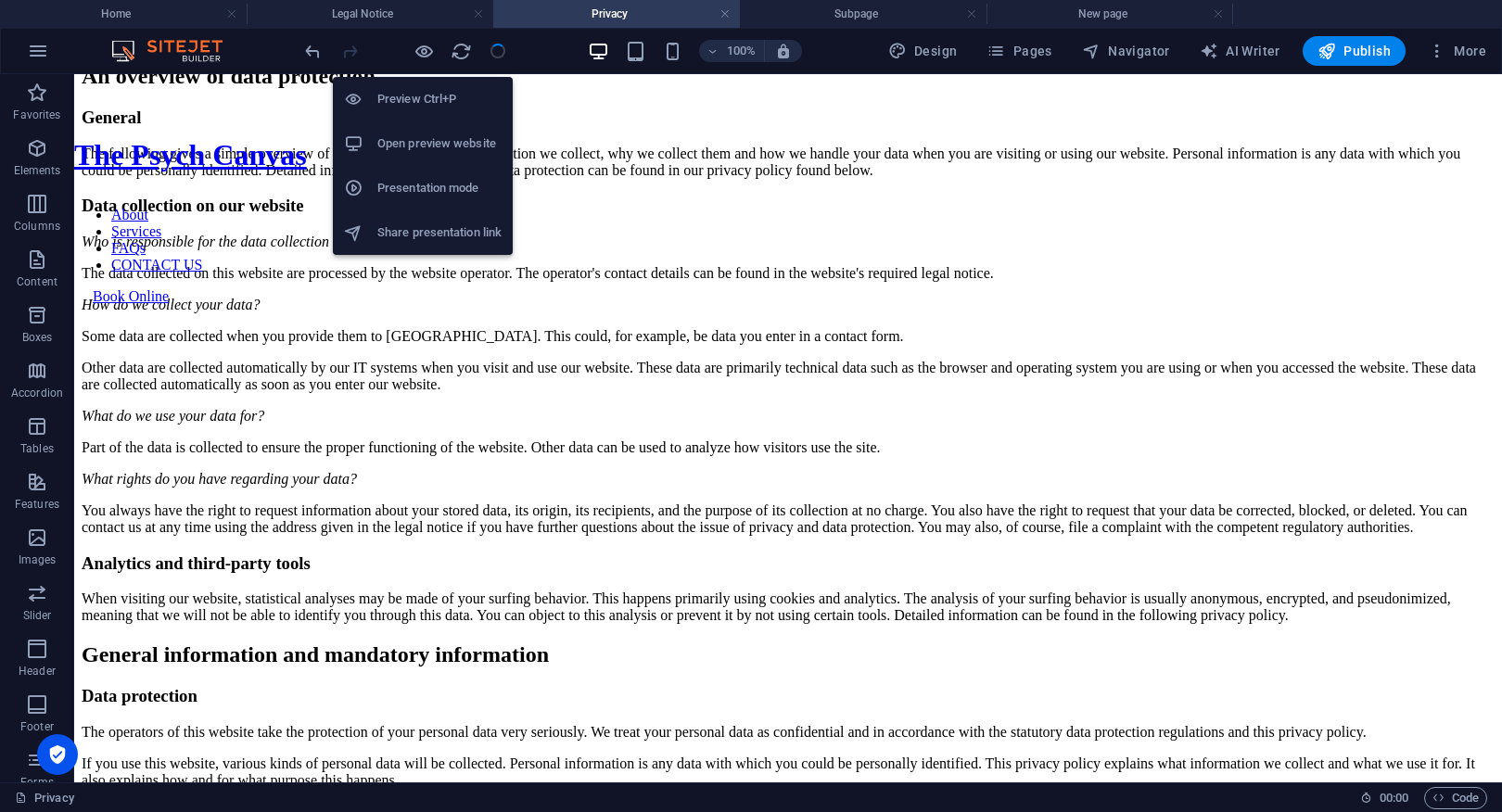 click on "Open preview website" at bounding box center [439, 144] 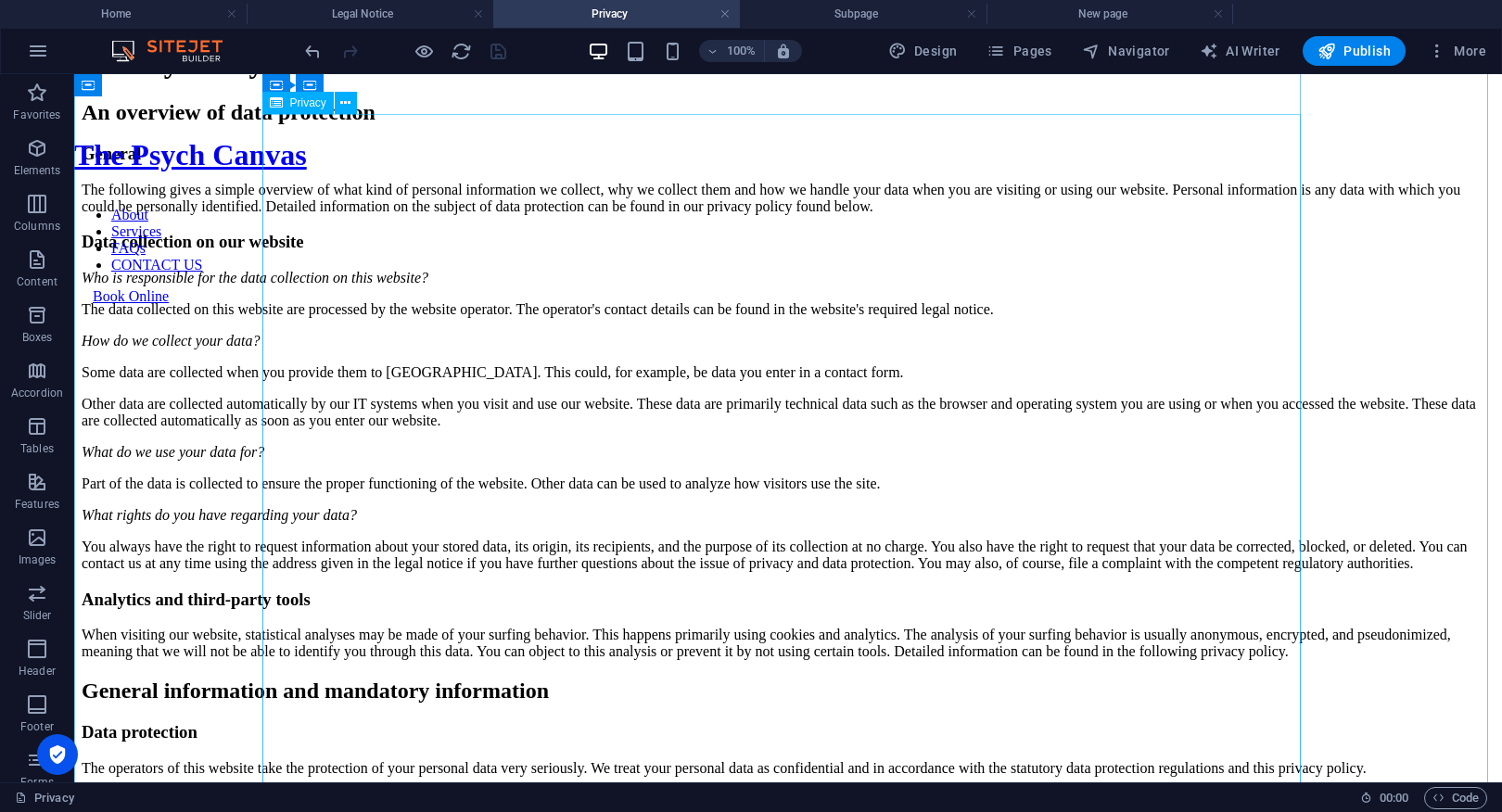 scroll, scrollTop: 0, scrollLeft: 0, axis: both 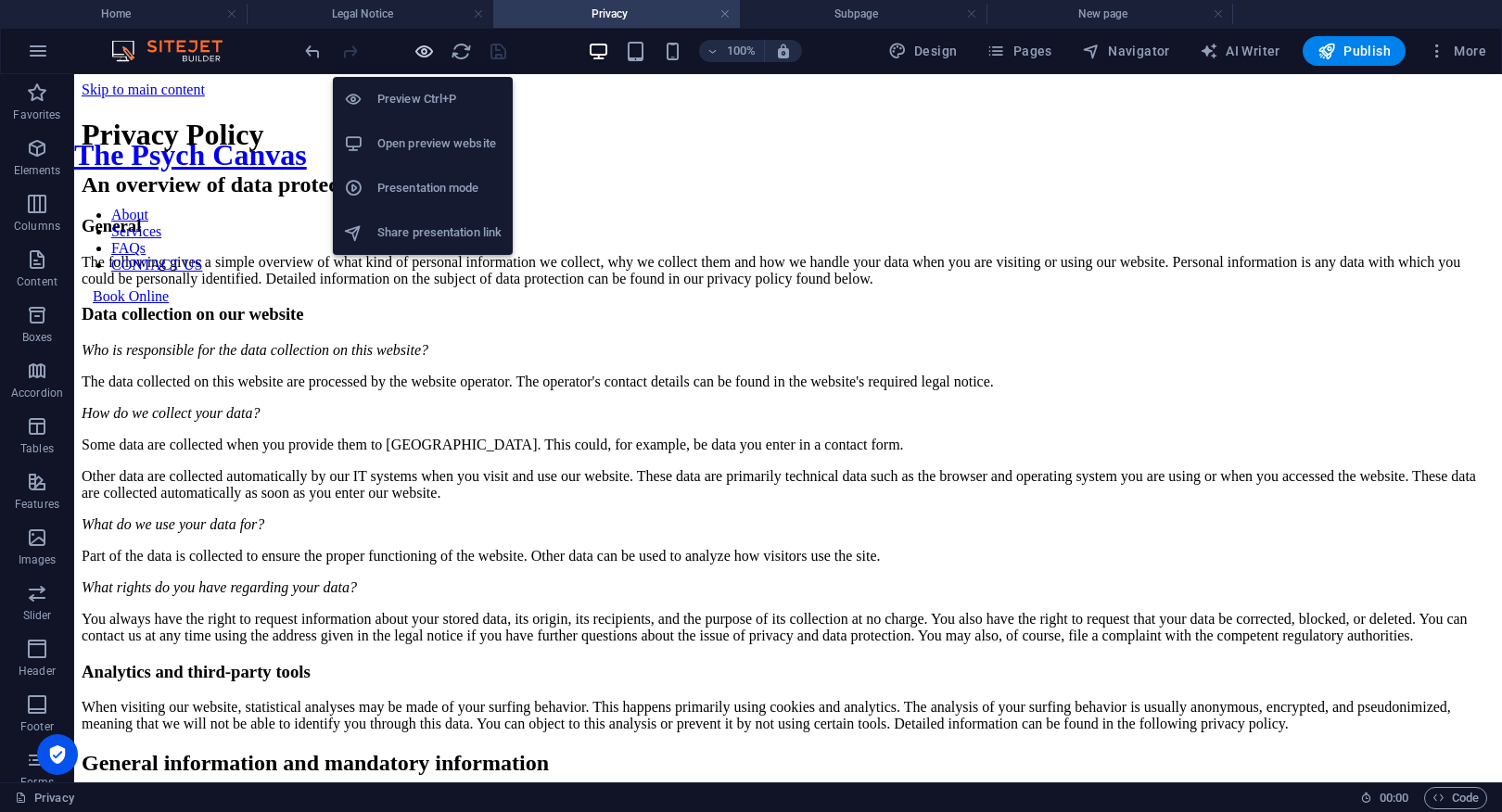 click at bounding box center [424, 51] 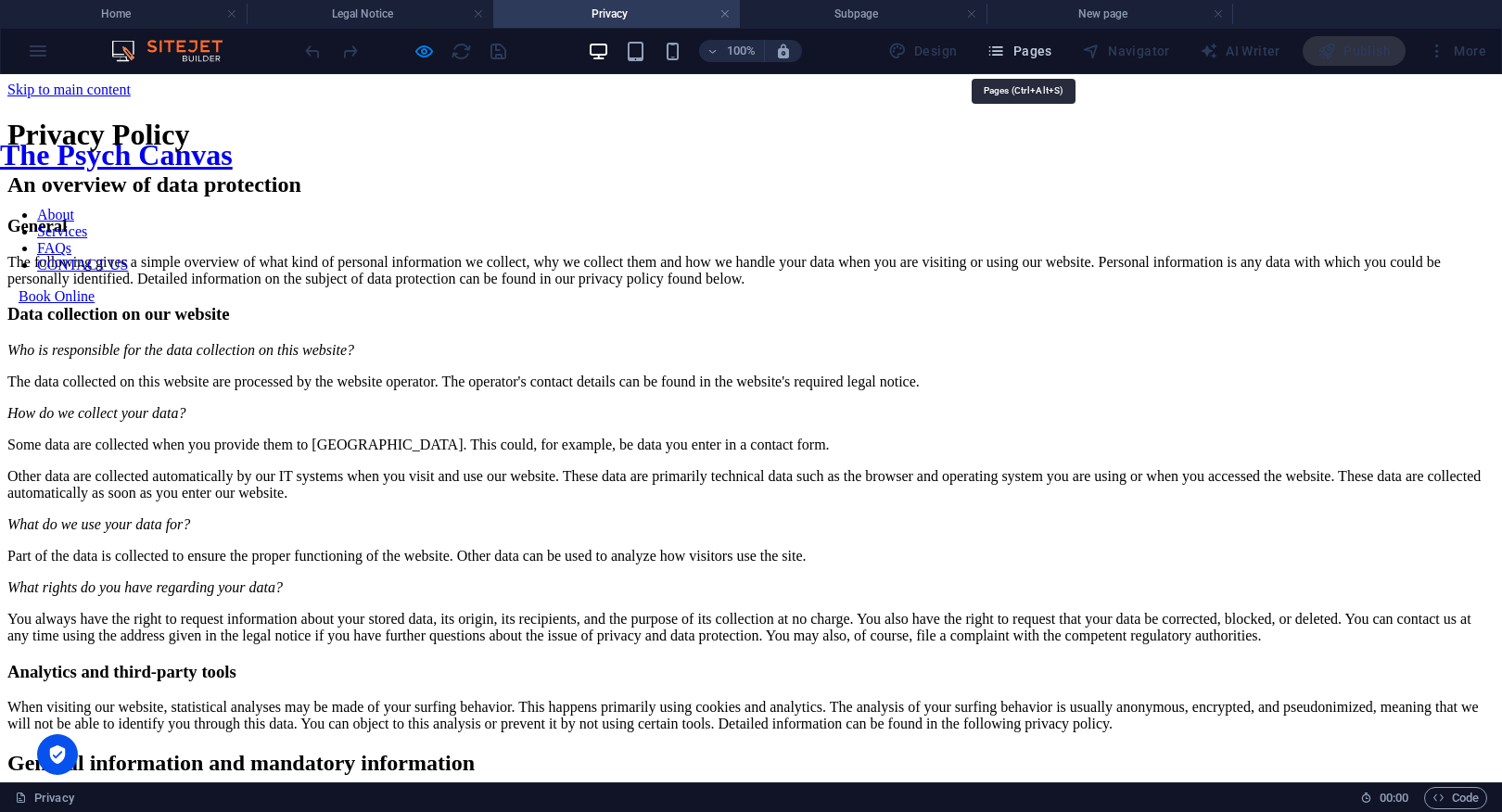 click at bounding box center (996, 51) 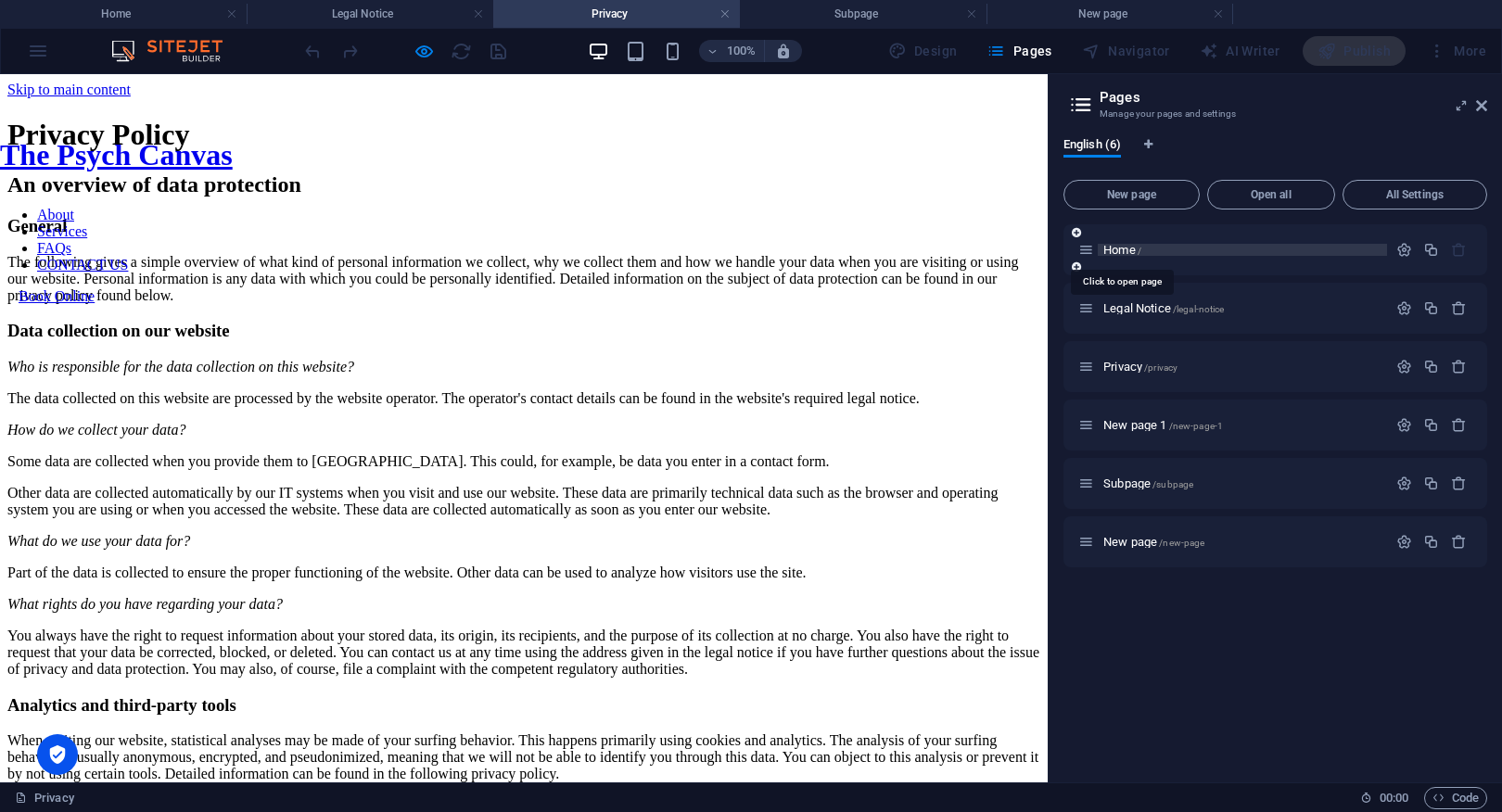 click on "Home /" at bounding box center [1122, 249] 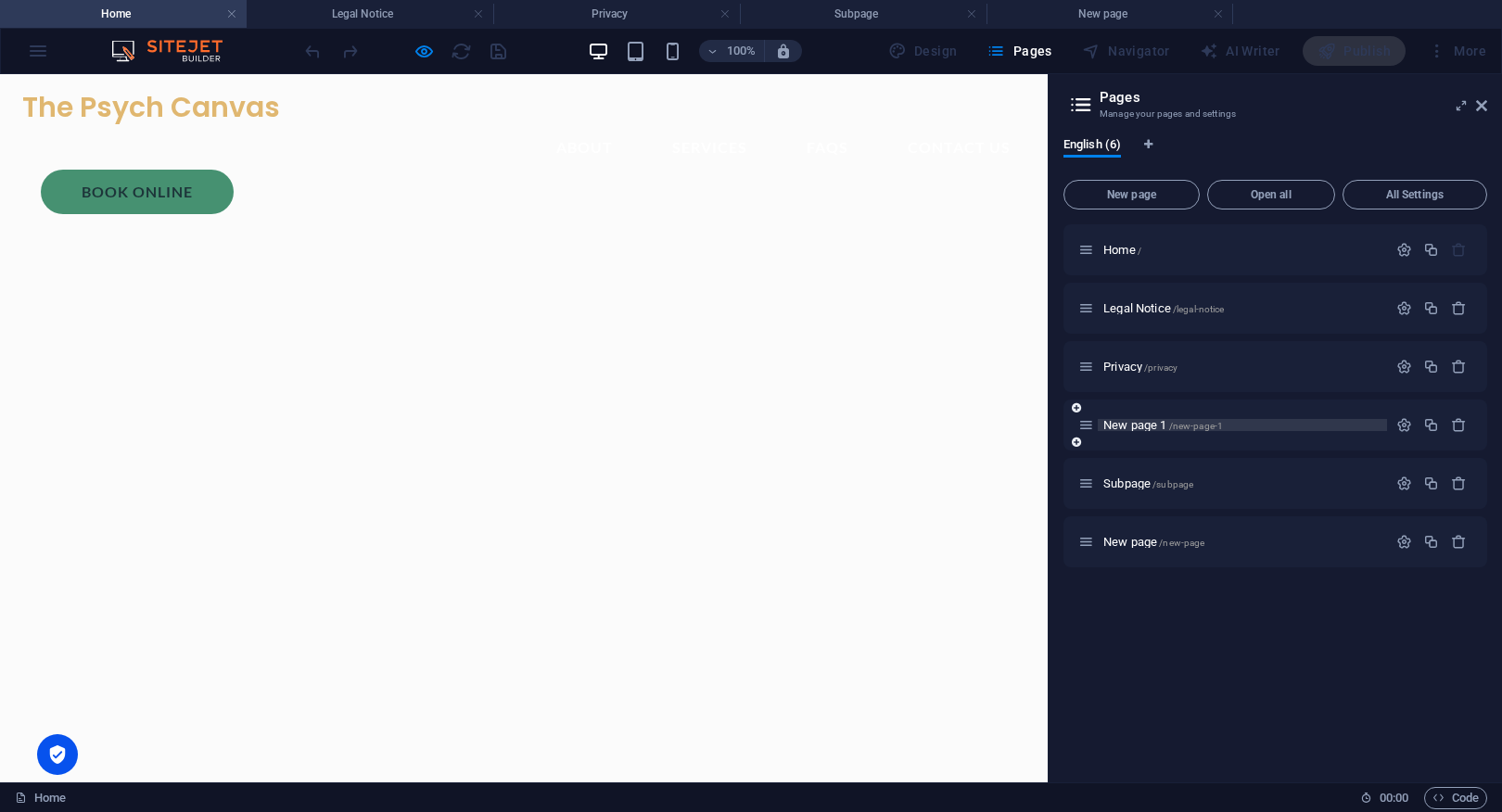 click on "New page 1 /new-page-1" at bounding box center (1163, 425) 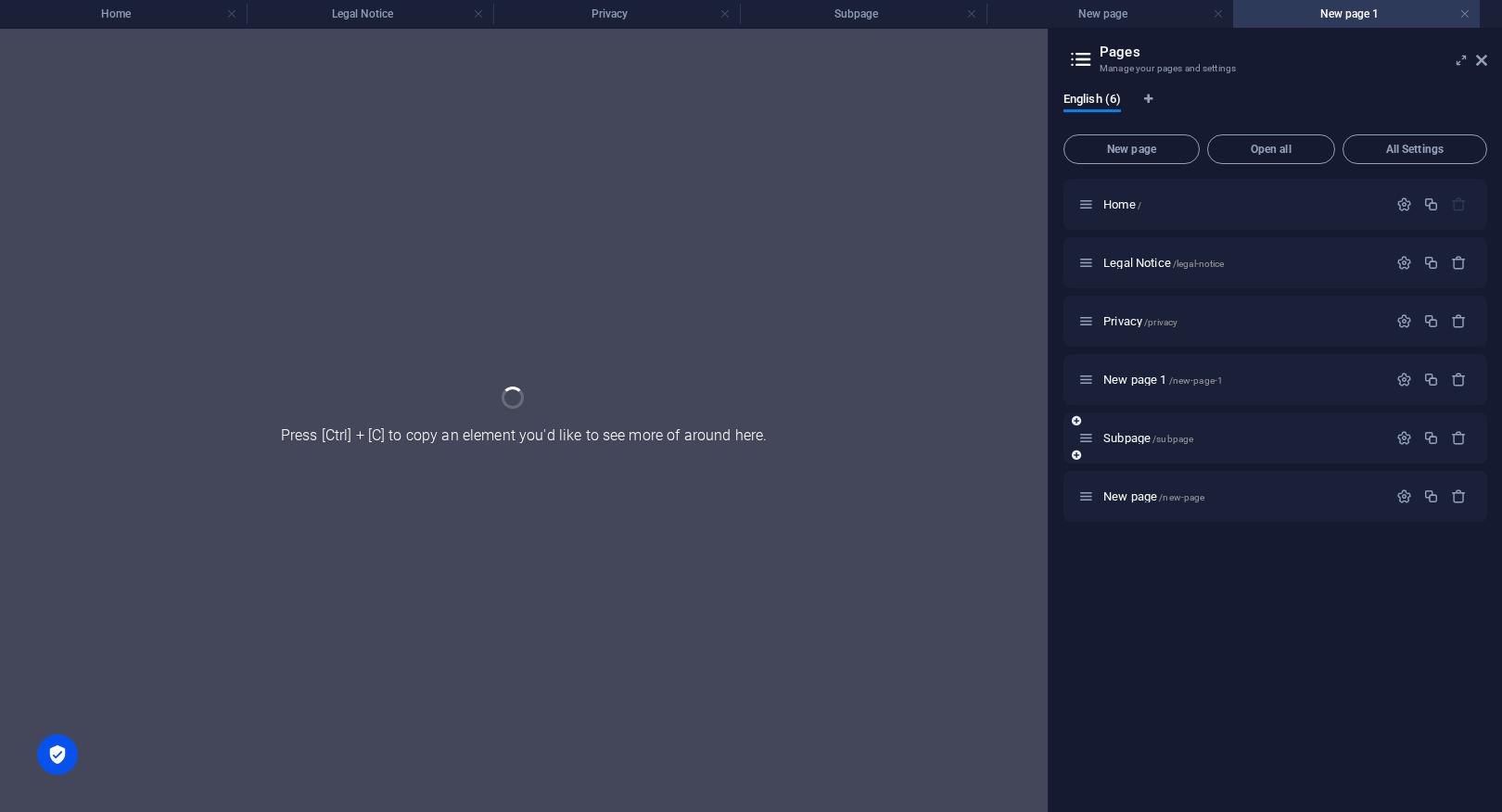 scroll, scrollTop: 0, scrollLeft: 0, axis: both 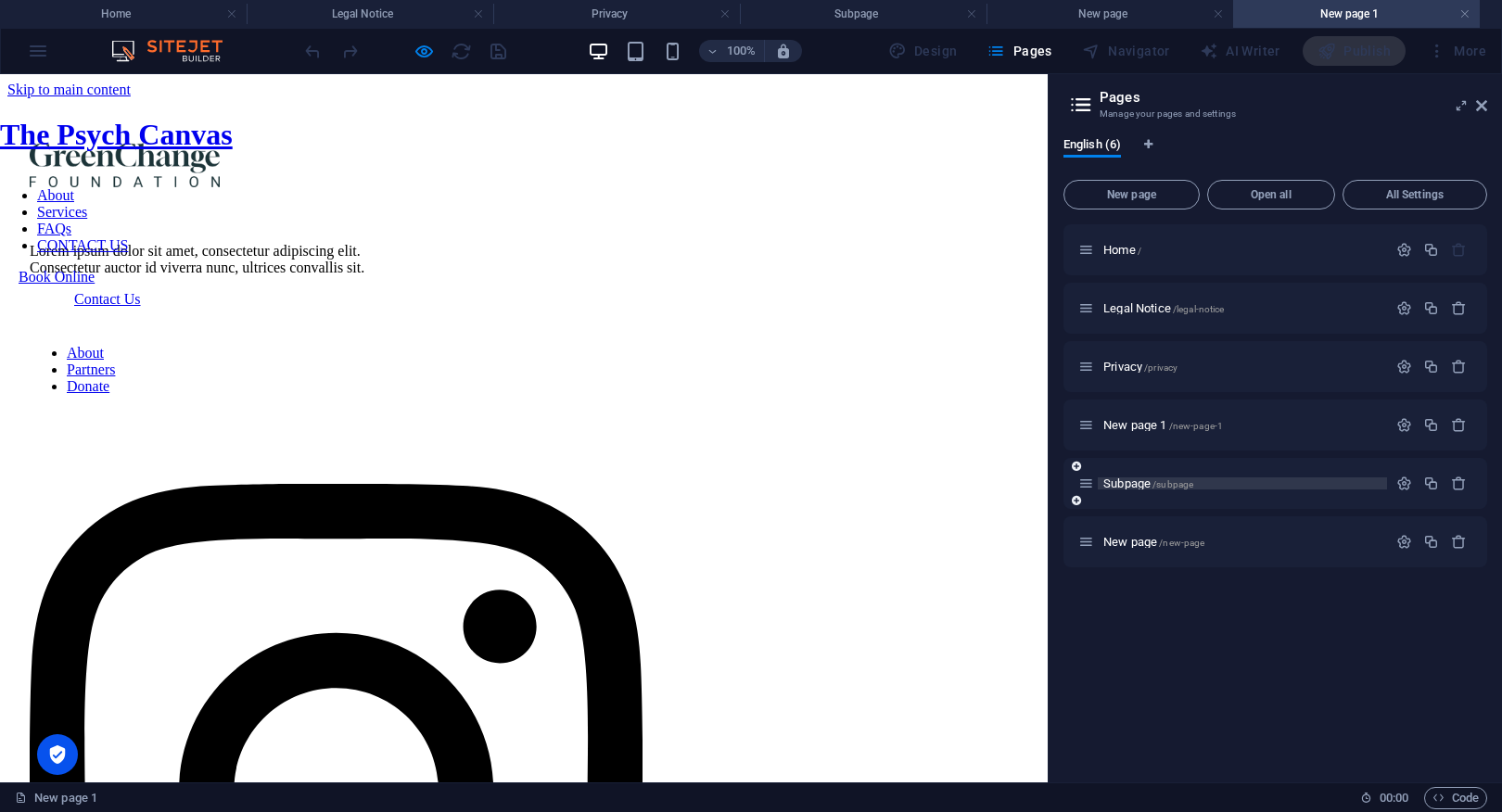 click on "Subpage /subpage" at bounding box center (1148, 483) 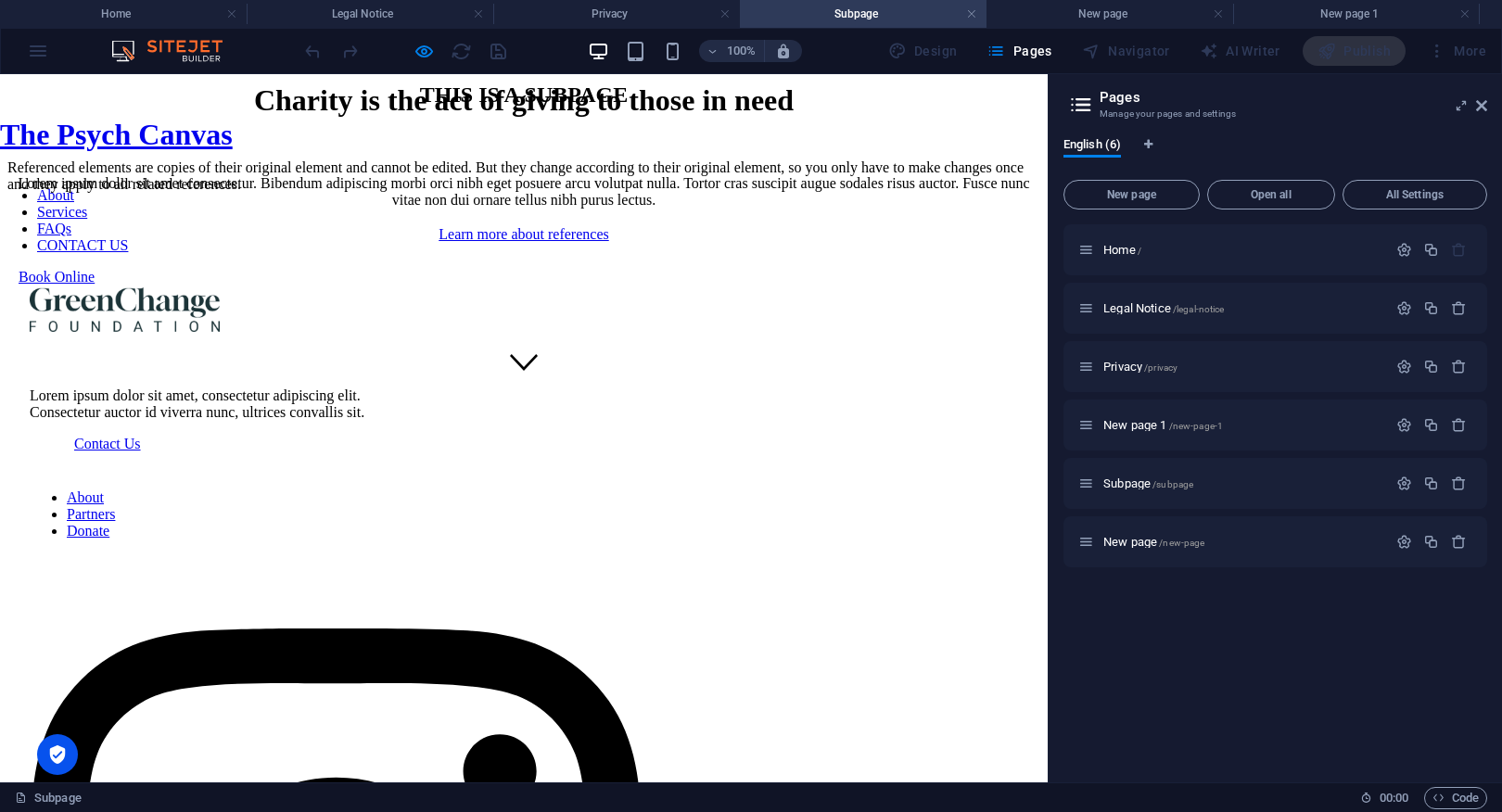scroll, scrollTop: 0, scrollLeft: 0, axis: both 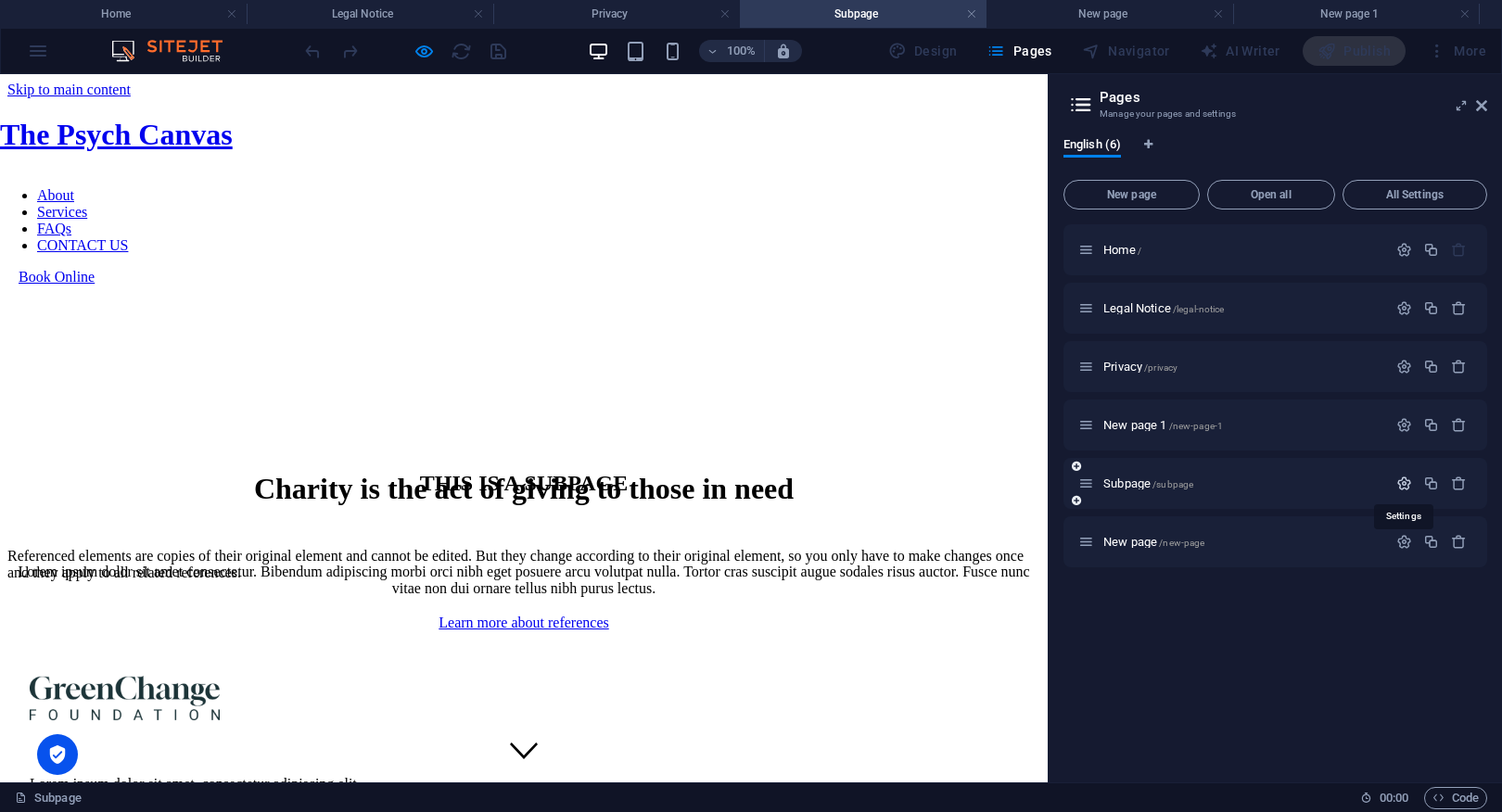 click at bounding box center [1404, 483] 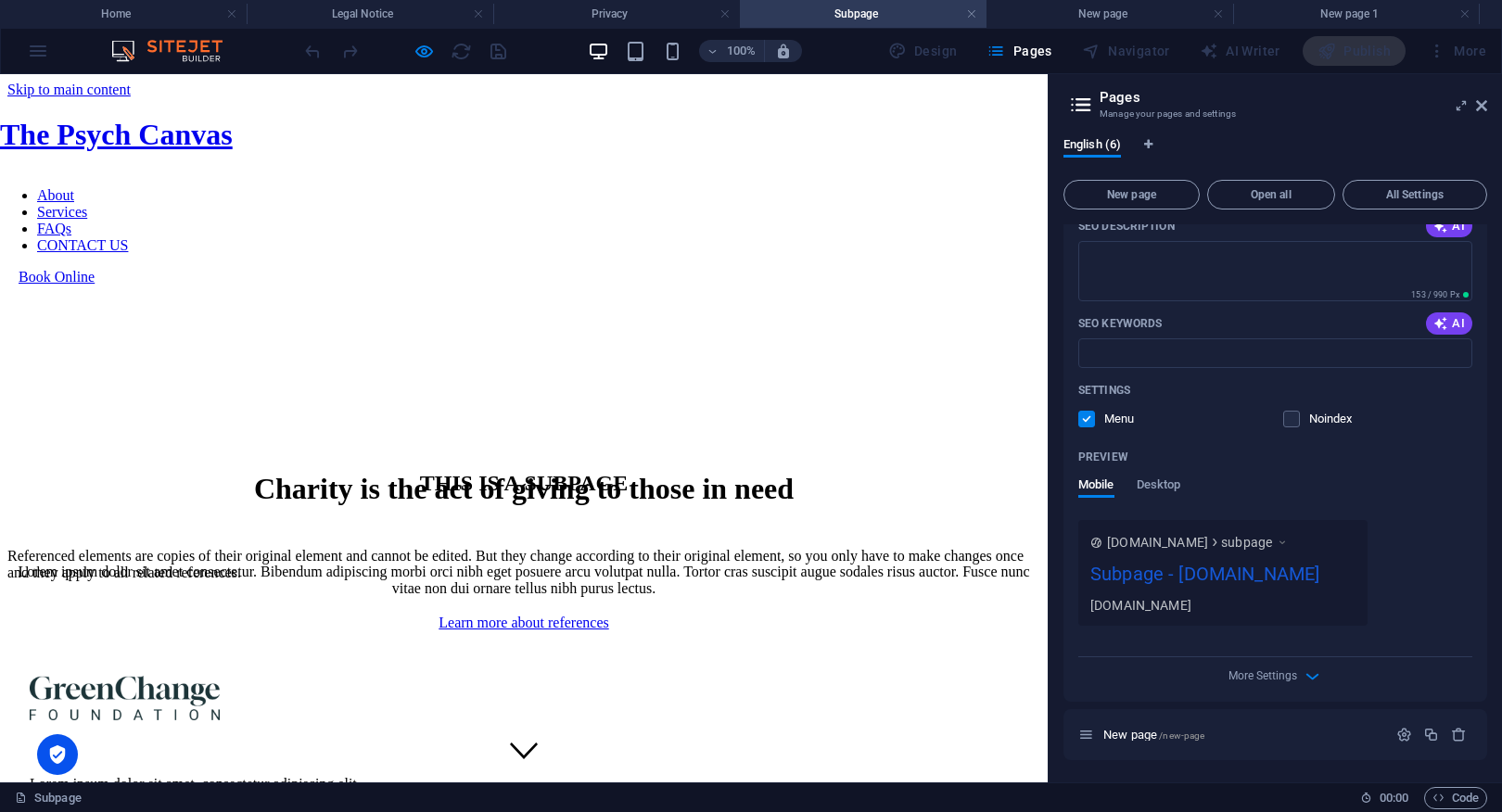 scroll, scrollTop: 519, scrollLeft: 0, axis: vertical 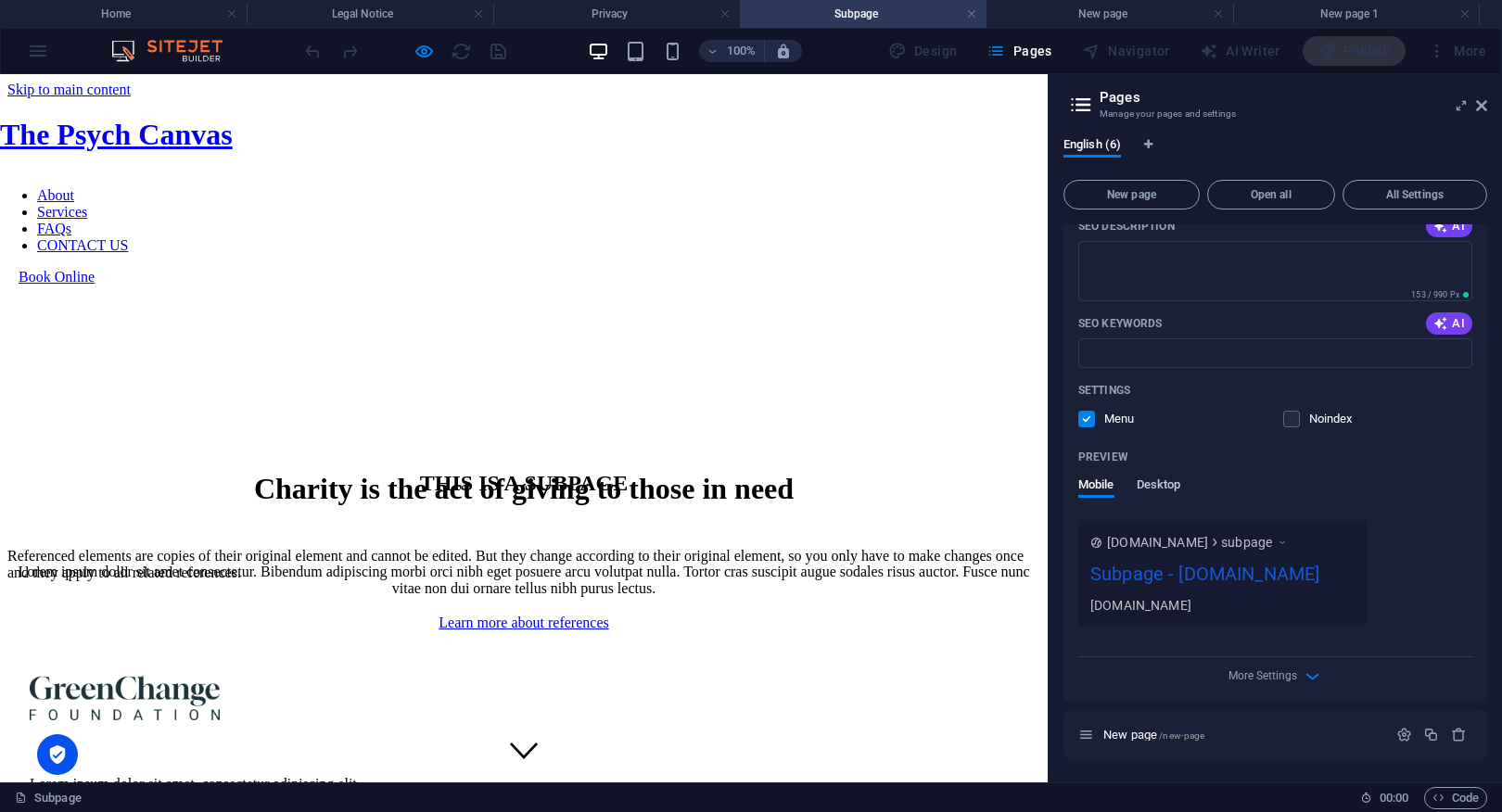 click on "Desktop" at bounding box center [1159, 487] 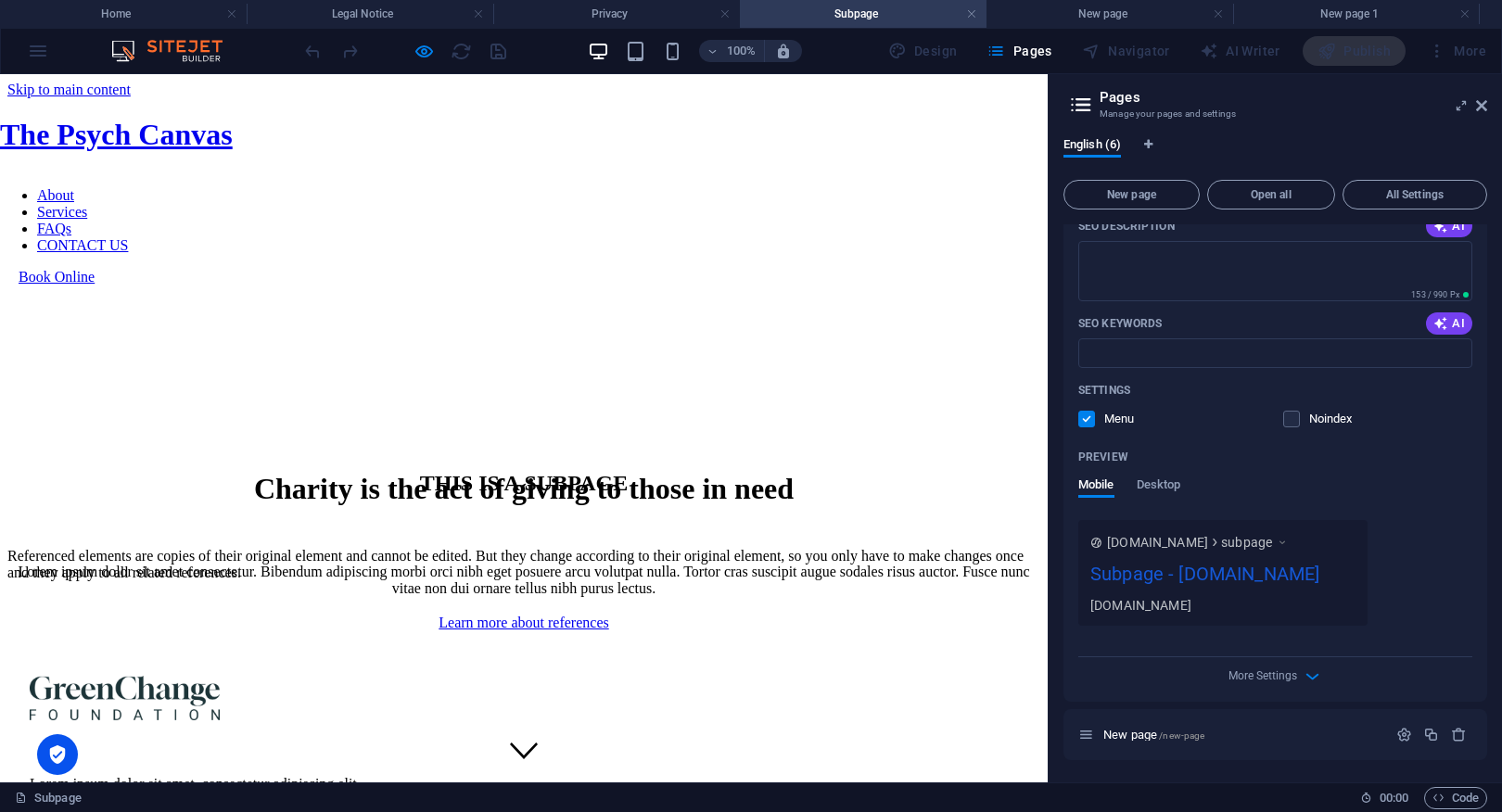 scroll, scrollTop: 464, scrollLeft: 0, axis: vertical 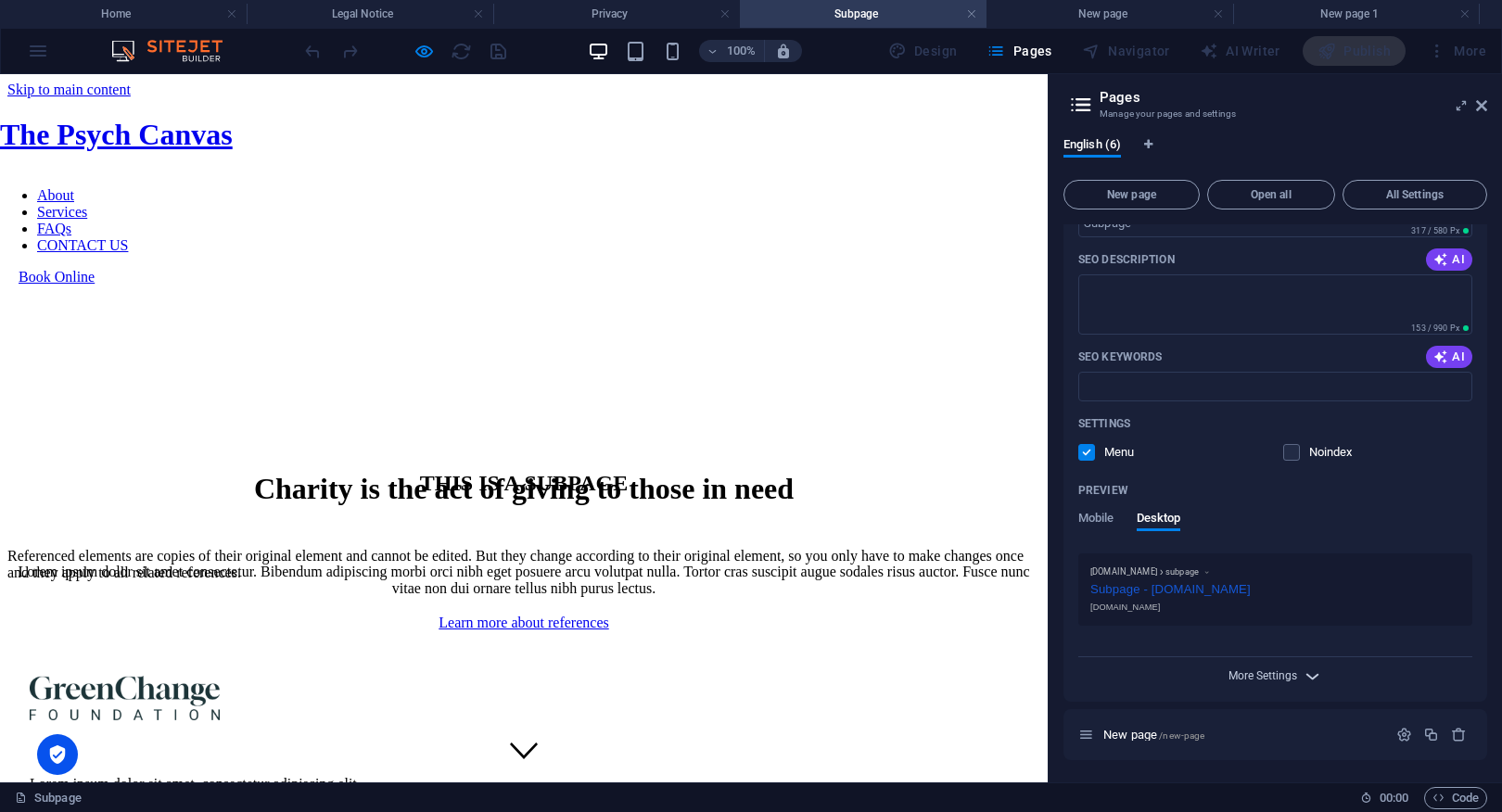 click on "More Settings" at bounding box center [1263, 676] 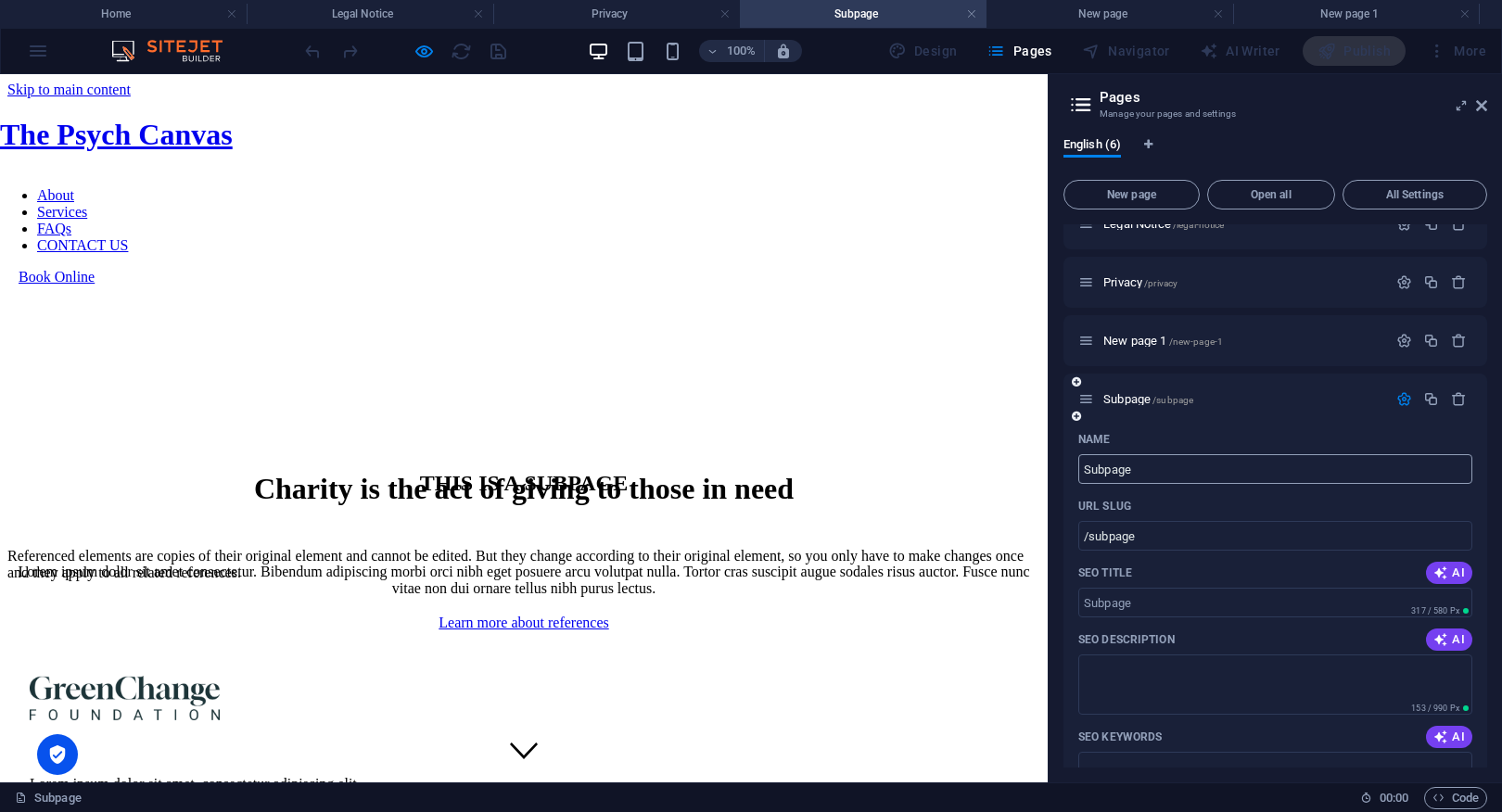 scroll, scrollTop: 72, scrollLeft: 0, axis: vertical 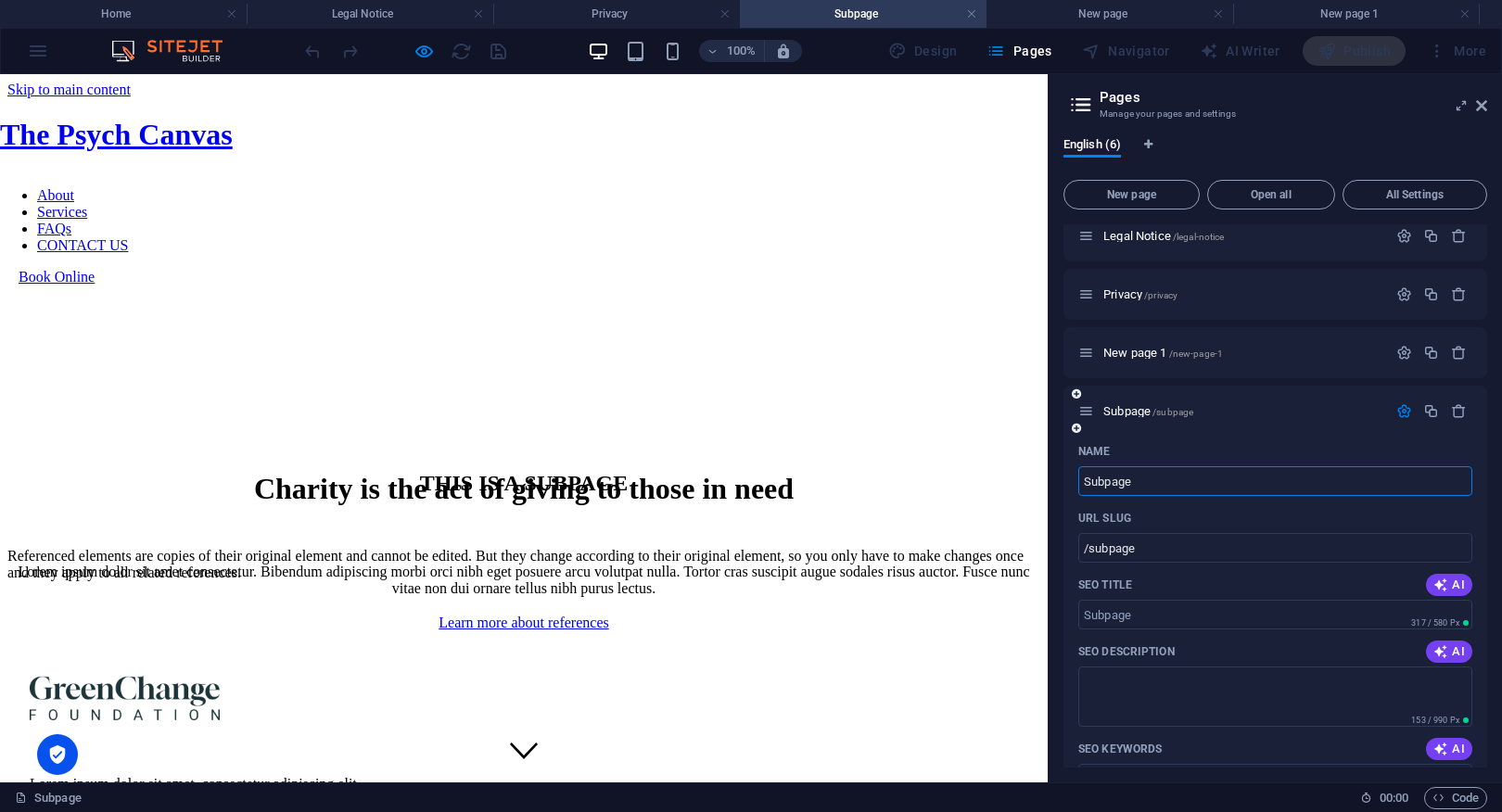 drag, startPoint x: 1154, startPoint y: 487, endPoint x: 1083, endPoint y: 485, distance: 71.02816 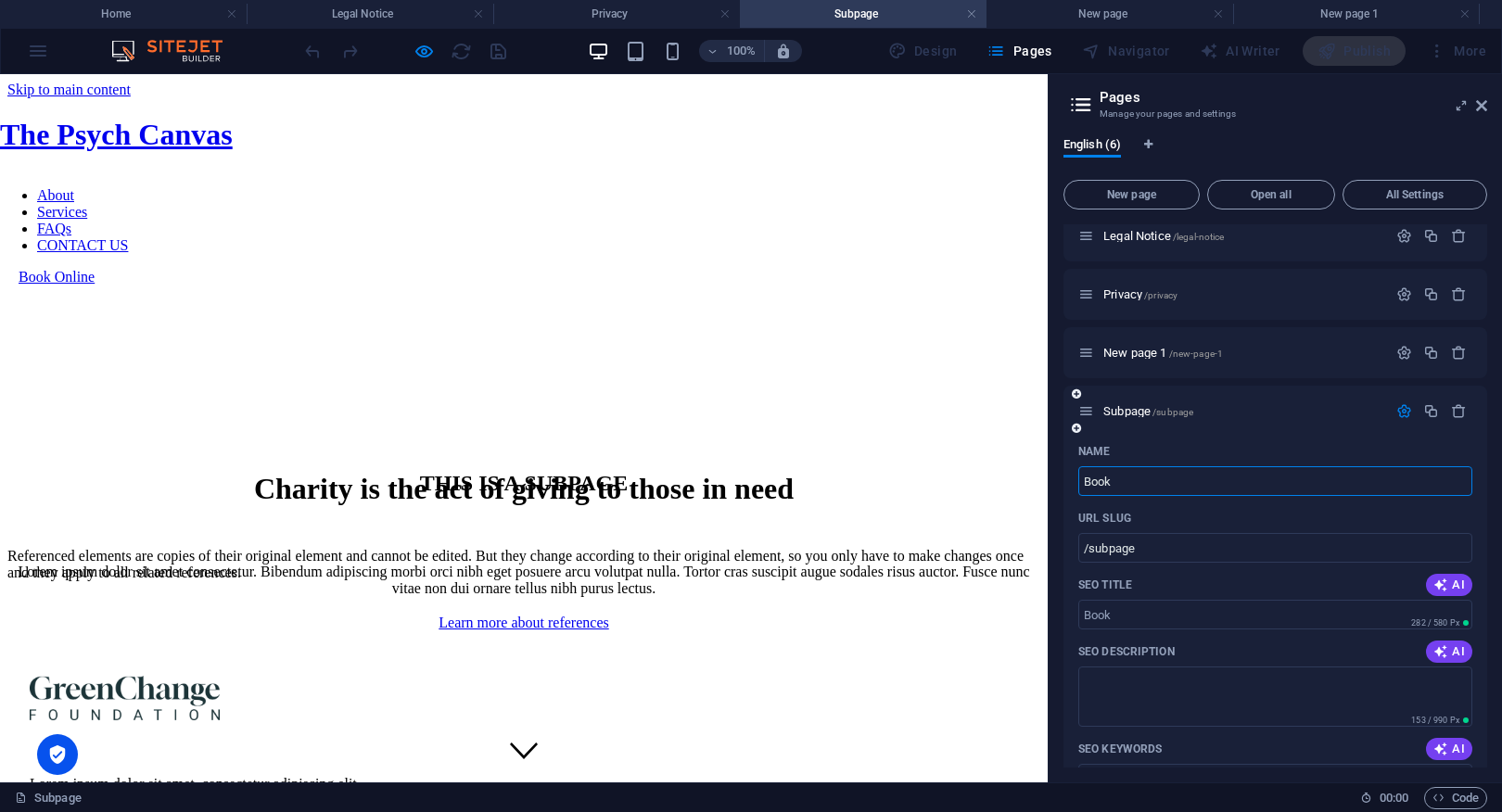 type on "Book" 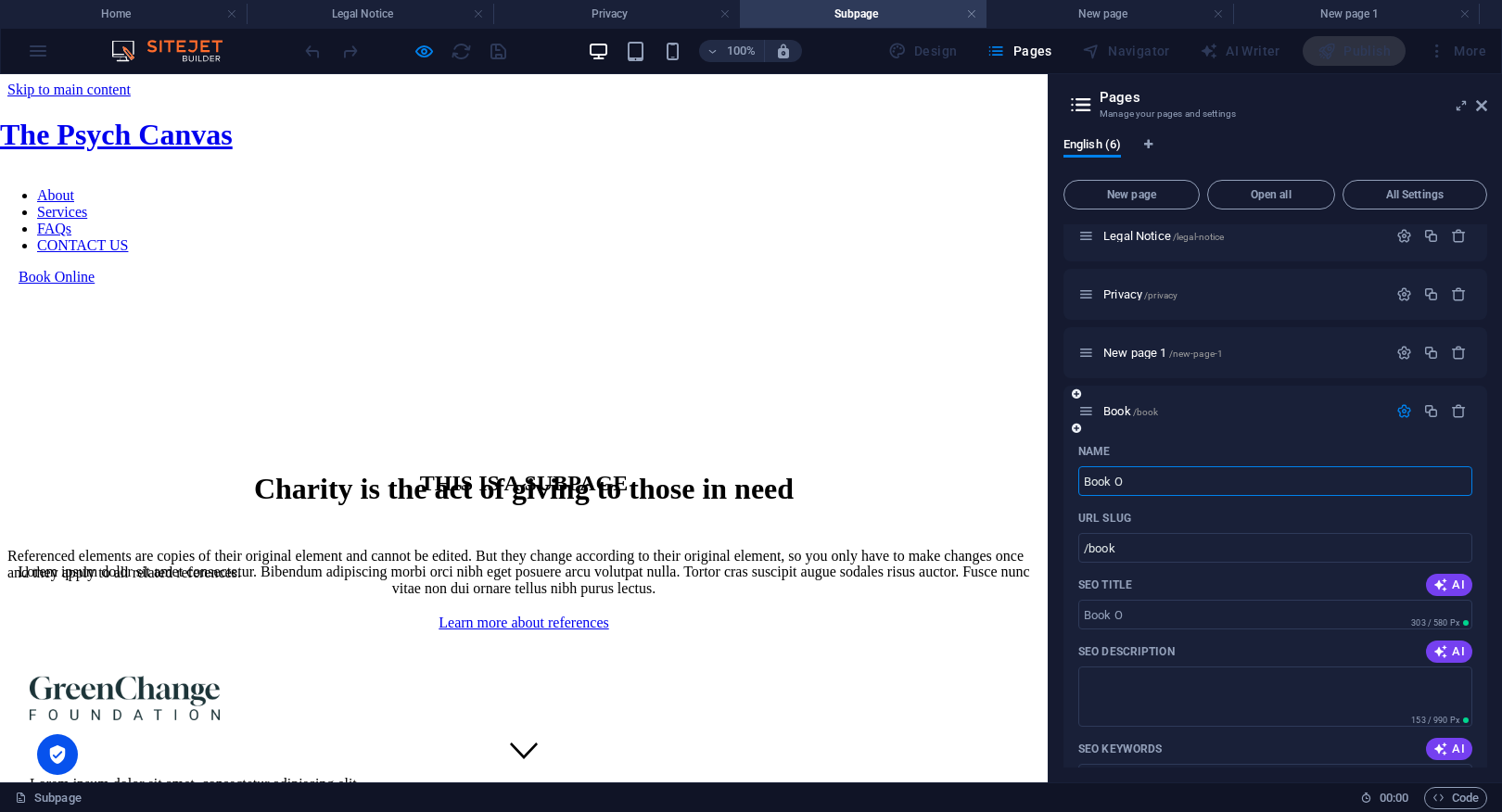 type on "Book On" 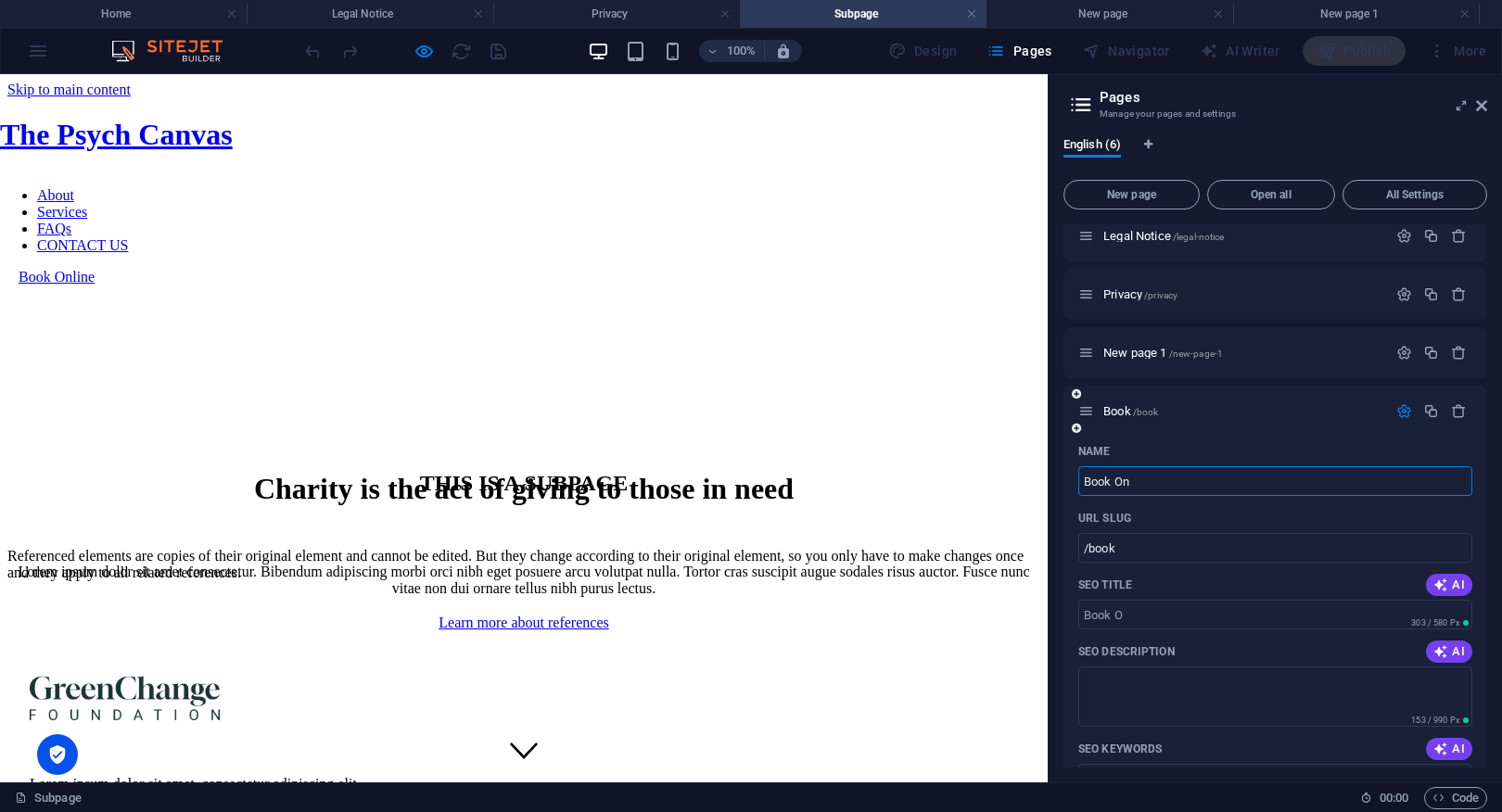 type on "/book-o" 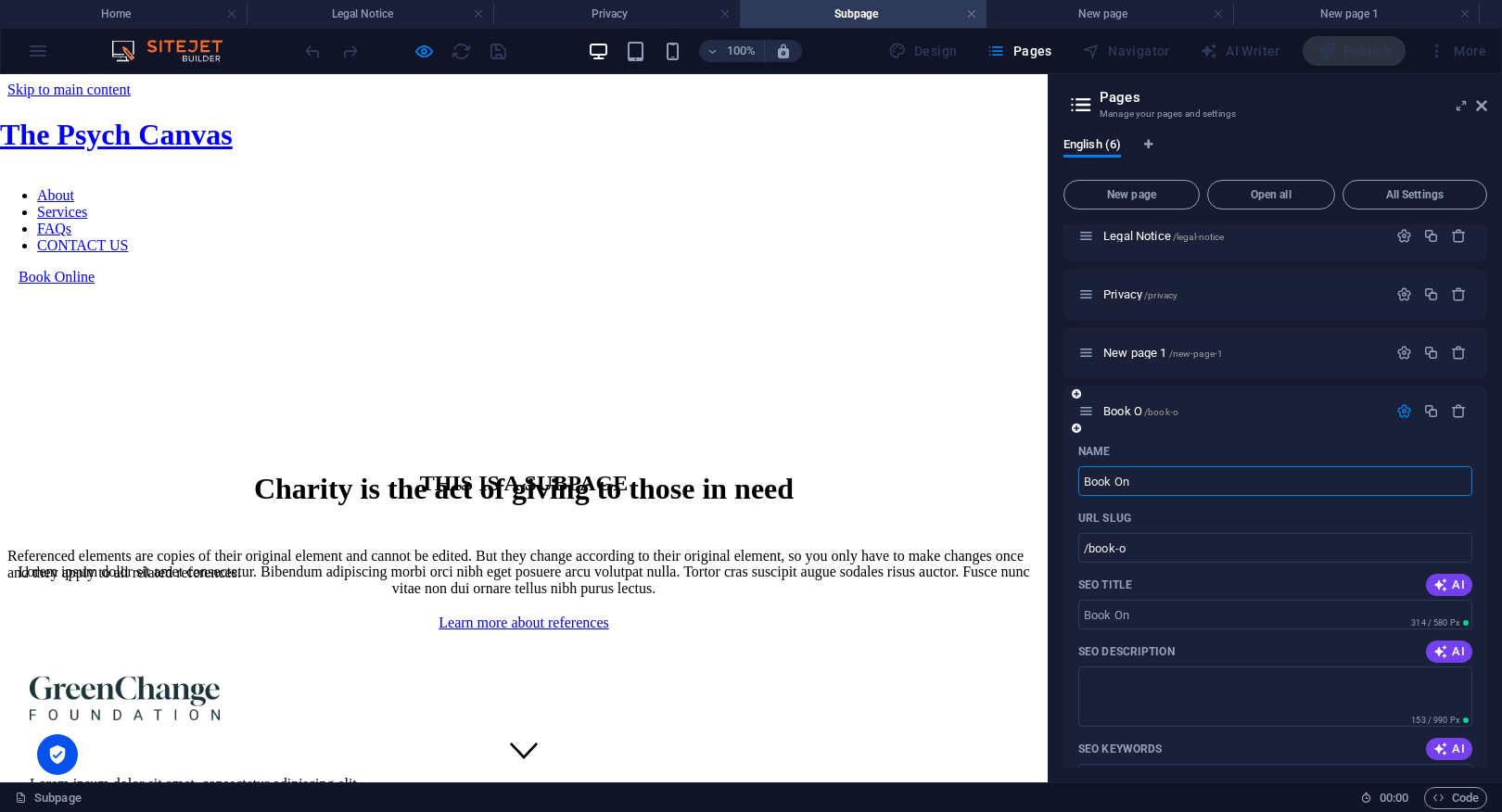 type on "Book On" 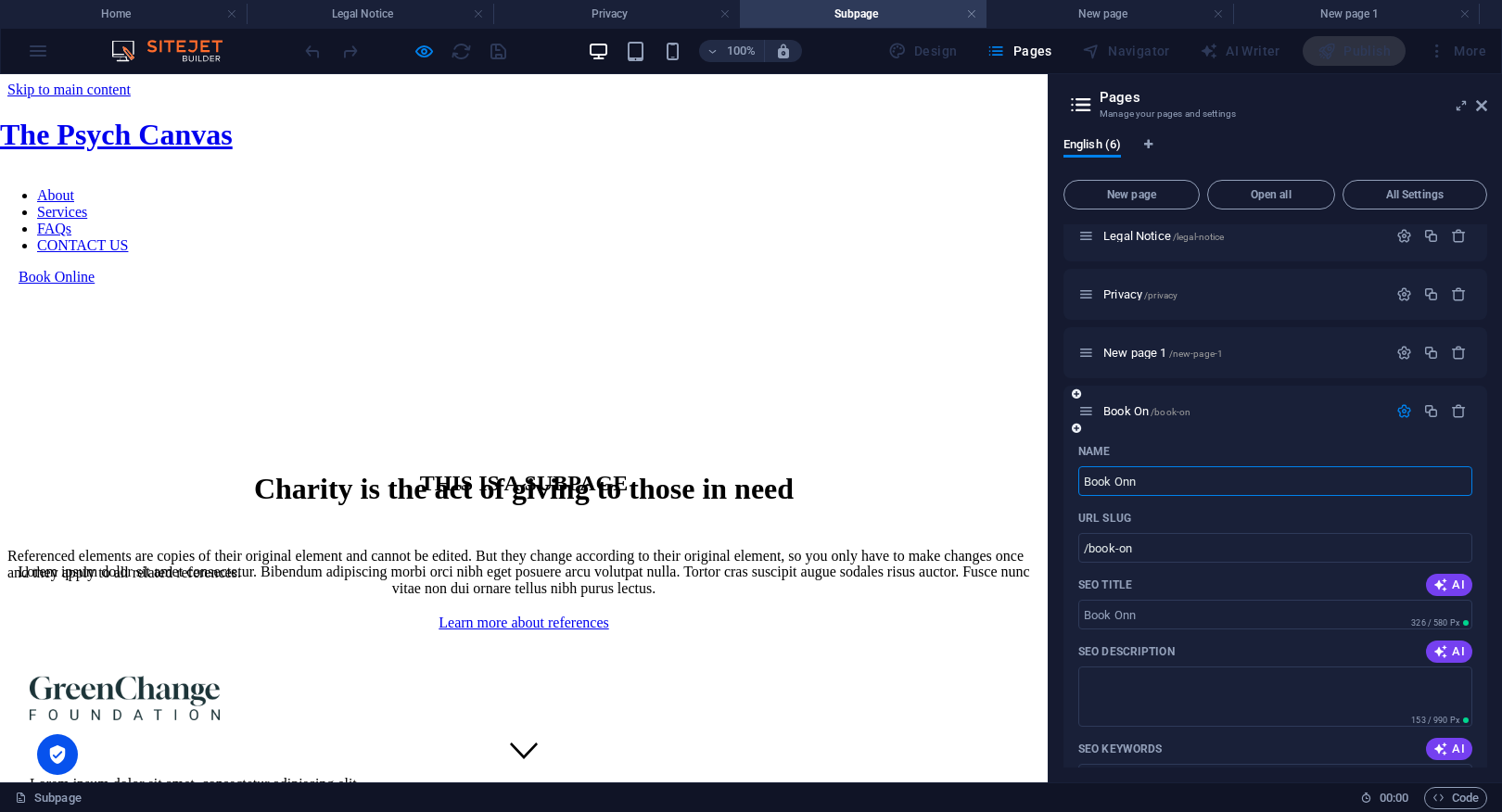 type on "Book On" 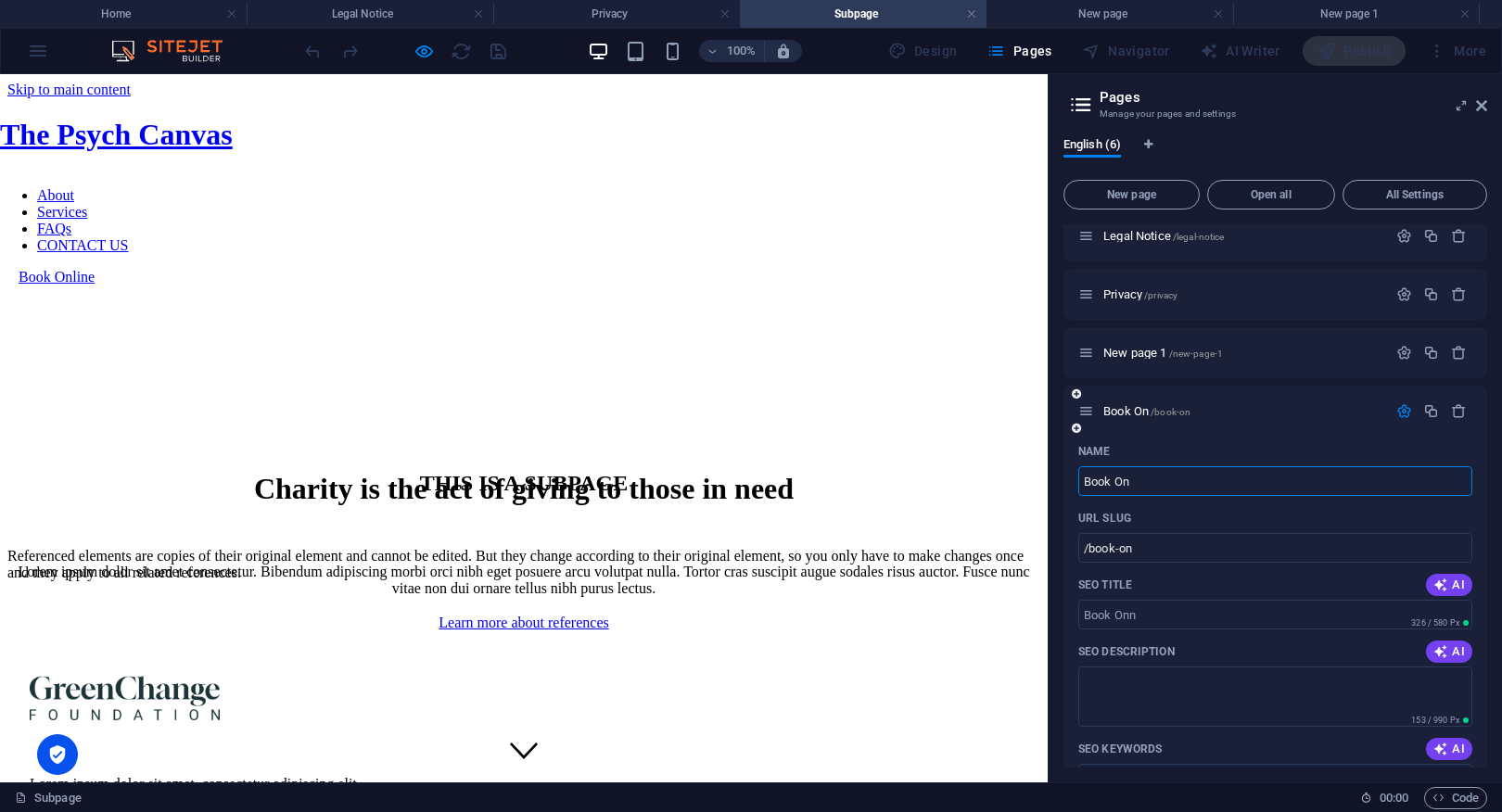type on "/book-onn" 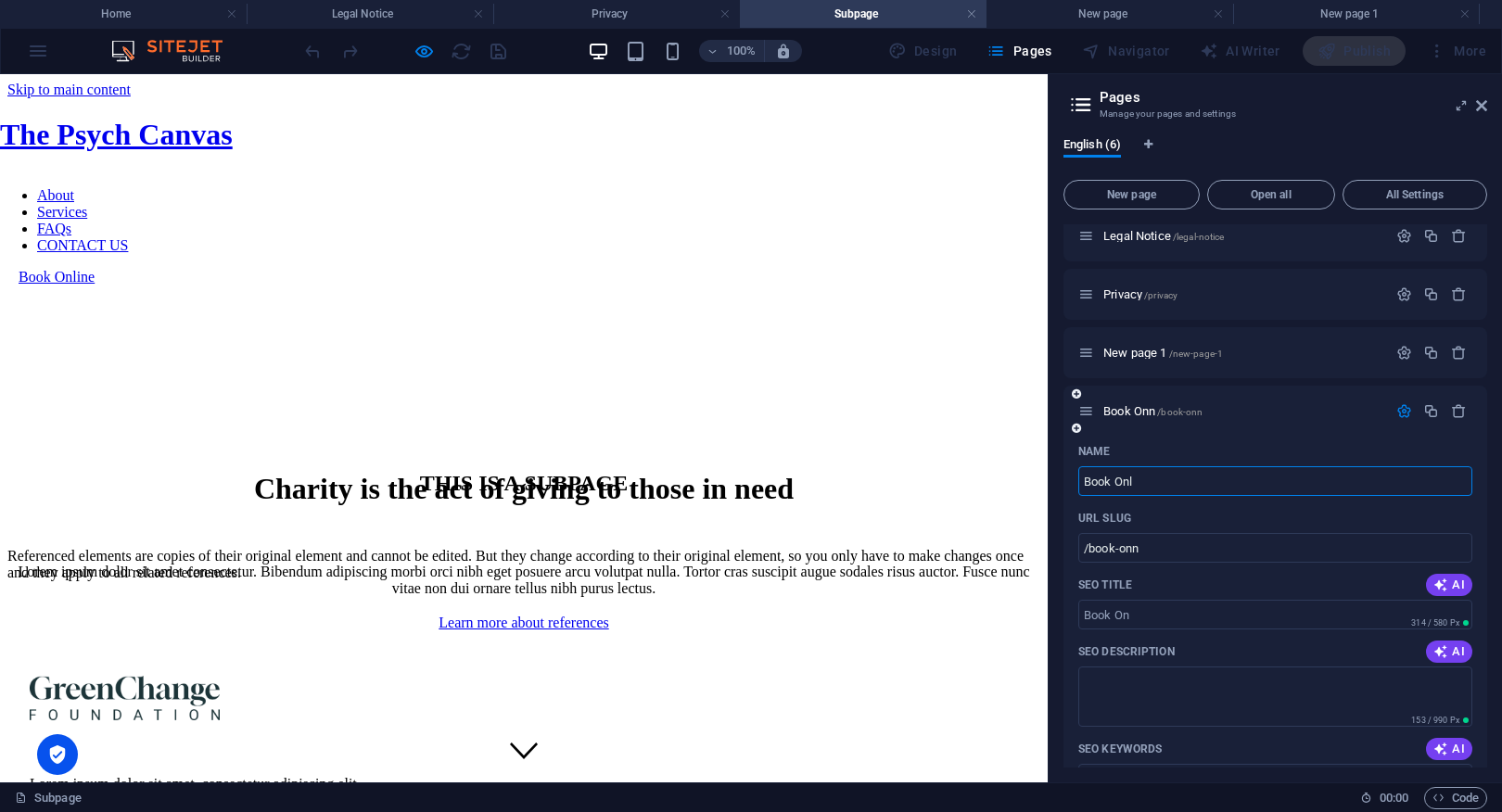 type on "Book Onli" 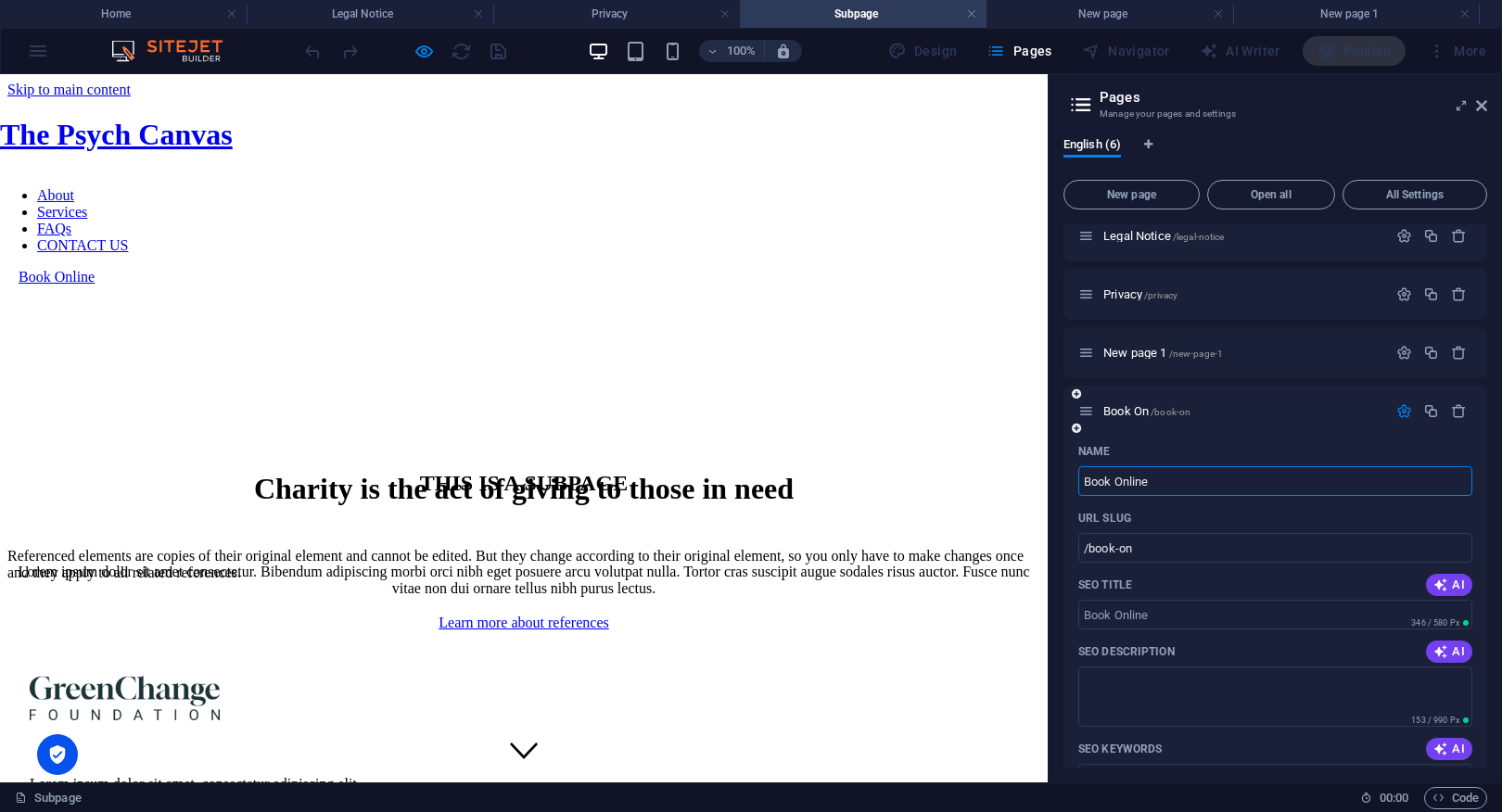 type on "Book Online" 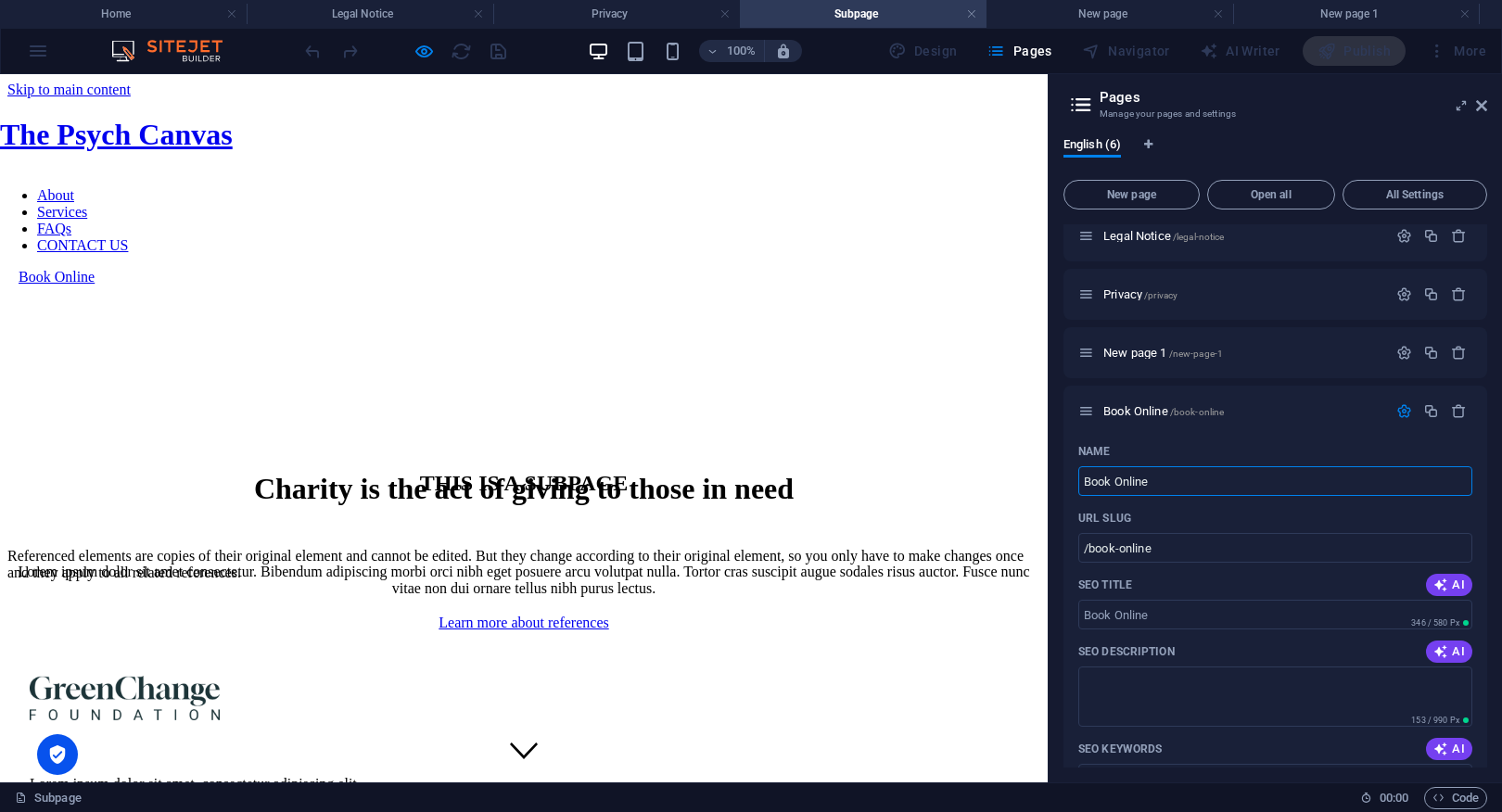 type on "Book Online" 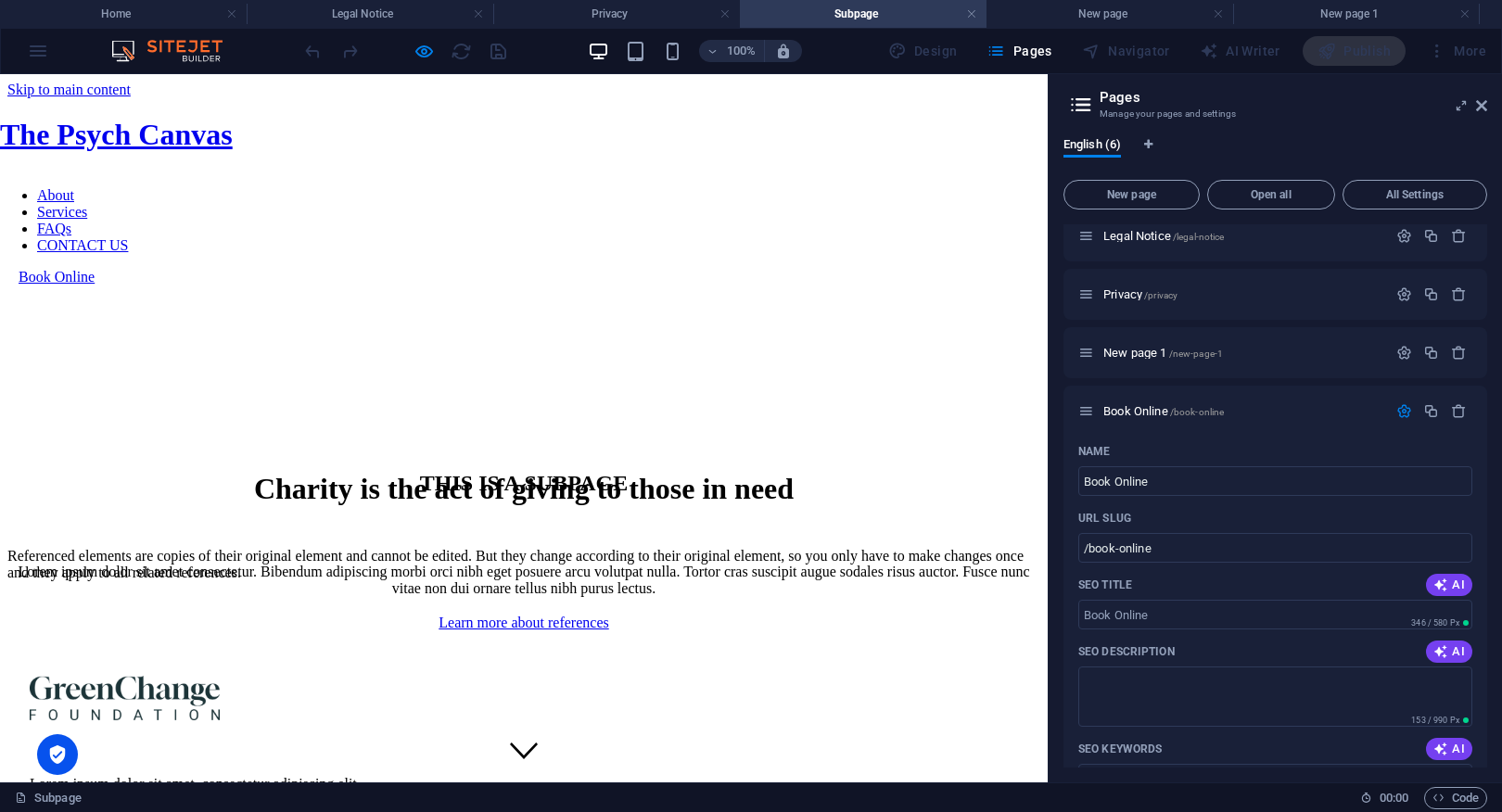 click on "Book Online" at bounding box center (57, 276) 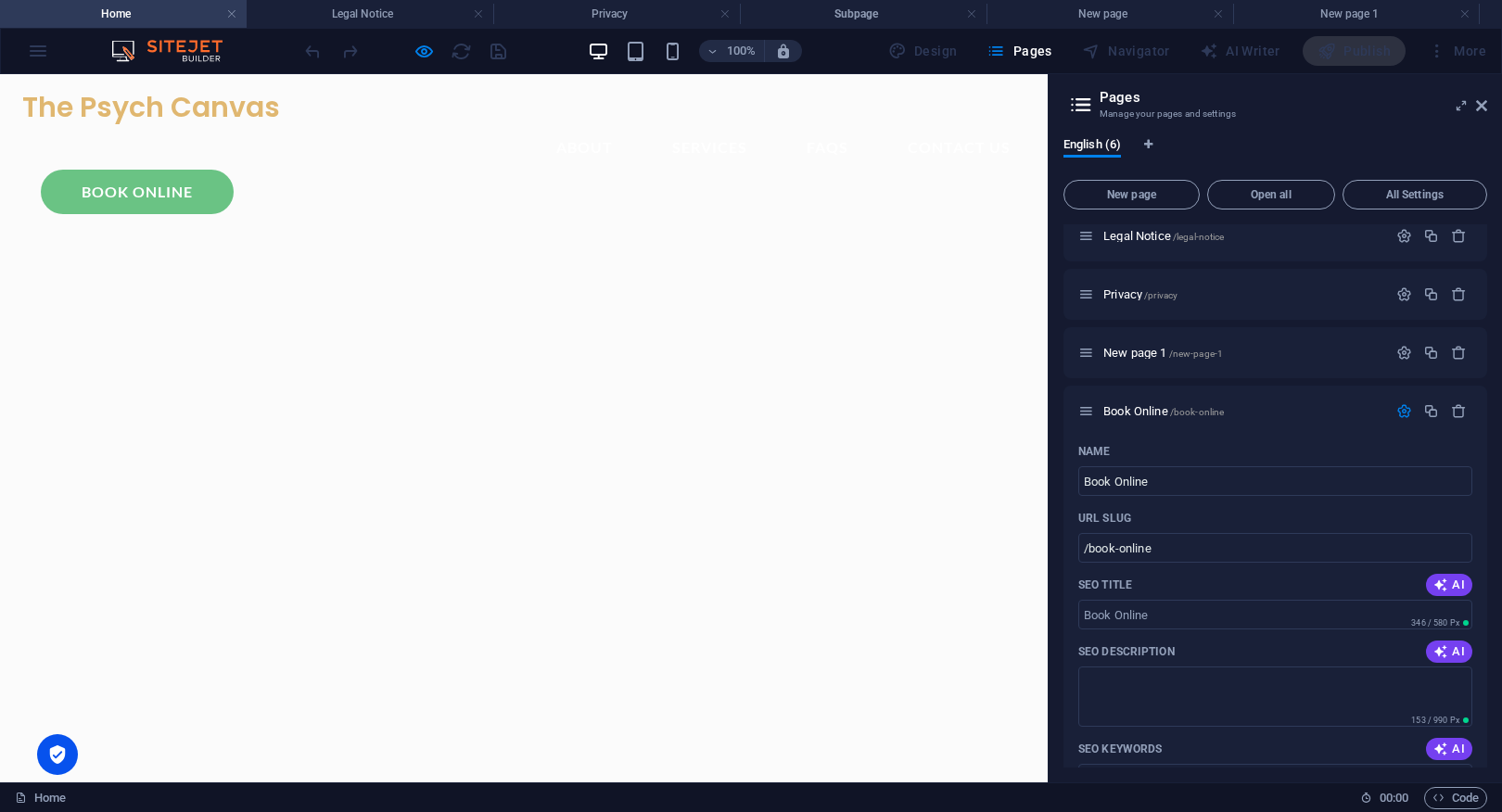 click on "Book Online" at bounding box center (137, 192) 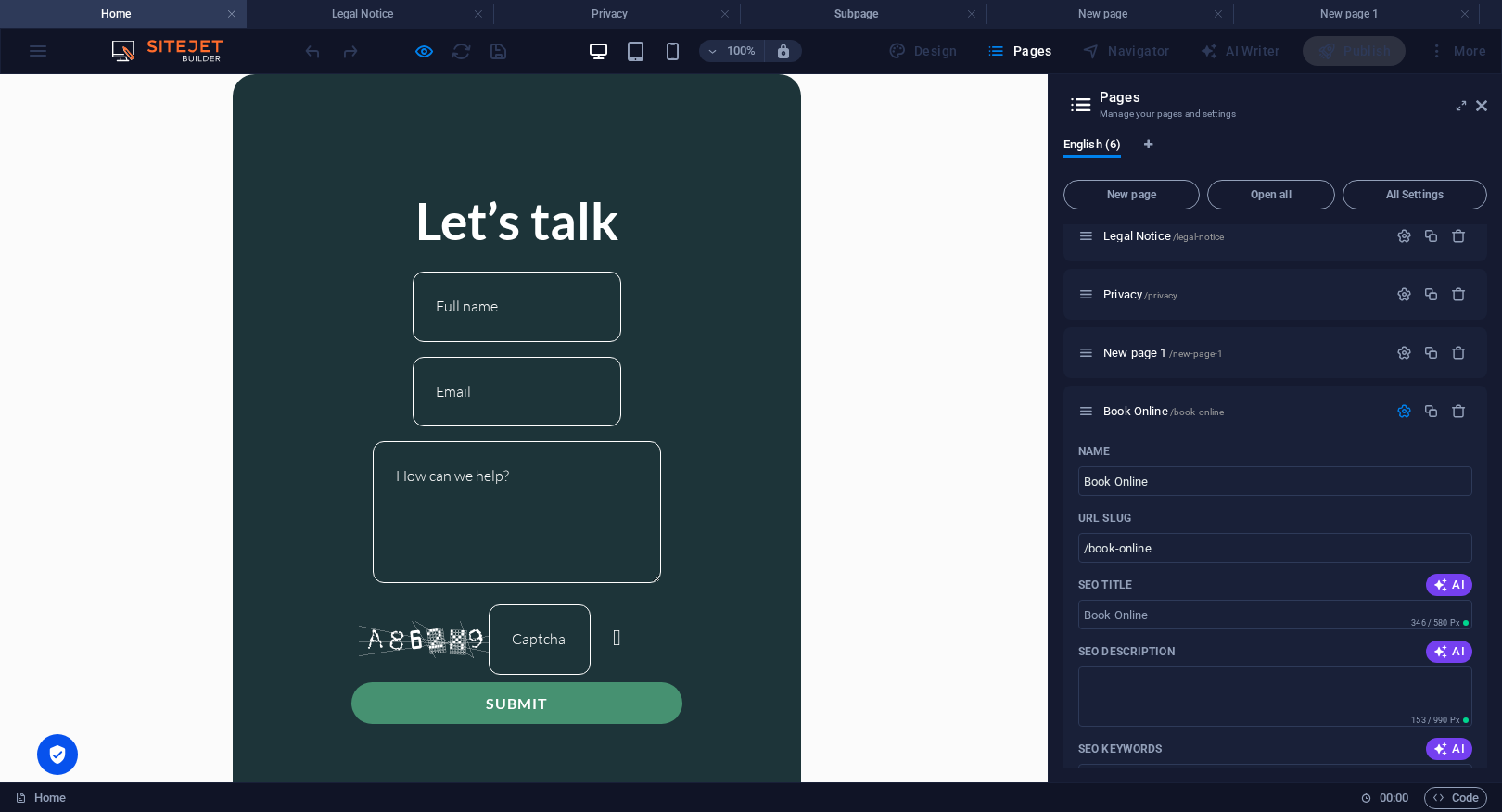 click on "×" at bounding box center (516, 855) 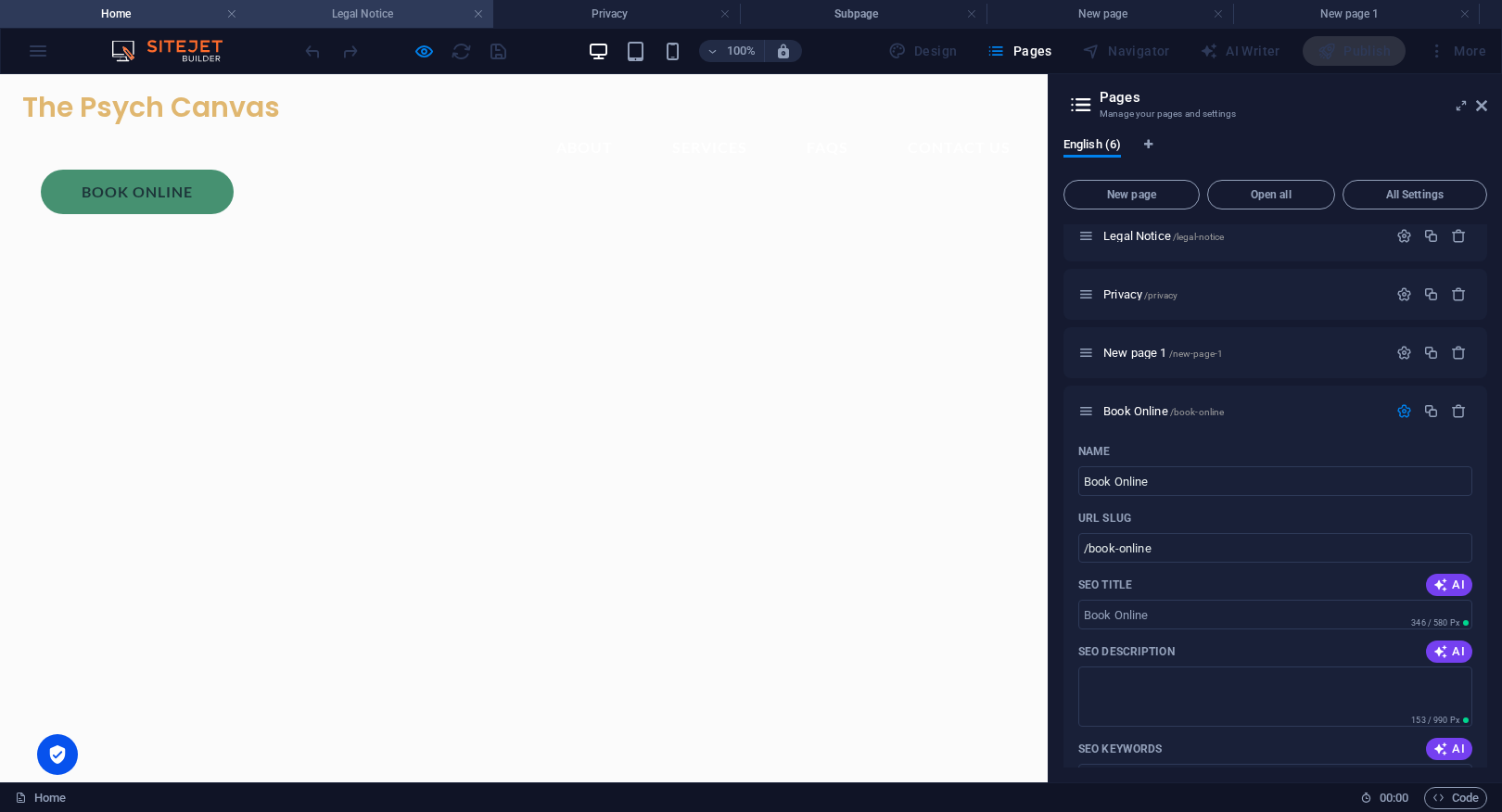 click on "Legal Notice" at bounding box center (370, 14) 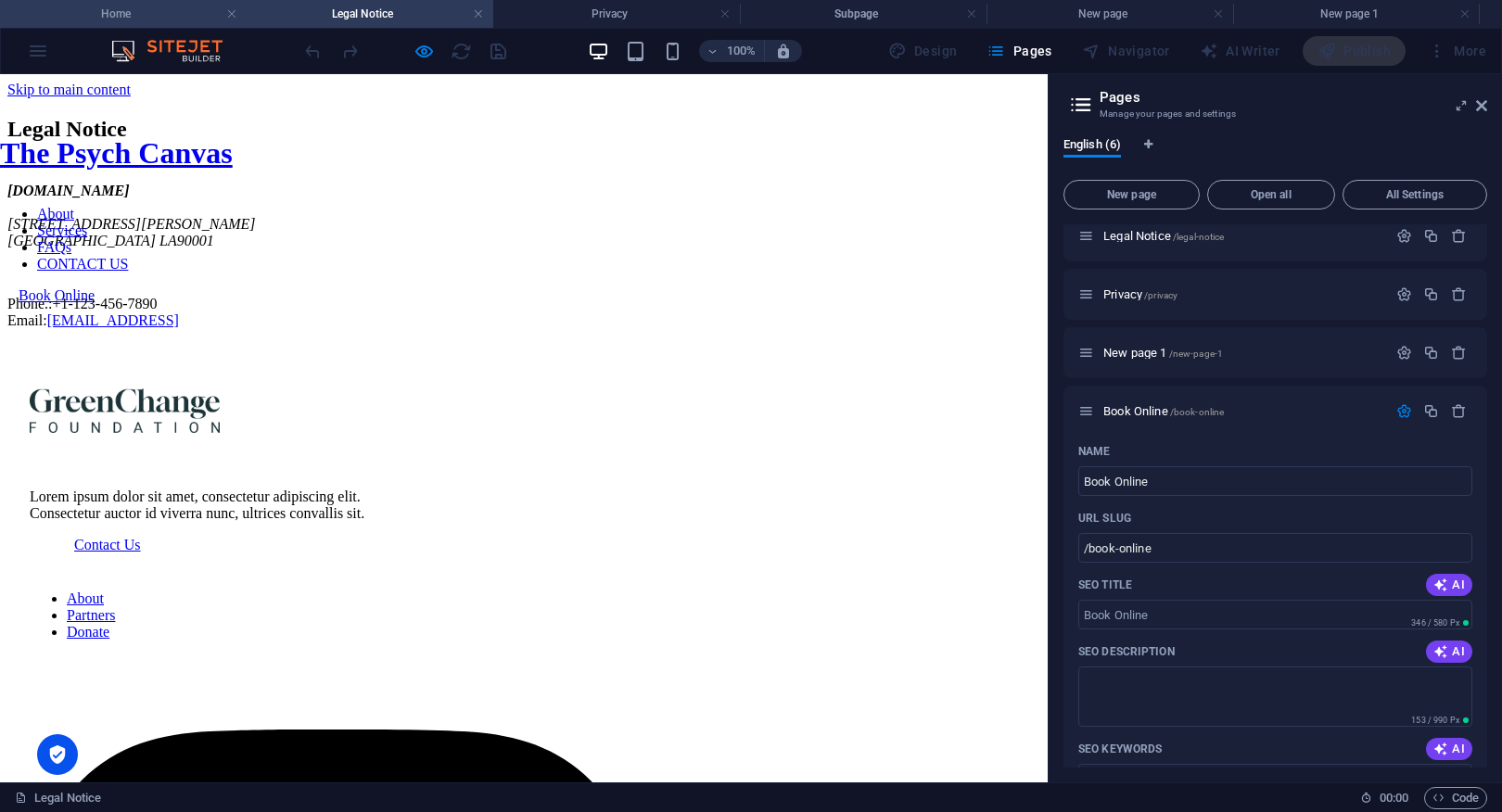 click on "Home" at bounding box center [123, 14] 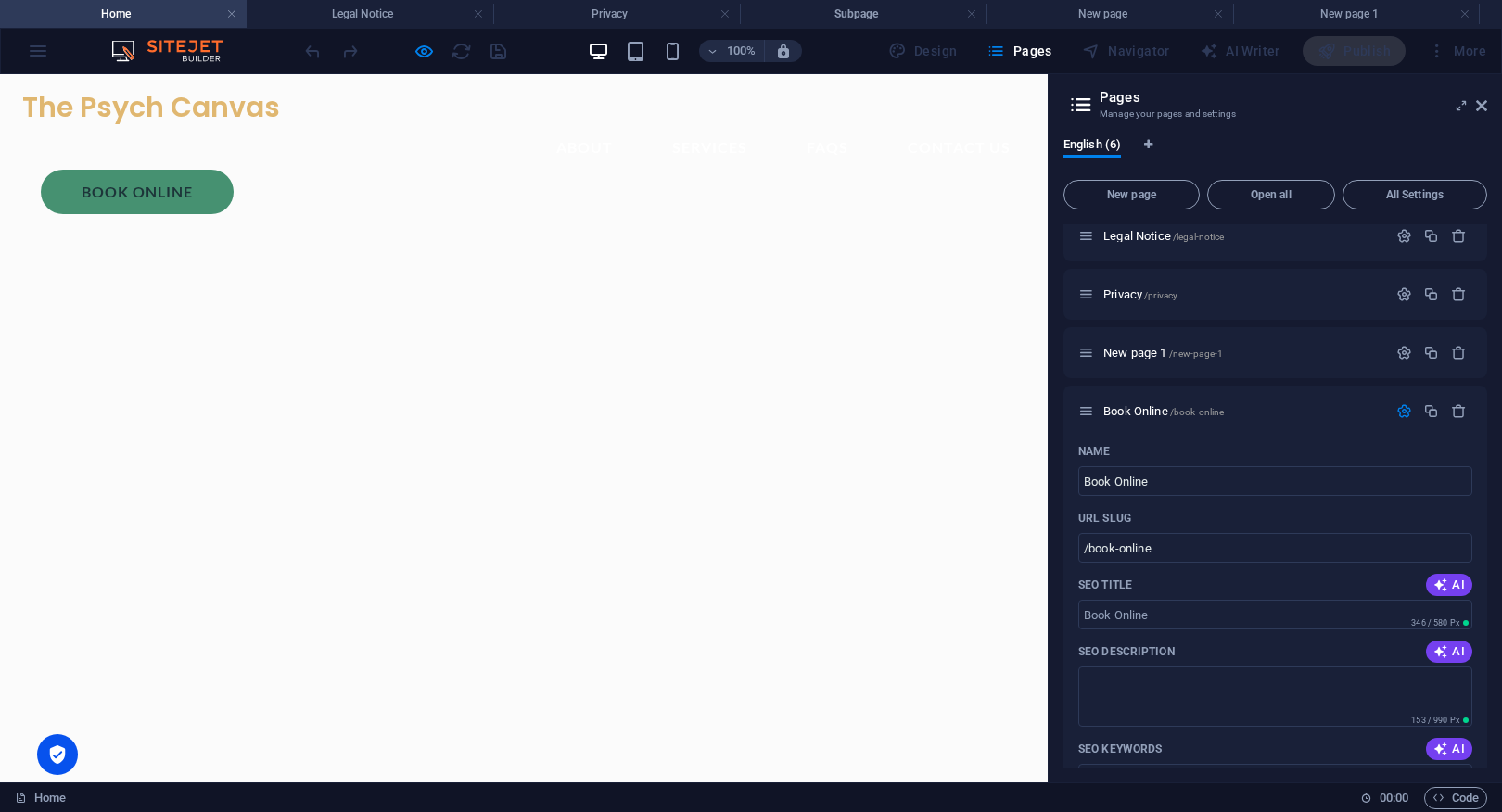 click on "100% Design Pages Navigator AI Writer Publish More" at bounding box center [751, 51] 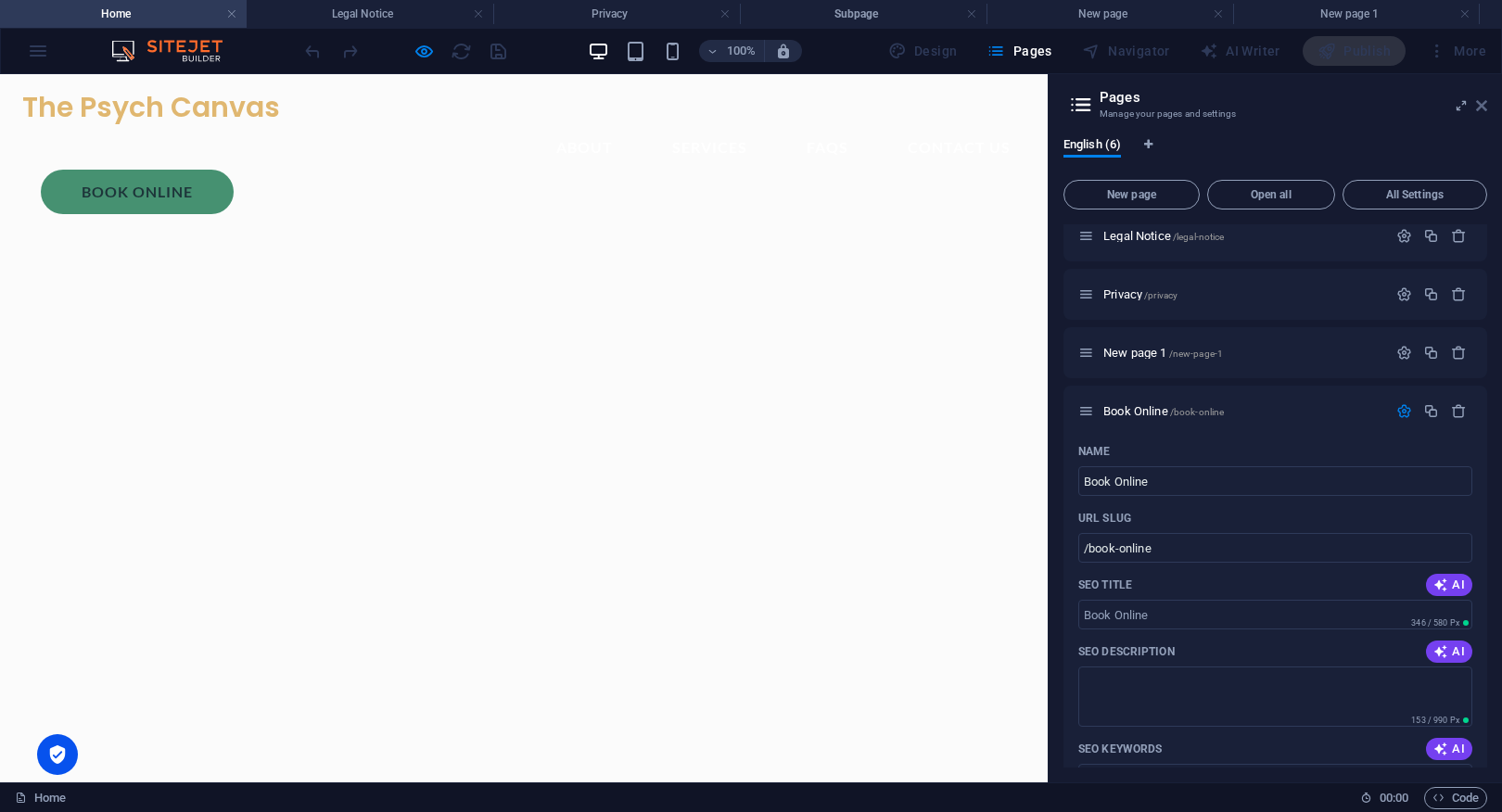click at bounding box center (1482, 106) 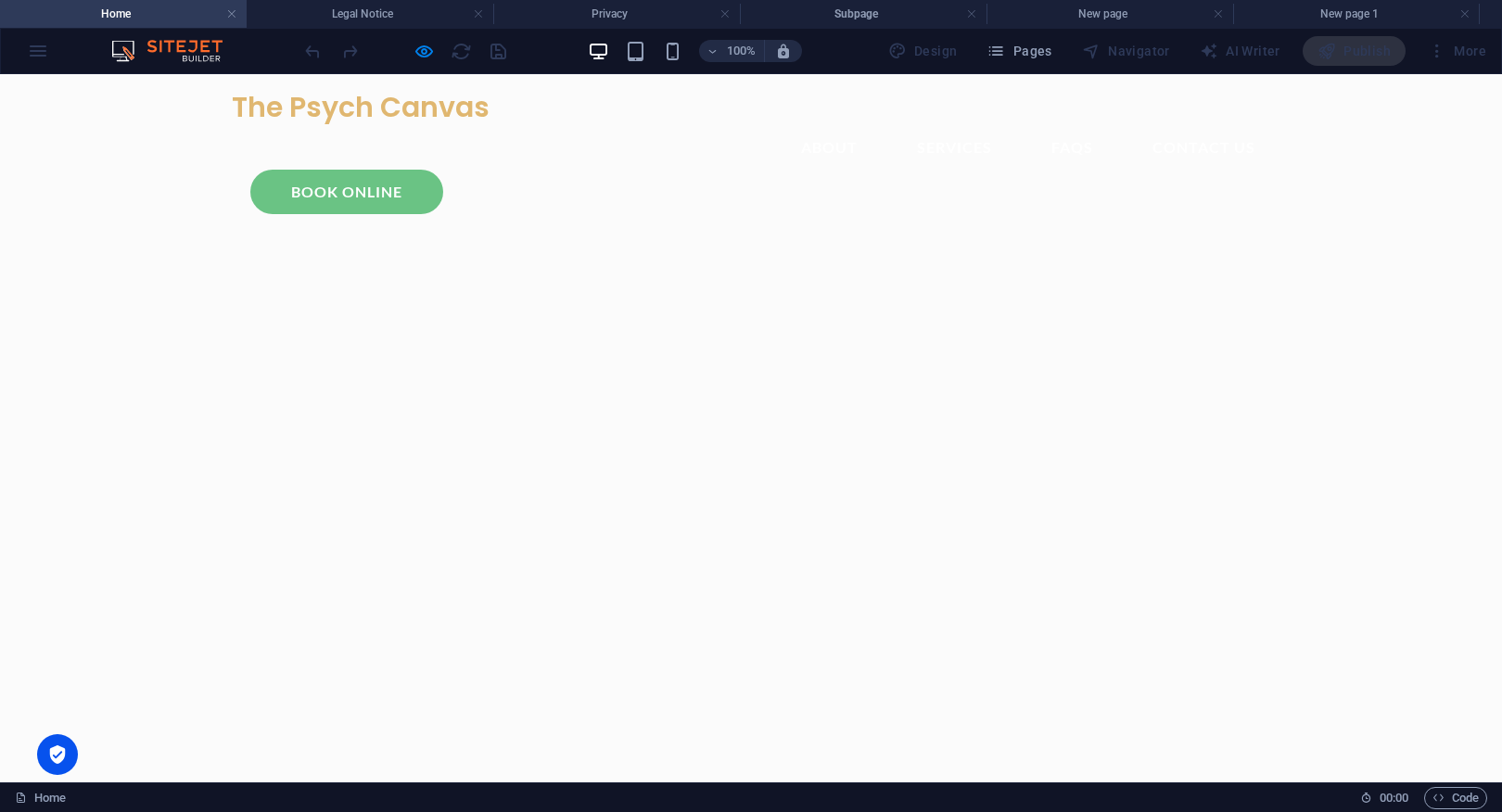 click on "Book Online" at bounding box center (347, 192) 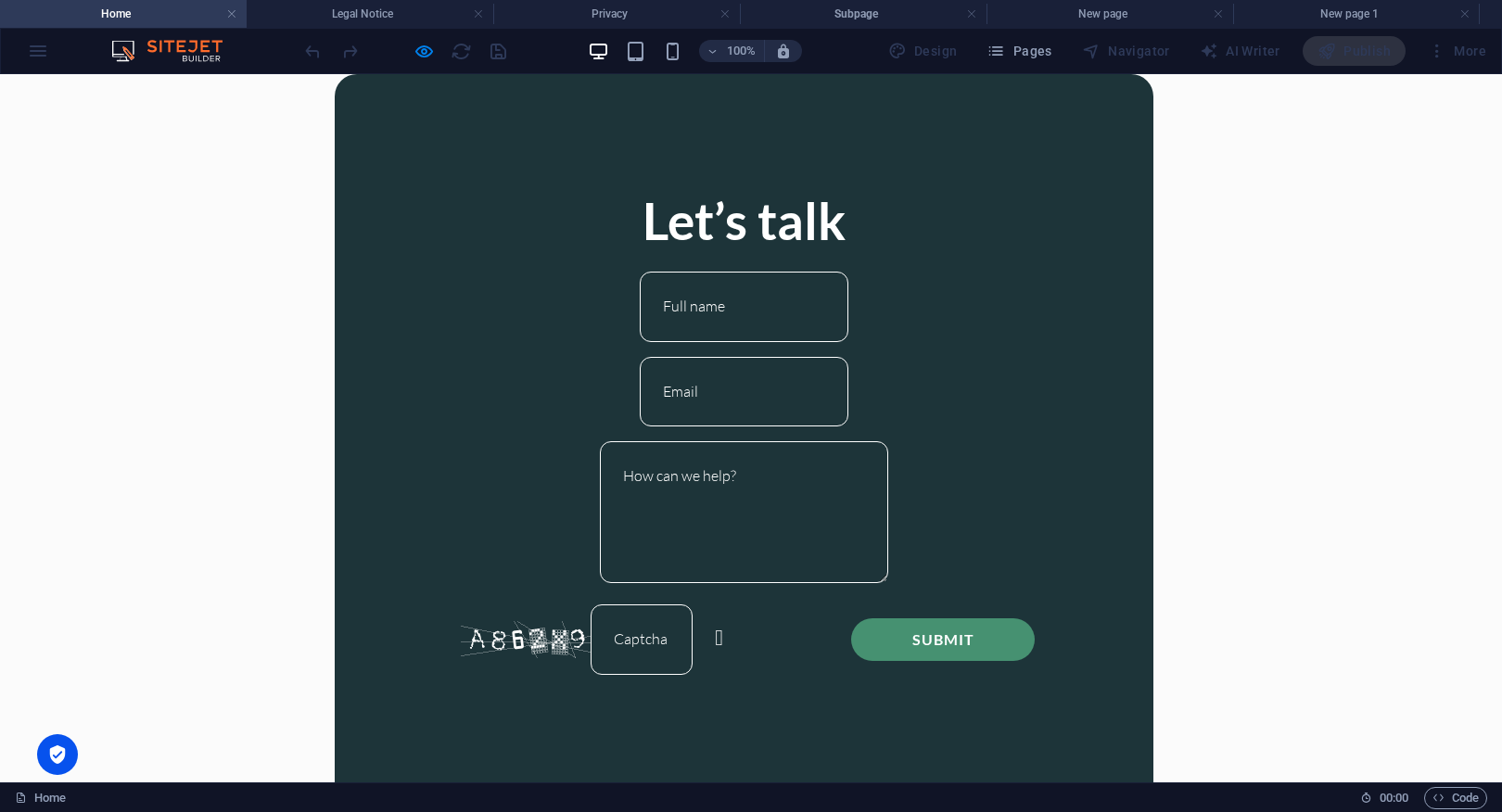 drag, startPoint x: 1144, startPoint y: 125, endPoint x: 905, endPoint y: 125, distance: 239 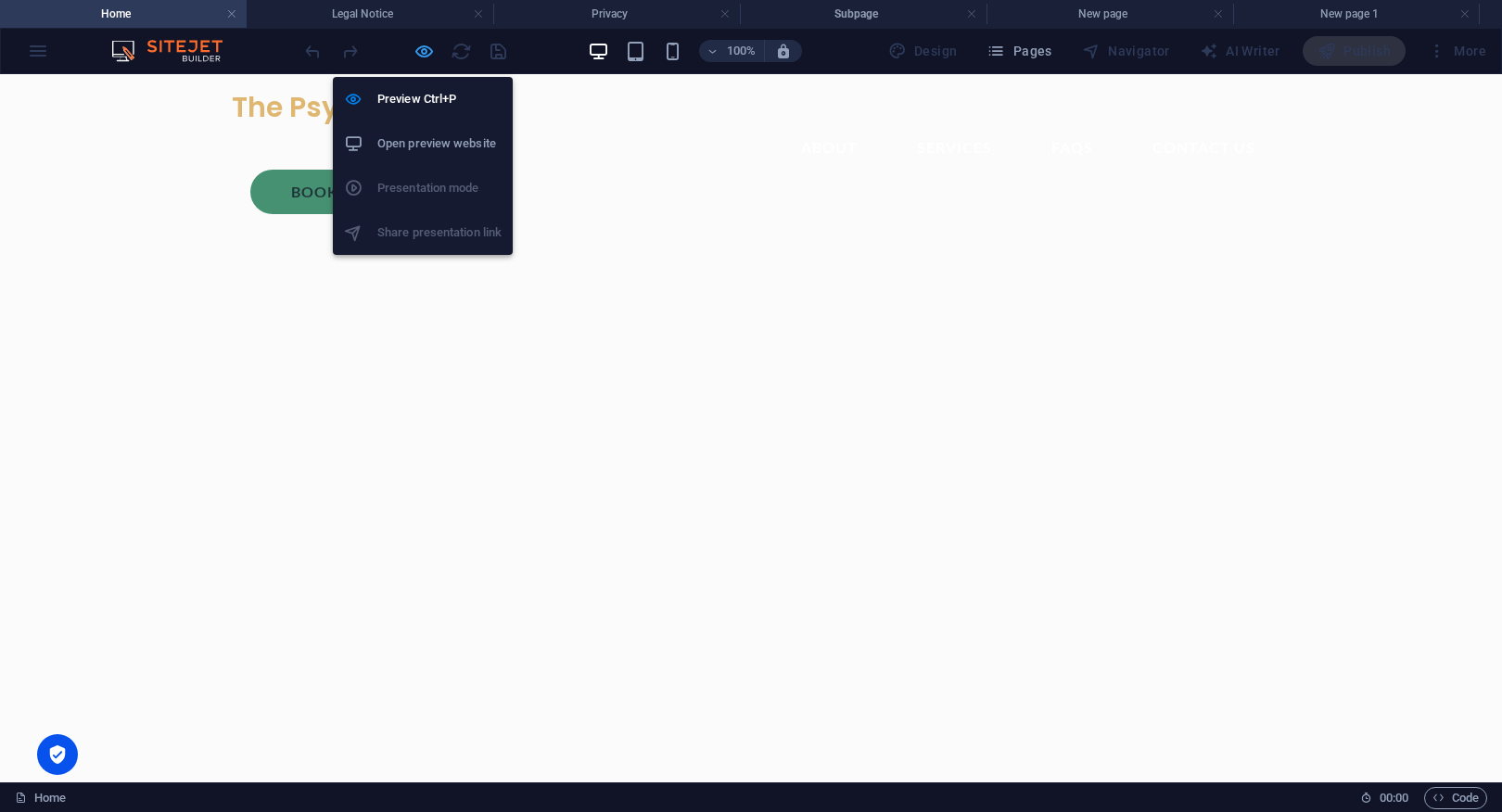 click at bounding box center [424, 51] 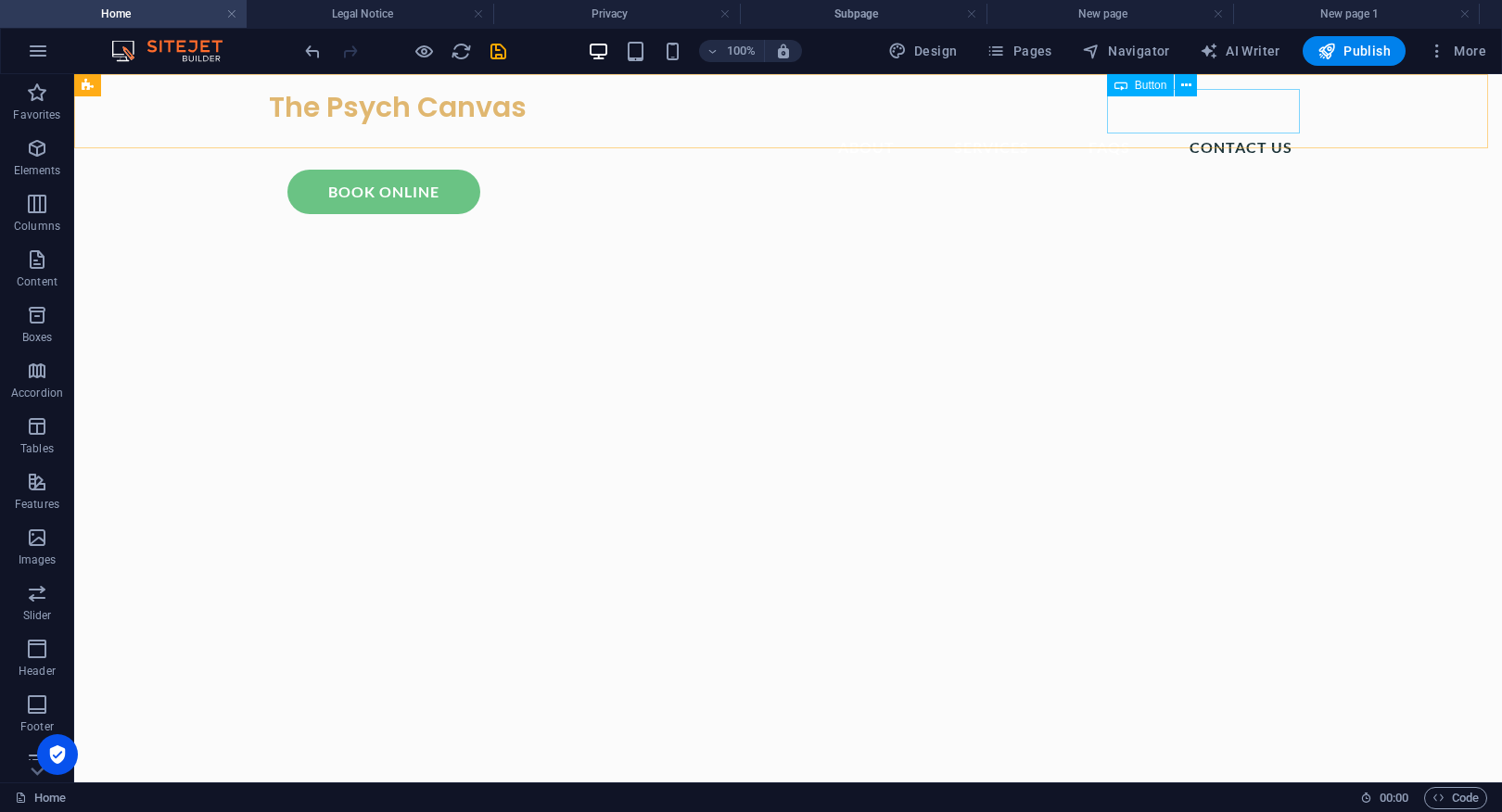 drag, startPoint x: 1254, startPoint y: 113, endPoint x: 1241, endPoint y: 128, distance: 19.849433 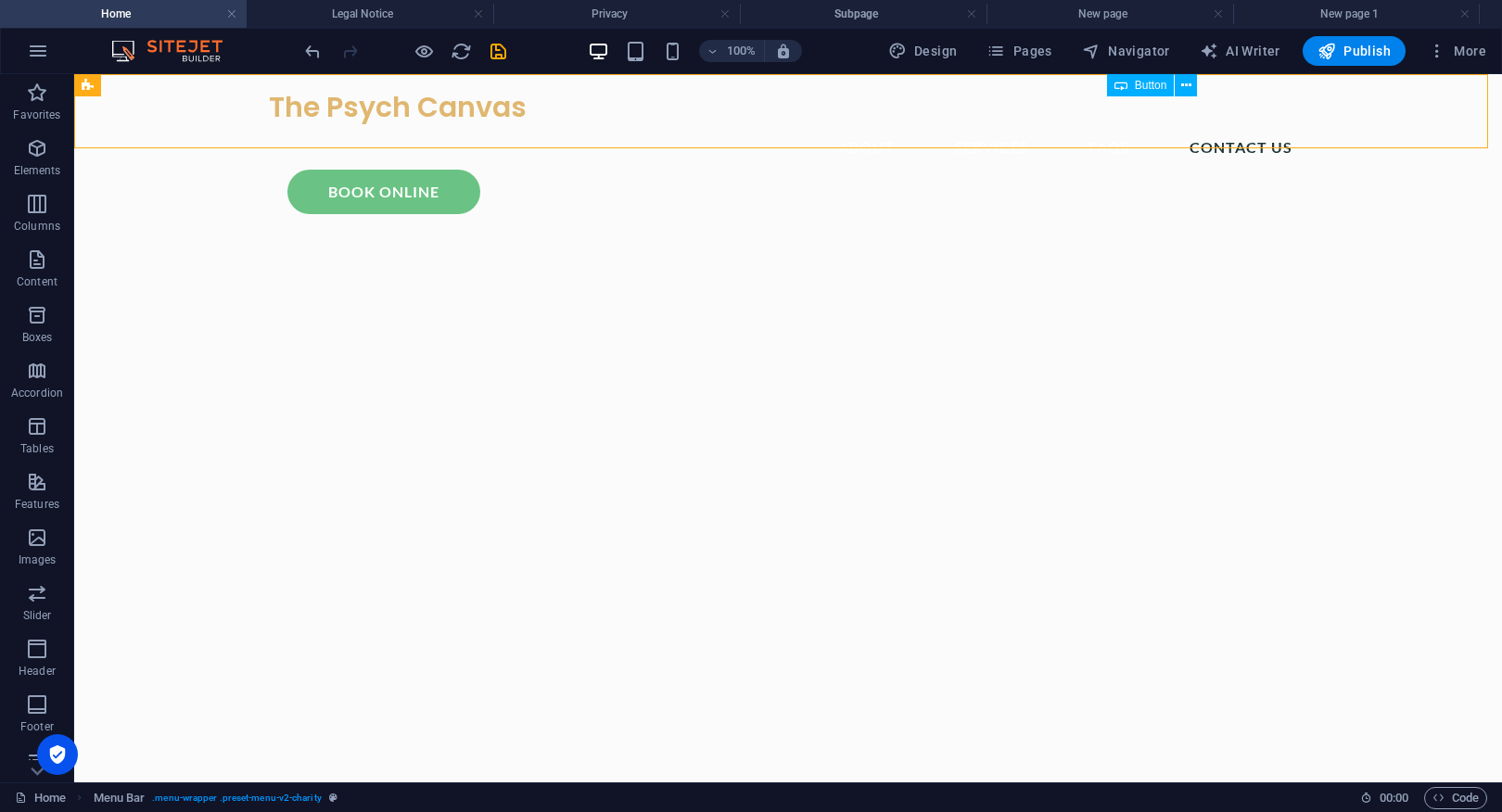 click on "Book Online" at bounding box center [797, 192] 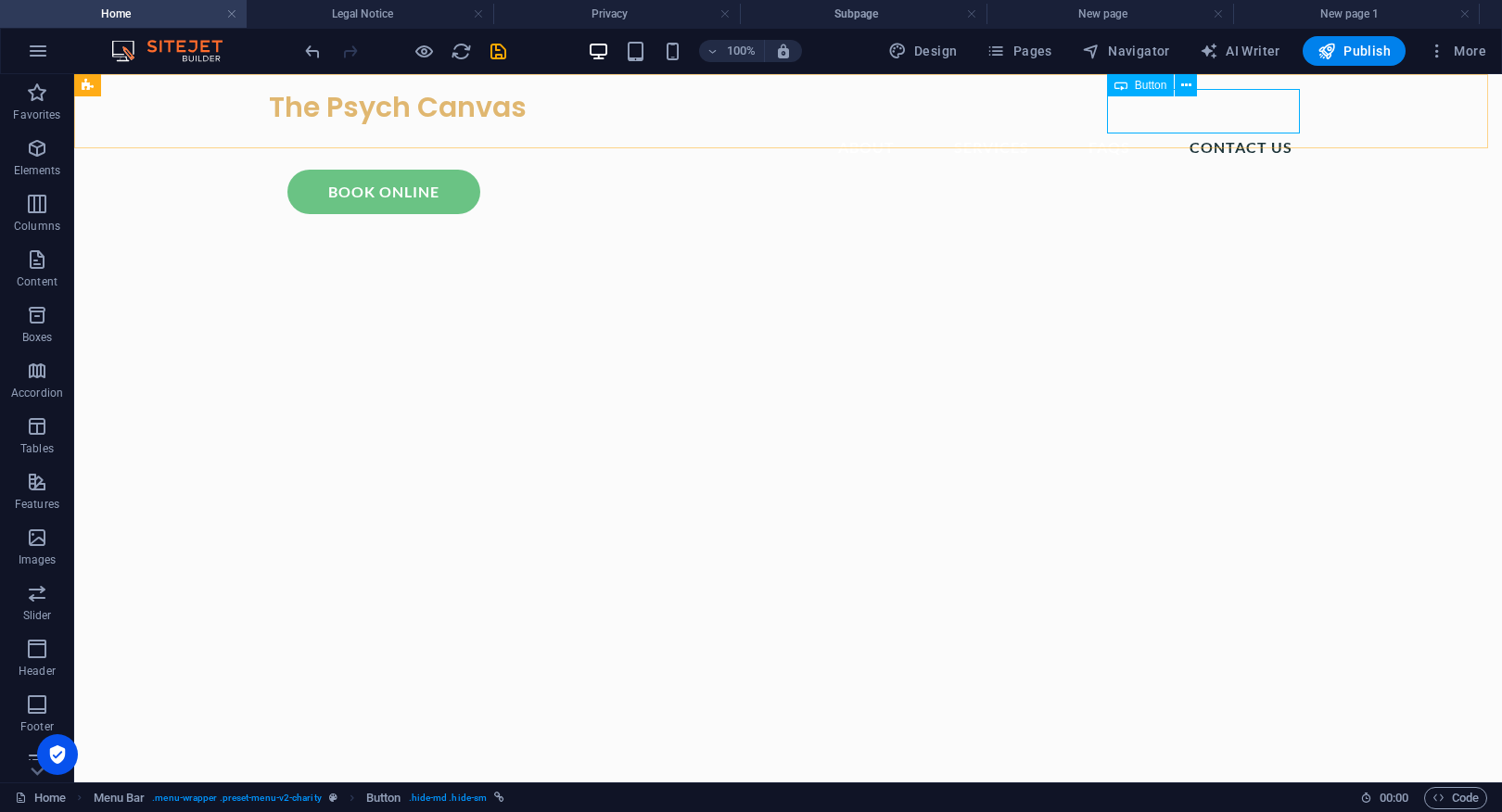 click on "Book Online" at bounding box center (797, 192) 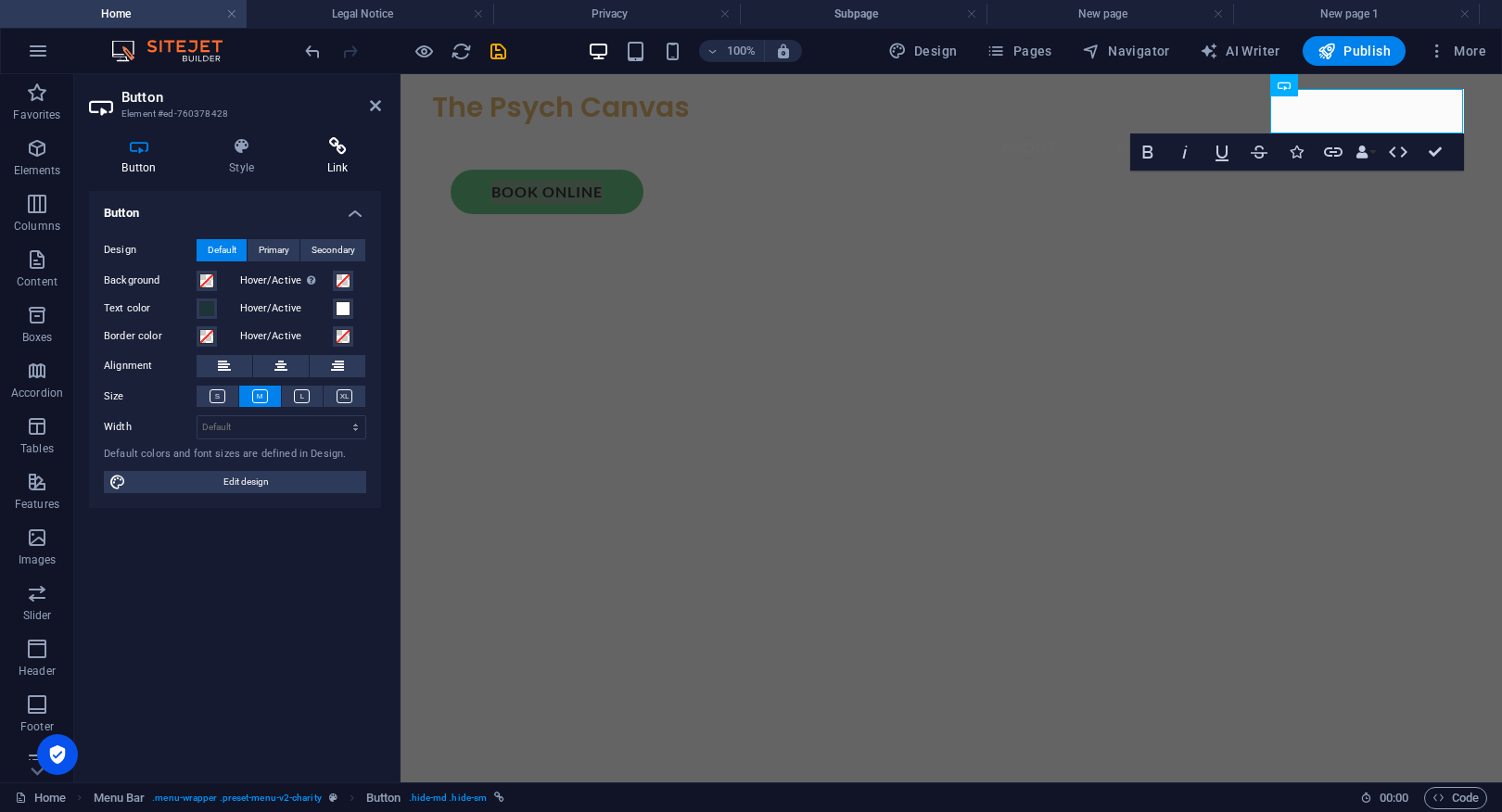 click at bounding box center (337, 146) 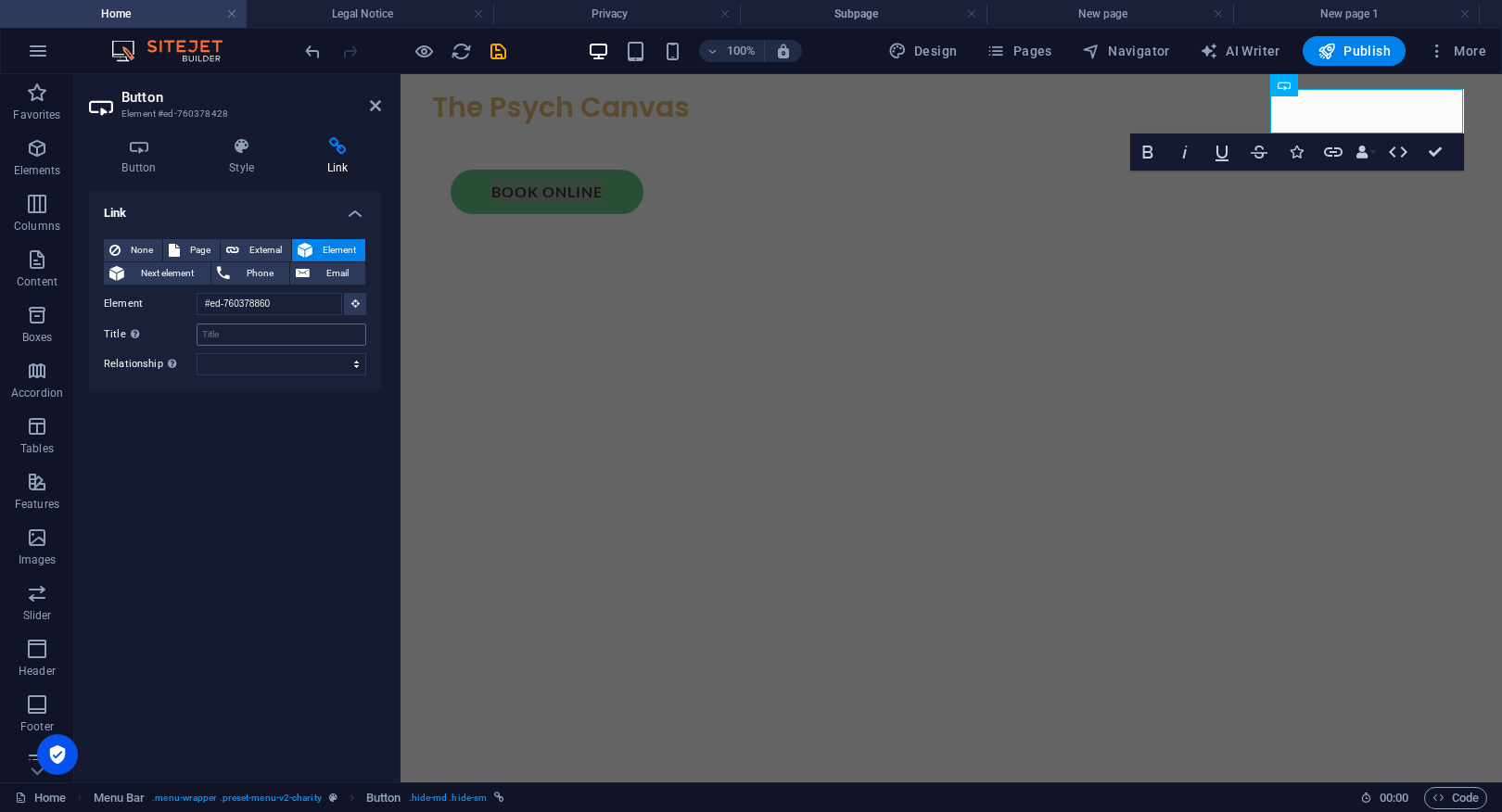scroll, scrollTop: 0, scrollLeft: 0, axis: both 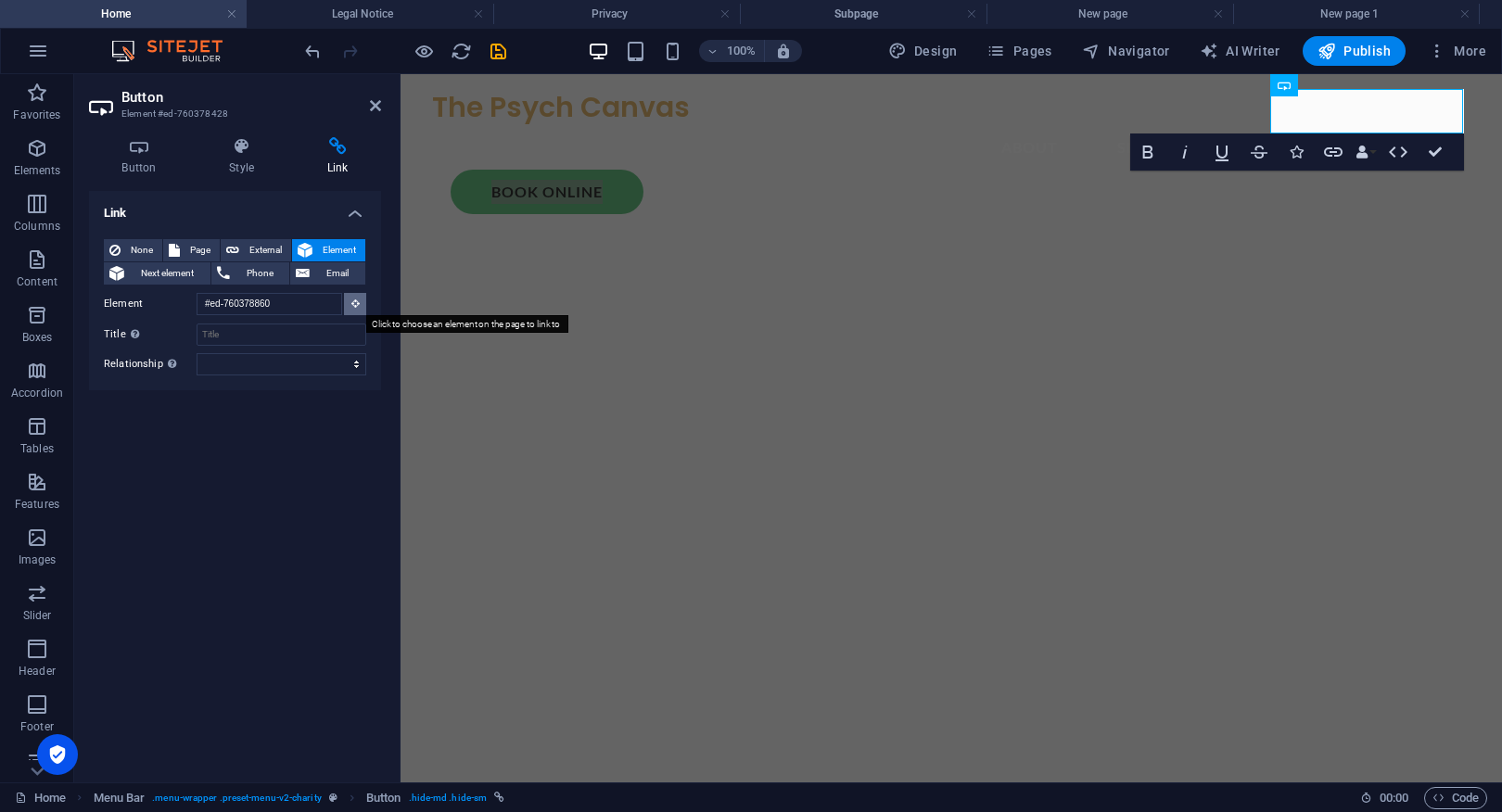 click at bounding box center [355, 303] 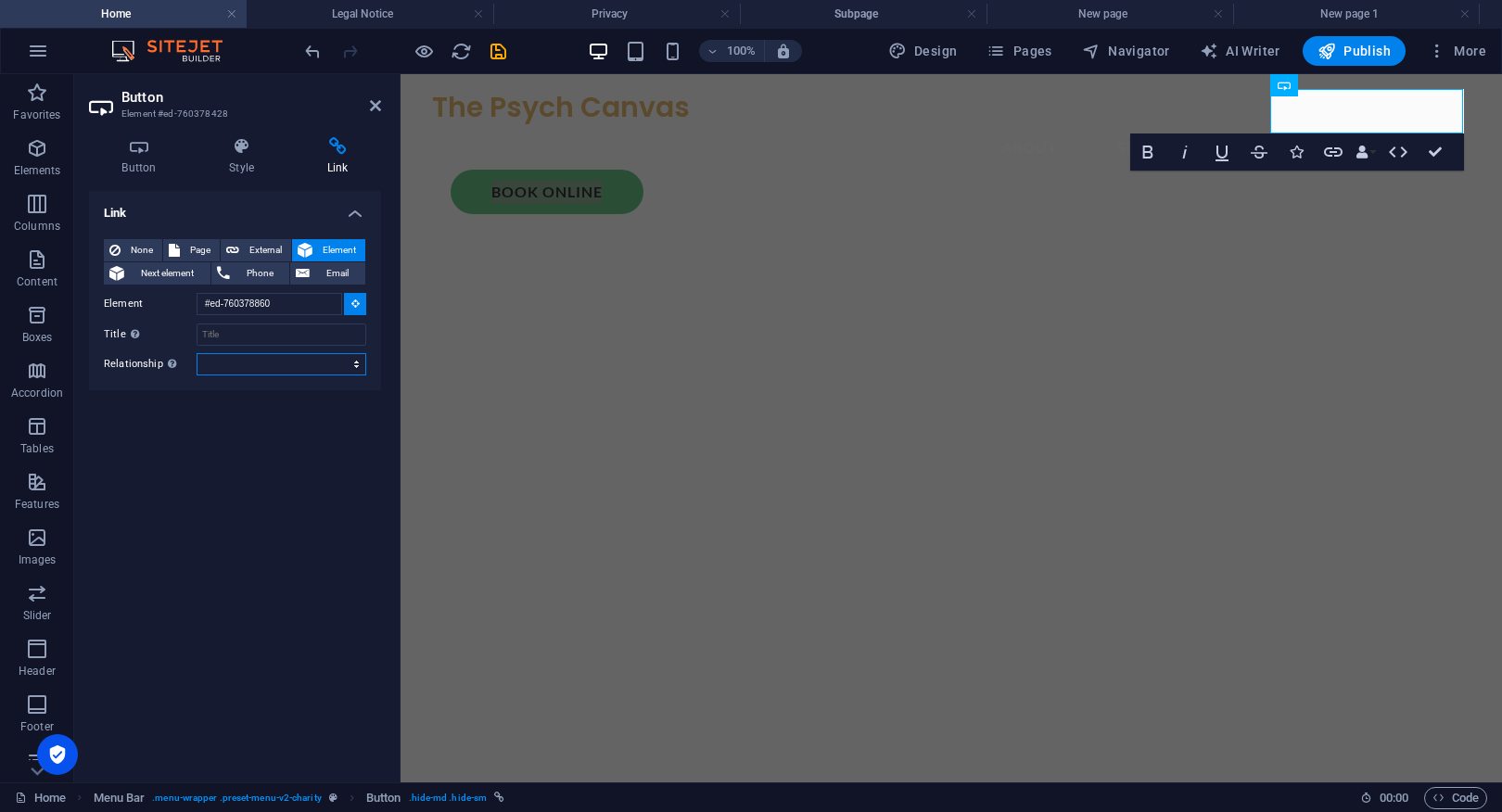 click on "alternate author bookmark external help license next nofollow noreferrer noopener prev search tag" at bounding box center [281, 364] 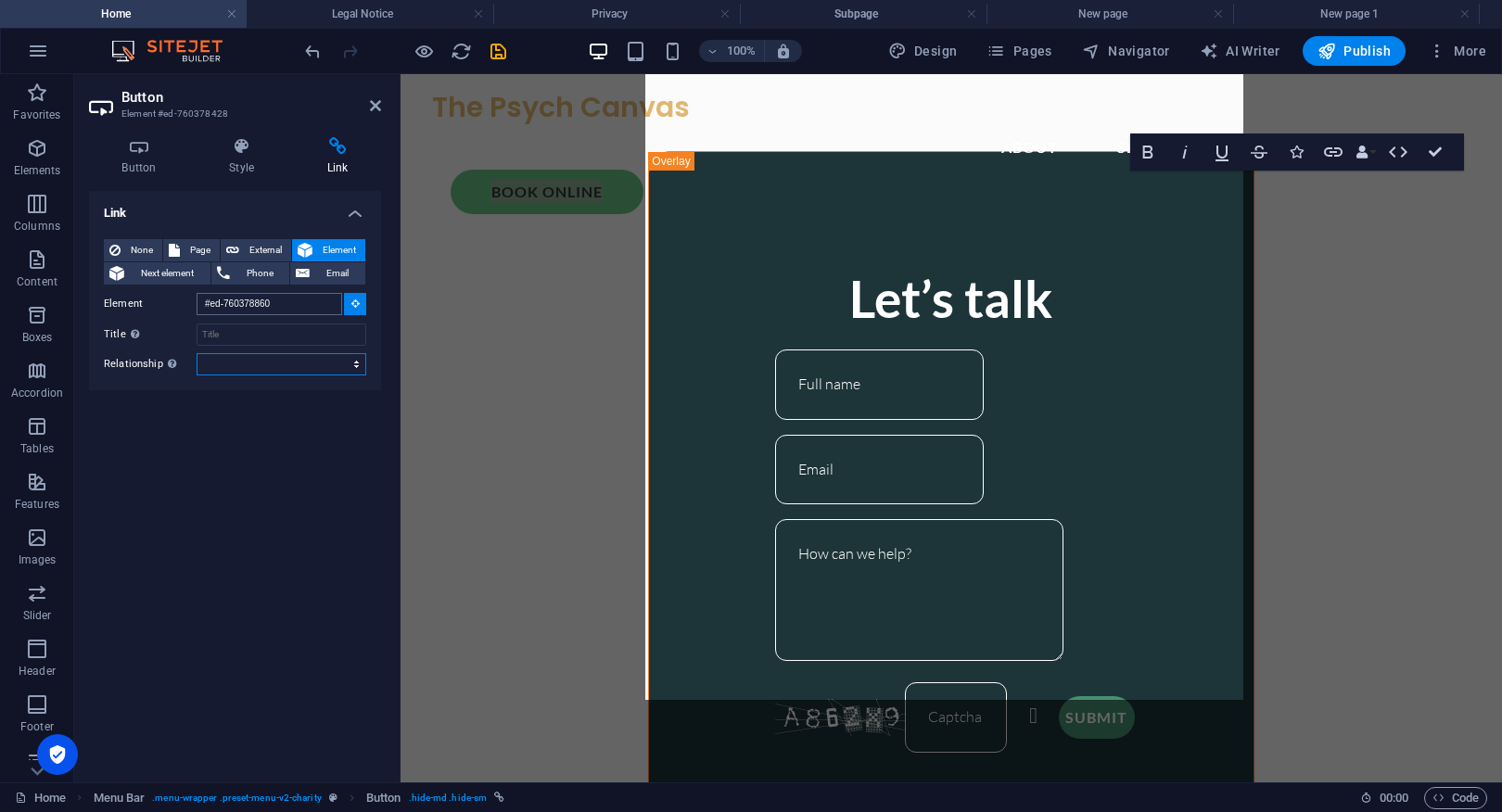 scroll, scrollTop: 775, scrollLeft: 0, axis: vertical 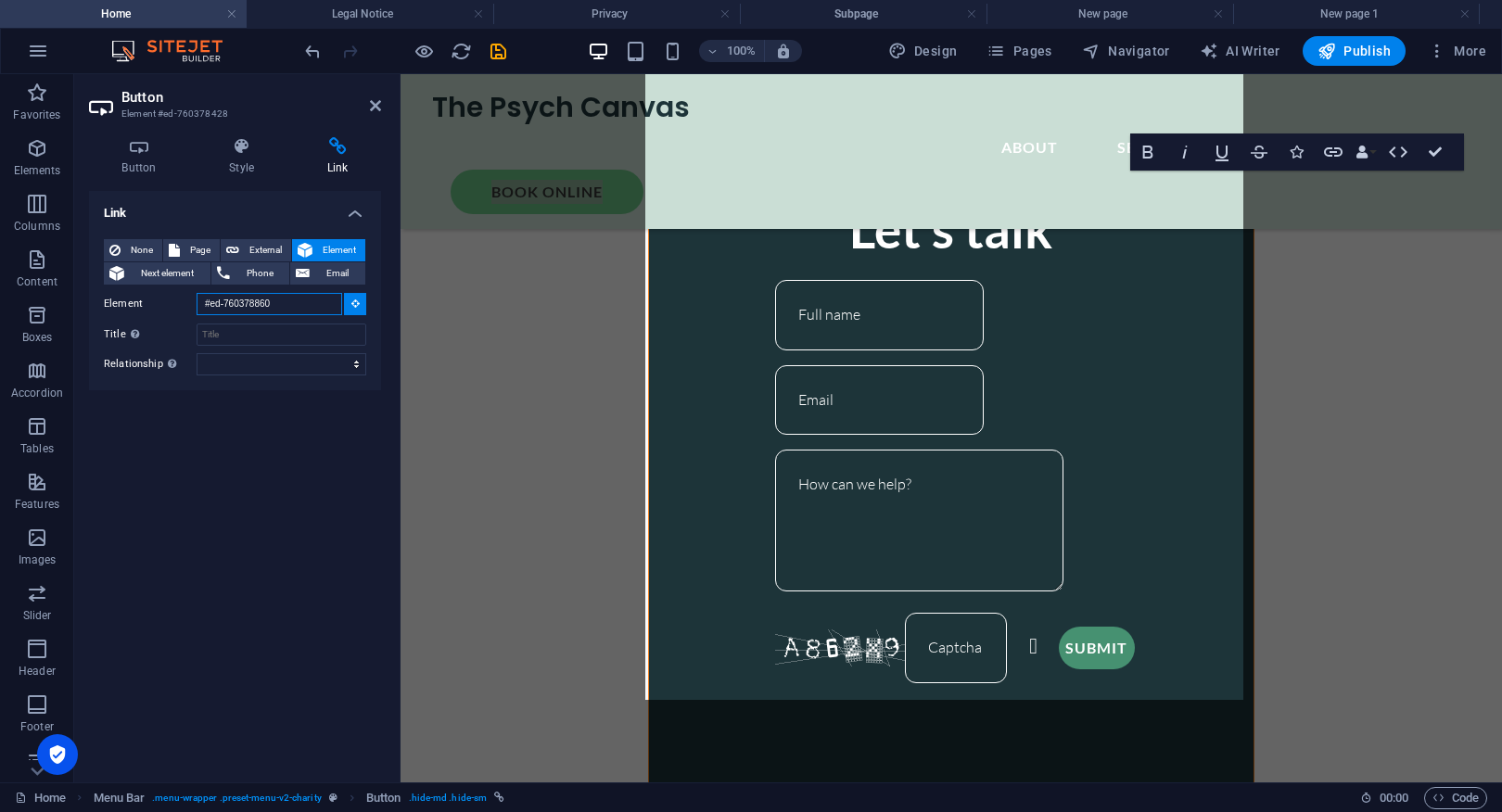 click on "#ed-760378860" at bounding box center (269, 304) 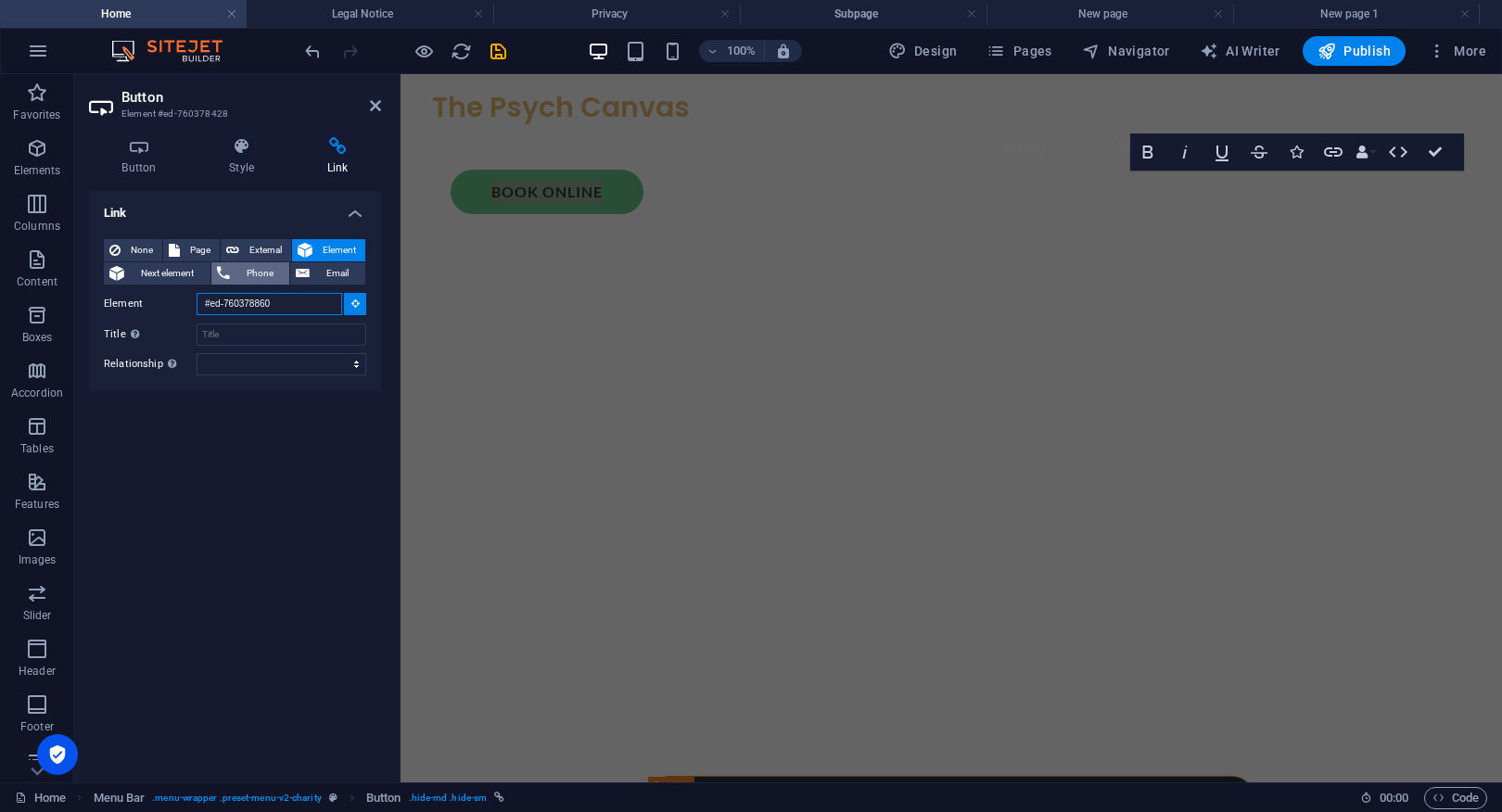scroll, scrollTop: 0, scrollLeft: 0, axis: both 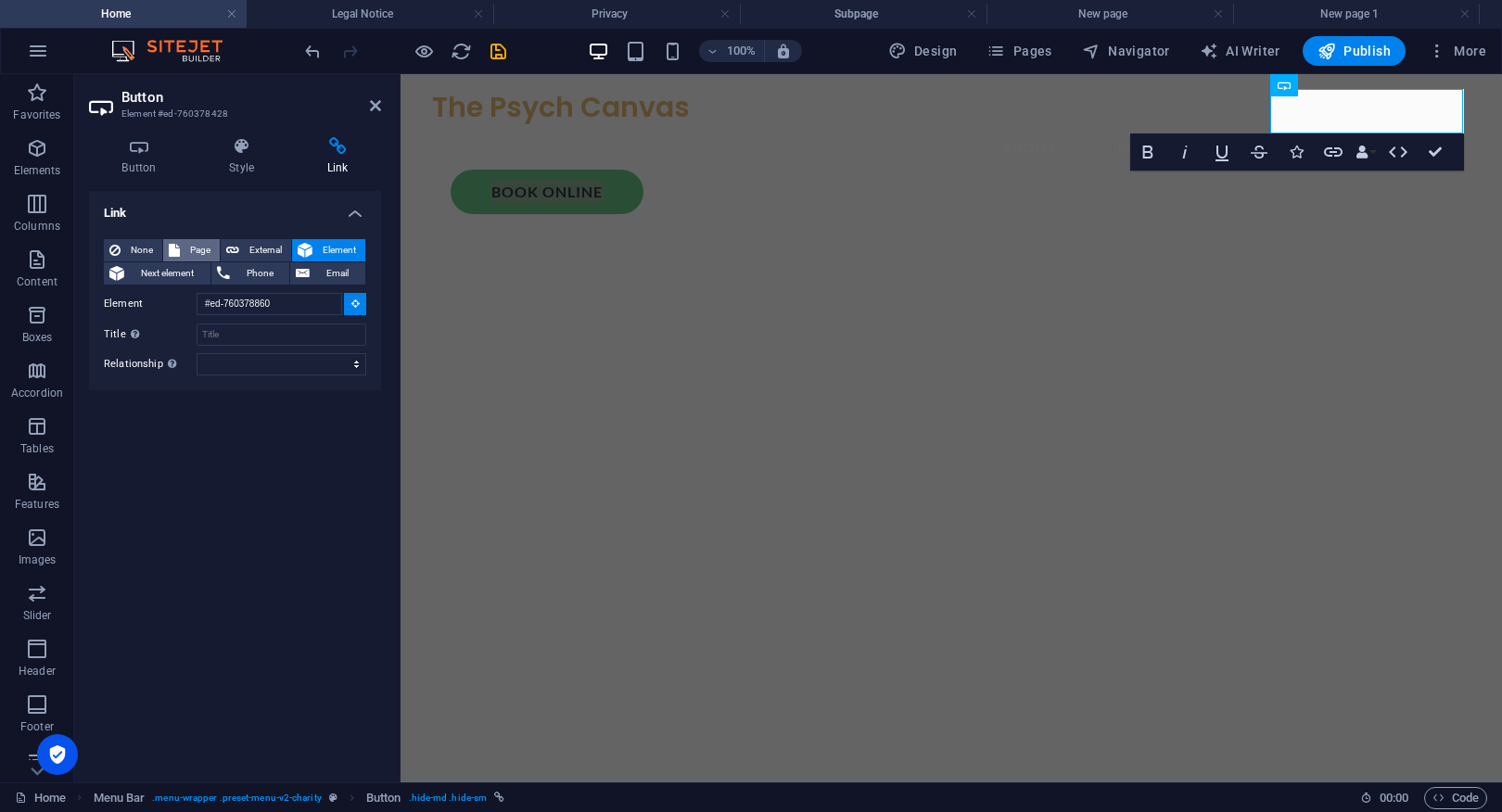 click on "Page" at bounding box center [199, 250] 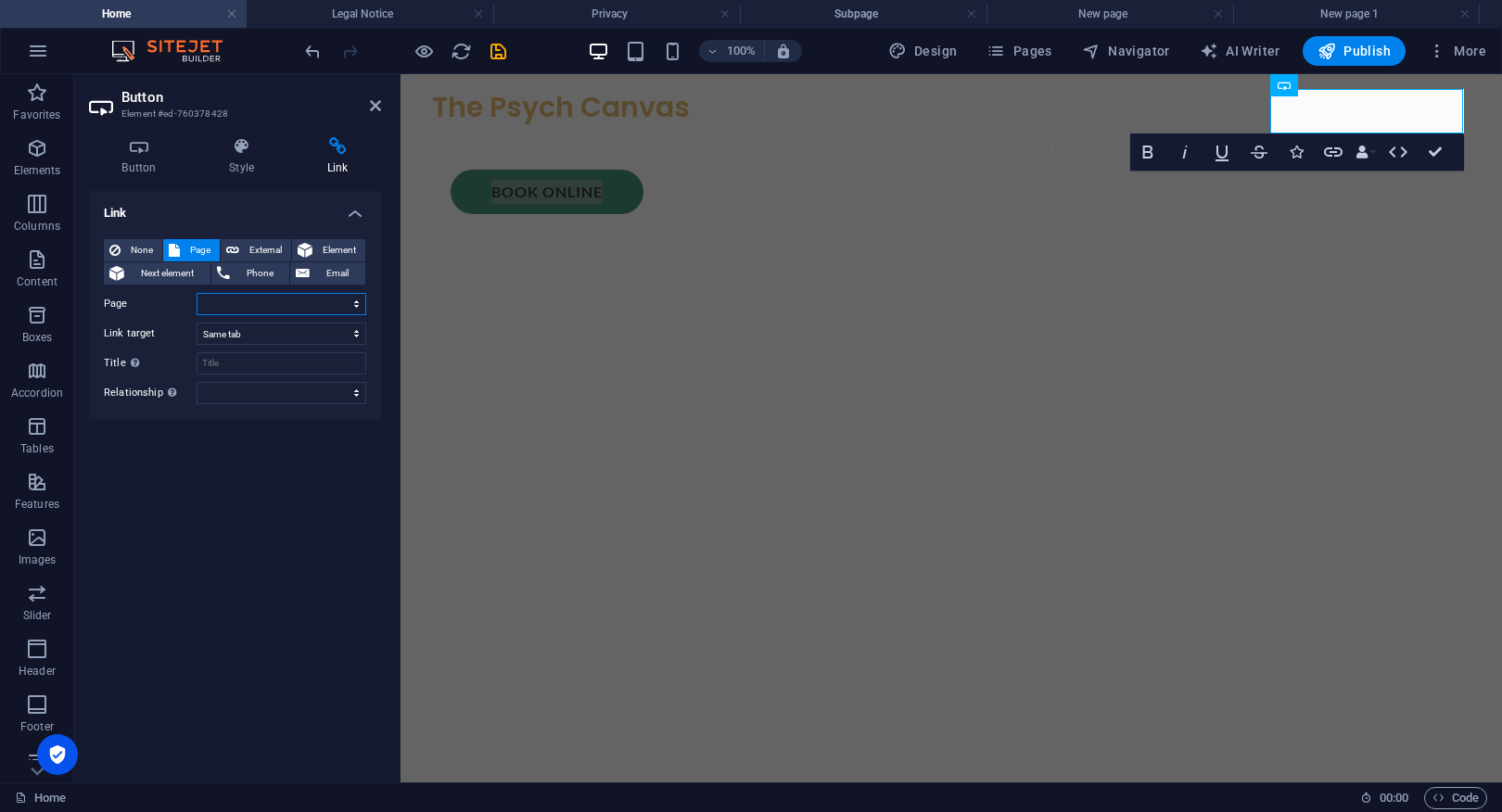click on "Home Legal Notice Privacy New page 1 Book Online New page" at bounding box center (281, 304) 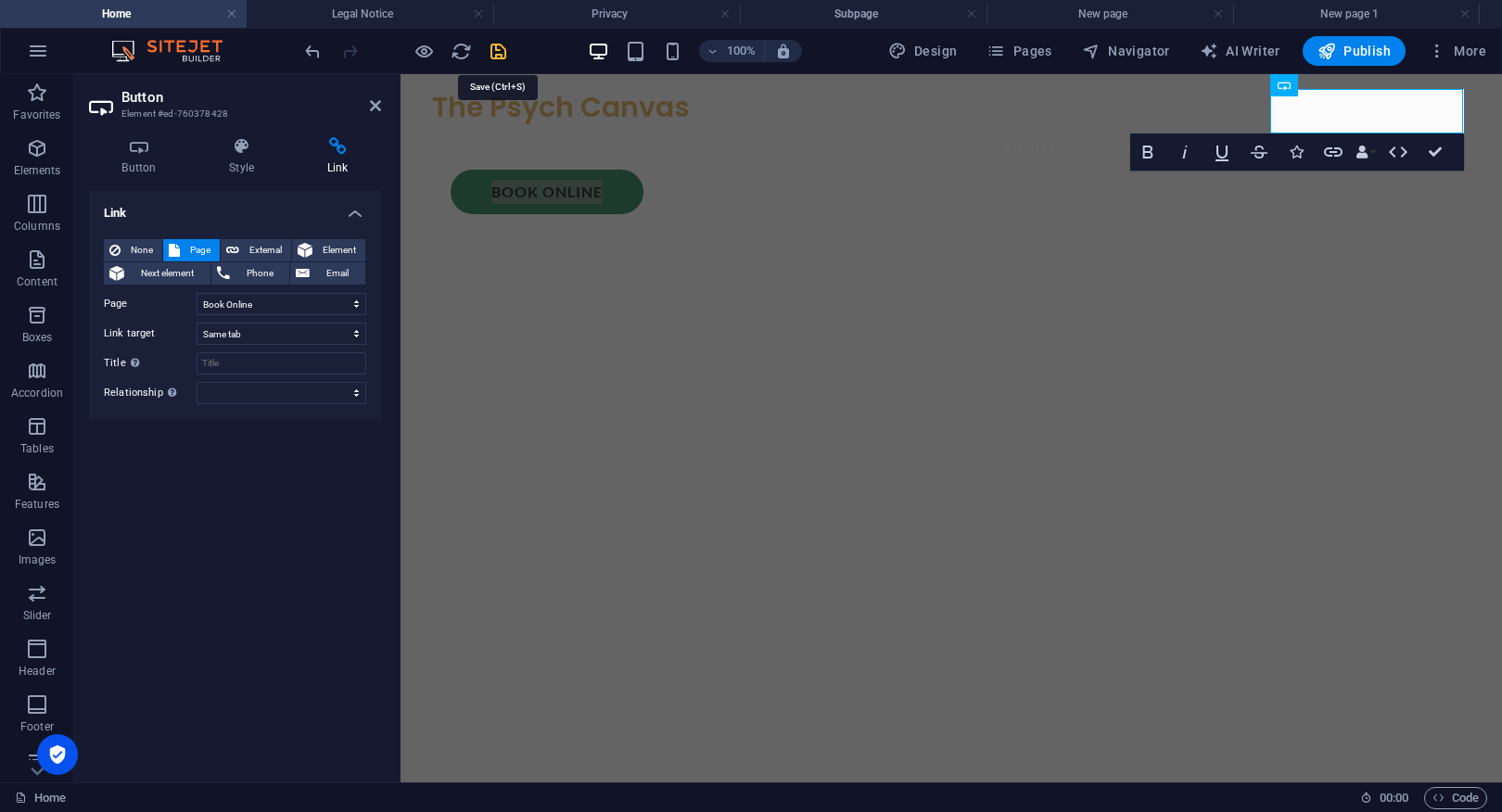 click at bounding box center [498, 51] 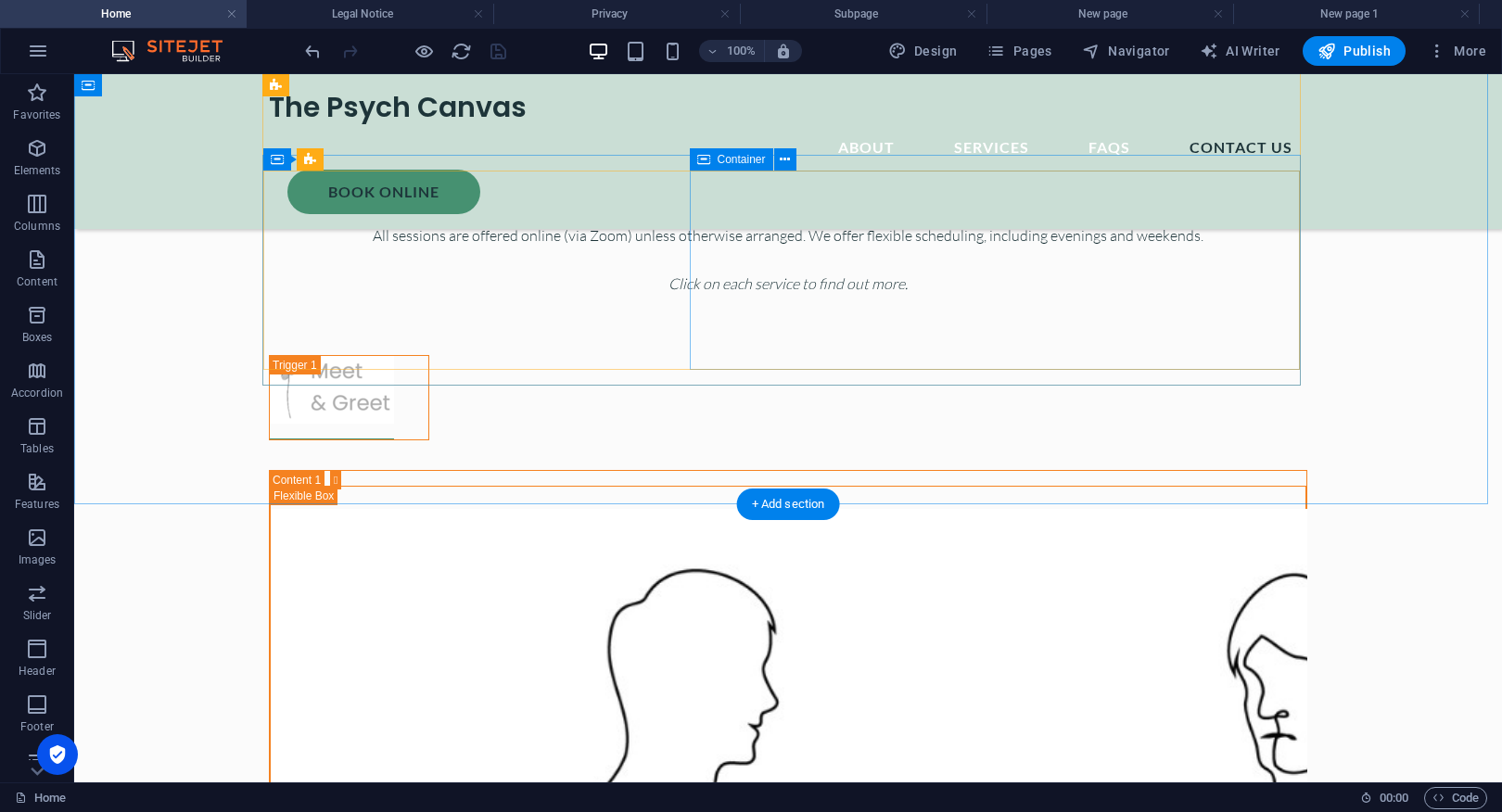 scroll, scrollTop: 6702, scrollLeft: 0, axis: vertical 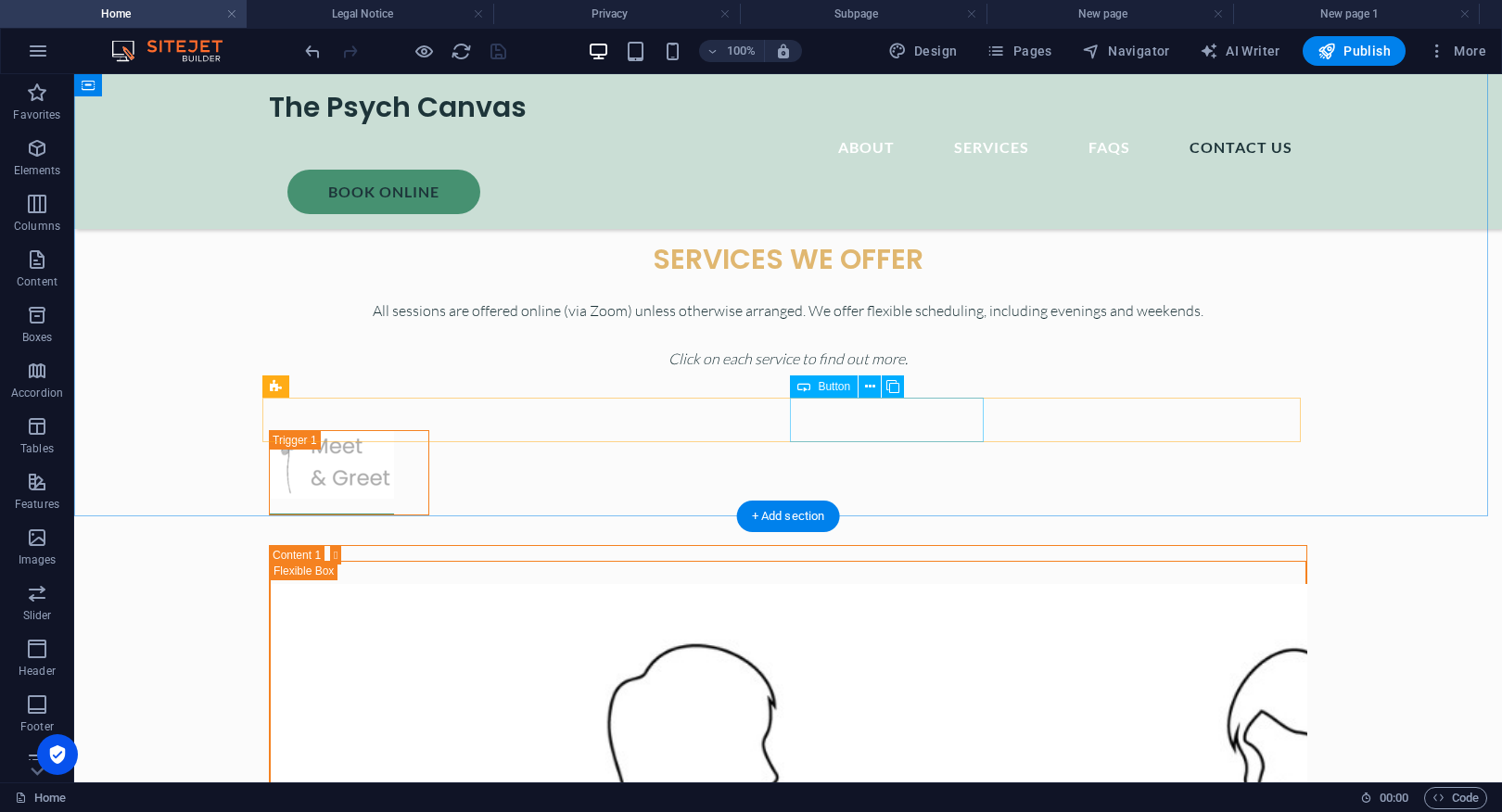 click on "BOOK ONLINE" at bounding box center (788, 5249) 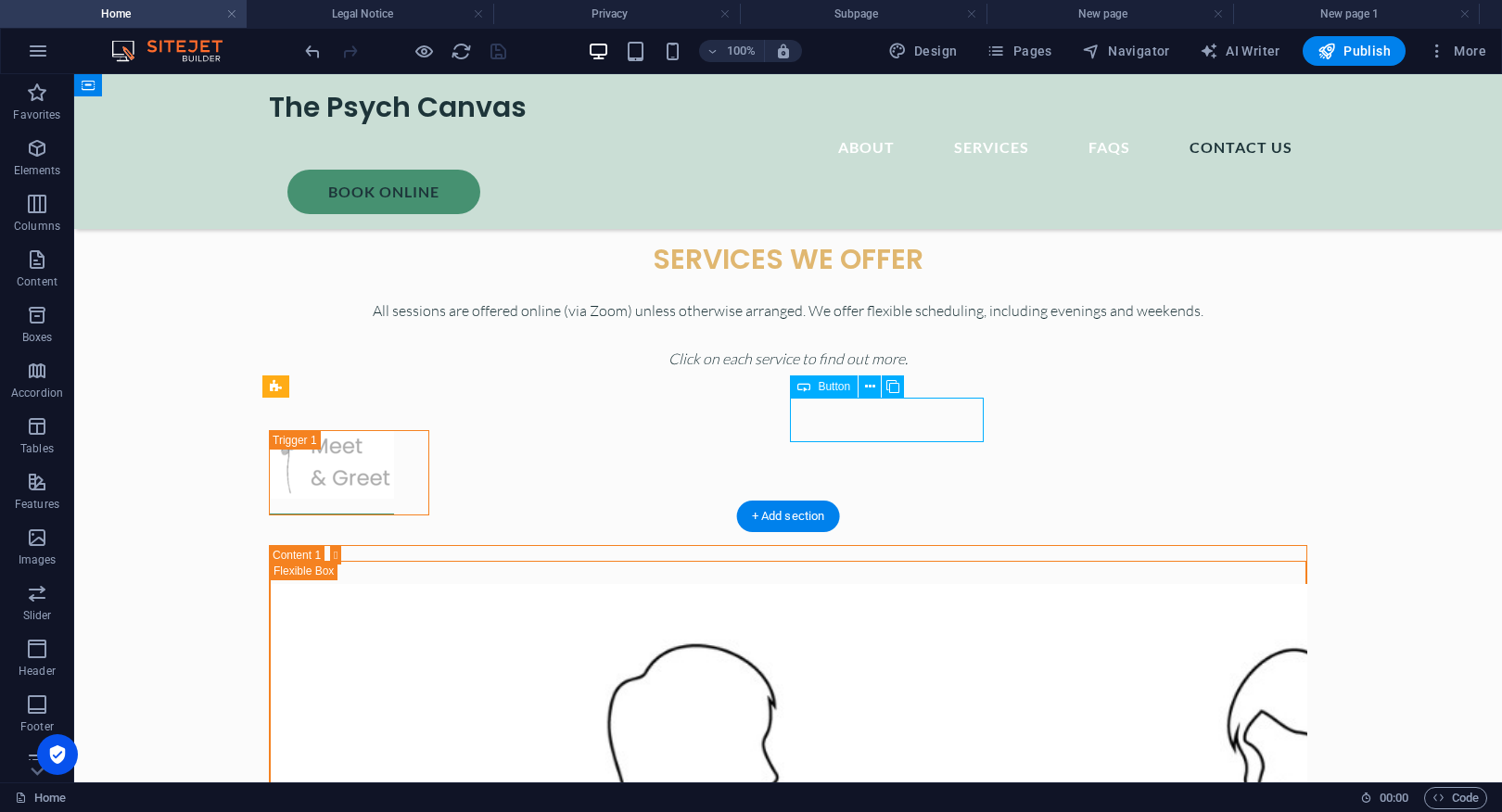 click on "BOOK ONLINE" at bounding box center [788, 5249] 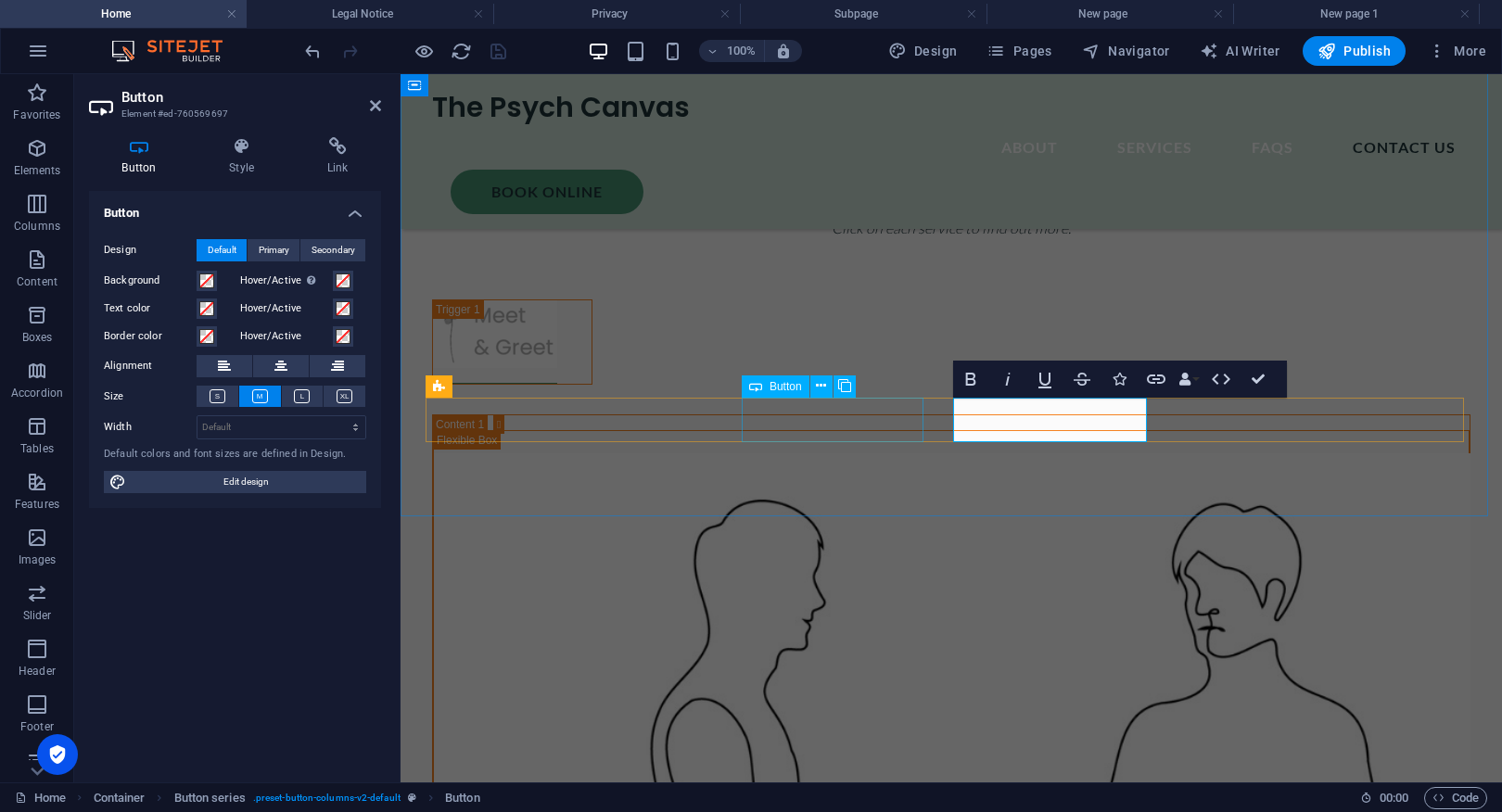 scroll, scrollTop: 6744, scrollLeft: 0, axis: vertical 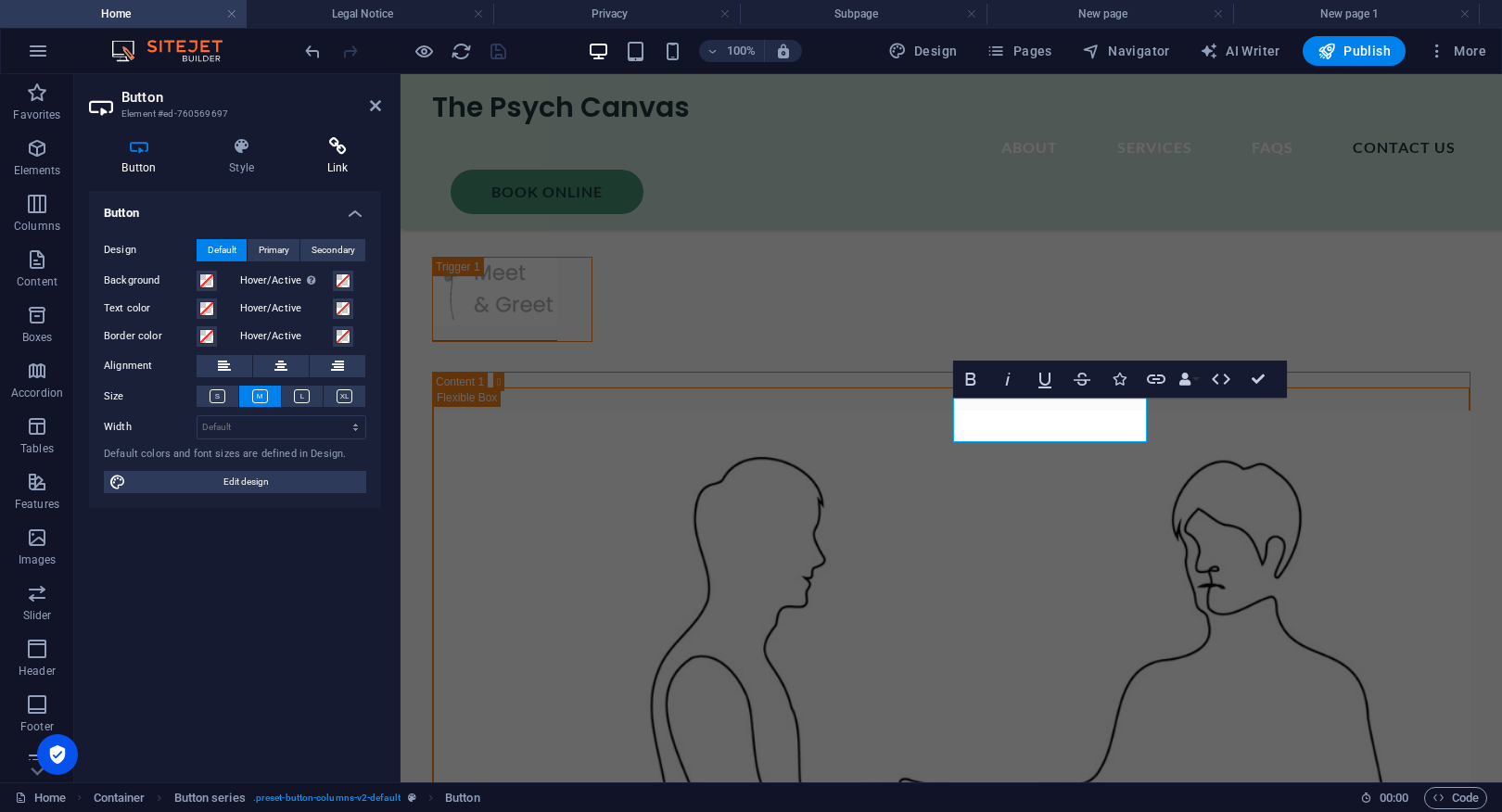 click at bounding box center (337, 146) 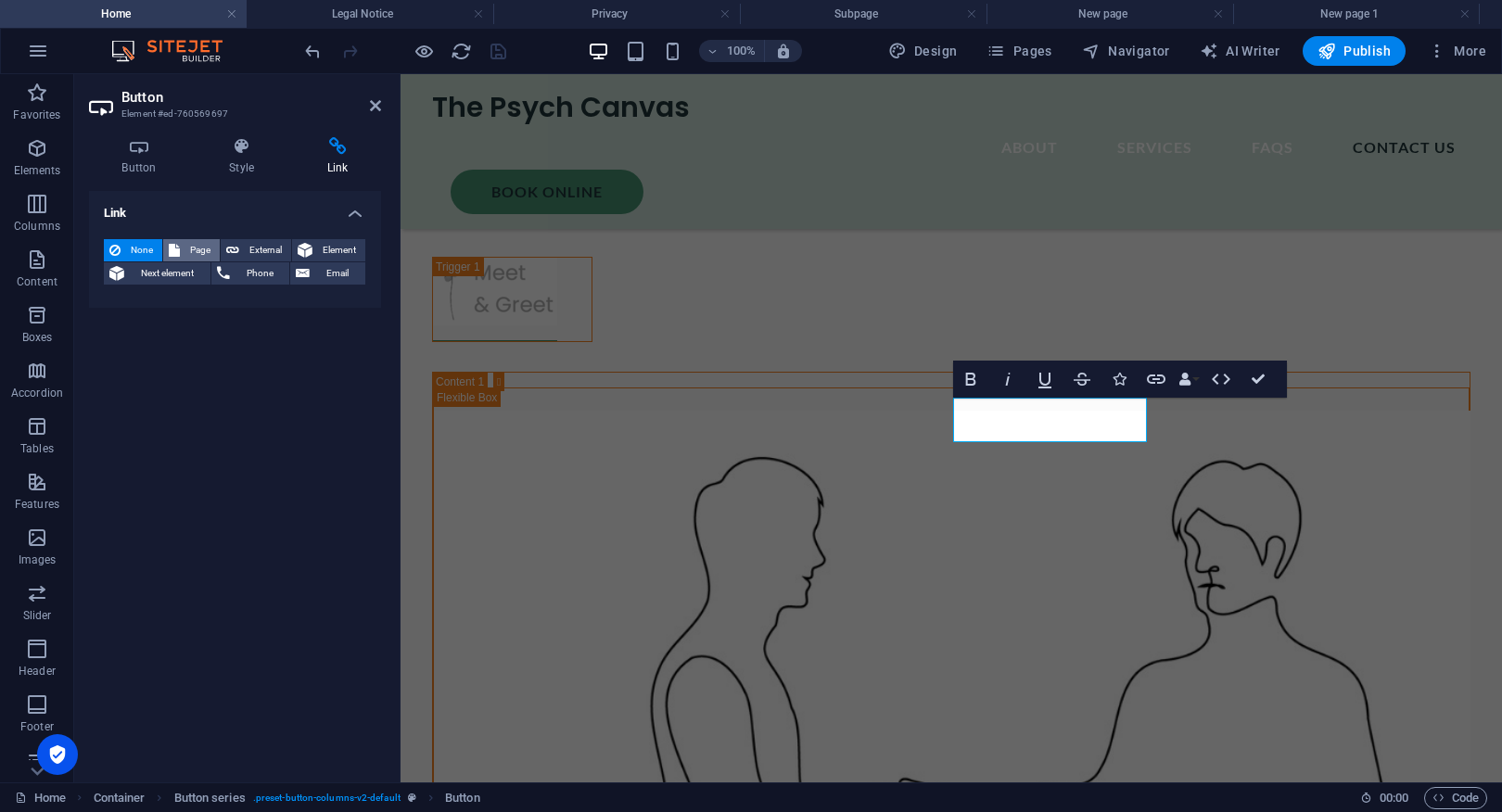 click on "Page" at bounding box center (199, 250) 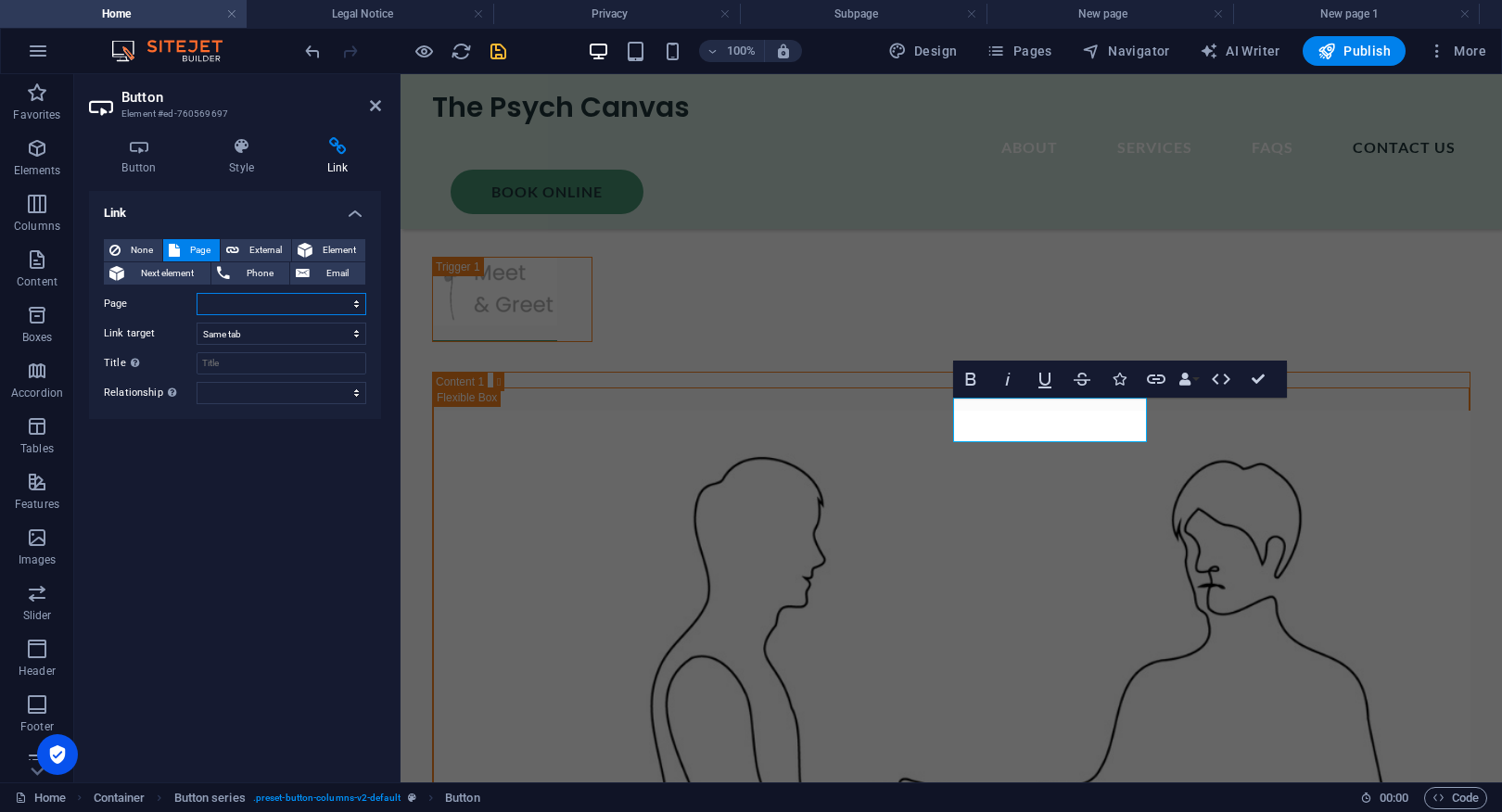 click on "Home Legal Notice Privacy New page 1 Book Online New page" at bounding box center [281, 304] 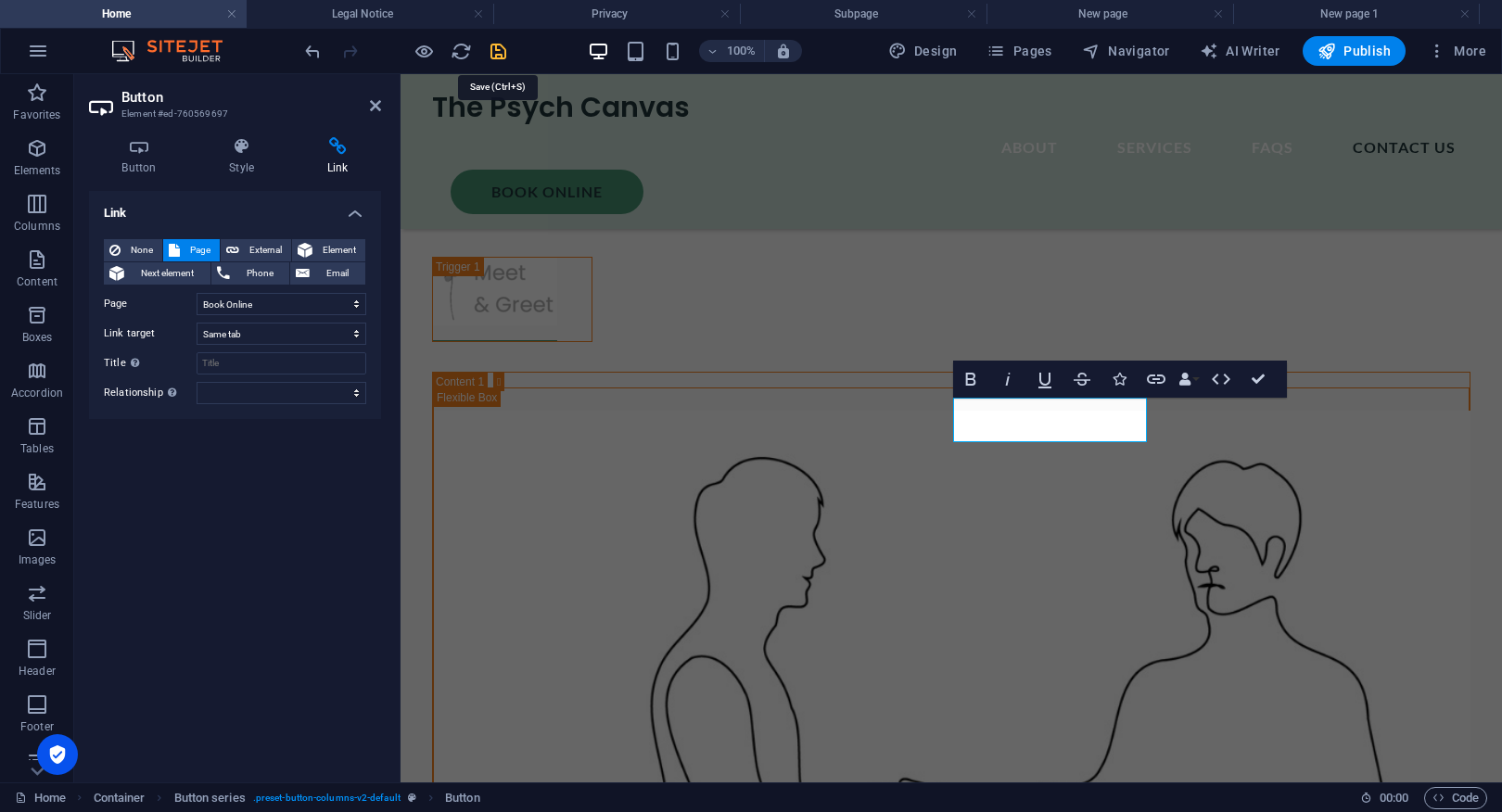 click at bounding box center (498, 51) 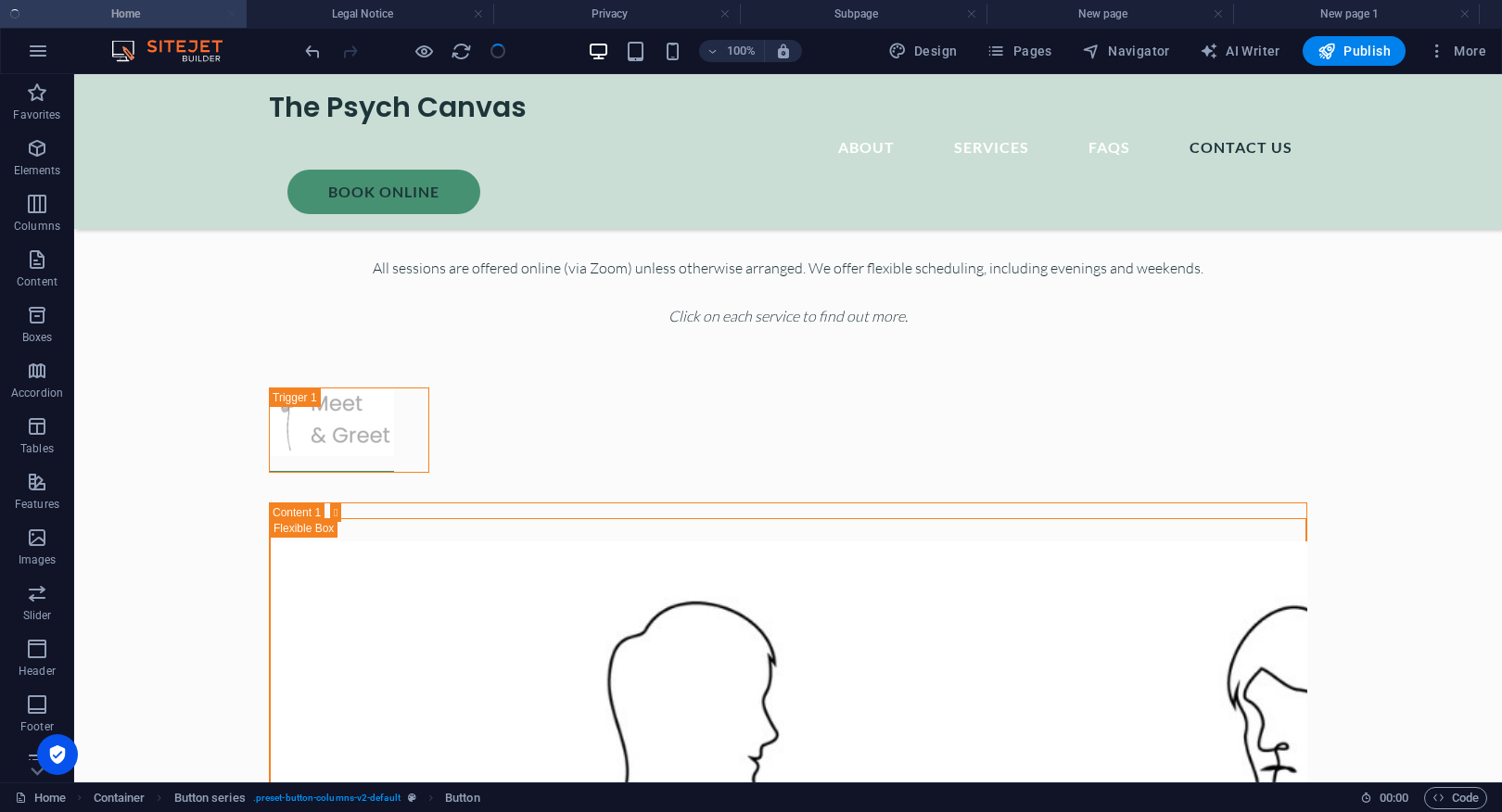 scroll, scrollTop: 6702, scrollLeft: 0, axis: vertical 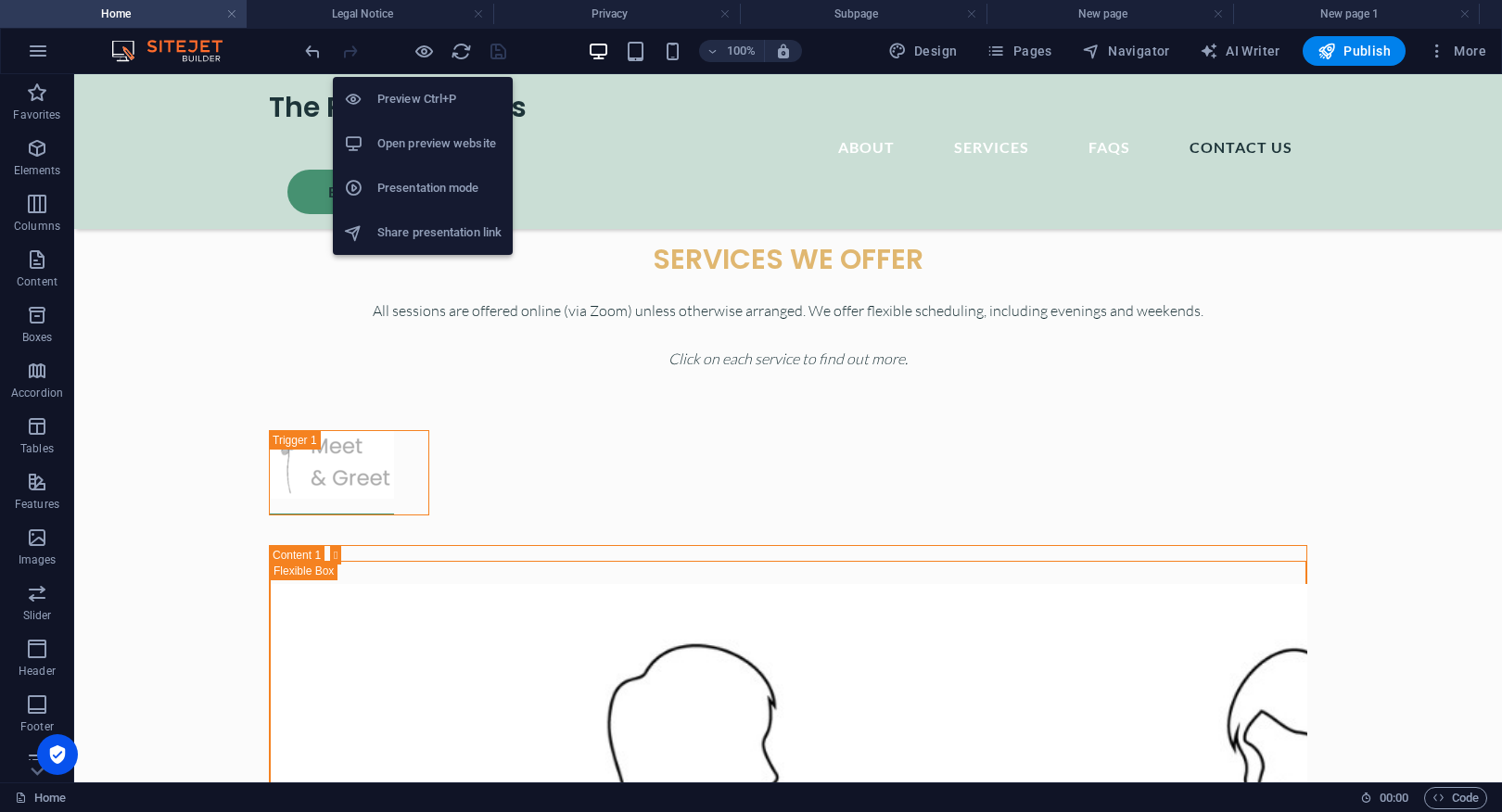 click on "Open preview website" at bounding box center (439, 144) 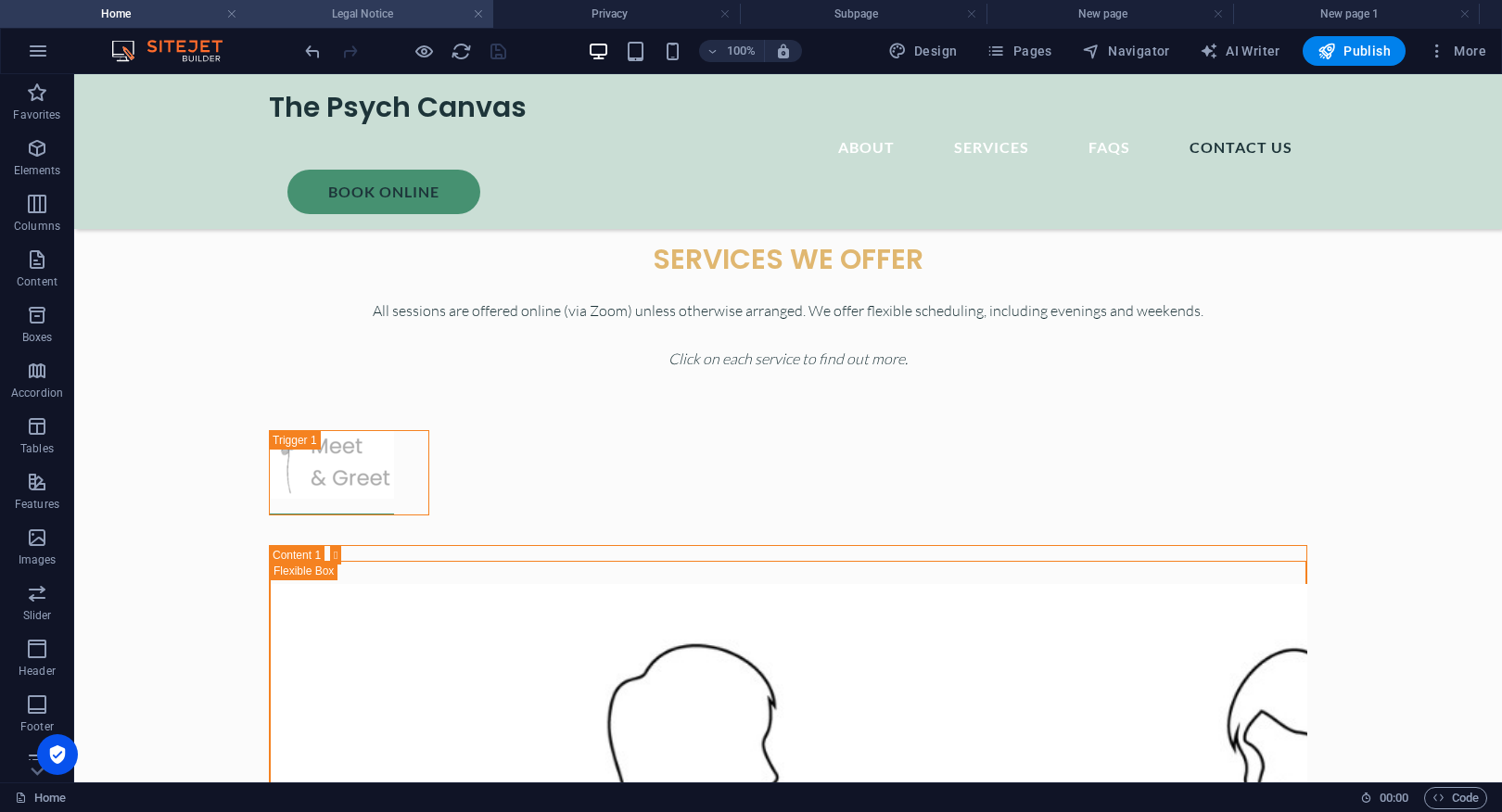 click on "Legal Notice" at bounding box center [370, 14] 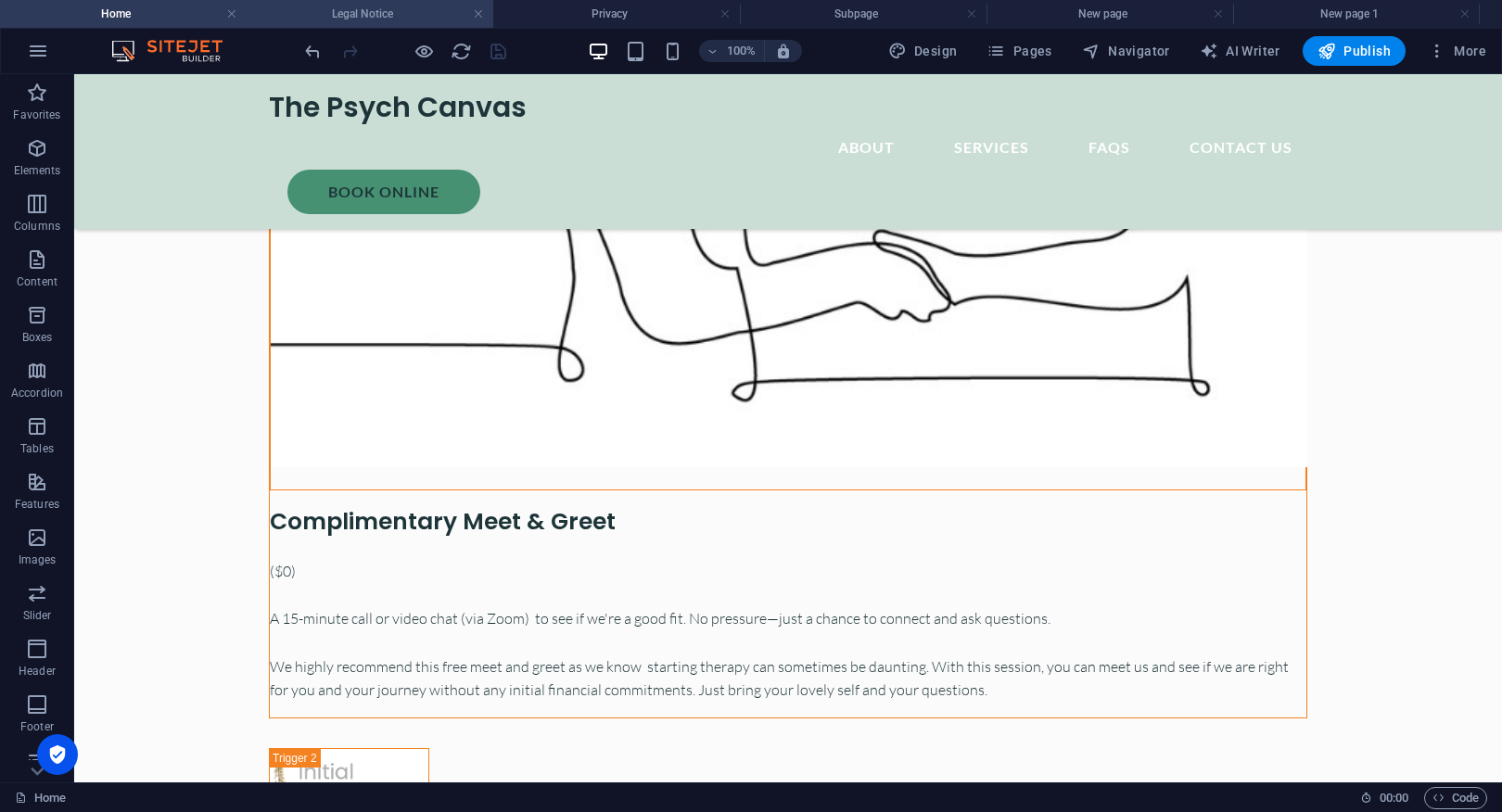 scroll, scrollTop: 0, scrollLeft: 0, axis: both 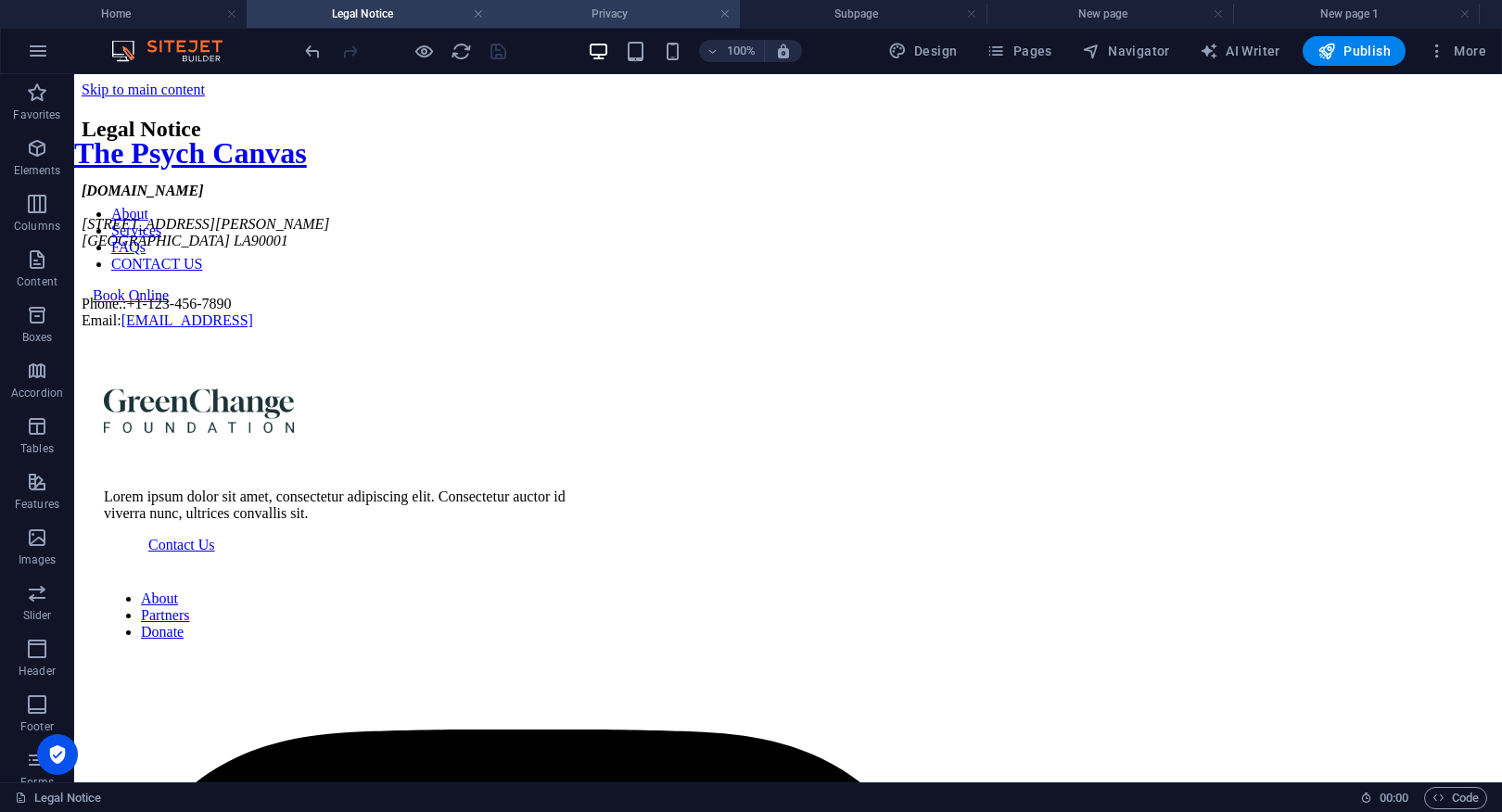 click on "Privacy" at bounding box center [617, 14] 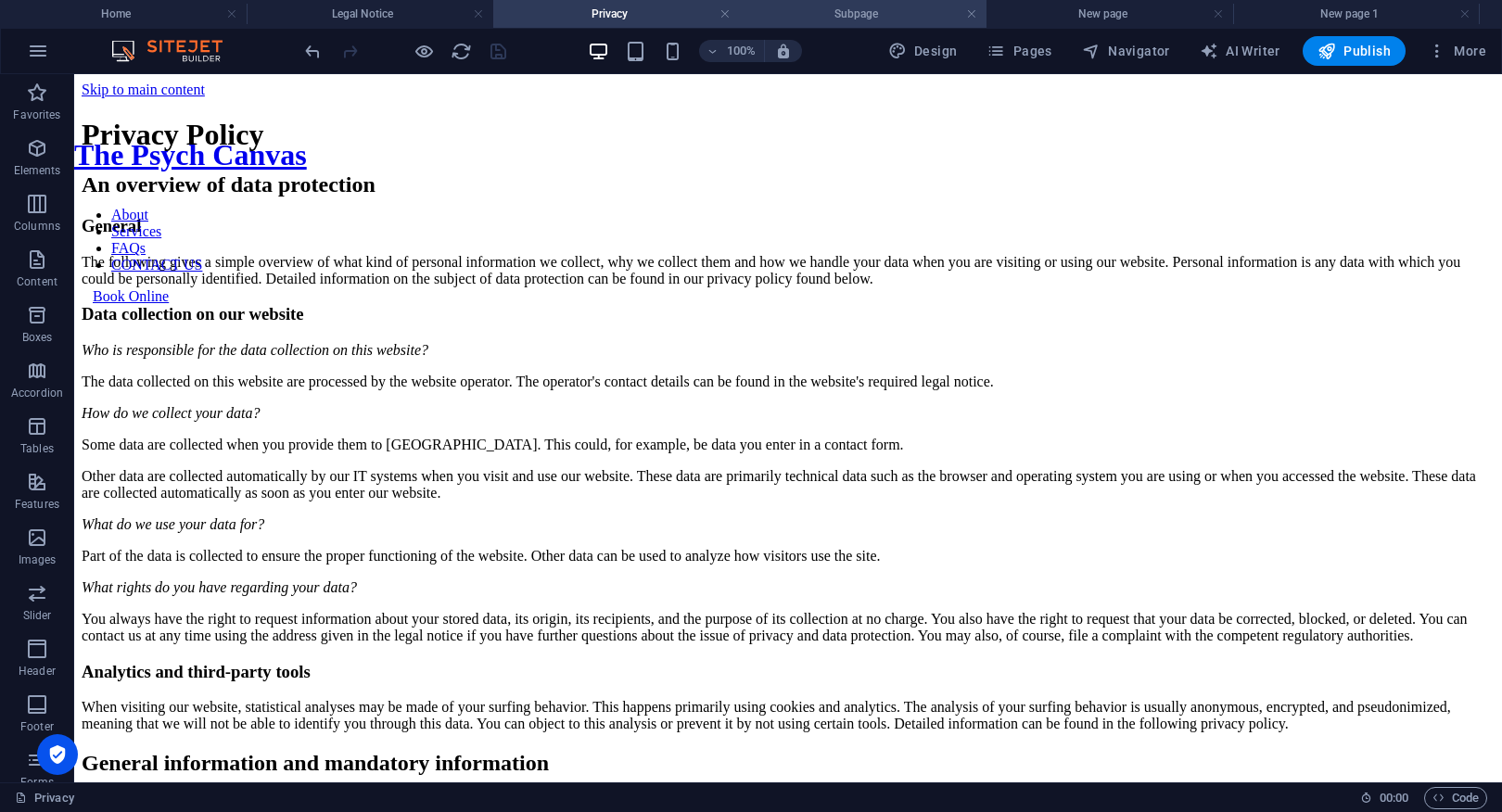 click on "Subpage" at bounding box center [863, 14] 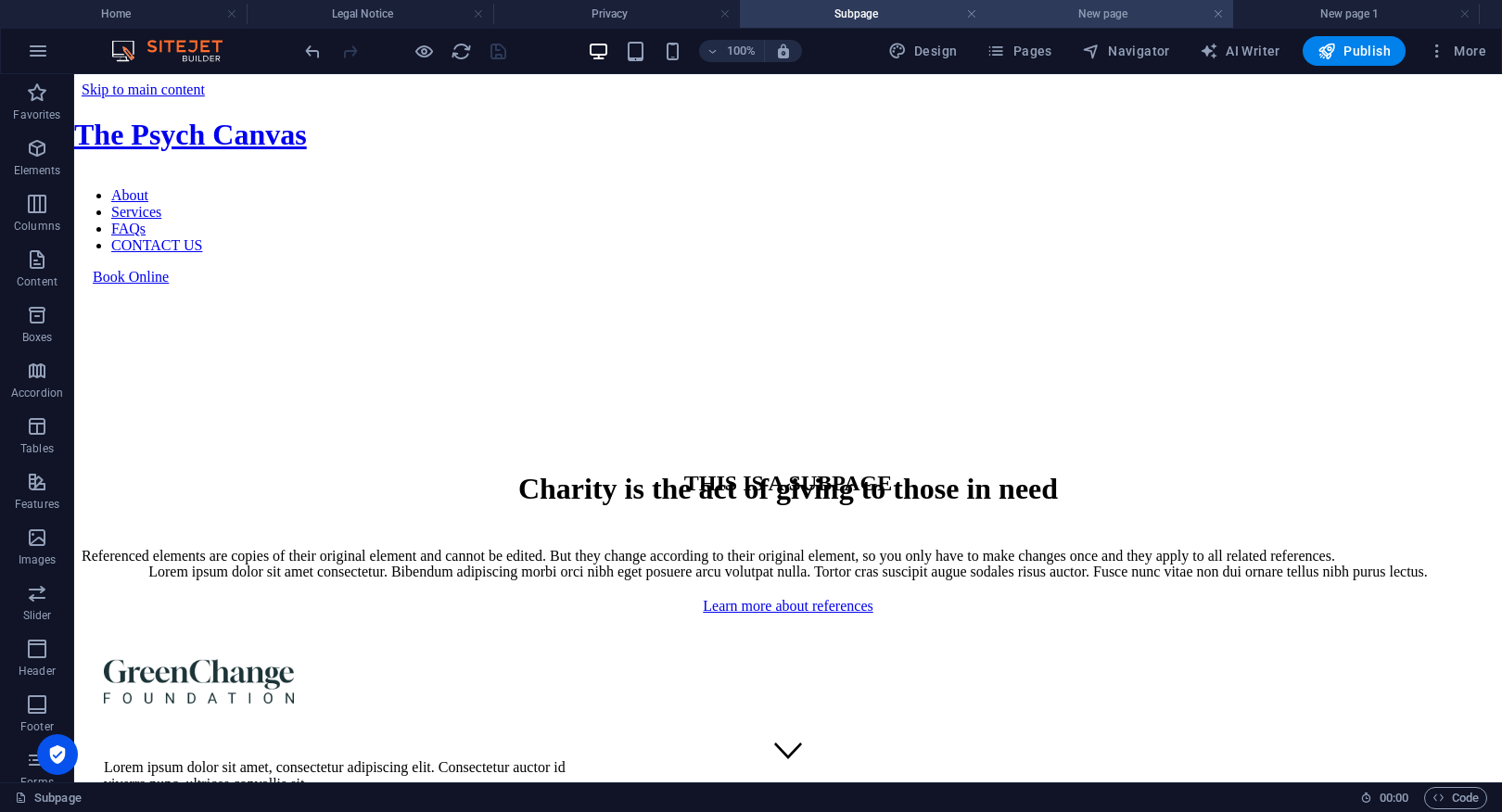 click on "New page" at bounding box center (1110, 14) 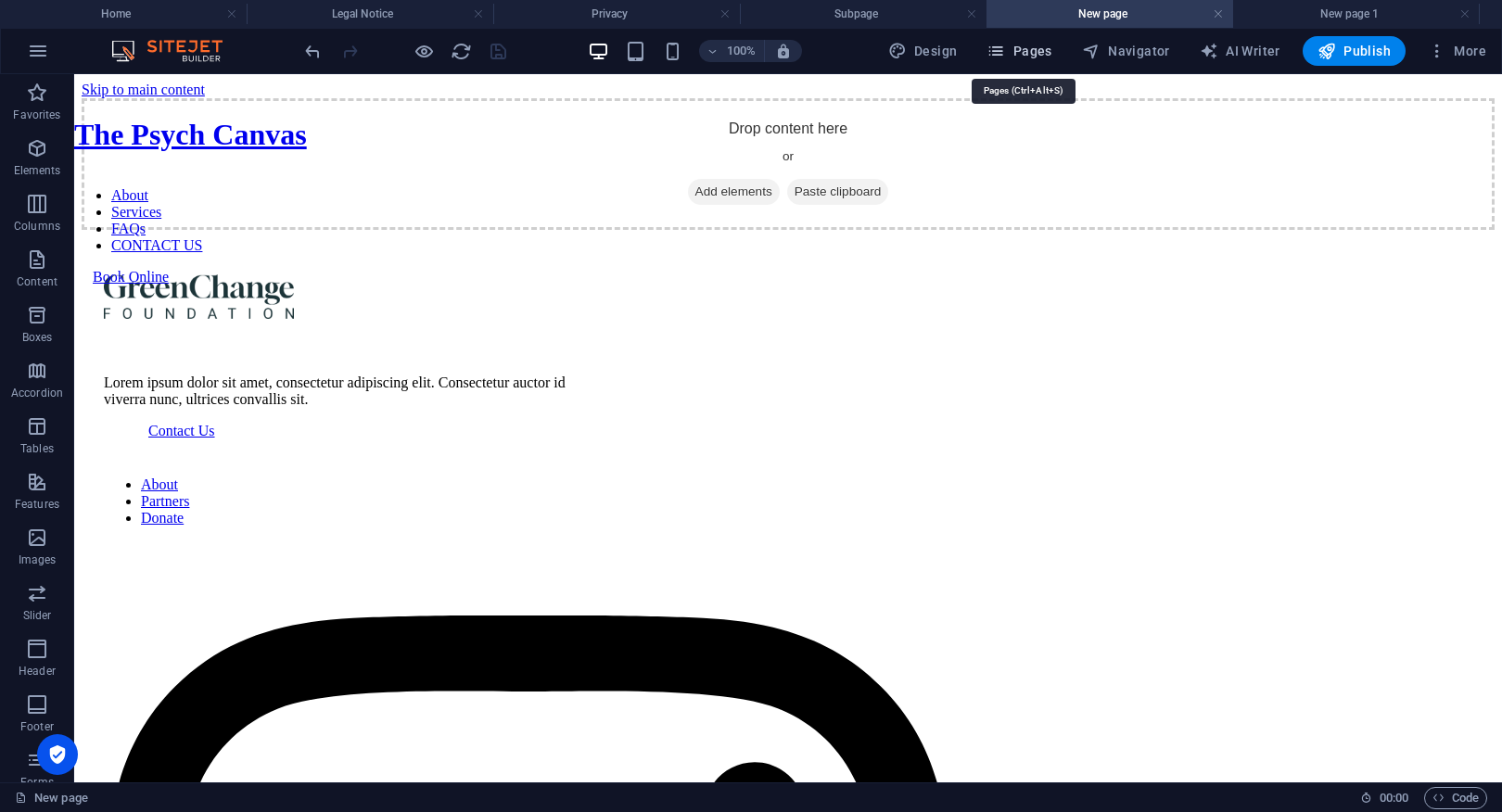 click on "Pages" at bounding box center (1019, 51) 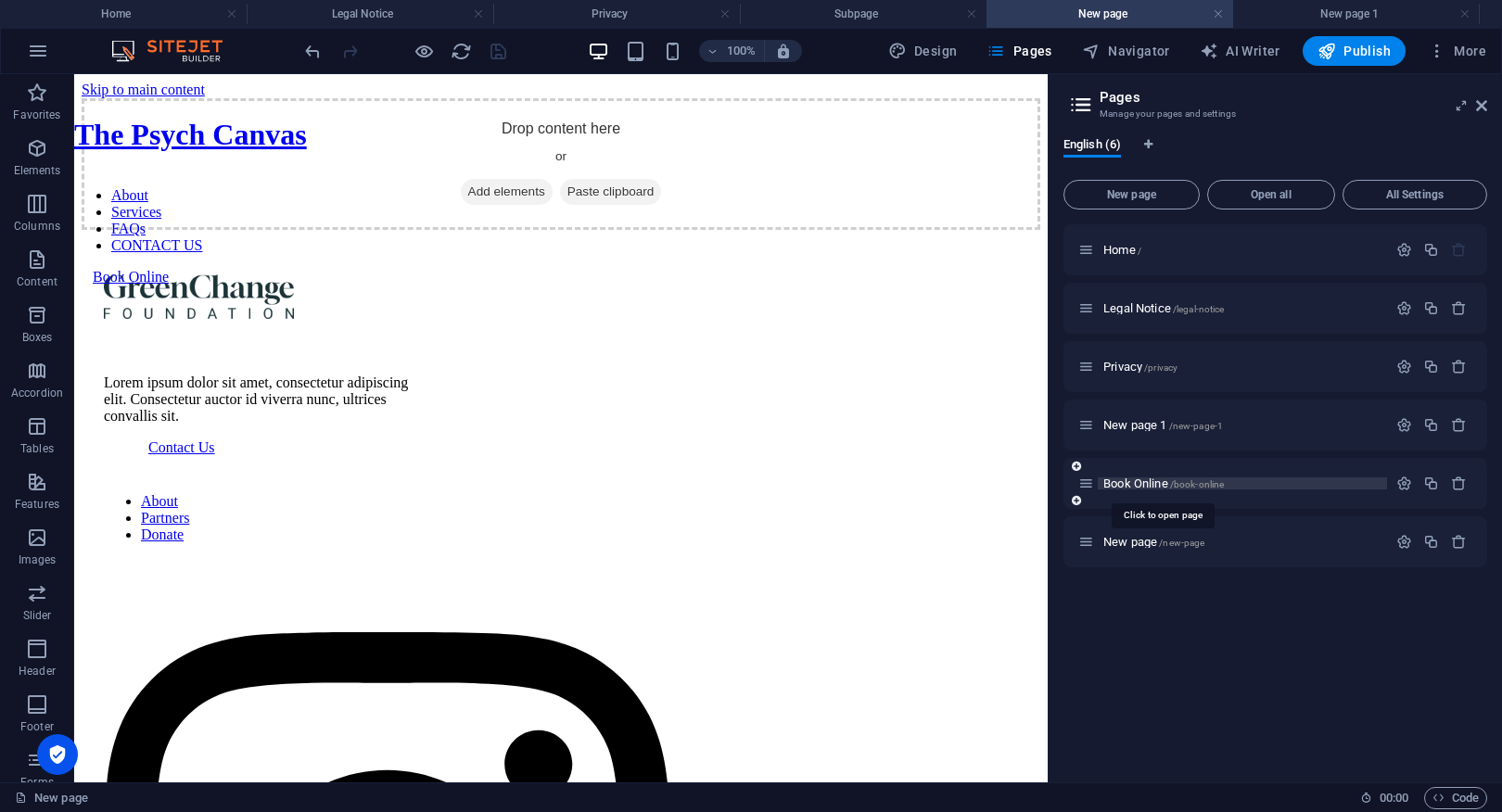 click on "Book Online /book-online" at bounding box center [1164, 483] 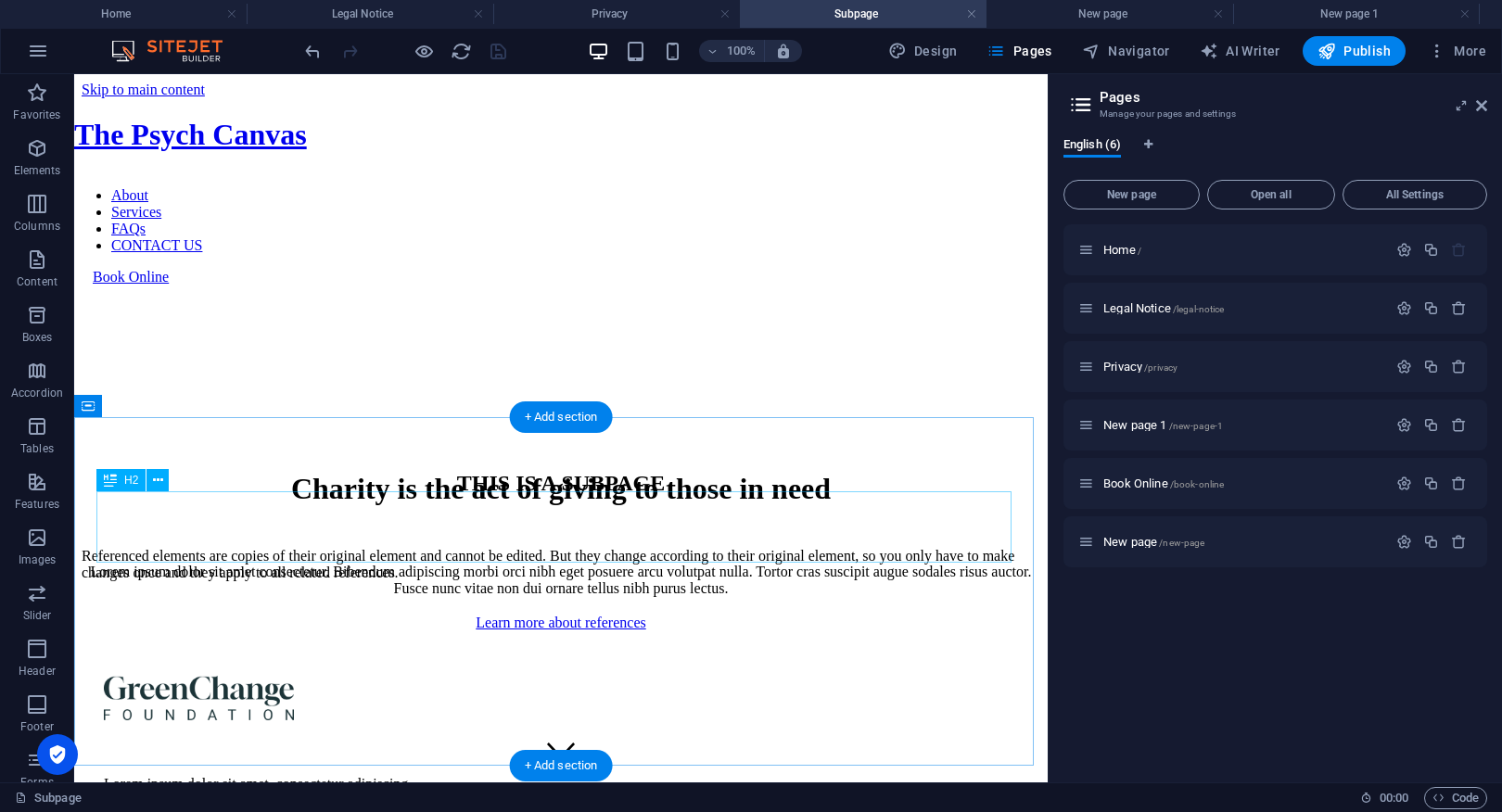 scroll, scrollTop: 11, scrollLeft: 0, axis: vertical 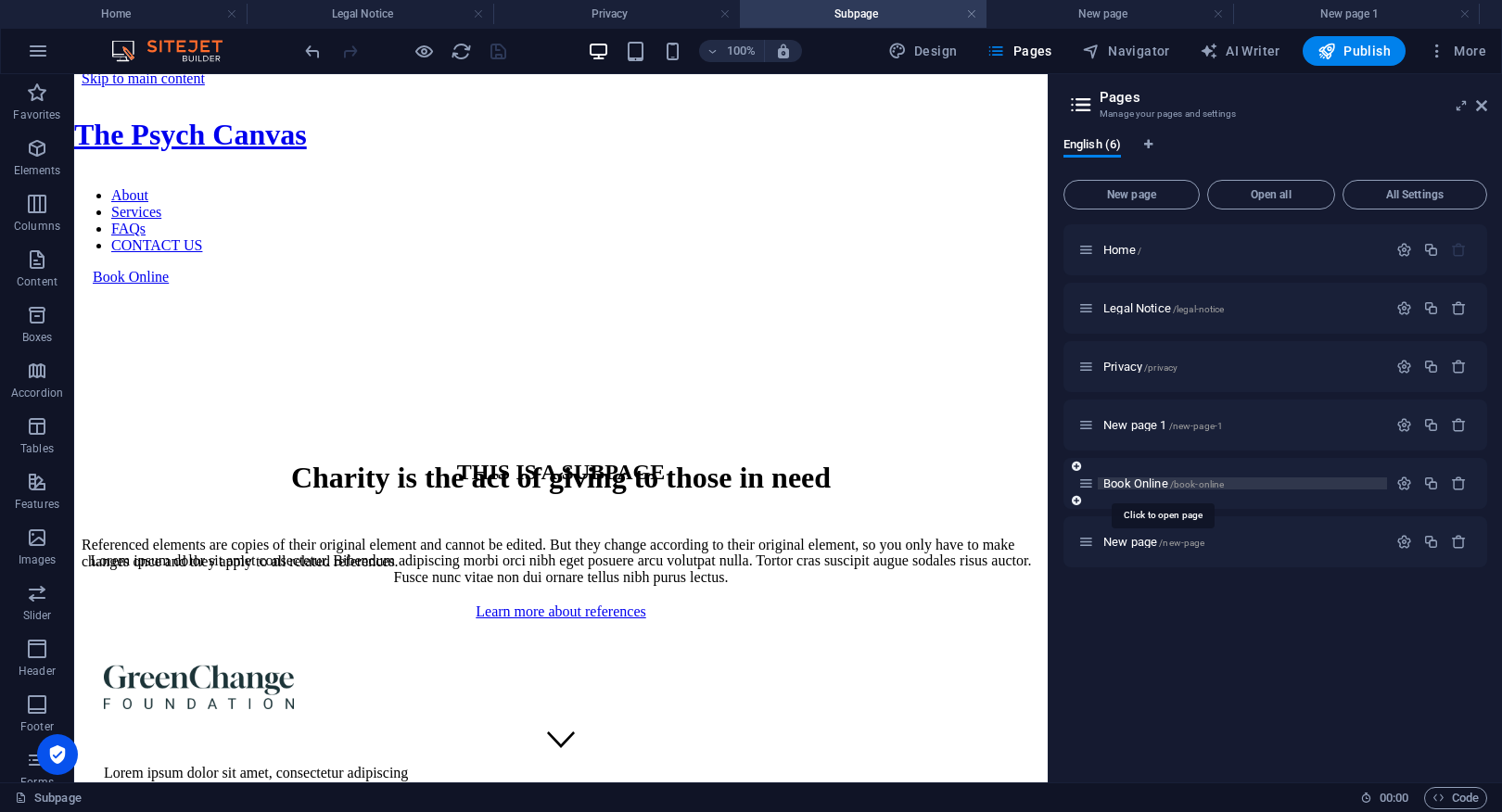 click on "Book Online /book-online" at bounding box center (1164, 483) 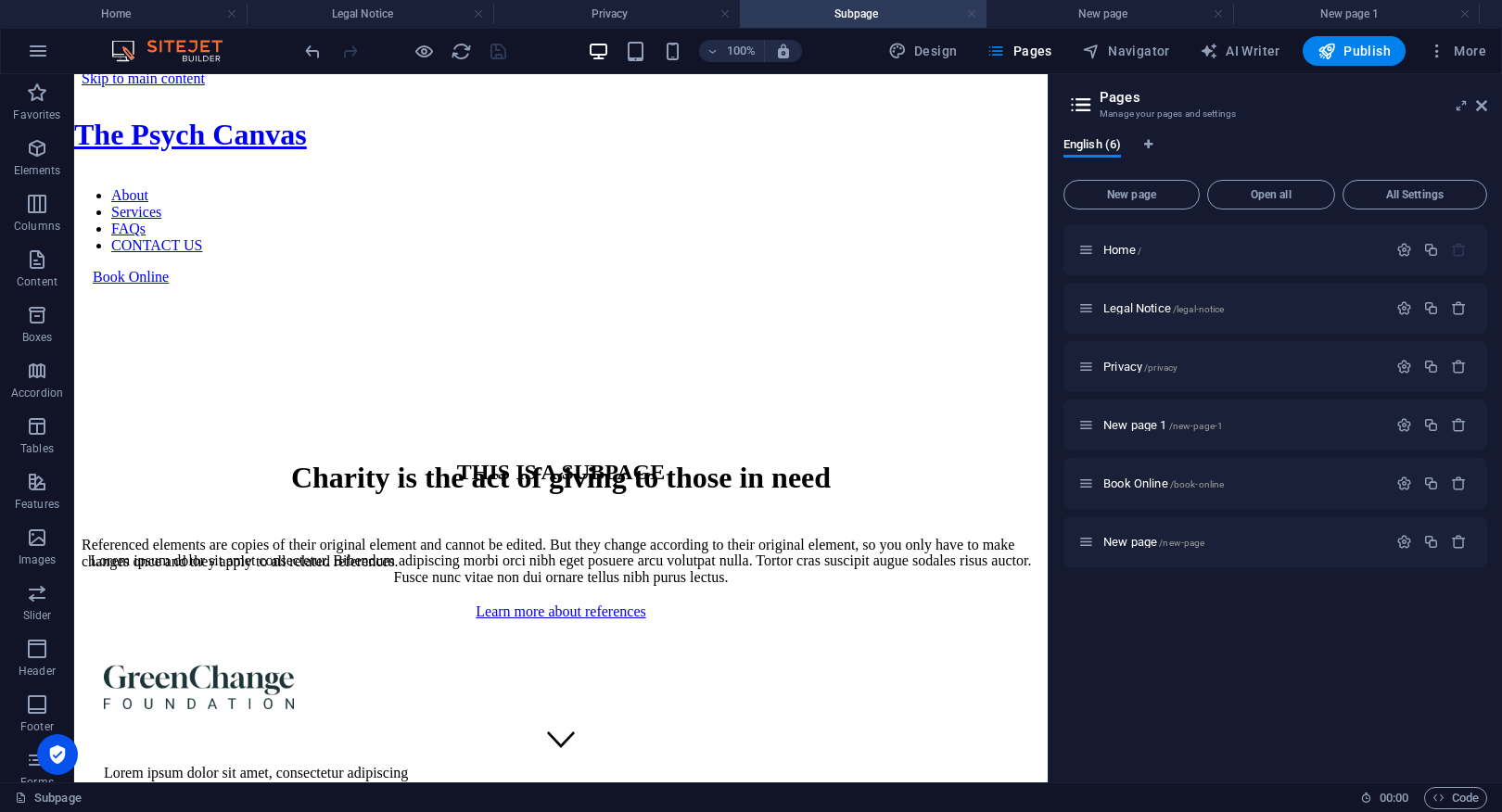 click at bounding box center [972, 14] 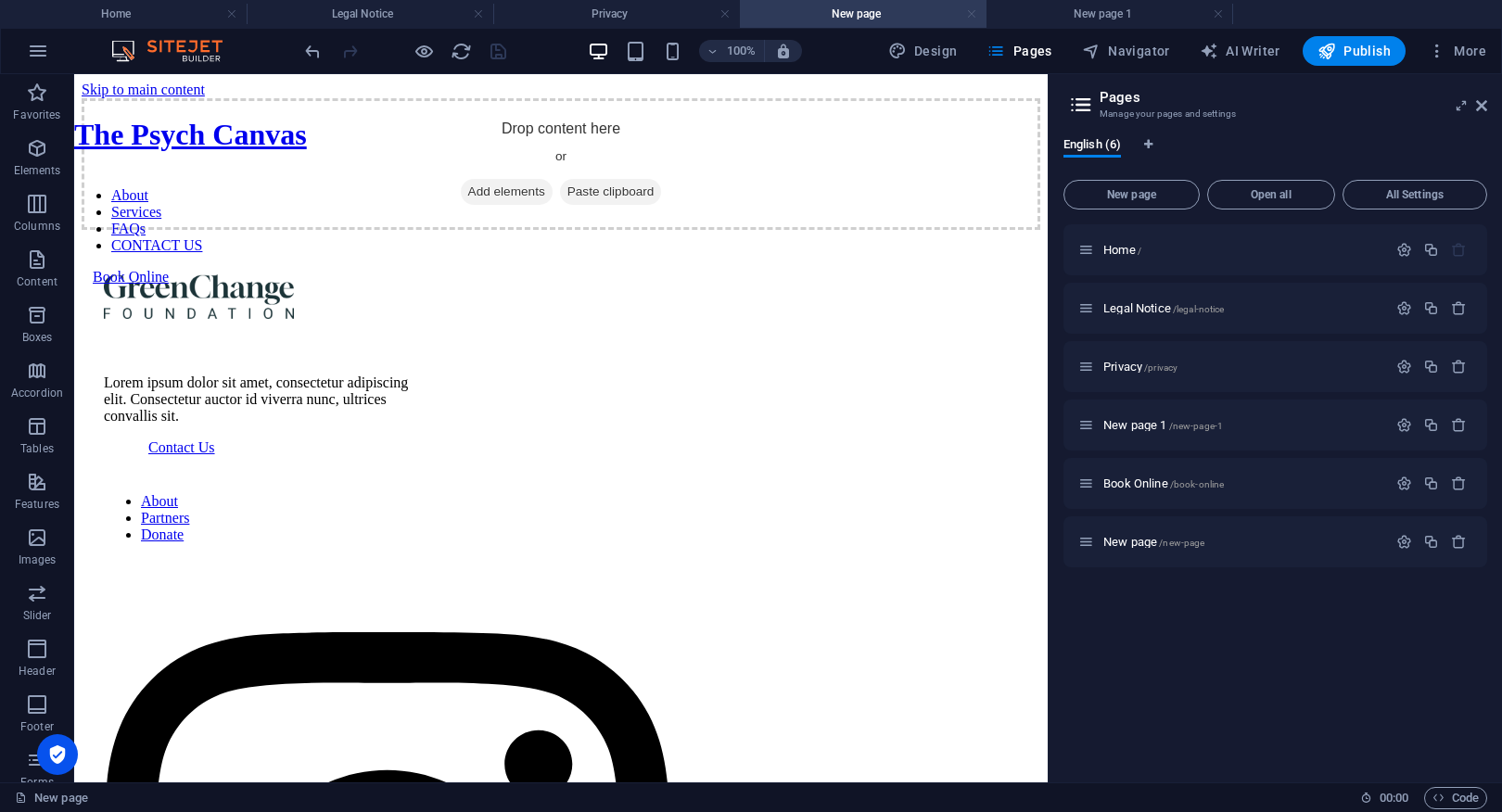 click at bounding box center (972, 14) 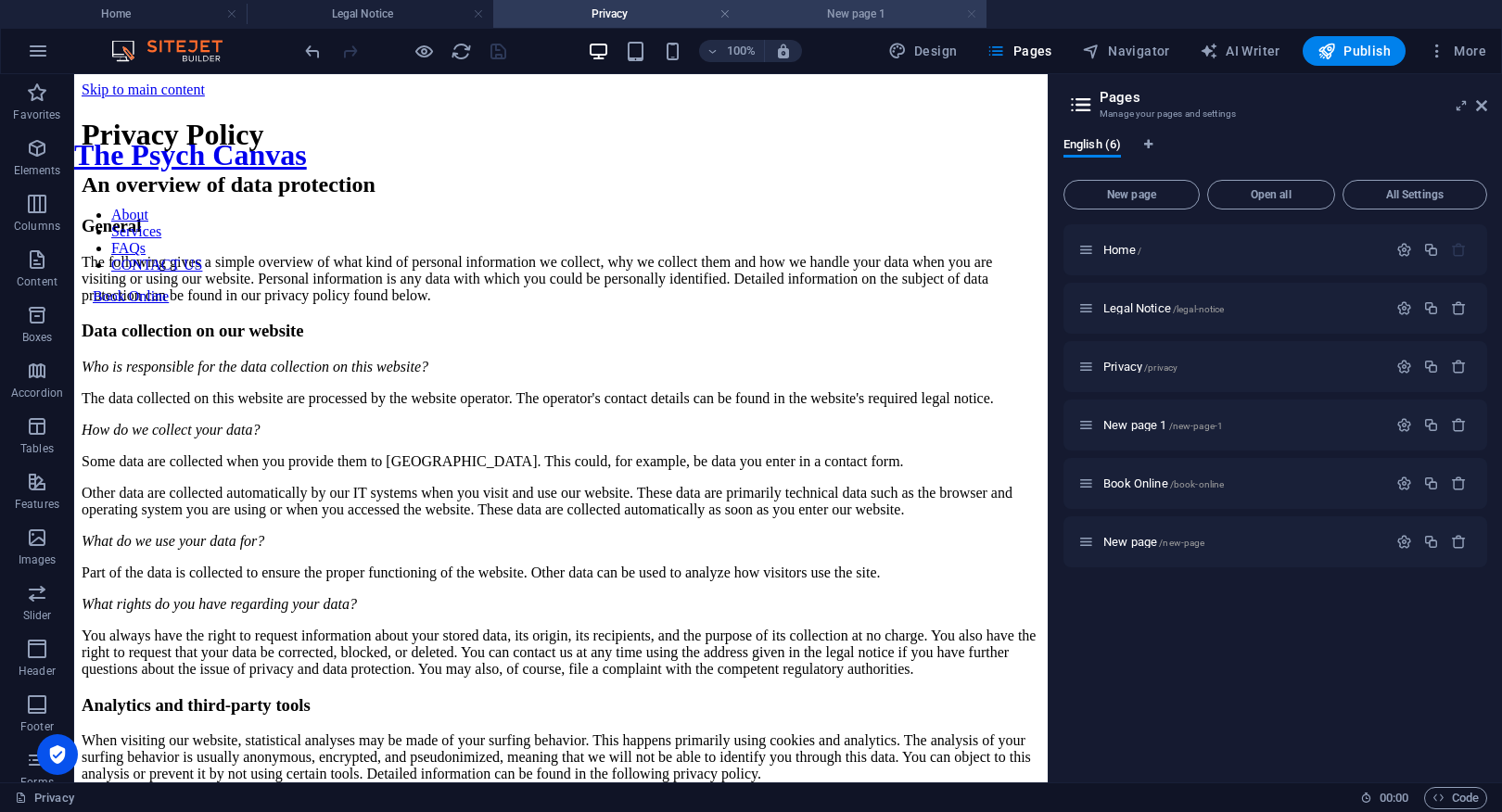 click at bounding box center (972, 14) 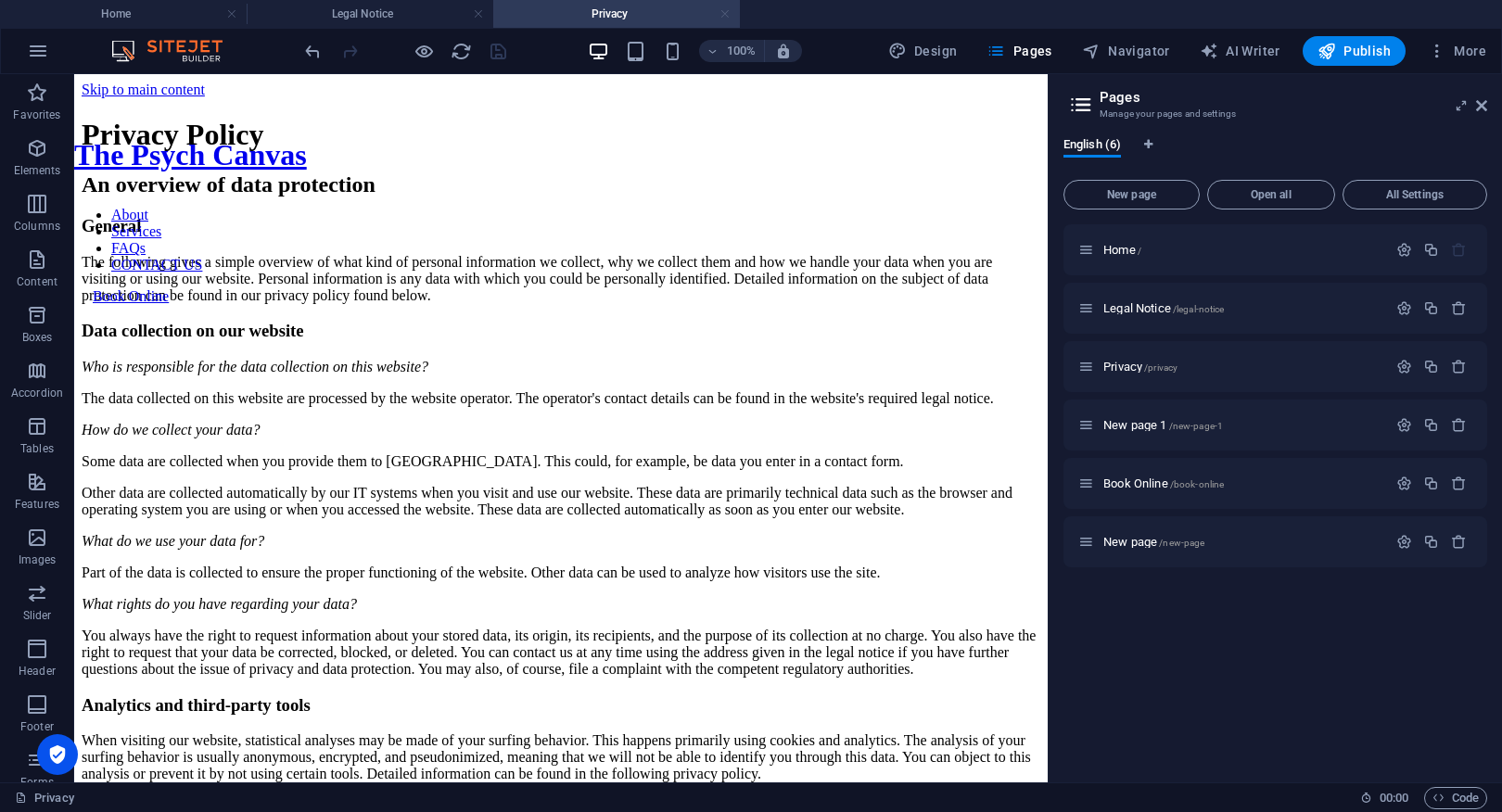 click at bounding box center [725, 14] 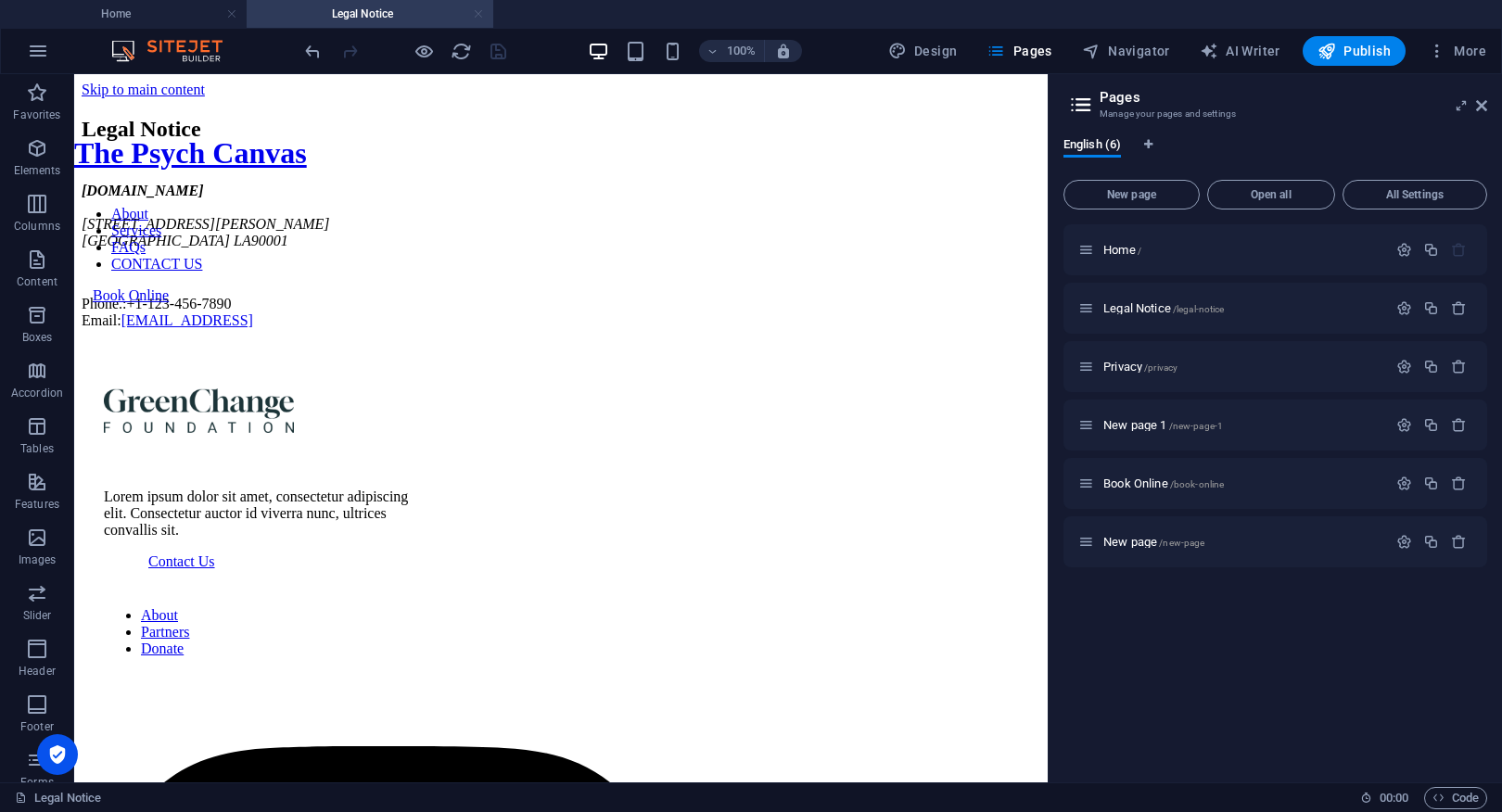 click at bounding box center [478, 14] 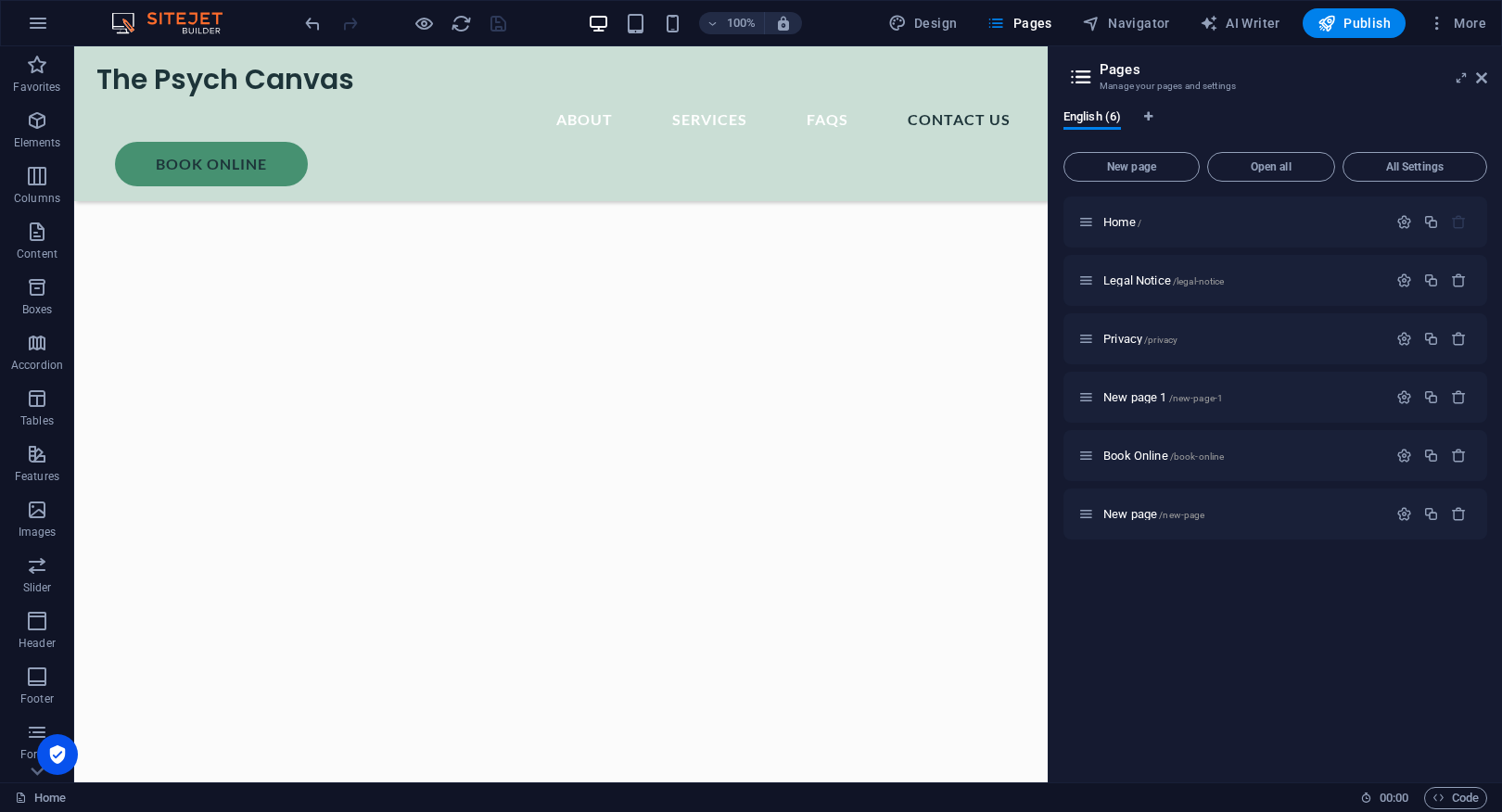 scroll, scrollTop: 6820, scrollLeft: 0, axis: vertical 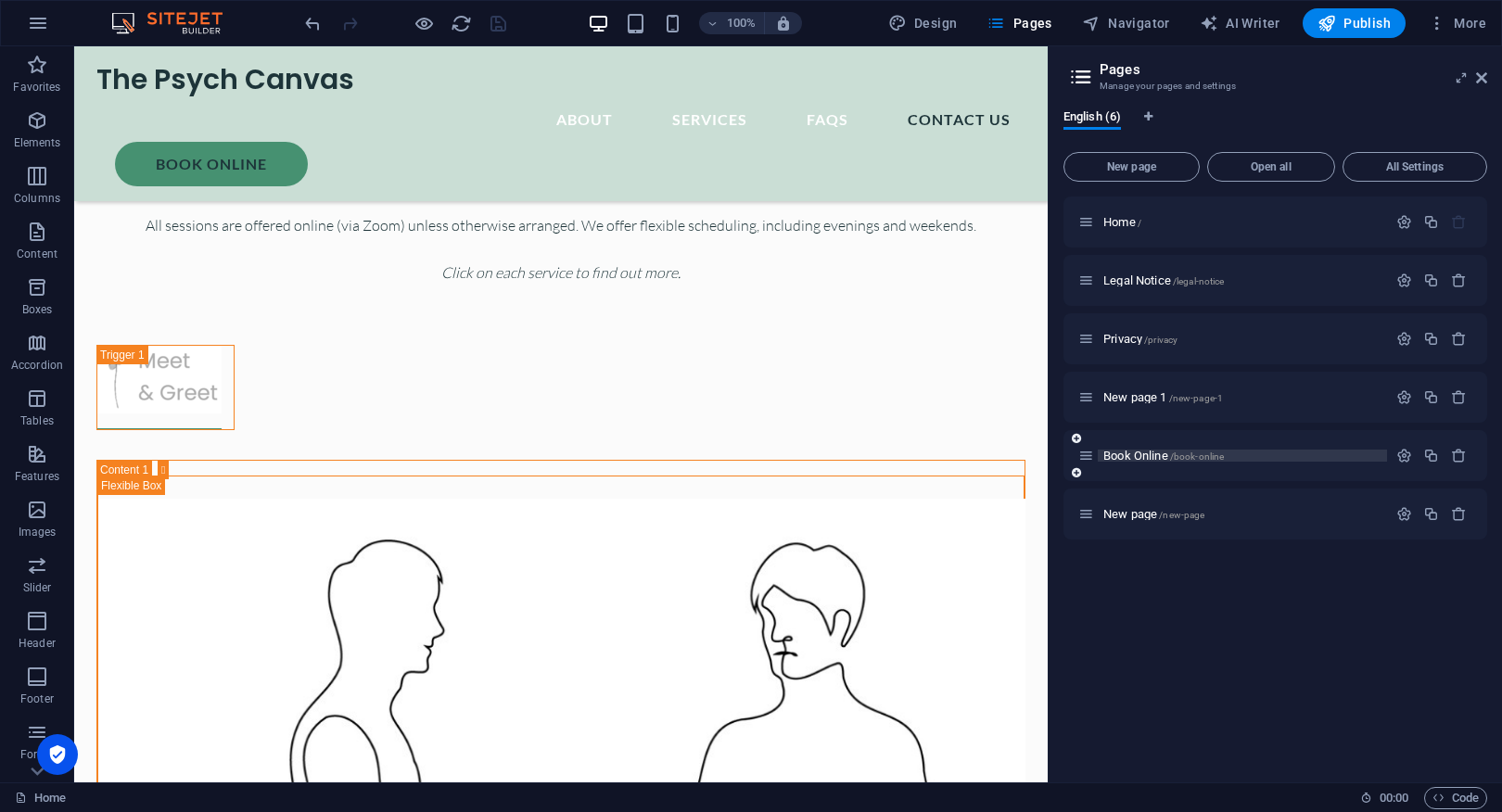 click on "Book Online /book-online" at bounding box center [1164, 455] 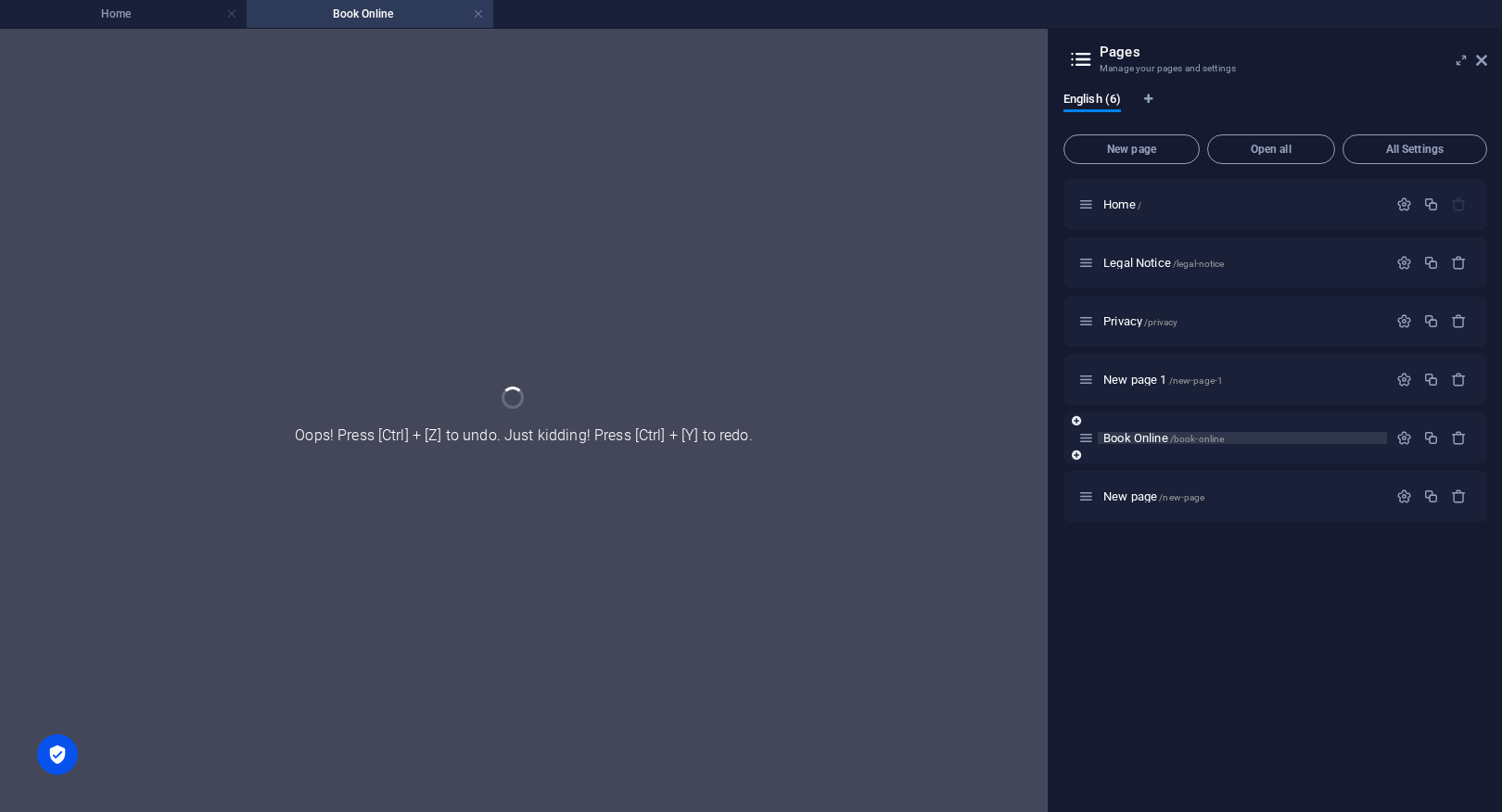 click on "Book Online /book-online" at bounding box center [1275, 438] 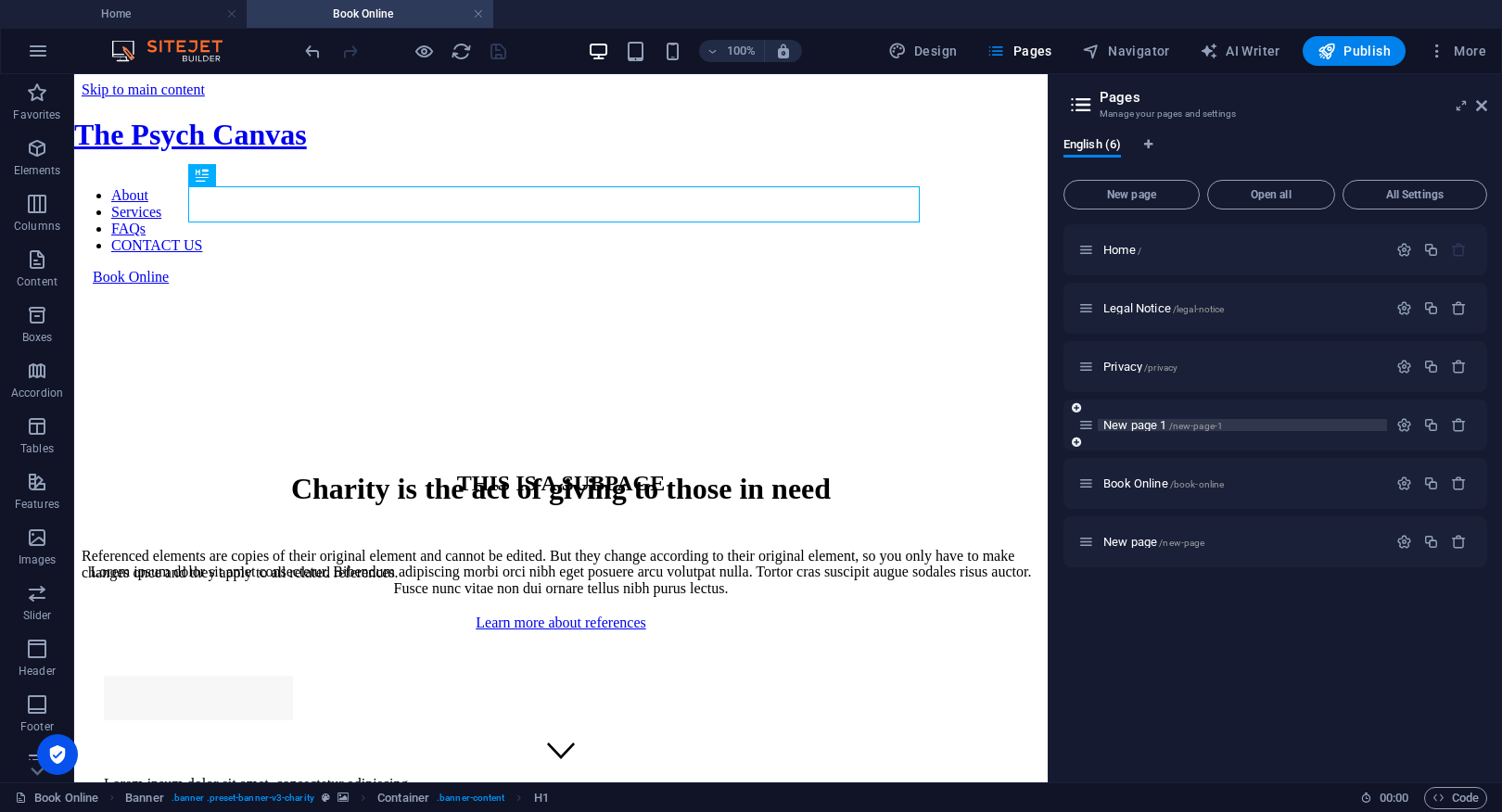 scroll, scrollTop: 0, scrollLeft: 0, axis: both 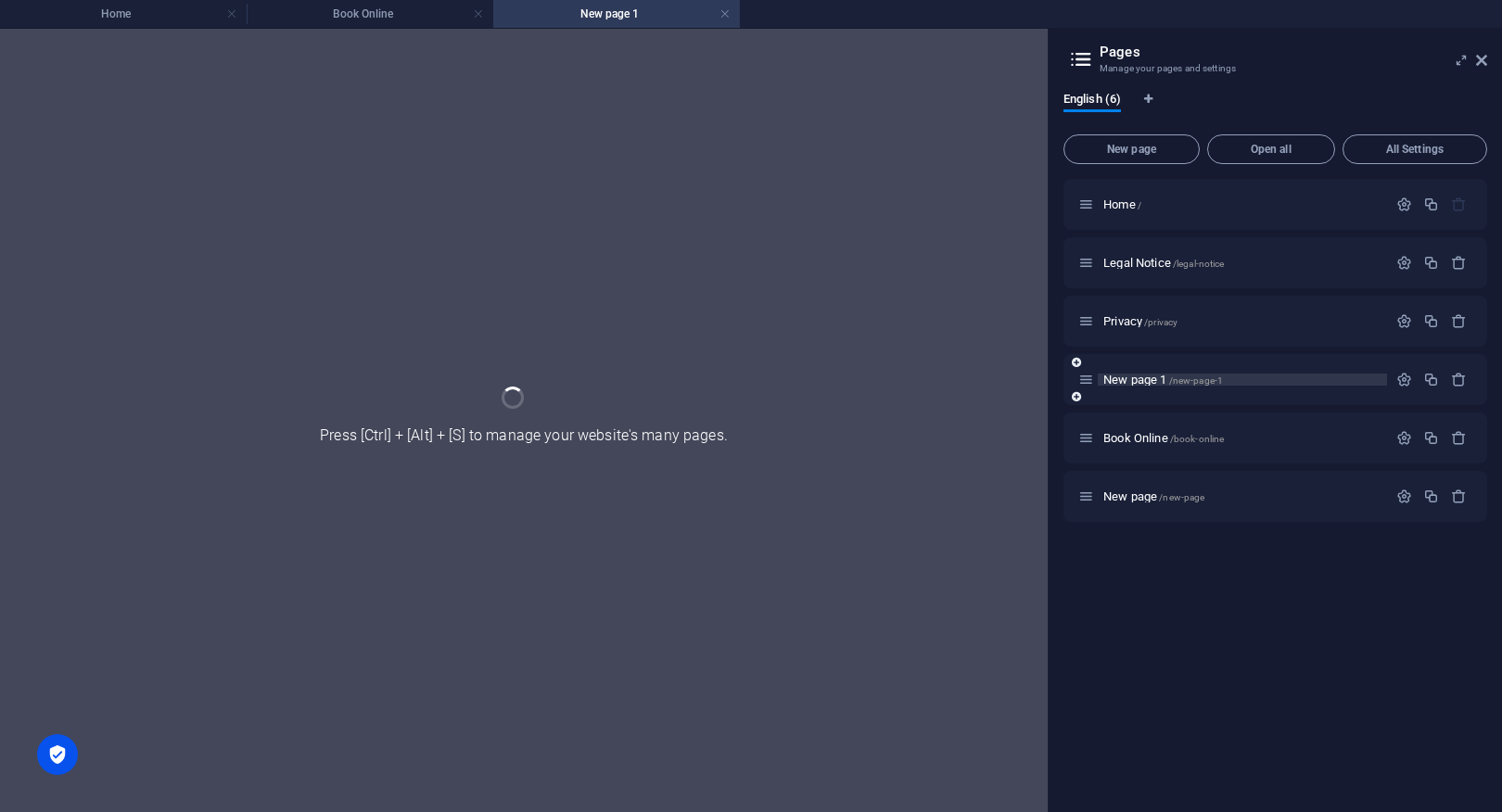 click on "Book Online /book-online" at bounding box center (1275, 438) 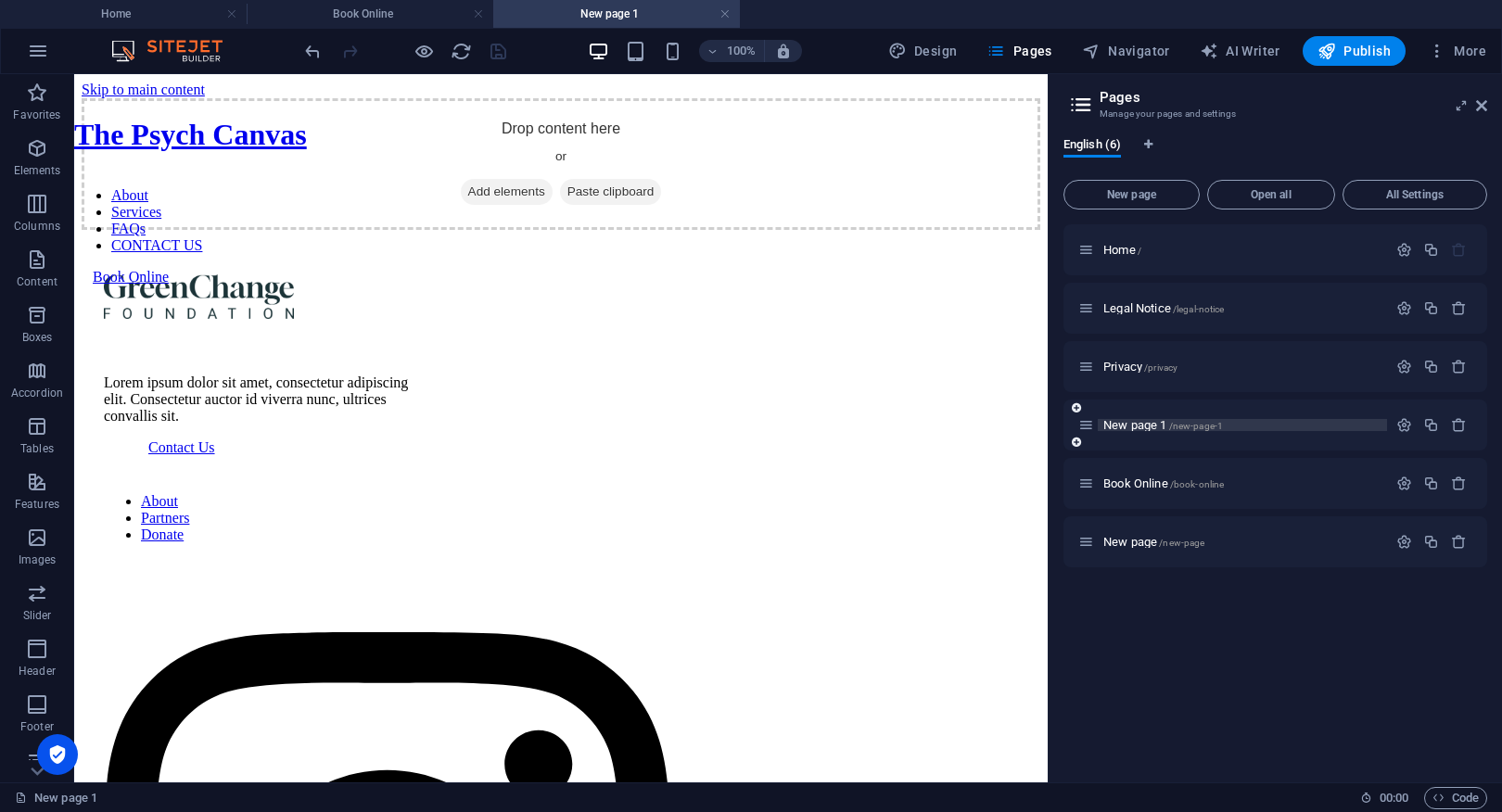 scroll, scrollTop: 0, scrollLeft: 0, axis: both 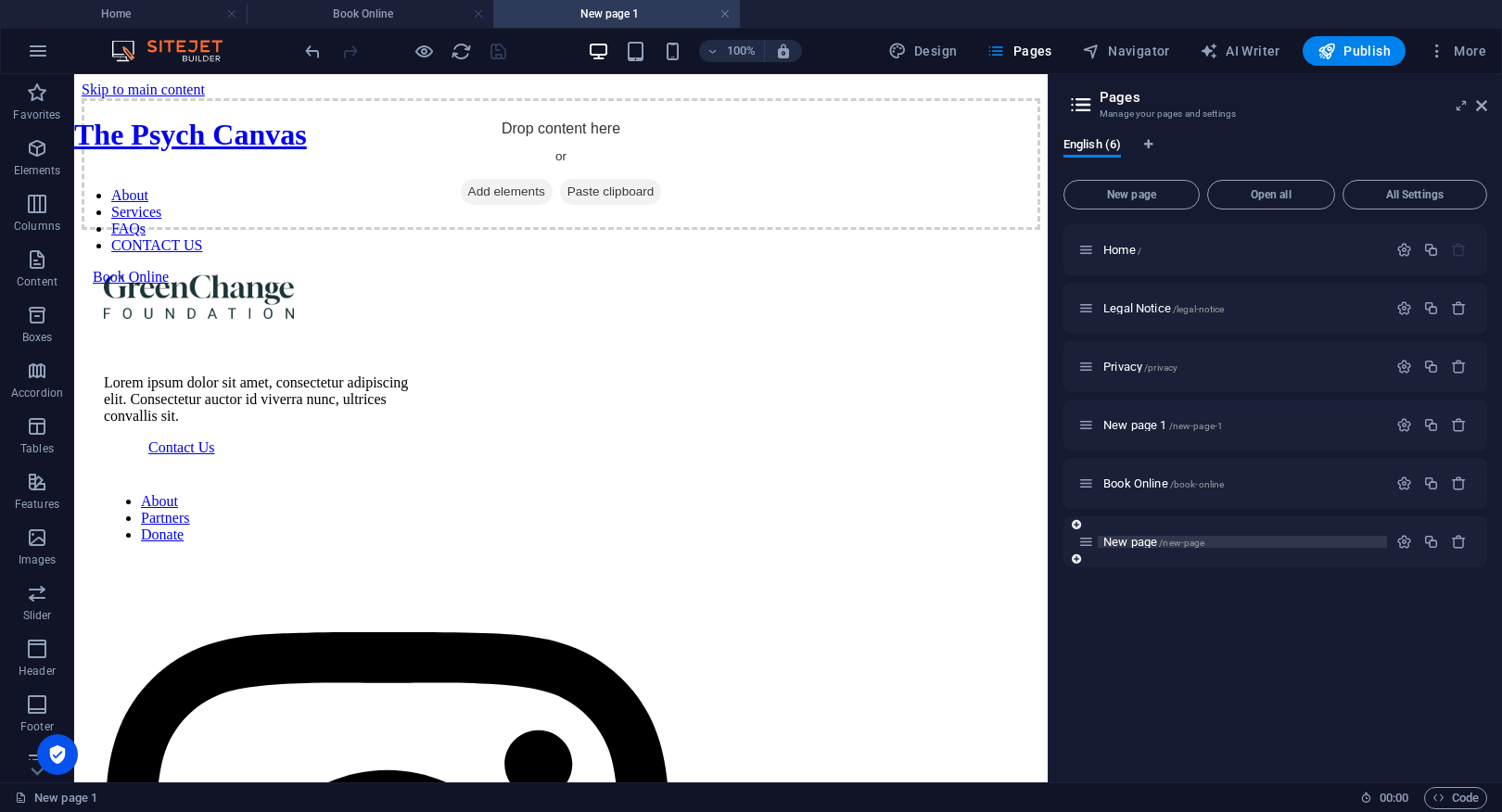 click on "New page /new-page" at bounding box center [1153, 541] 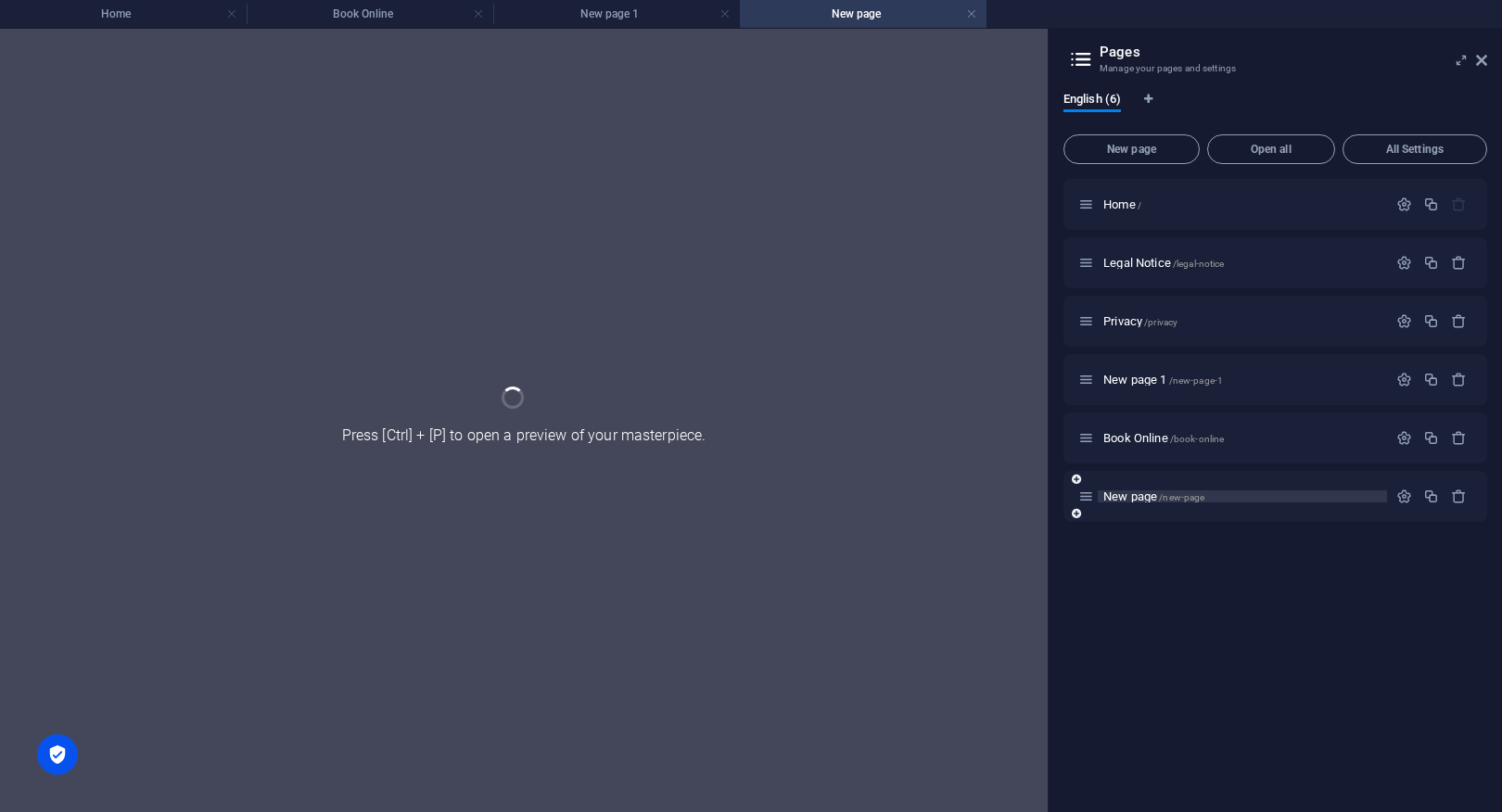 click on "Home / Legal Notice /legal-notice Privacy /privacy New page 1 /new-page-1 Book Online /book-online New page /new-page" at bounding box center [1275, 488] 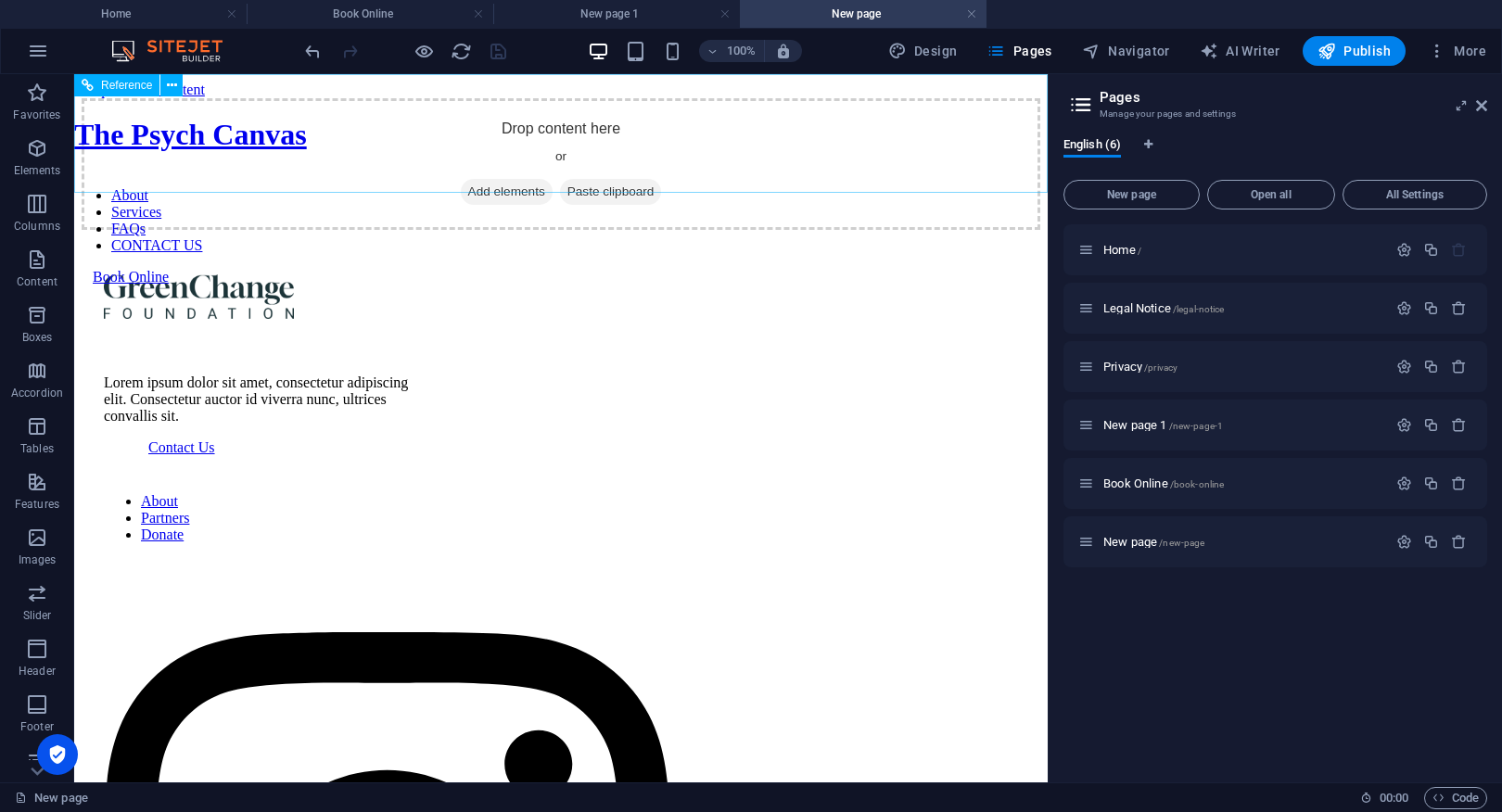 scroll, scrollTop: 0, scrollLeft: 0, axis: both 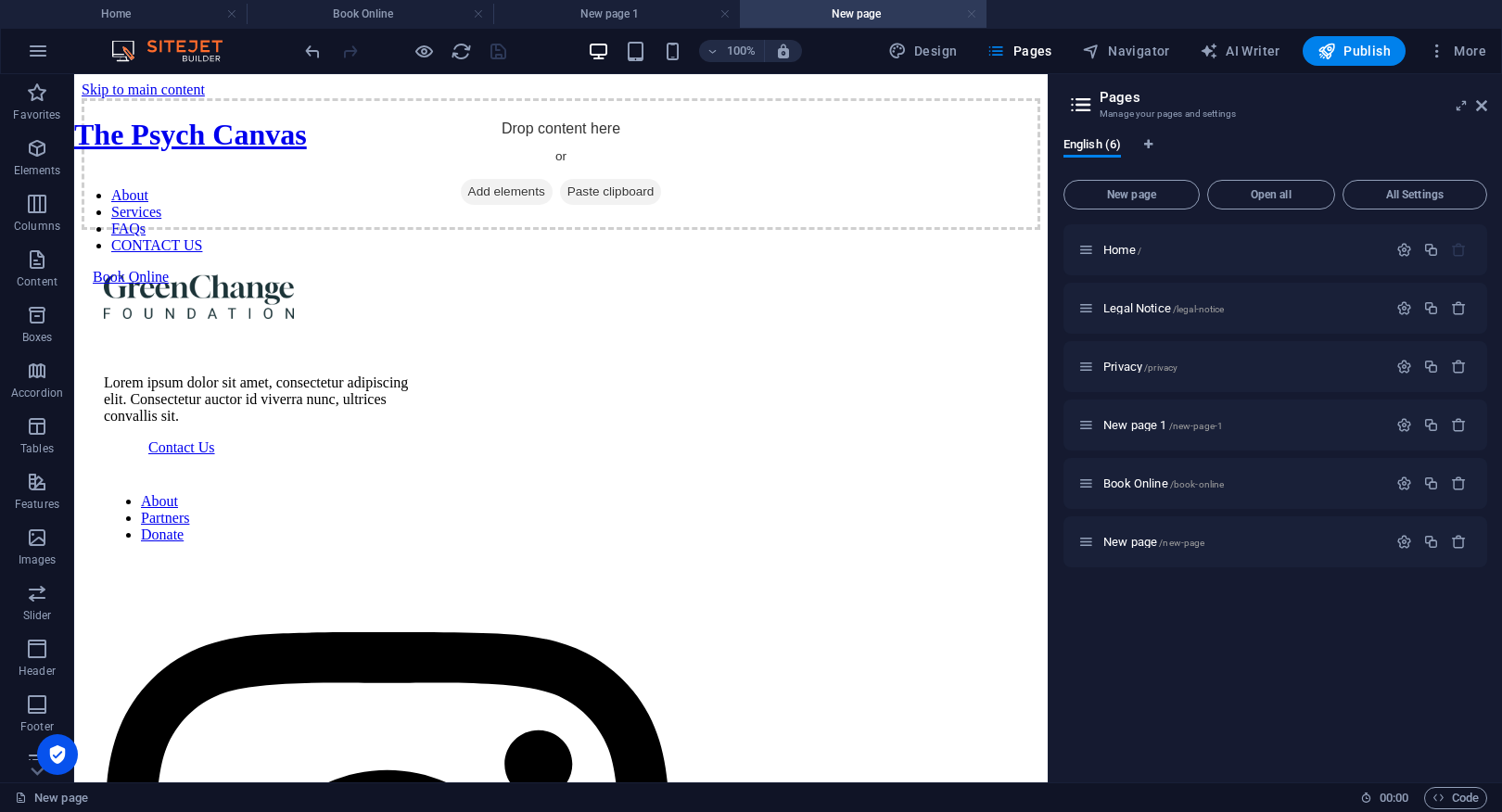 click at bounding box center (972, 14) 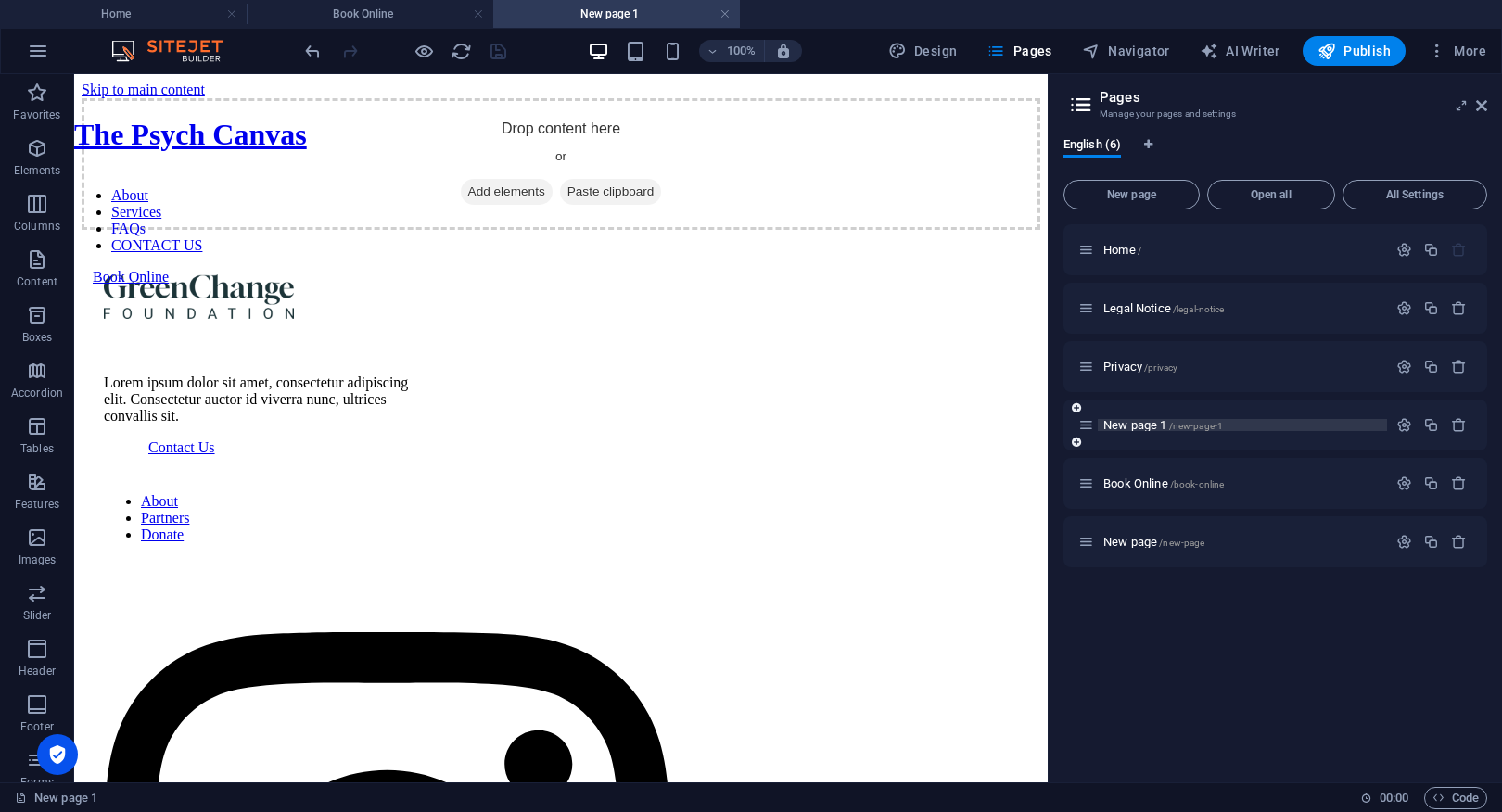 click on "New page 1 /new-page-1" at bounding box center (1163, 425) 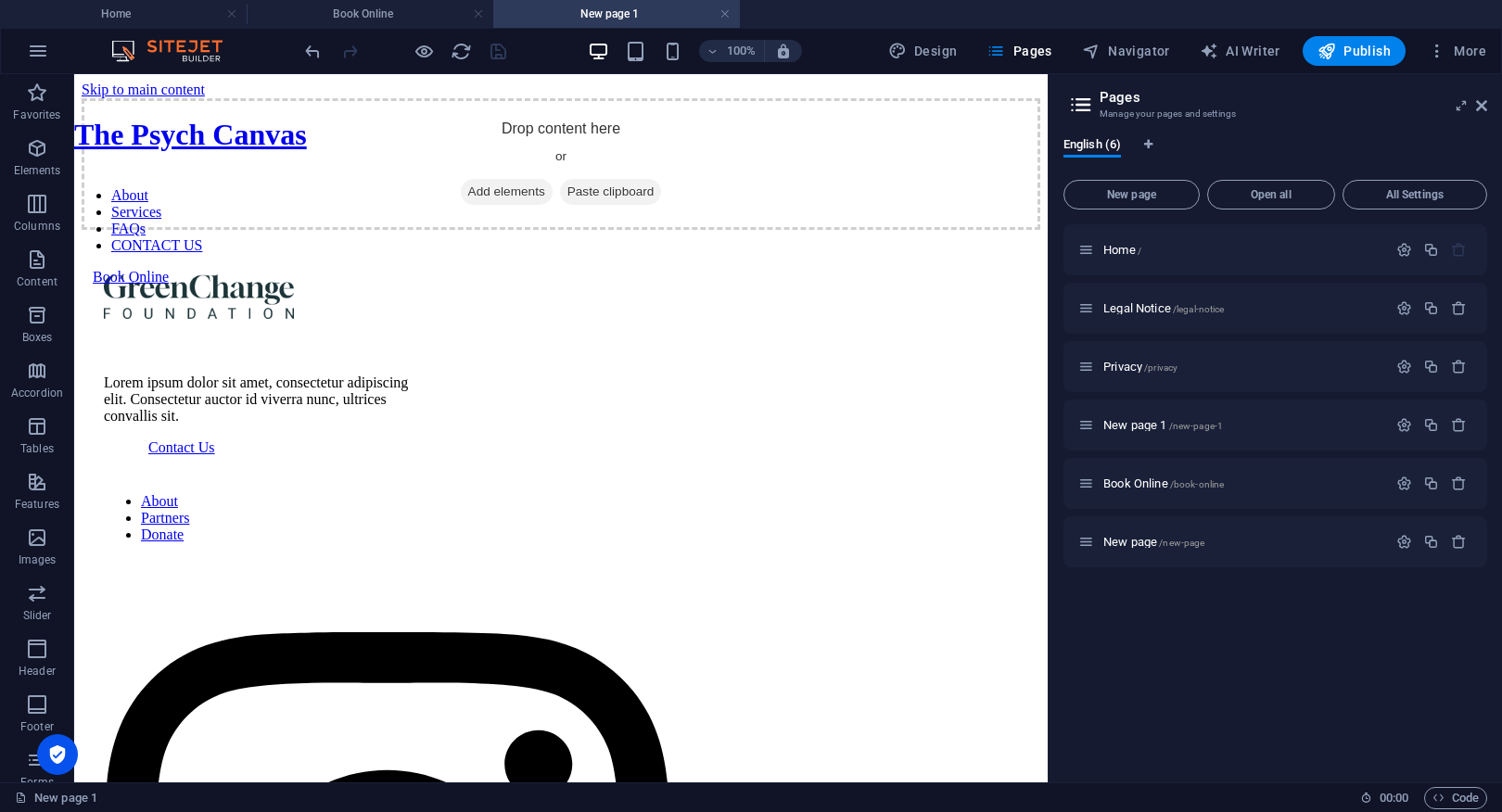 click at bounding box center [725, 14] 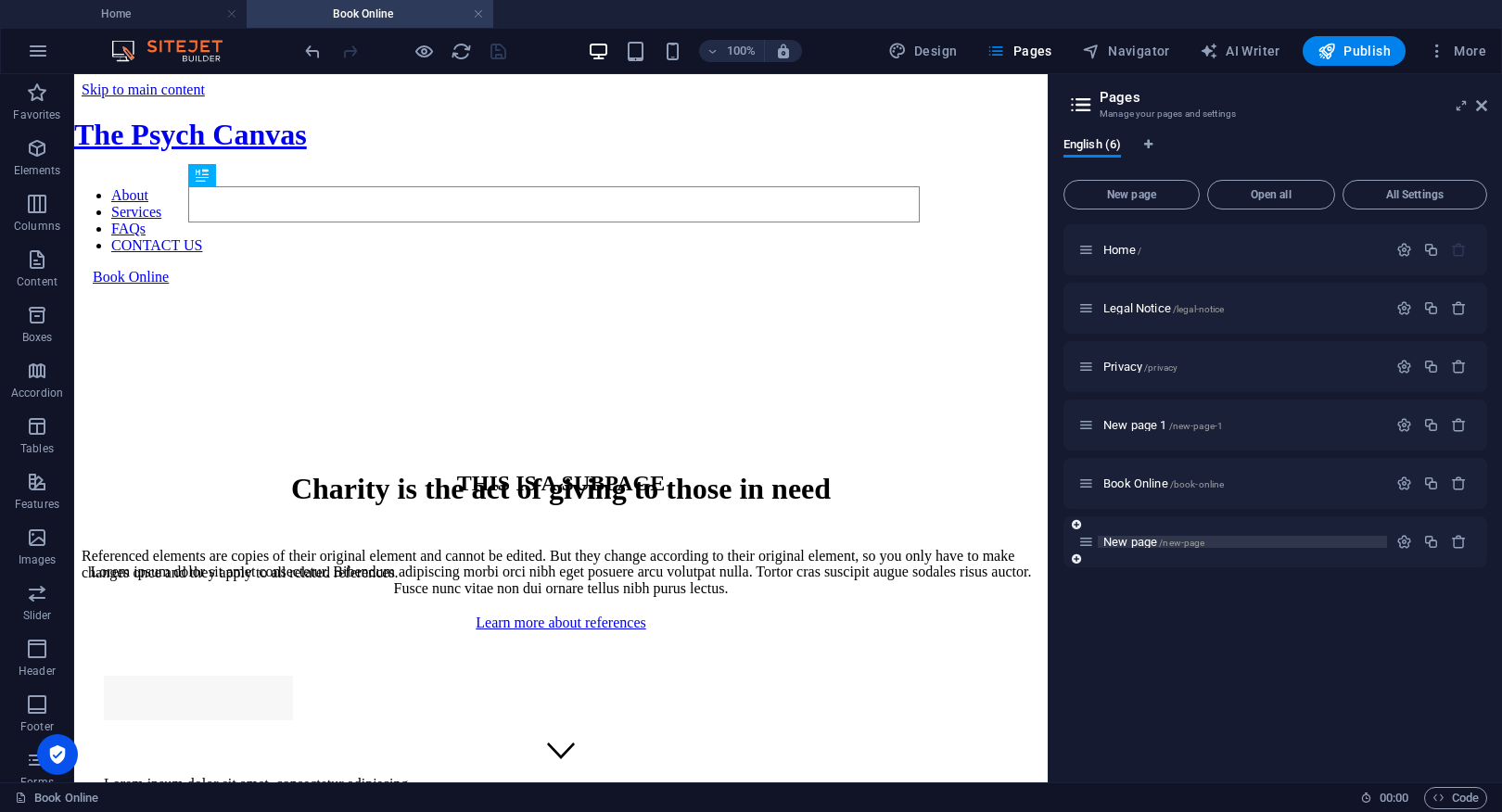 click on "New page /new-page" at bounding box center [1153, 541] 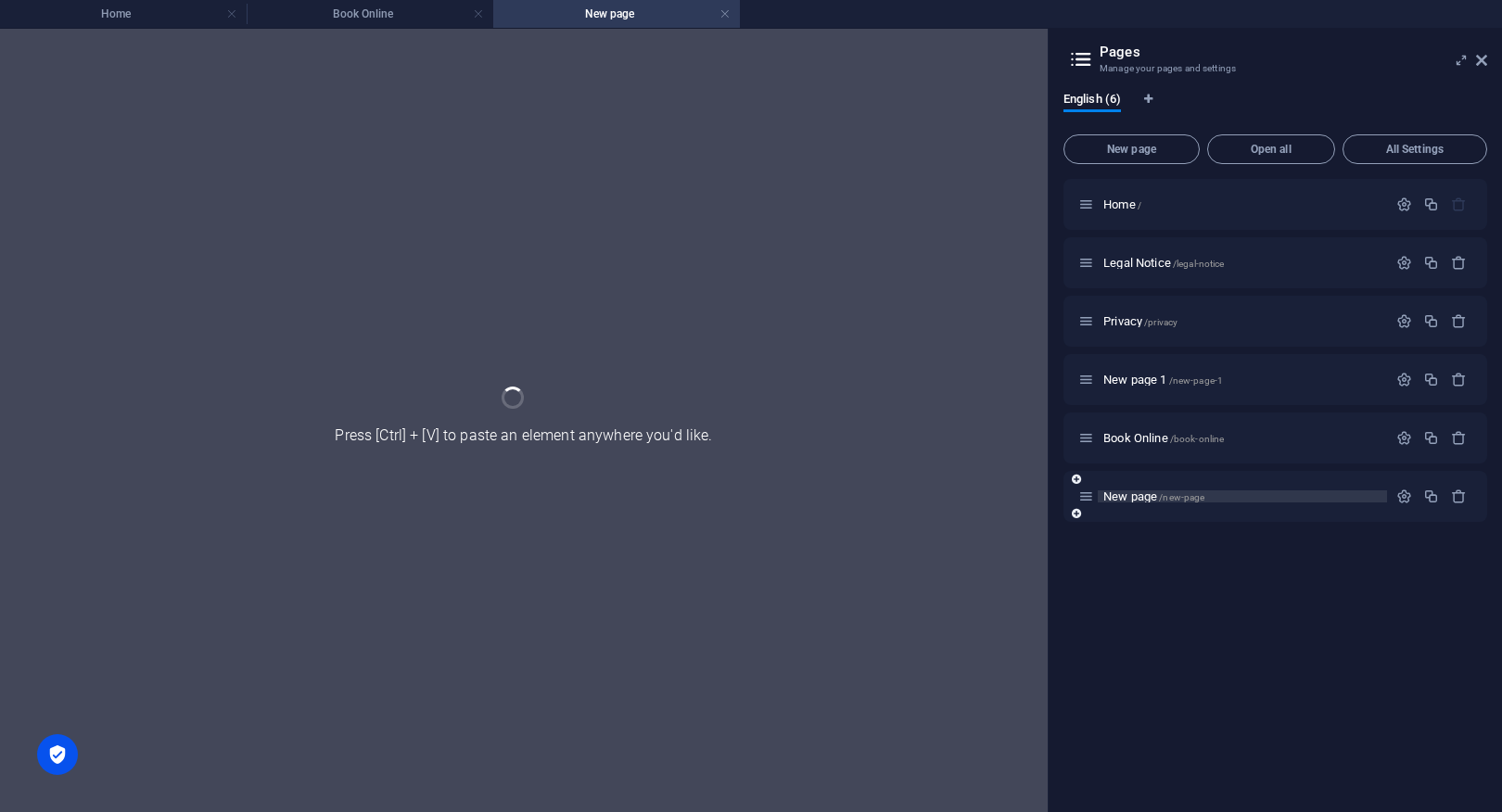 click on "Home / Legal Notice /legal-notice Privacy /privacy New page 1 /new-page-1 Book Online /book-online New page /new-page" at bounding box center (1275, 488) 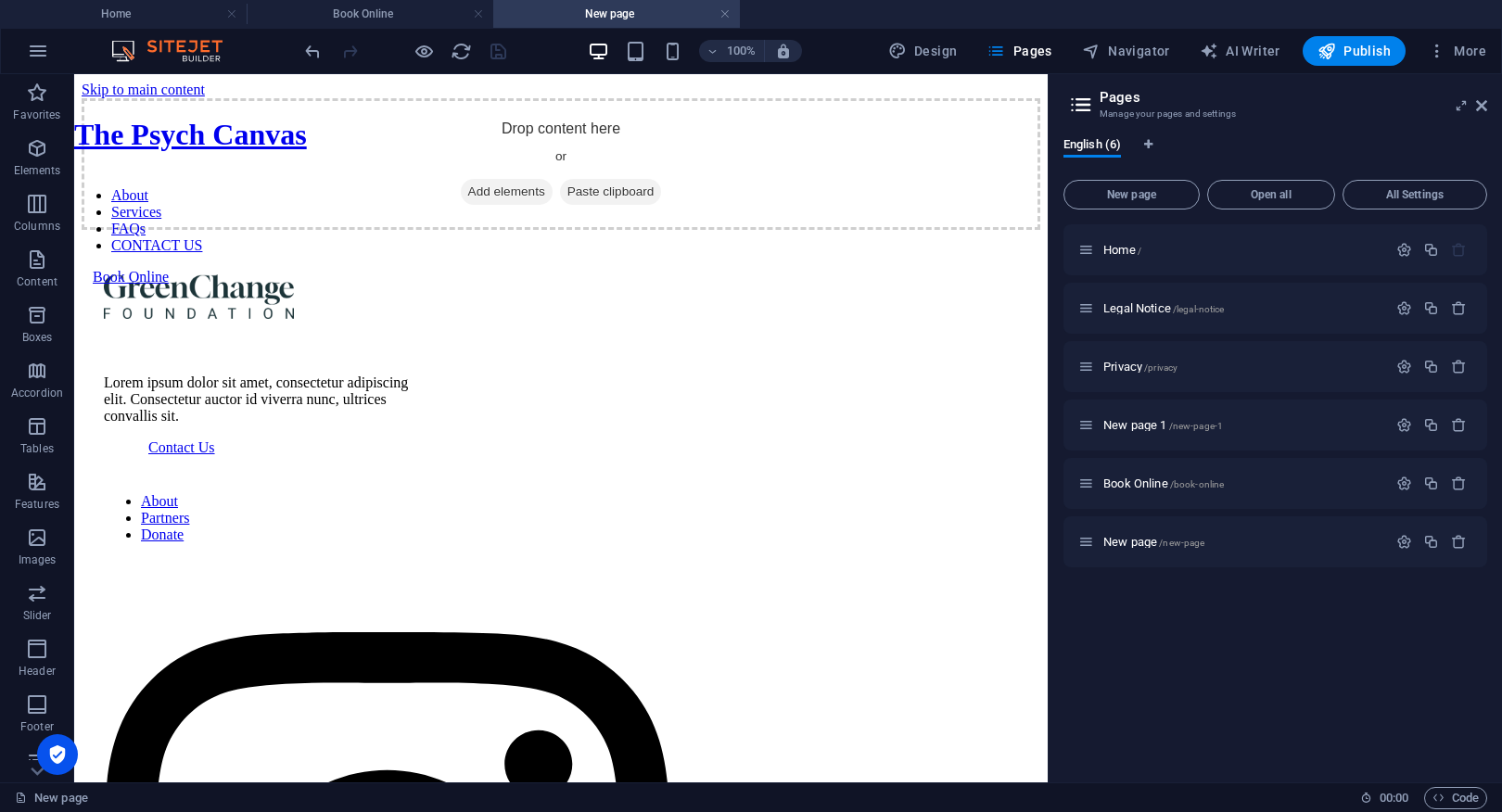 scroll, scrollTop: 0, scrollLeft: 0, axis: both 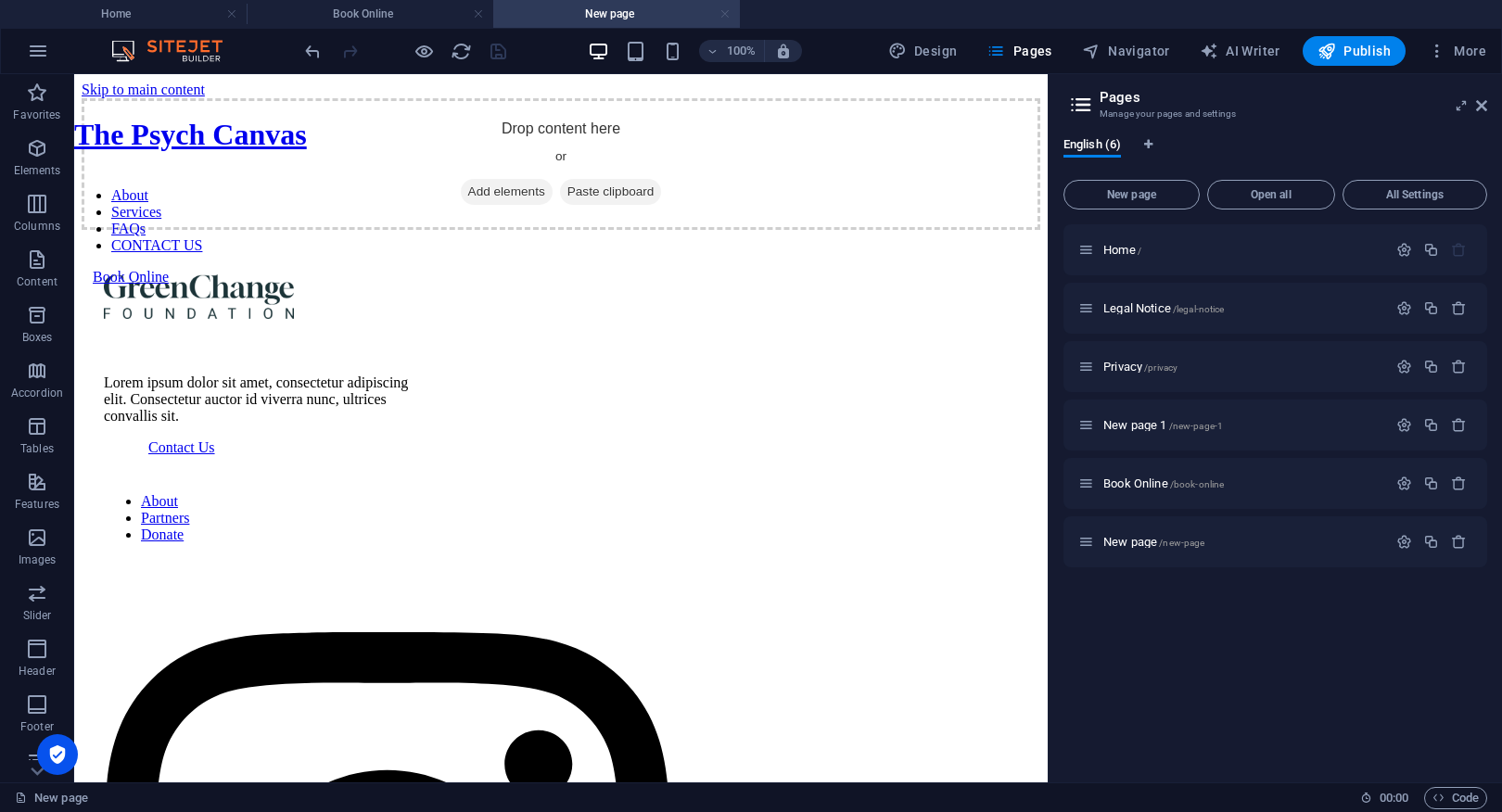 click at bounding box center (725, 14) 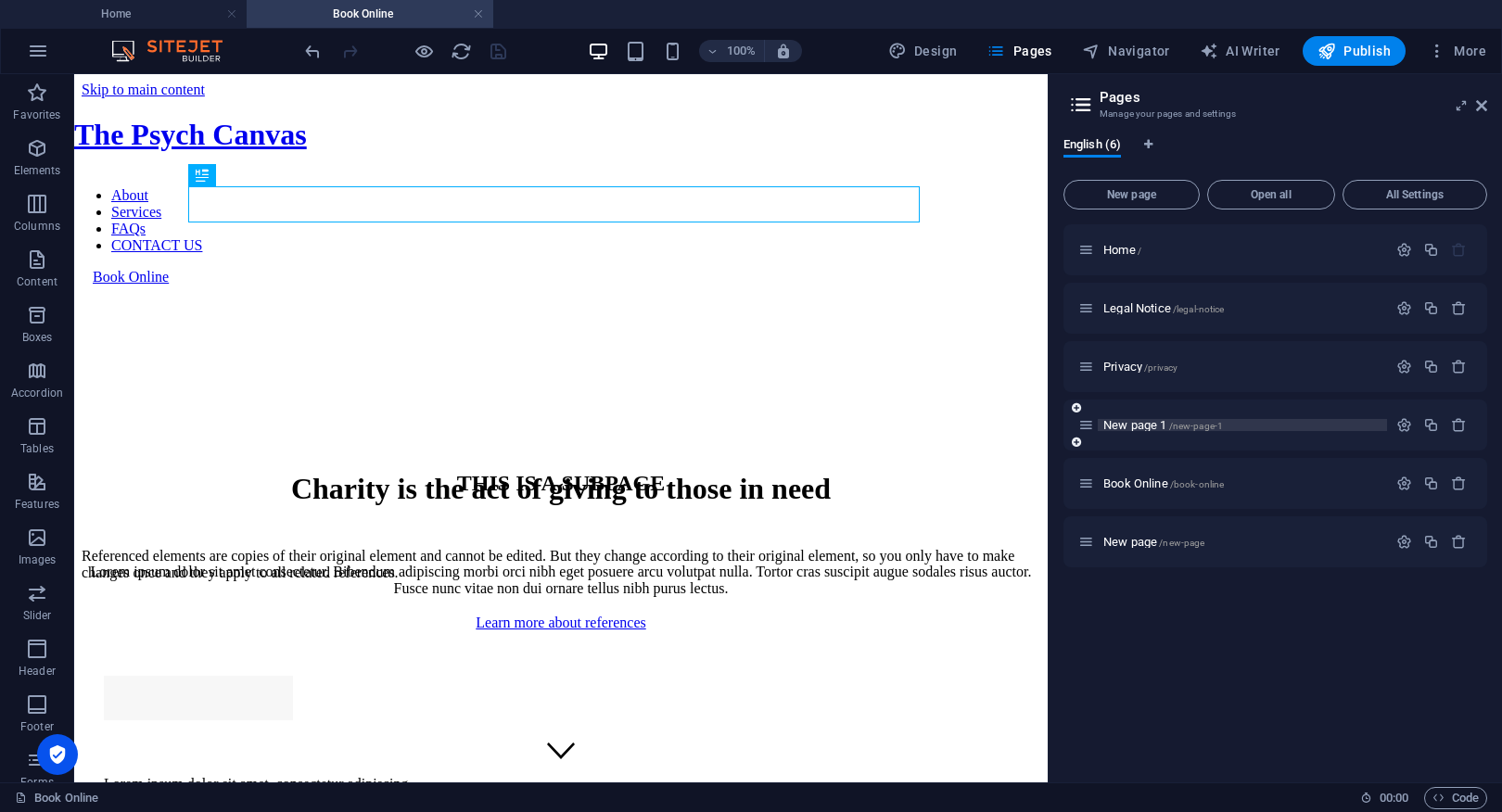 click on "New page 1 /new-page-1" at bounding box center [1163, 425] 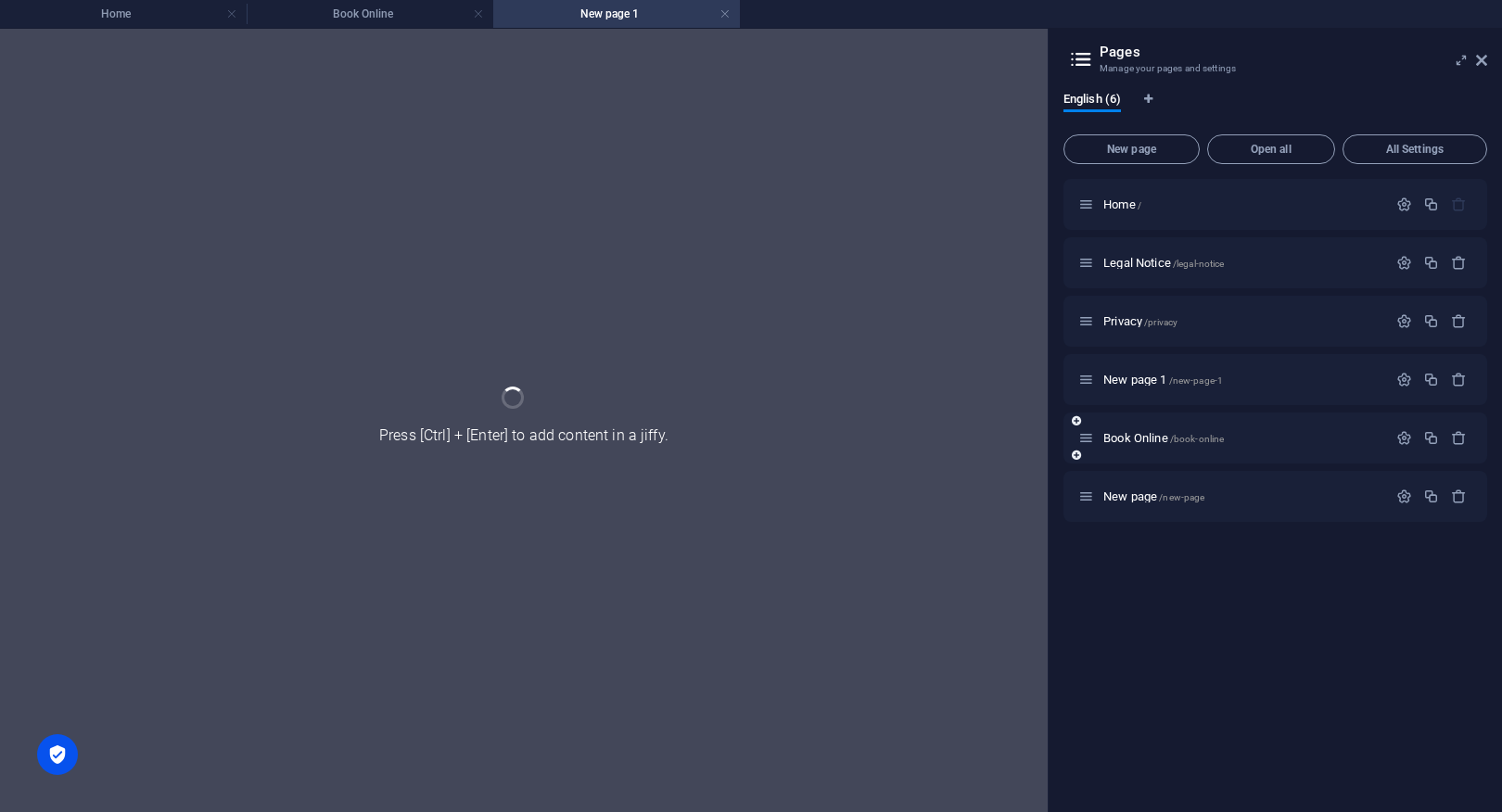 click on "Book Online /book-online" at bounding box center [1232, 438] 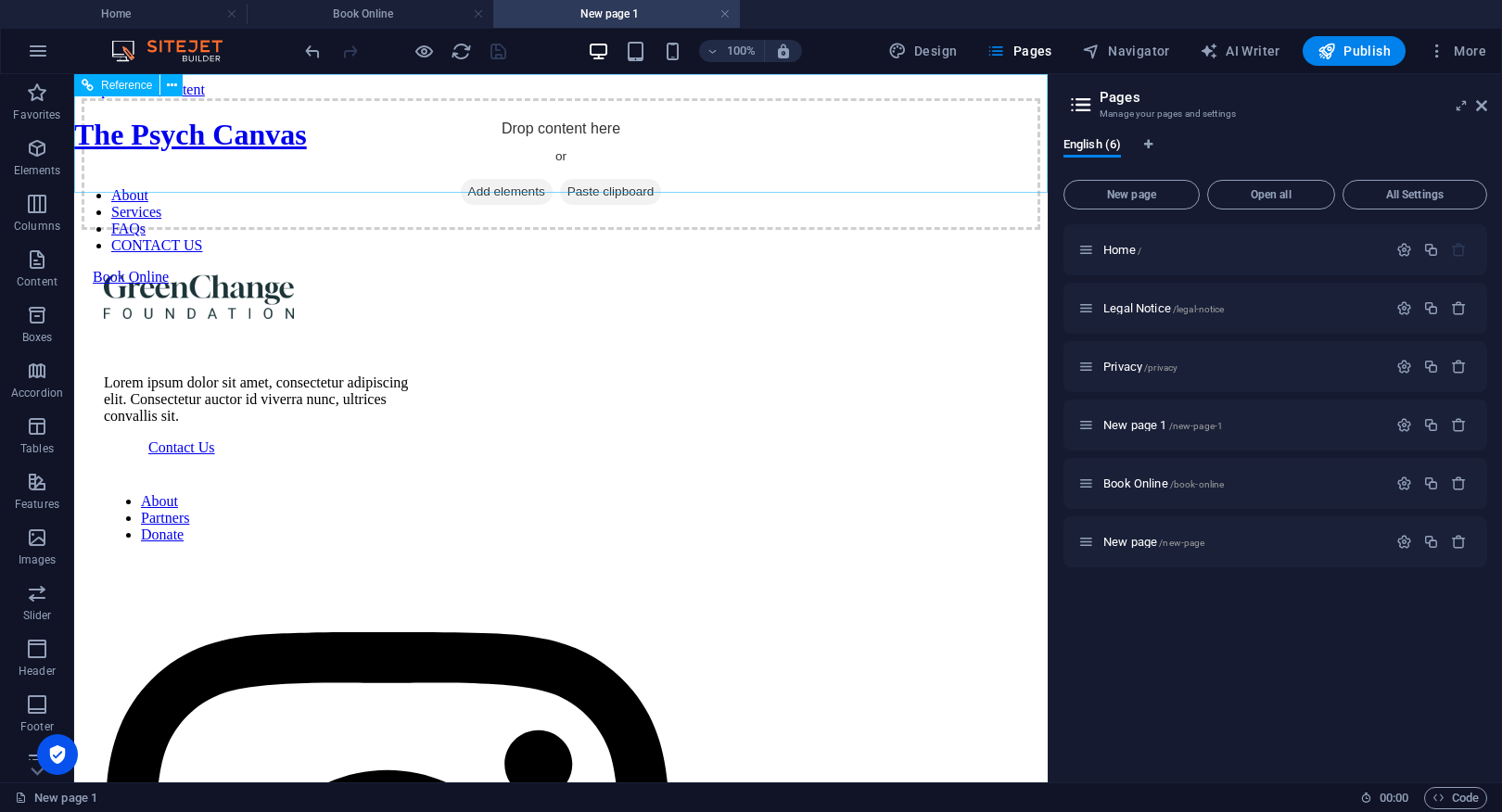 scroll, scrollTop: 0, scrollLeft: 0, axis: both 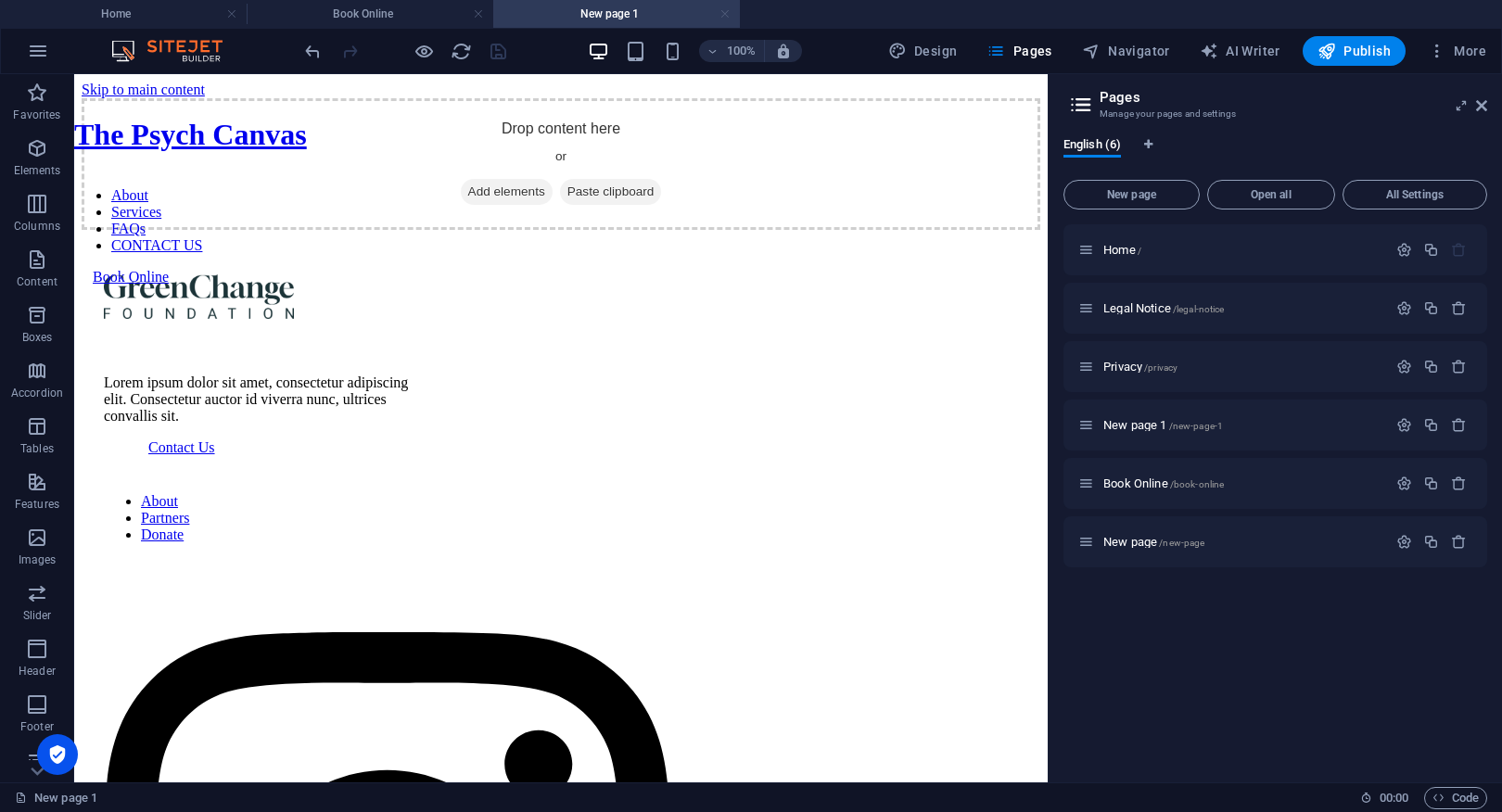 click at bounding box center [725, 14] 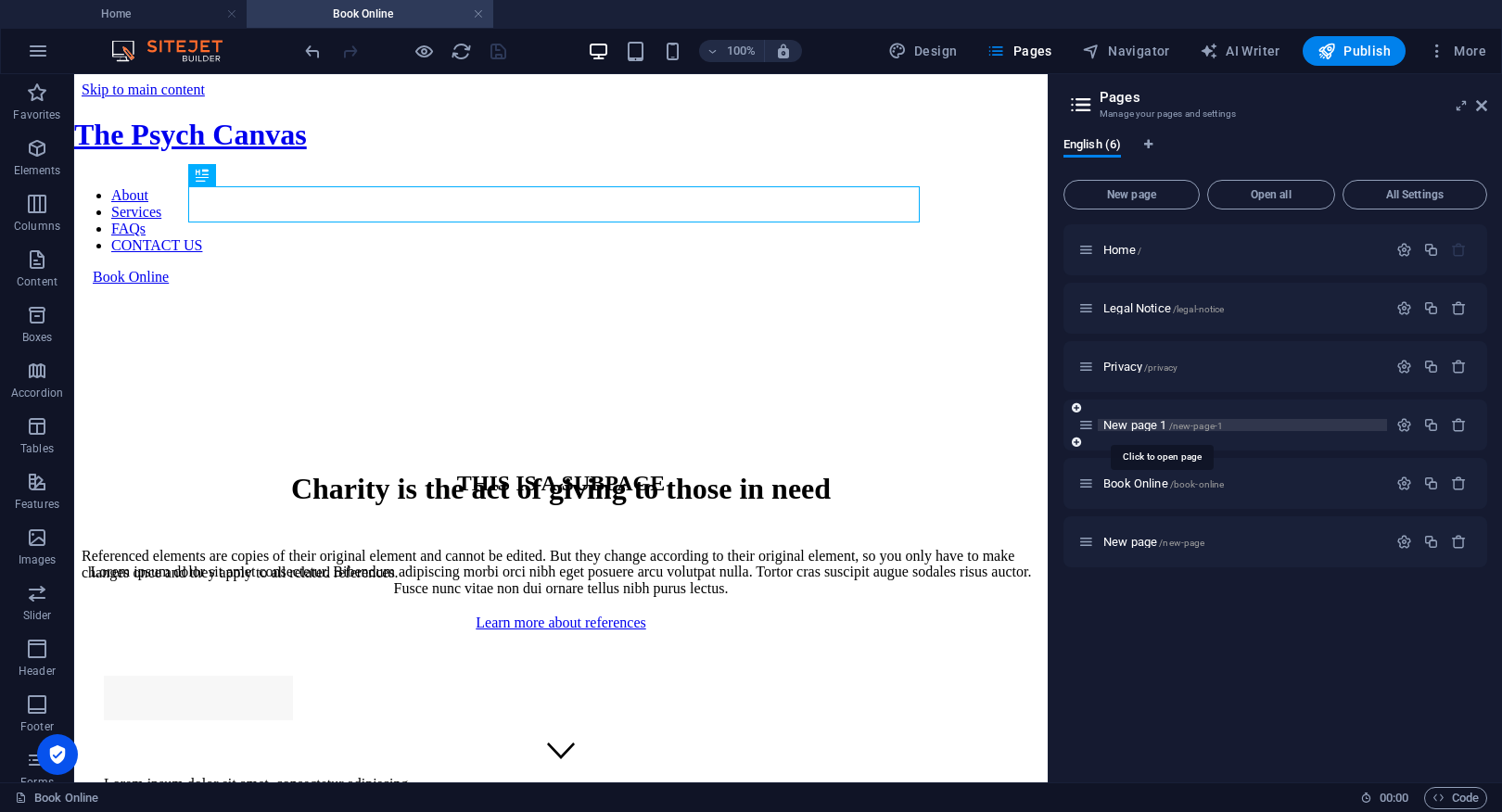 click on "New page 1 /new-page-1" at bounding box center [1163, 425] 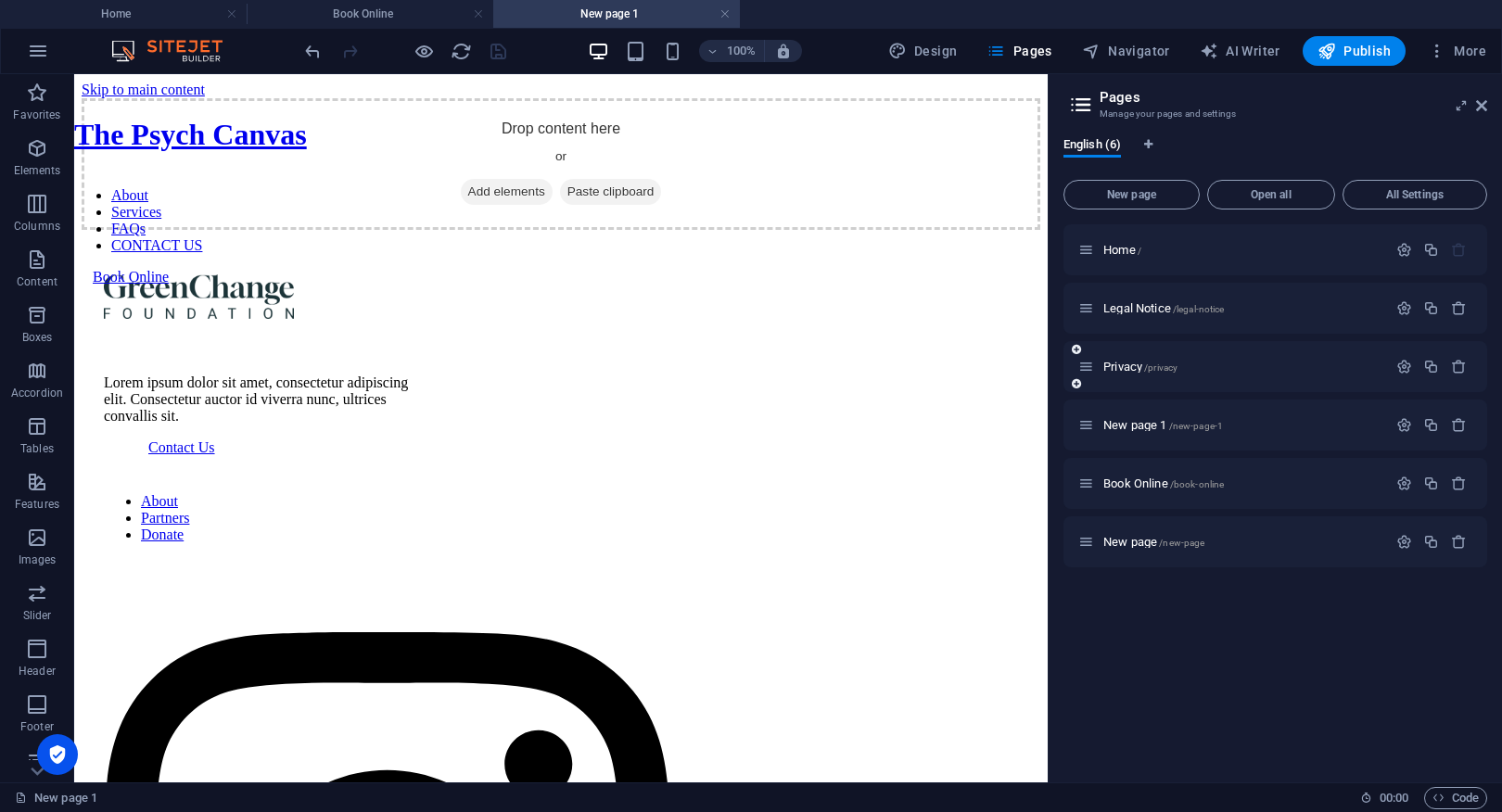 scroll, scrollTop: 0, scrollLeft: 0, axis: both 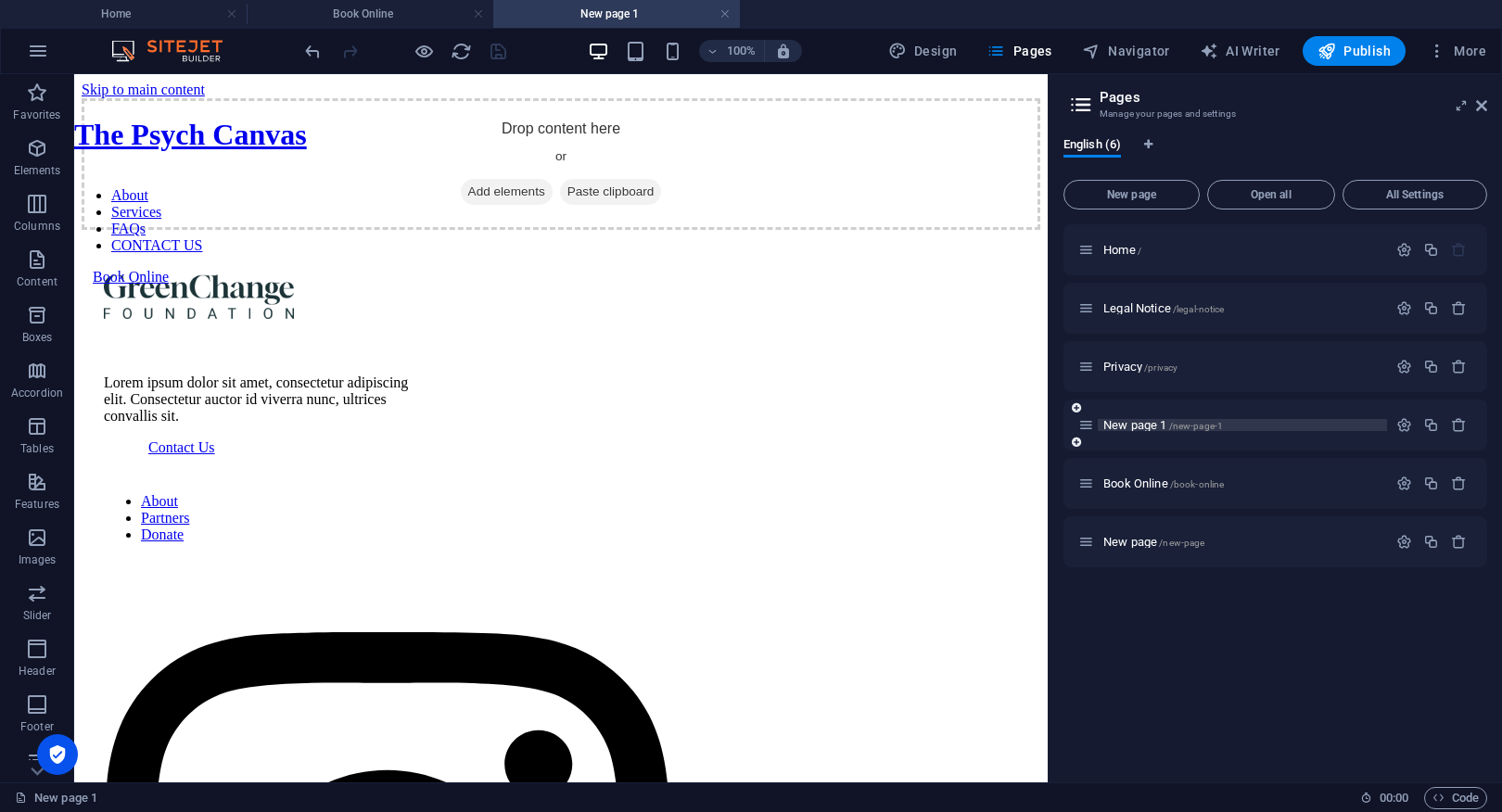 click on "New page 1 /new-page-1" at bounding box center (1163, 425) 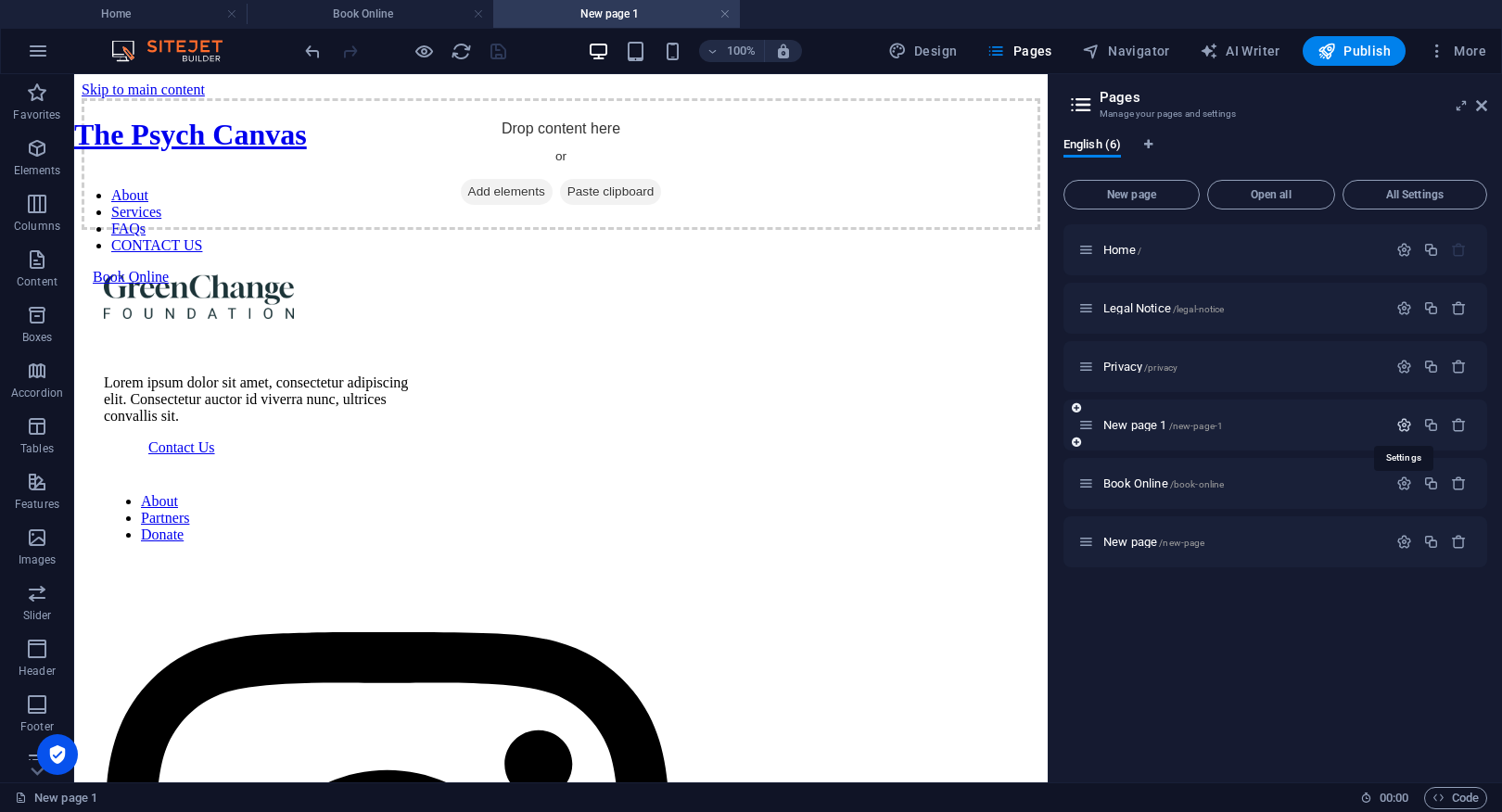 click at bounding box center [1404, 425] 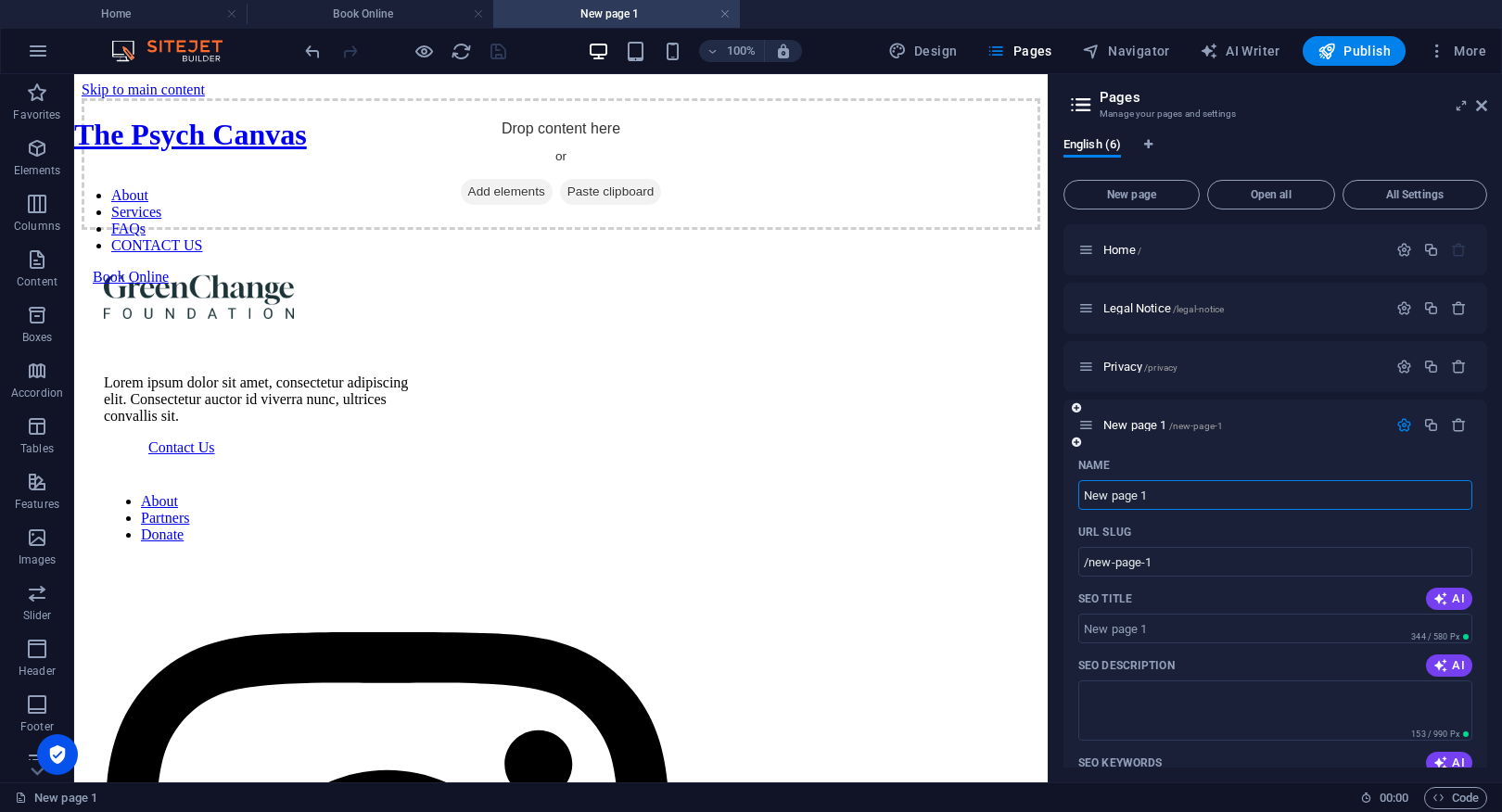 drag, startPoint x: 1162, startPoint y: 495, endPoint x: 1073, endPoint y: 497, distance: 89.02247 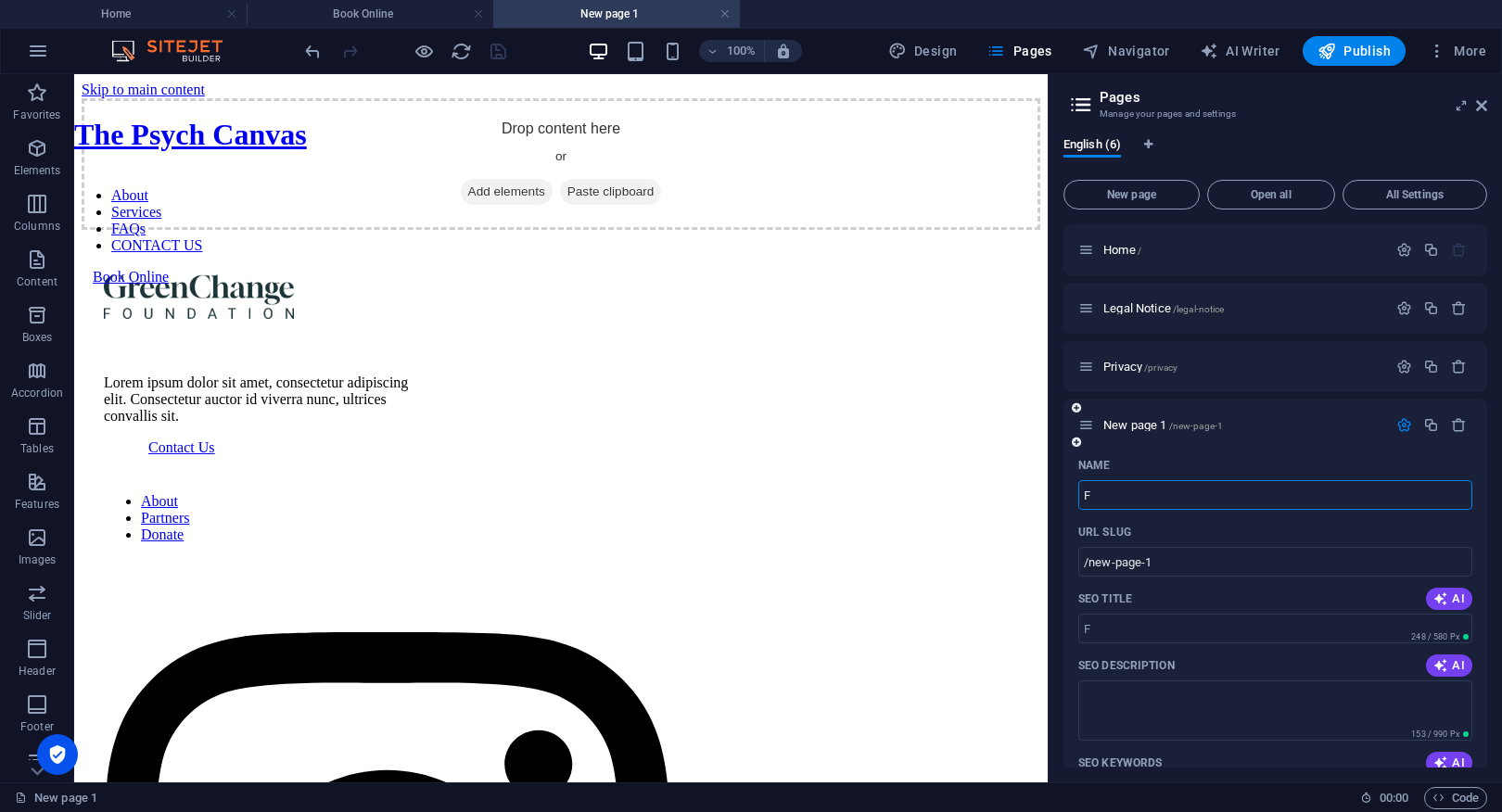 type on "F" 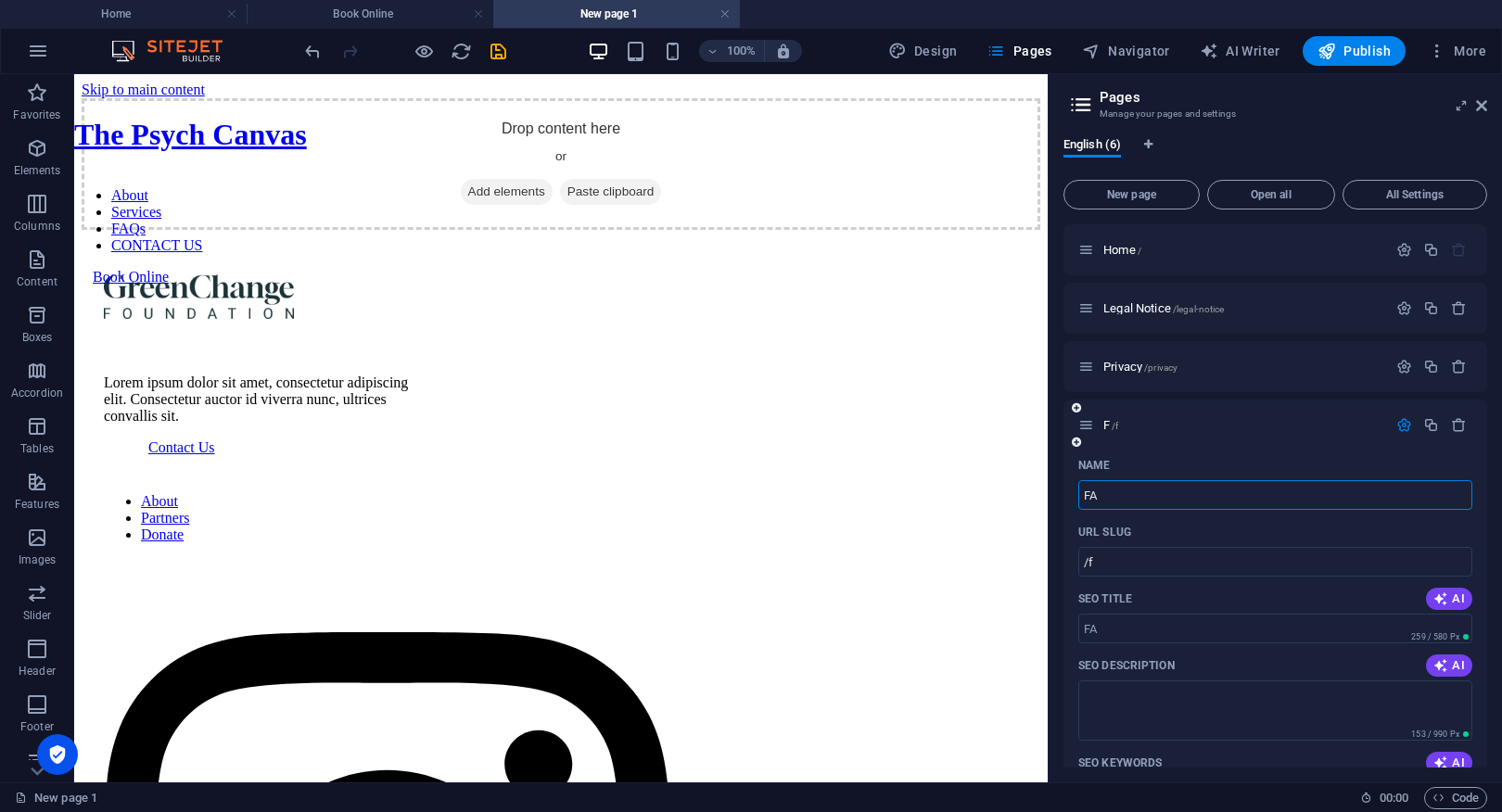 type on "FAQ" 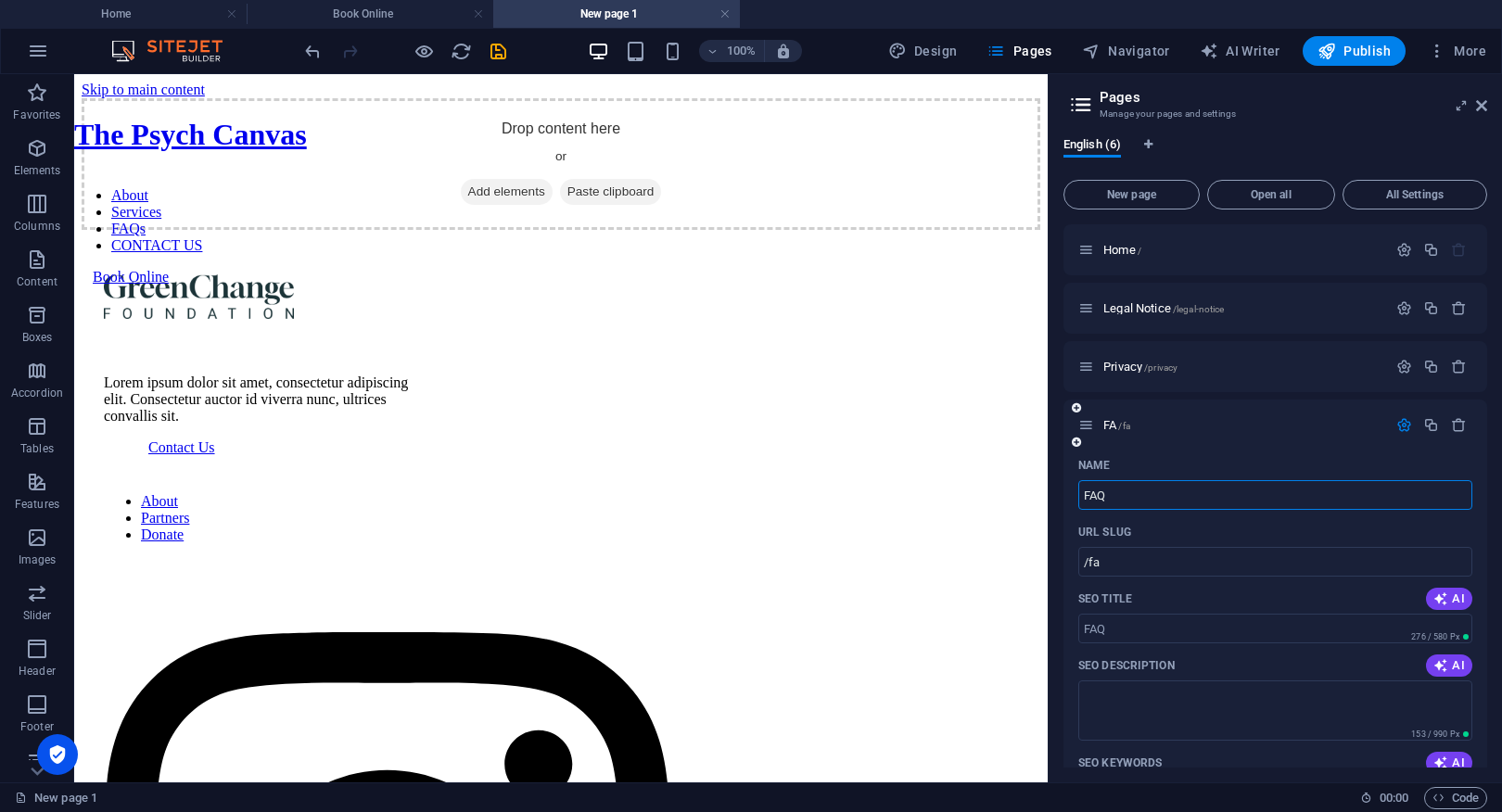 type on "FAQ" 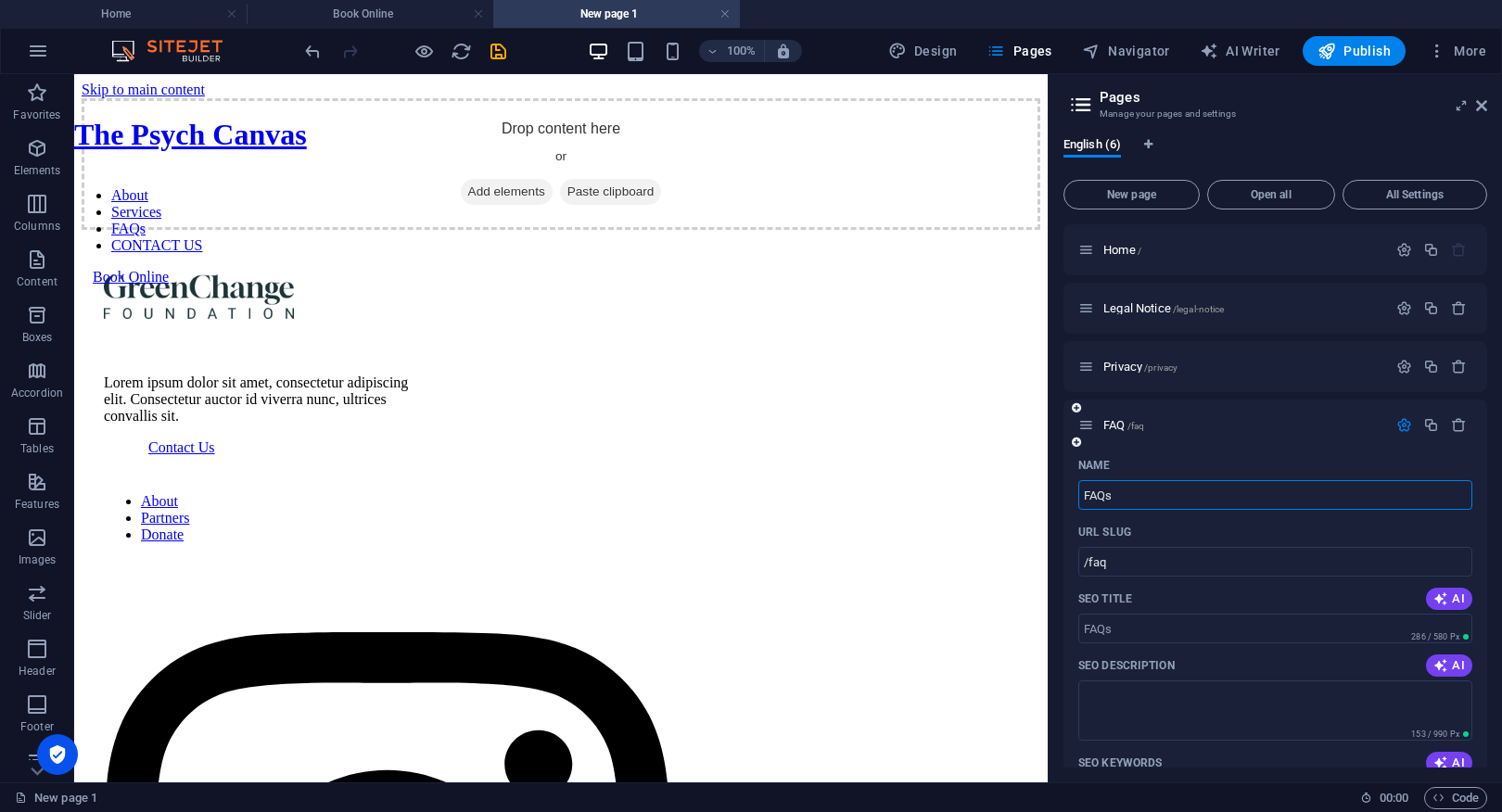 type on "FAQs" 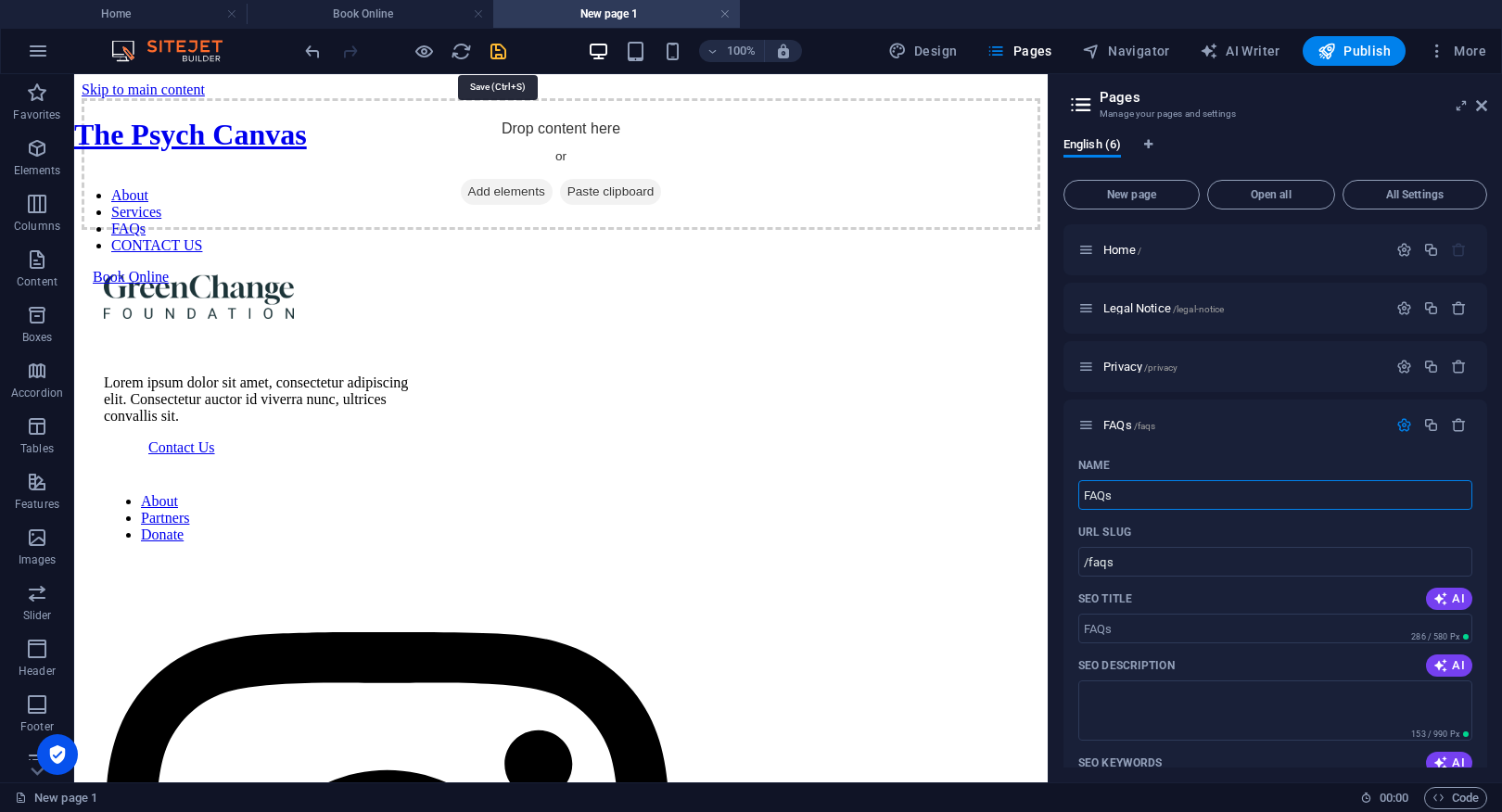 type on "FAQs" 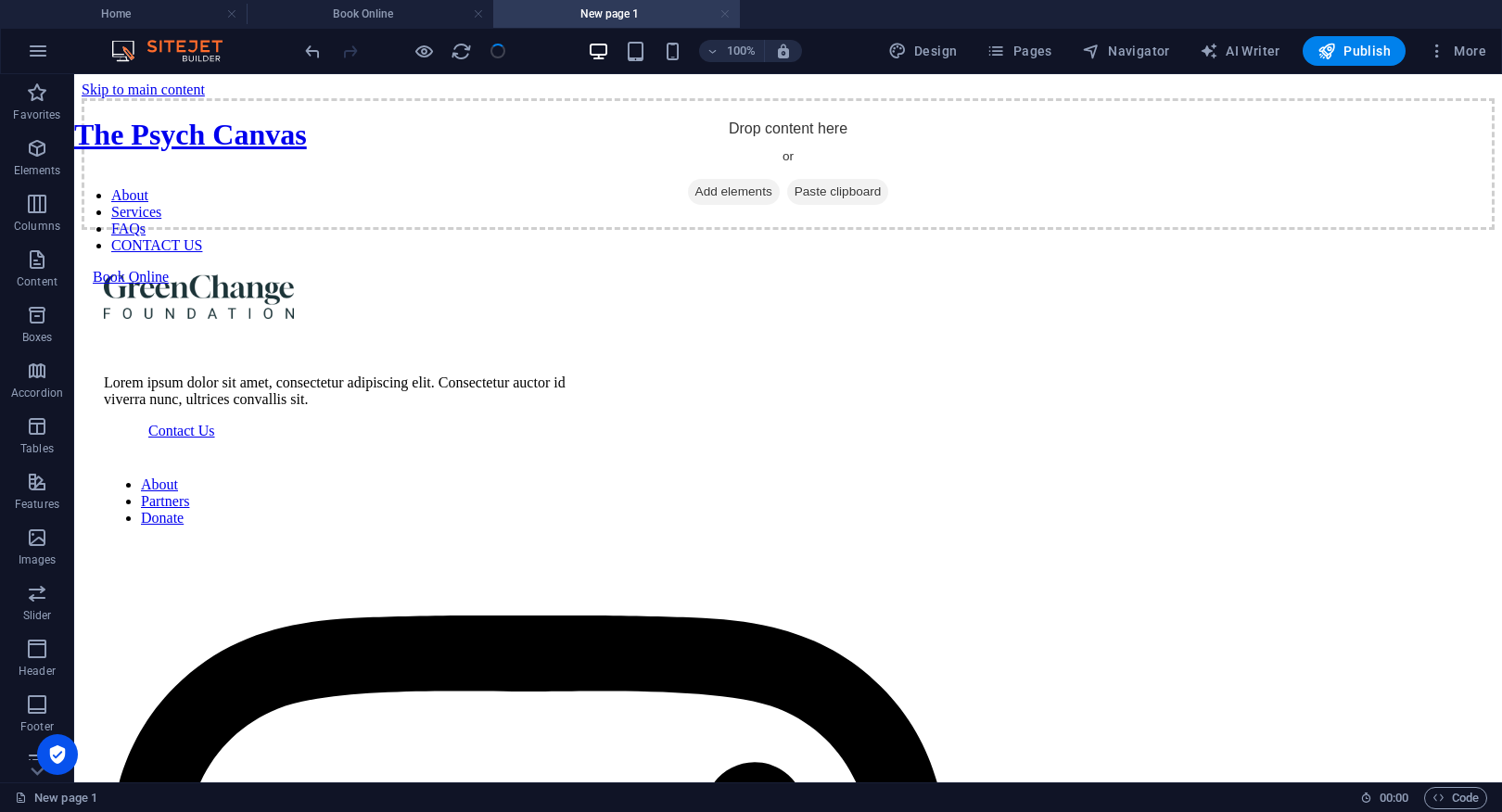 click at bounding box center [725, 14] 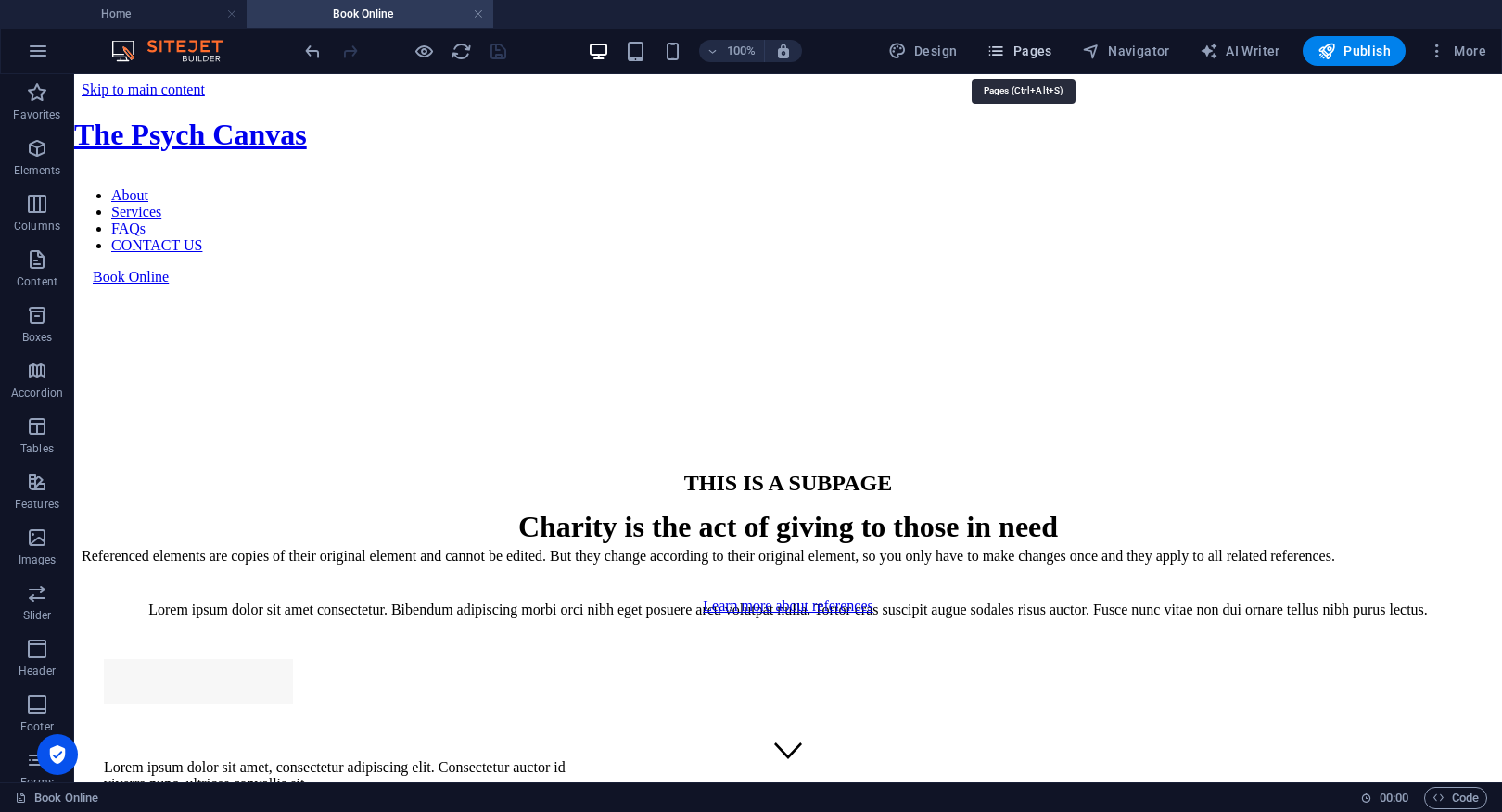 click on "Pages" at bounding box center (1019, 51) 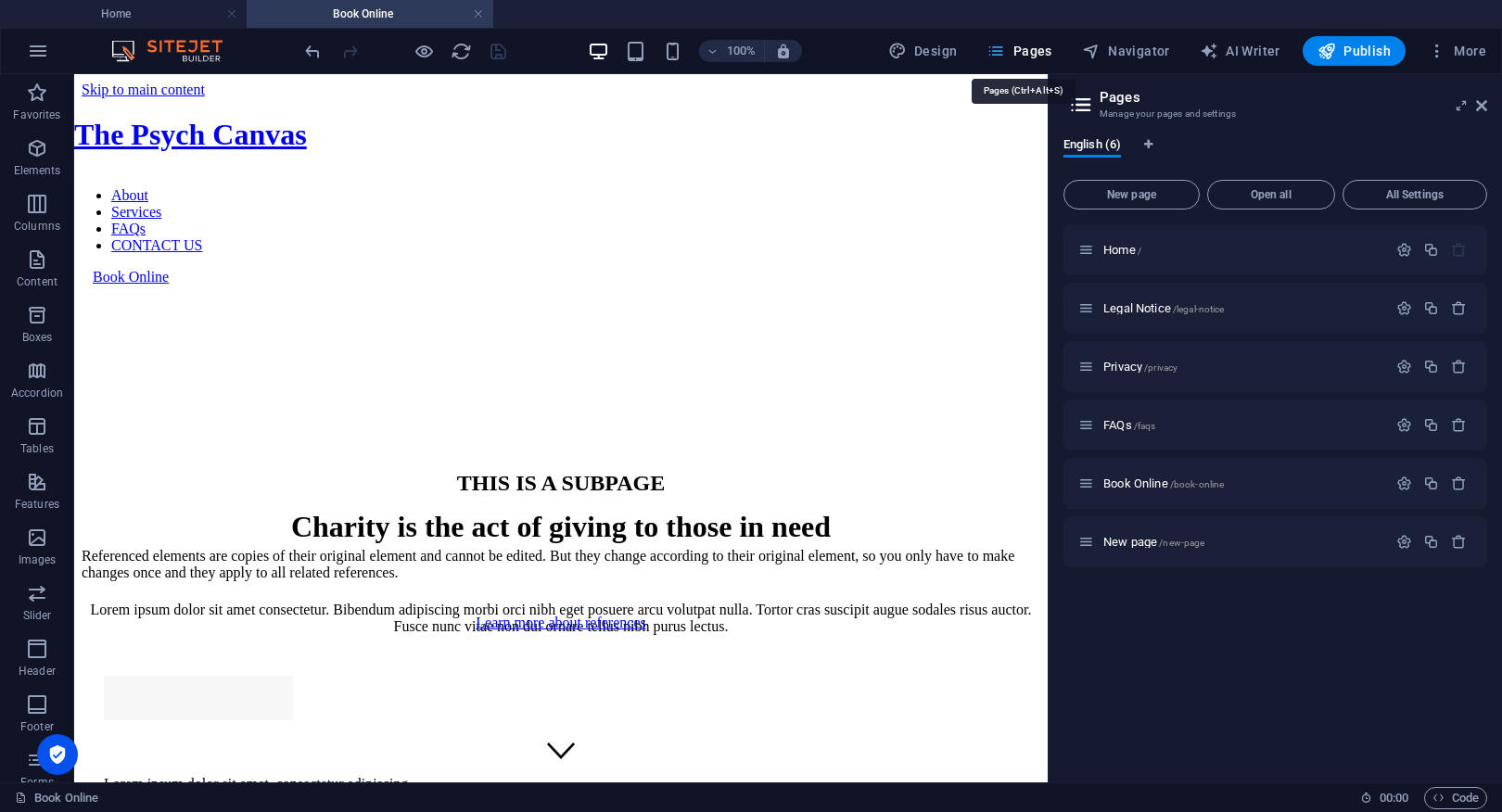 click on "Pages" at bounding box center (1019, 51) 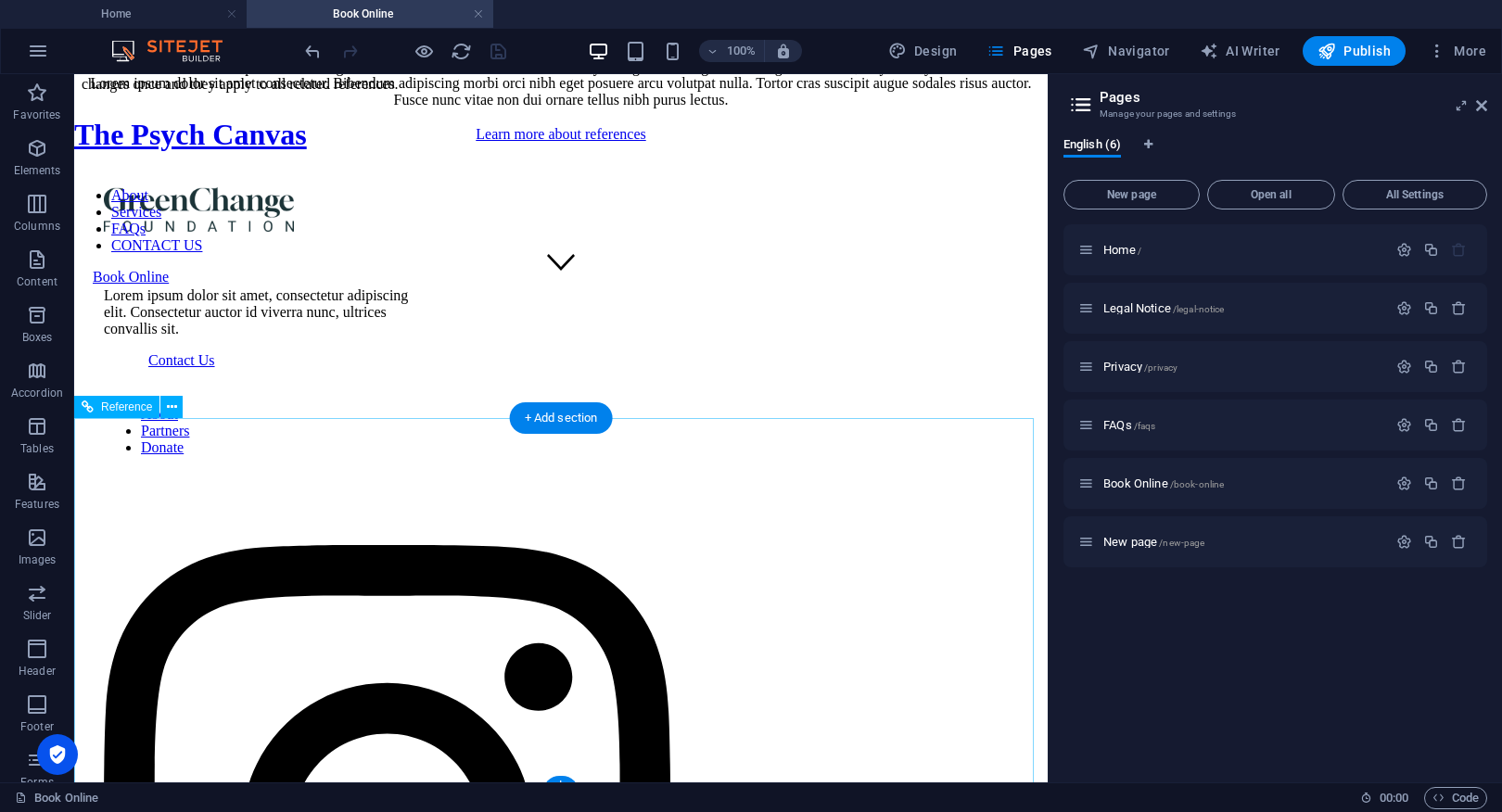 scroll, scrollTop: 118, scrollLeft: 0, axis: vertical 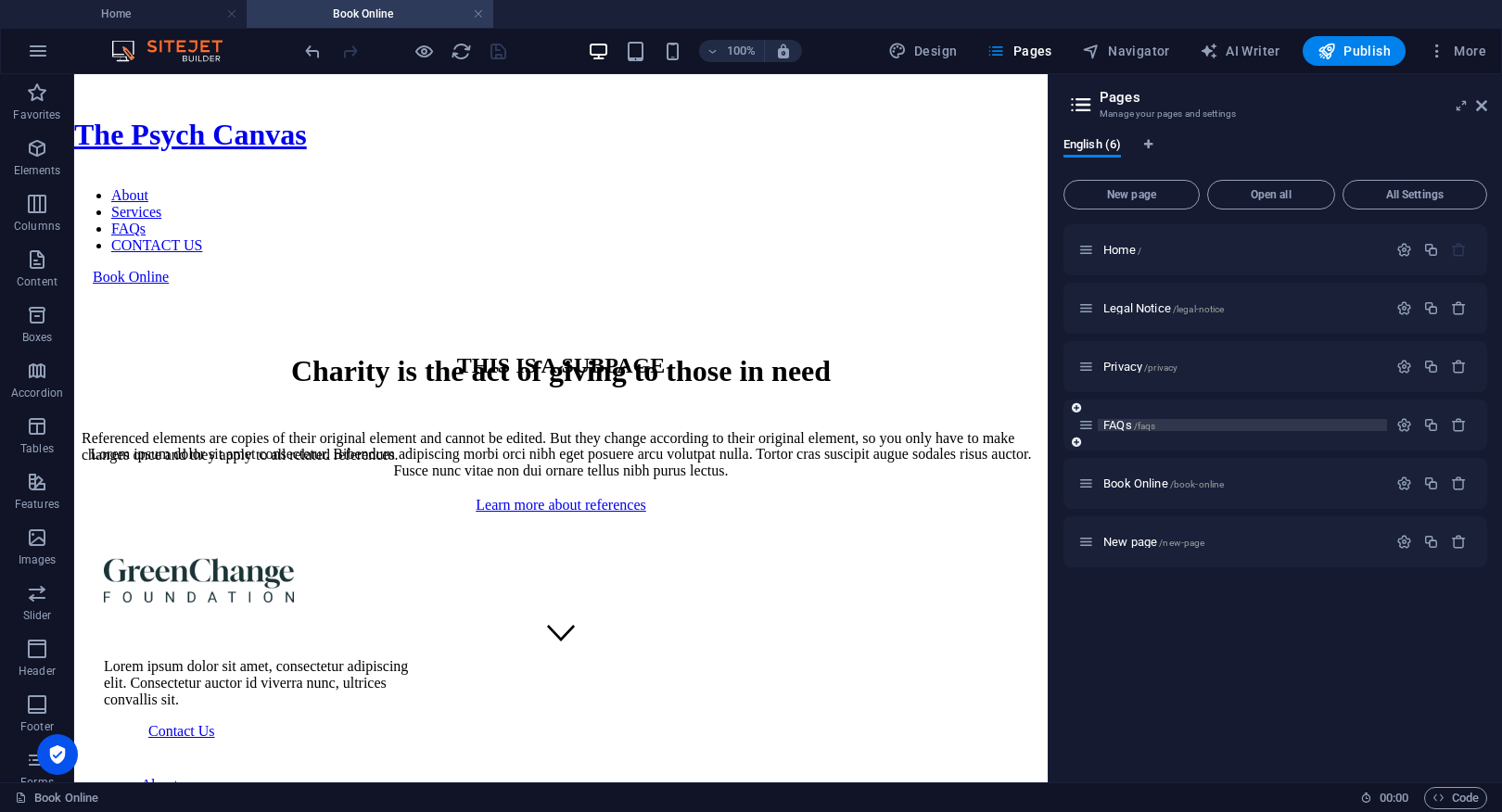 click on "FAQs /faqs" at bounding box center (1129, 425) 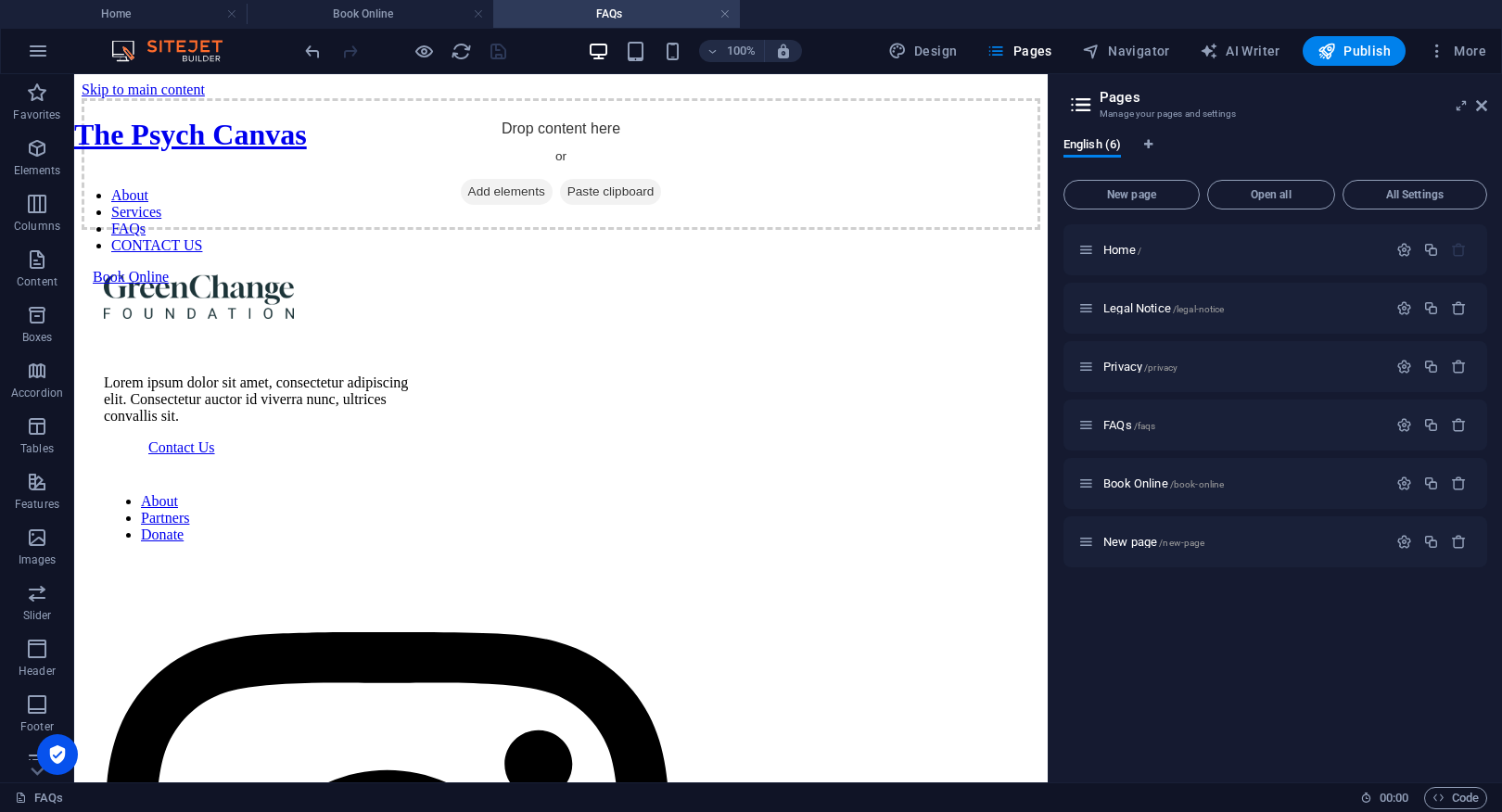 scroll, scrollTop: 0, scrollLeft: 0, axis: both 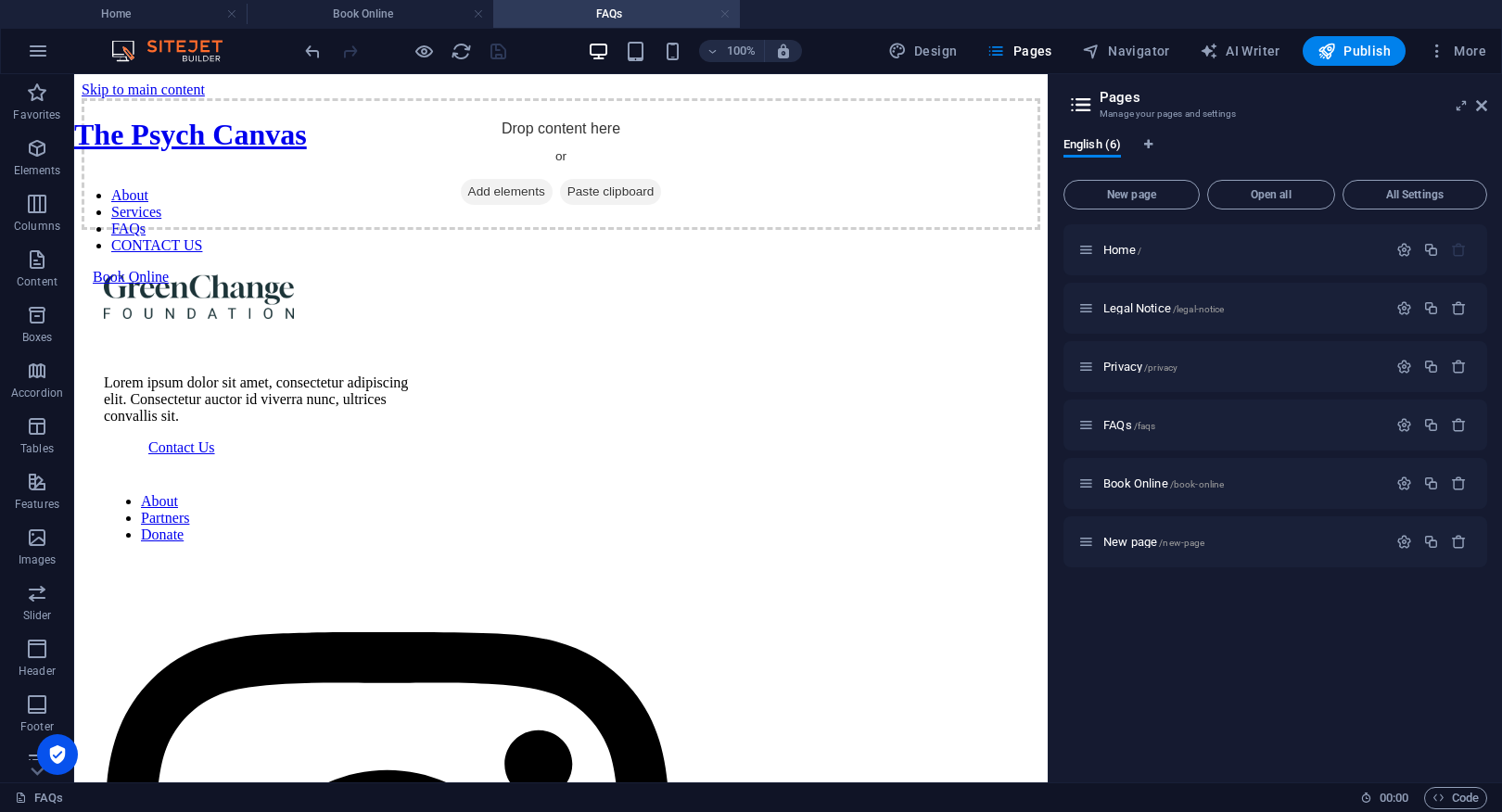 click at bounding box center (725, 14) 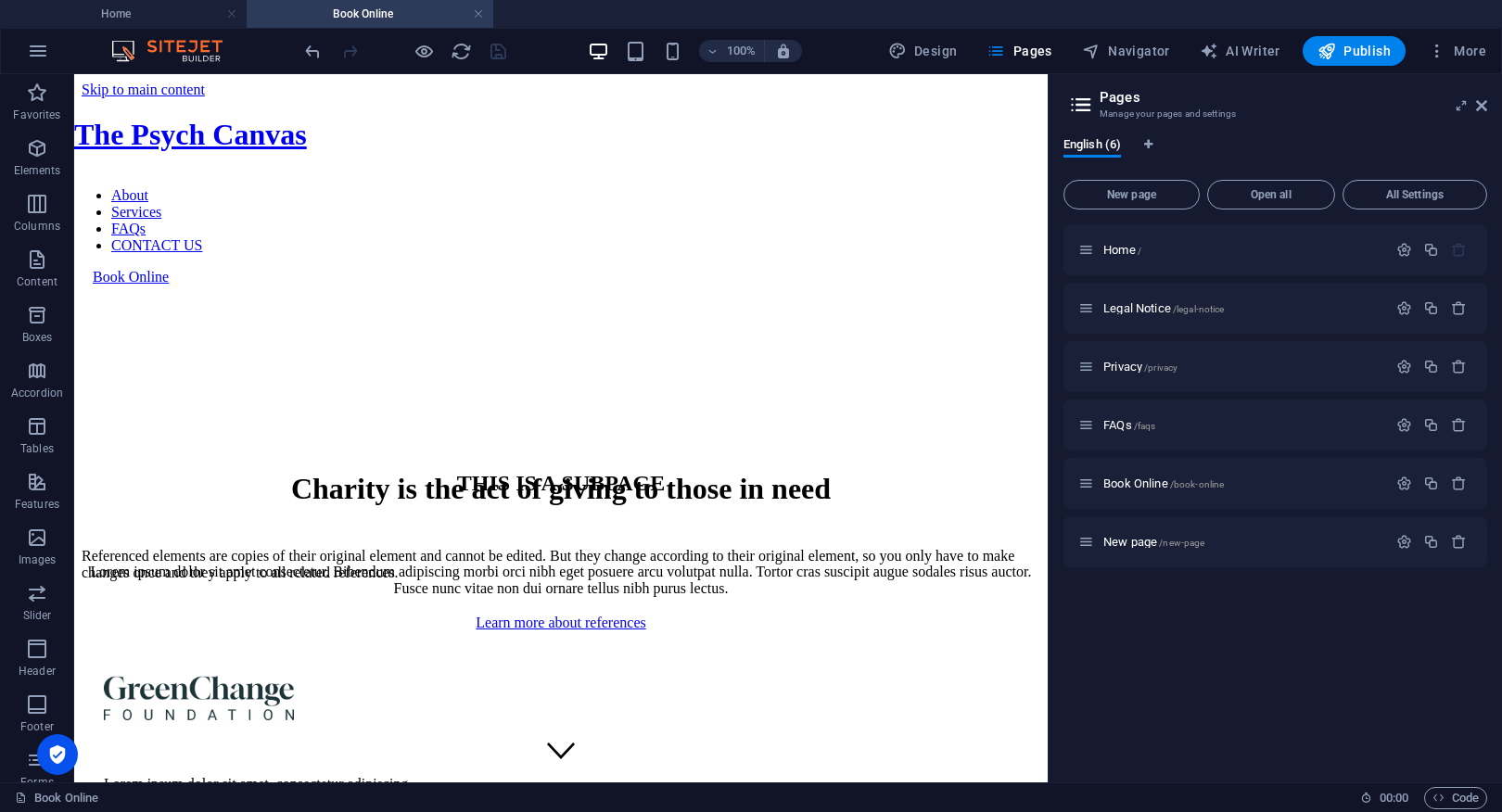 scroll, scrollTop: 118, scrollLeft: 0, axis: vertical 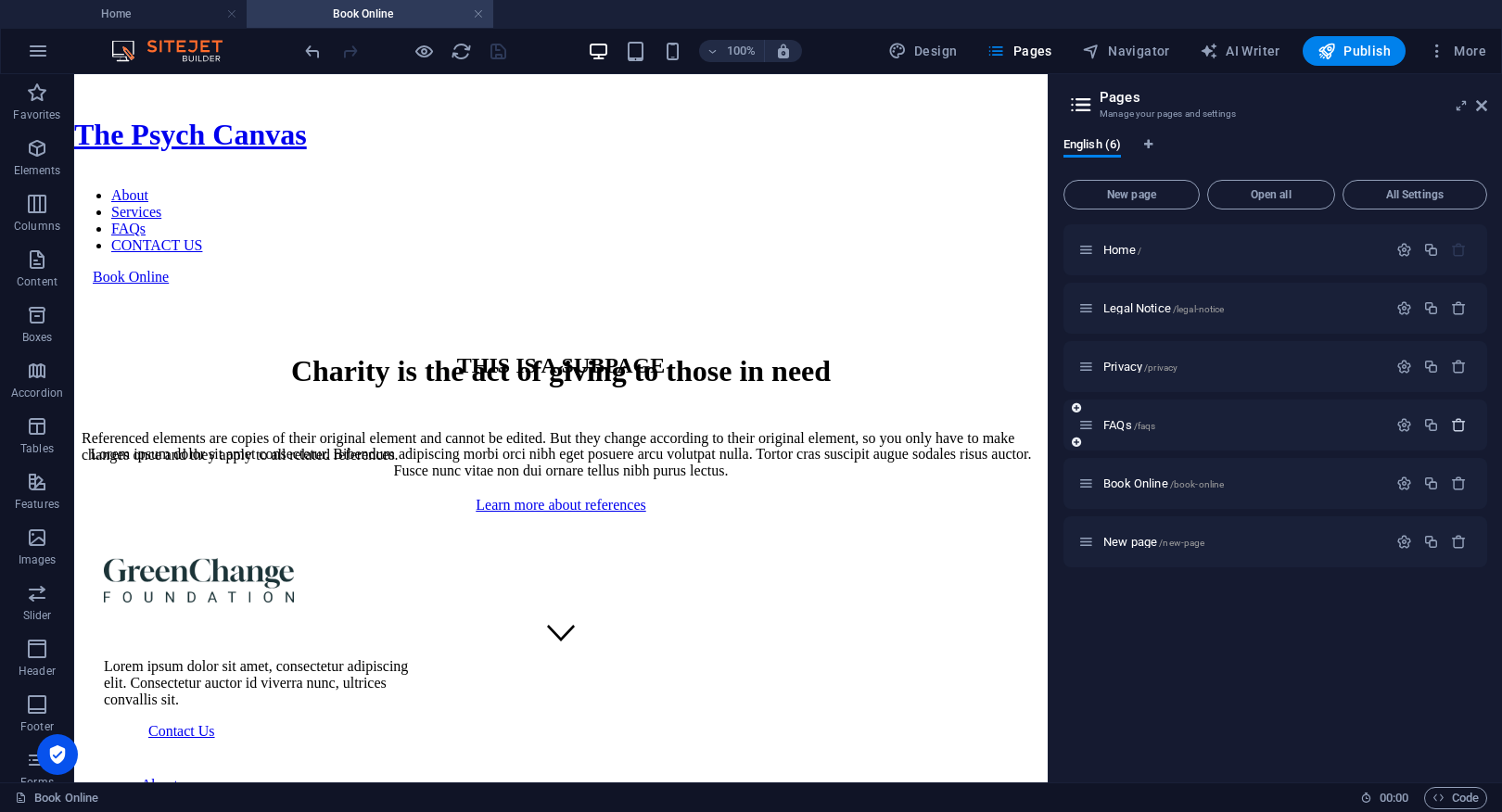 click at bounding box center [1458, 425] 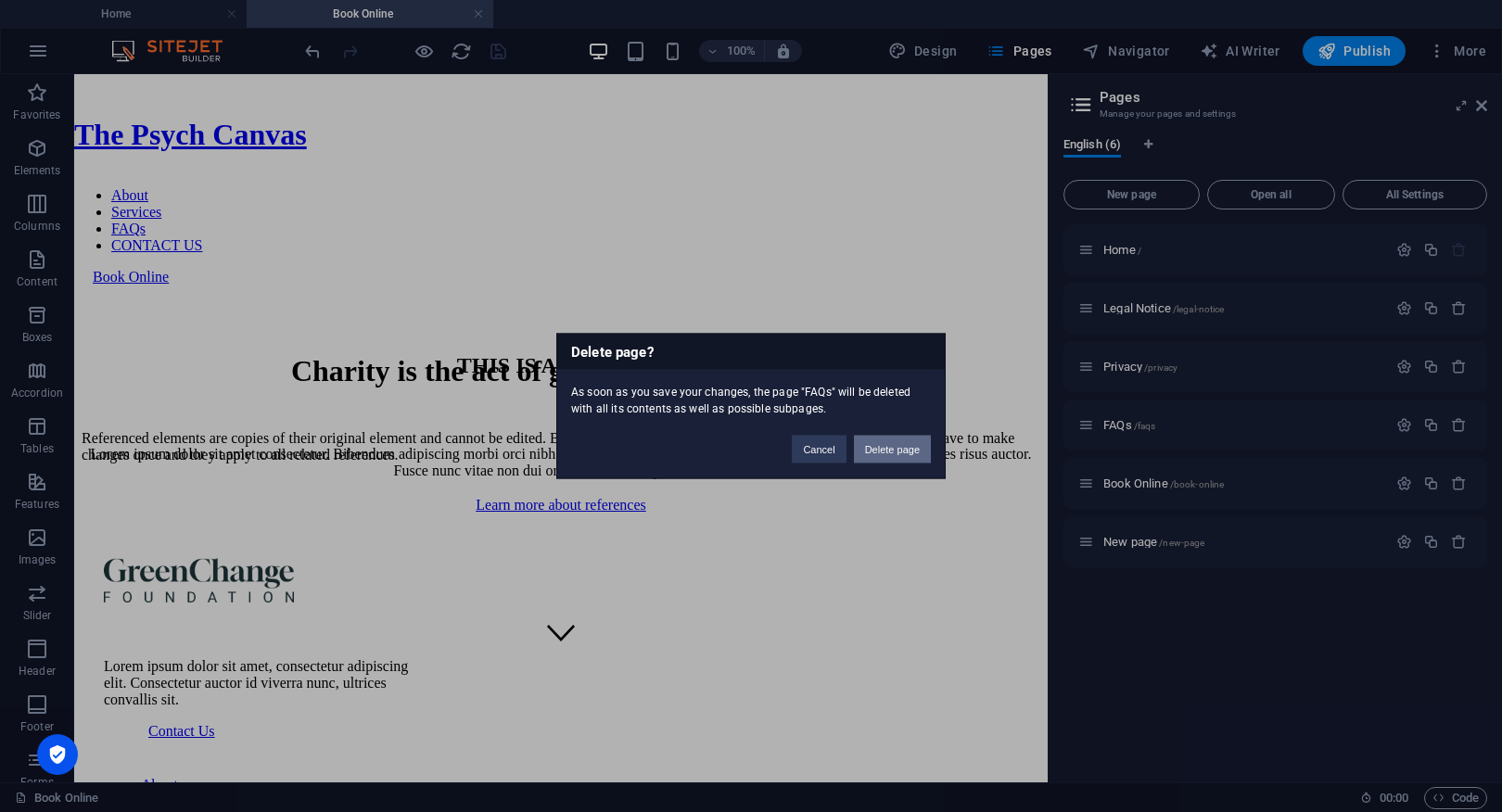 click on "Delete page" at bounding box center [892, 450] 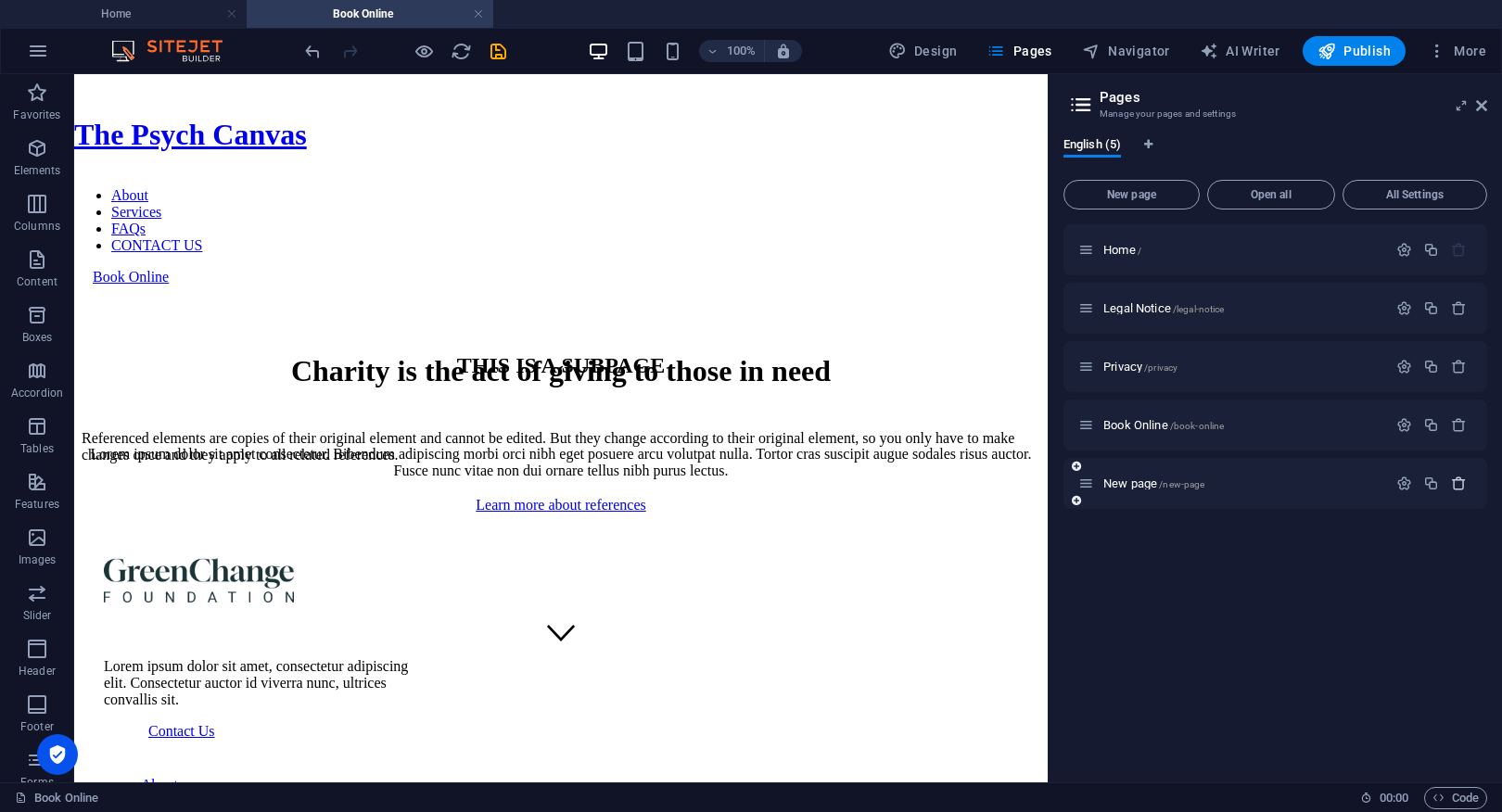 click at bounding box center (1458, 483) 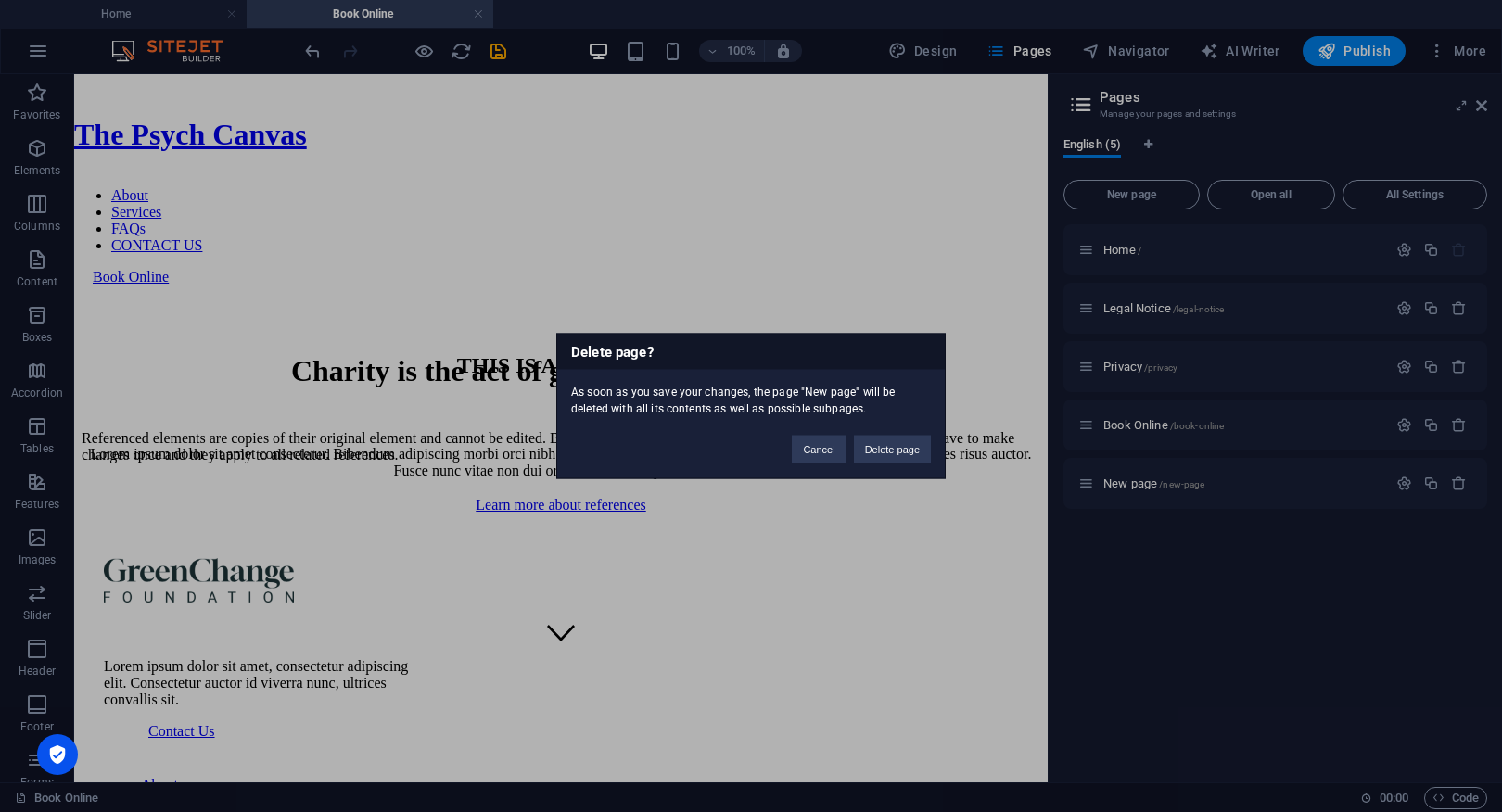 drag, startPoint x: 916, startPoint y: 450, endPoint x: 1078, endPoint y: 483, distance: 165.32695 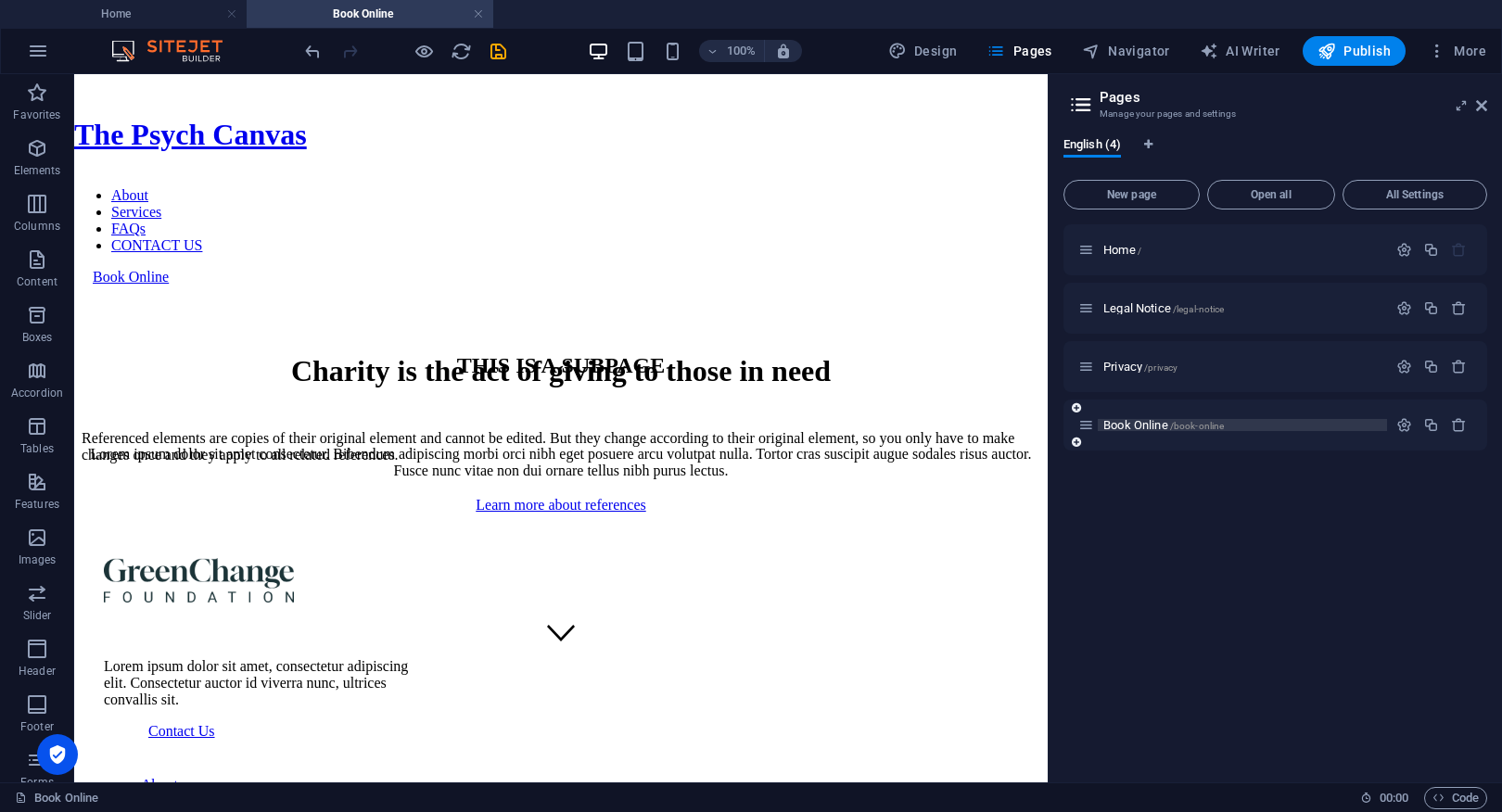 click on "Book Online /book-online" at bounding box center [1164, 425] 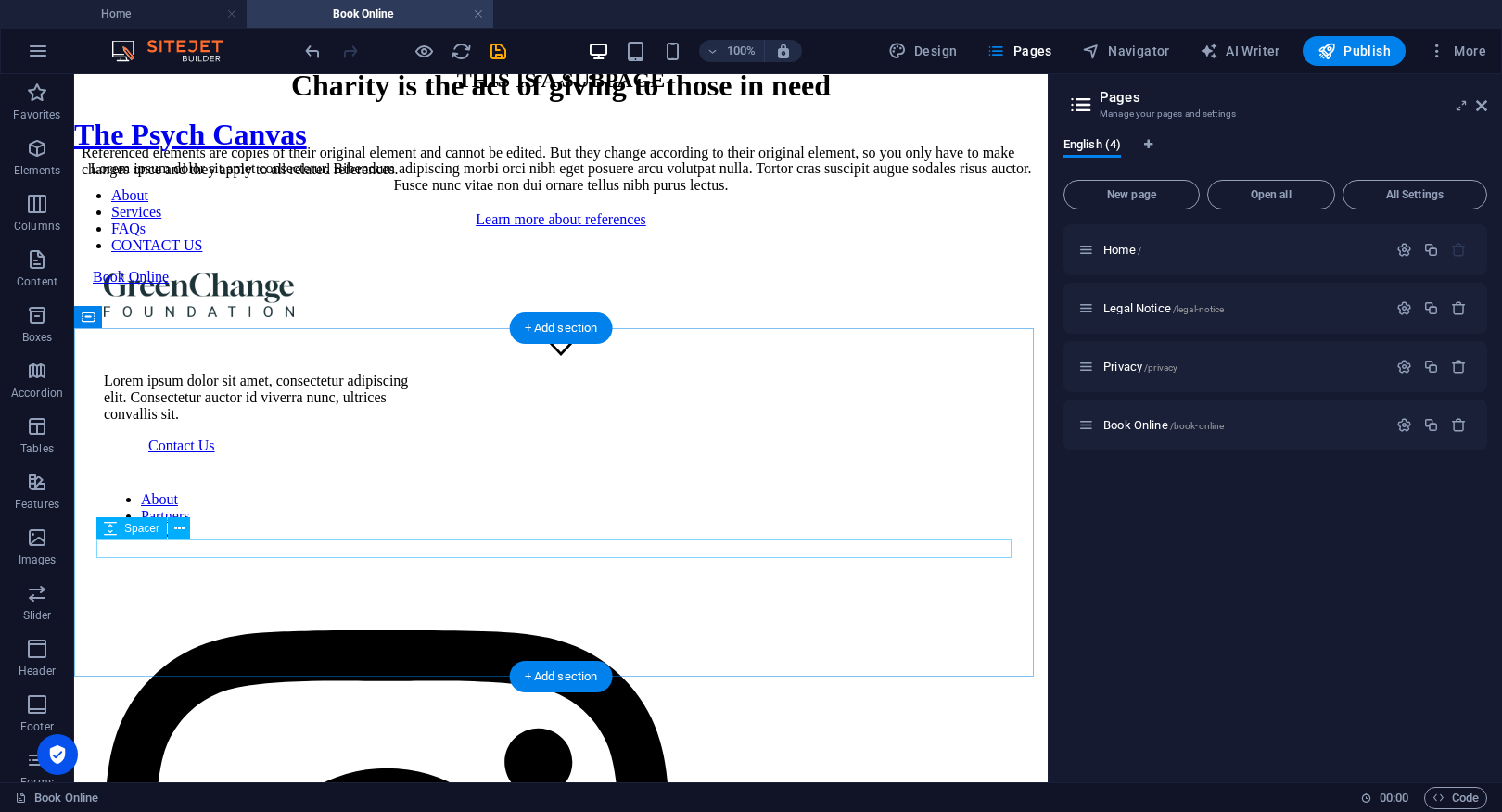 scroll, scrollTop: 0, scrollLeft: 0, axis: both 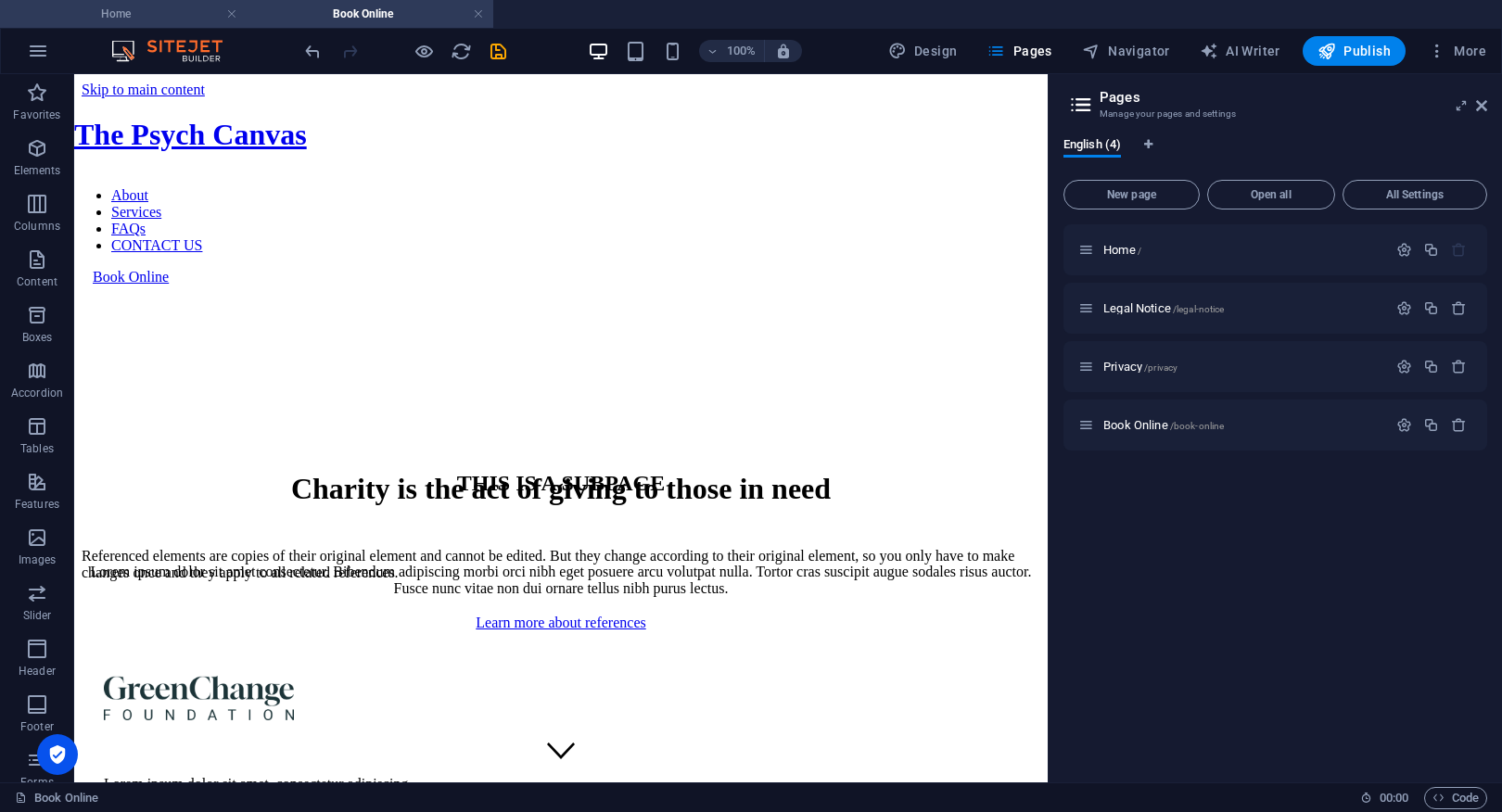 click on "Home" at bounding box center [123, 14] 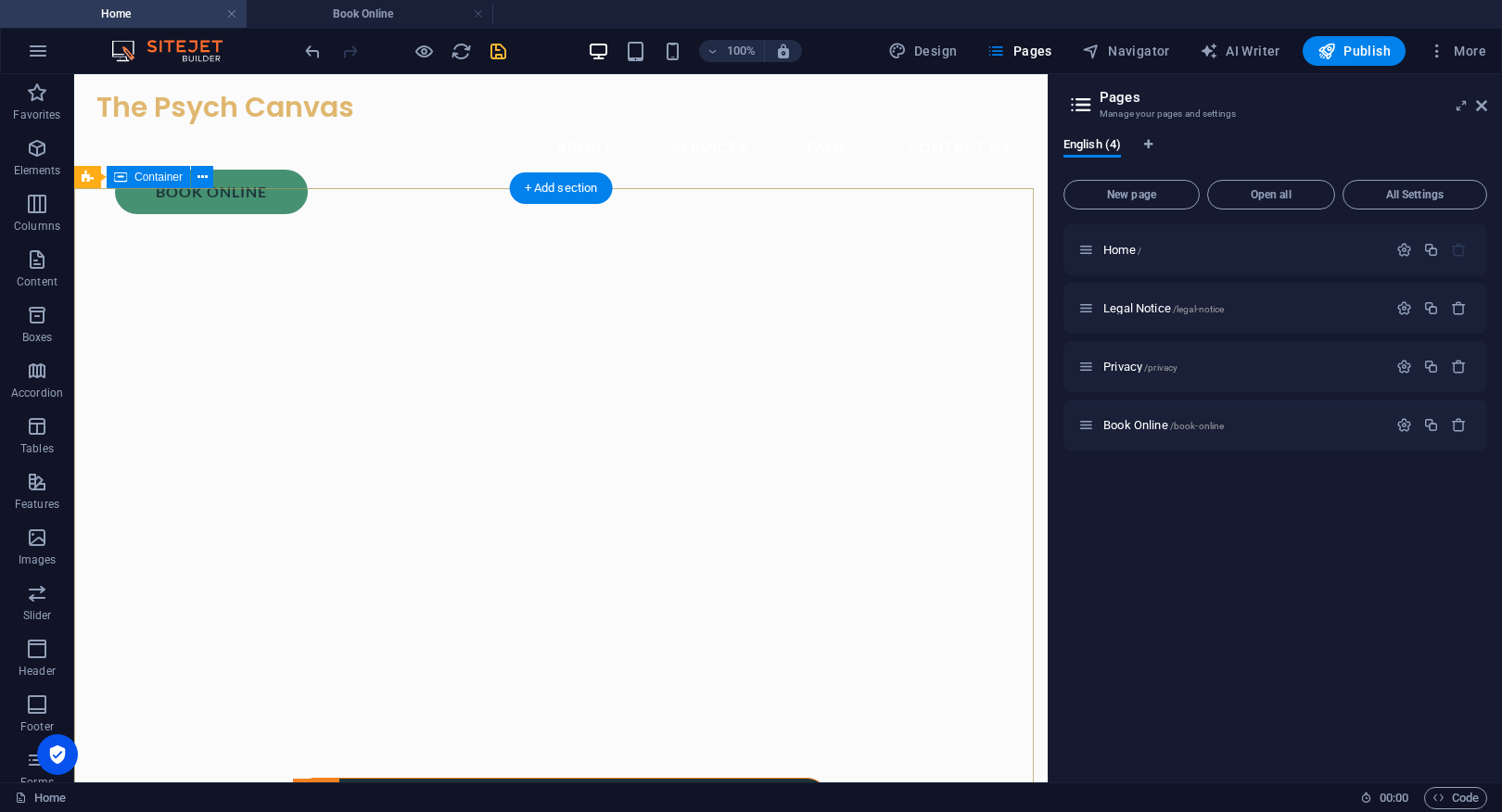 scroll, scrollTop: 0, scrollLeft: 0, axis: both 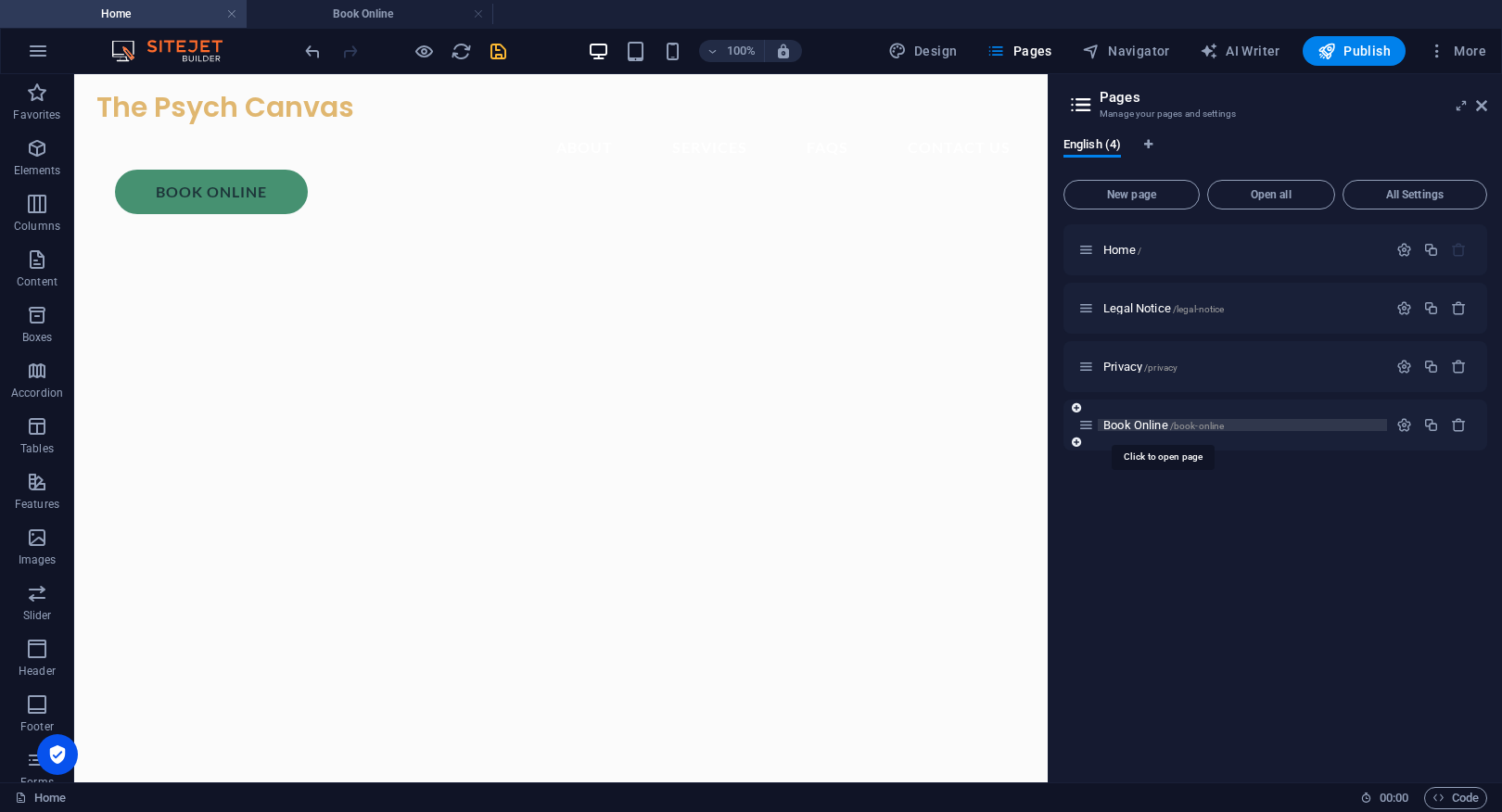 click on "Book Online /book-online" at bounding box center (1164, 425) 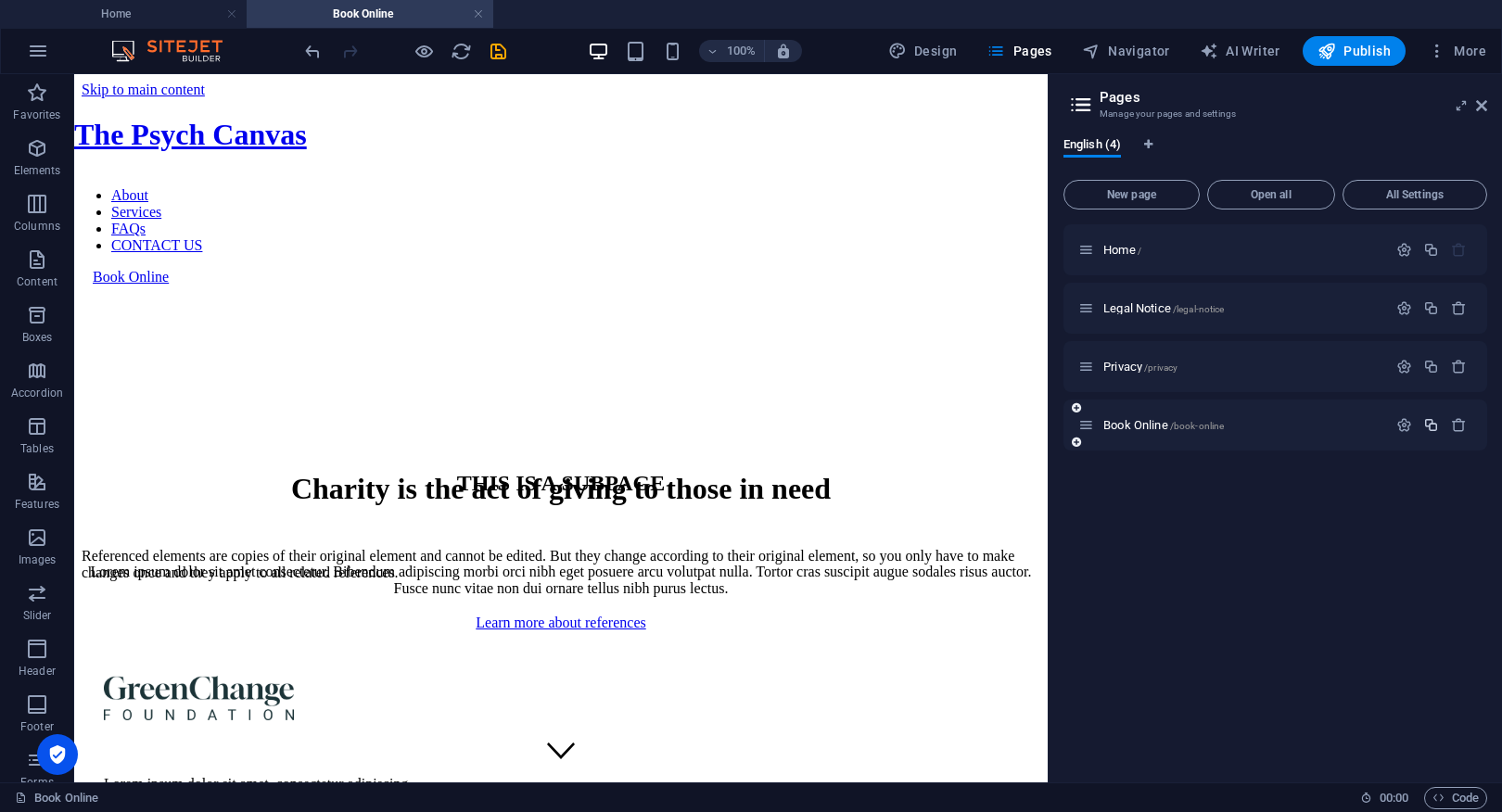 click at bounding box center (1431, 425) 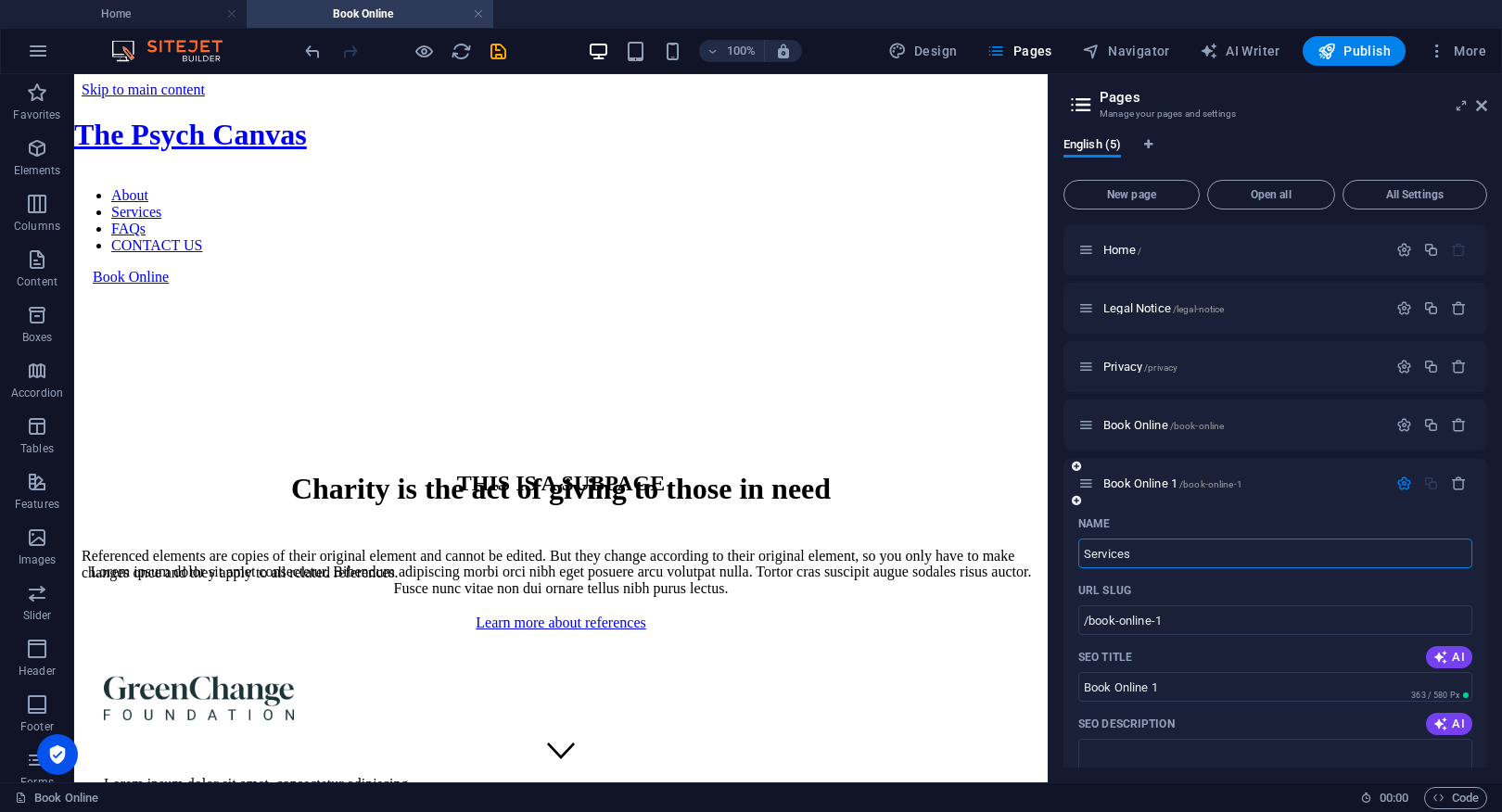 type on "Services" 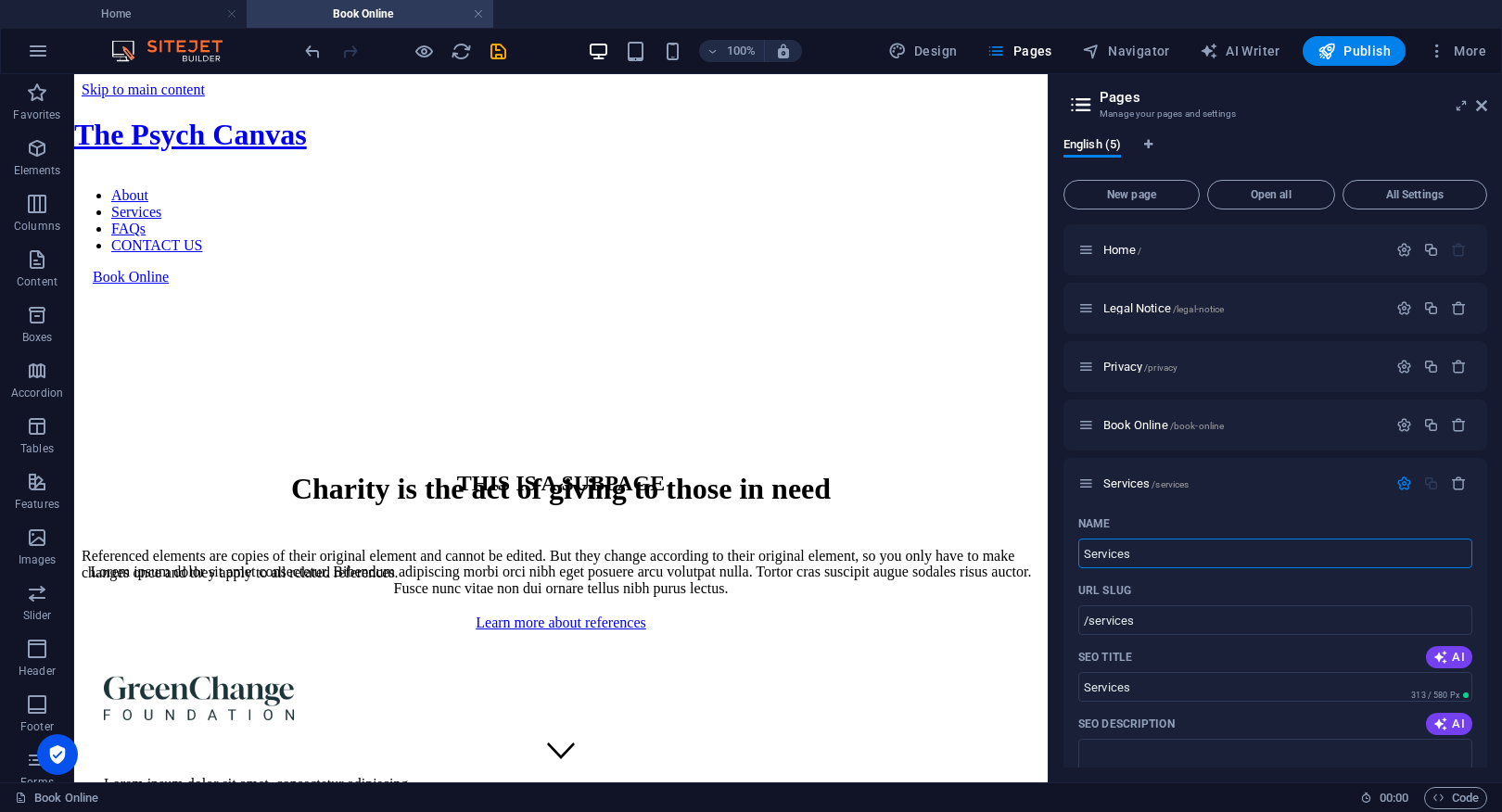 type on "Services" 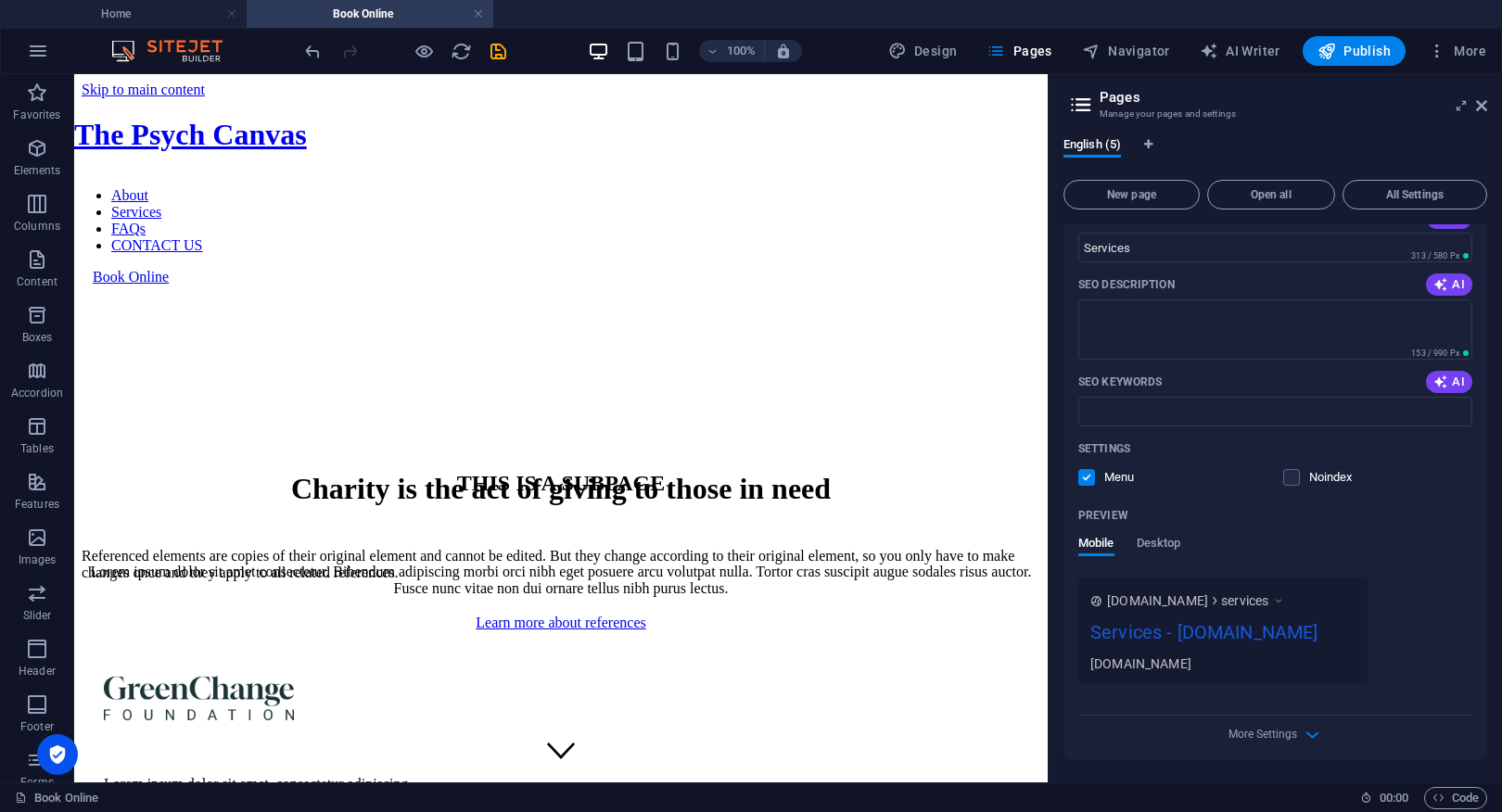 scroll, scrollTop: 0, scrollLeft: 0, axis: both 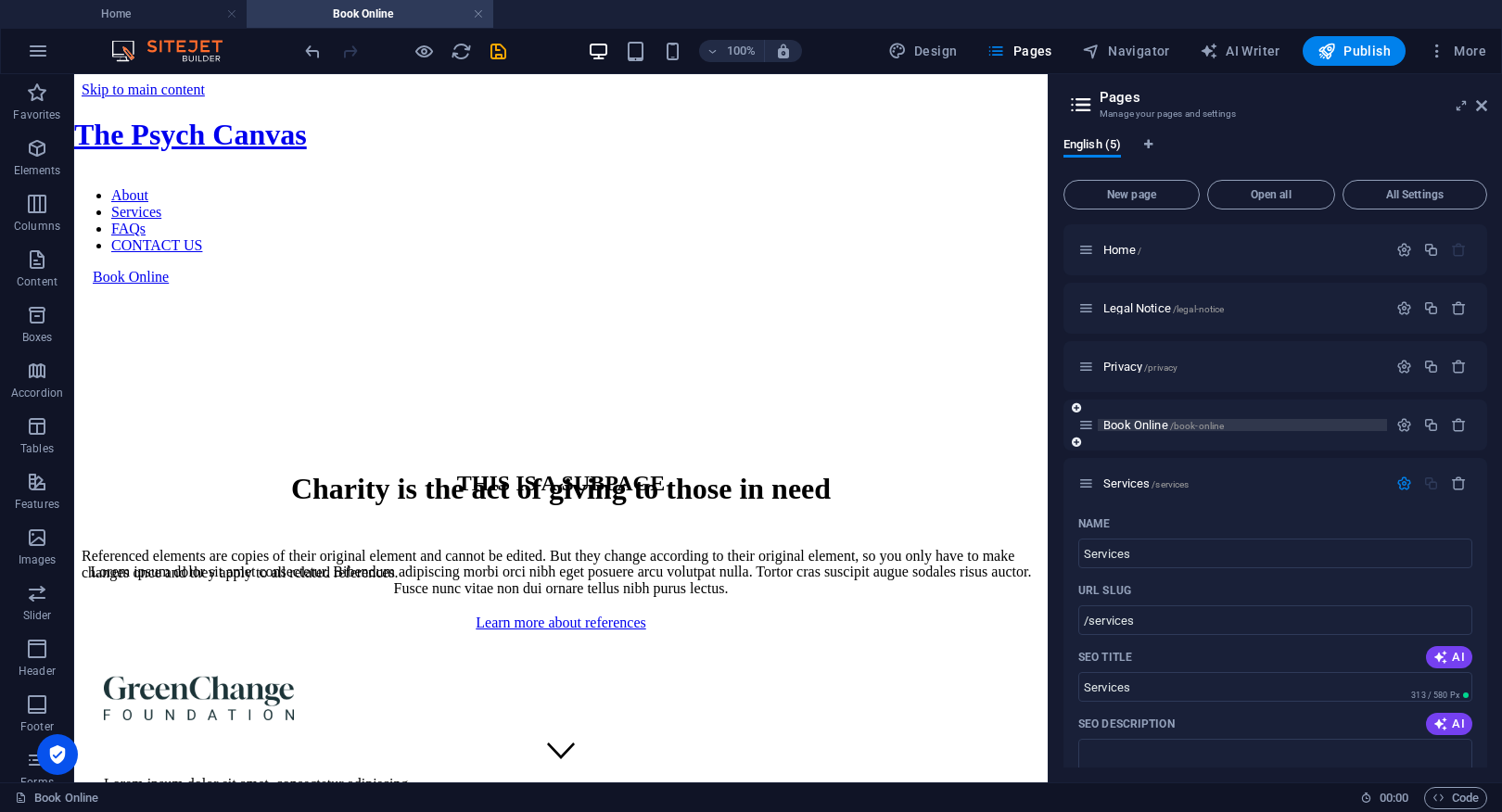 click on "Book Online /book-online" at bounding box center [1164, 425] 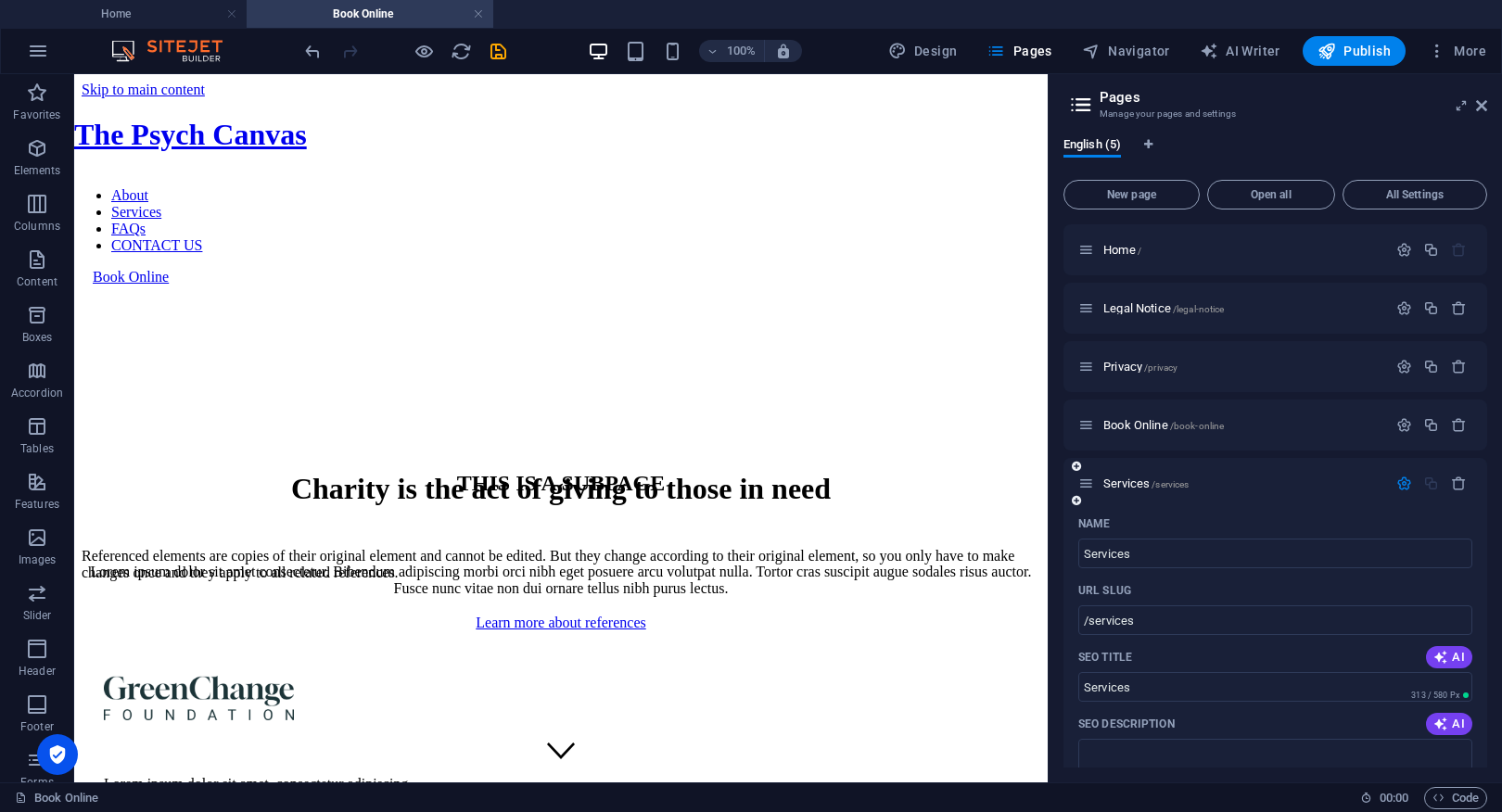 click at bounding box center (1076, 501) 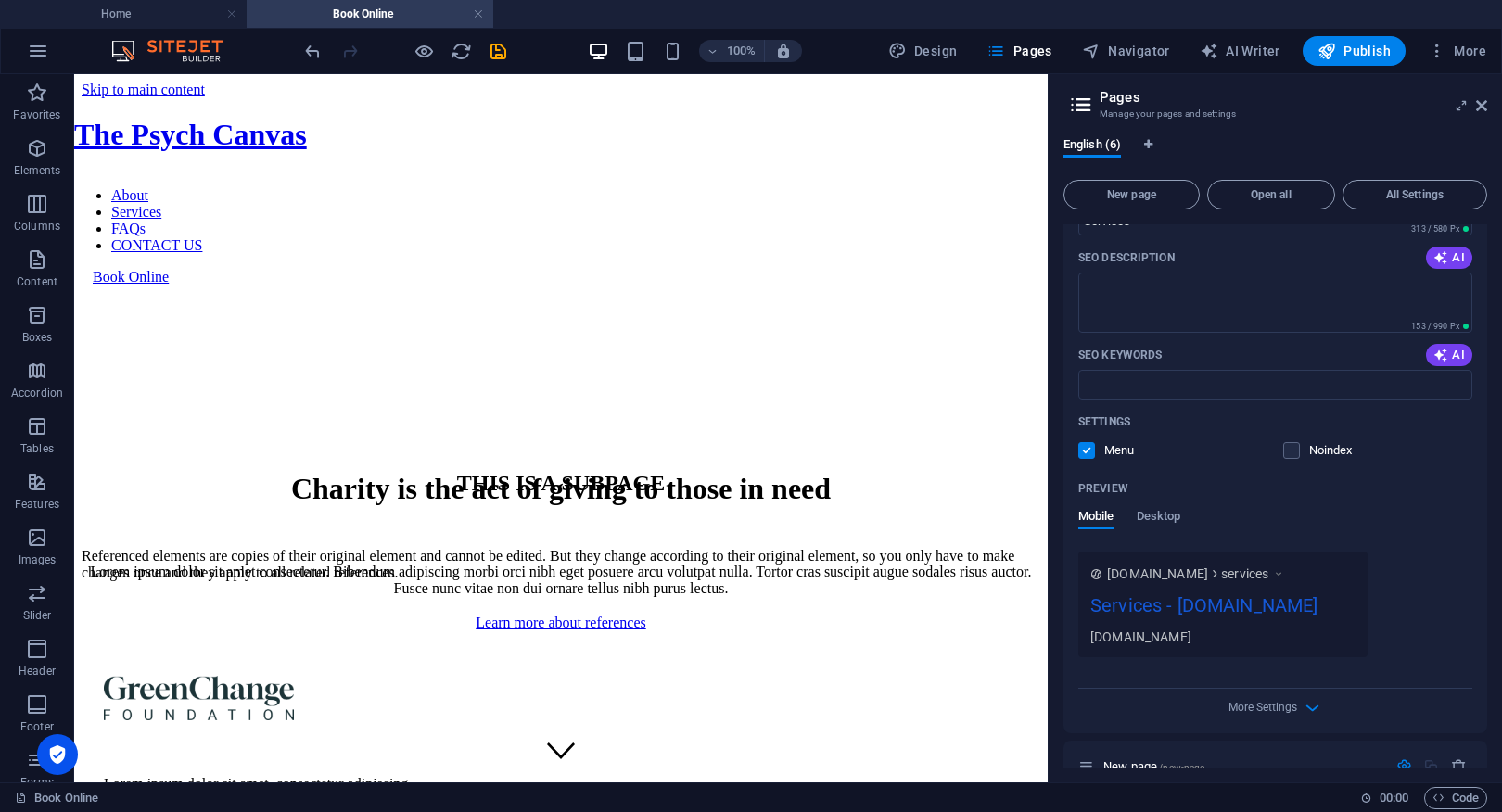 scroll, scrollTop: 799, scrollLeft: 0, axis: vertical 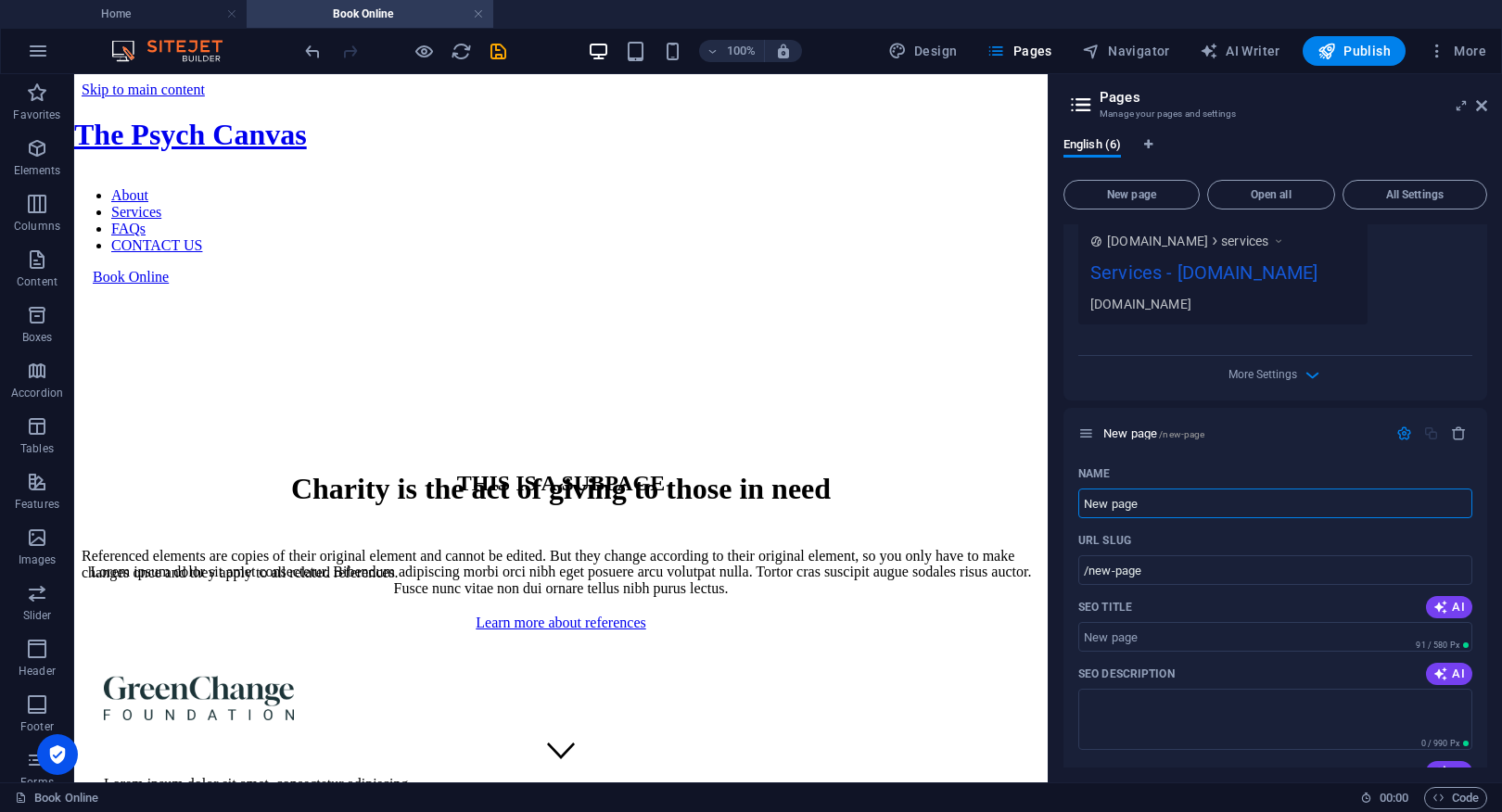 click on "More Settings" at bounding box center [1275, 371] 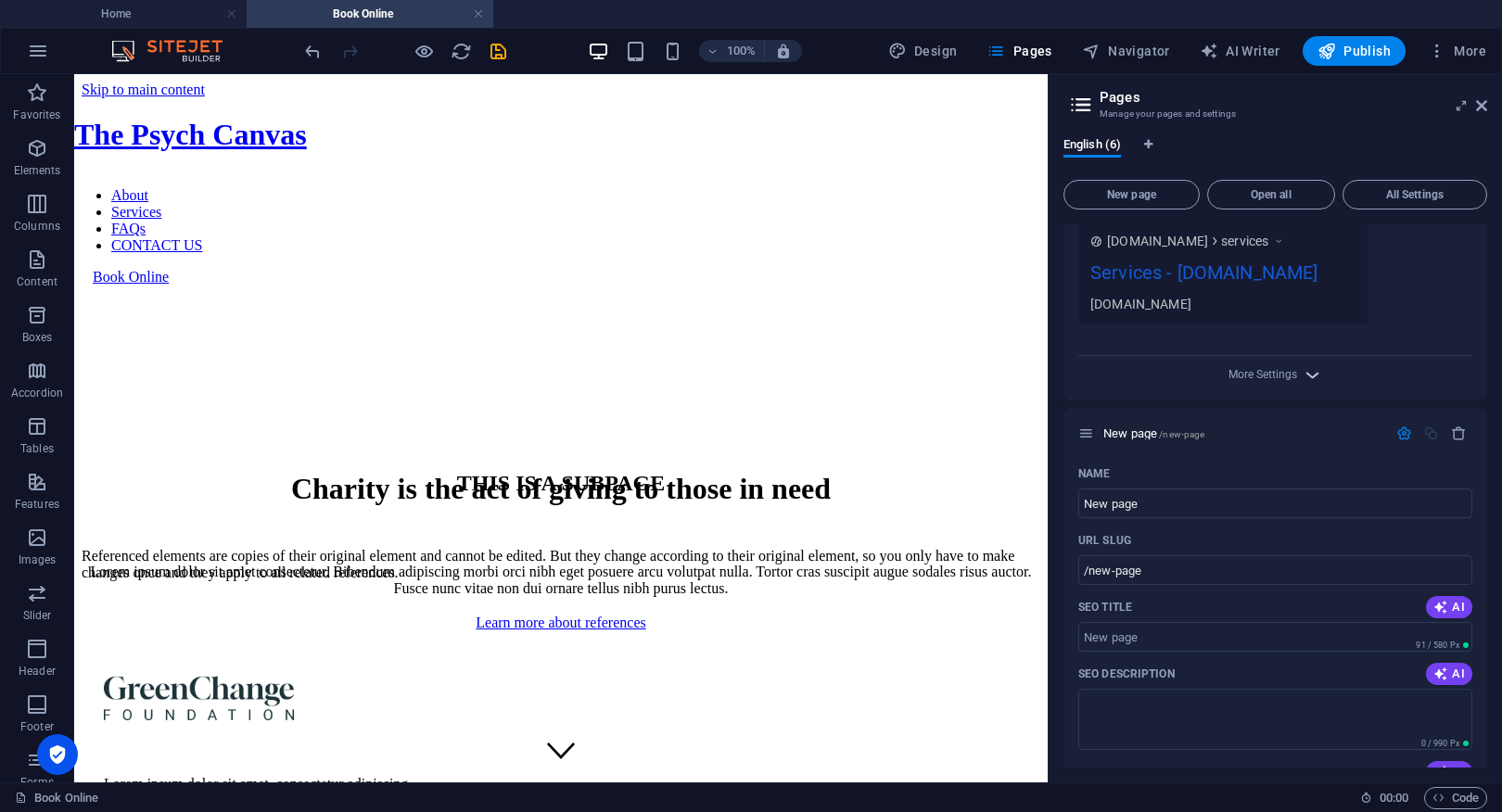 click at bounding box center [1312, 374] 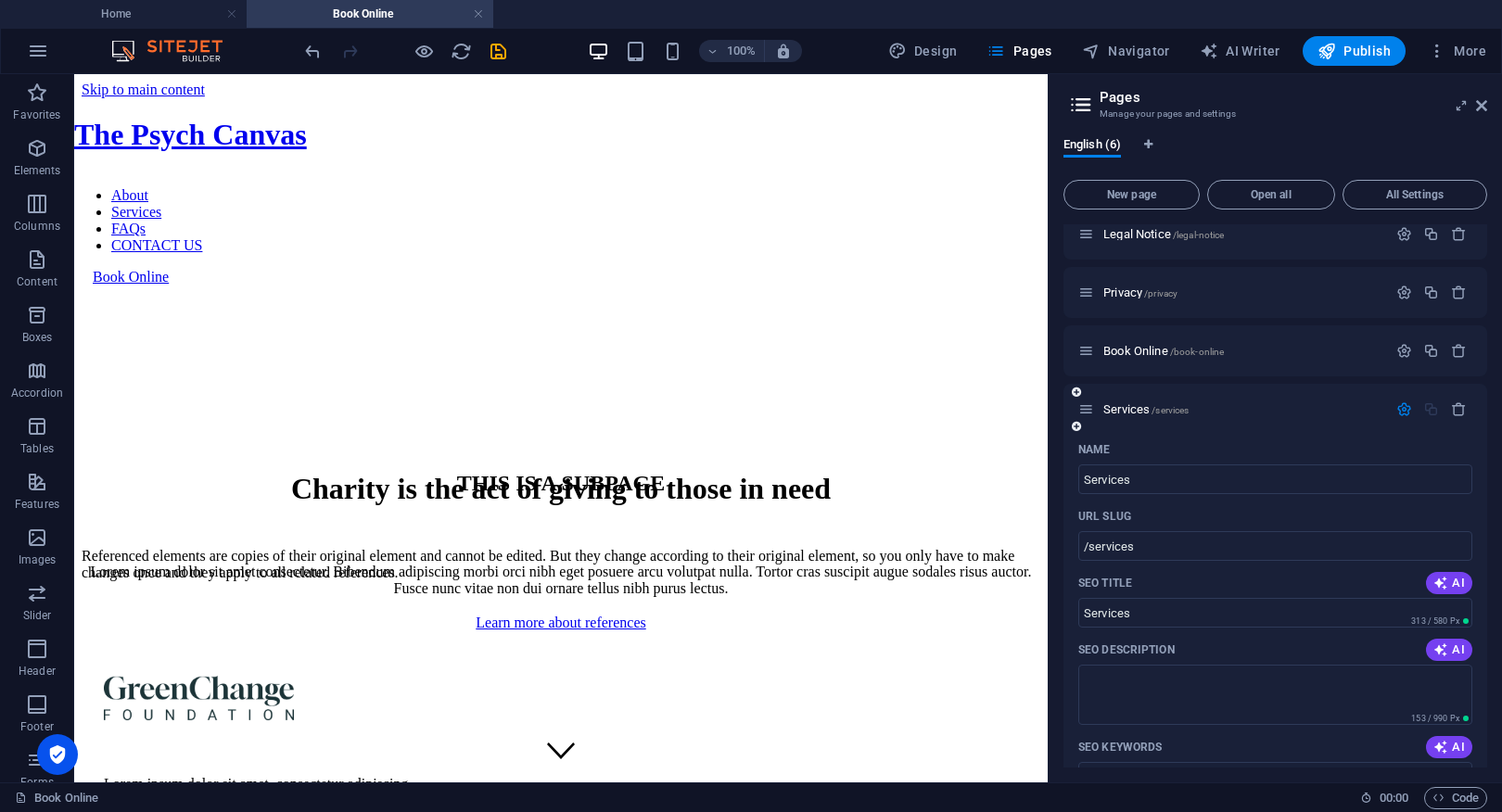 scroll, scrollTop: 110, scrollLeft: 0, axis: vertical 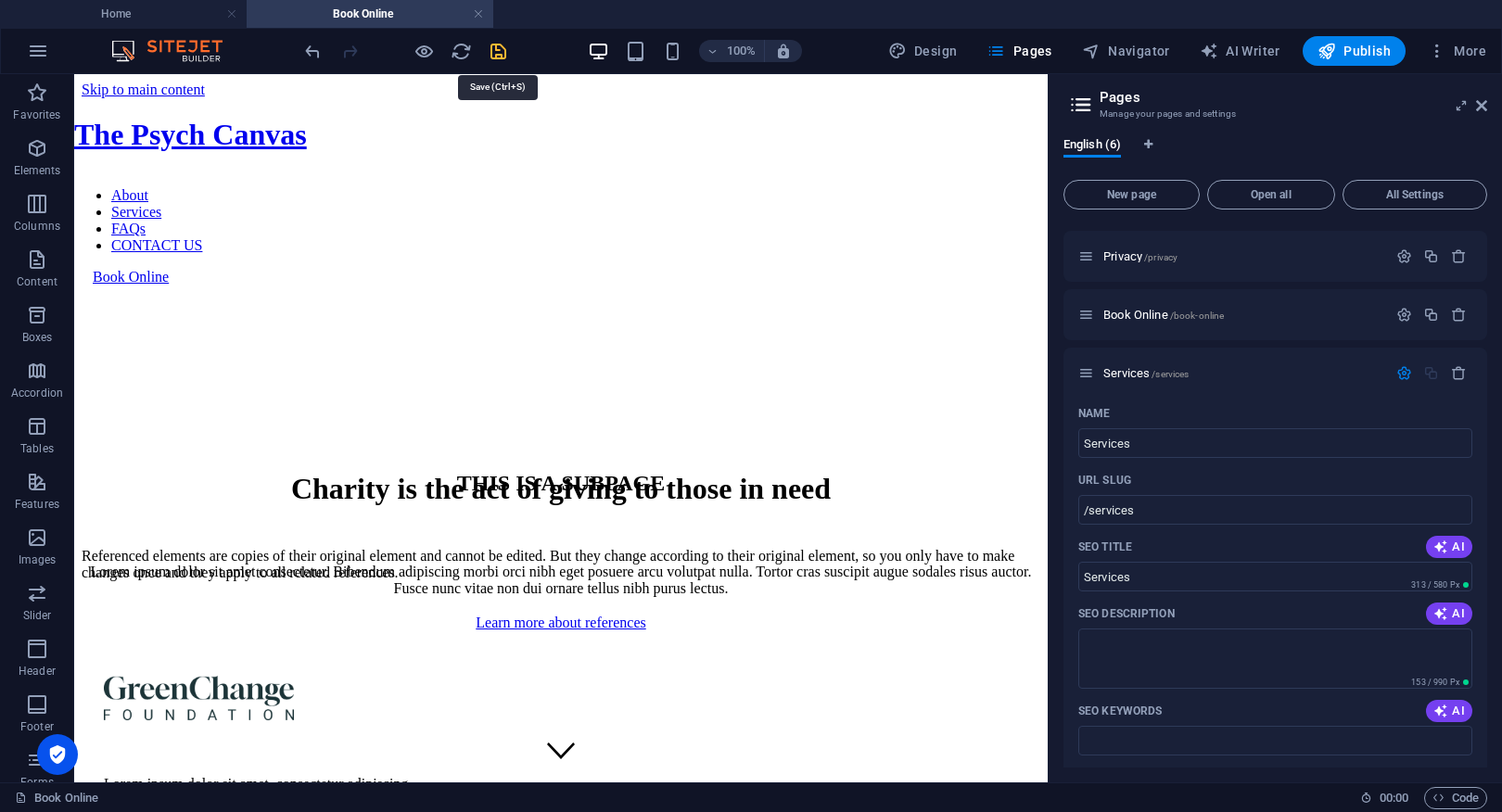 click at bounding box center (498, 51) 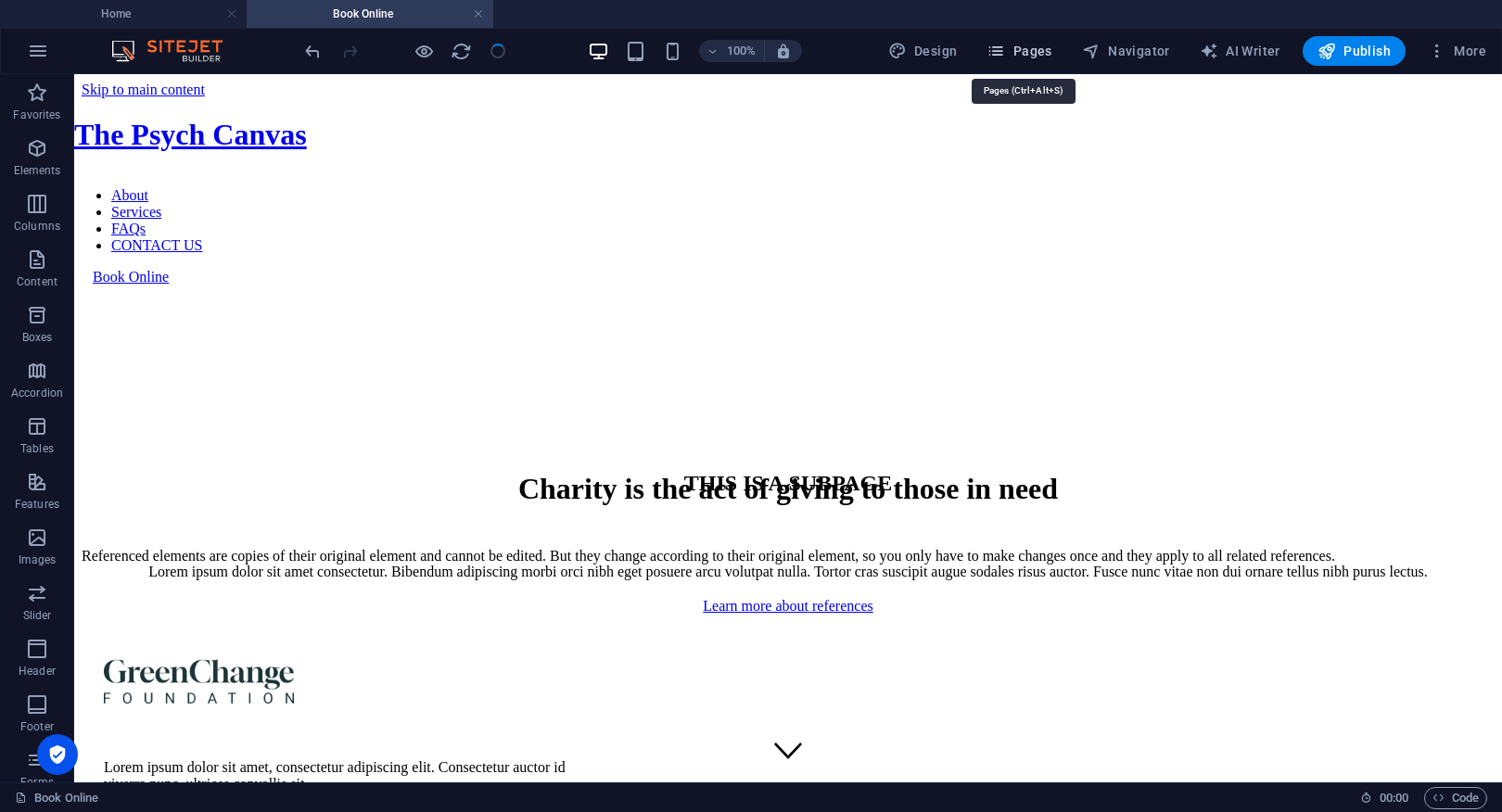click on "Pages" at bounding box center (1019, 51) 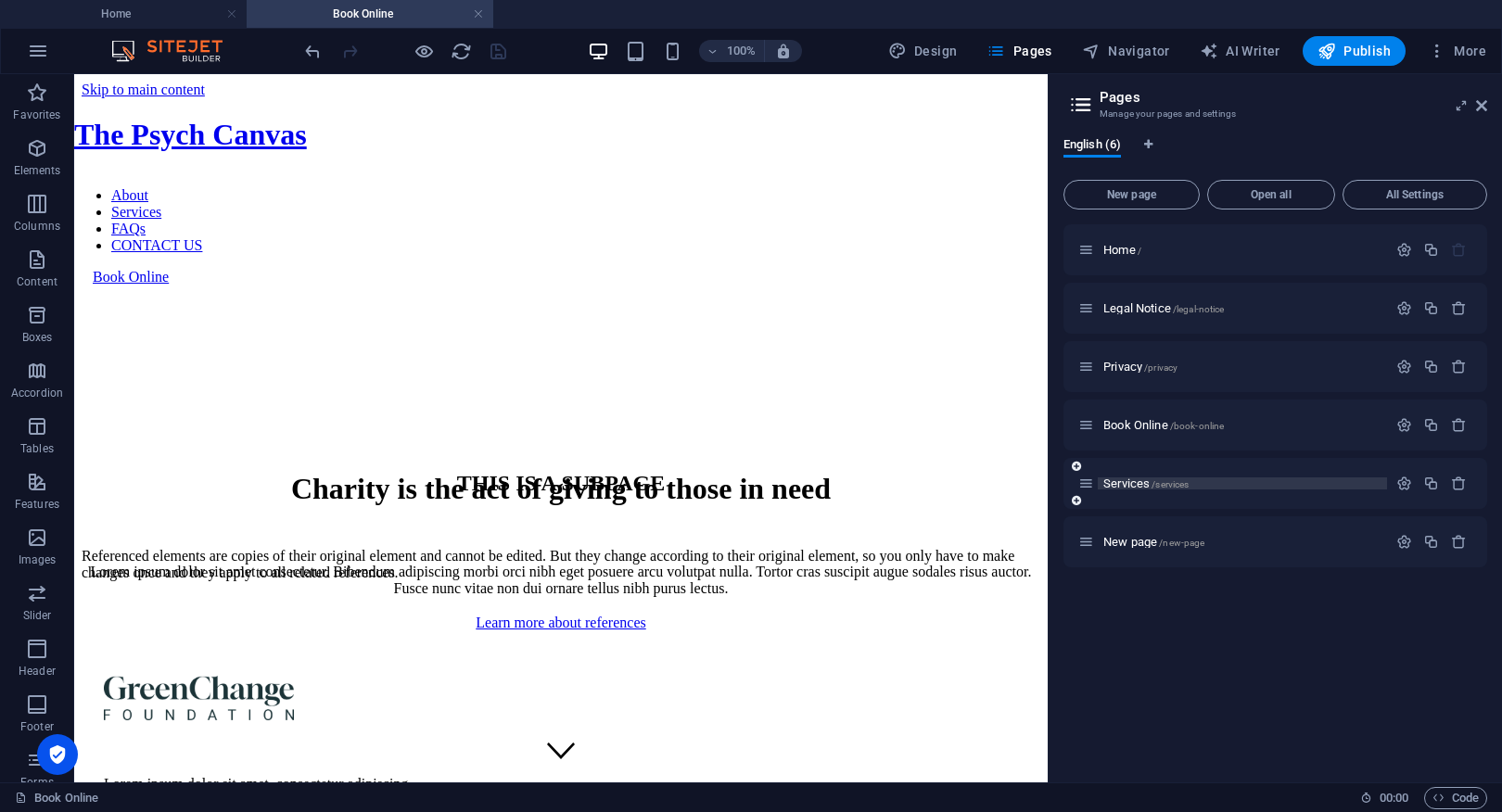 scroll, scrollTop: 0, scrollLeft: 0, axis: both 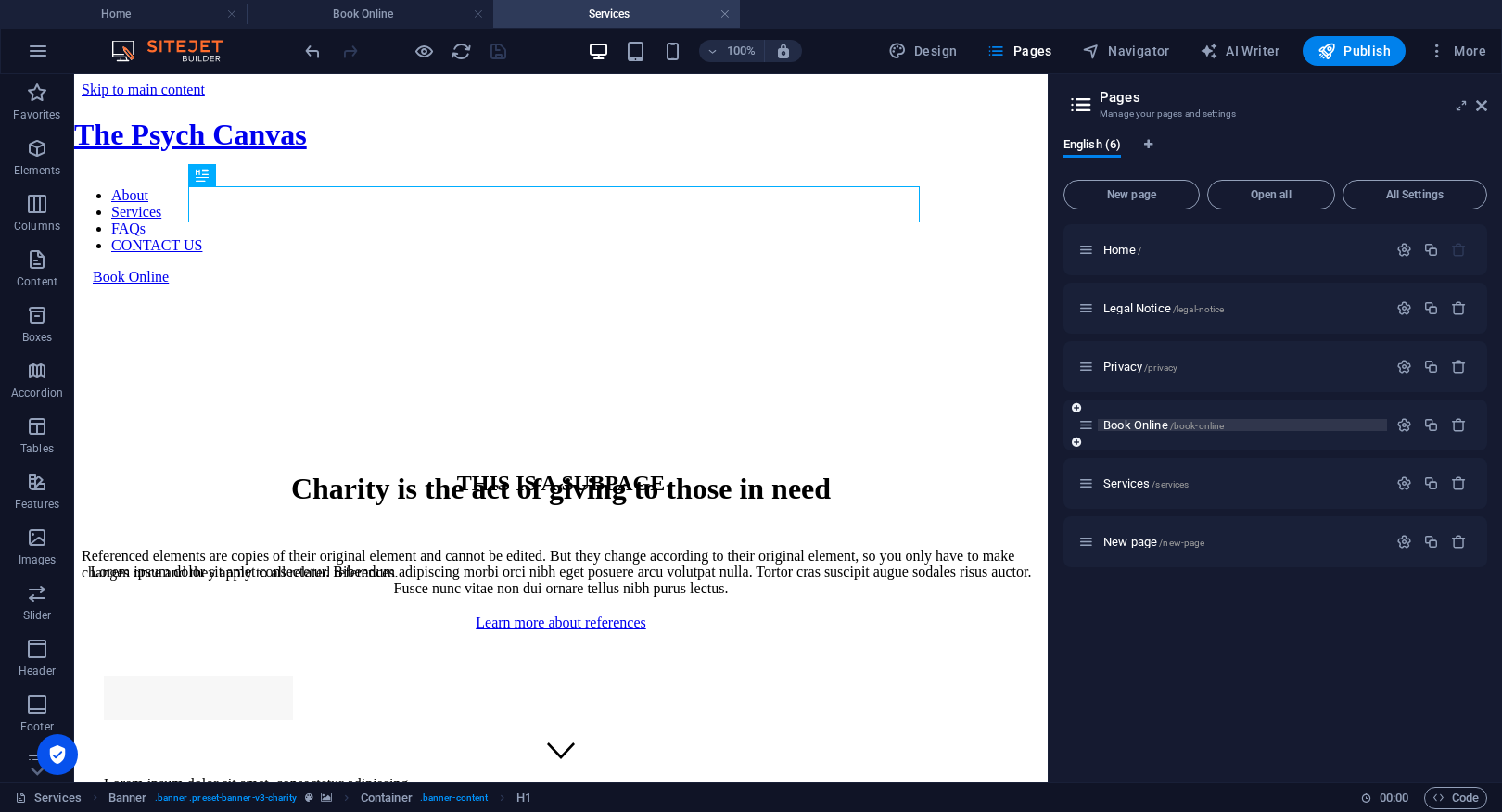 click on "Book Online /book-online" at bounding box center (1164, 425) 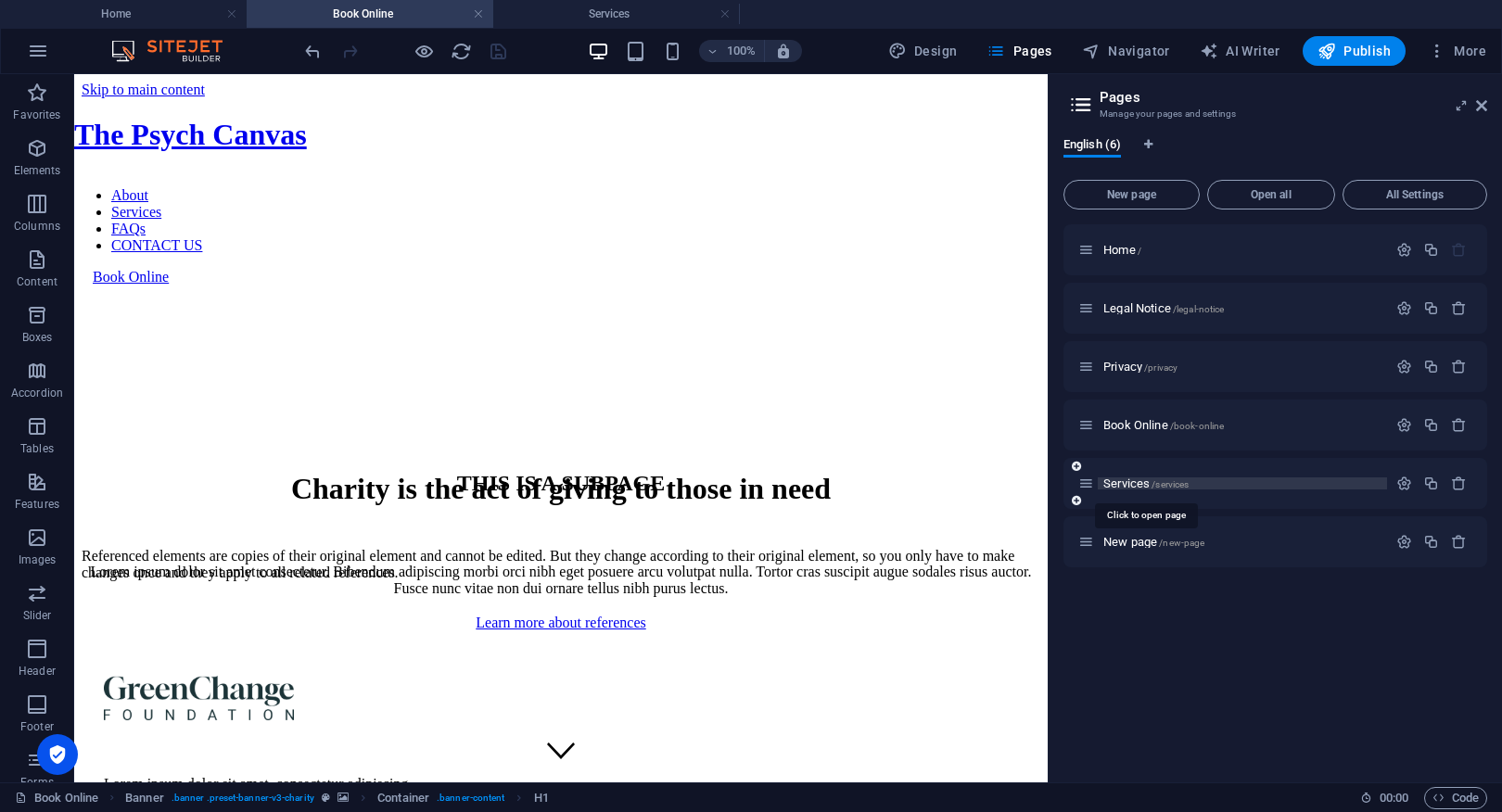 click on "Services /services" at bounding box center (1146, 483) 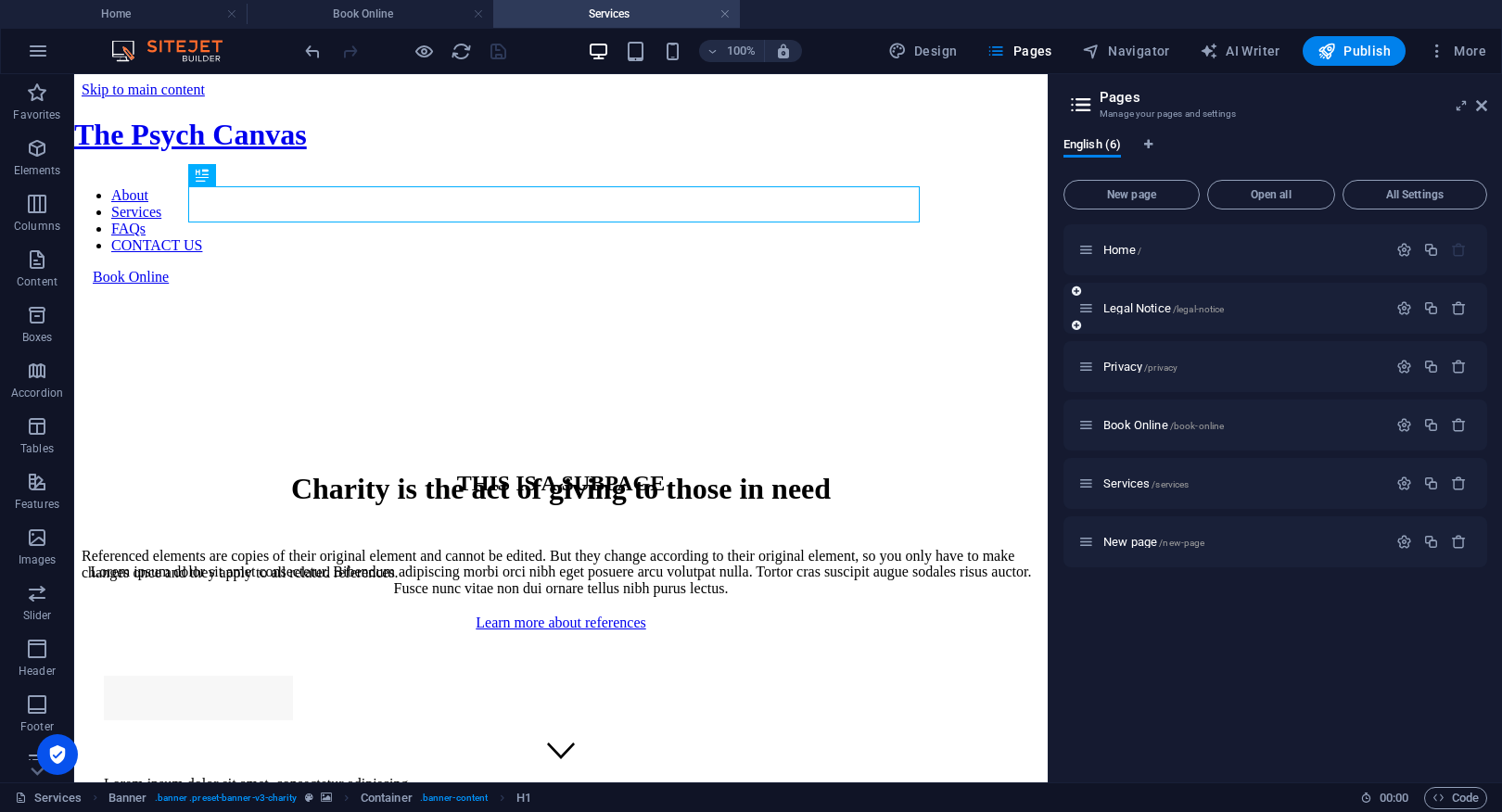 drag, startPoint x: 1139, startPoint y: 485, endPoint x: 1126, endPoint y: 283, distance: 202.41788 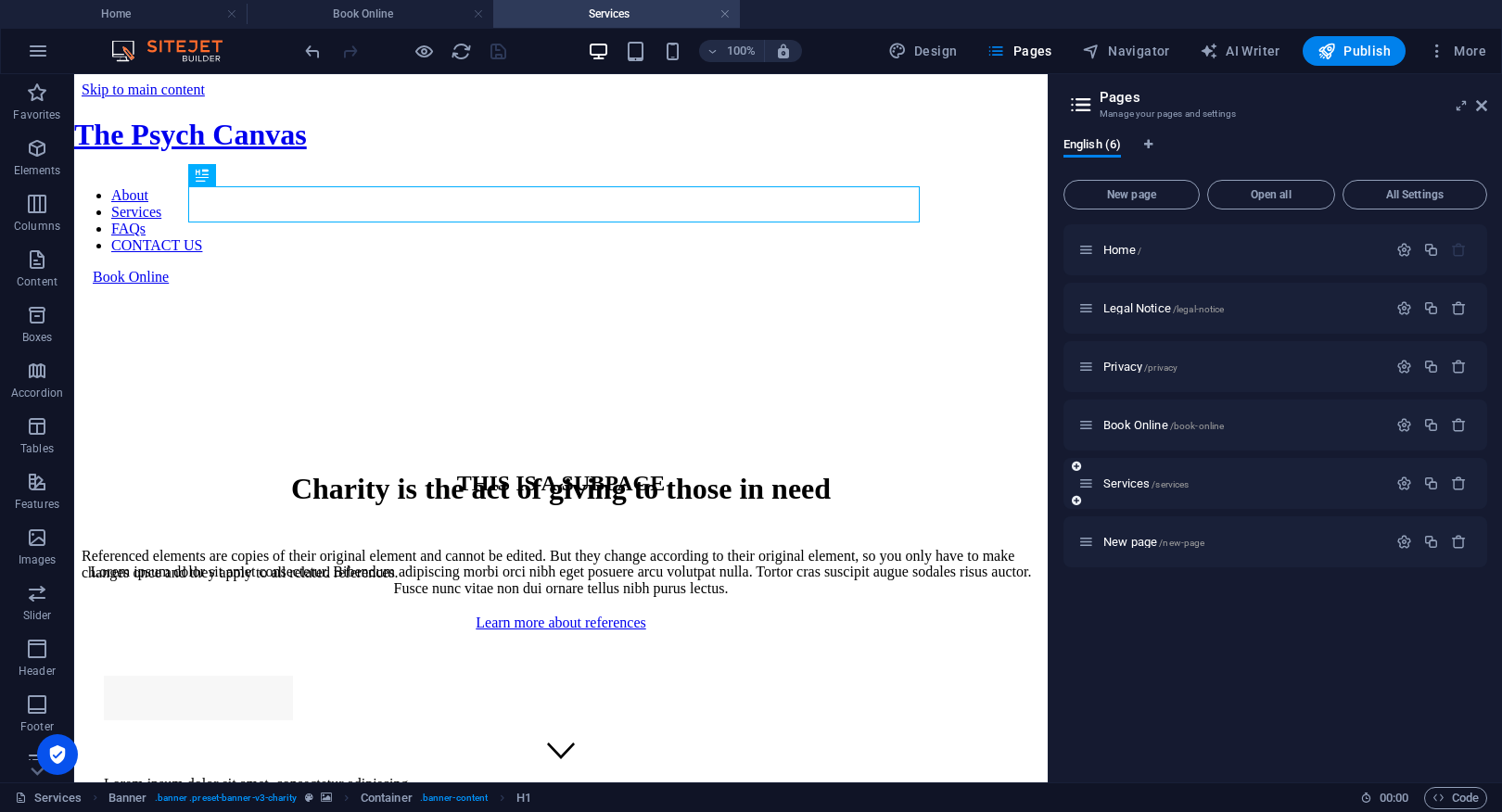 drag, startPoint x: 1118, startPoint y: 481, endPoint x: 1135, endPoint y: 495, distance: 22.02272 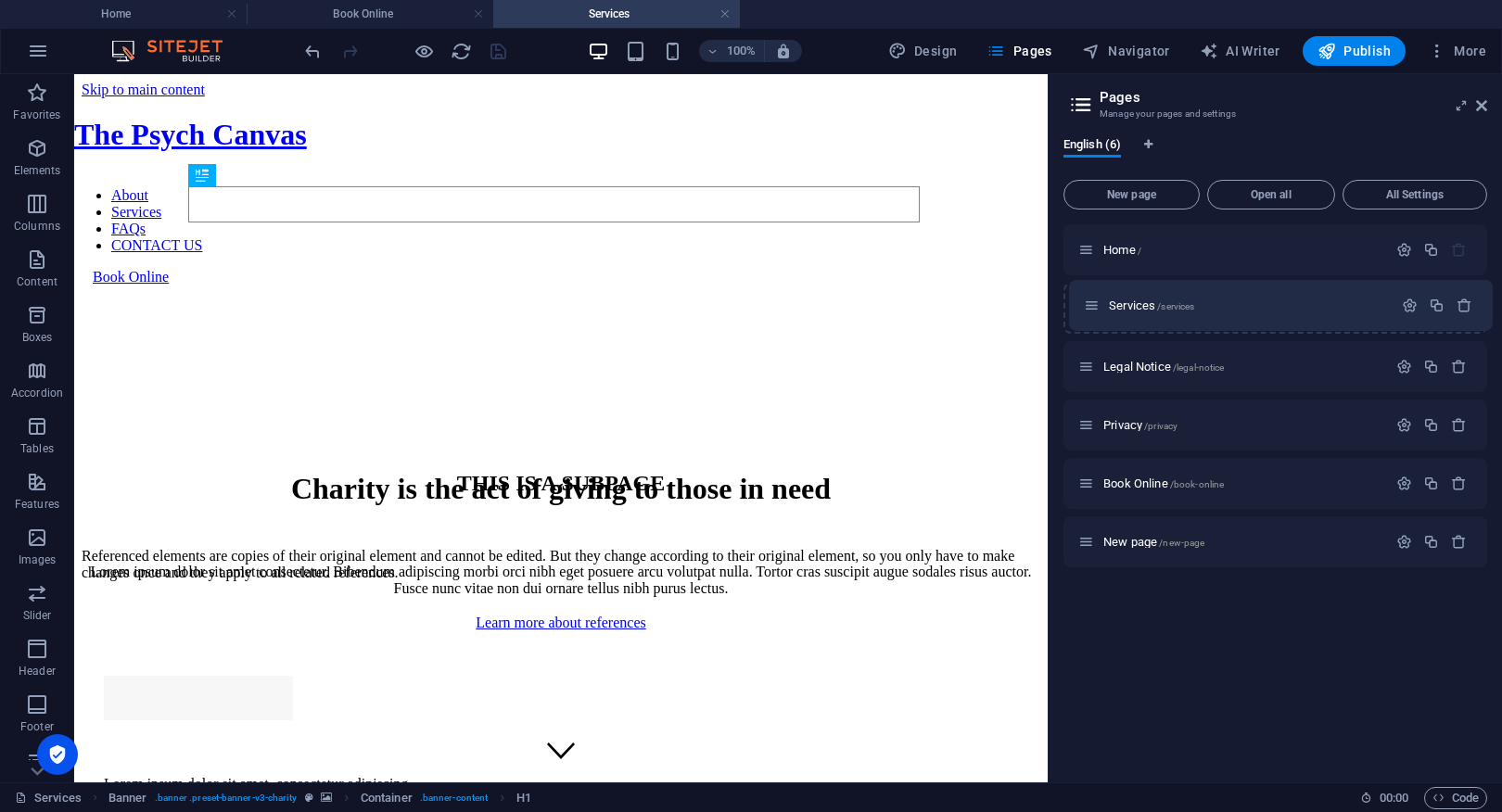 drag, startPoint x: 1085, startPoint y: 484, endPoint x: 1095, endPoint y: 306, distance: 178.28068 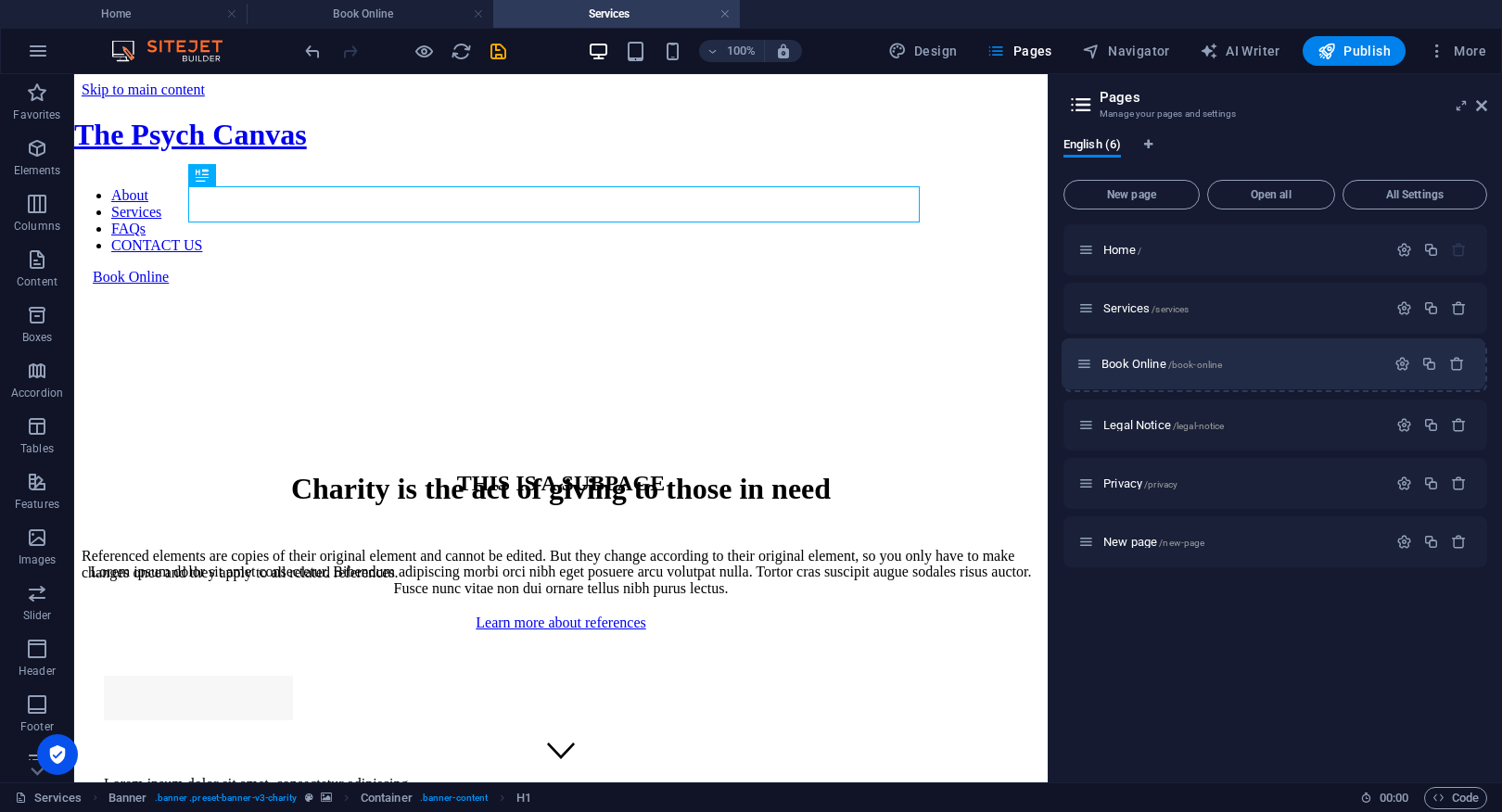 drag, startPoint x: 1087, startPoint y: 483, endPoint x: 1088, endPoint y: 356, distance: 127.00394 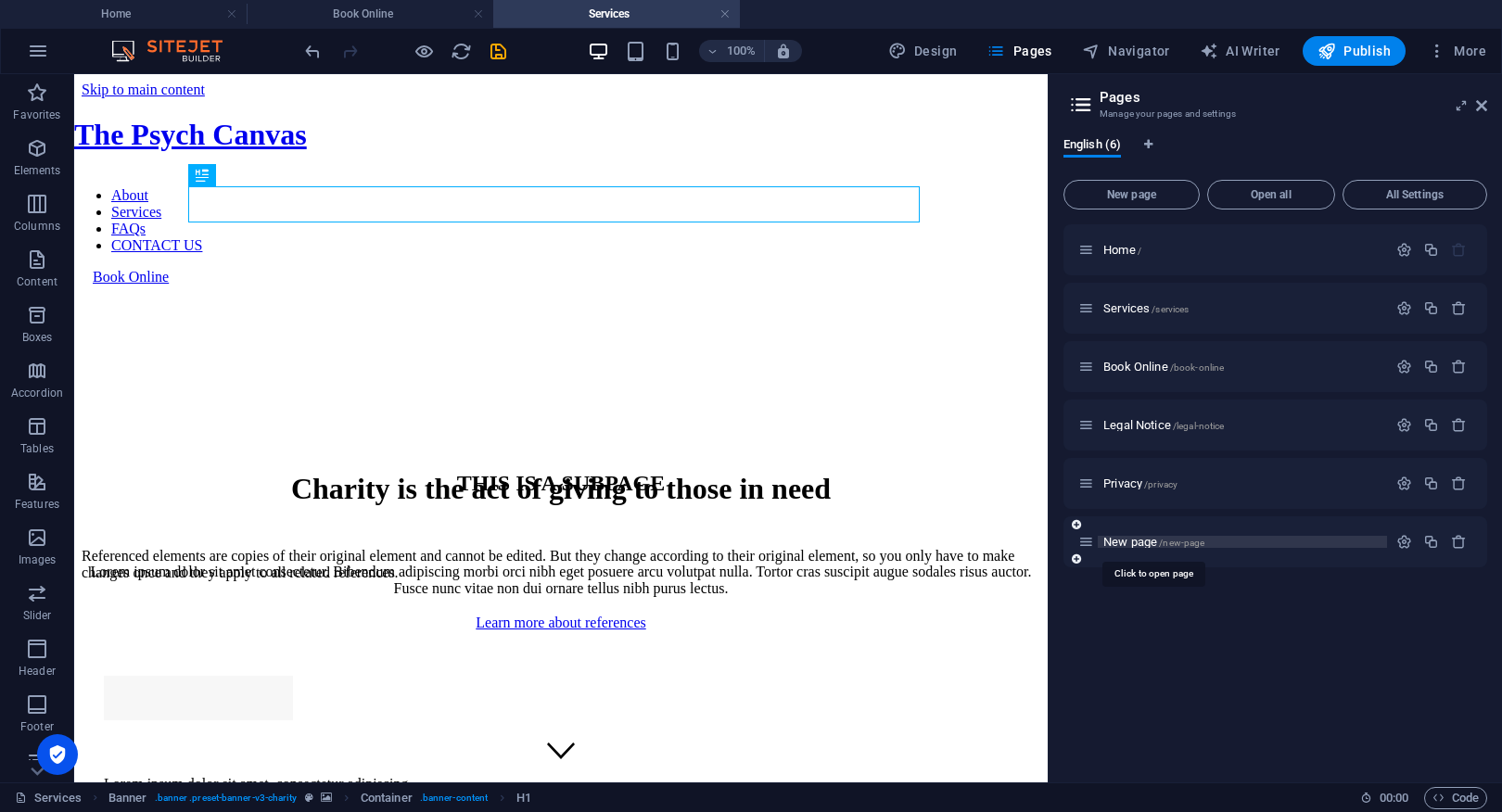 click on "New page /new-page" at bounding box center (1153, 541) 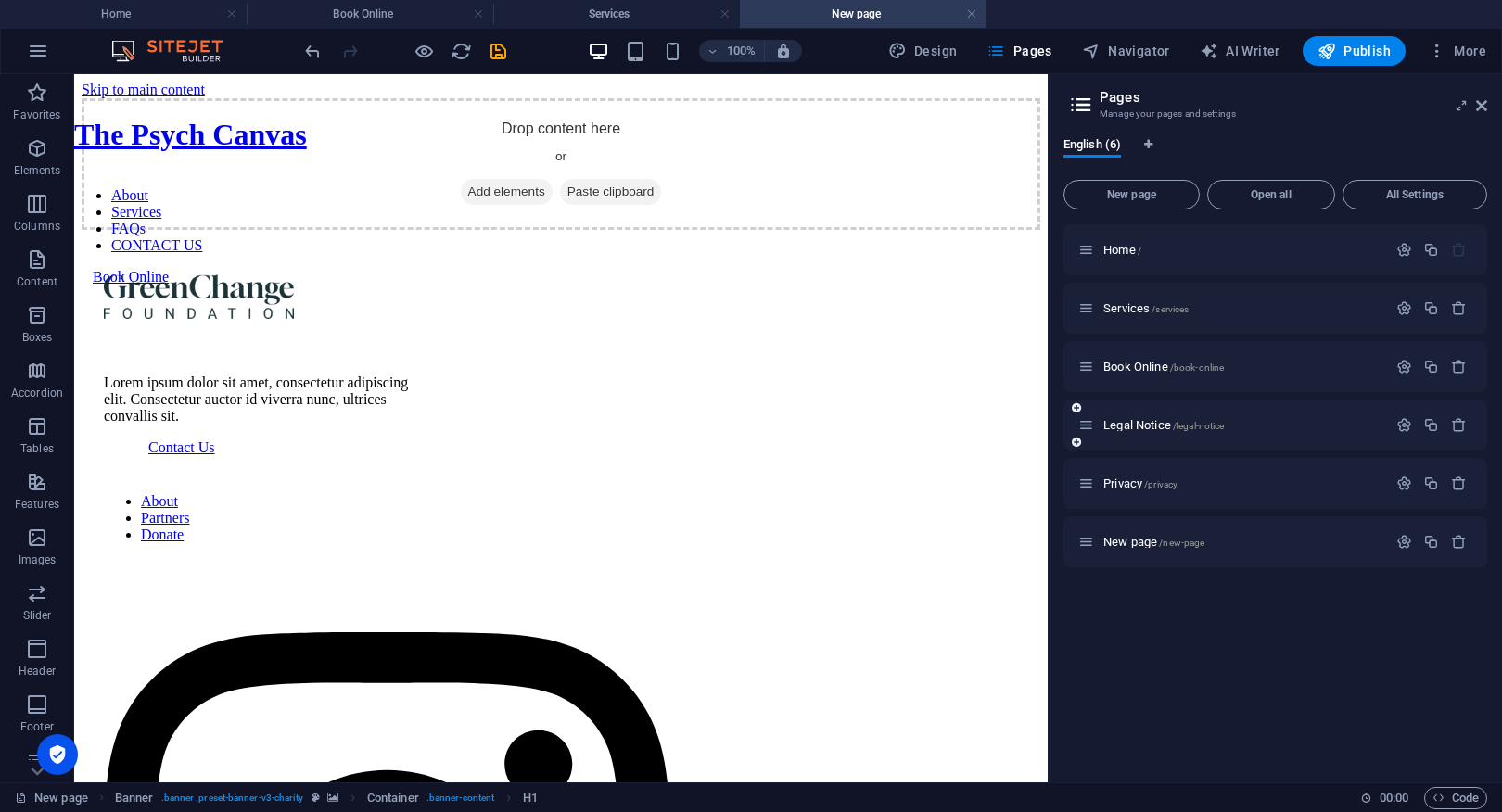 scroll, scrollTop: 0, scrollLeft: 0, axis: both 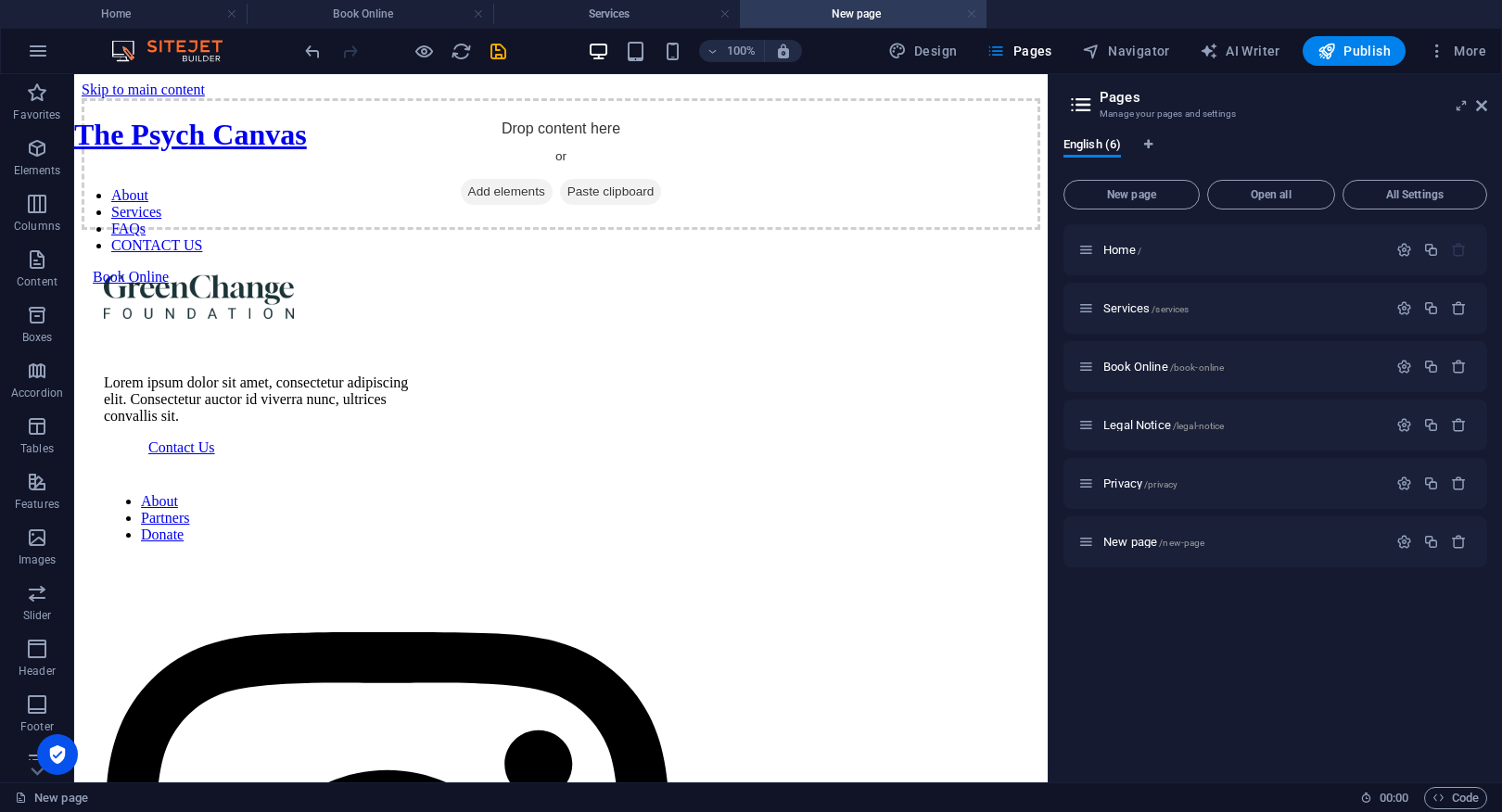 click at bounding box center [972, 14] 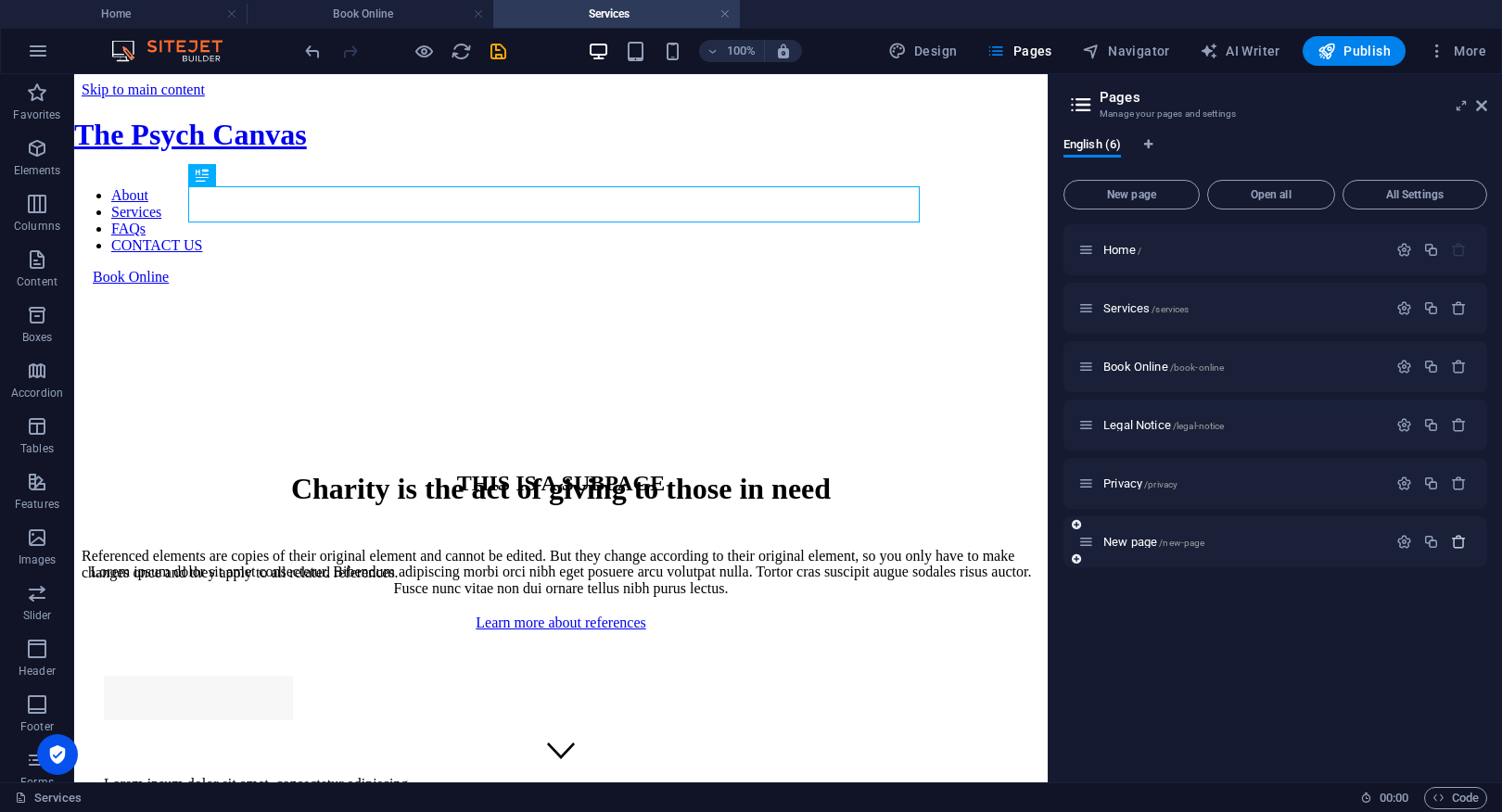 click at bounding box center [1458, 541] 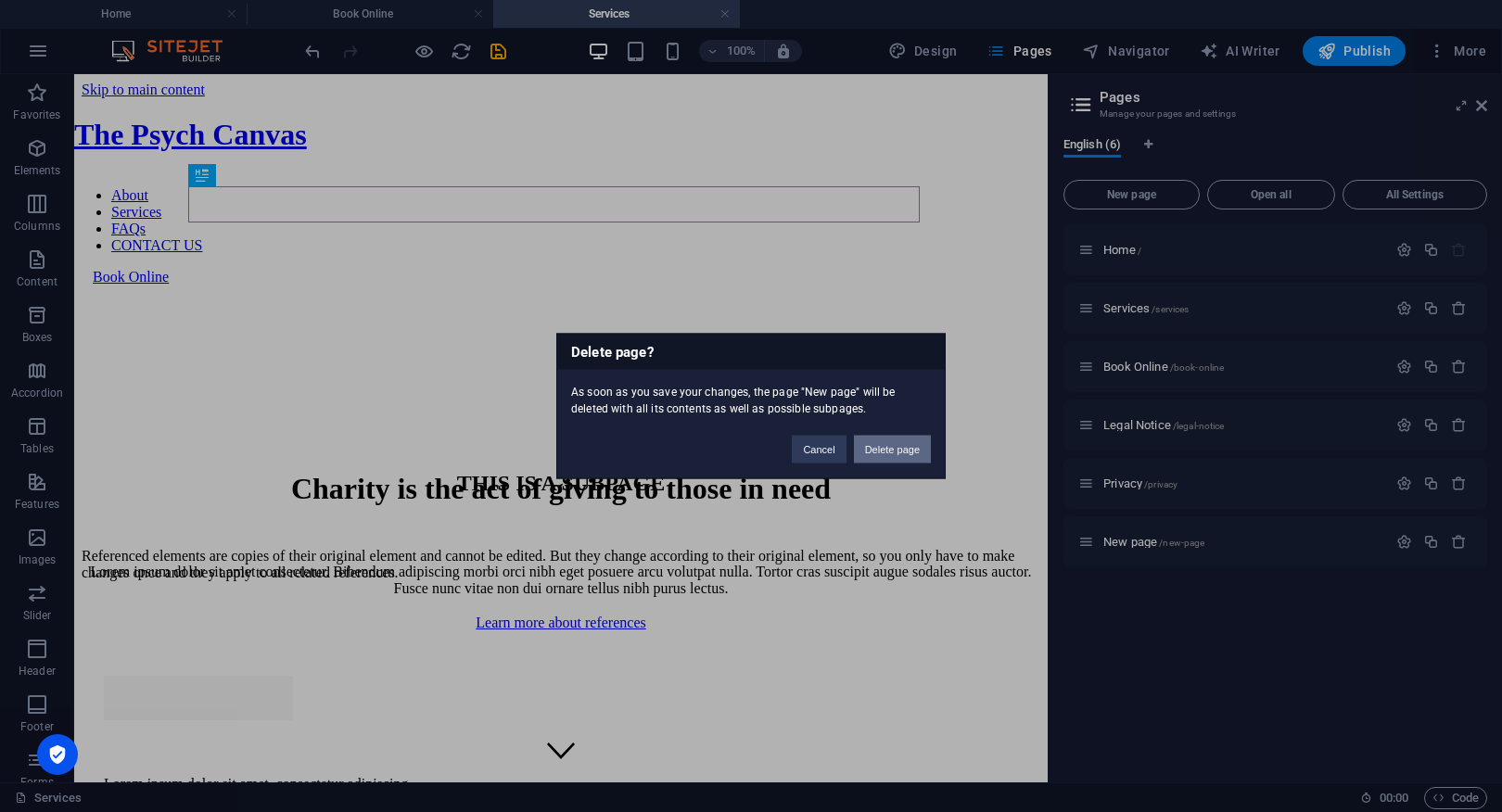 click on "Delete page" at bounding box center [892, 450] 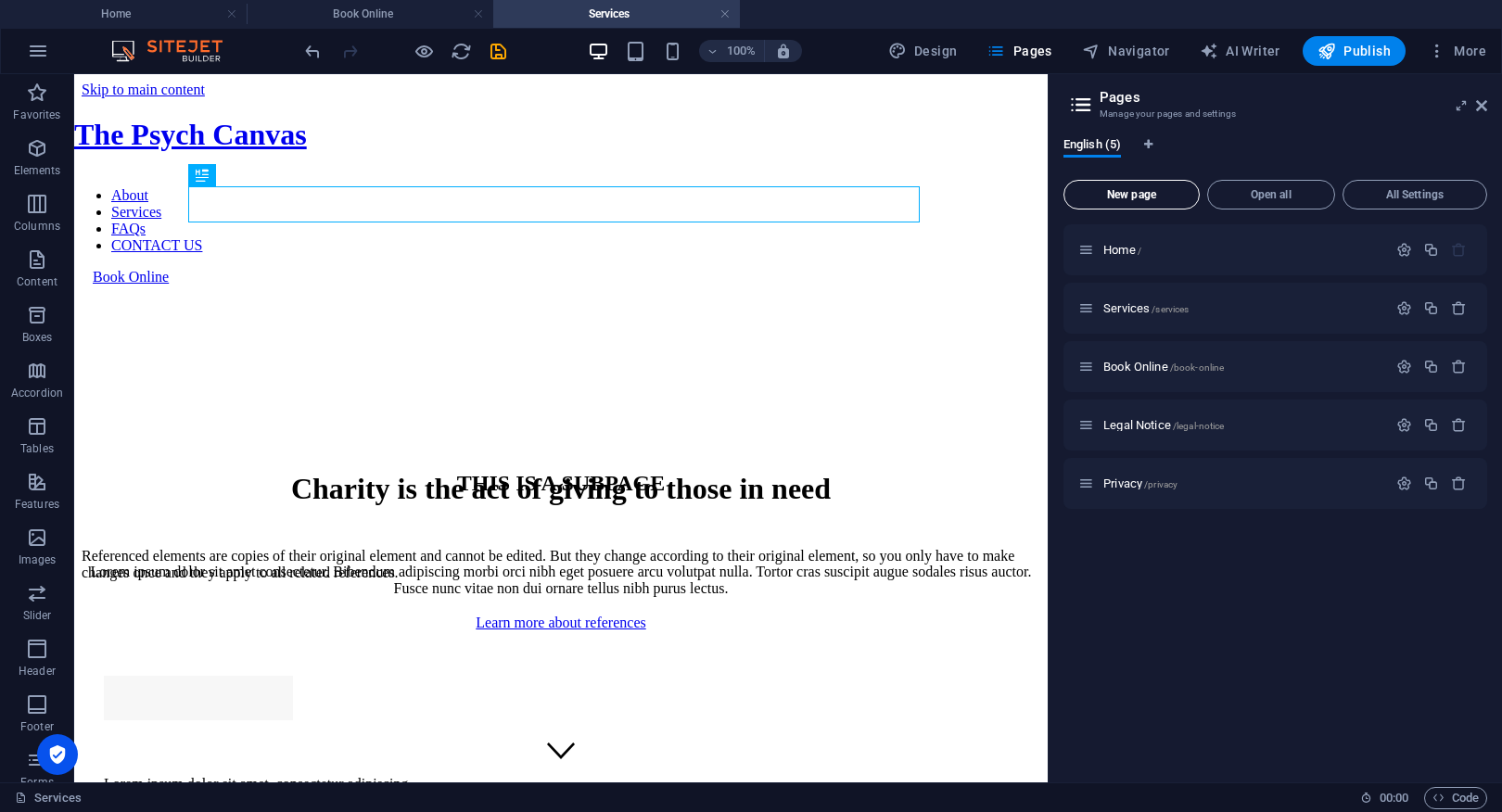 click on "New page" at bounding box center (1131, 195) 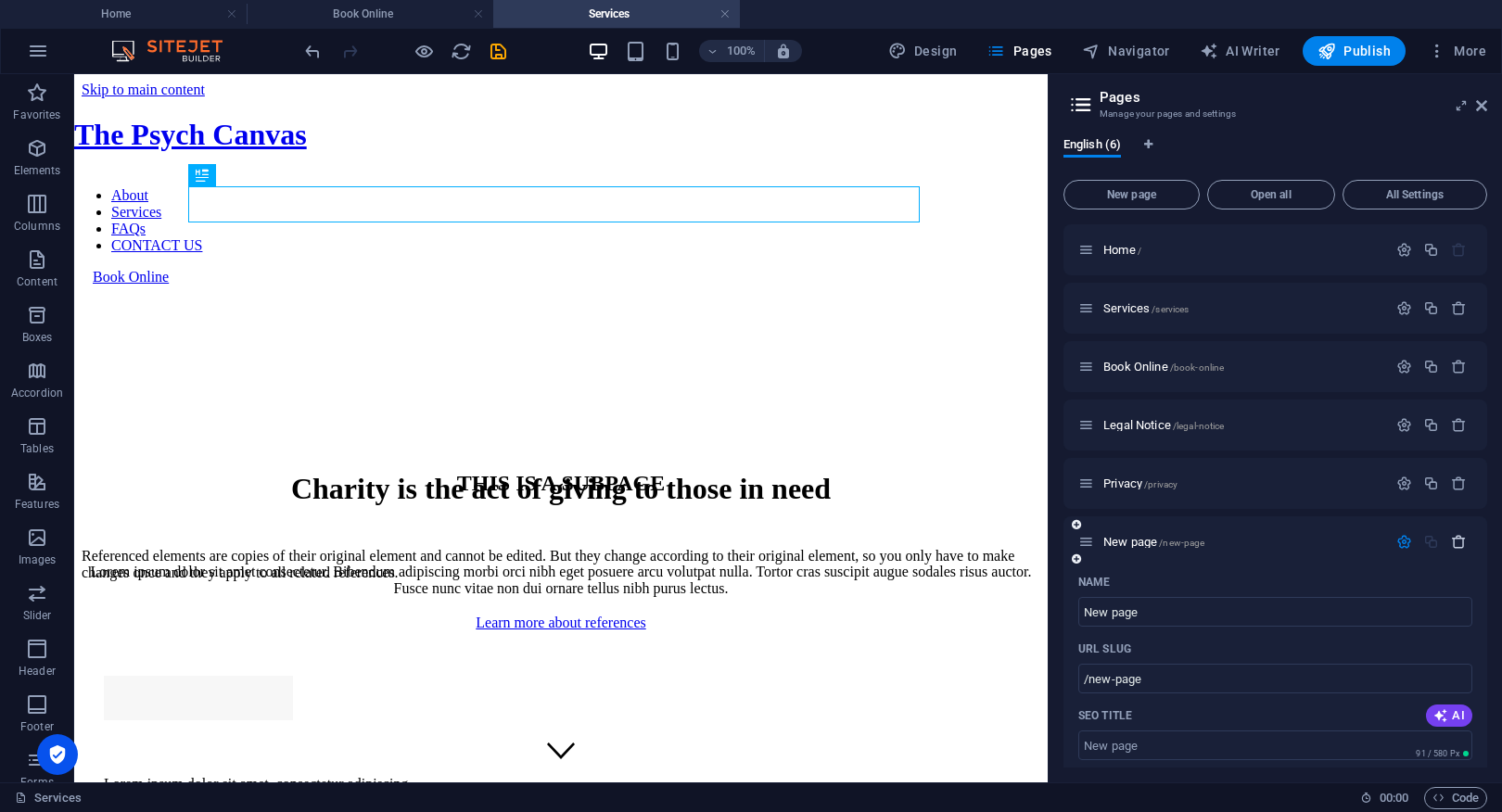 click at bounding box center (1458, 541) 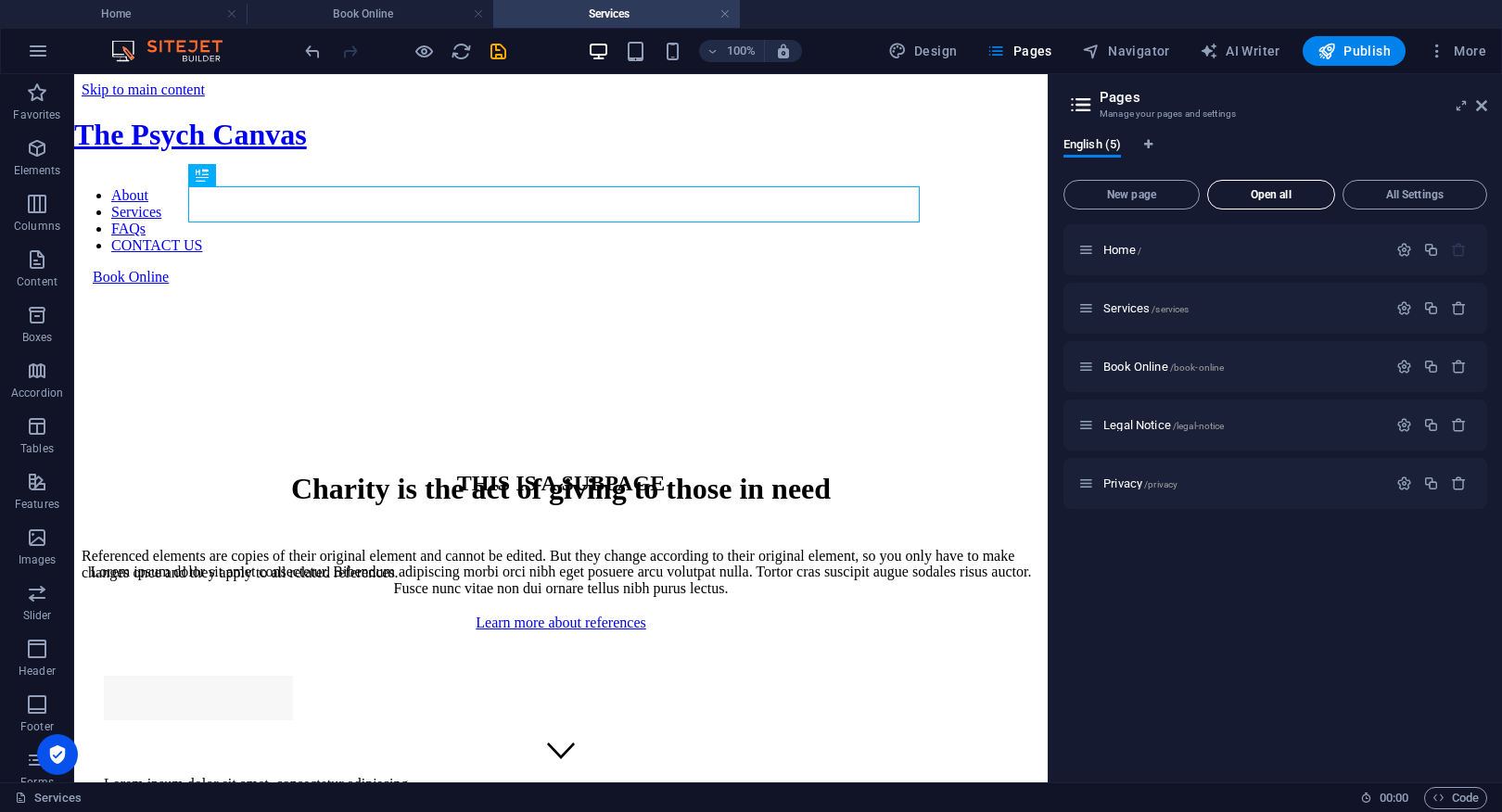 click on "Open all" at bounding box center [1271, 195] 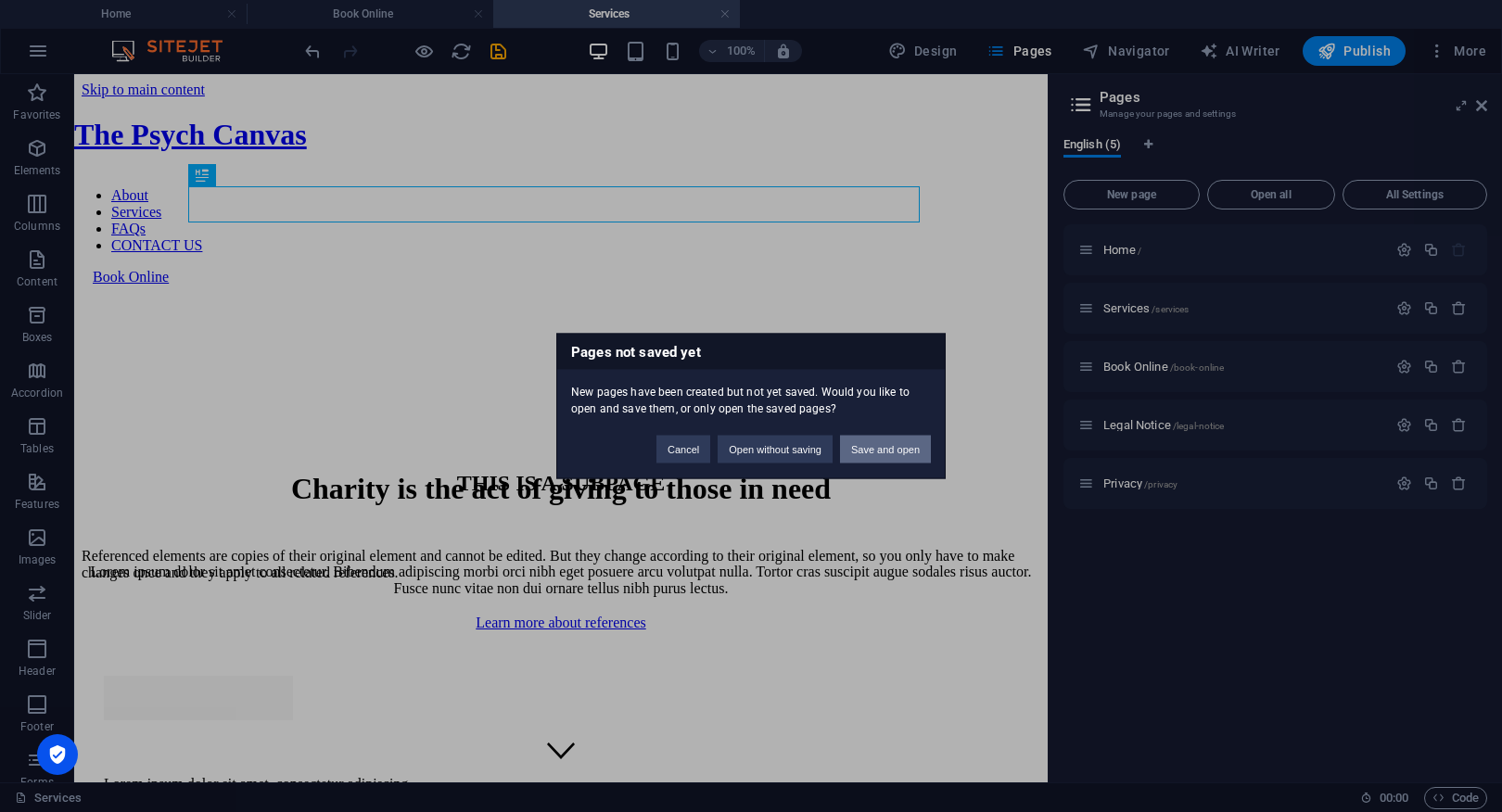click on "Save and open" at bounding box center [885, 450] 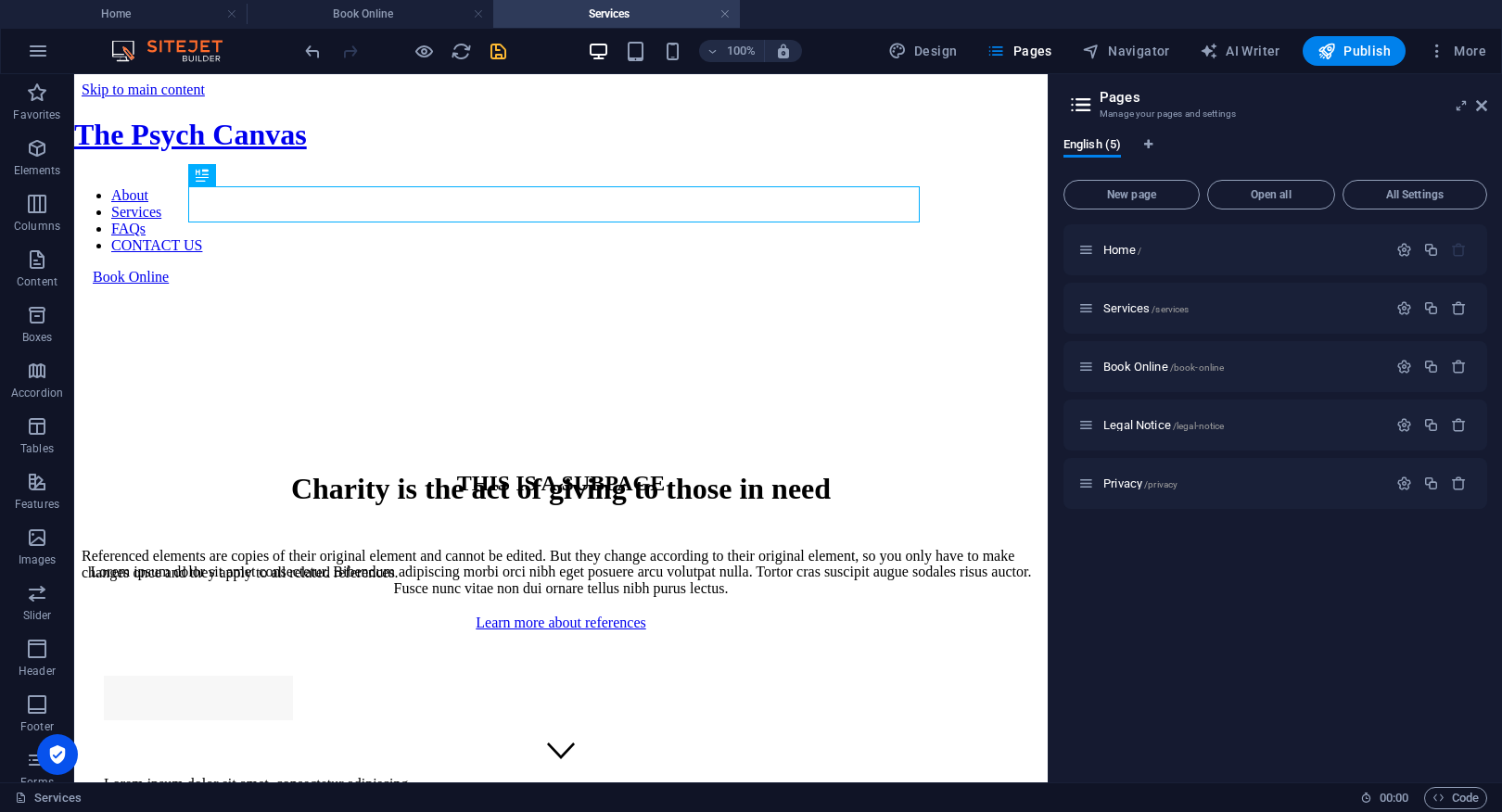 click on "Favorites Elements Columns Content Boxes Accordion Tables Features Images Slider Header Footer Forms Marketing Collections
H3   Banner   Banner   Container   Menu Bar   Button   Spacer   H2   Unequal Columns   Container   Image   Container   Container   Placeholder   Placeholder   Preset   Container   Placeholder   Container   Unequal Columns   H2   Container   Text   Spacer   Container   Menu   Logo   Overlay   H2   Contact Form   Form   Input   Contact Form   Contact Form   Form   Captcha   Textarea   Container   Spacer   Container   Text   Spacer   H1   Container   Spacer   Image tabs   Text   Container   Unequal Columns   Container   Text   Container   Container   Unequal Columns   Container   H3   Container   Unequal Columns   Container   Container   Container   Unequal Columns   Spacer   Container   H3   Container   Unequal Columns   Container   Button series   Spacer   Button   Button   Container   Unequal Columns   Container   Image   Container   Unequal Columns   Container" at bounding box center [524, 428] 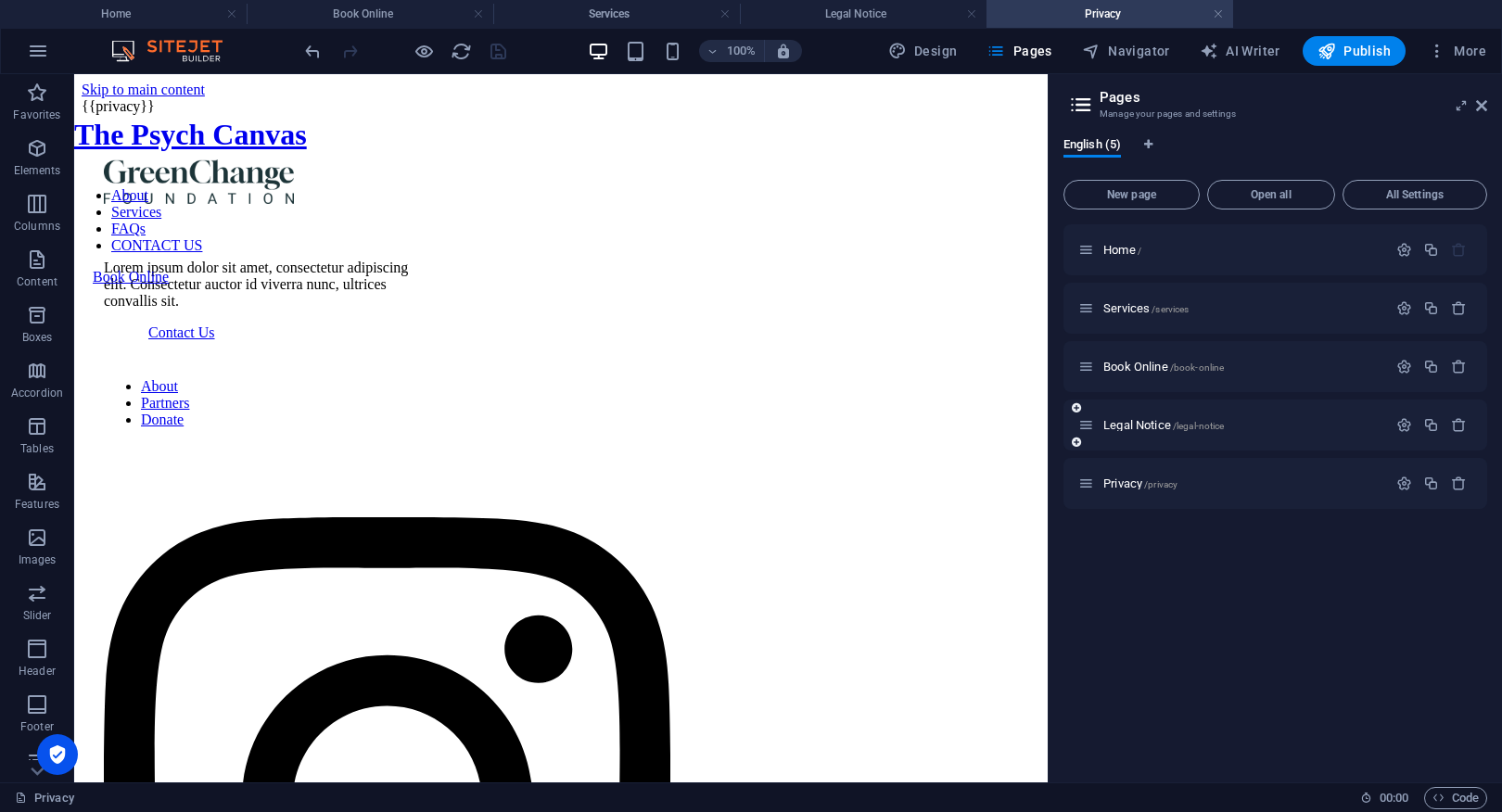 scroll, scrollTop: 0, scrollLeft: 0, axis: both 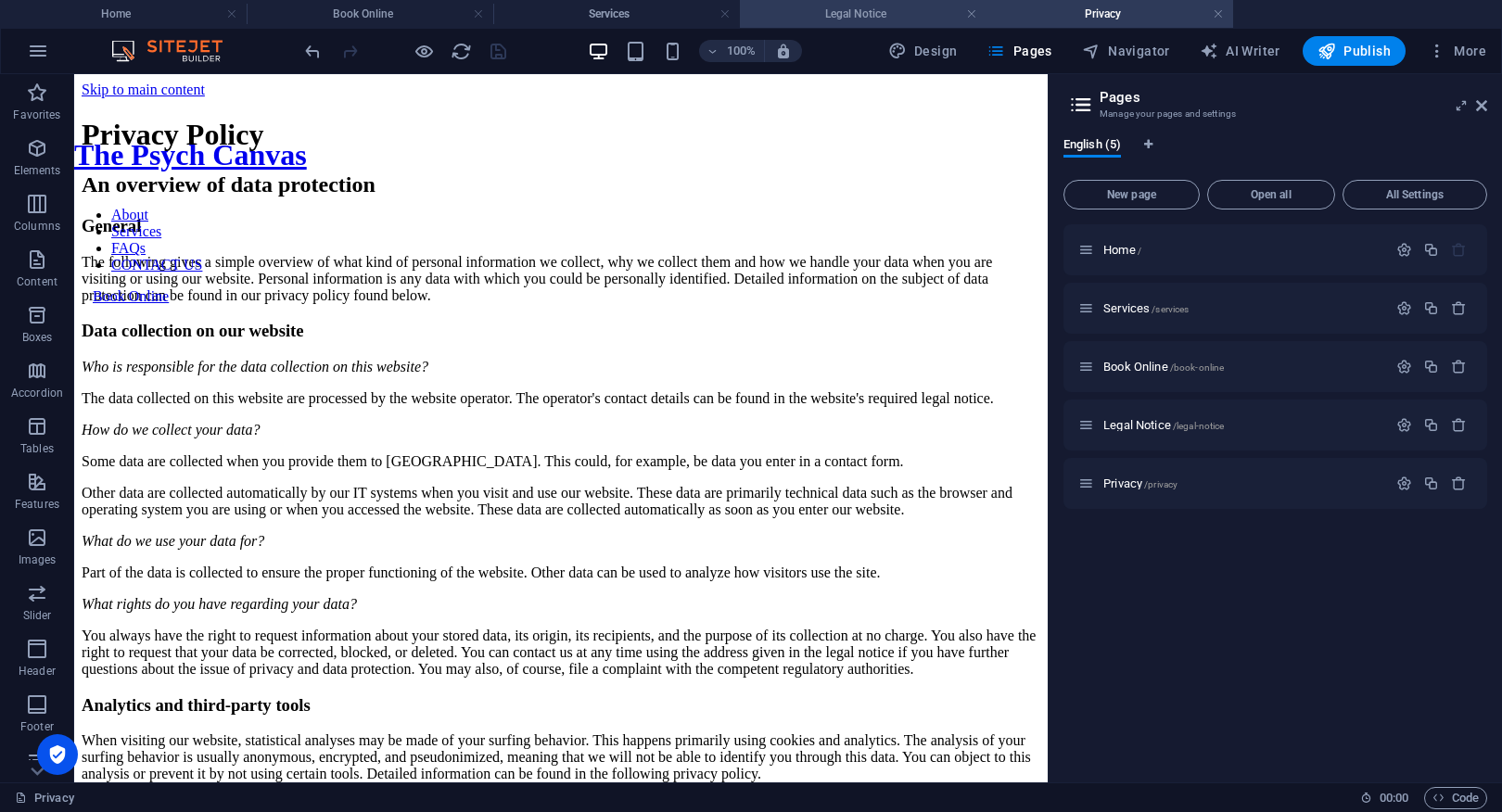 click on "Legal Notice" at bounding box center [863, 14] 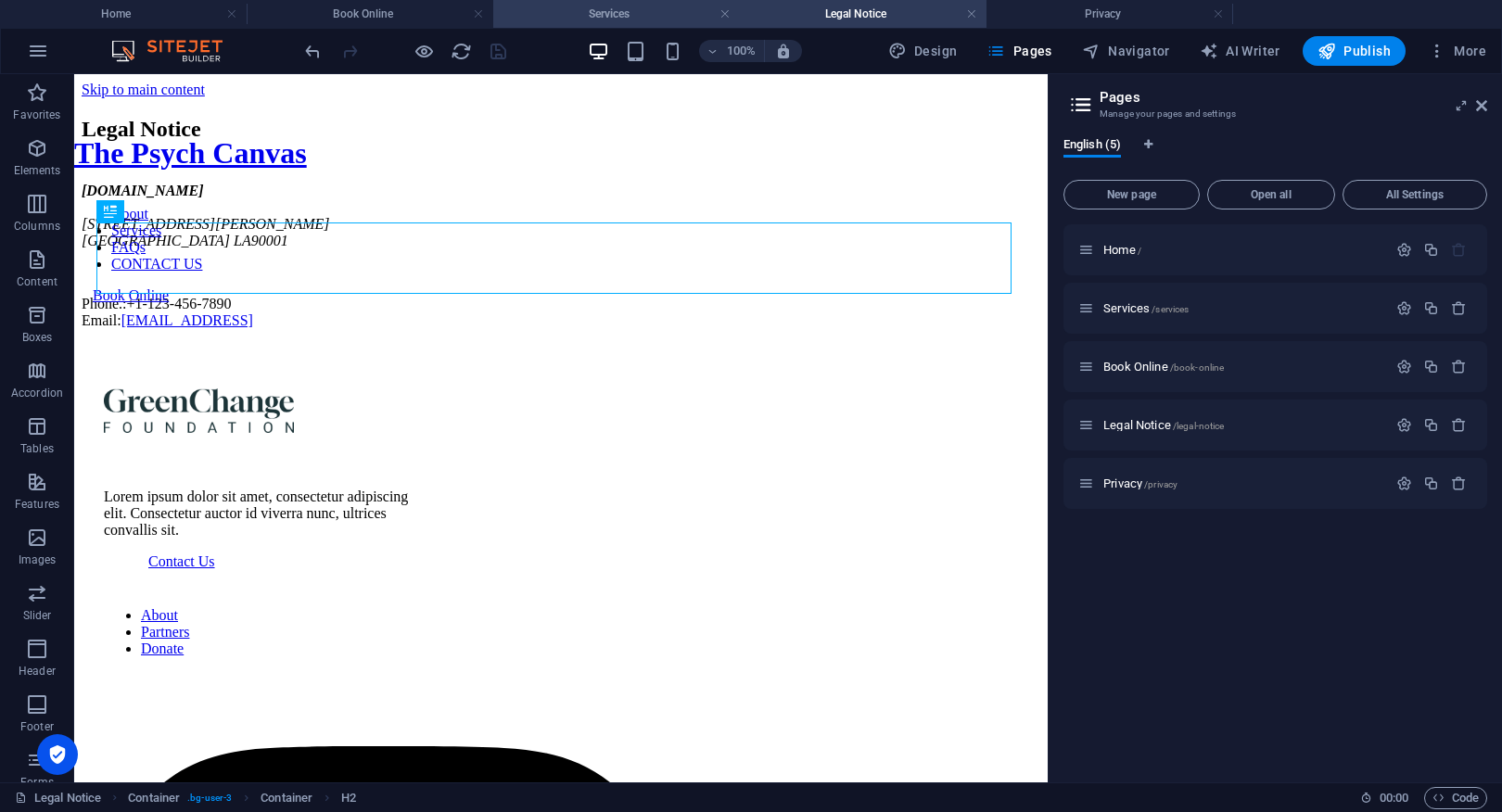 click on "Services" at bounding box center [617, 14] 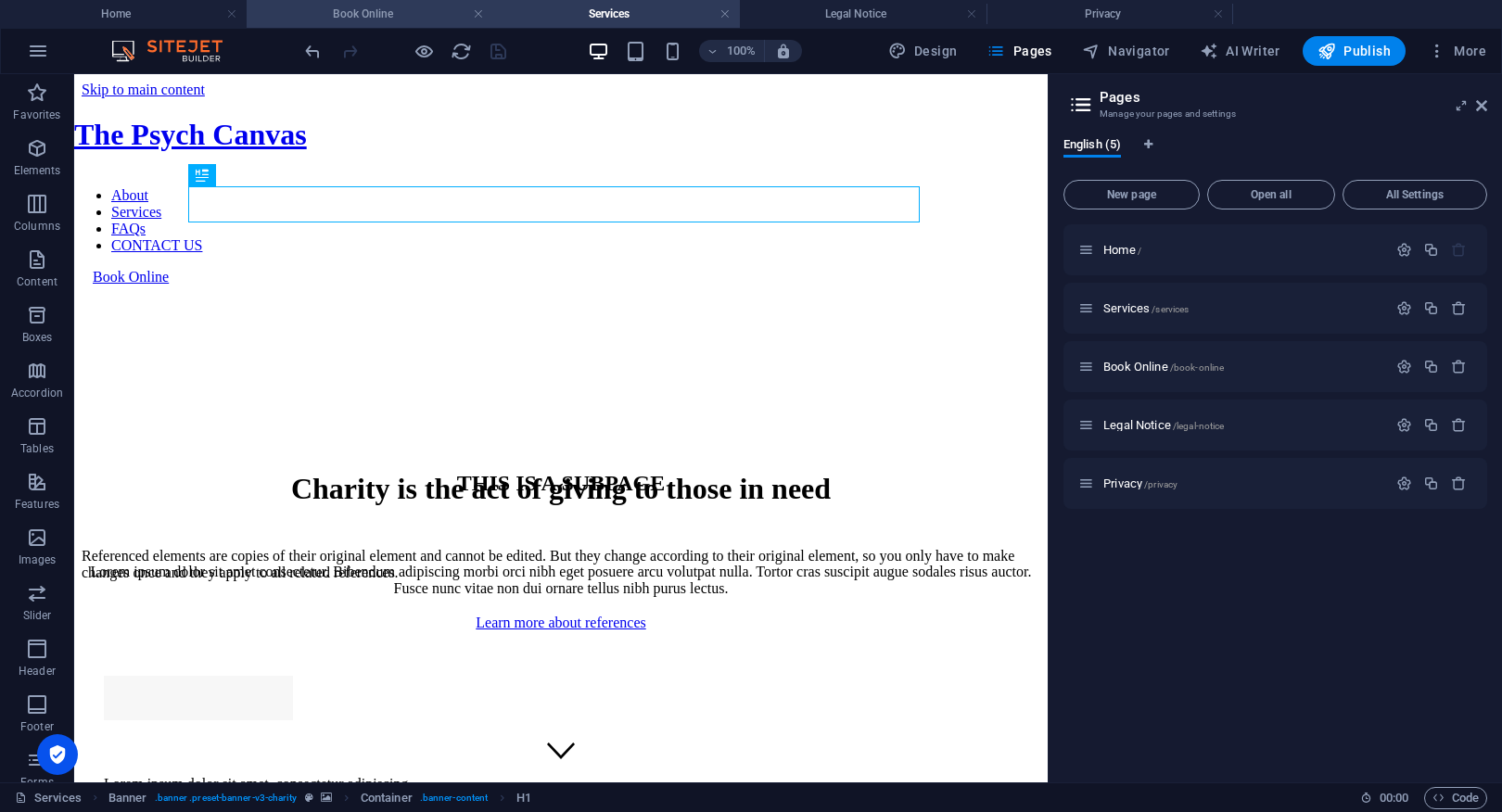 click on "Book Online" at bounding box center [370, 14] 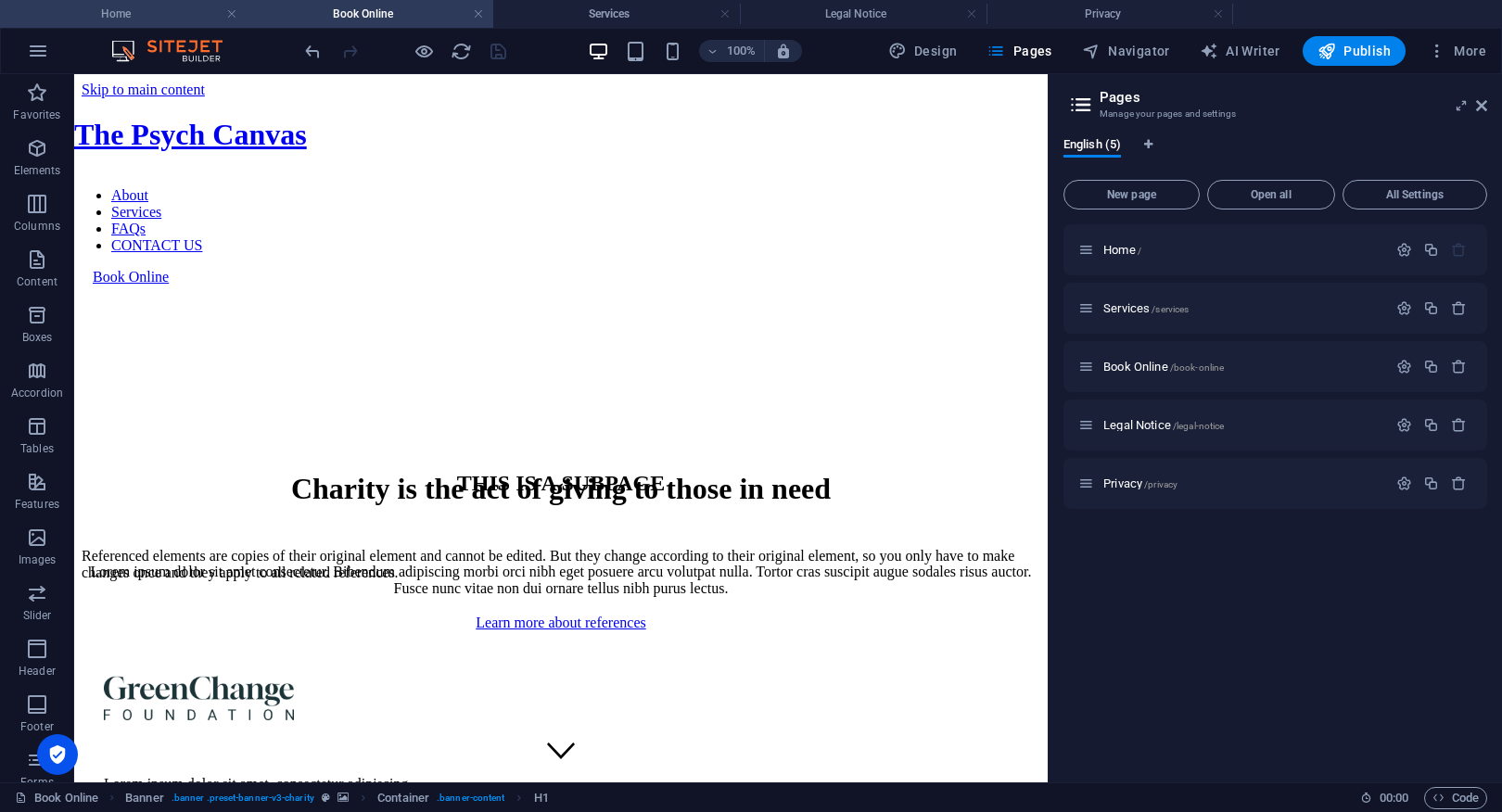 click on "Home" at bounding box center (123, 14) 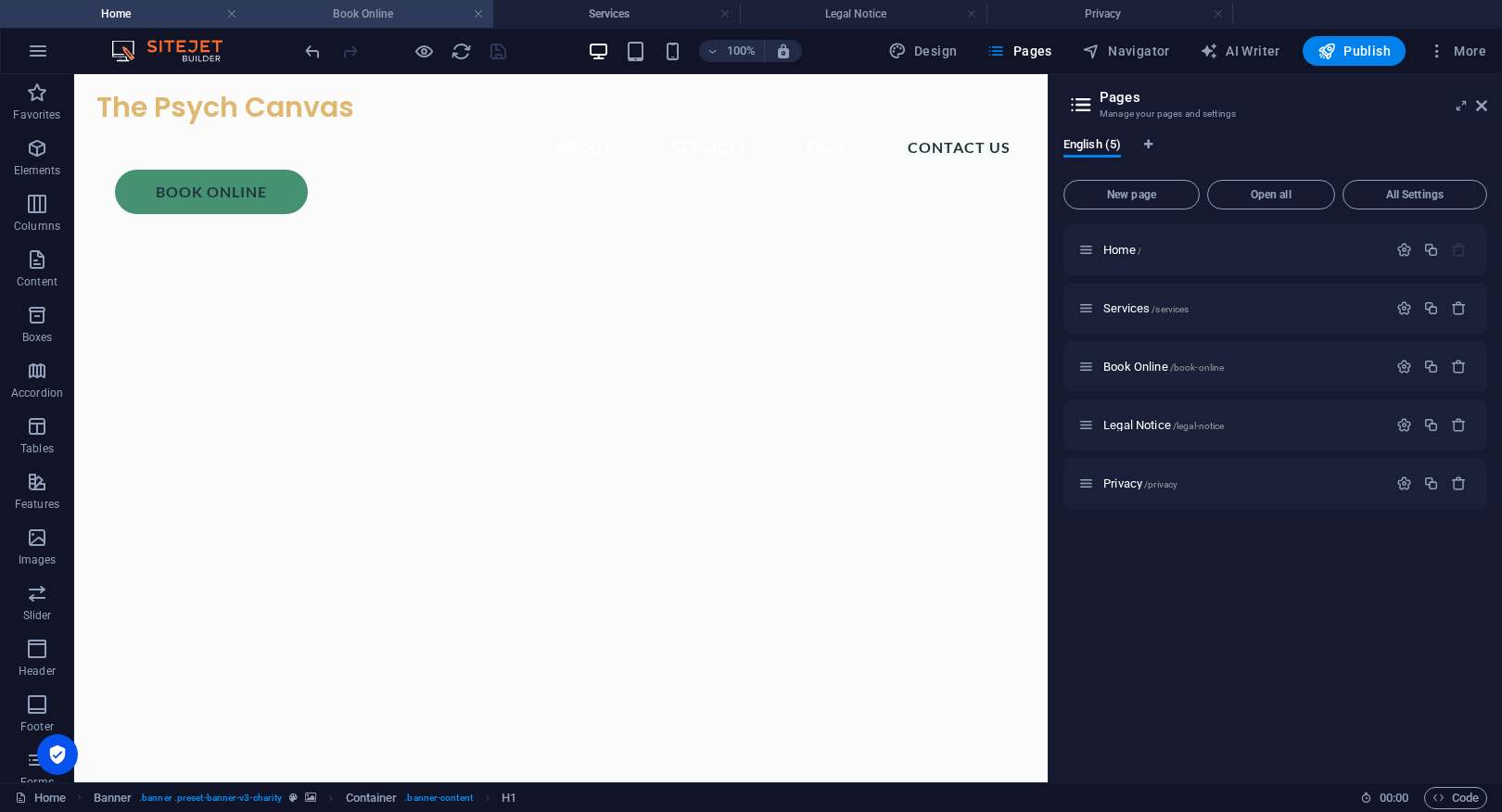 click on "Book Online" at bounding box center [370, 14] 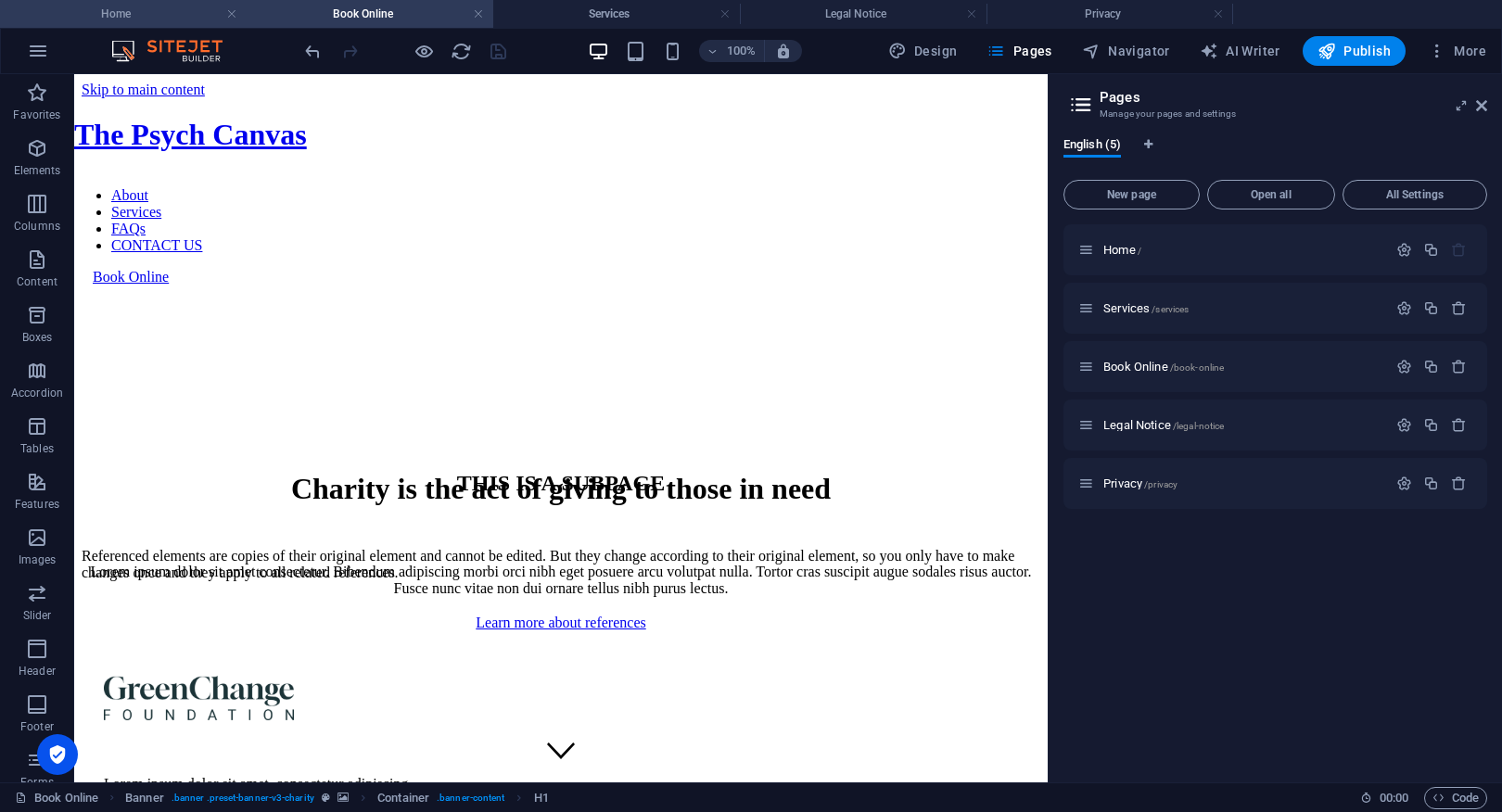 click on "Home" at bounding box center [123, 14] 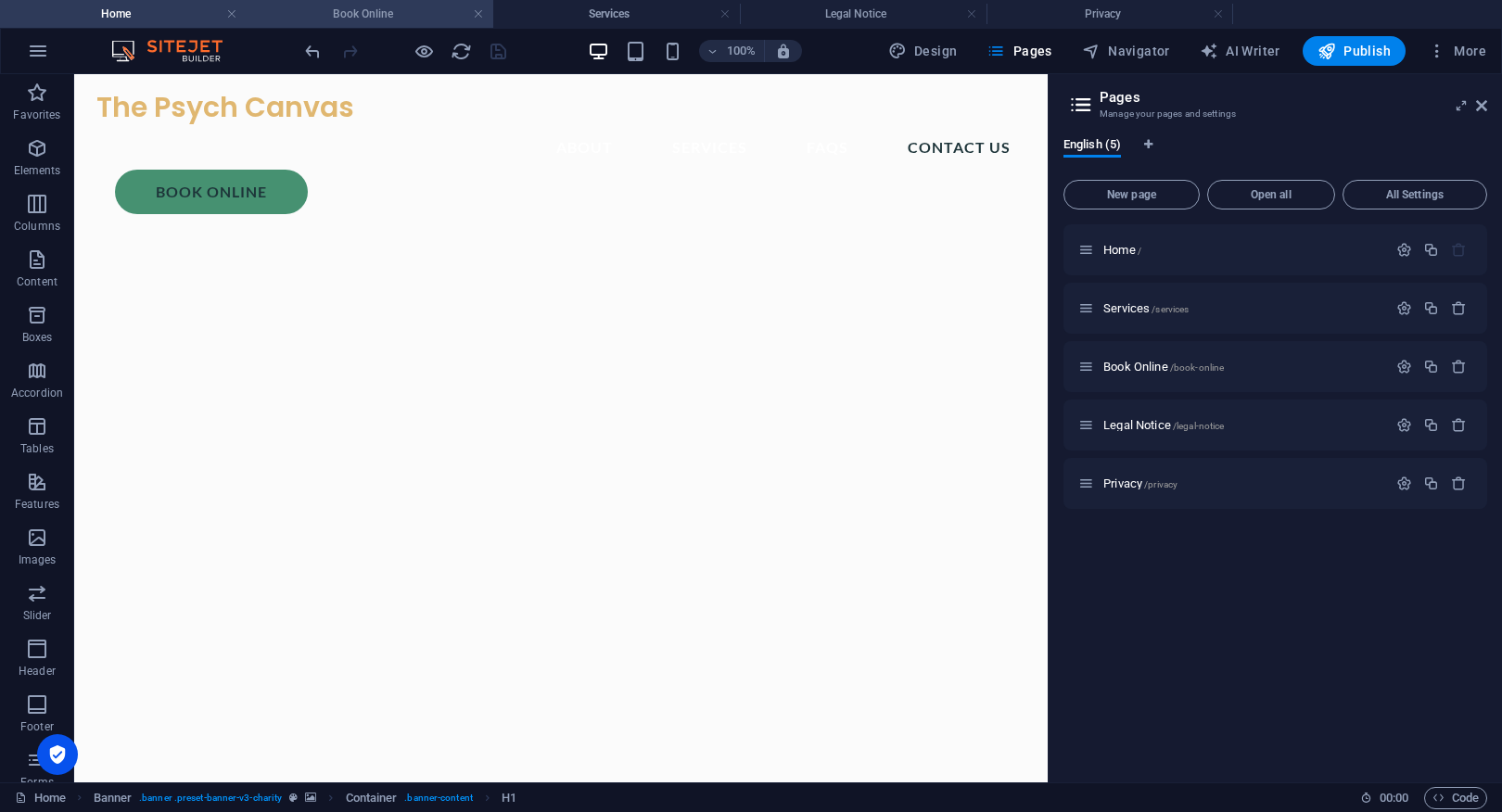 click on "Book Online" at bounding box center (370, 14) 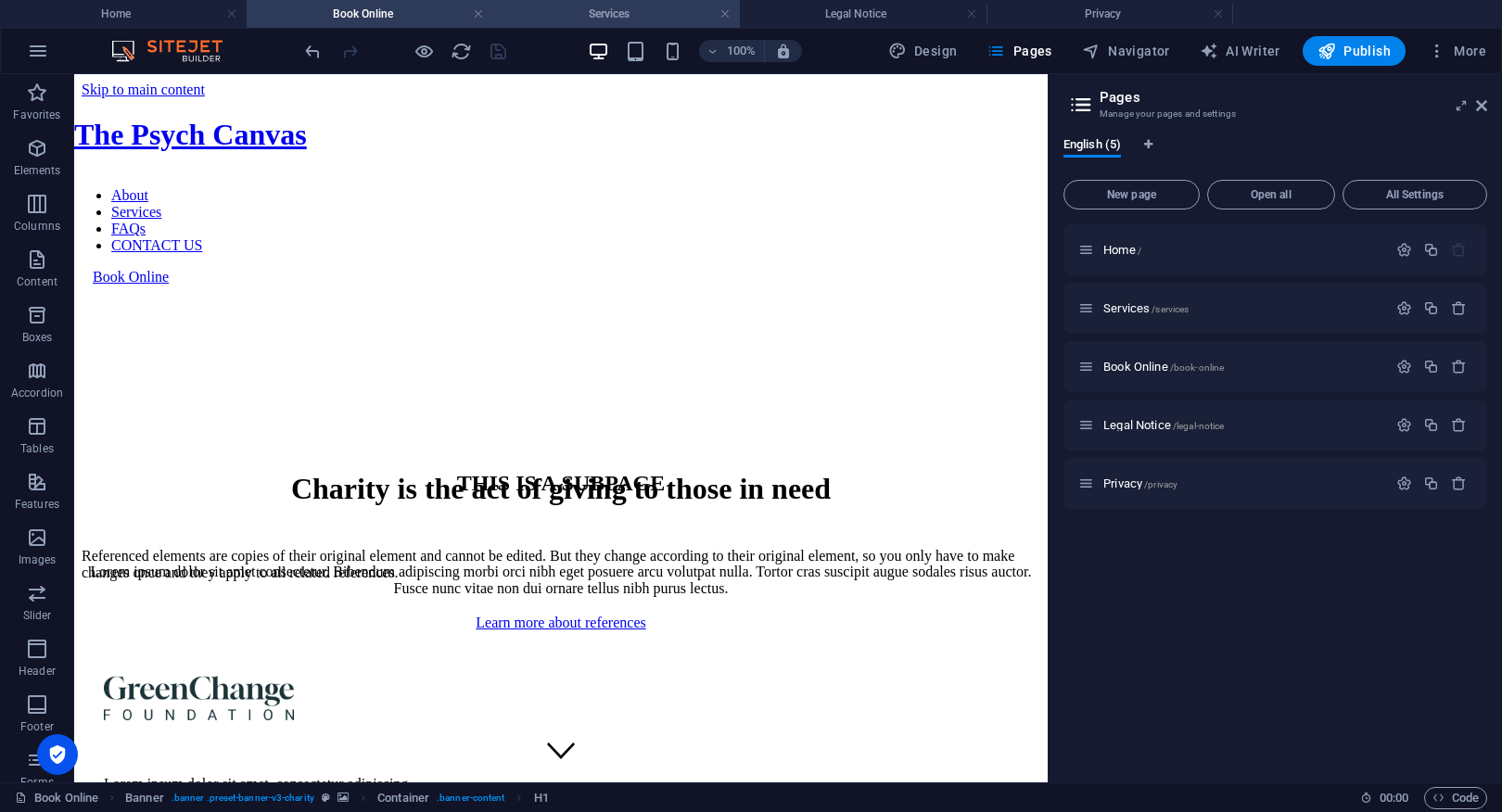 click on "Services" at bounding box center (617, 14) 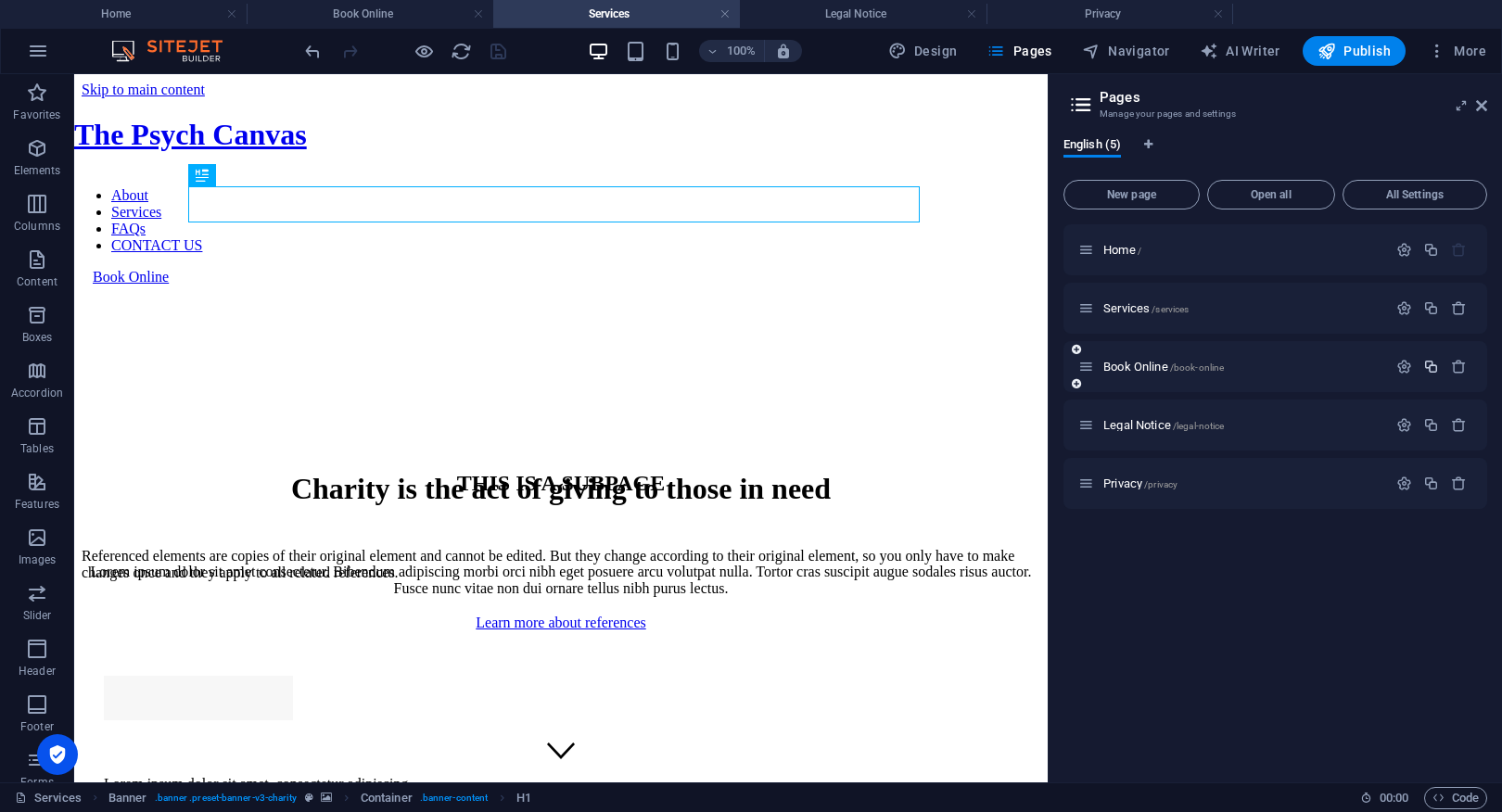 click at bounding box center [1431, 366] 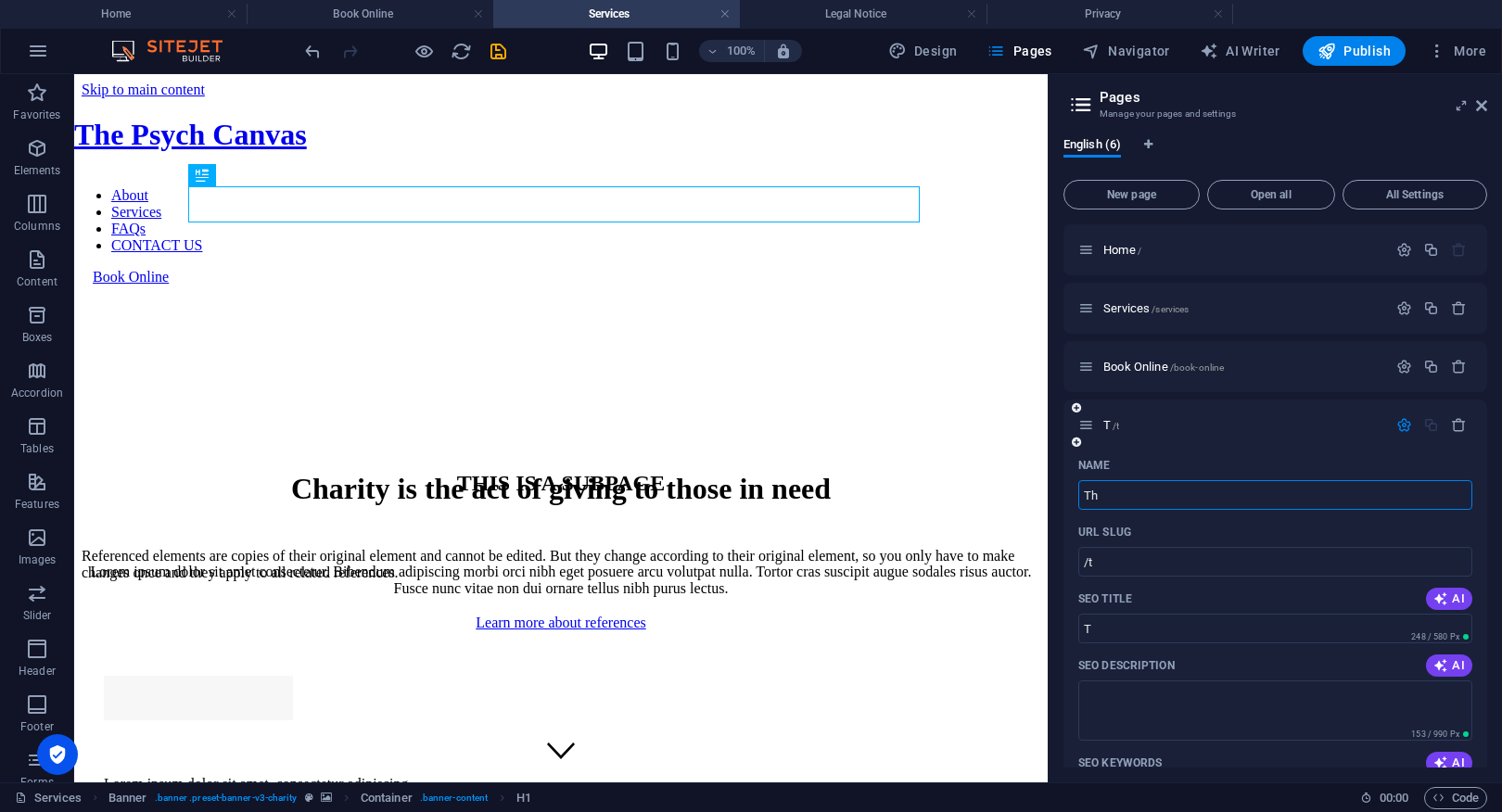 type on "The" 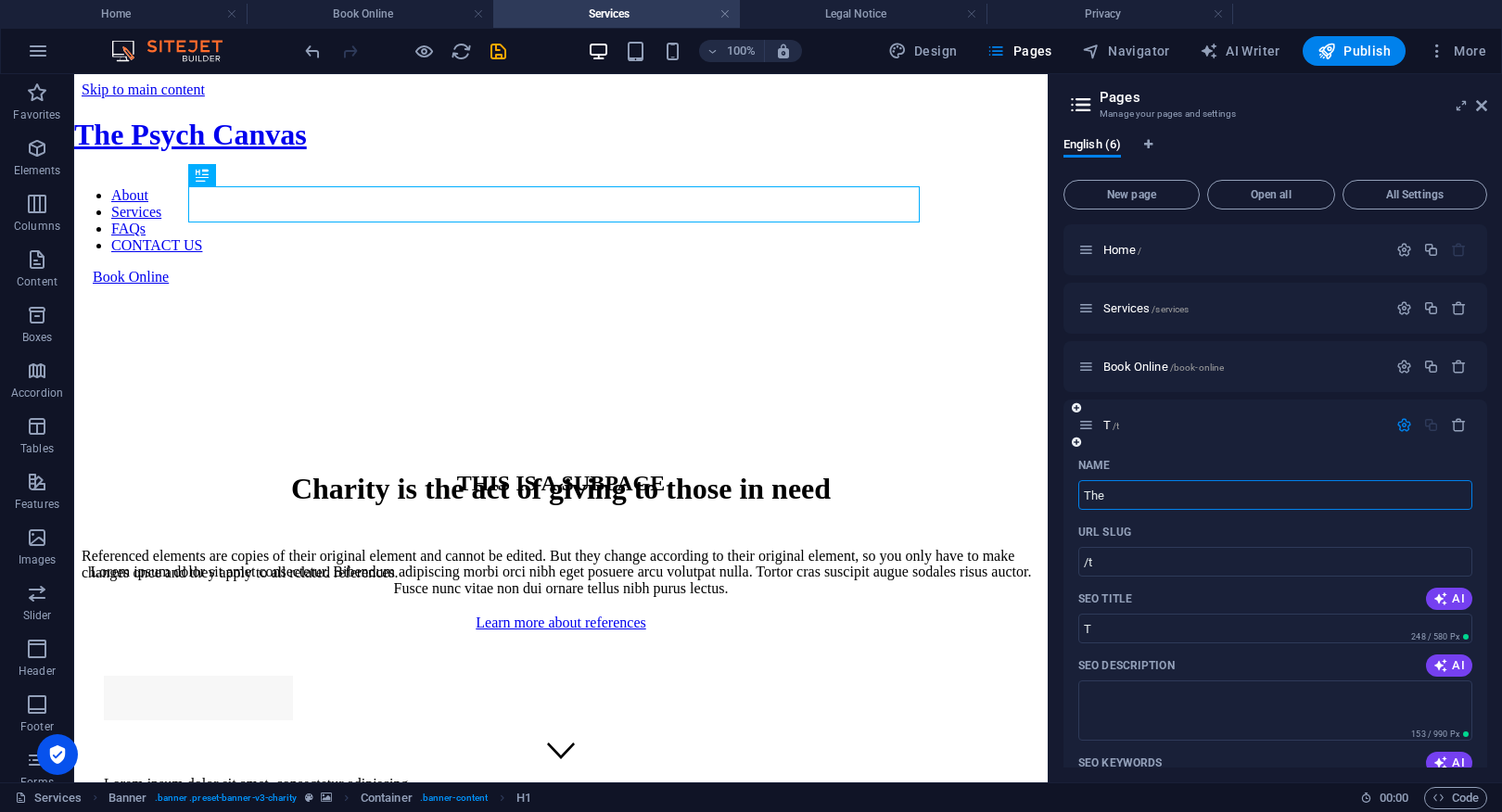 type on "The" 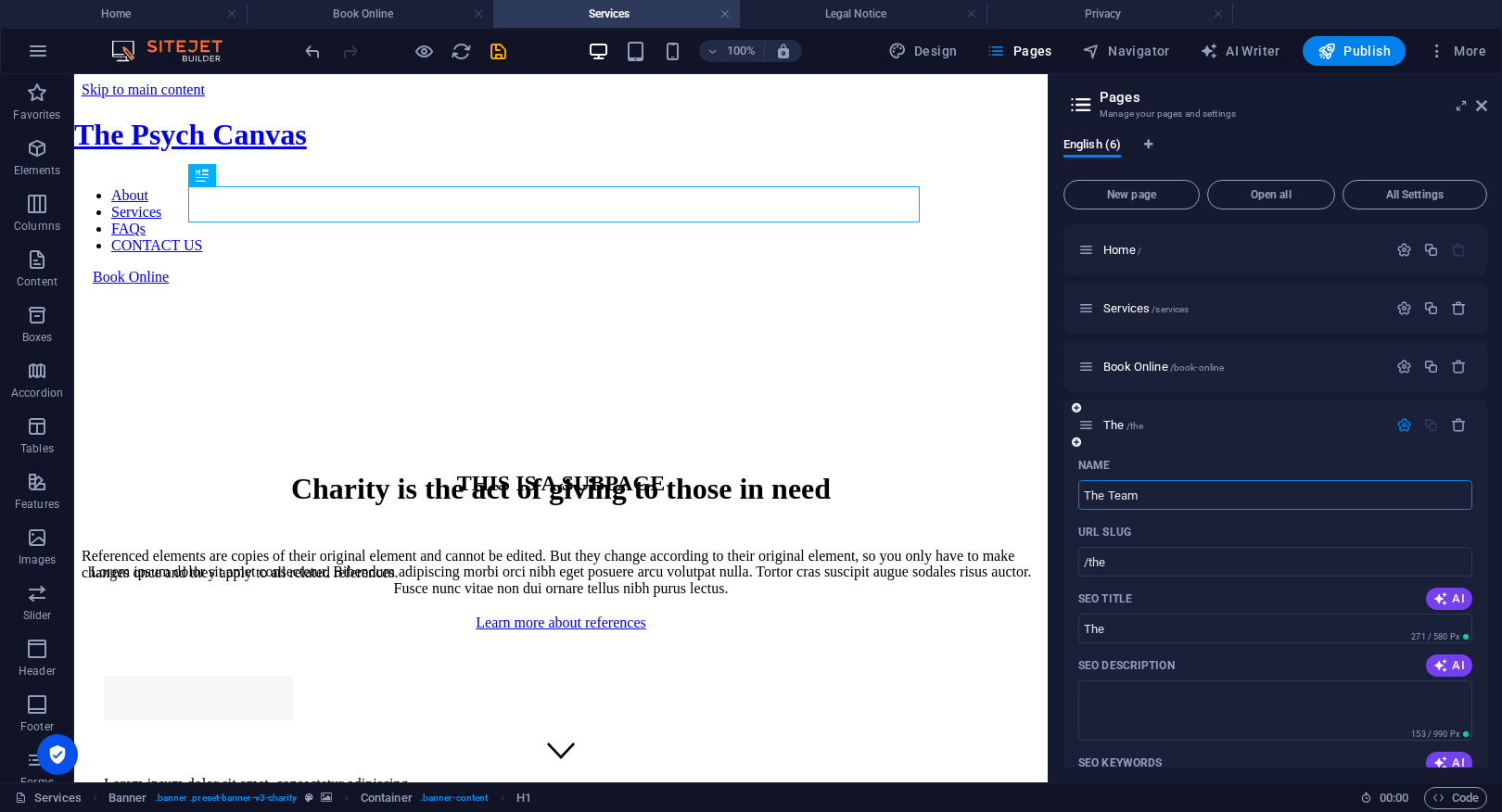 type on "The Team" 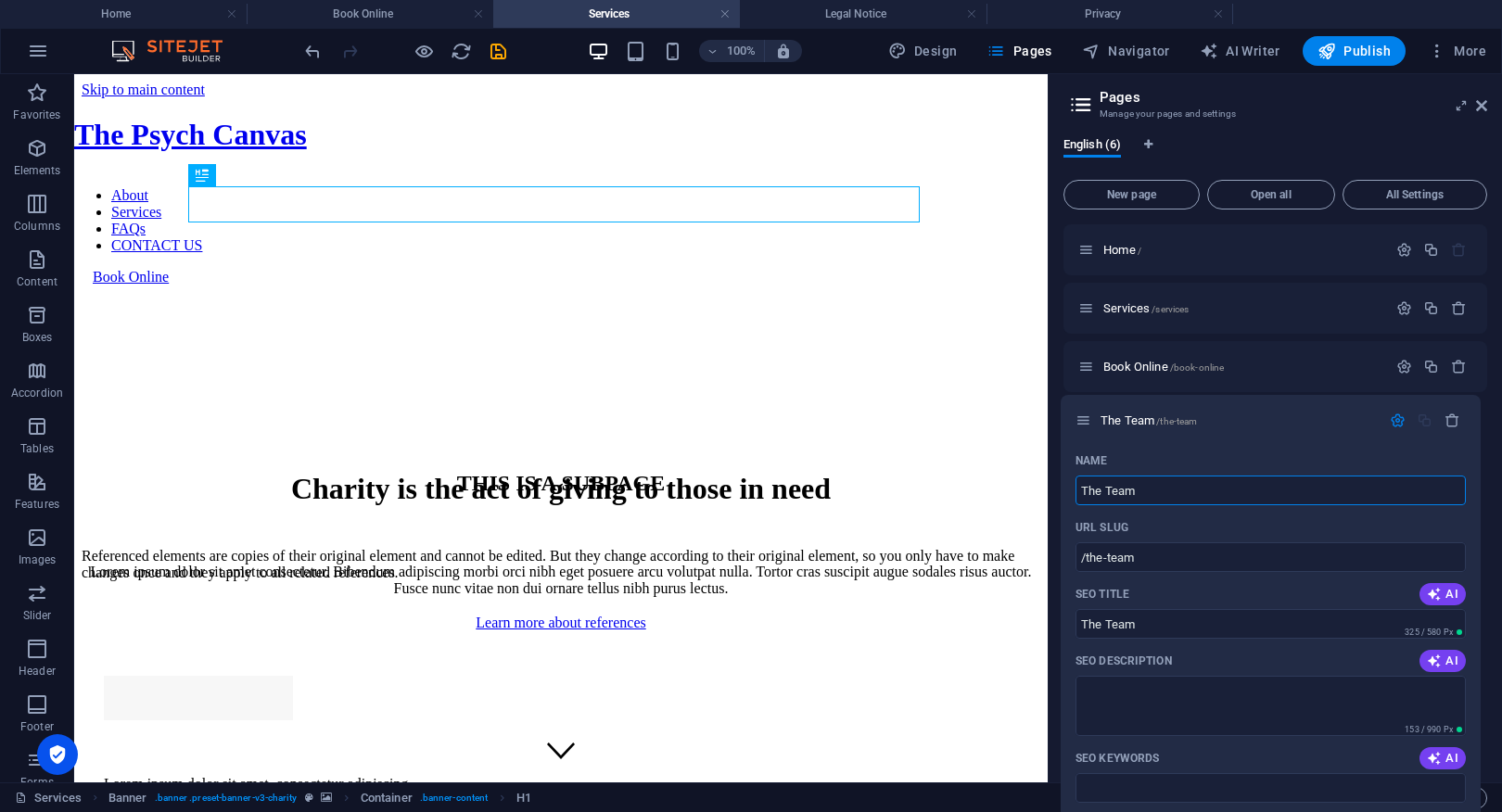 drag, startPoint x: 1086, startPoint y: 423, endPoint x: 1083, endPoint y: 413, distance: 10.440307 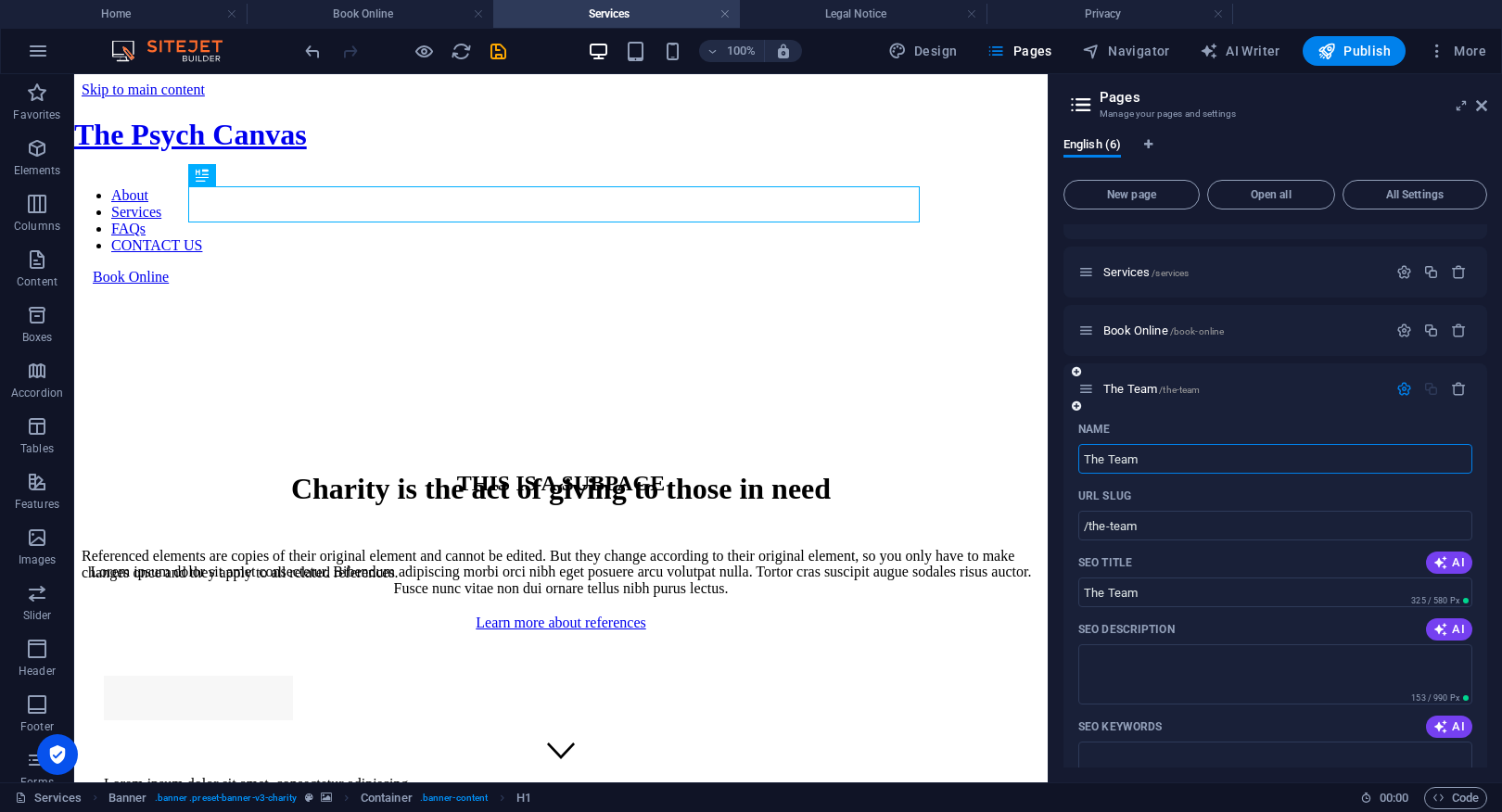 scroll, scrollTop: 59, scrollLeft: 0, axis: vertical 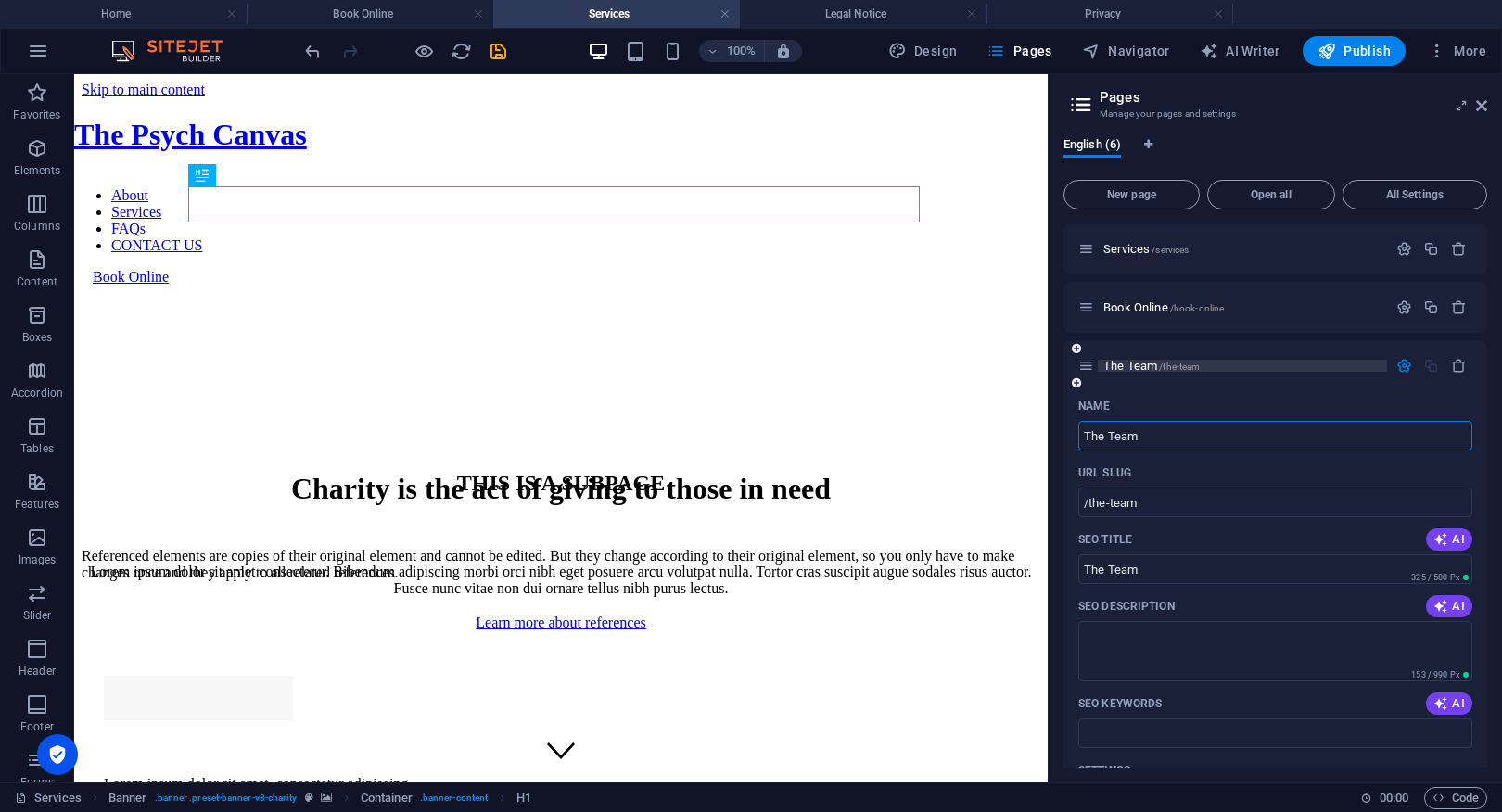 type on "The Team" 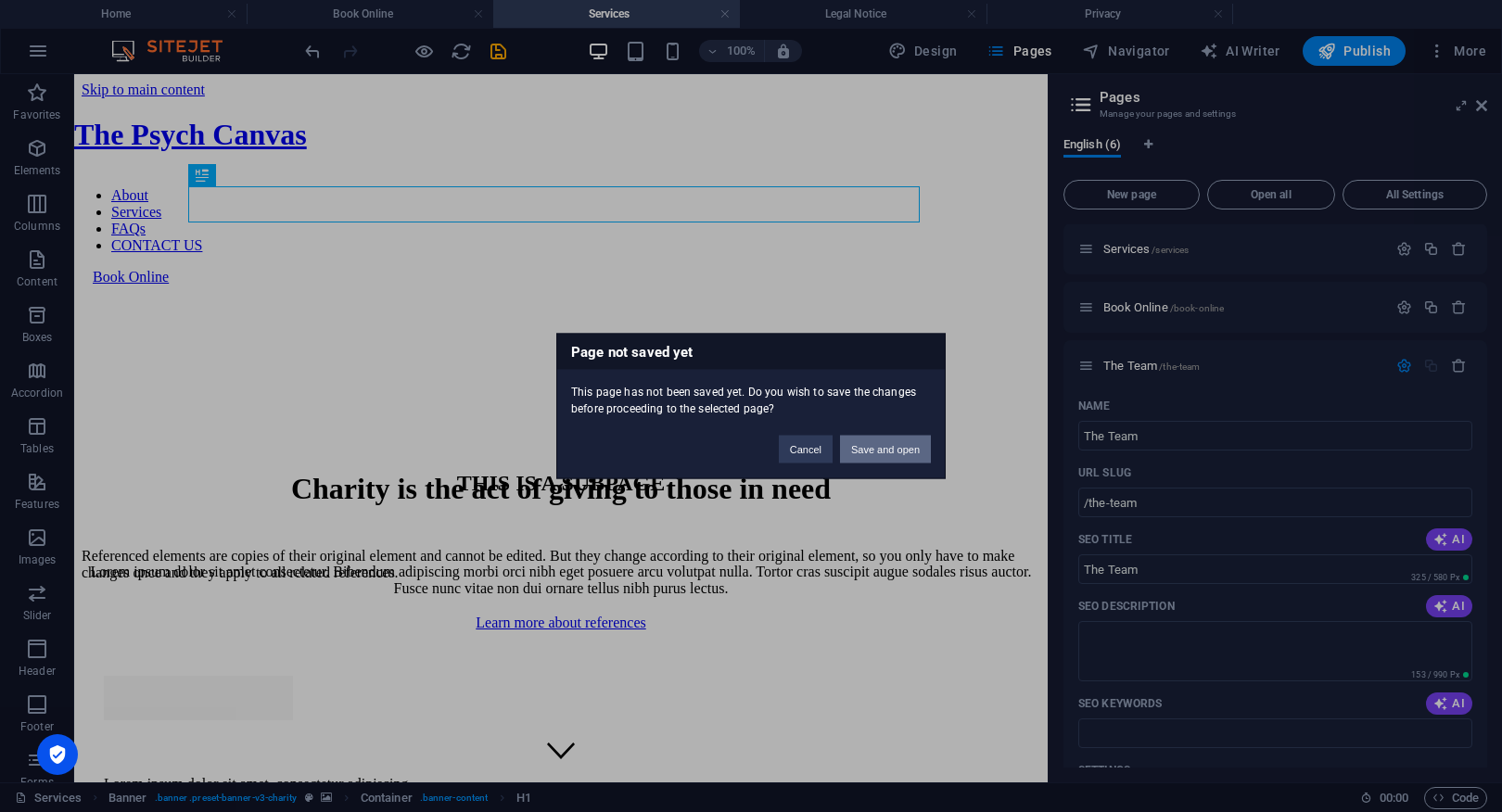click on "Save and open" at bounding box center (885, 450) 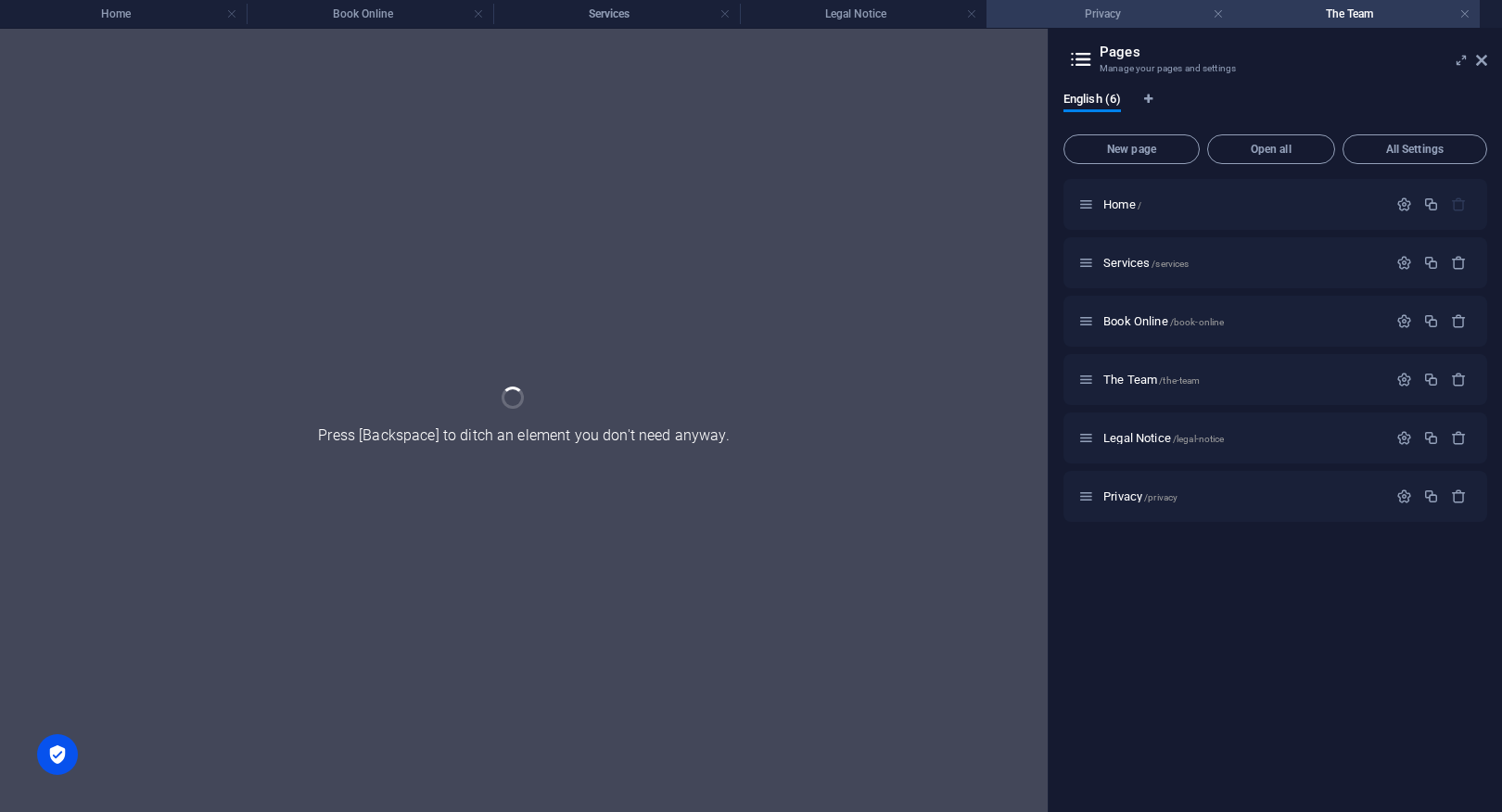 scroll, scrollTop: 0, scrollLeft: 0, axis: both 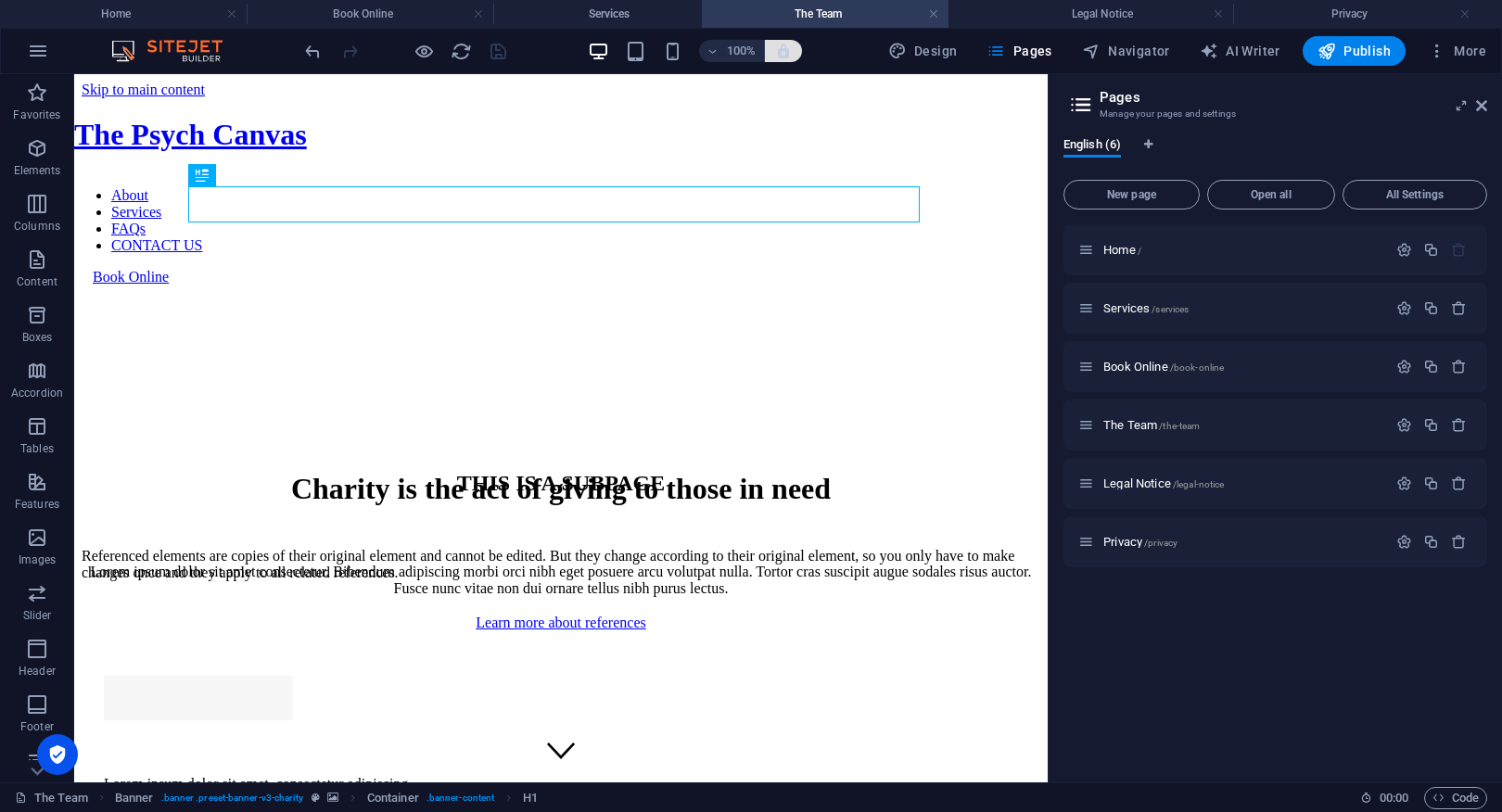drag, startPoint x: 1299, startPoint y: 14, endPoint x: 775, endPoint y: 40, distance: 524.64464 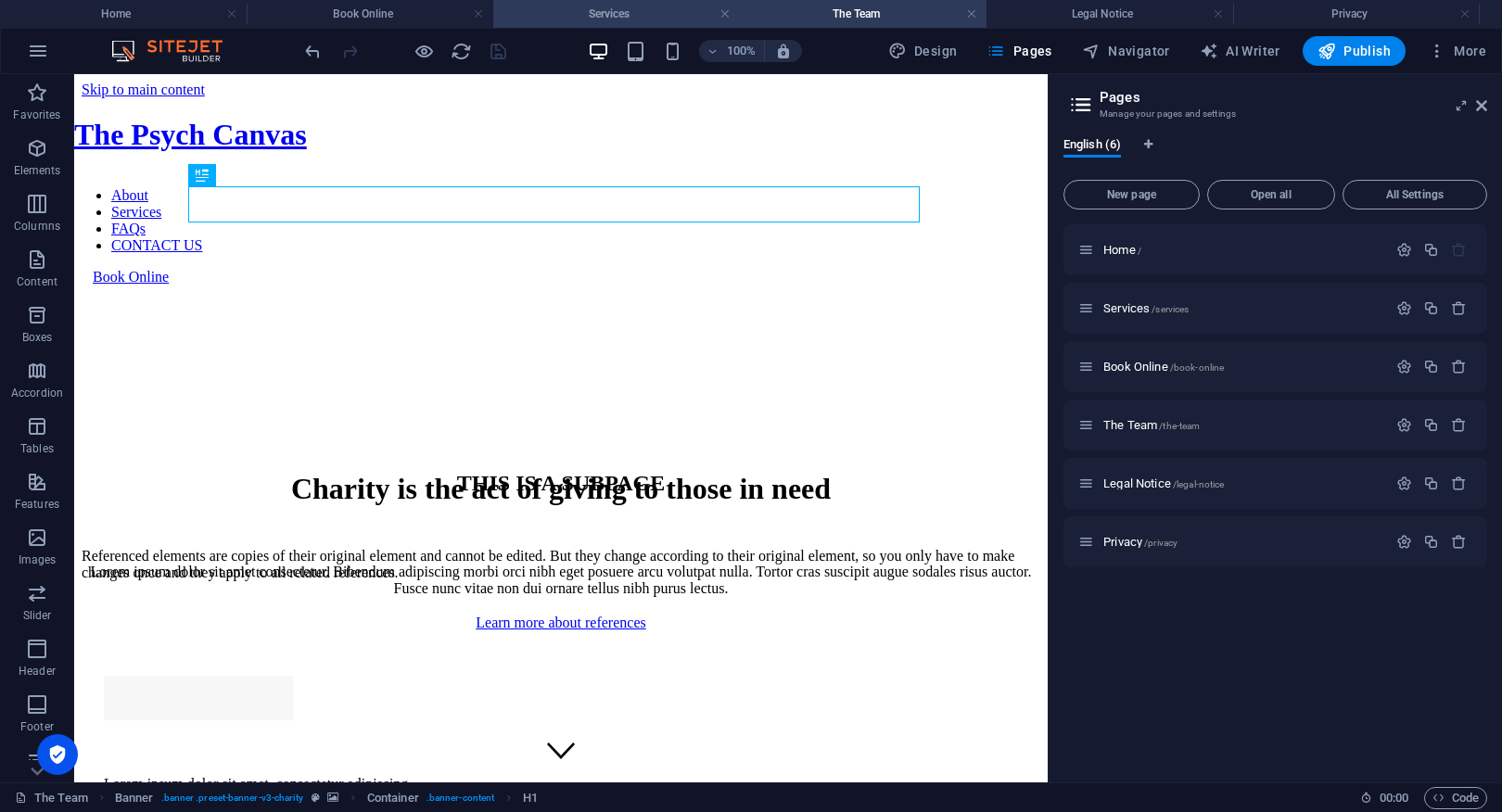 drag, startPoint x: 611, startPoint y: 13, endPoint x: 639, endPoint y: 14, distance: 28.017851 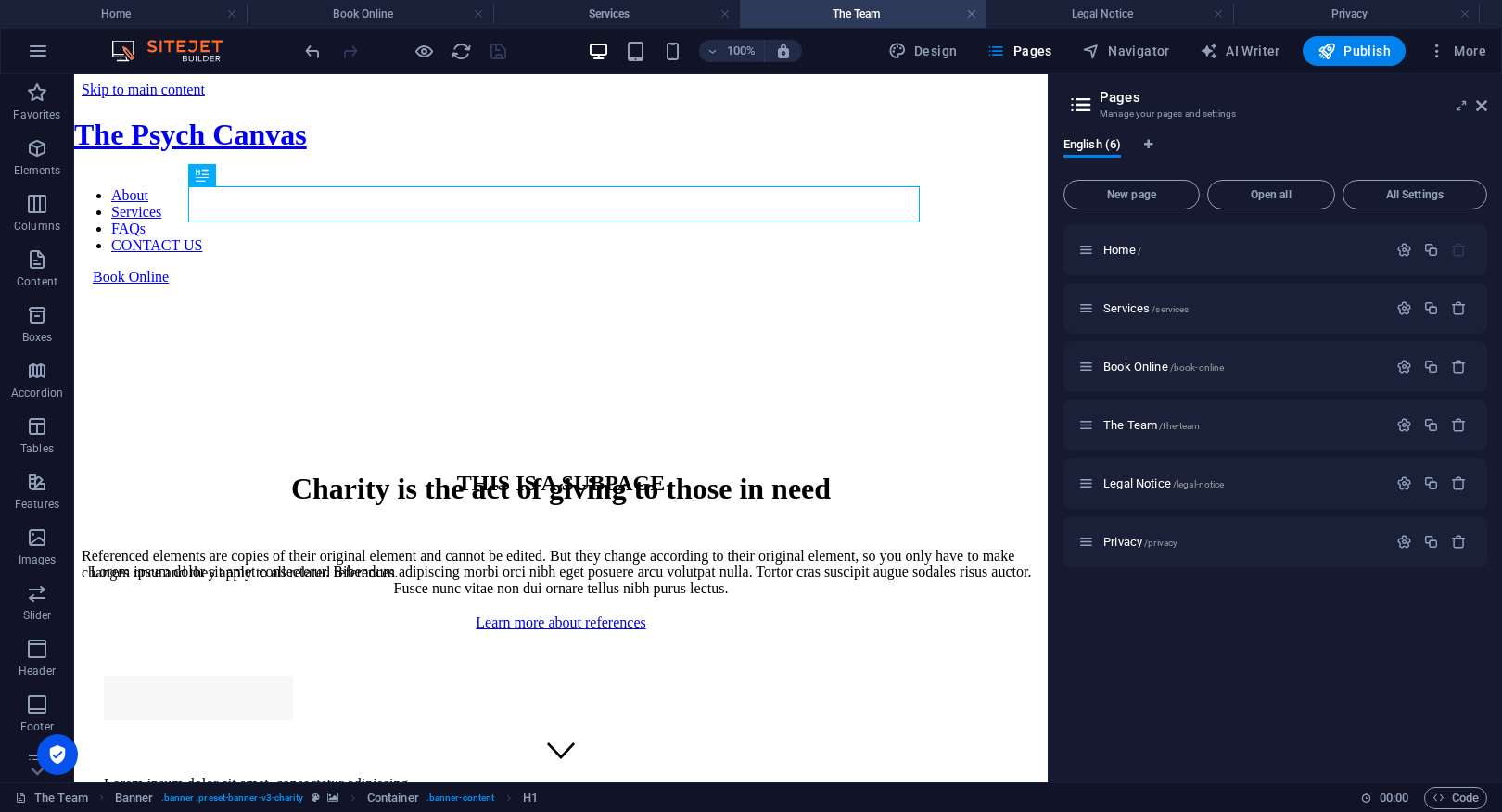 click on "The Team" at bounding box center (863, 14) 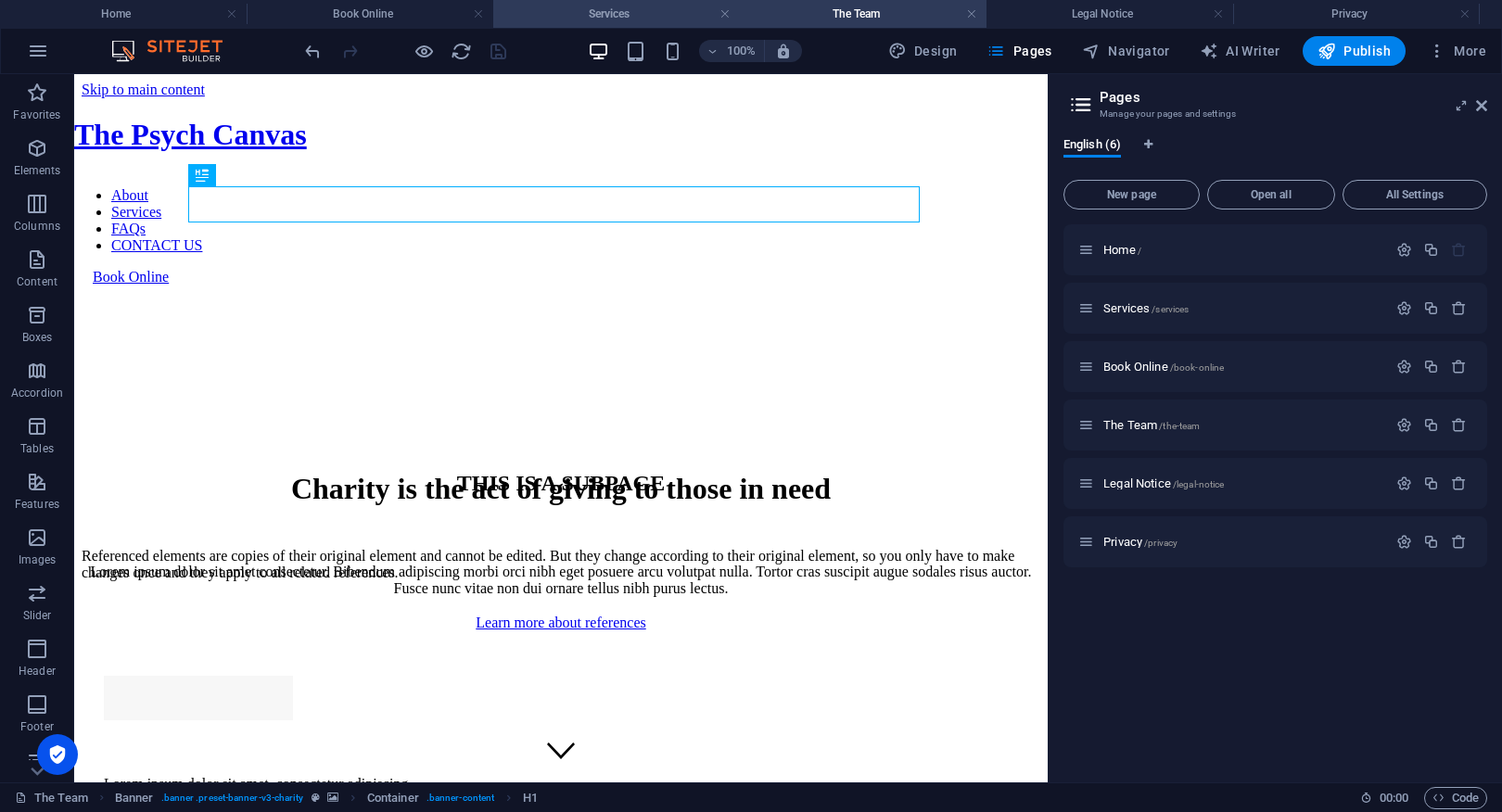 click on "Services" at bounding box center (617, 14) 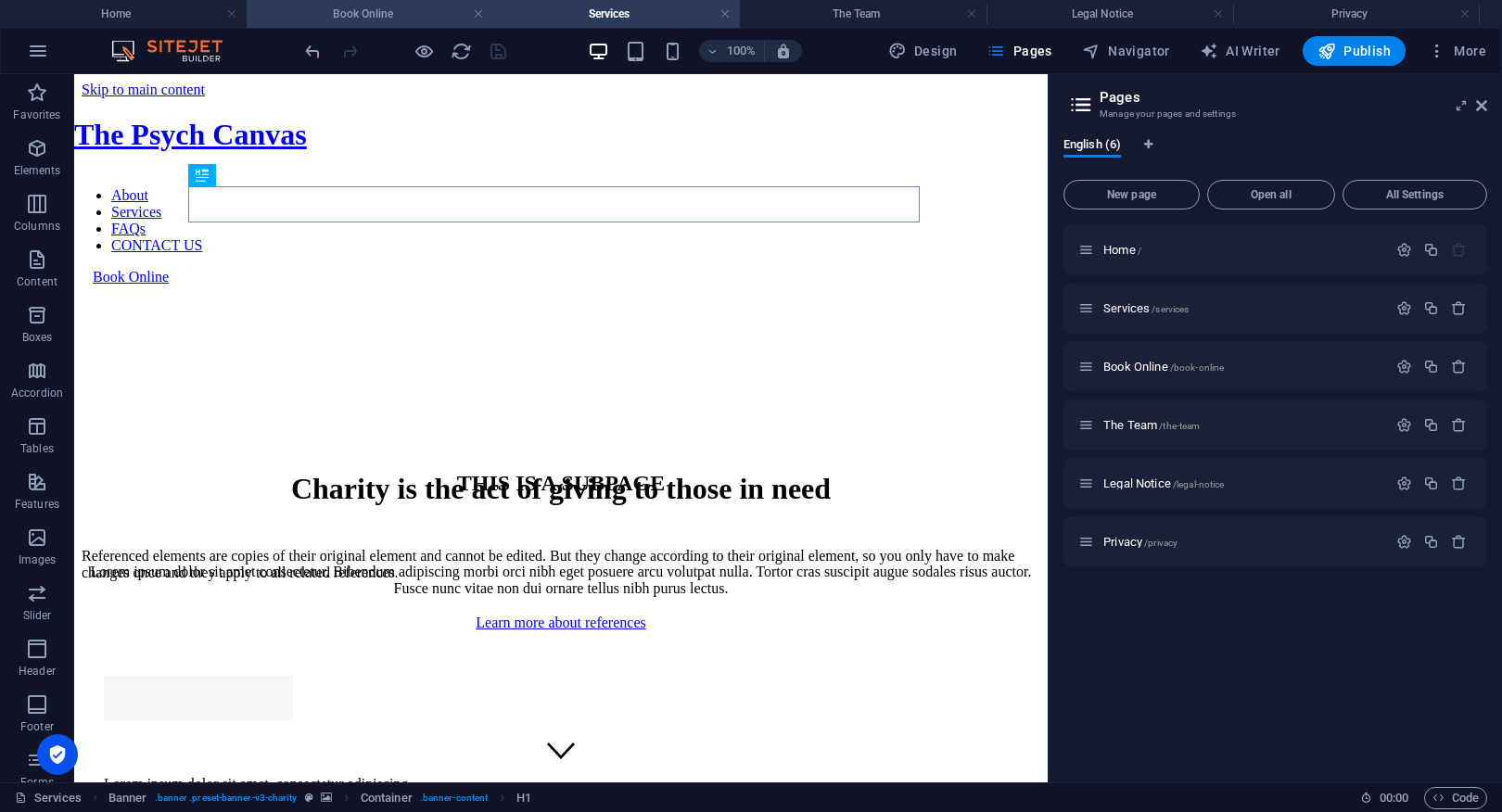 click on "Book Online" at bounding box center [370, 14] 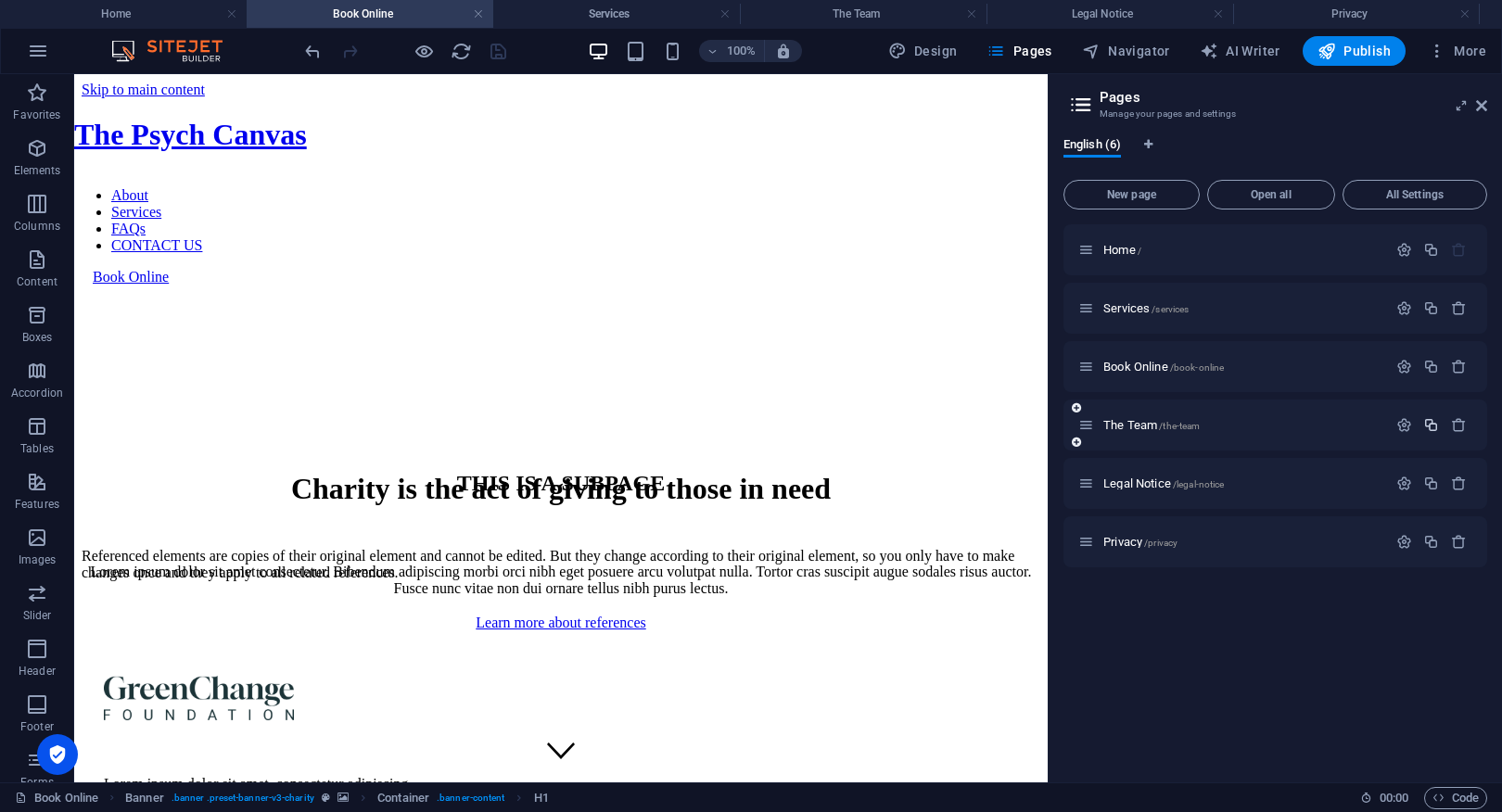 click at bounding box center [1431, 425] 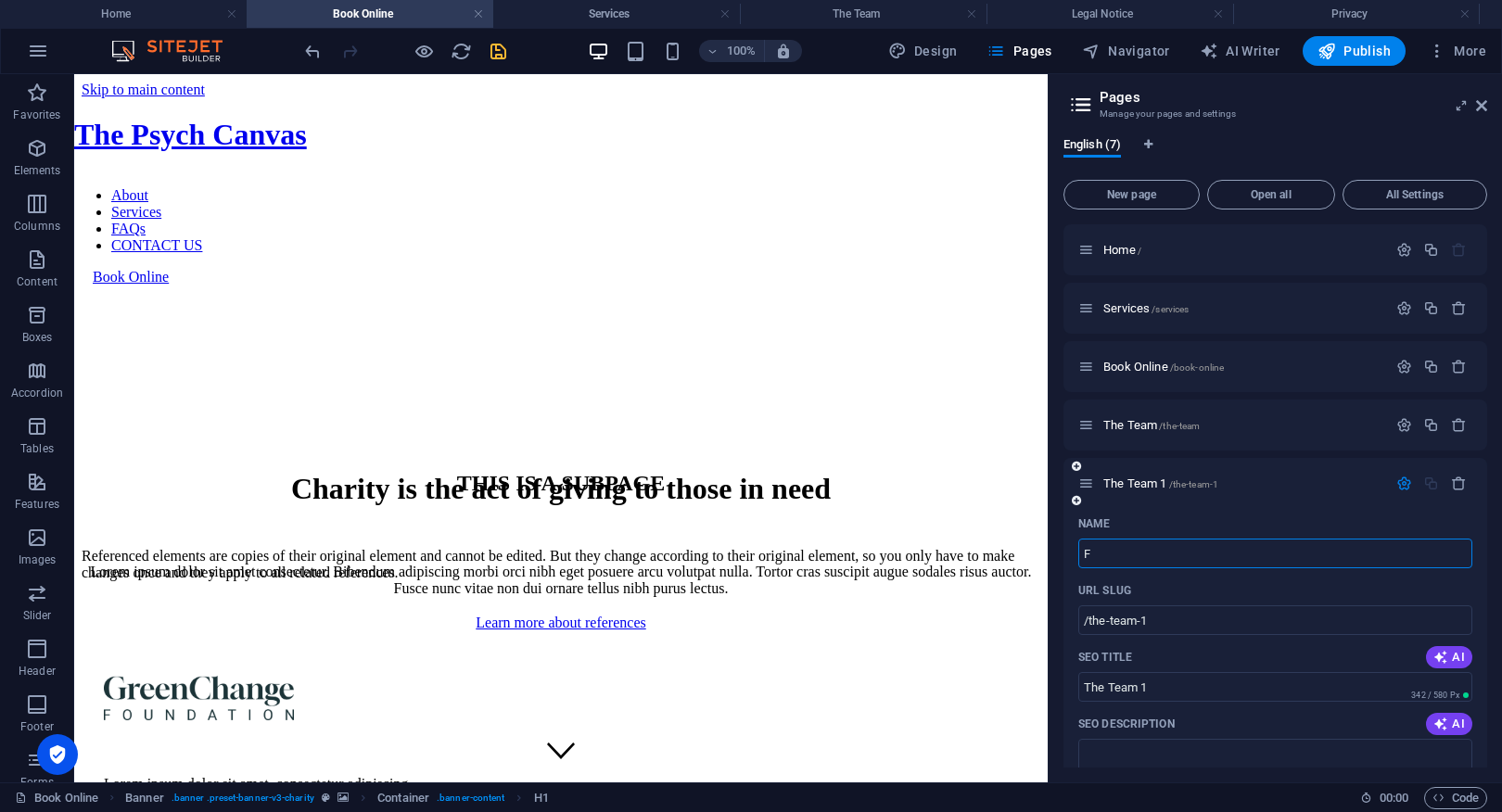 type on "FA" 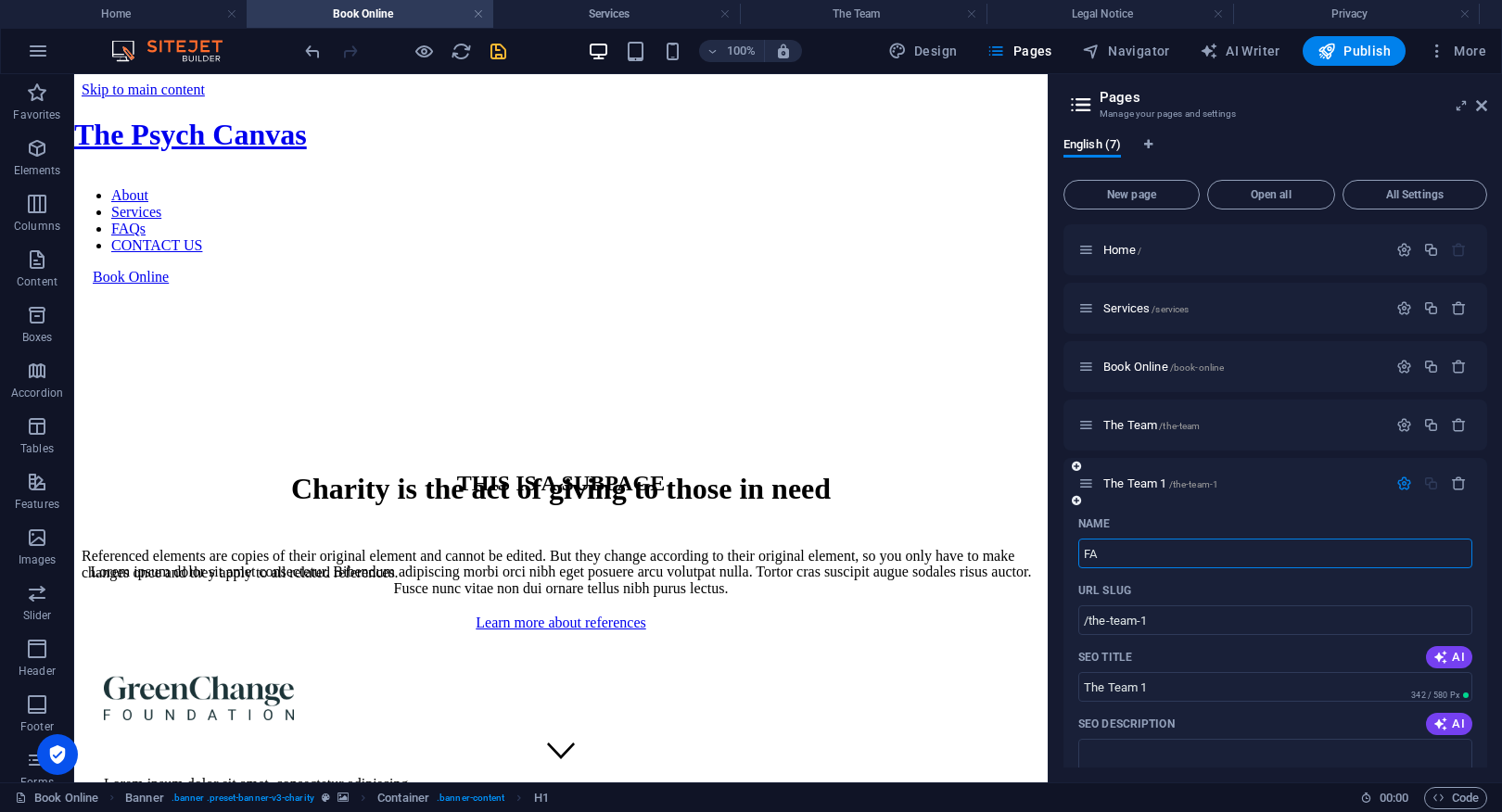type on "/f" 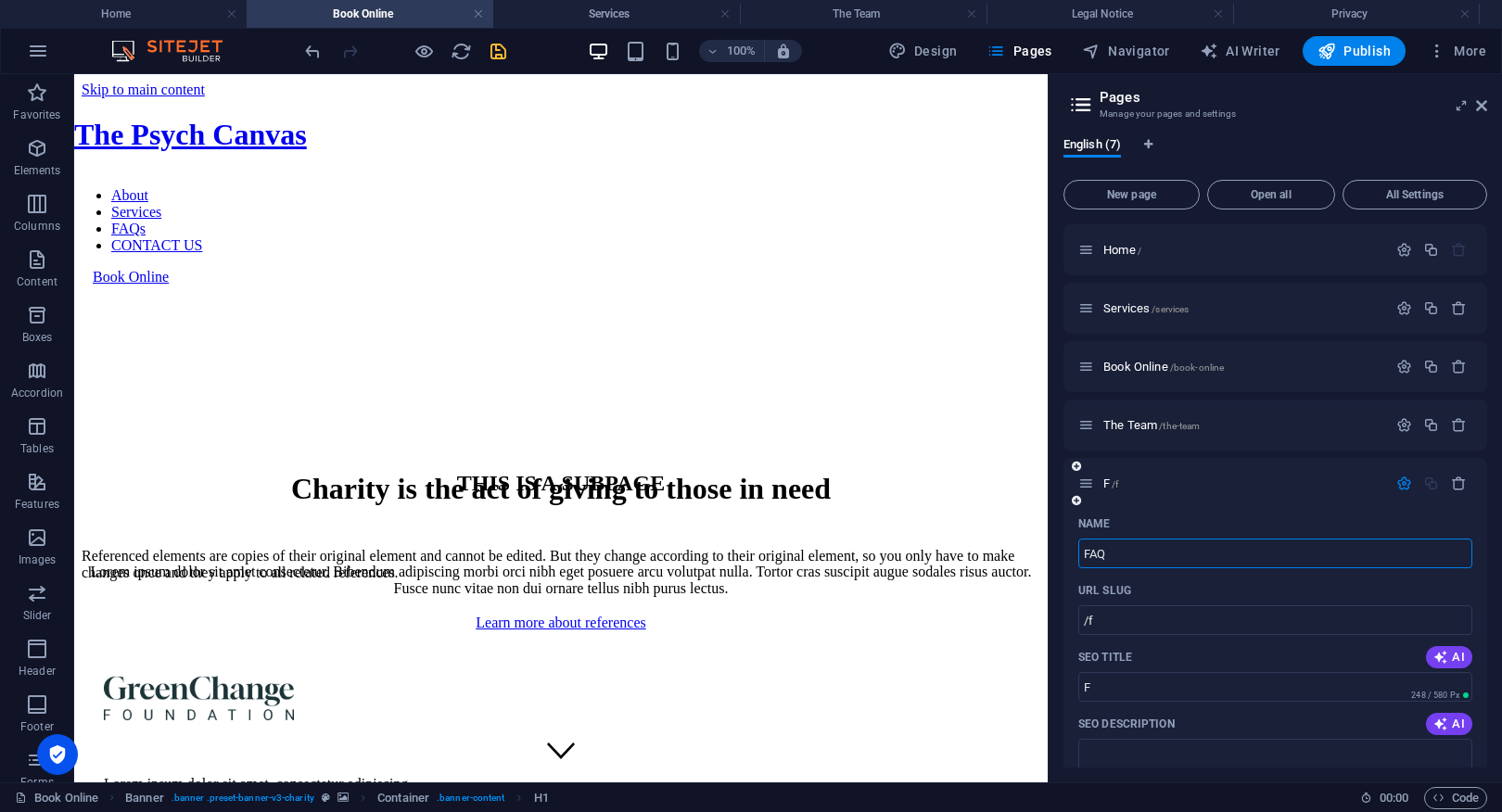 type on "FAQs" 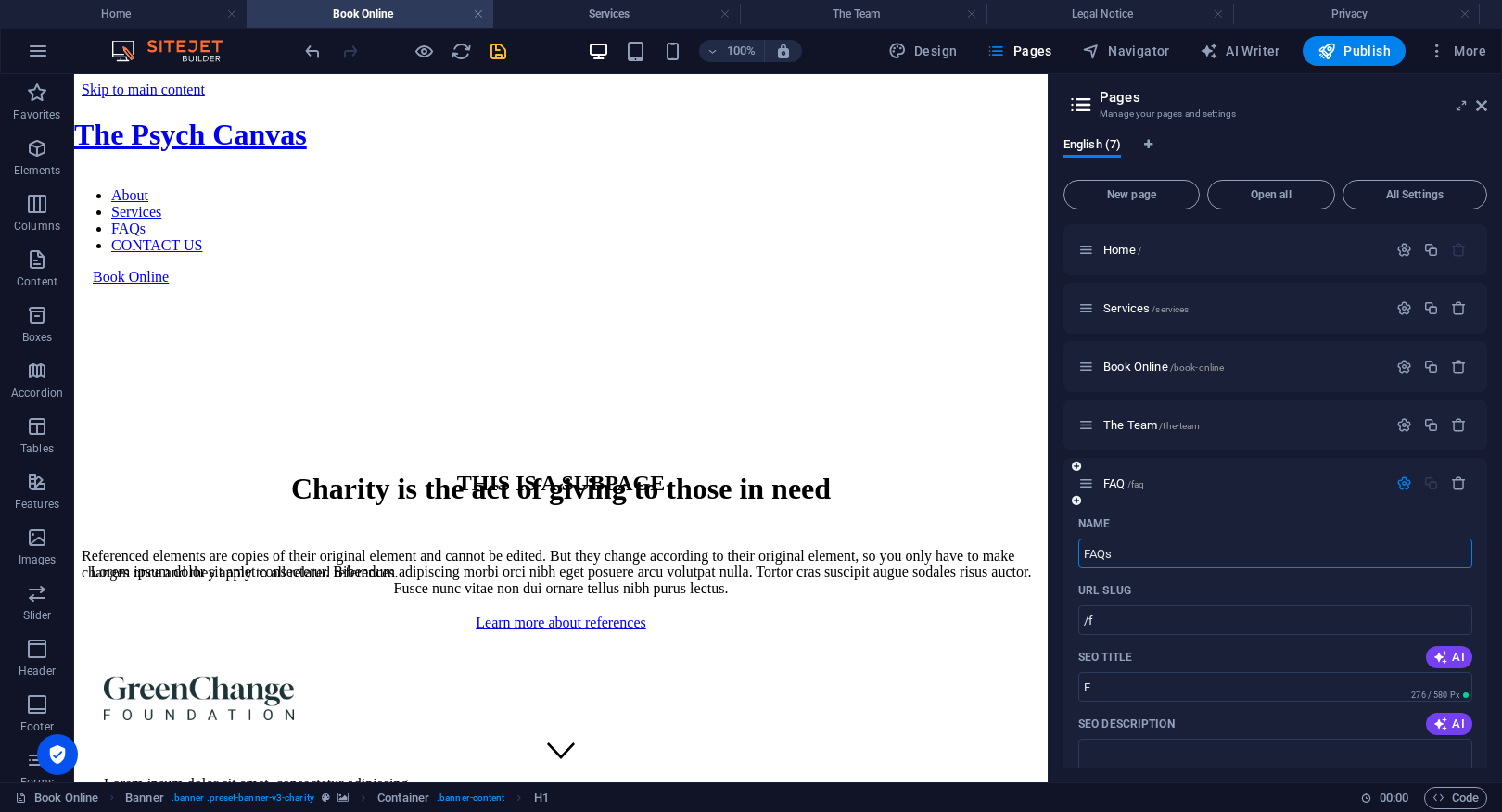 type on "/faq" 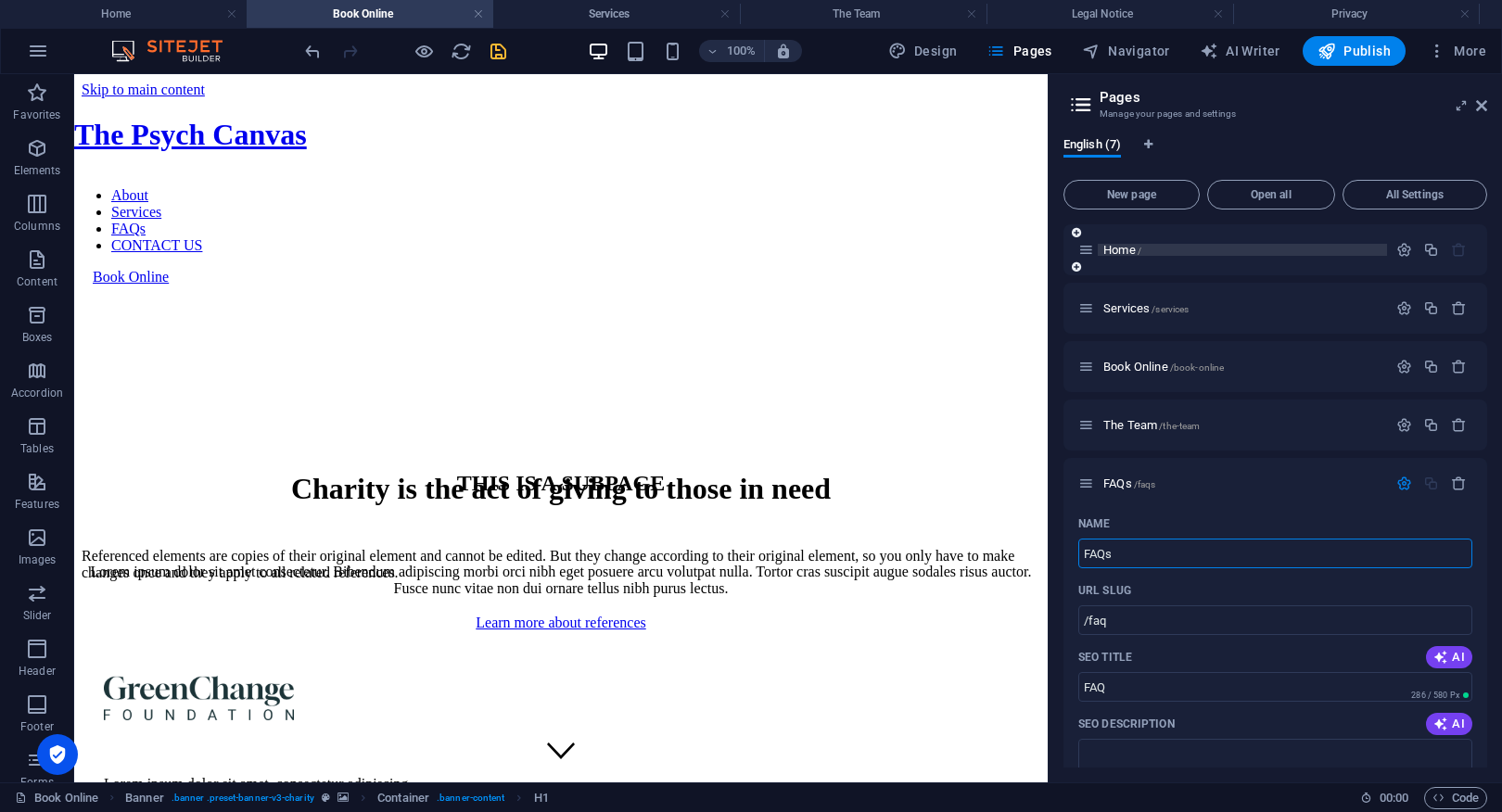 type on "FAQs" 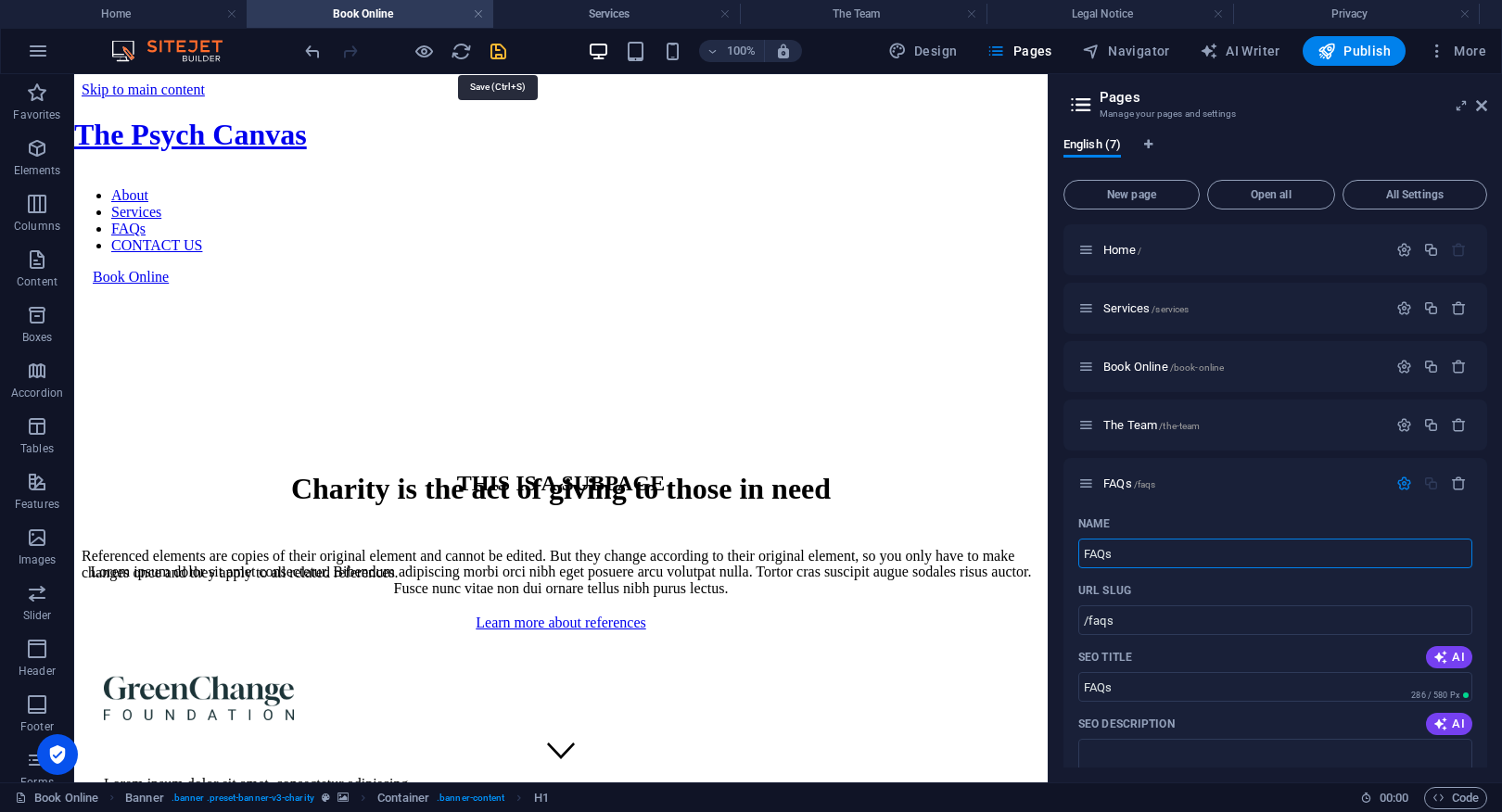 type on "FAQs" 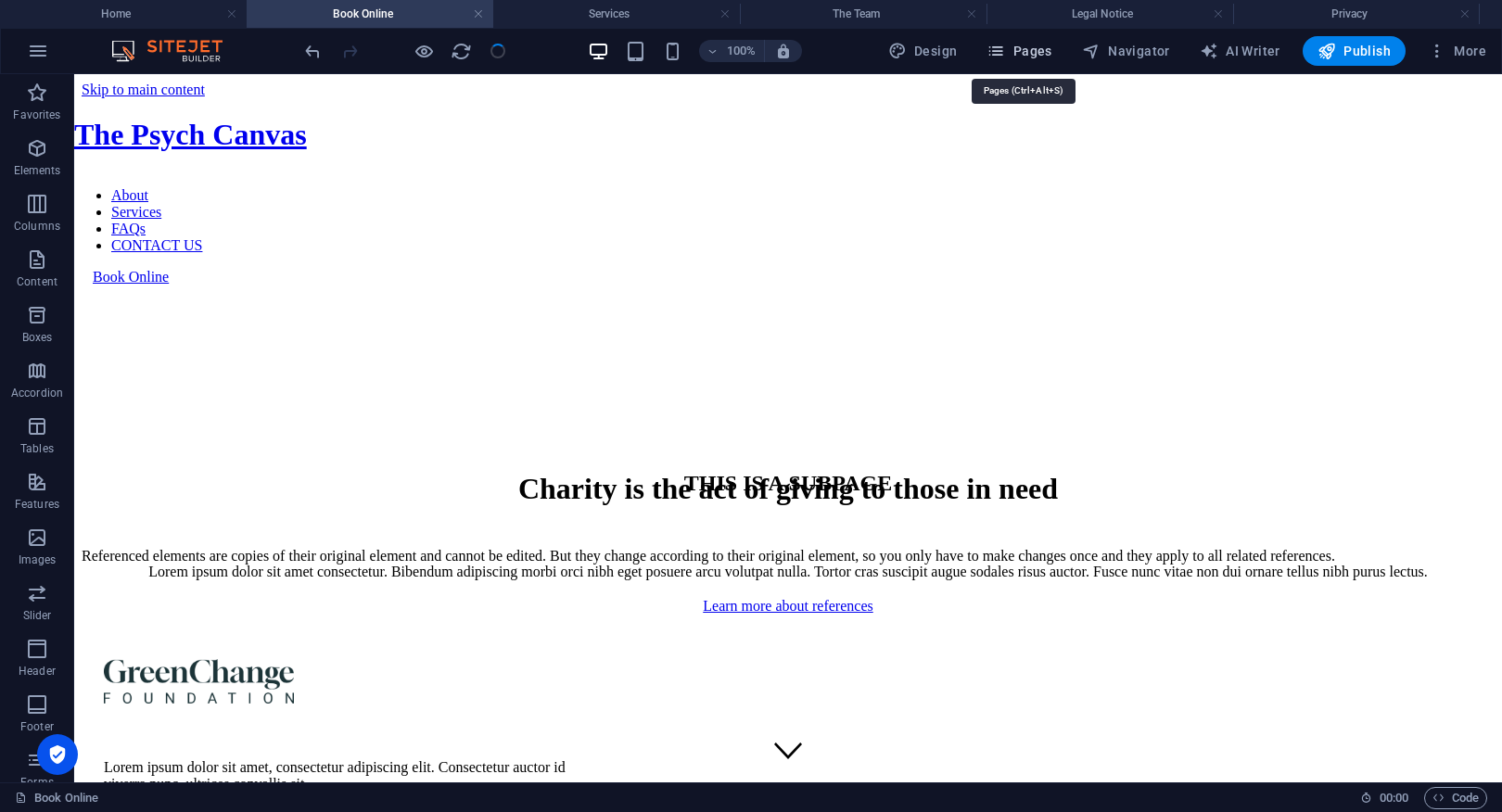 click on "Pages" at bounding box center [1019, 51] 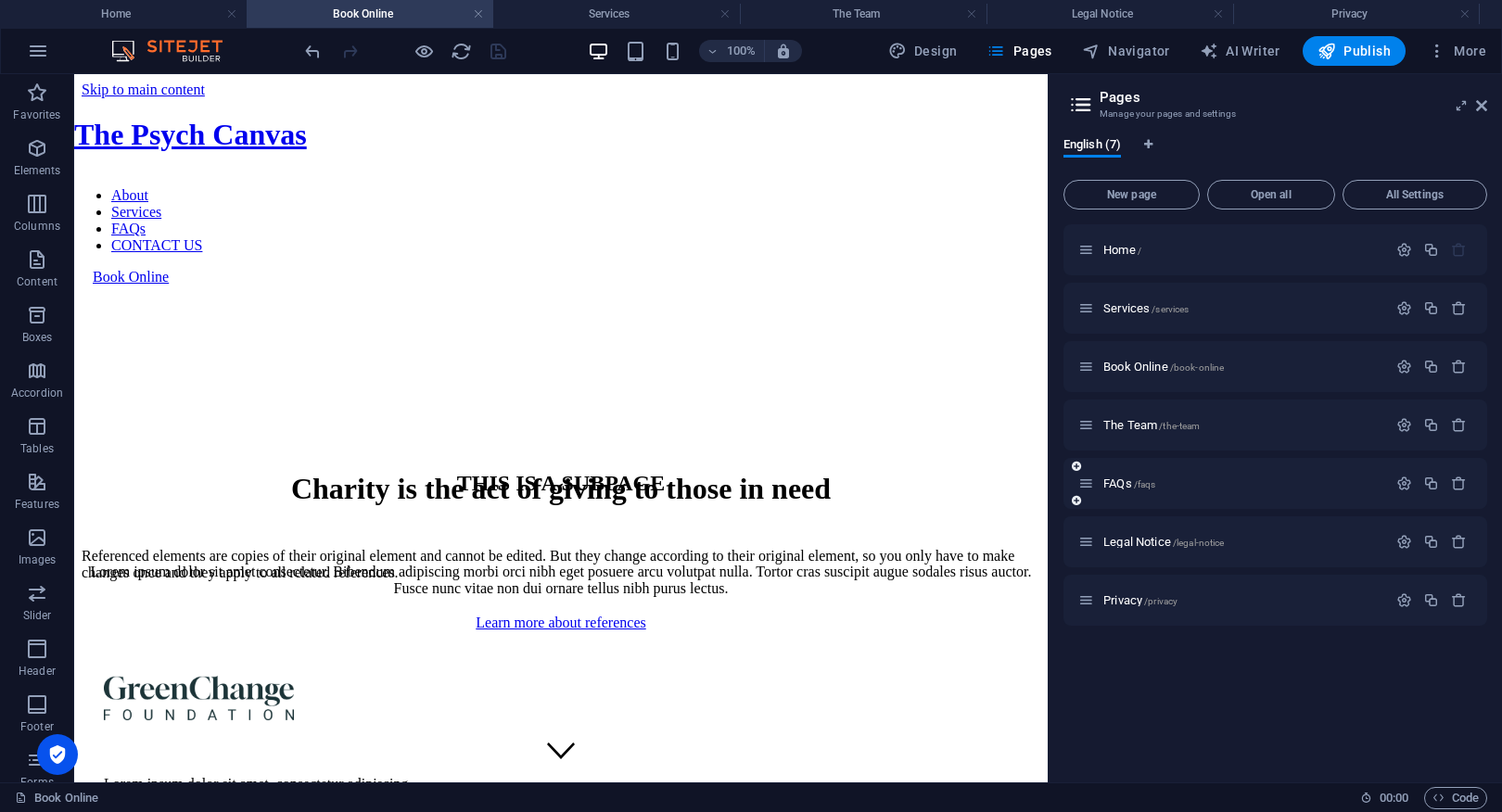 click at bounding box center [1086, 483] 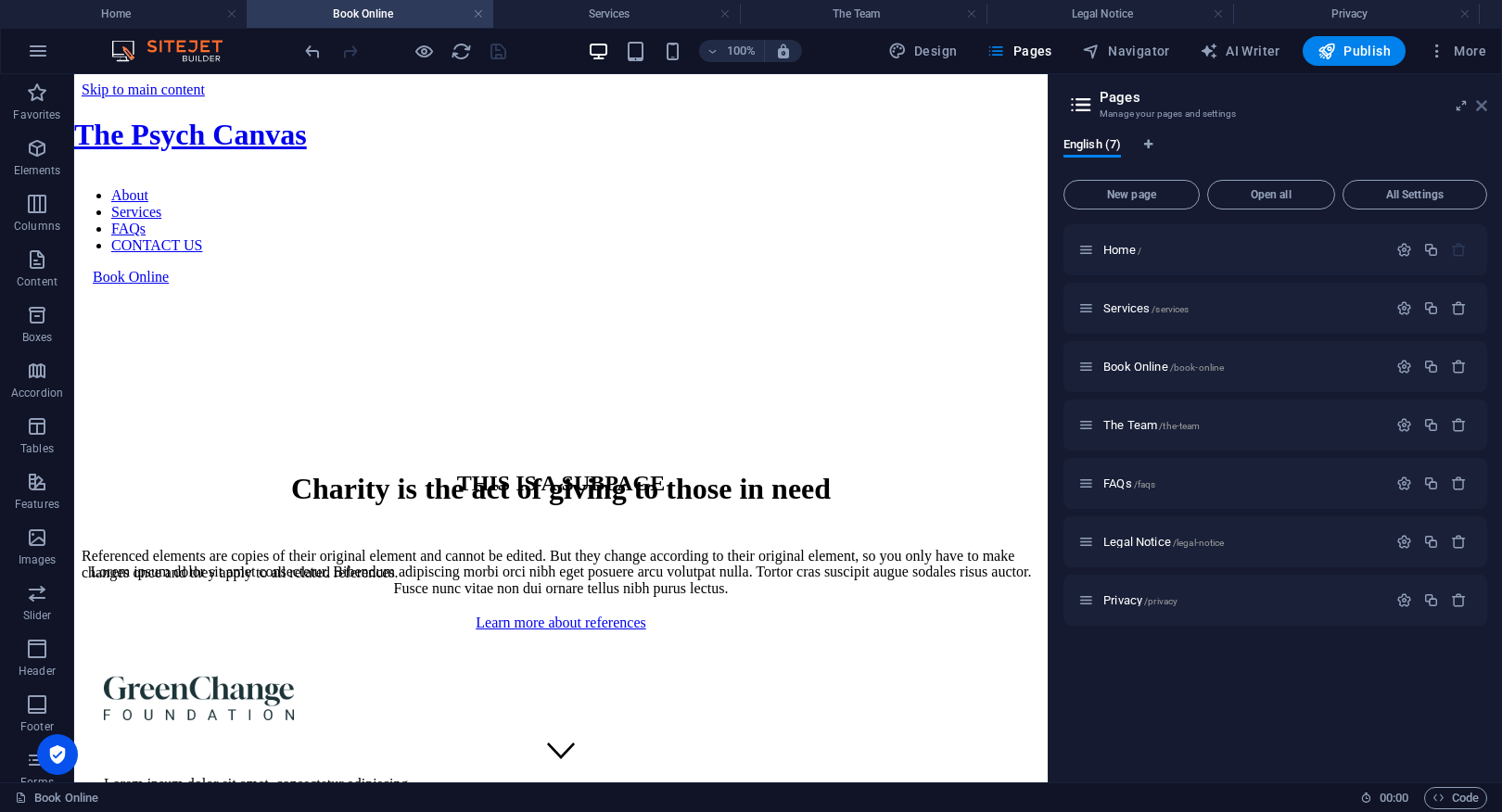 drag, startPoint x: 1483, startPoint y: 104, endPoint x: 1323, endPoint y: 49, distance: 169.18924 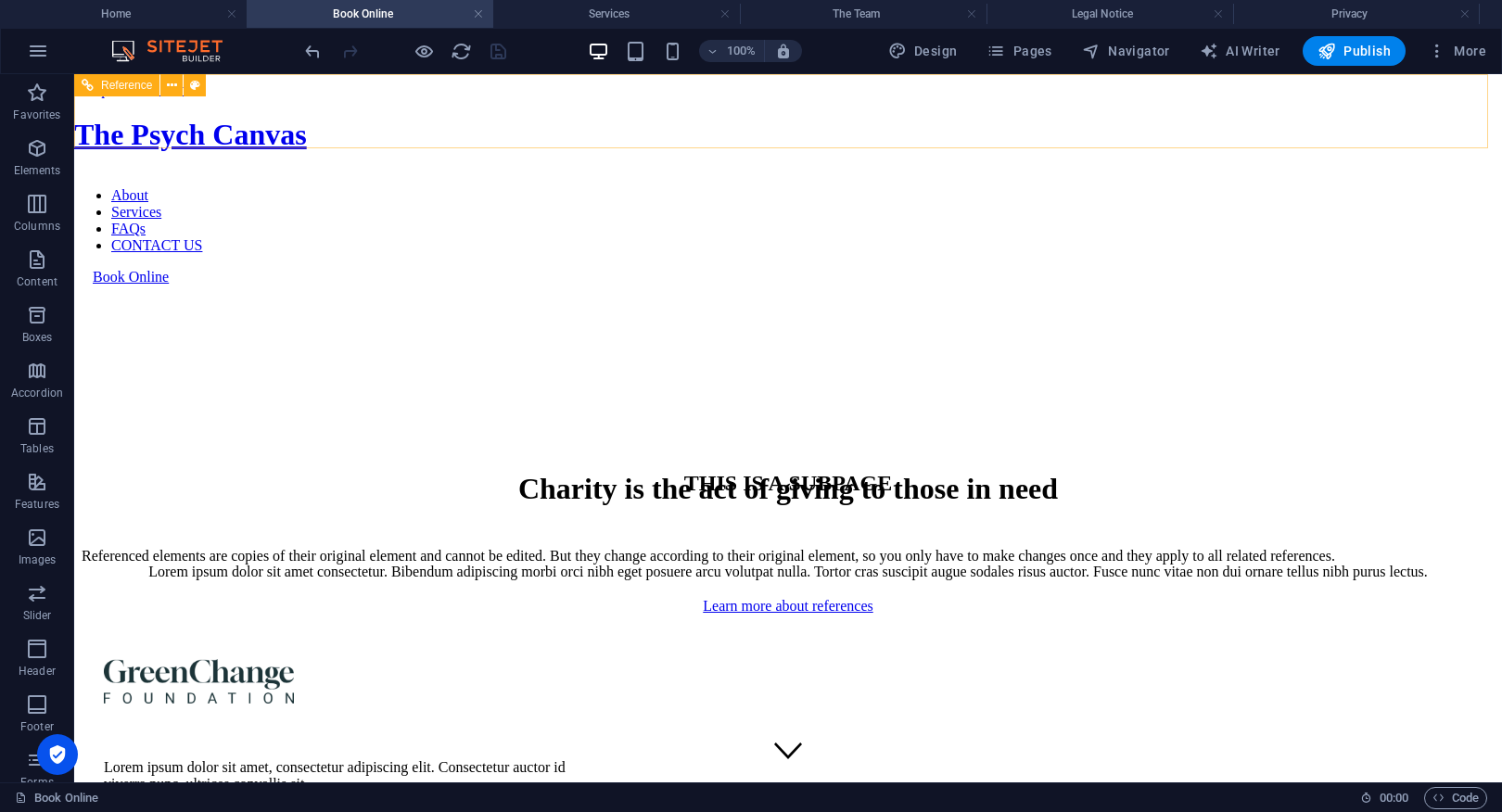 click on "About Services FAQs CONTACT US" at bounding box center (788, 221) 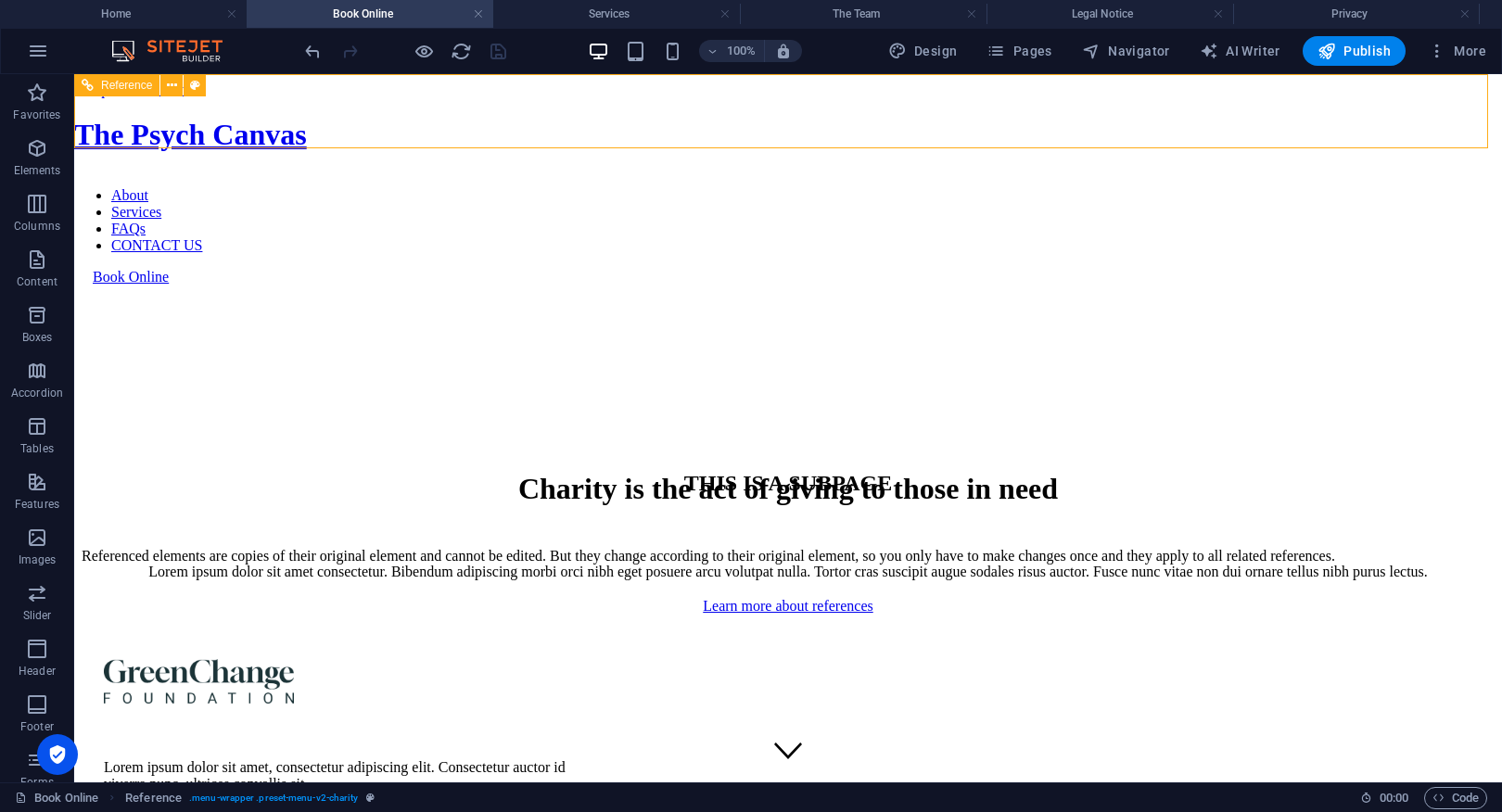 click on "About Services FAQs CONTACT US" at bounding box center [788, 221] 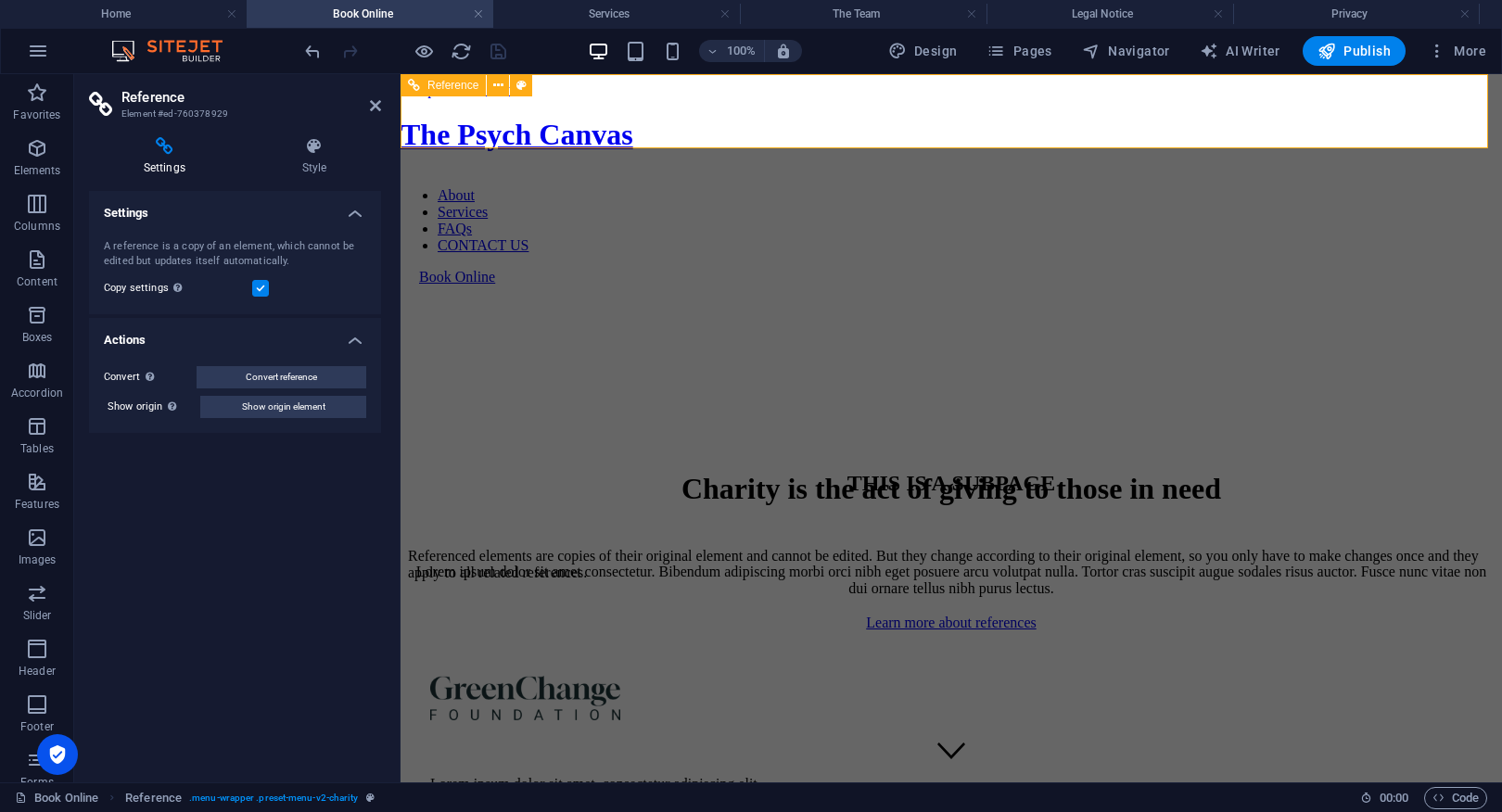 click on "About Services FAQs CONTACT US" at bounding box center [951, 221] 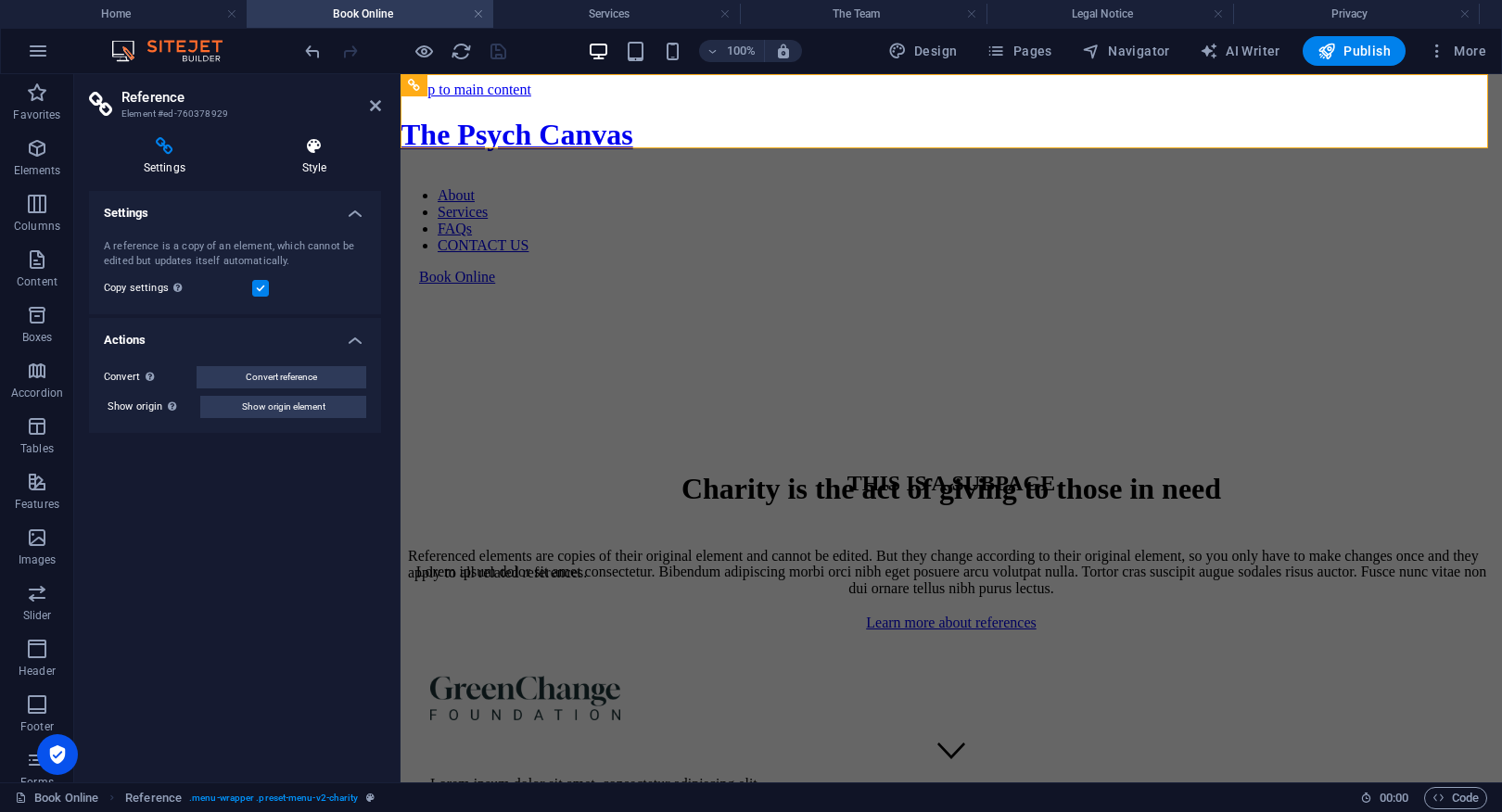 click at bounding box center [314, 146] 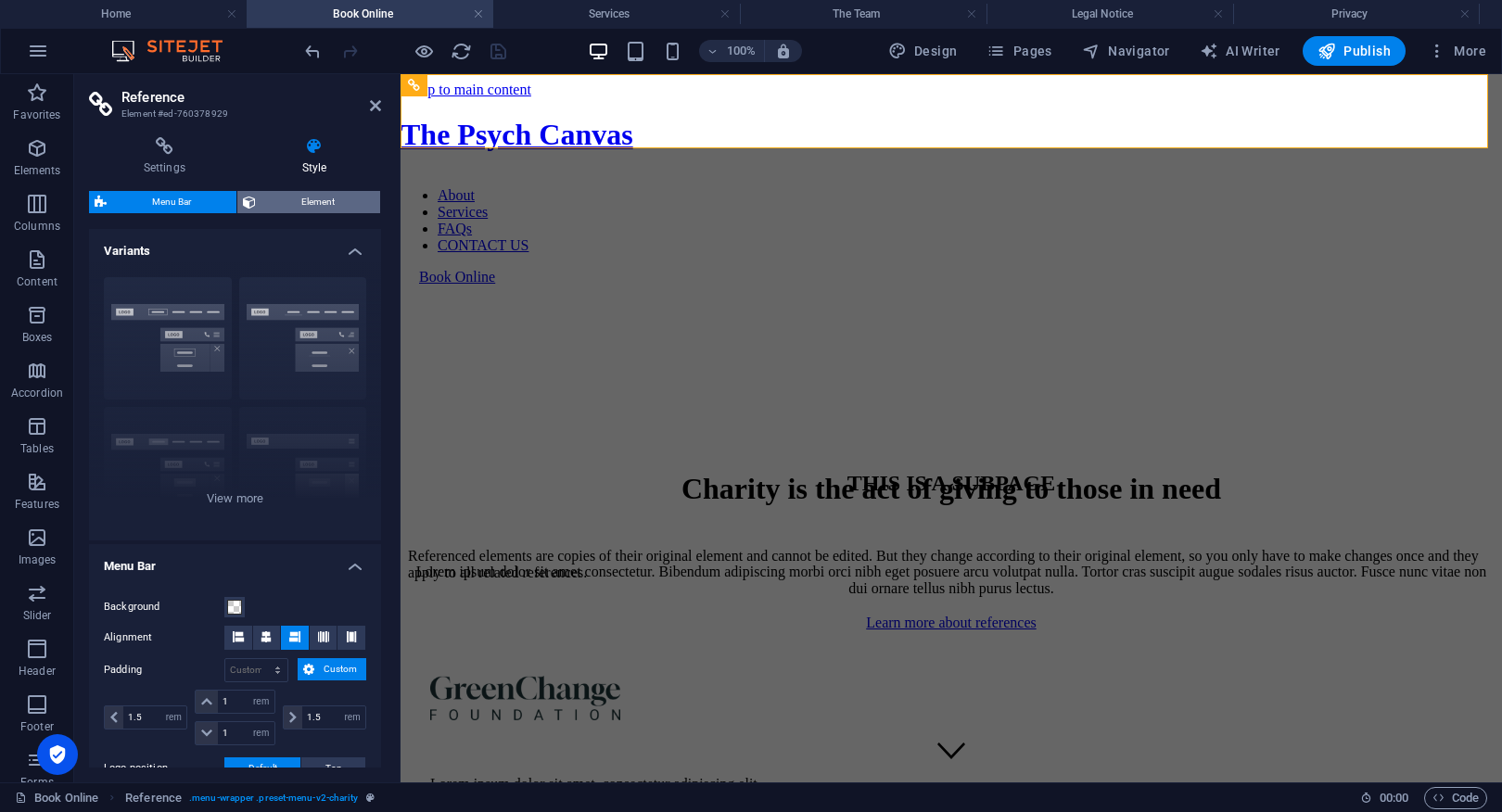 click on "Element" at bounding box center (318, 202) 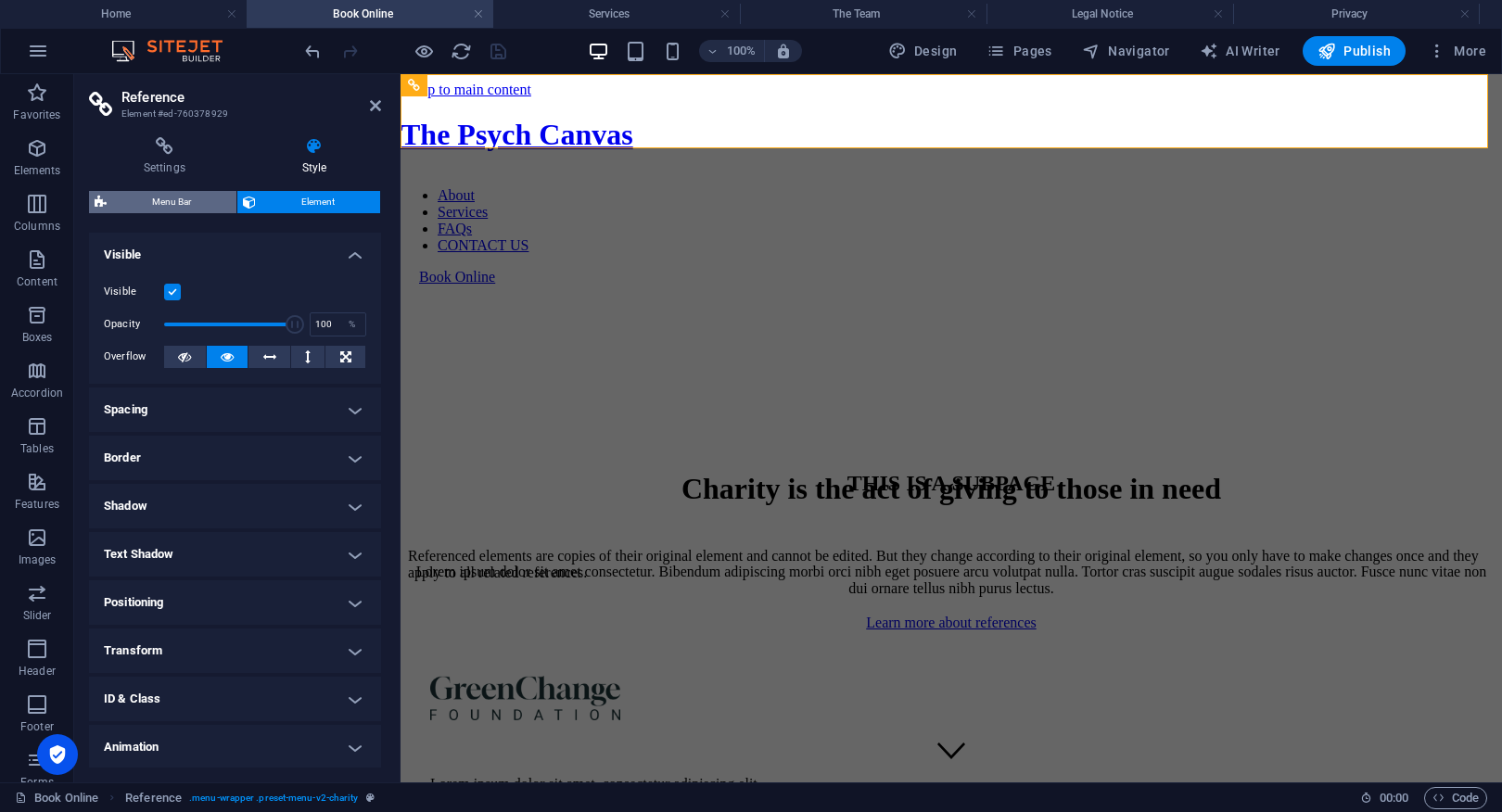 click on "Menu Bar" at bounding box center (172, 202) 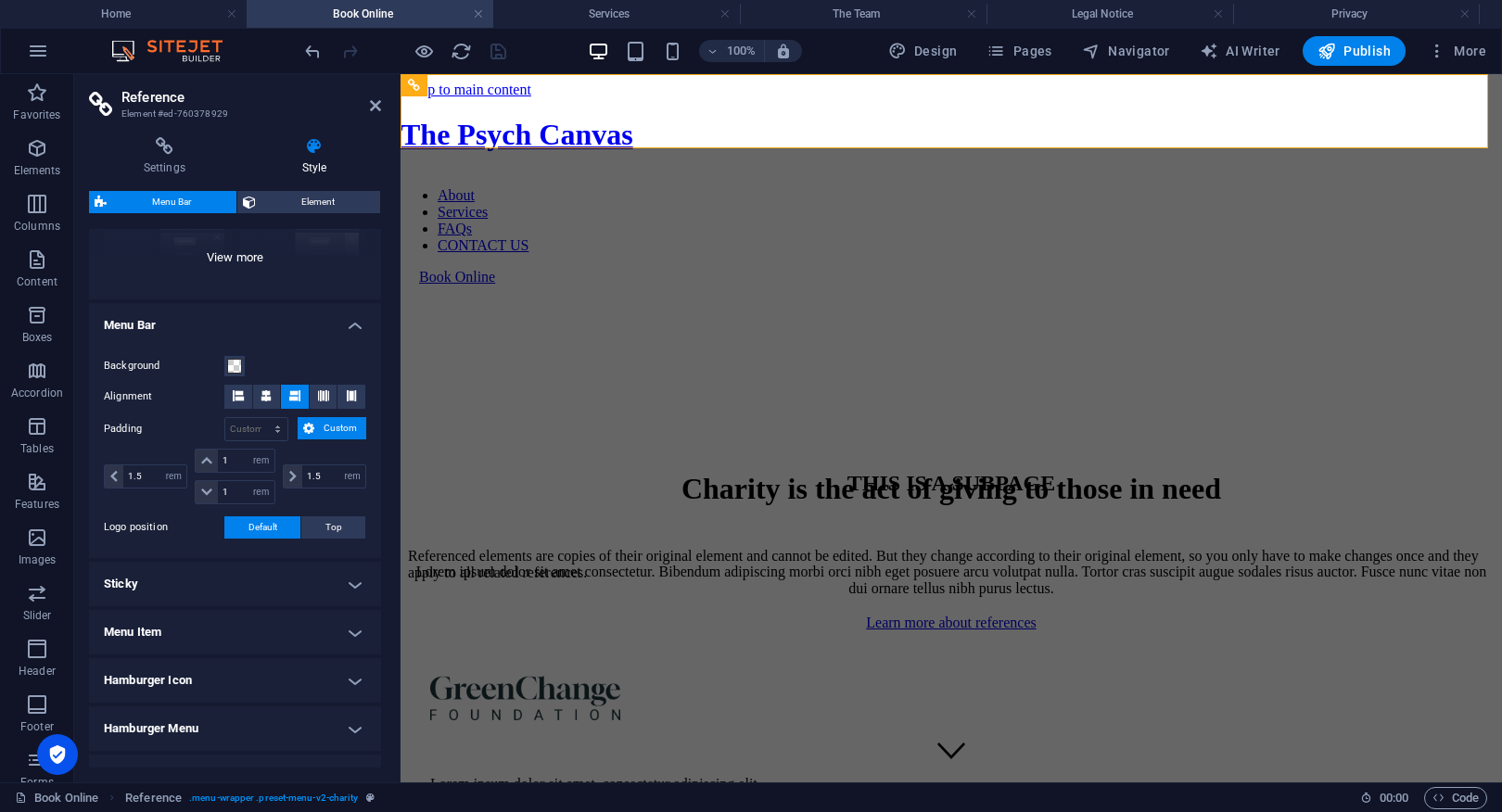 scroll, scrollTop: 253, scrollLeft: 0, axis: vertical 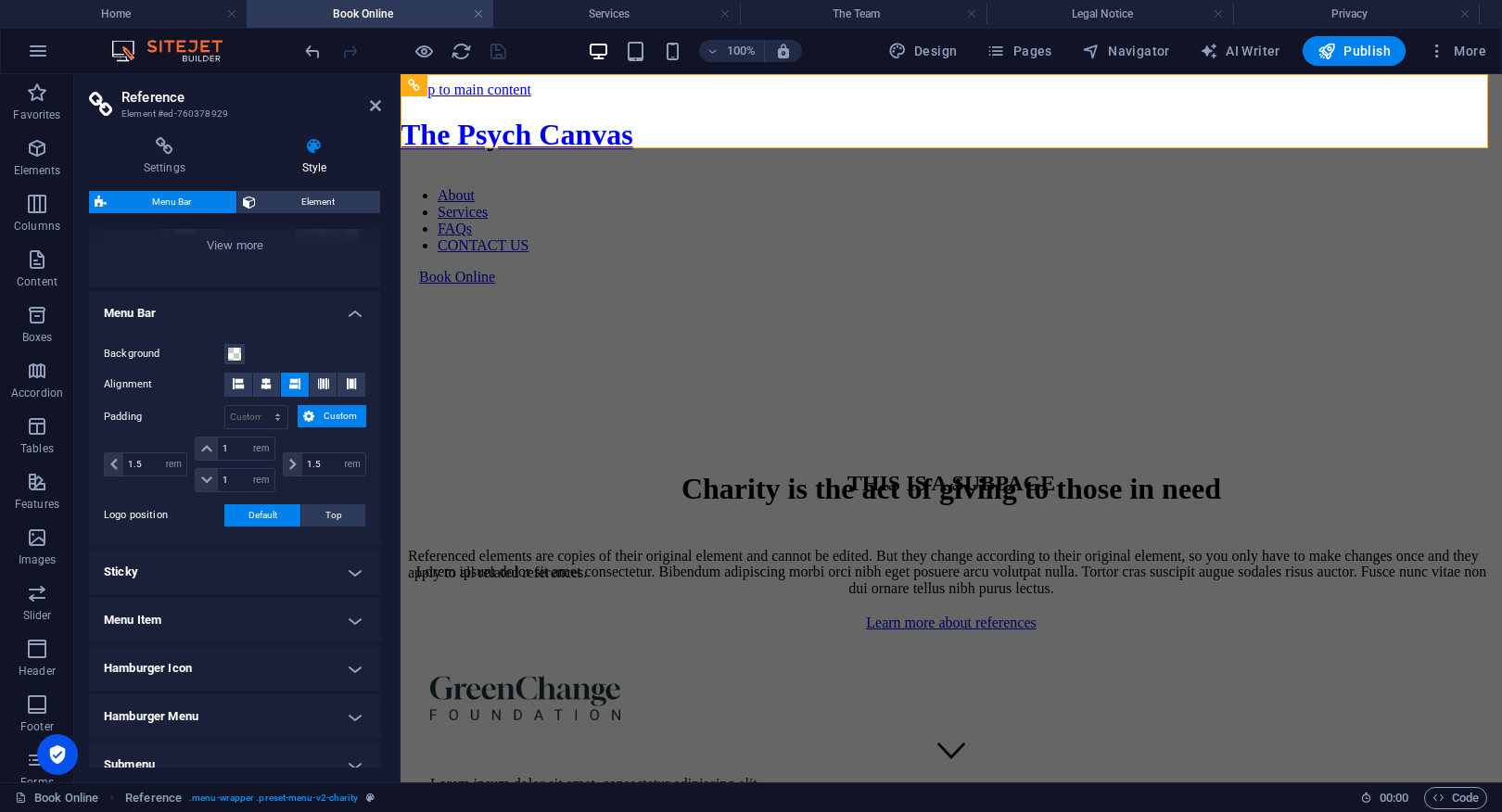 click on "Menu Item" at bounding box center [235, 620] 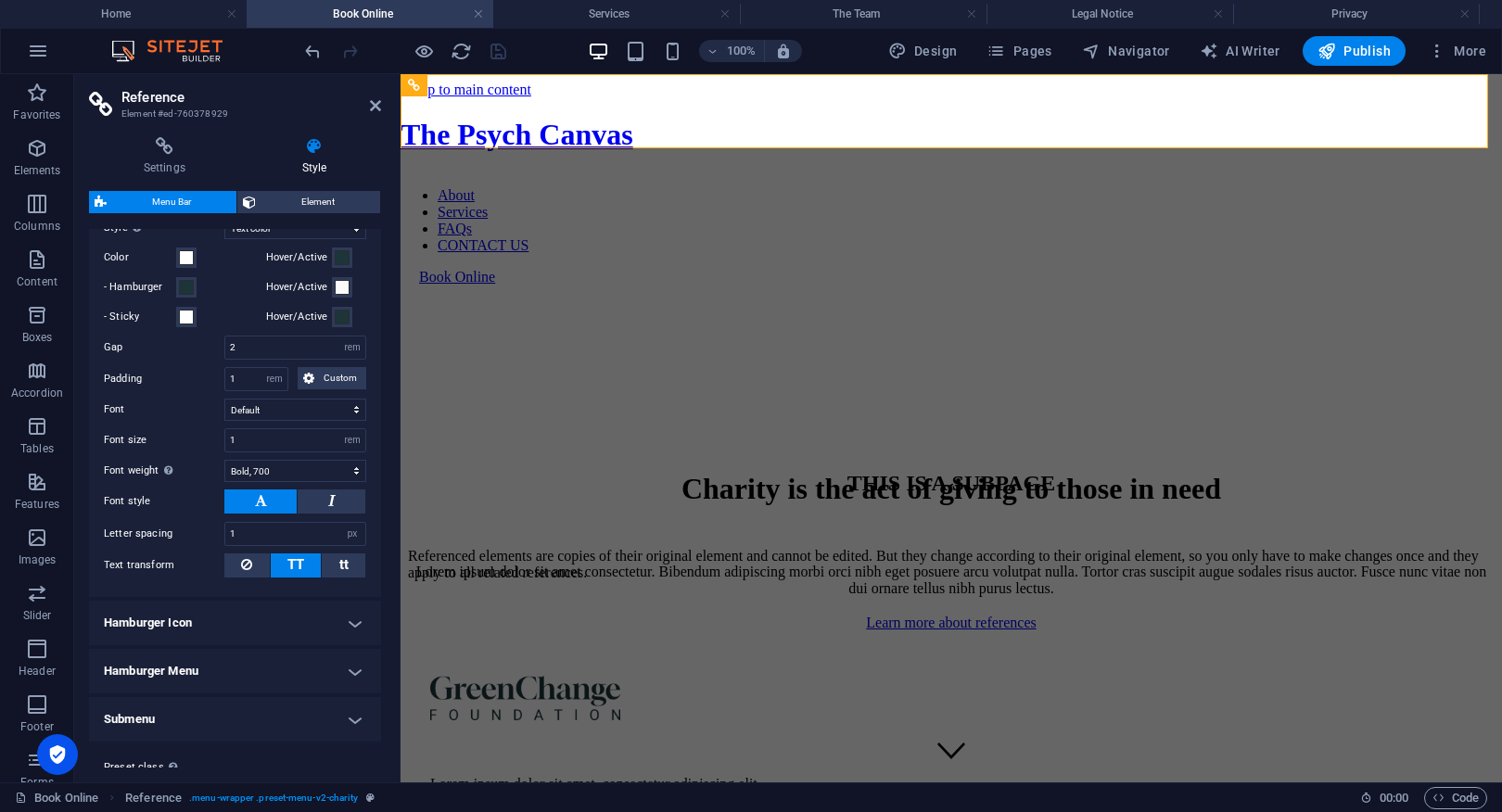 scroll, scrollTop: 526, scrollLeft: 0, axis: vertical 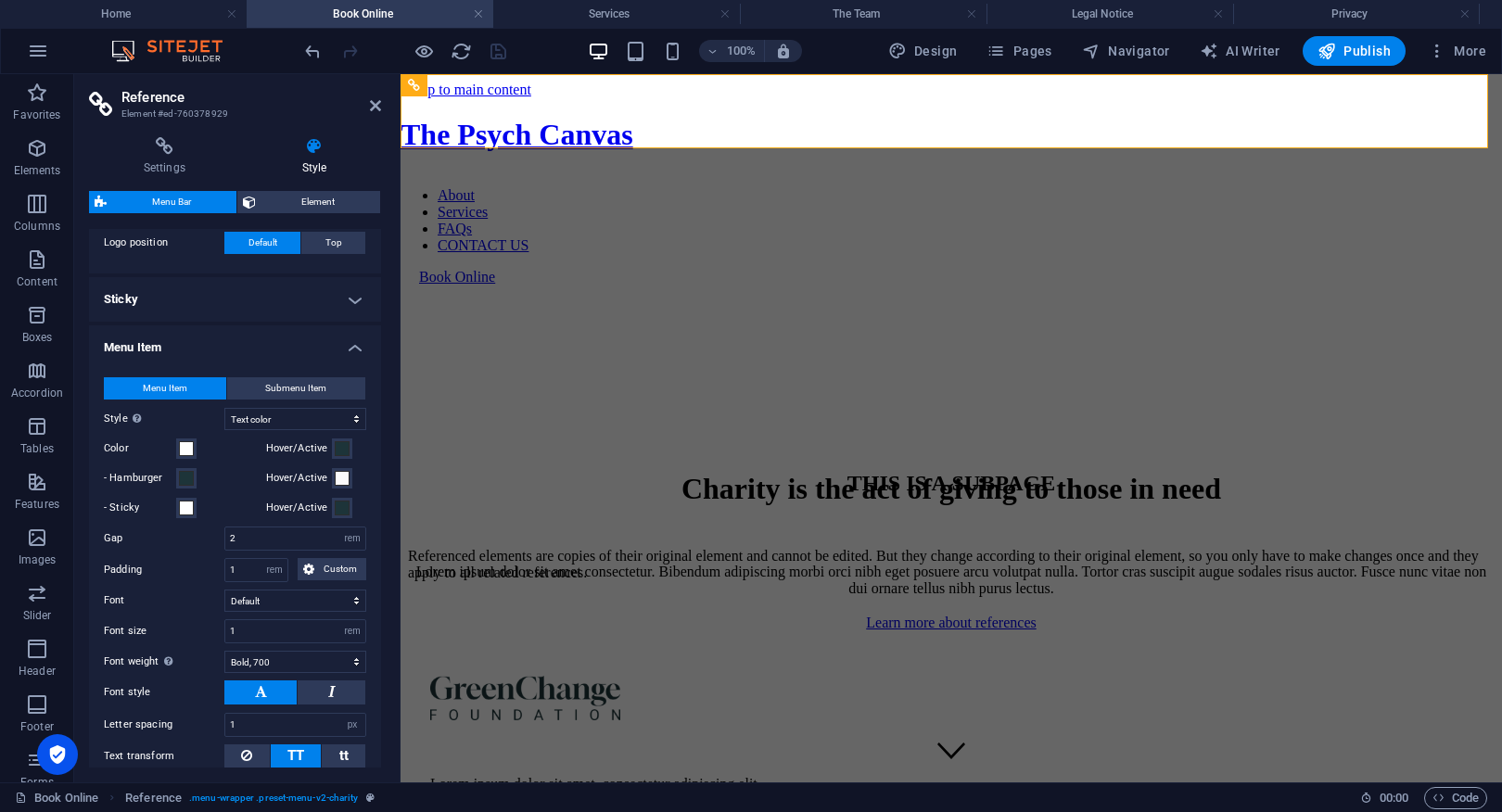 click on "Menu Item" at bounding box center (235, 342) 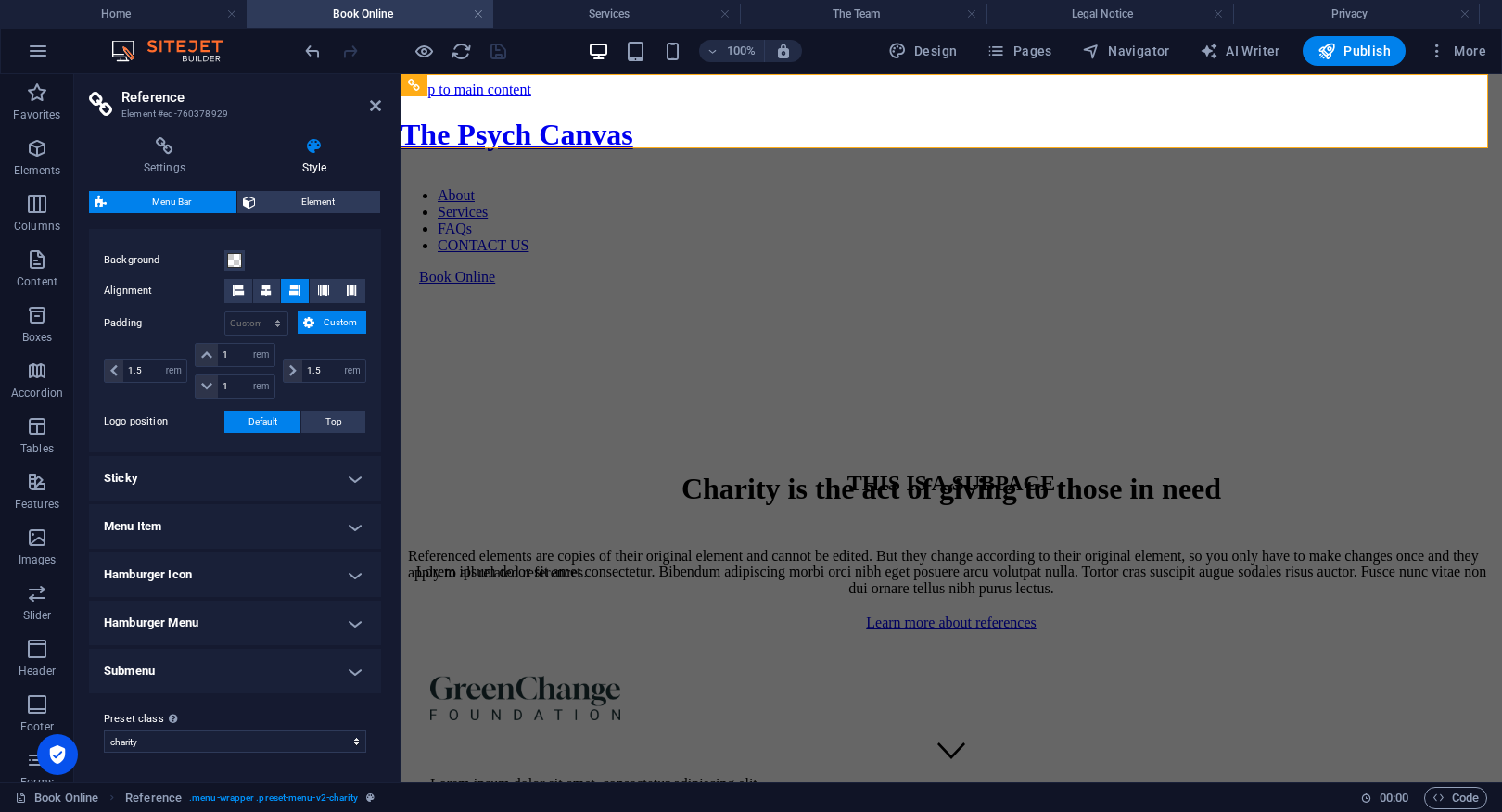 click on "Hamburger Menu" at bounding box center [235, 623] 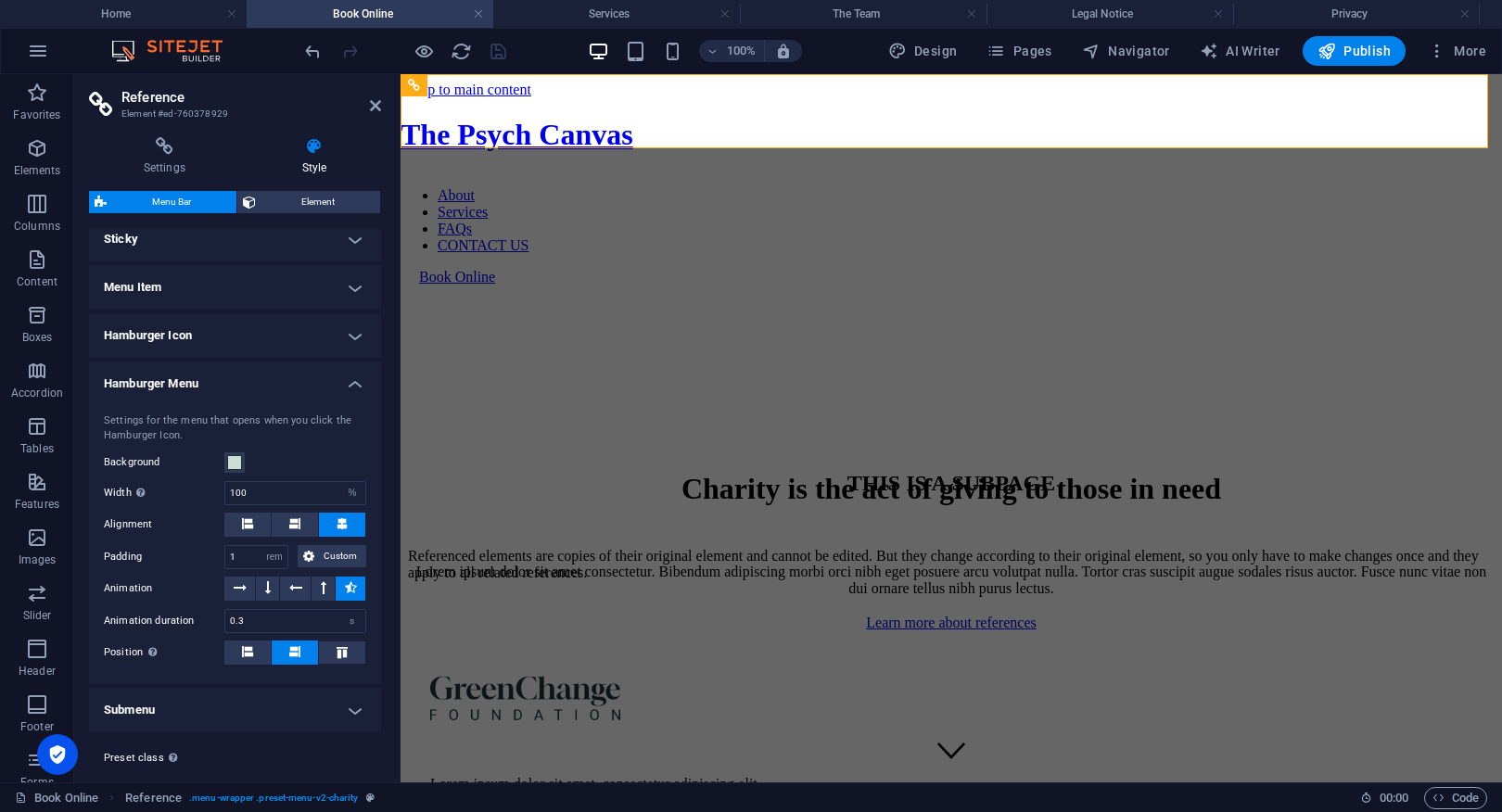 scroll, scrollTop: 625, scrollLeft: 0, axis: vertical 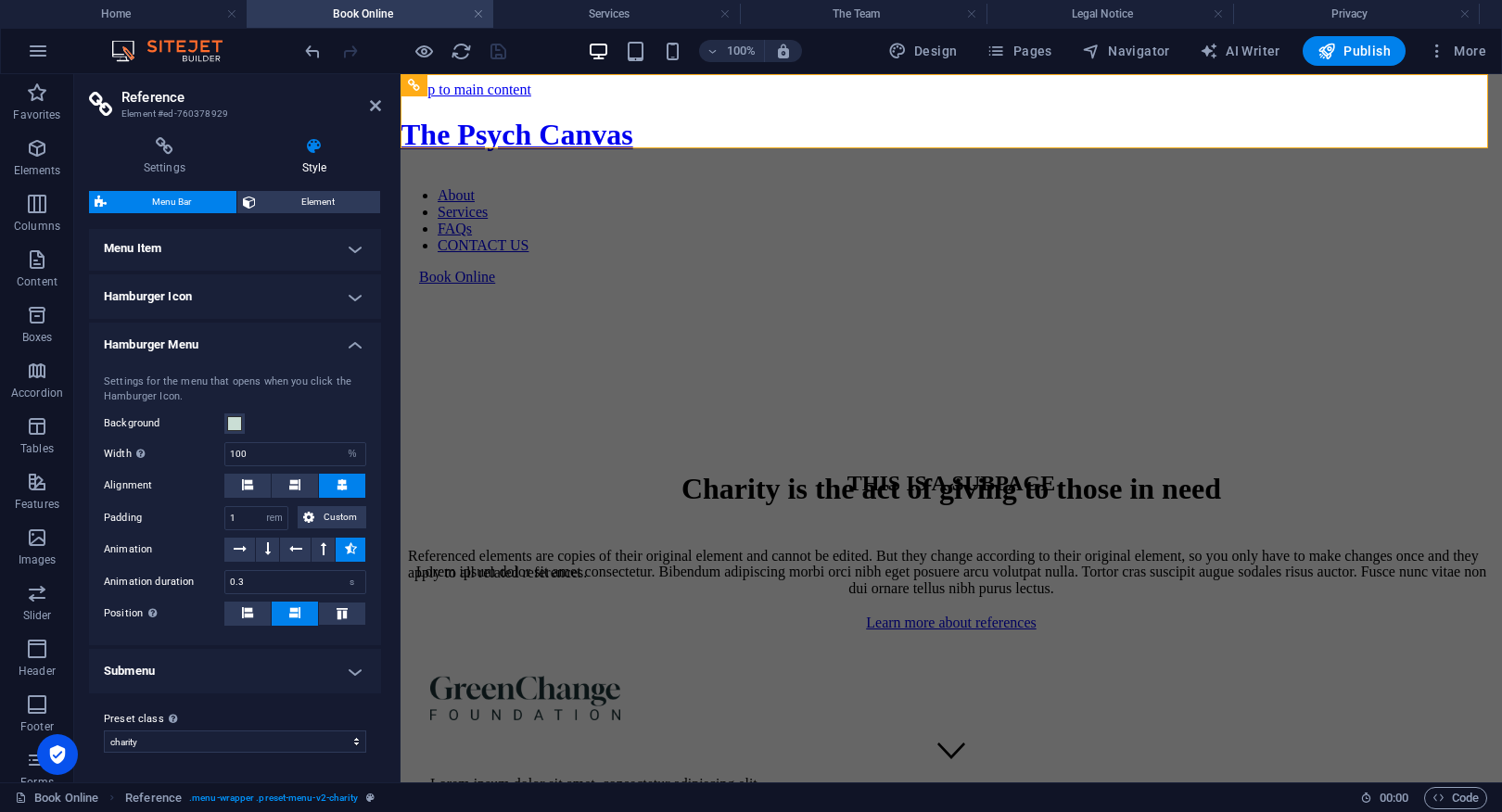 click on "Hamburger Menu" at bounding box center (235, 339) 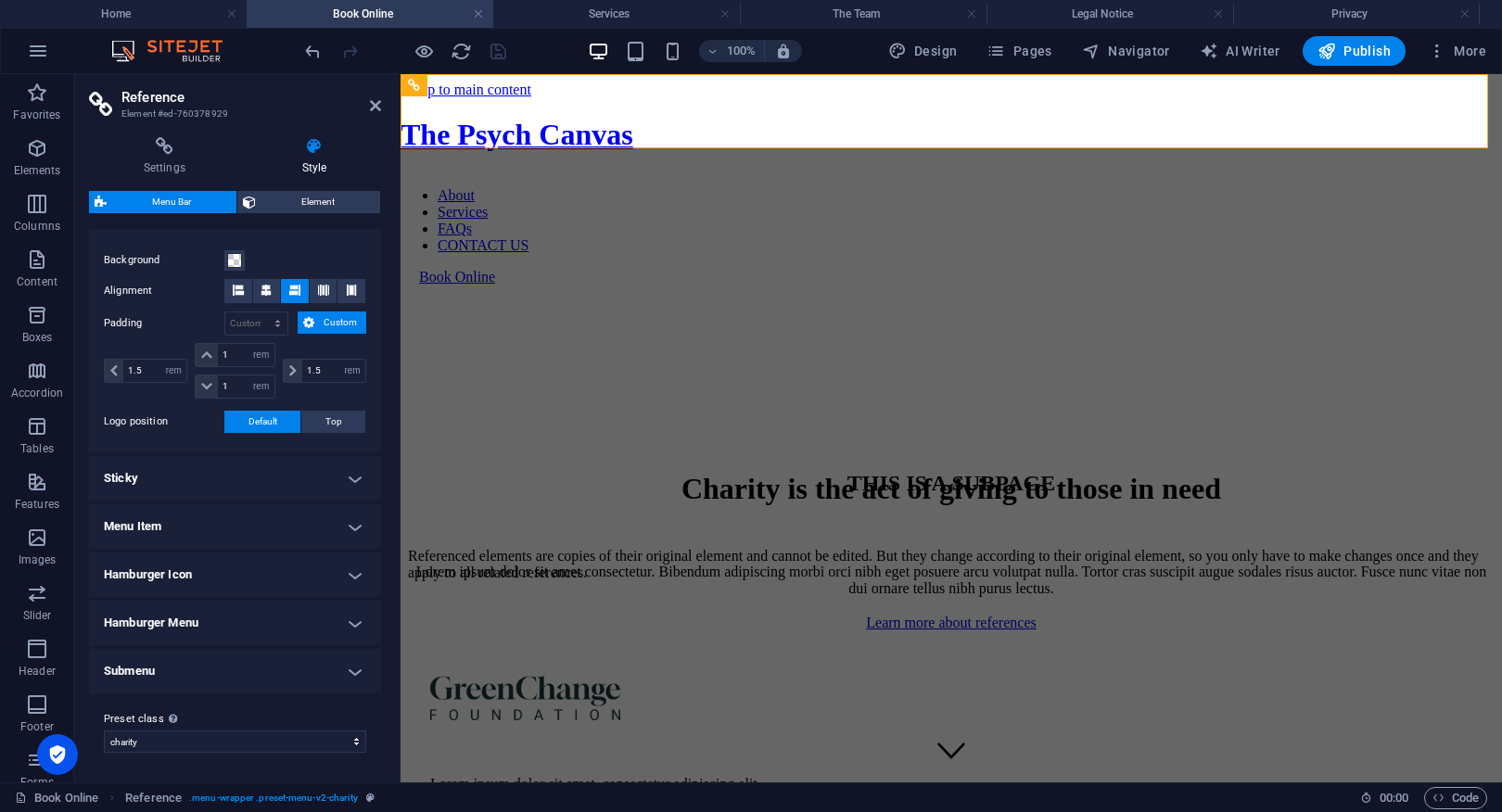 click on "Submenu" at bounding box center [235, 671] 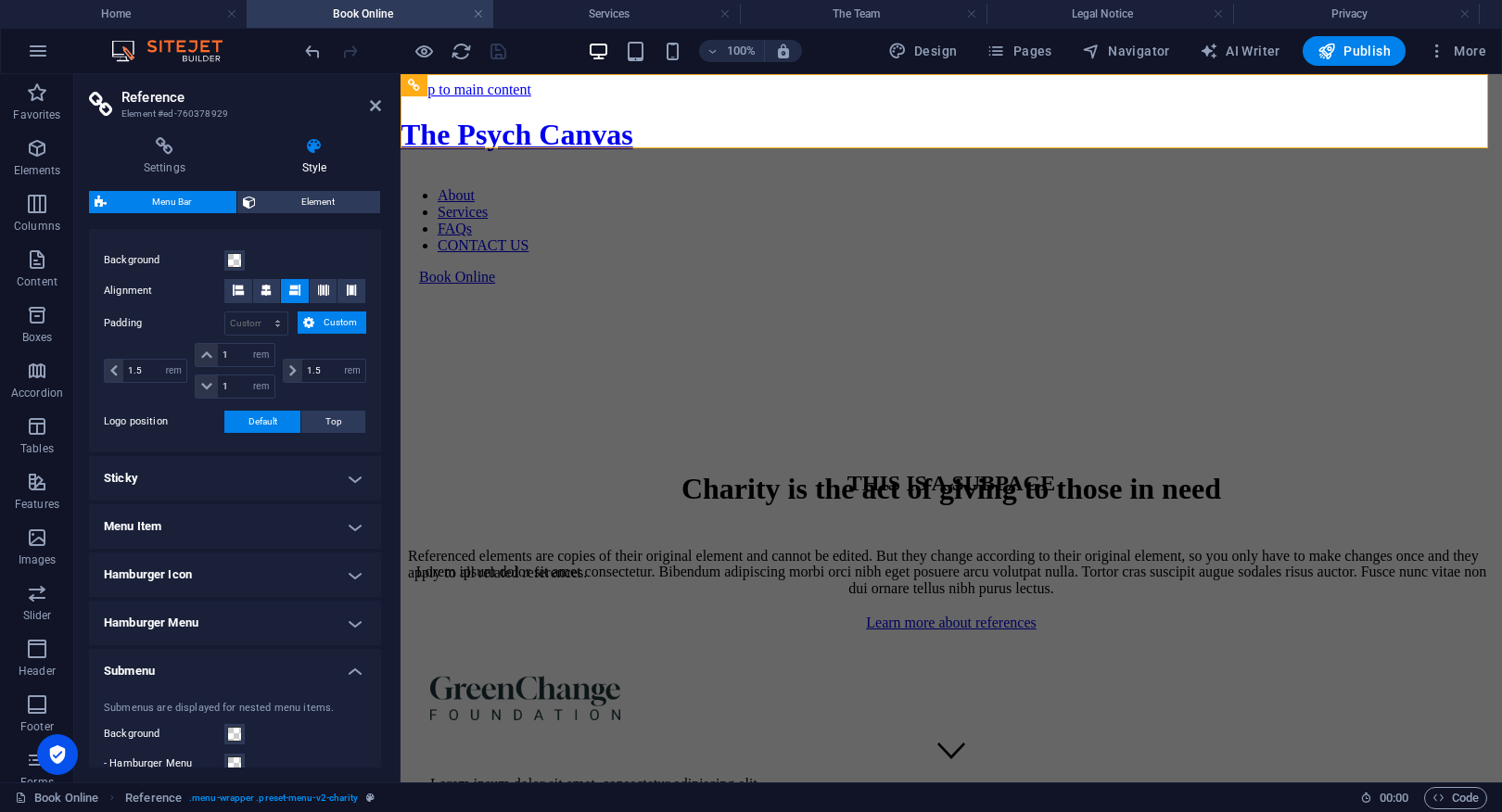 scroll, scrollTop: 668, scrollLeft: 0, axis: vertical 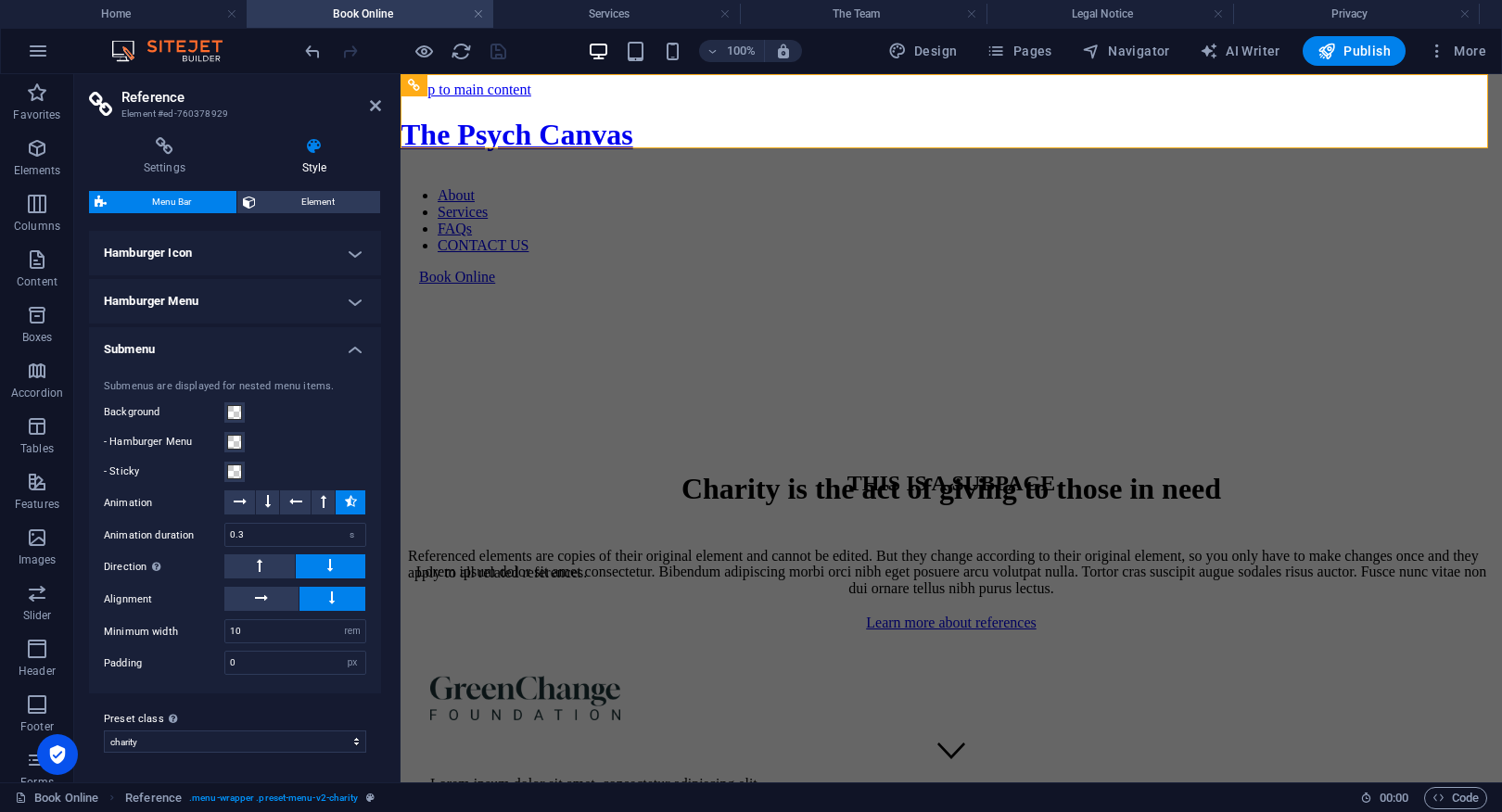 click on "Submenu" at bounding box center (235, 344) 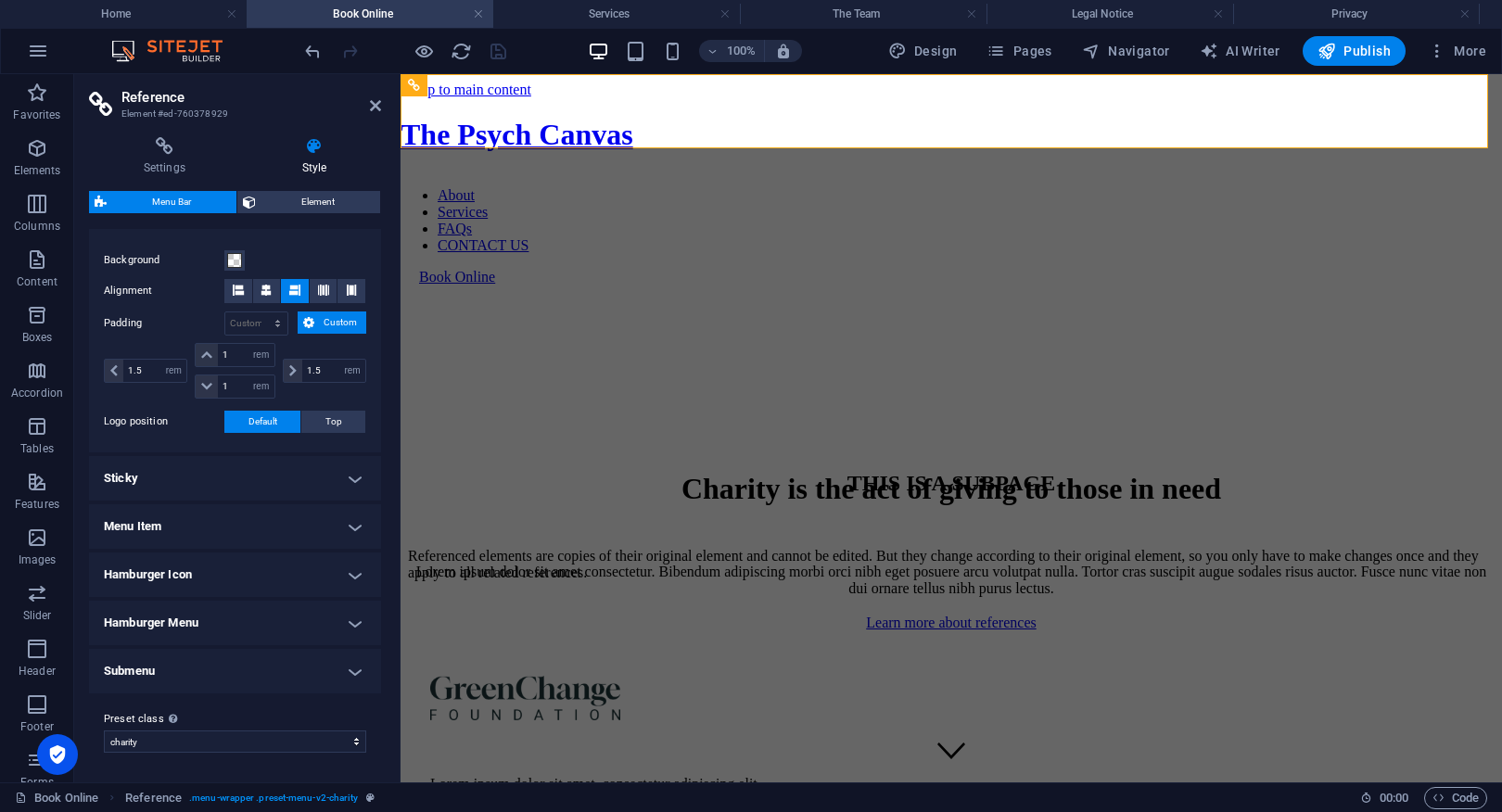 scroll, scrollTop: 0, scrollLeft: 0, axis: both 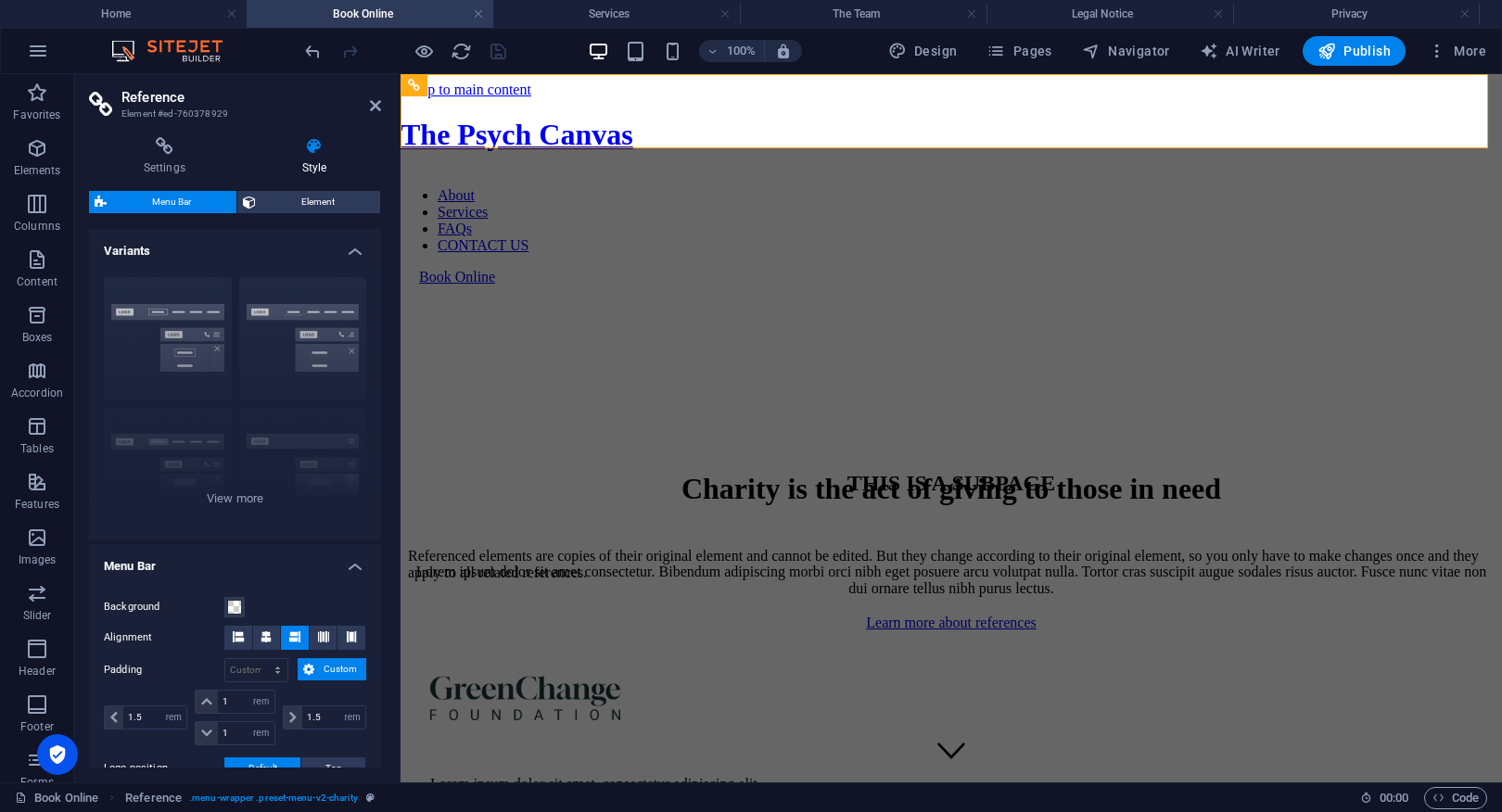 click on "Variants" at bounding box center (235, 246) 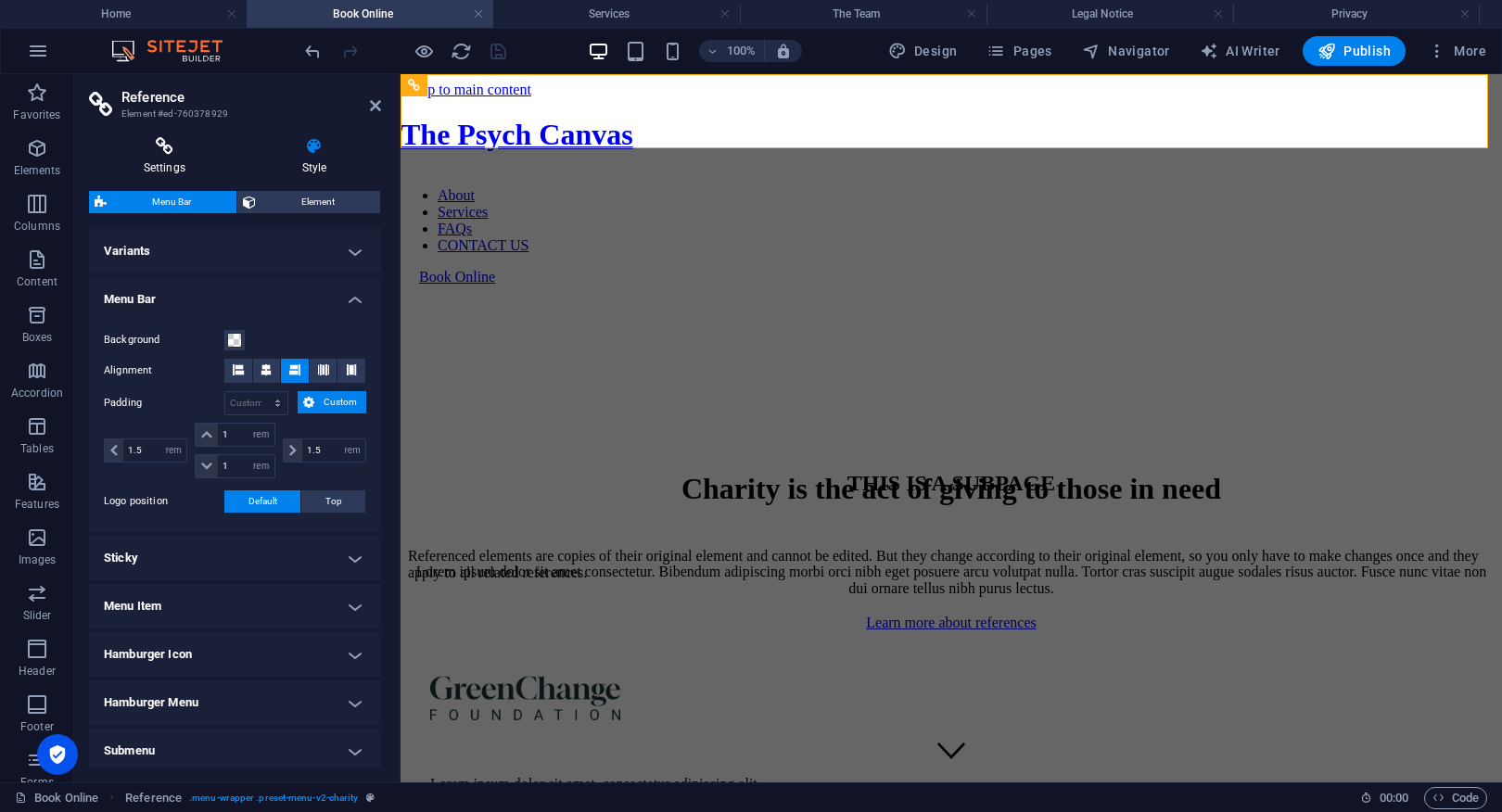 click at bounding box center [164, 146] 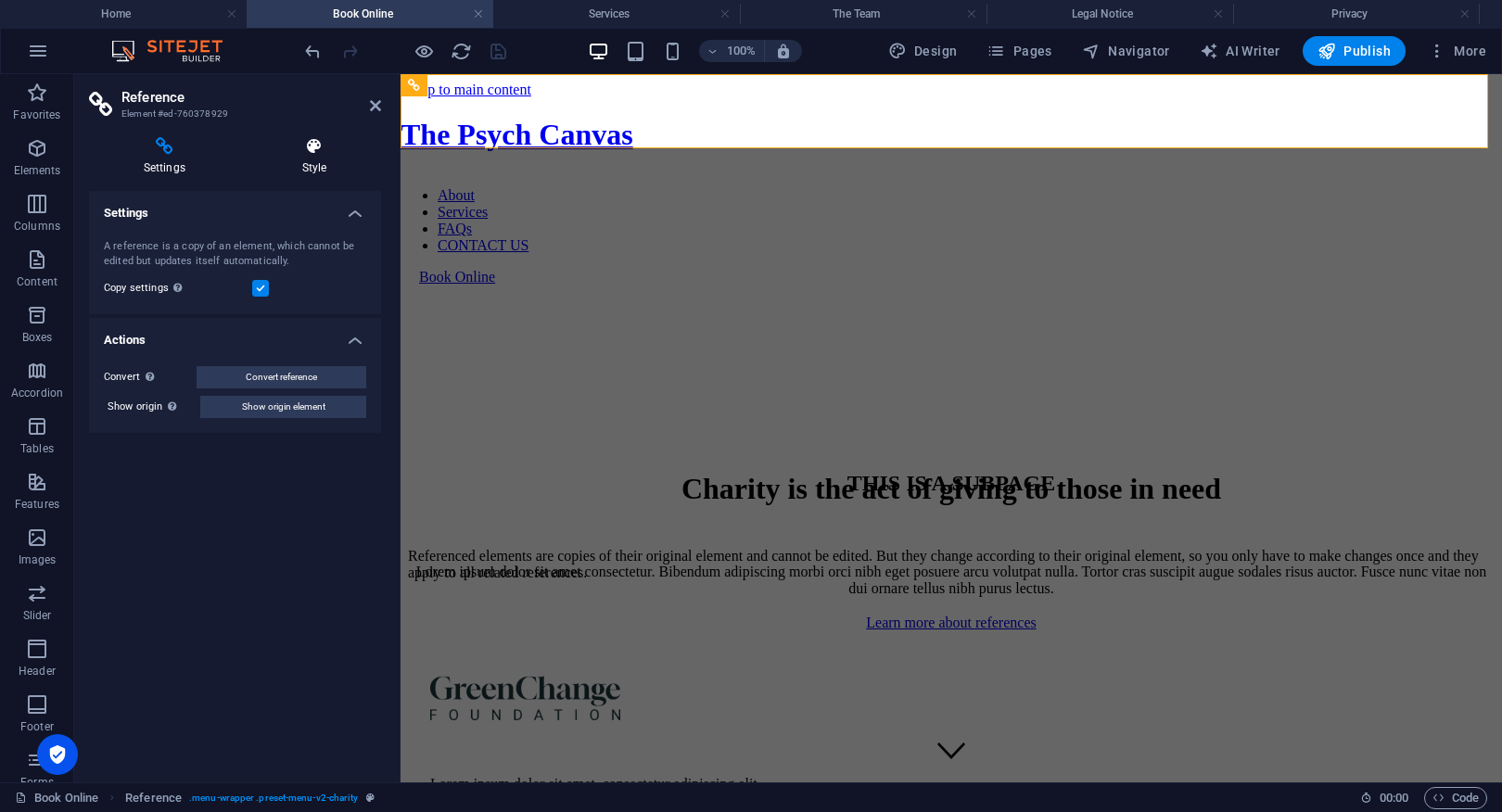 click at bounding box center (314, 146) 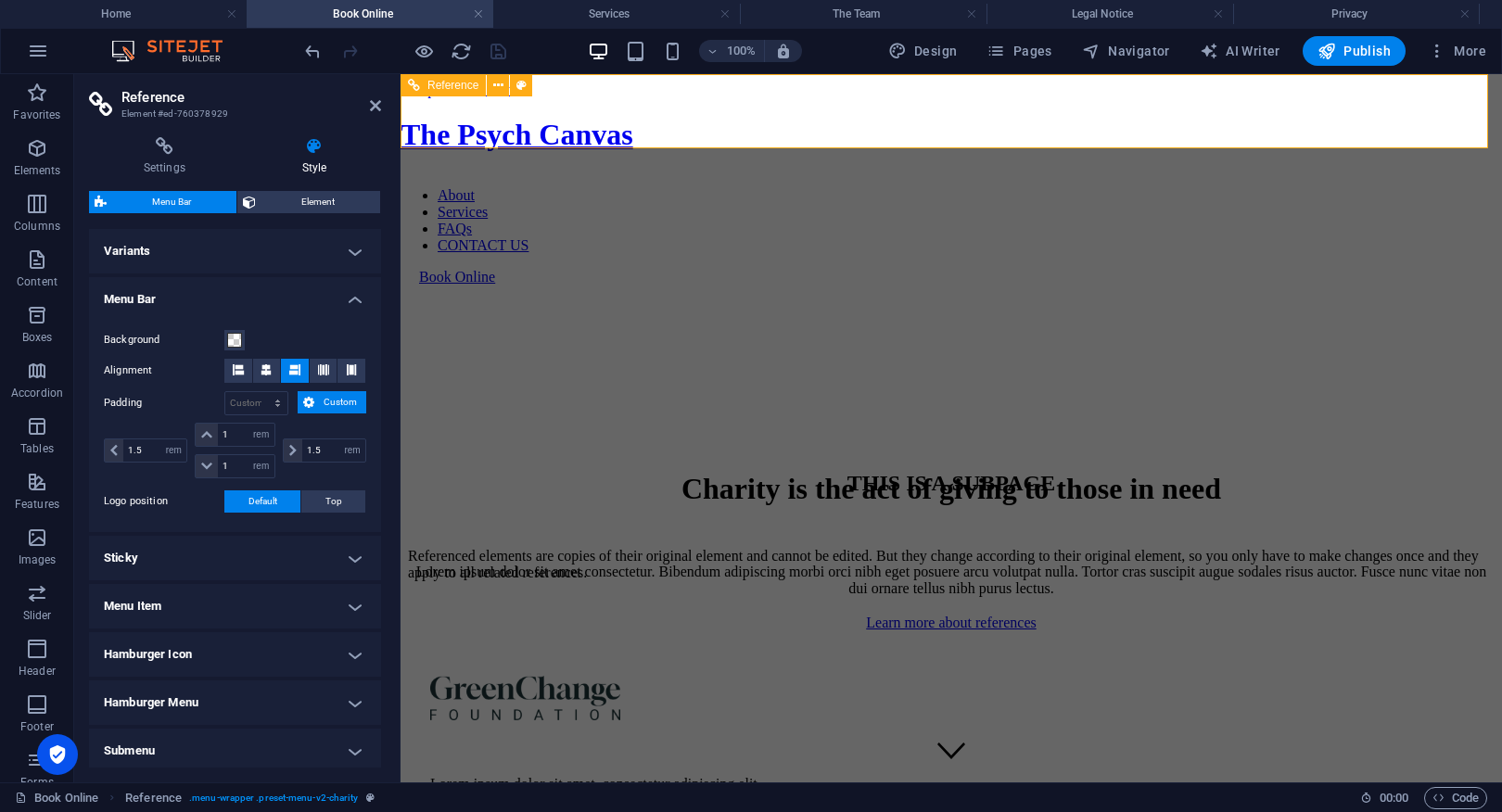 click on "About Services FAQs CONTACT US" at bounding box center (951, 221) 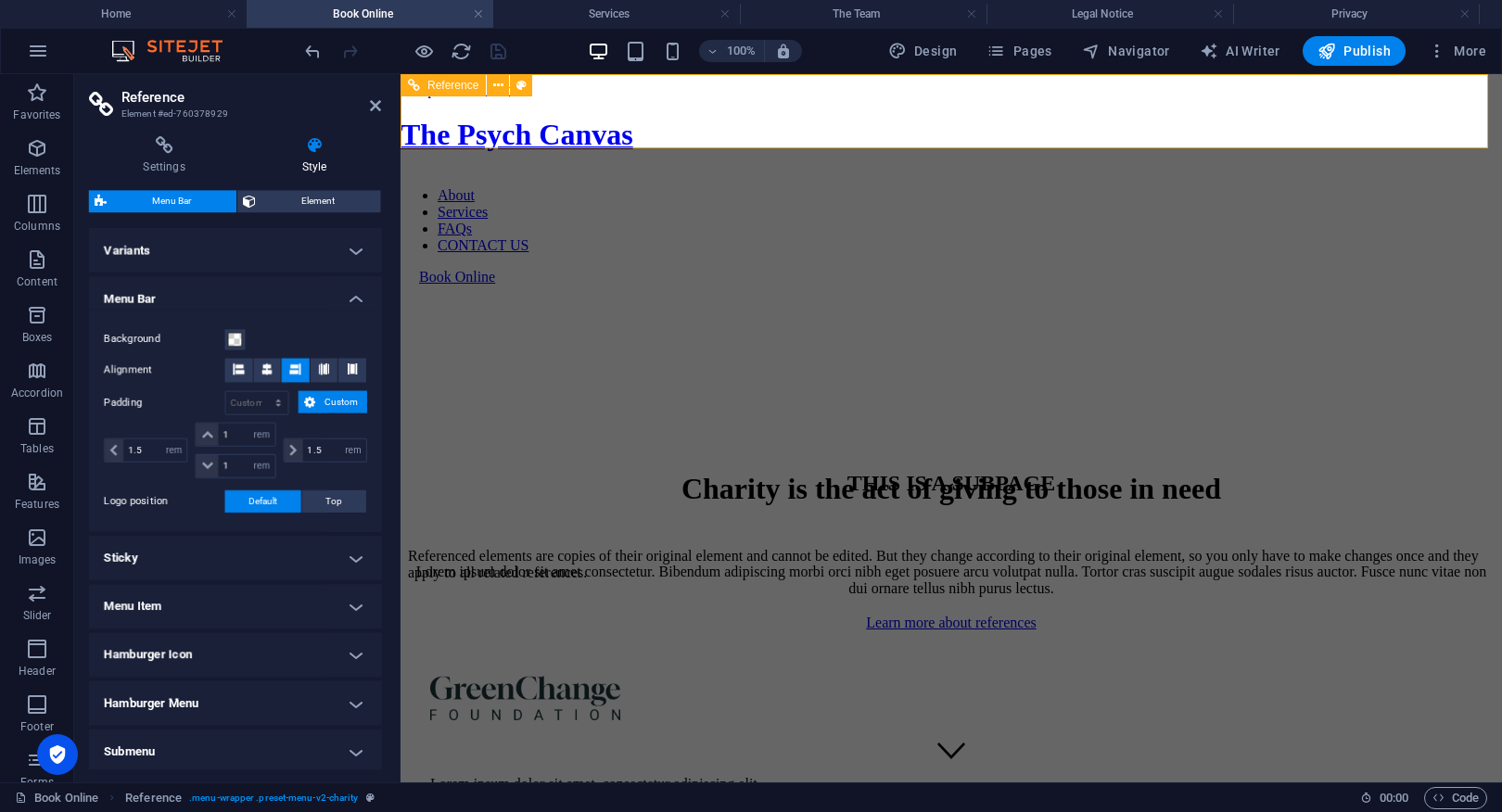 click on "About Services FAQs CONTACT US" at bounding box center [951, 221] 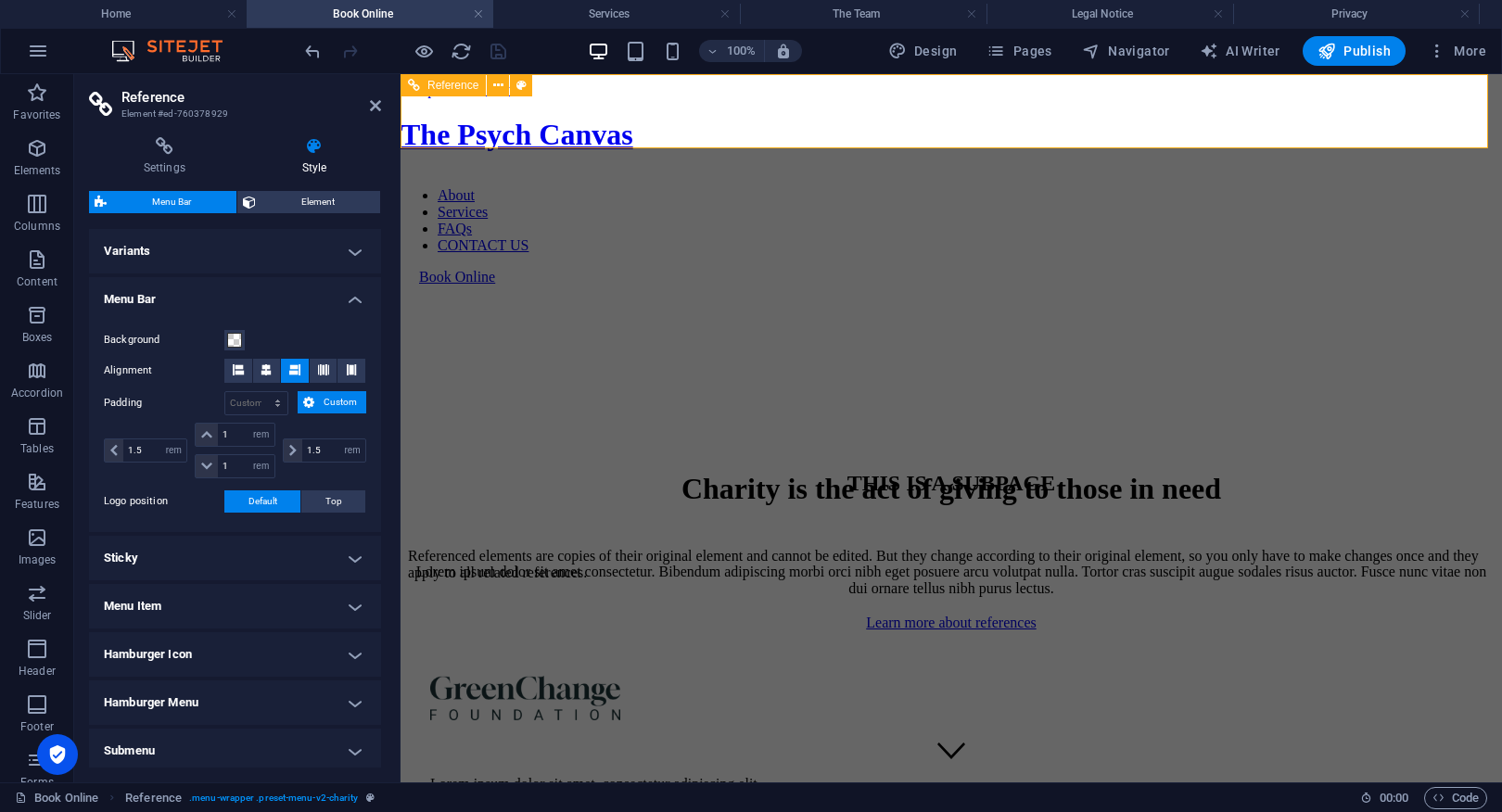 click on "About Services FAQs CONTACT US" at bounding box center (951, 221) 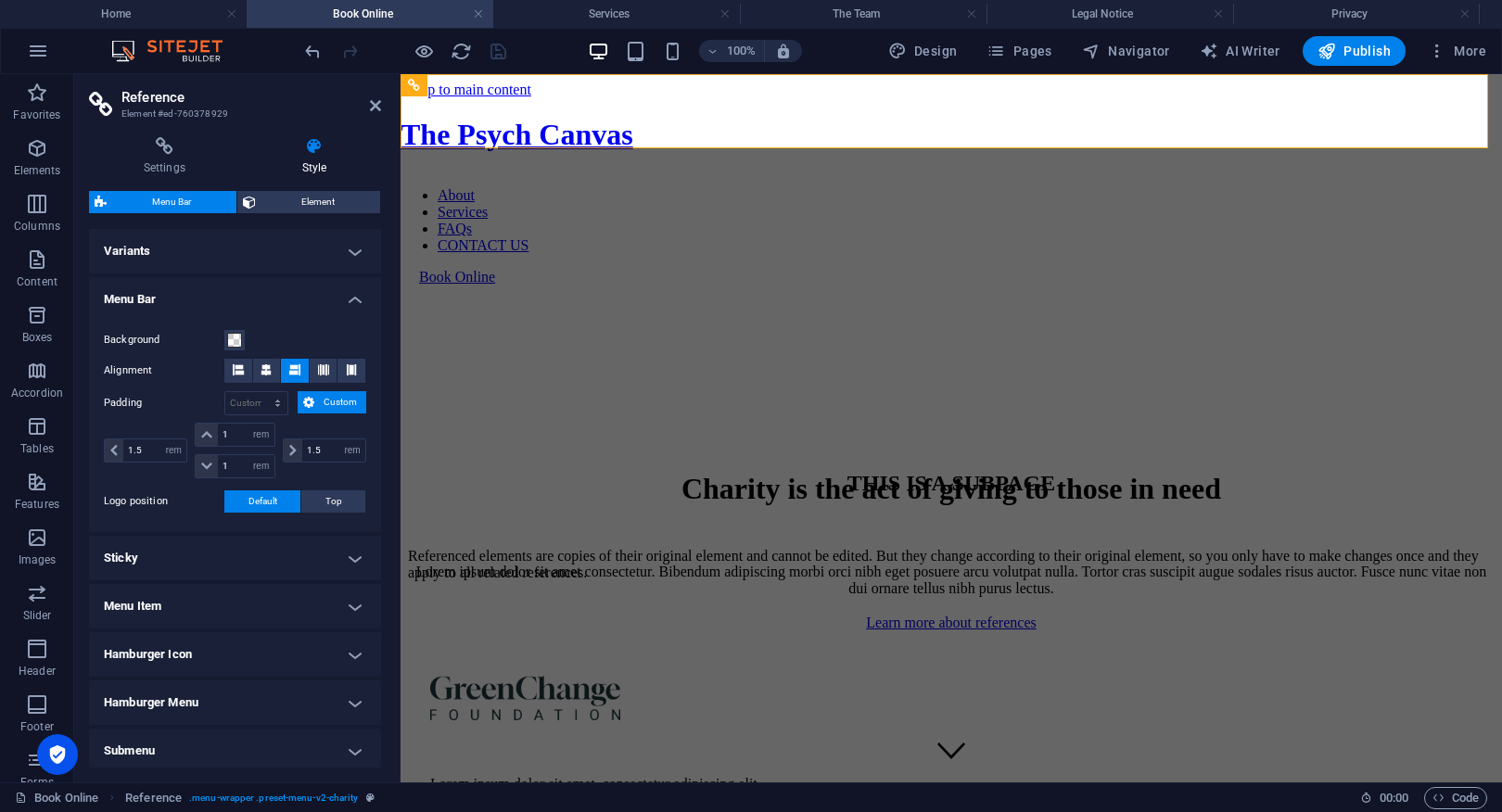click on "Variants" at bounding box center [235, 251] 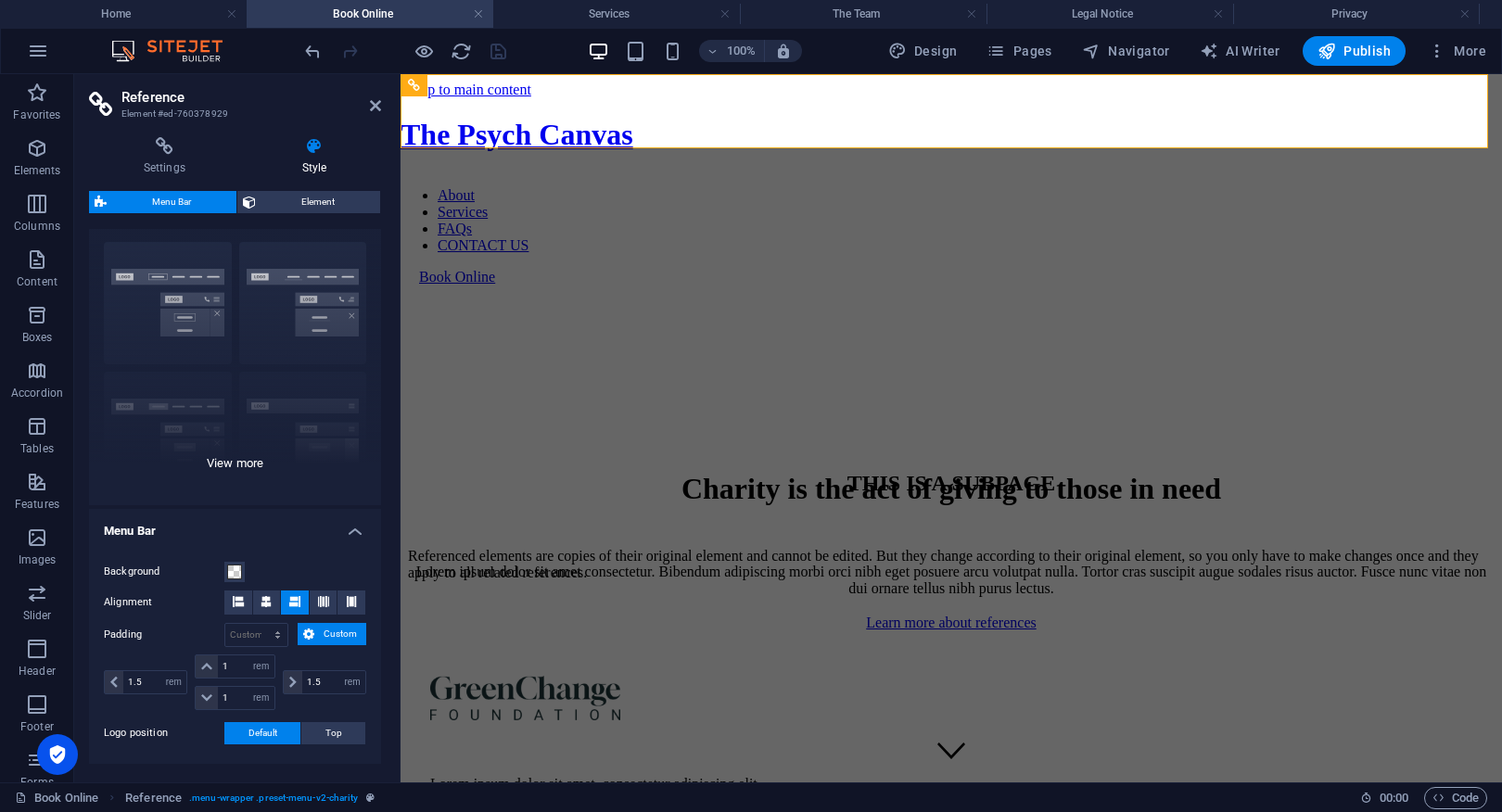 scroll, scrollTop: 47, scrollLeft: 0, axis: vertical 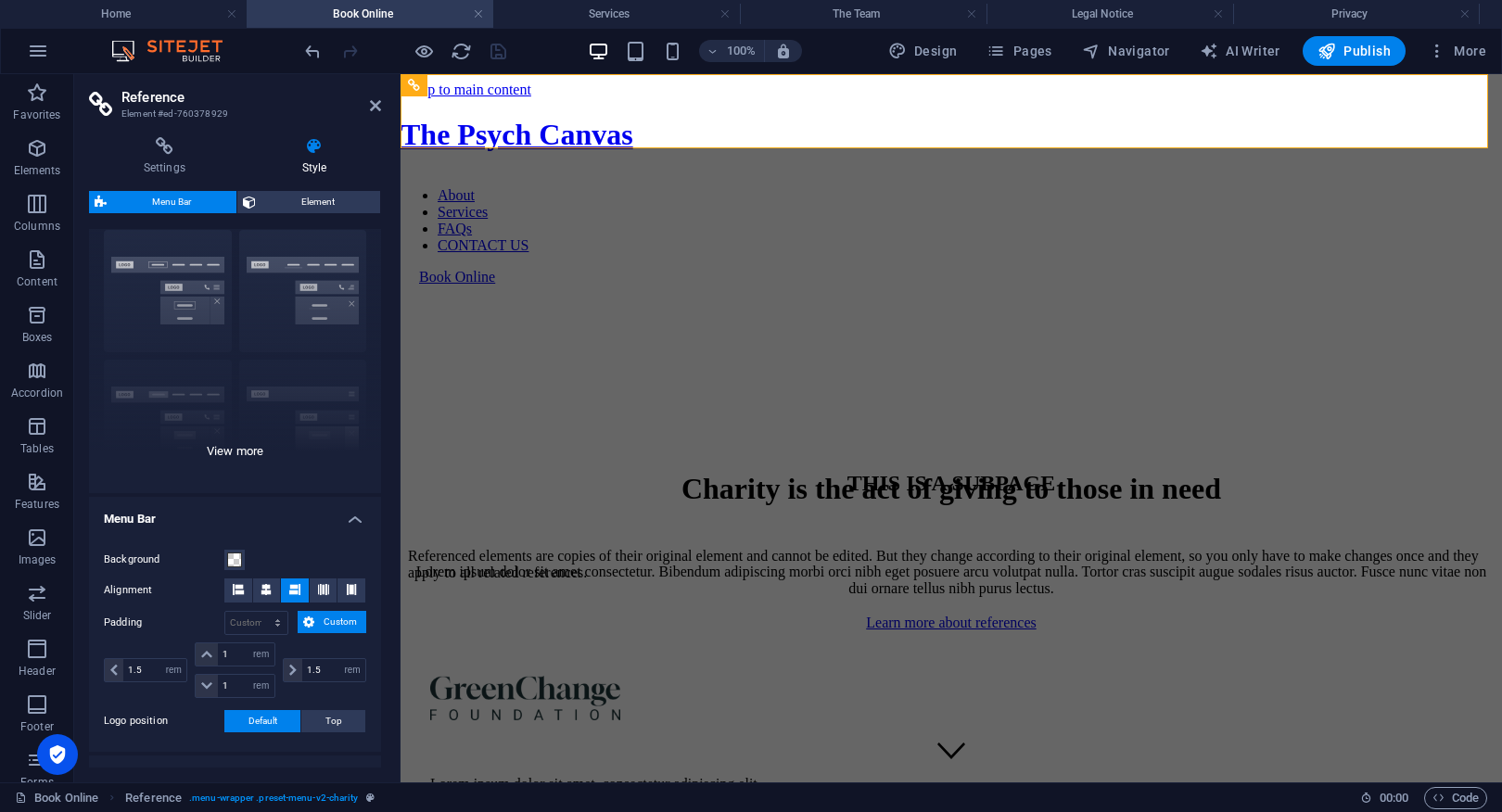 click on "Border Centered Default Fixed Loki Trigger Wide XXL" at bounding box center [235, 354] 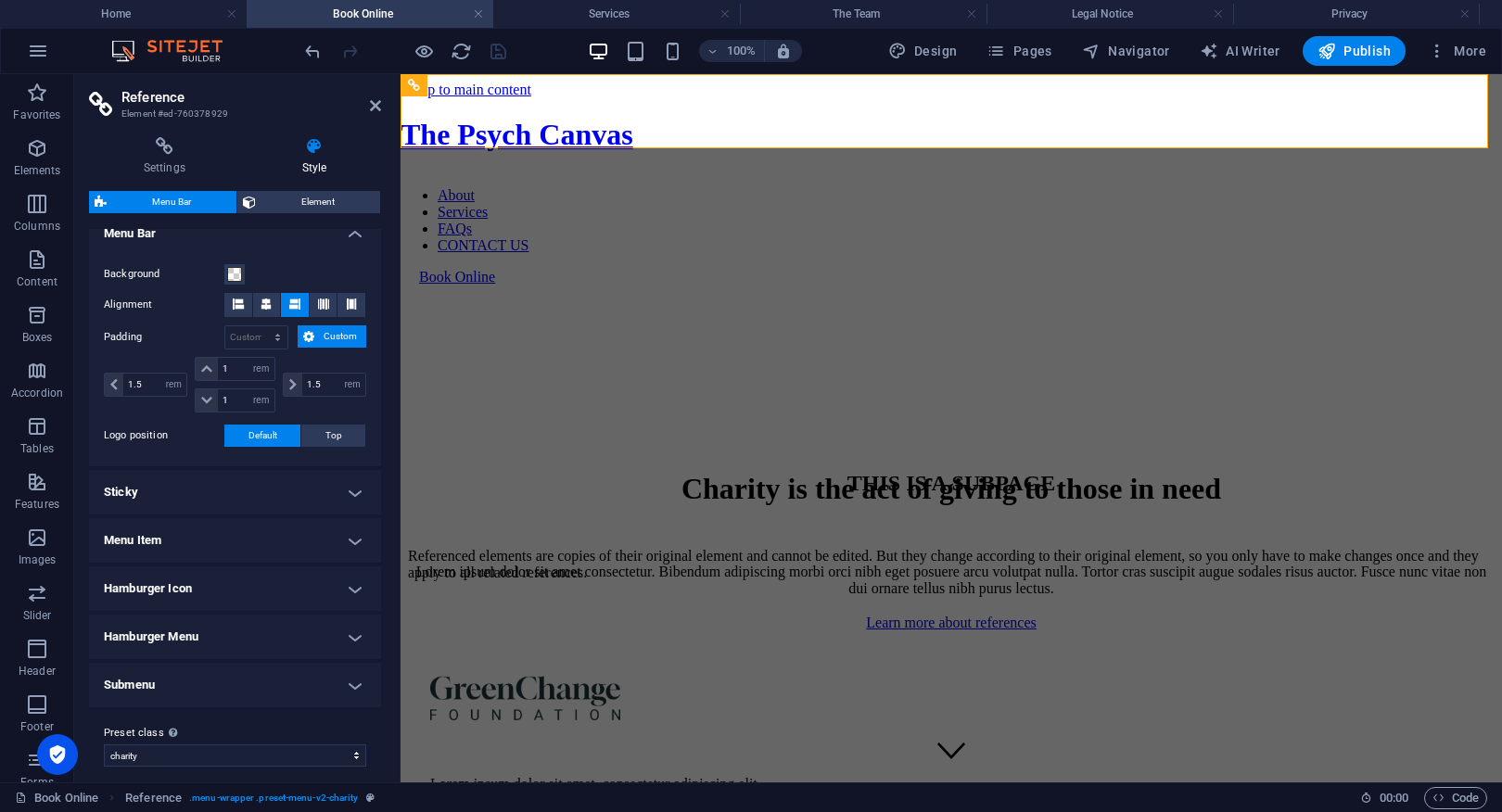 scroll, scrollTop: 610, scrollLeft: 0, axis: vertical 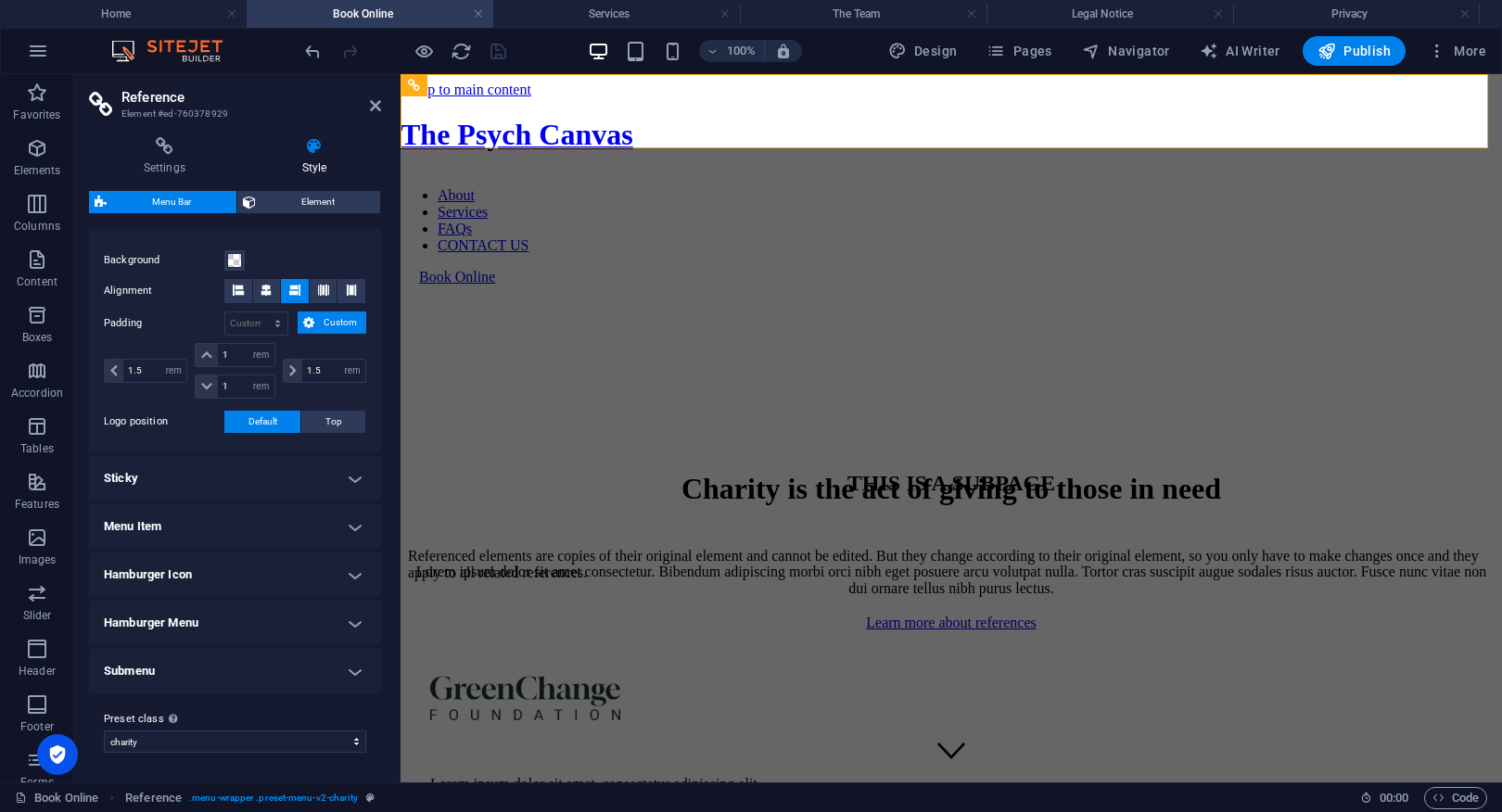 click on "Sticky" at bounding box center (235, 478) 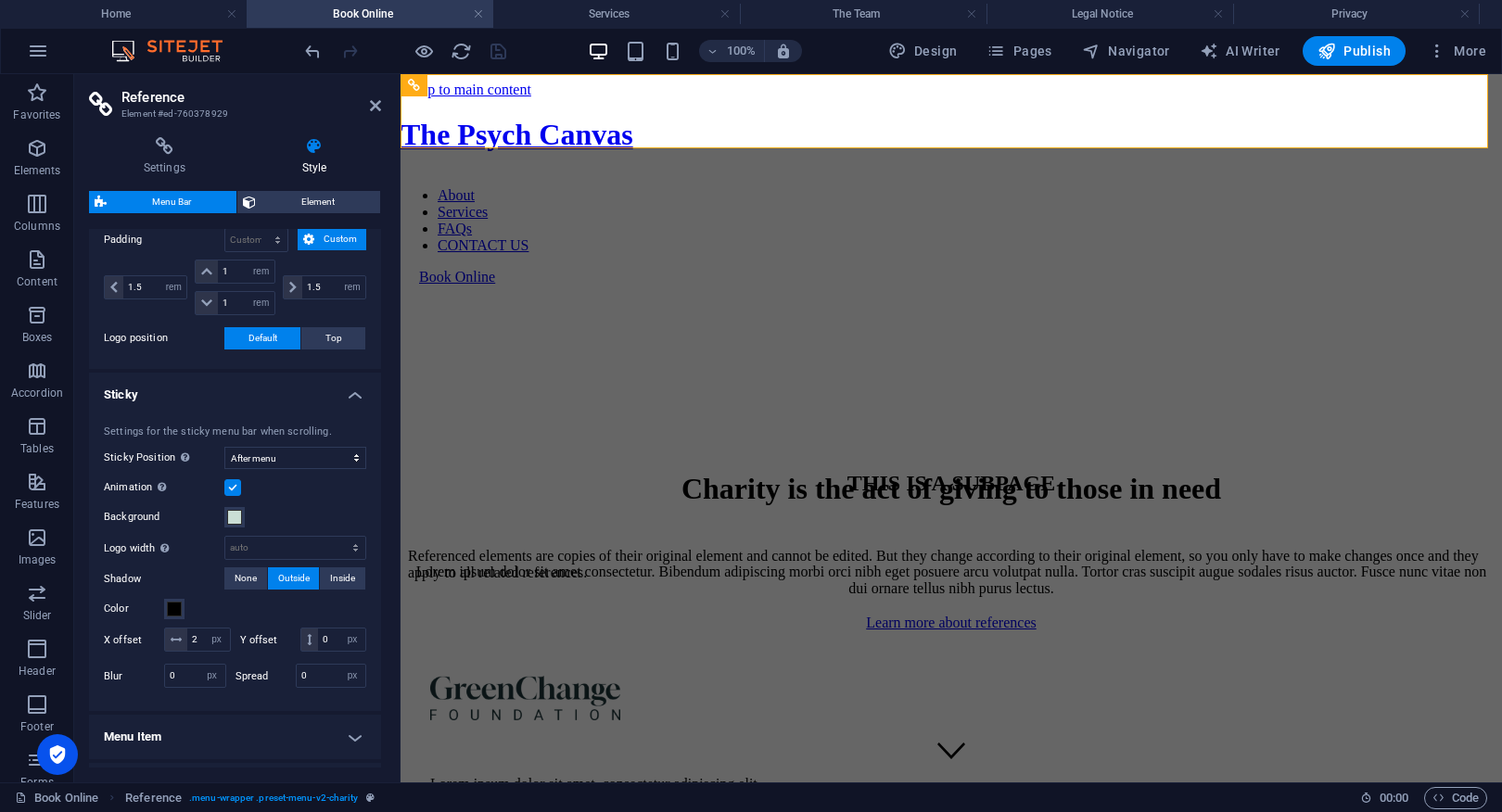 scroll, scrollTop: 707, scrollLeft: 0, axis: vertical 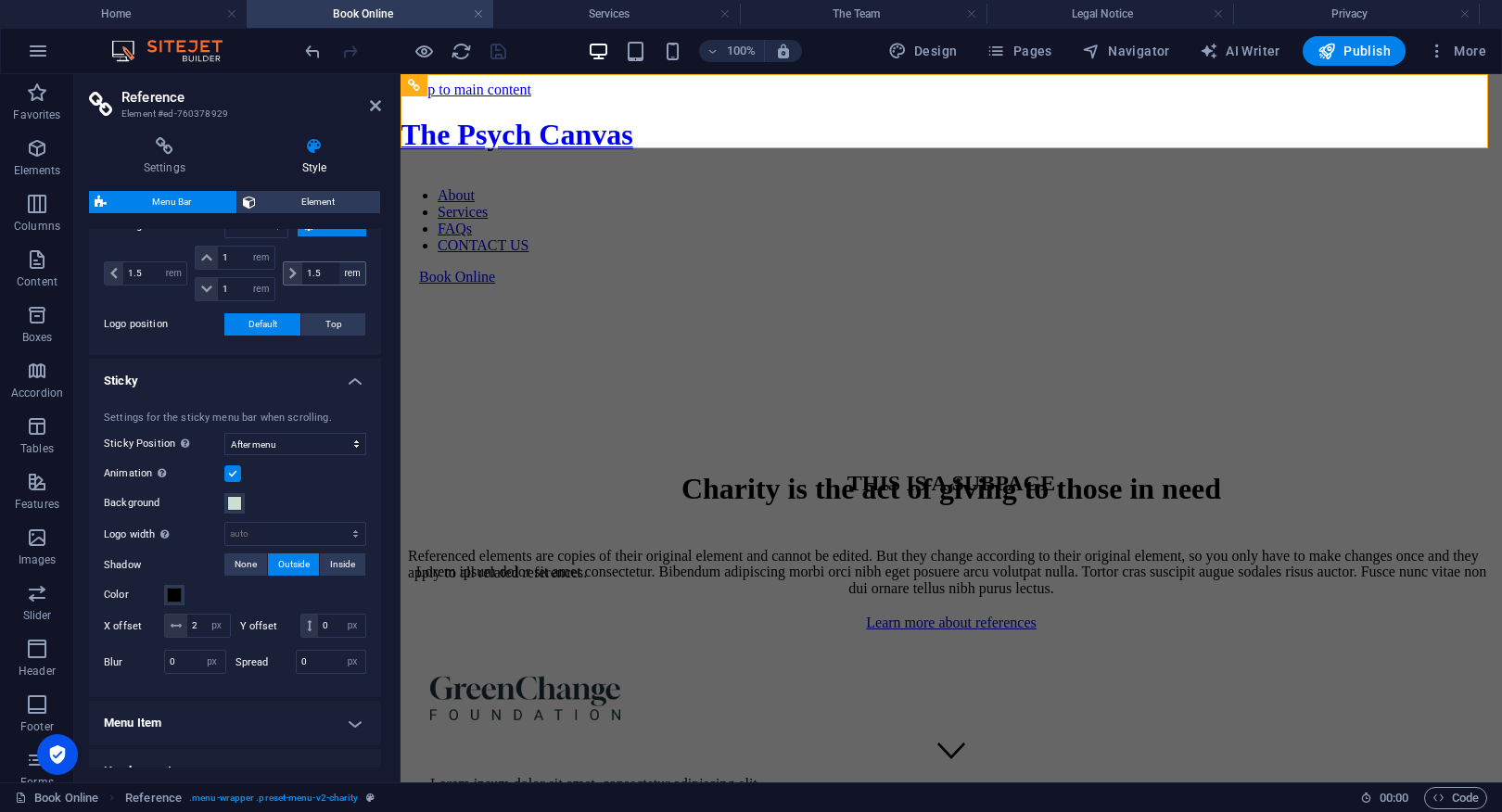 click on "Sticky" at bounding box center (235, 375) 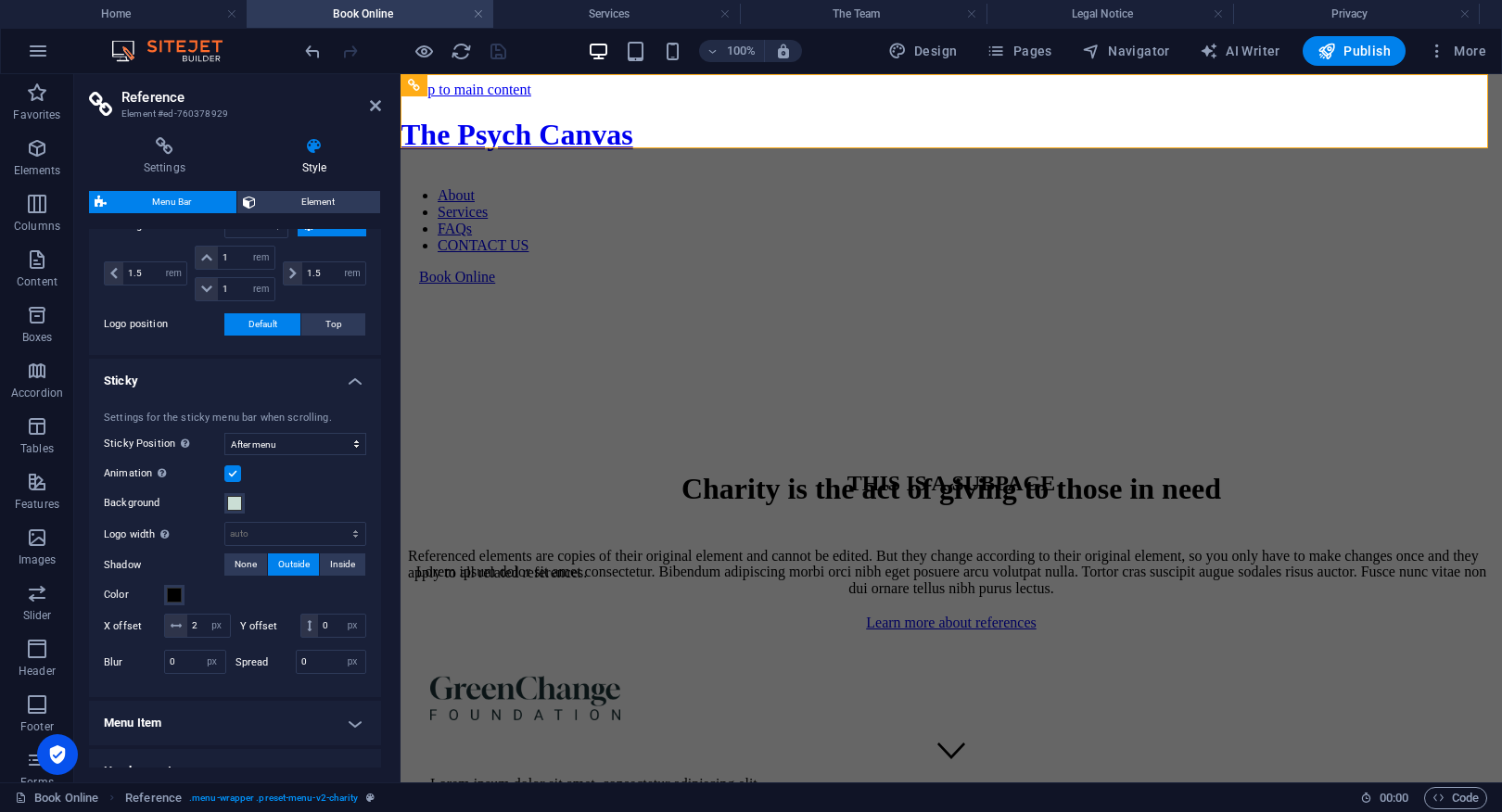 scroll, scrollTop: 610, scrollLeft: 0, axis: vertical 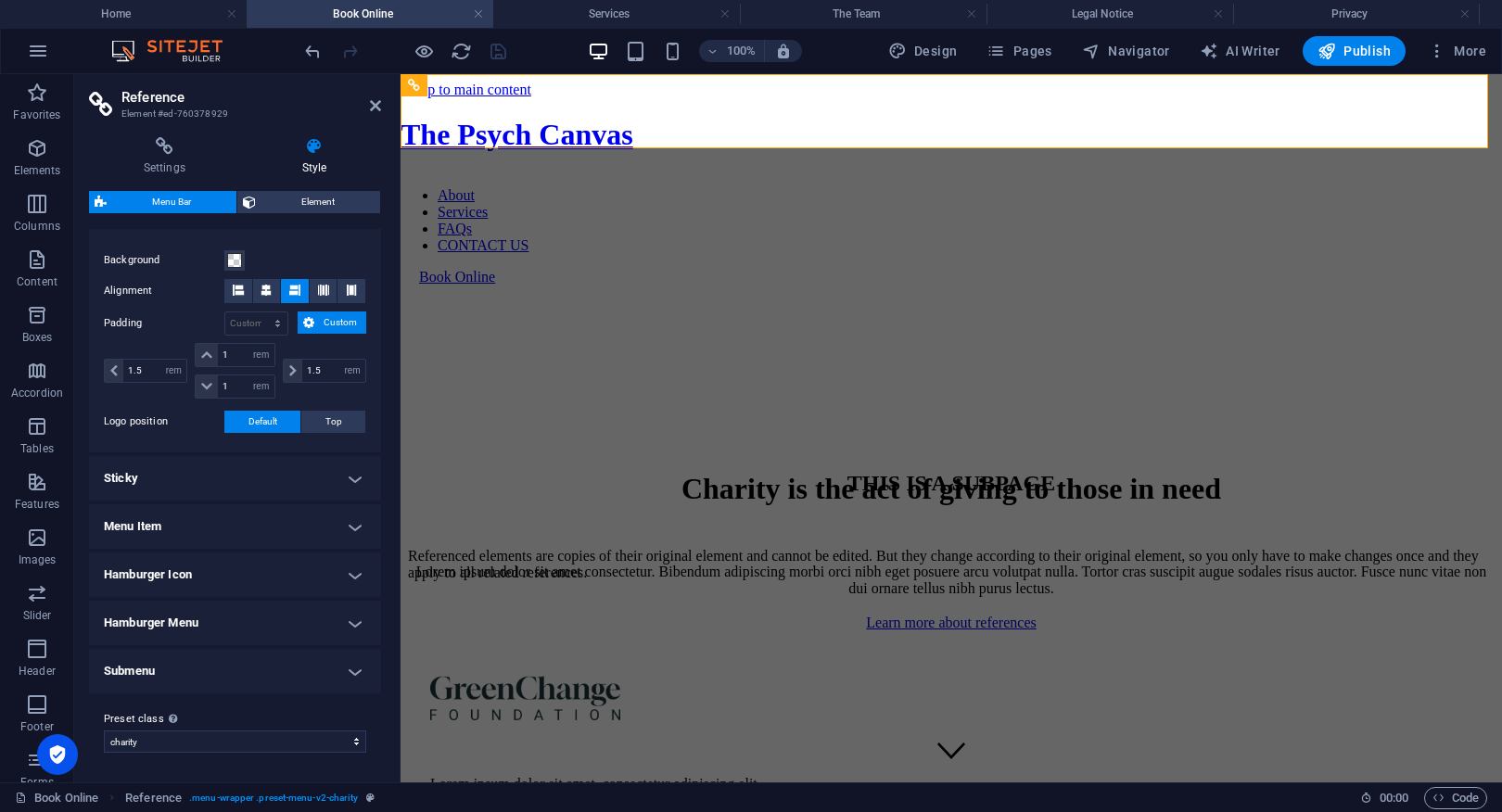 click on "Menu Item" at bounding box center (235, 527) 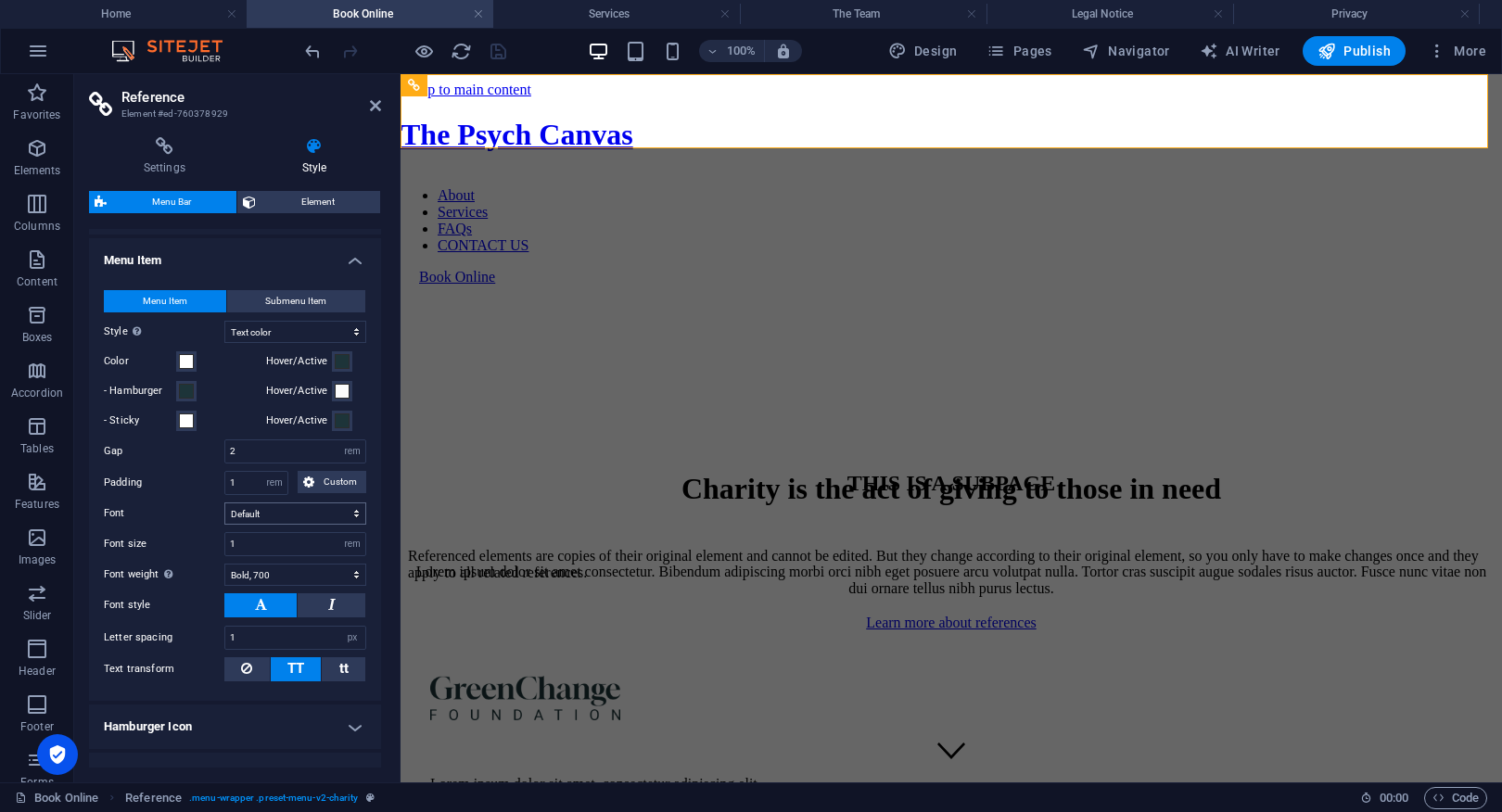 scroll, scrollTop: 888, scrollLeft: 0, axis: vertical 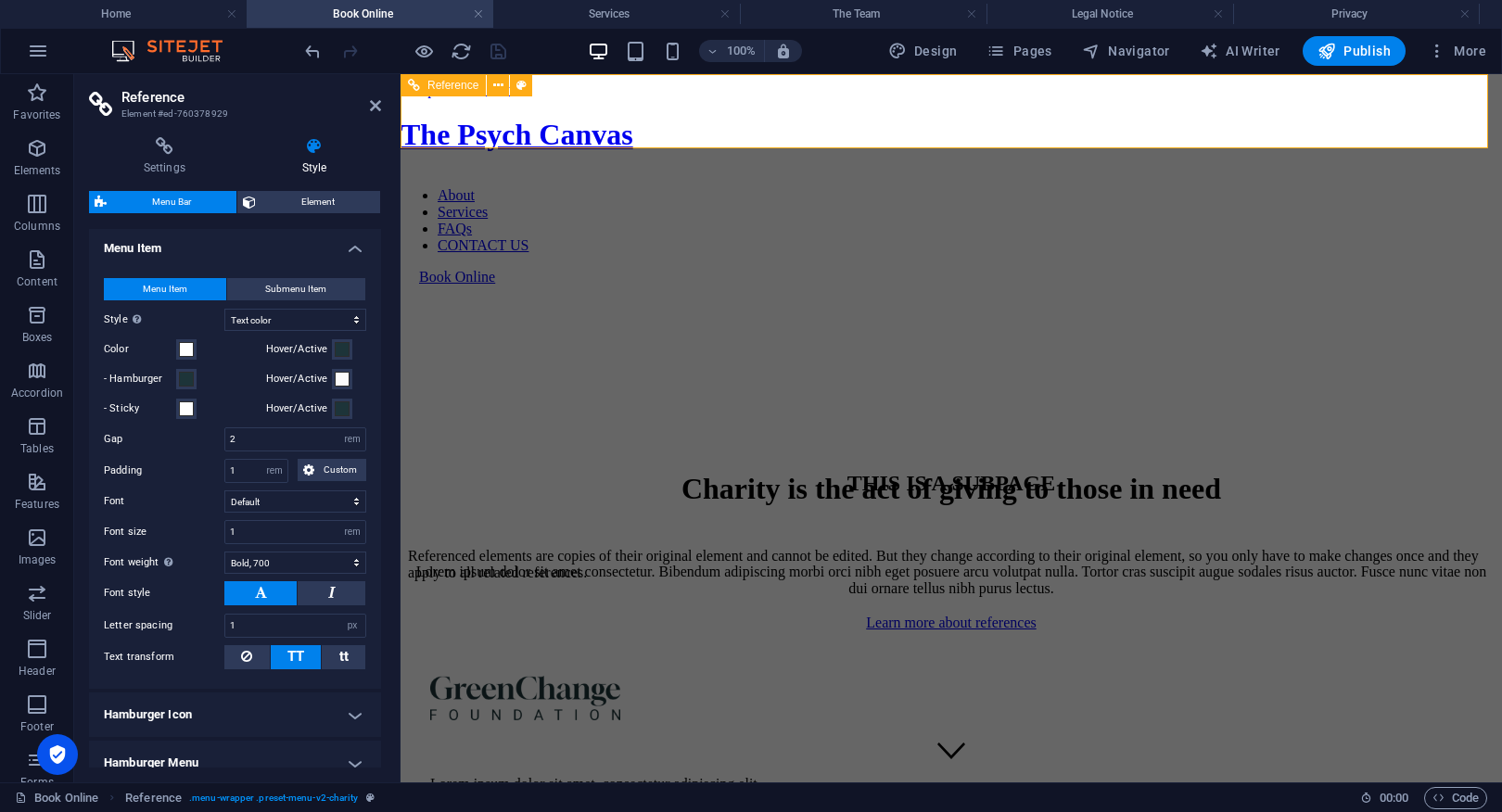 click on "About Services FAQs CONTACT US" at bounding box center (951, 221) 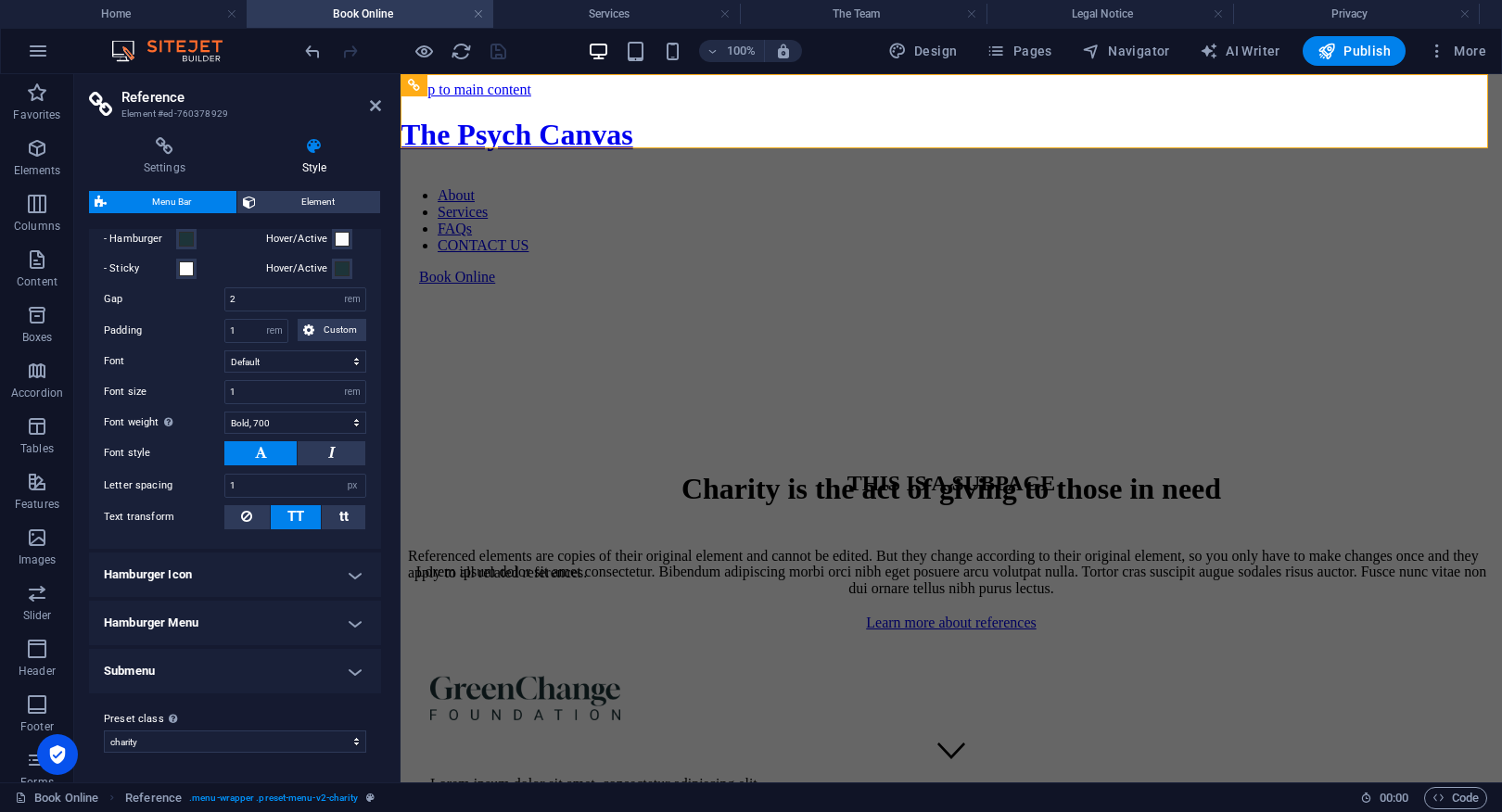 click on "Hamburger Icon" at bounding box center (235, 575) 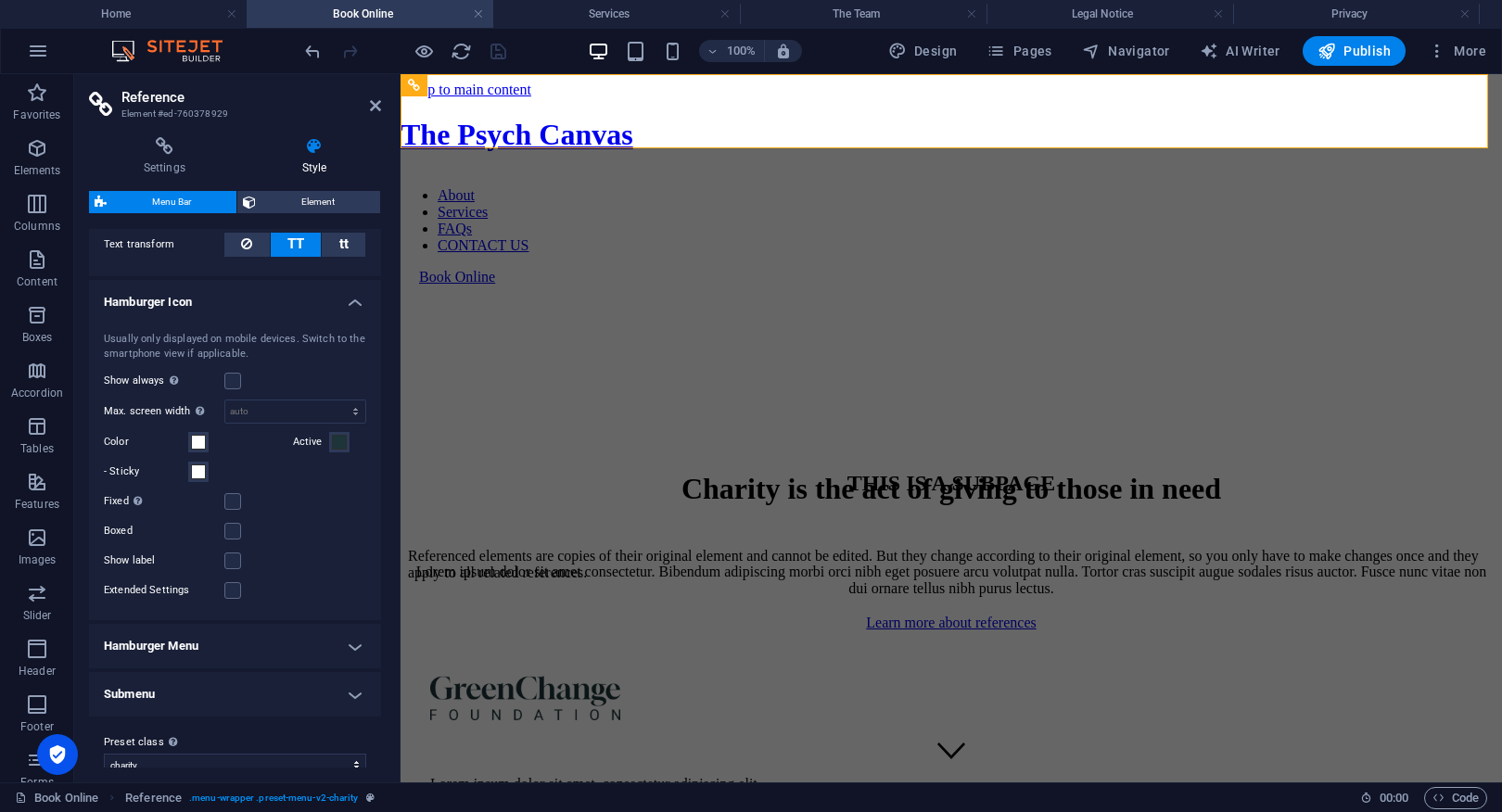 scroll, scrollTop: 1324, scrollLeft: 0, axis: vertical 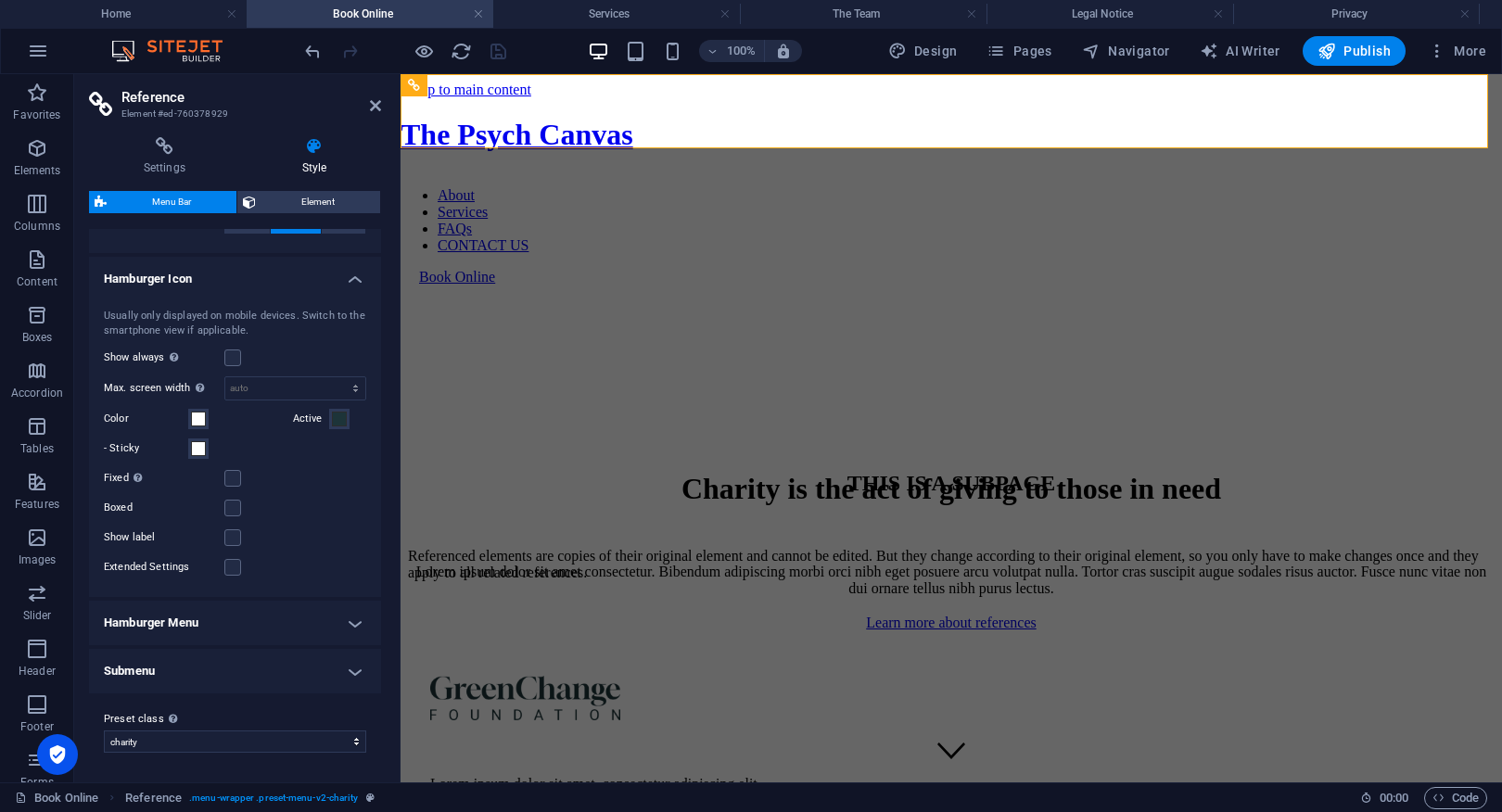click on "Hamburger Menu" at bounding box center (235, 623) 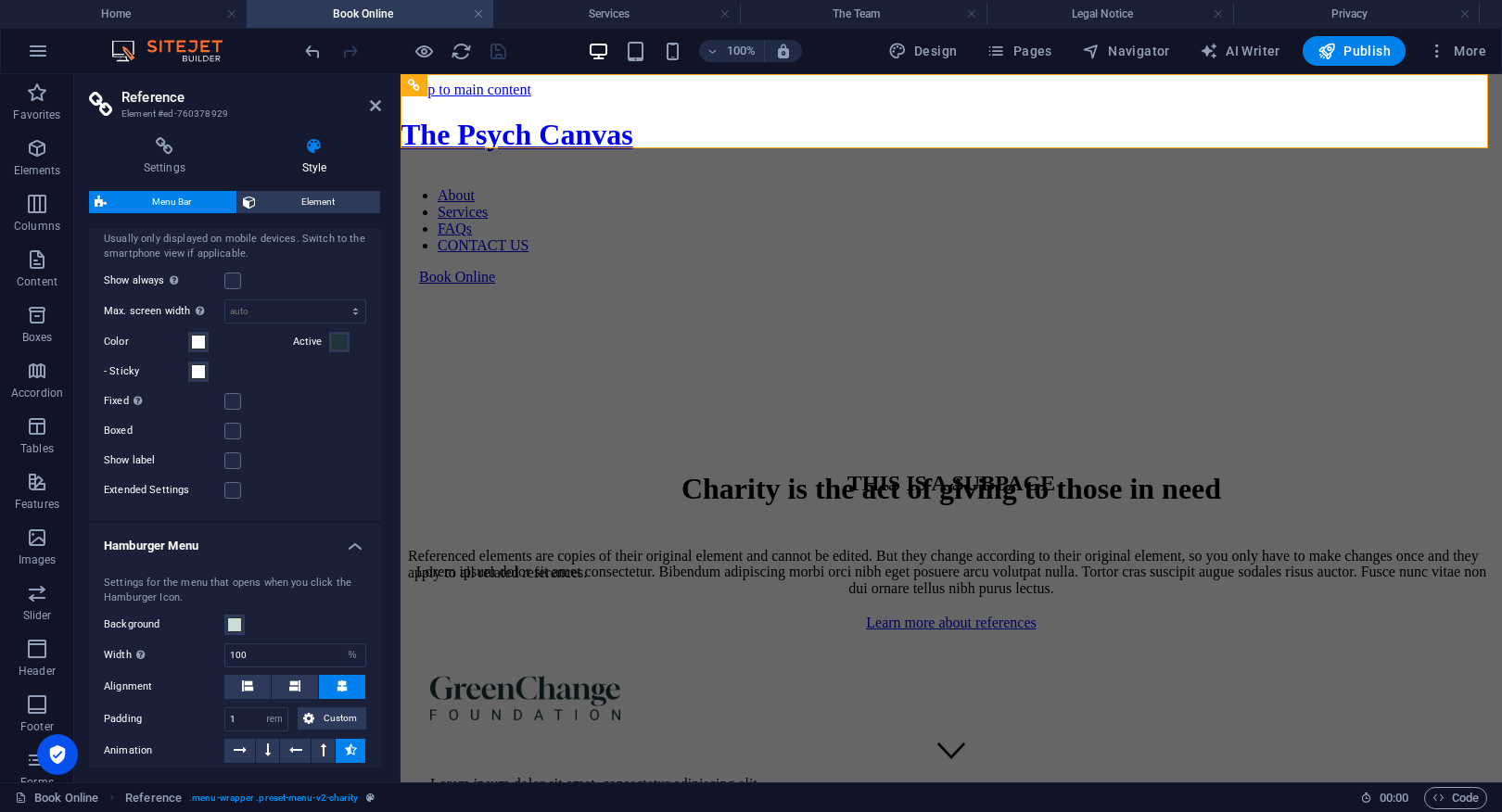 scroll, scrollTop: 1602, scrollLeft: 0, axis: vertical 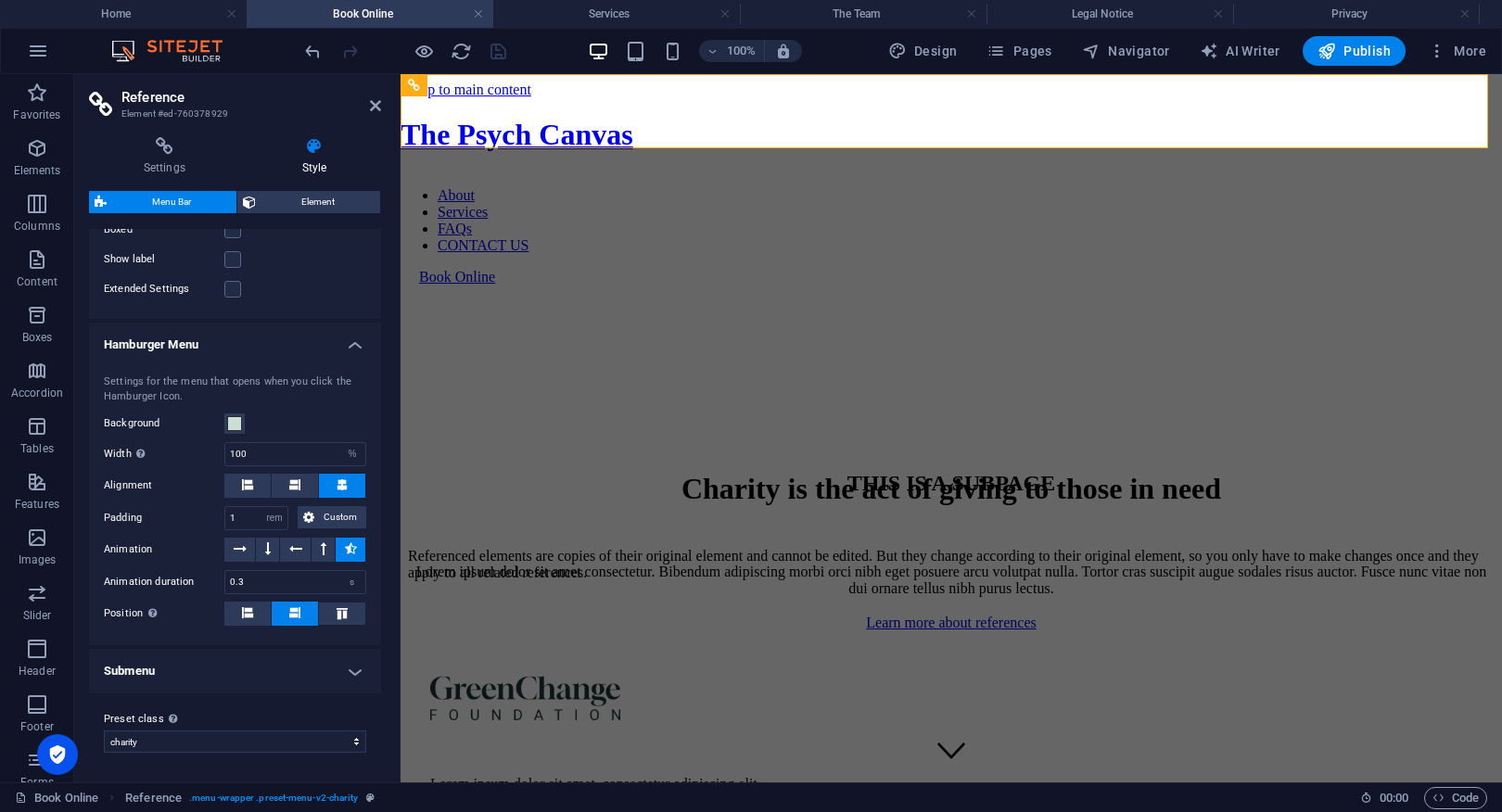 click on "Submenu" at bounding box center [235, 671] 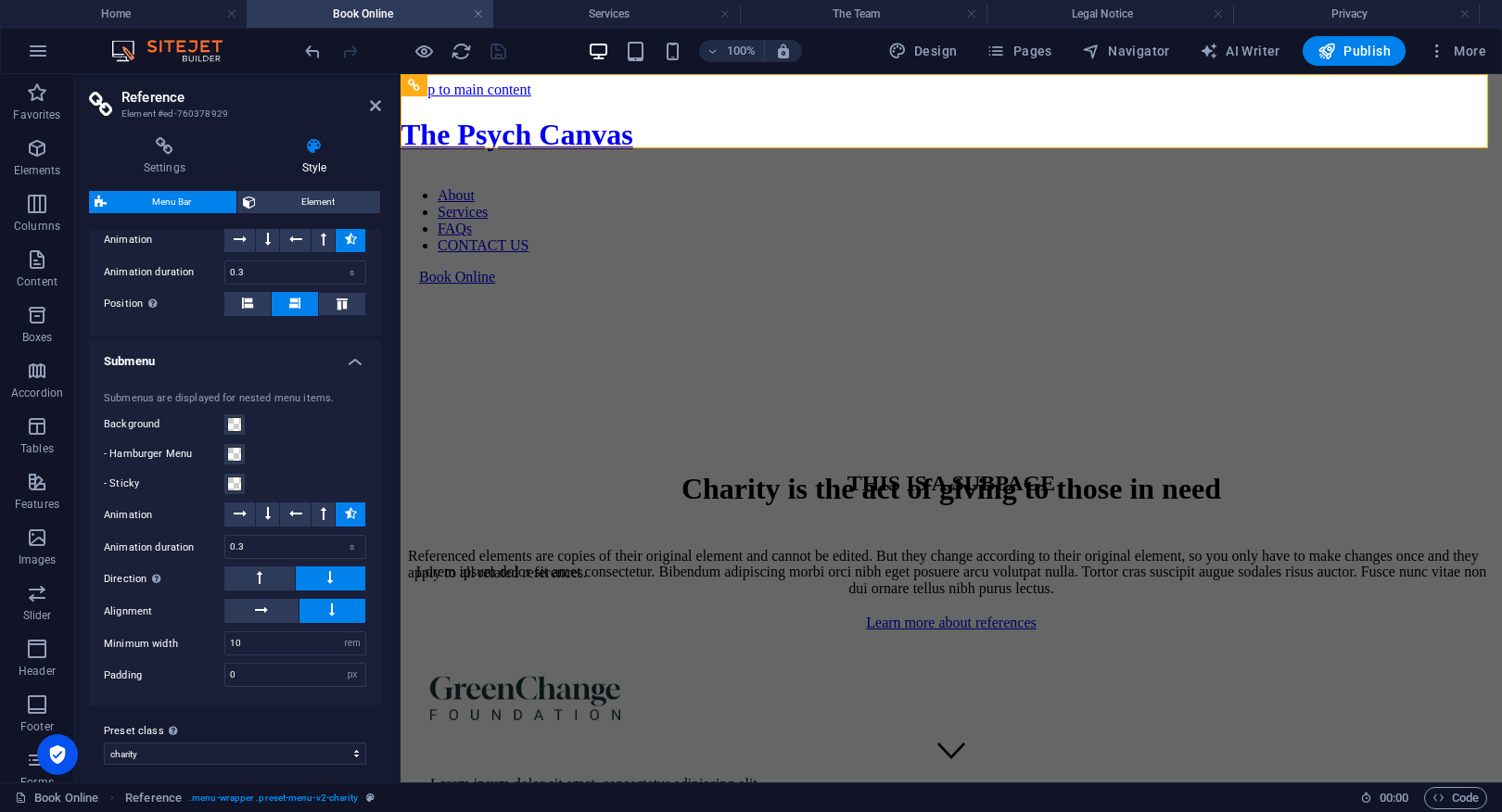 scroll, scrollTop: 1923, scrollLeft: 0, axis: vertical 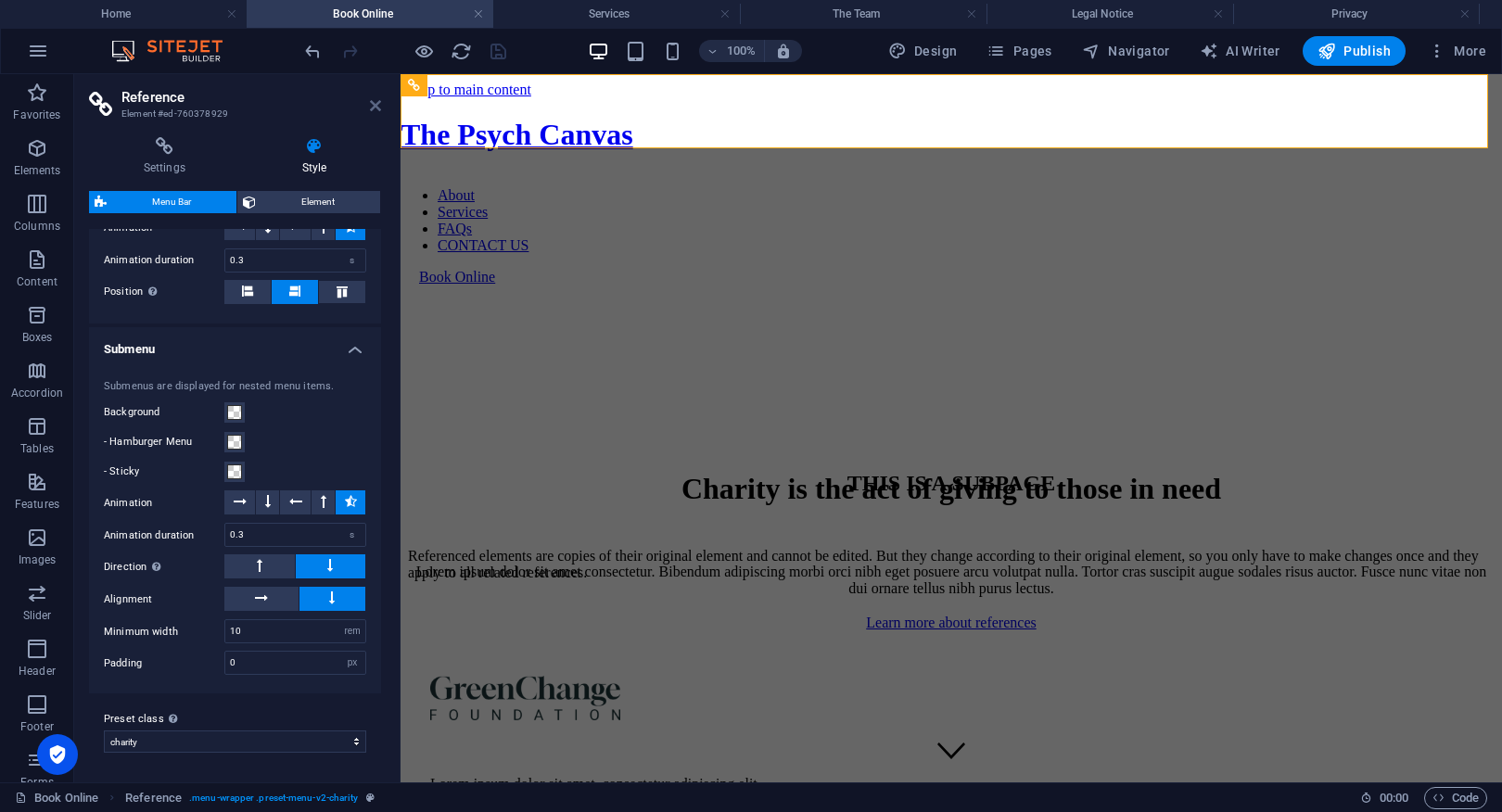 click at bounding box center (376, 106) 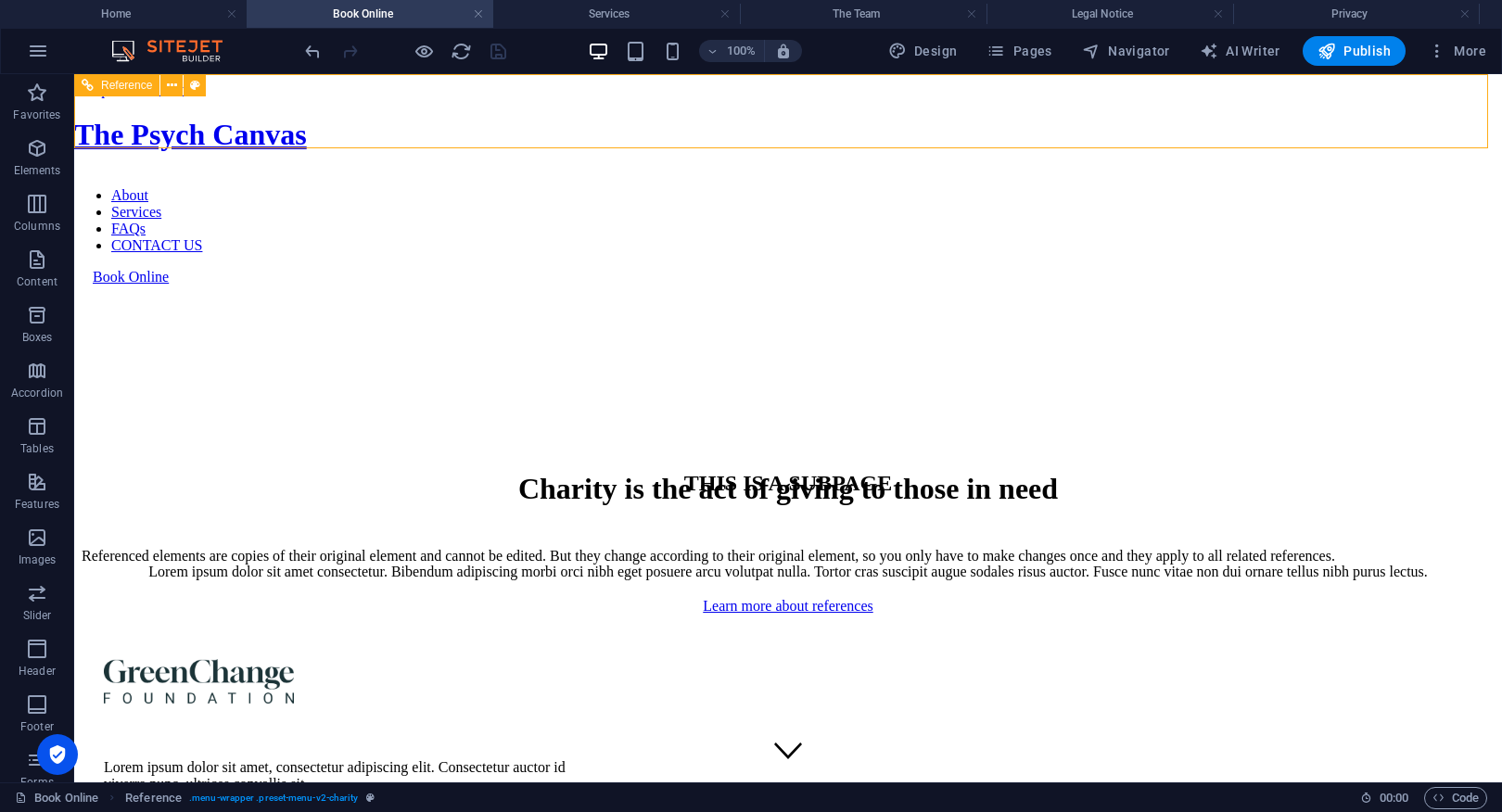click on "About Services FAQs CONTACT US" at bounding box center (788, 221) 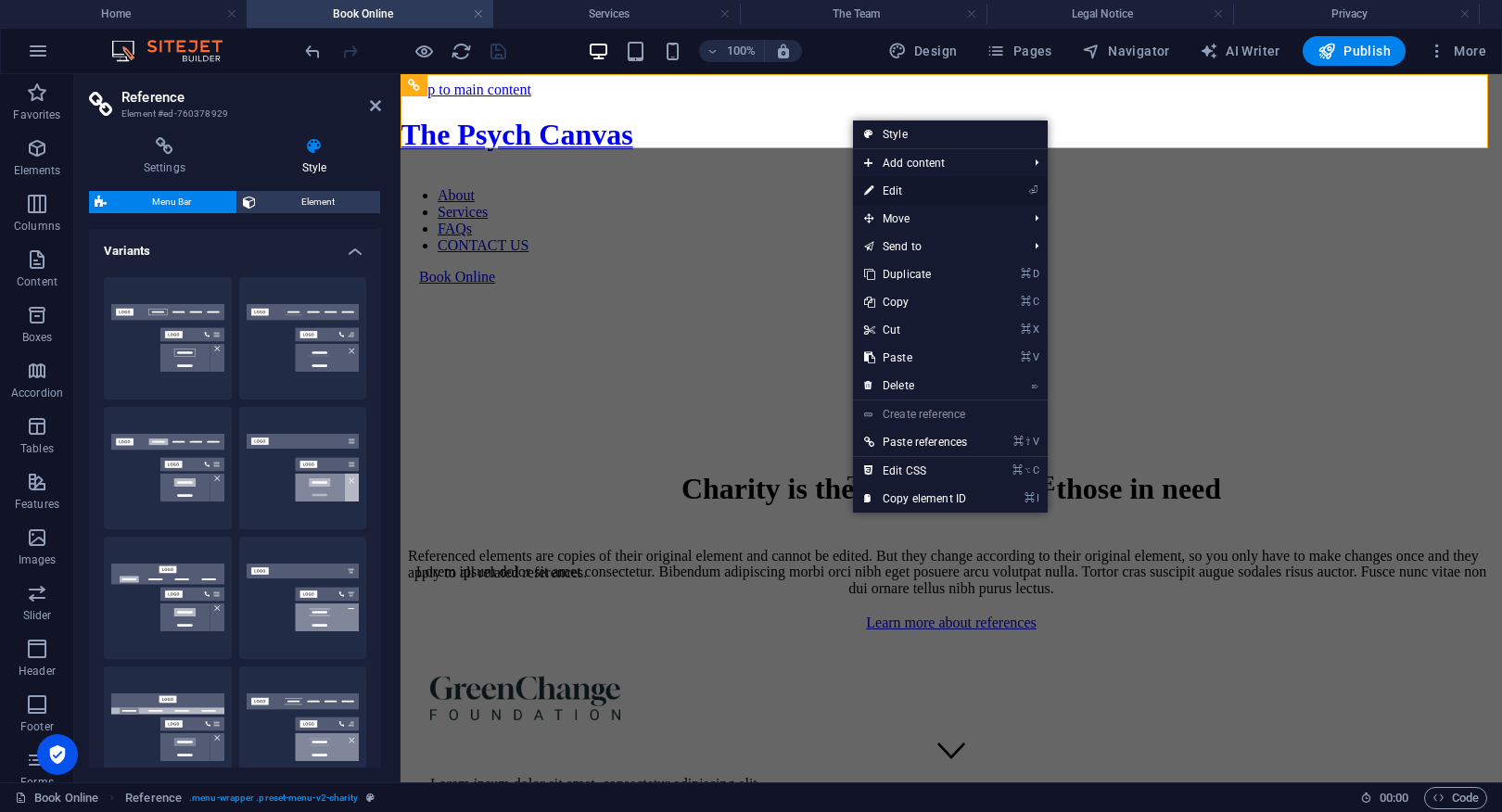 click on "⏎  Edit" at bounding box center [915, 191] 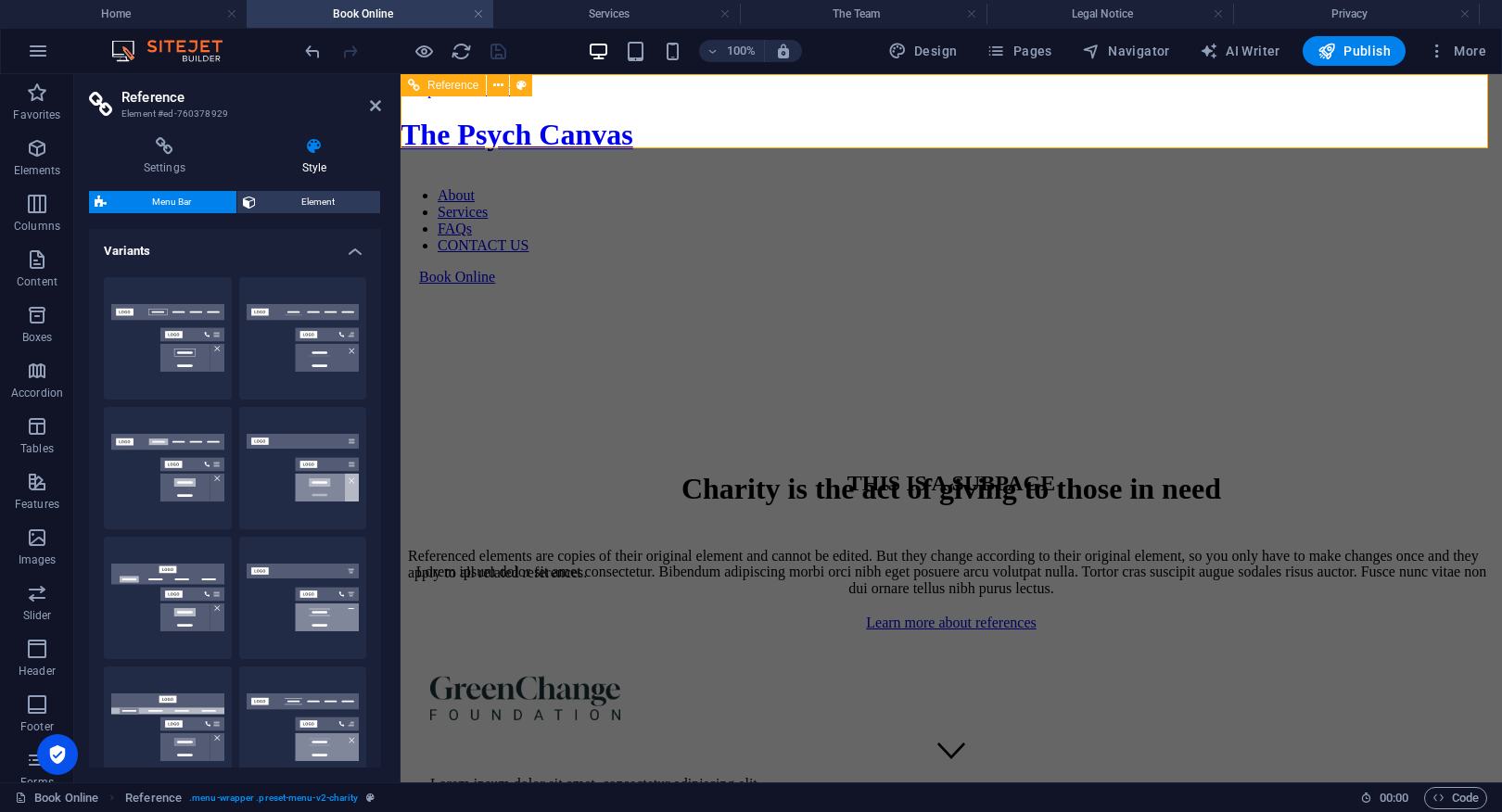 click on "About Services FAQs CONTACT US" at bounding box center [951, 221] 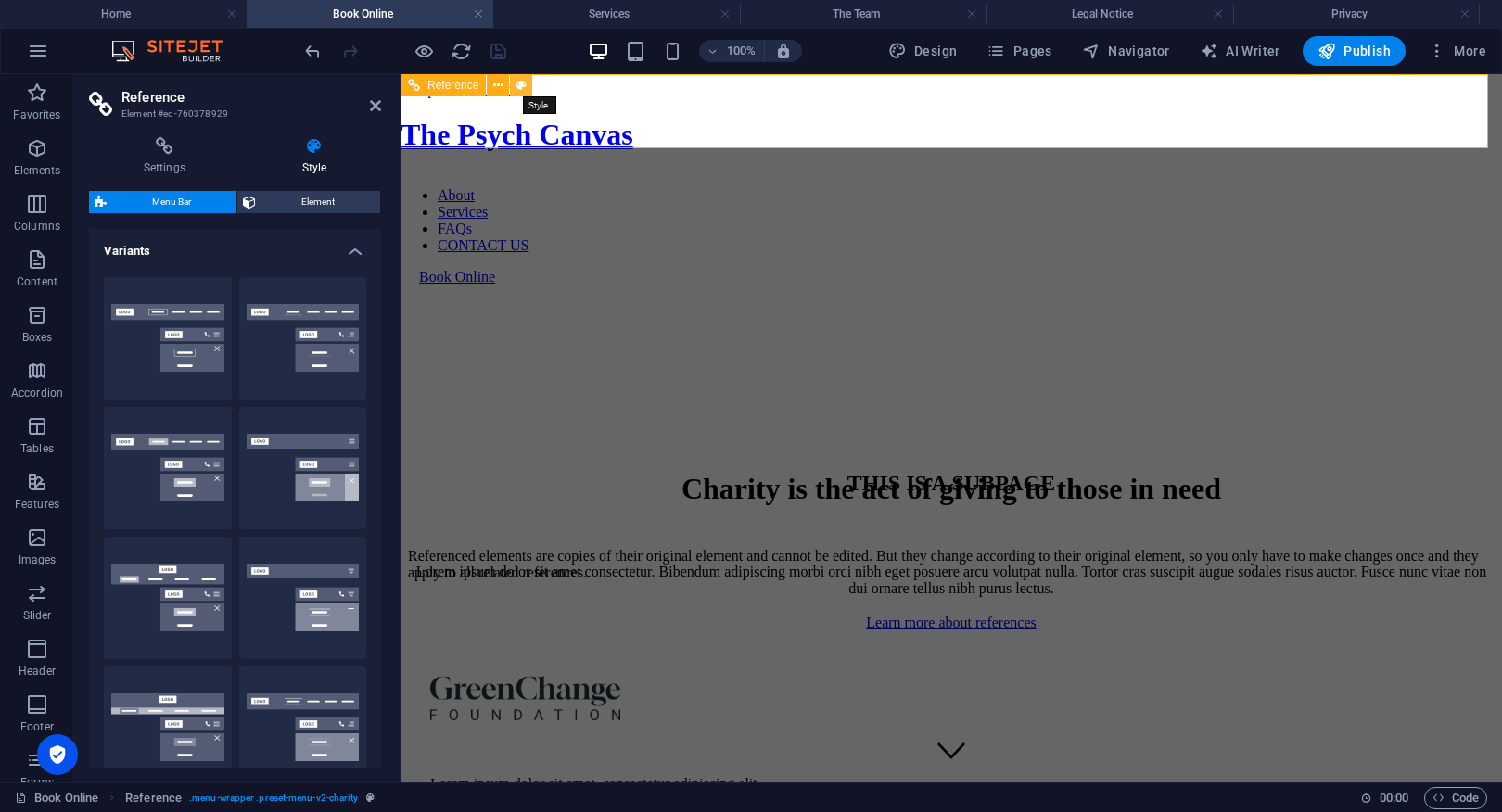 click at bounding box center [521, 85] 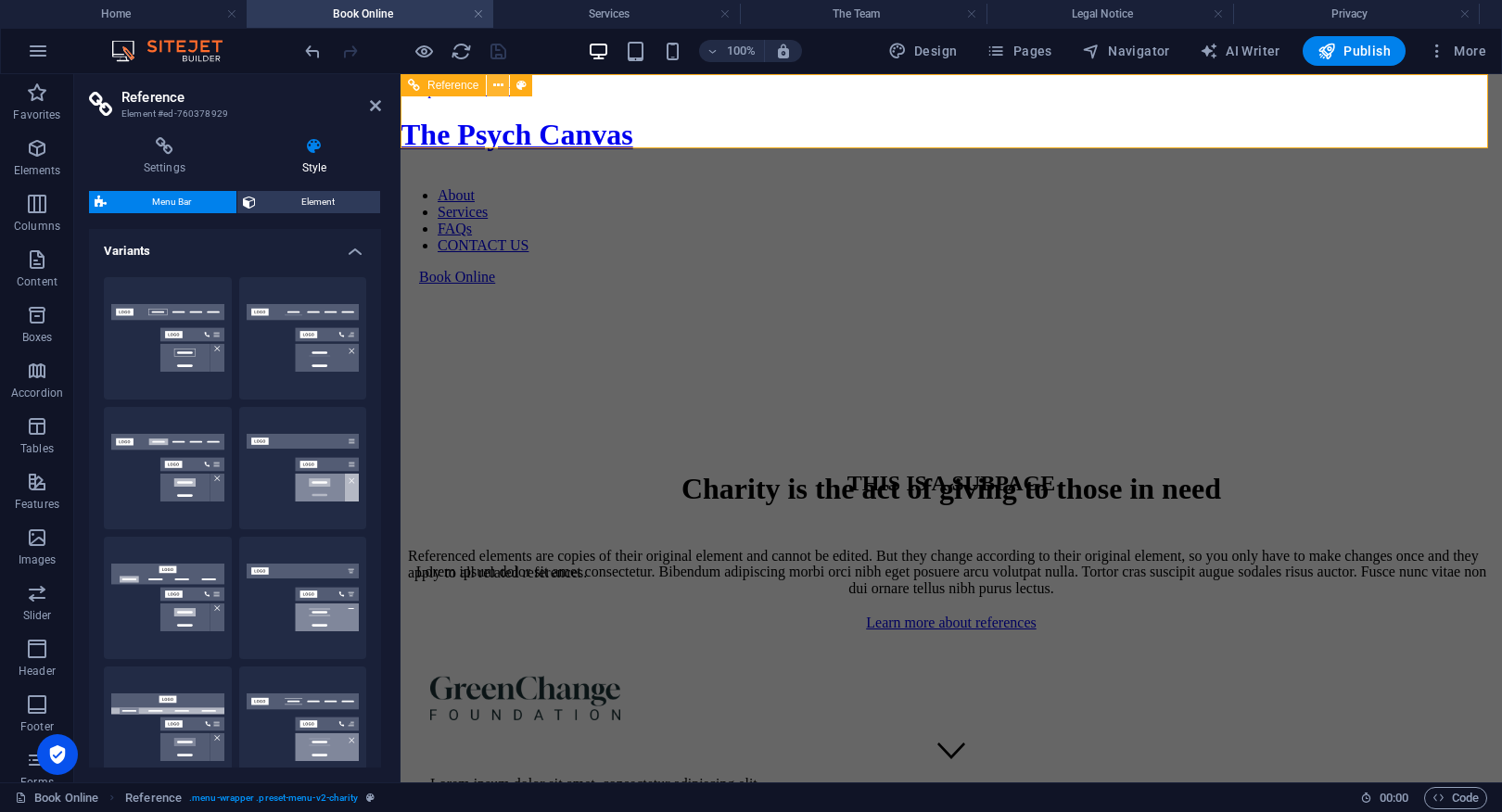click at bounding box center [498, 85] 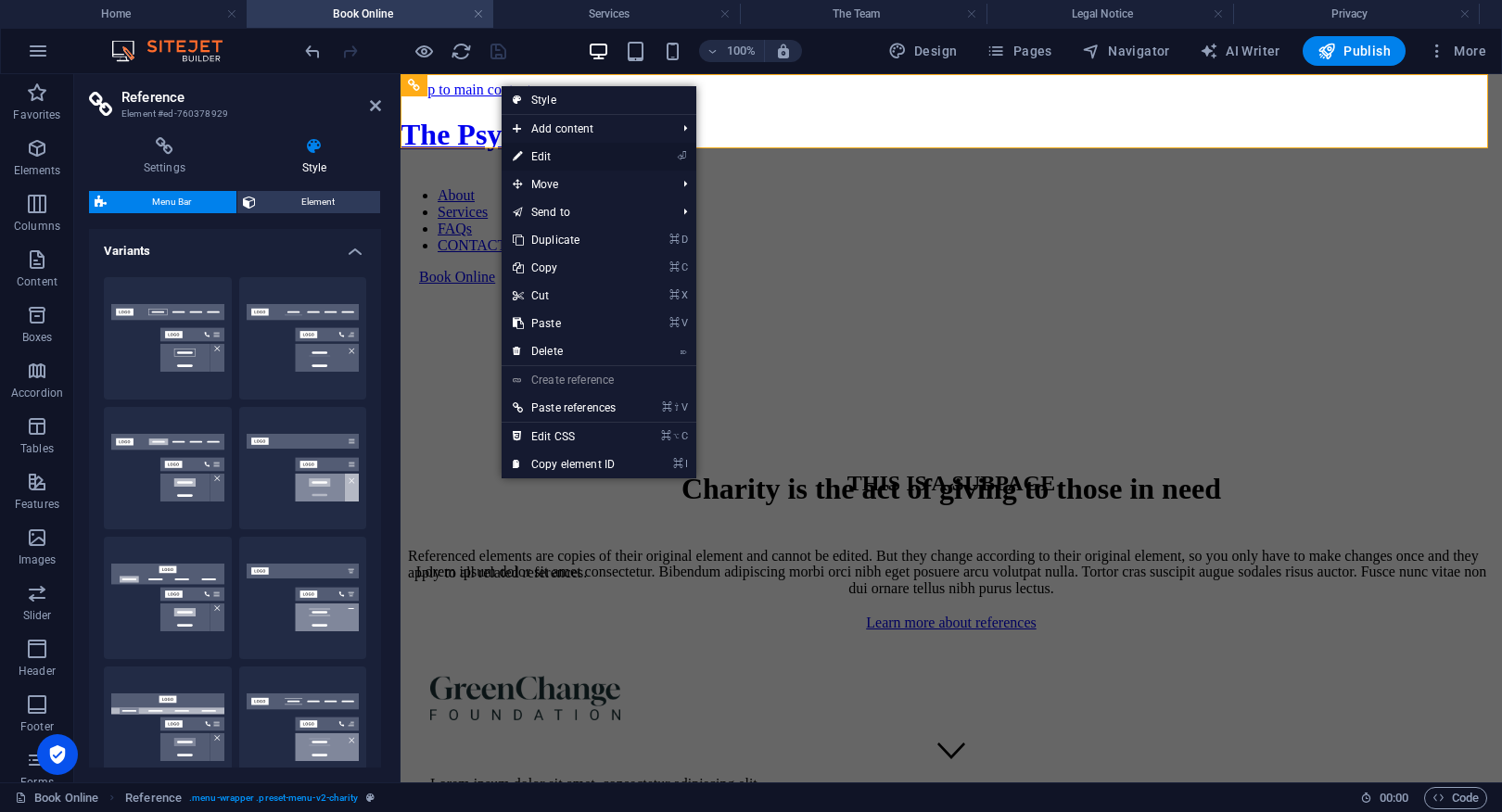 click on "⏎  Edit" at bounding box center [564, 157] 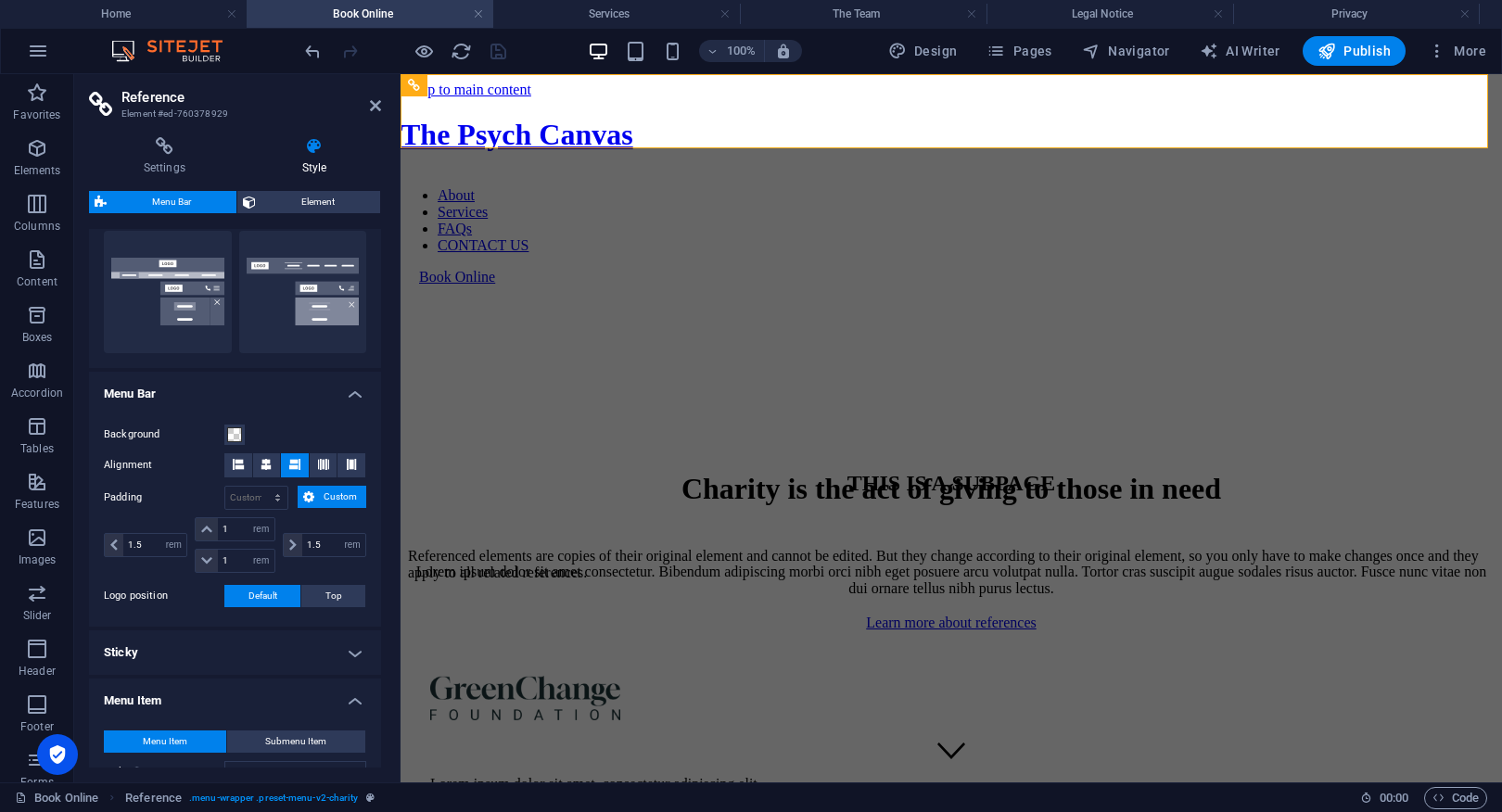 scroll, scrollTop: 721, scrollLeft: 0, axis: vertical 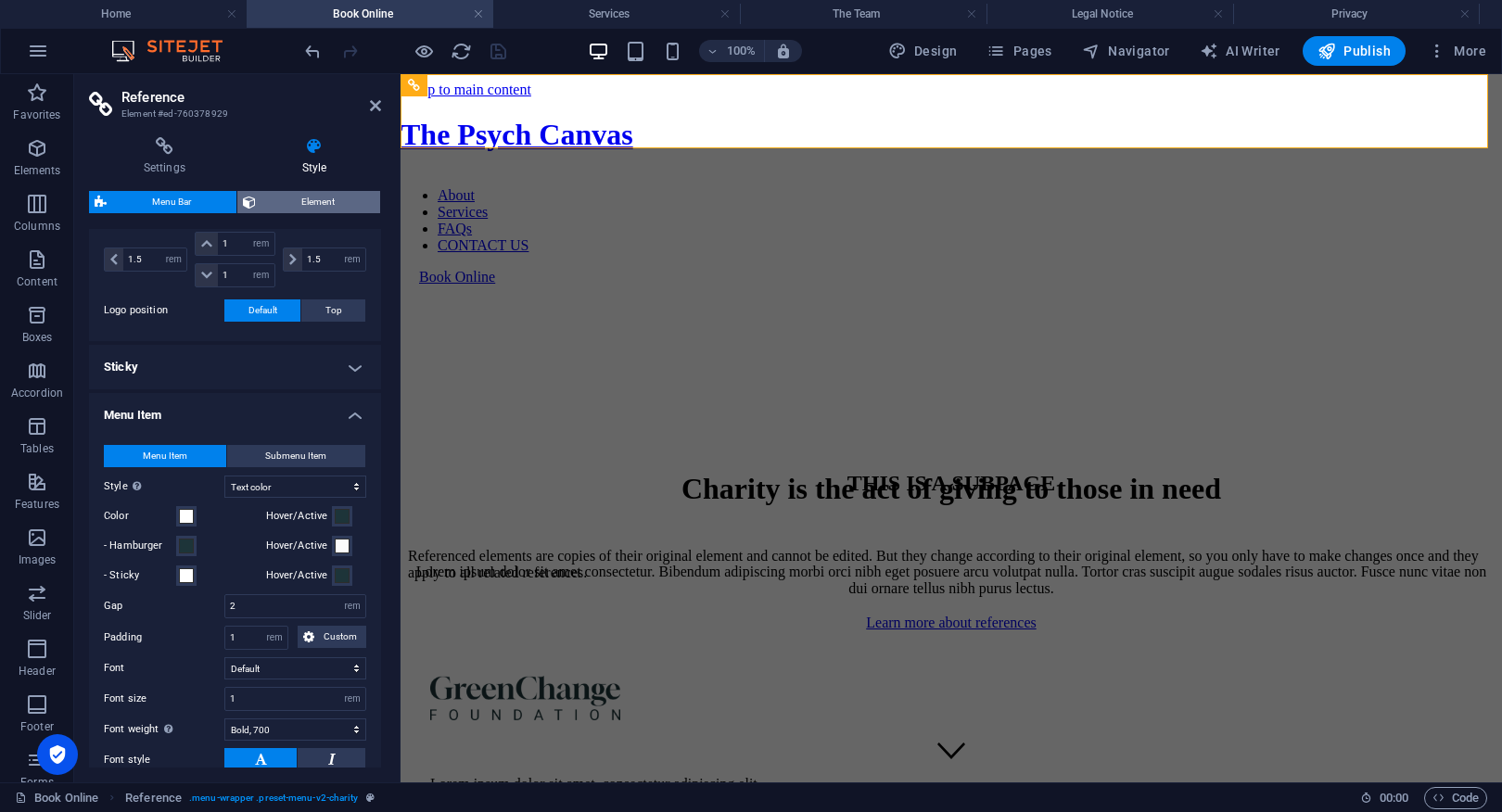 click on "Element" at bounding box center (318, 202) 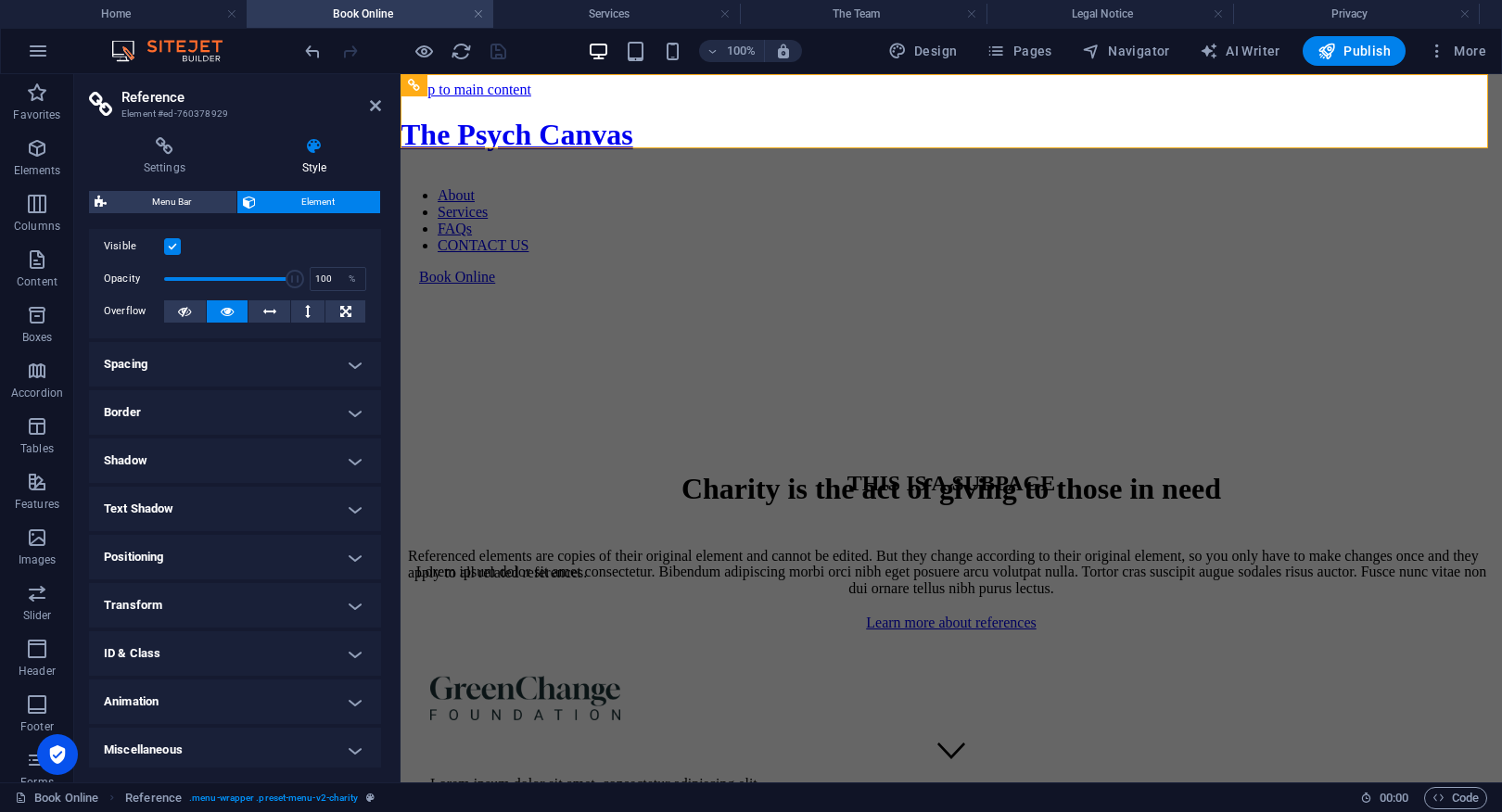 scroll, scrollTop: 50, scrollLeft: 0, axis: vertical 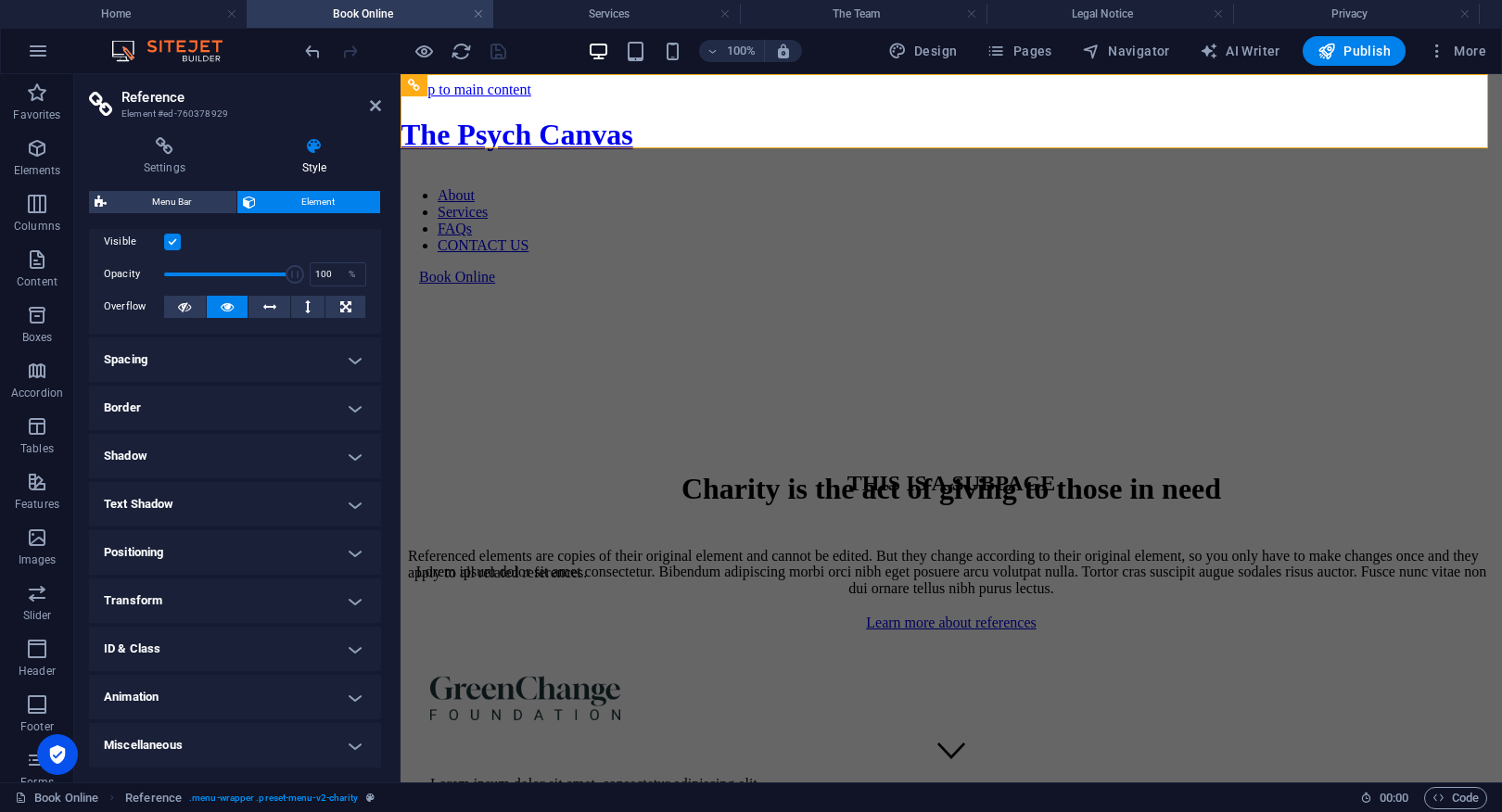 click on "Text Shadow" at bounding box center (235, 504) 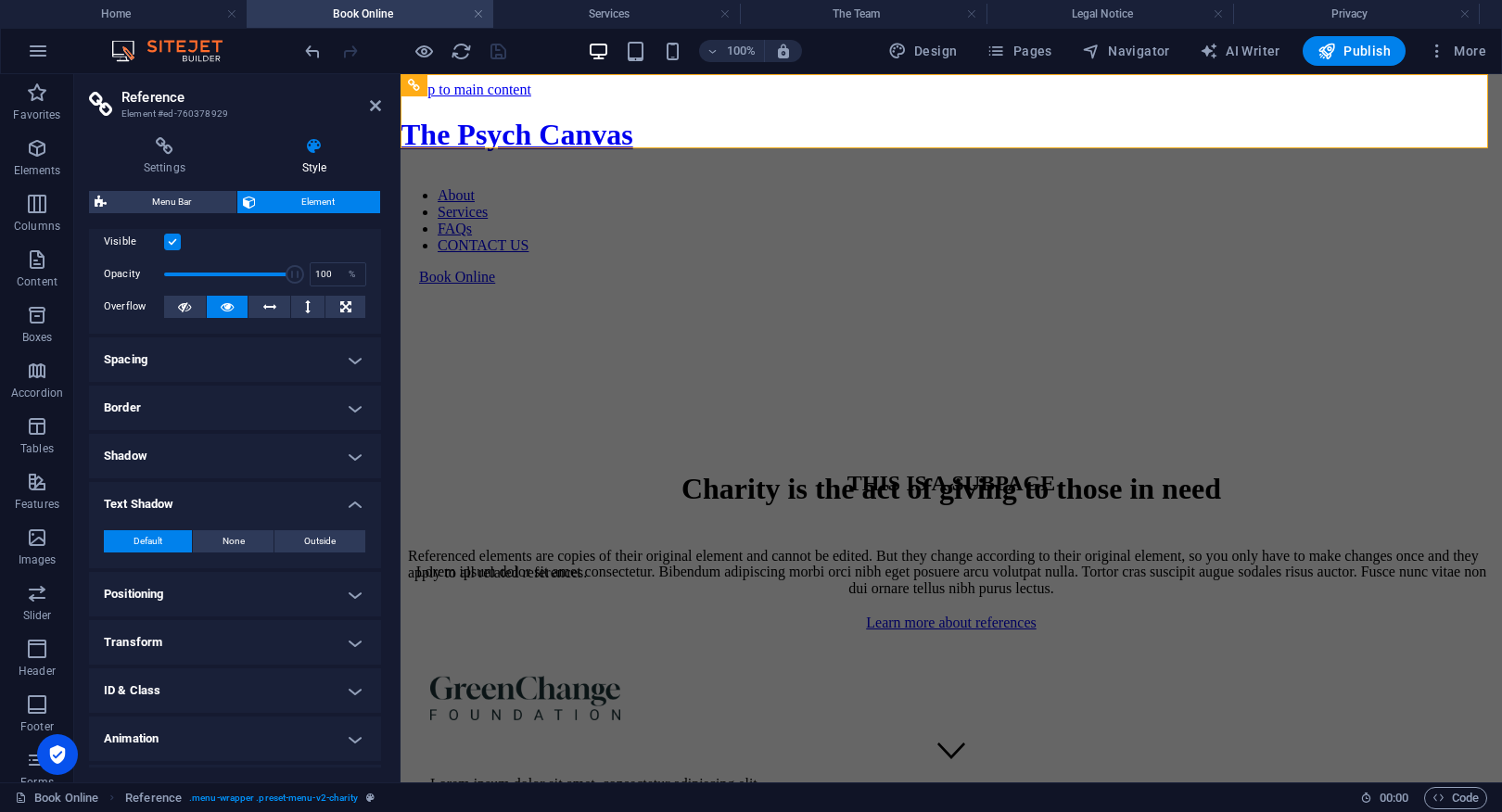 click on "Text Shadow" at bounding box center [235, 499] 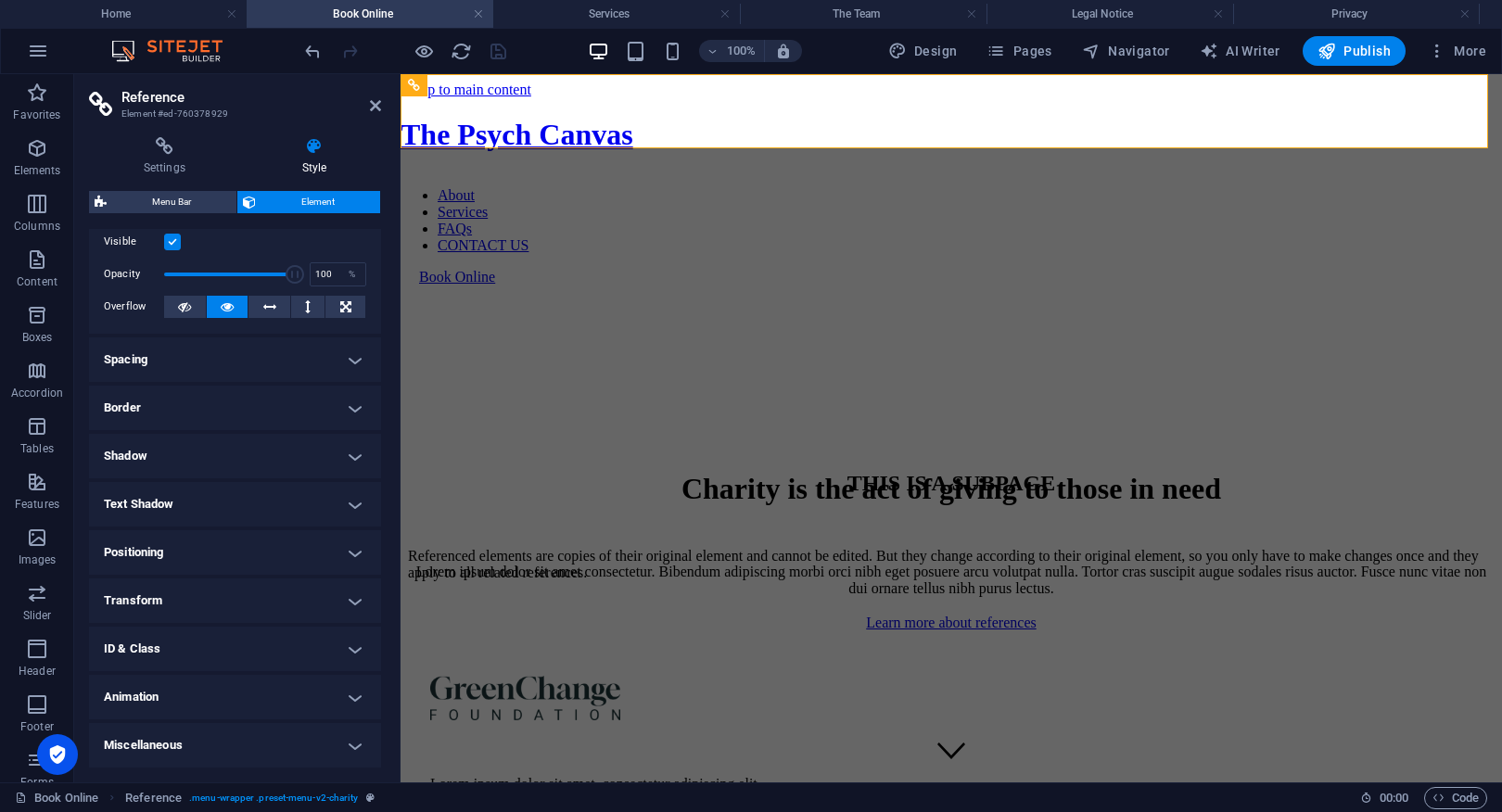 click on "Shadow" at bounding box center (235, 456) 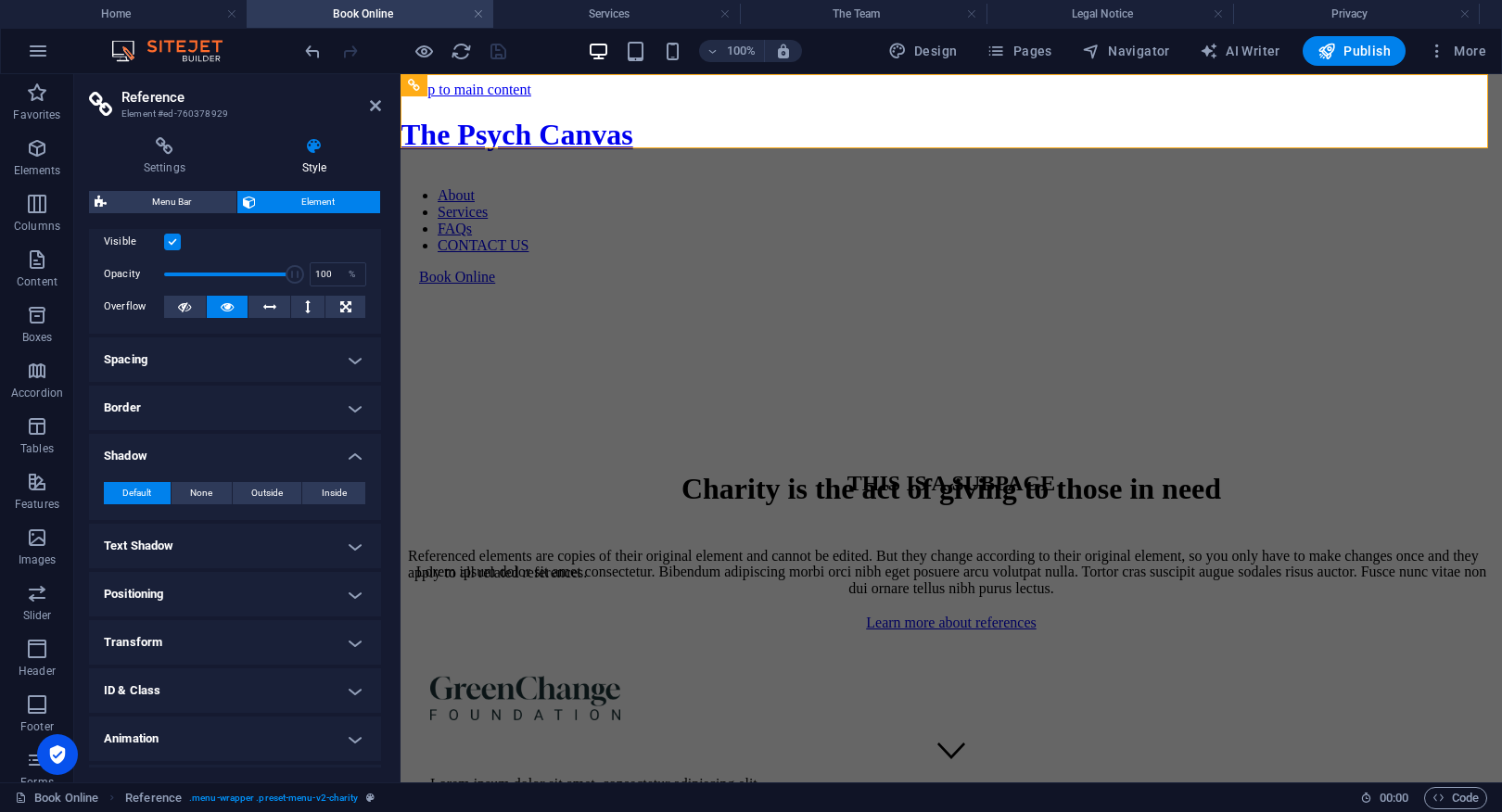 click on "Shadow" at bounding box center [235, 450] 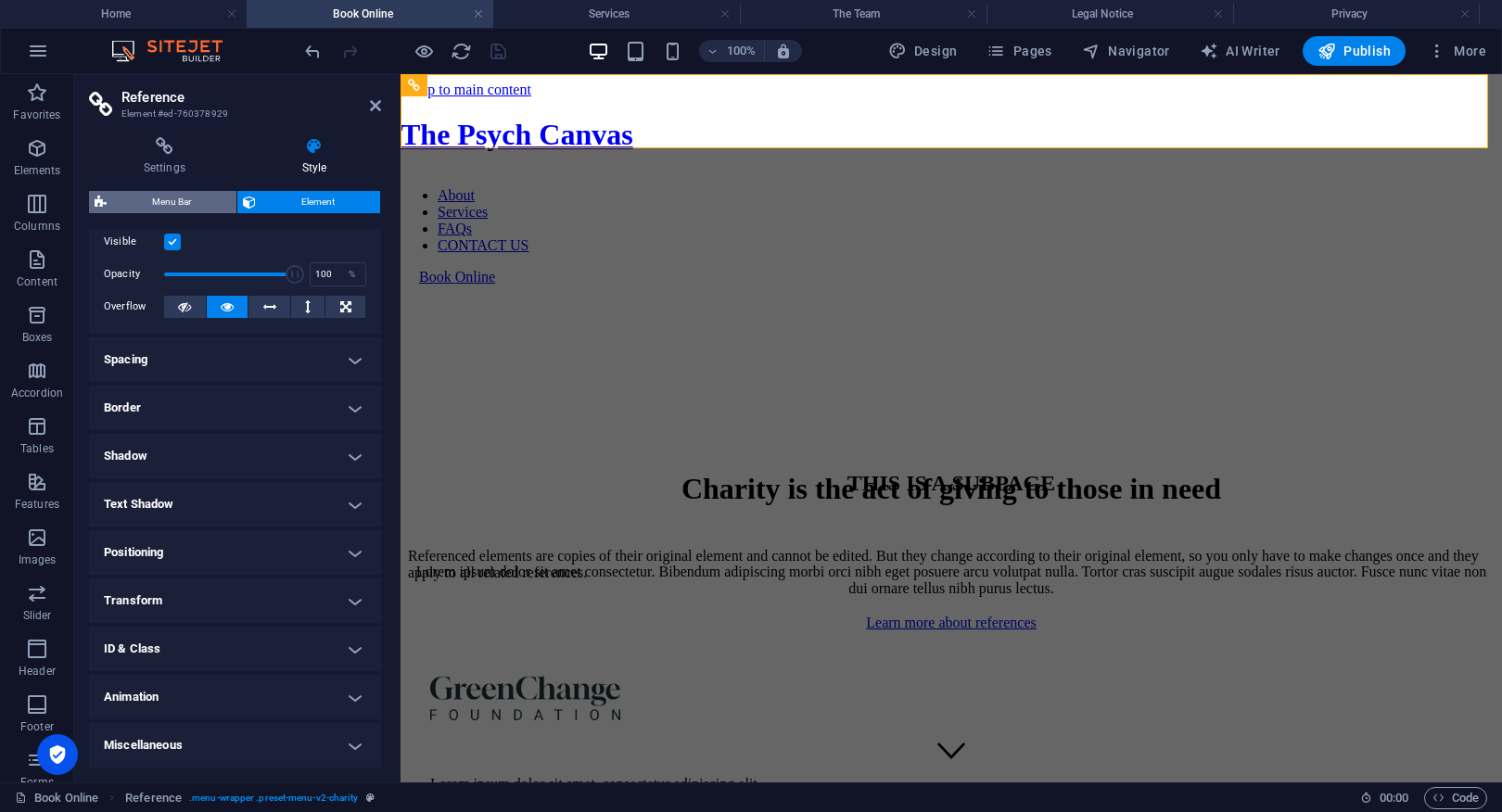click on "Menu Bar" at bounding box center [172, 202] 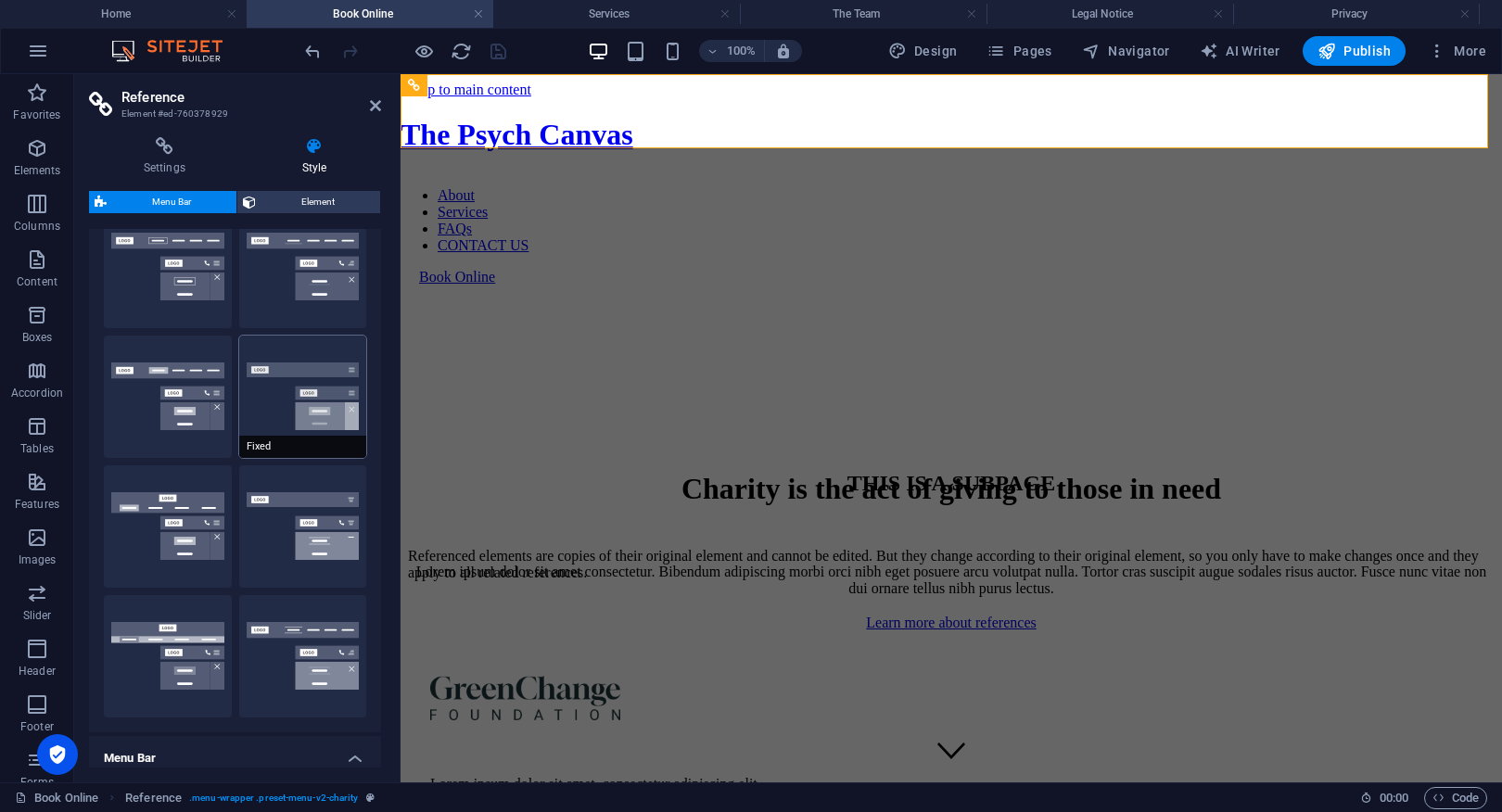scroll, scrollTop: 0, scrollLeft: 0, axis: both 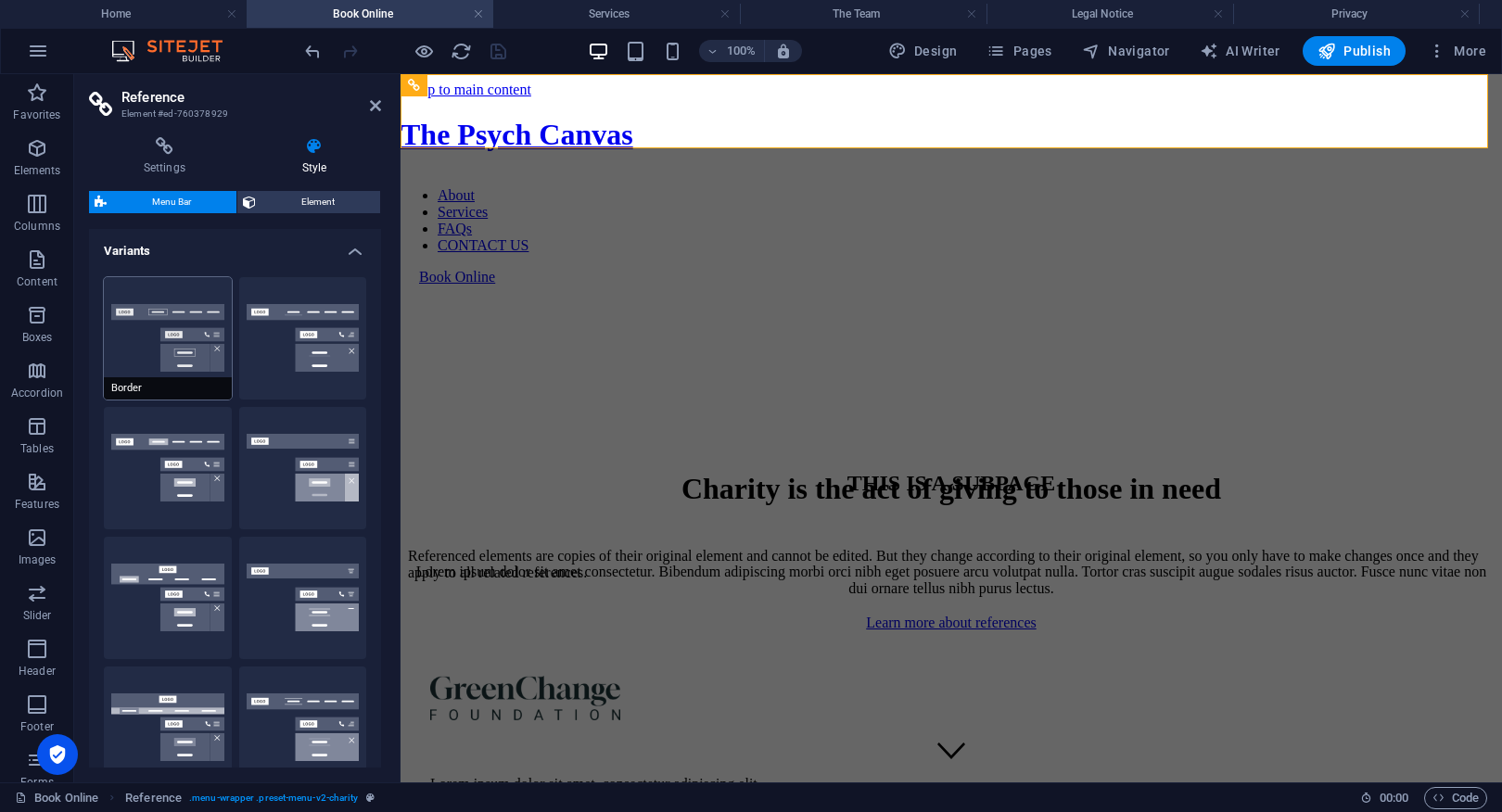 click on "Border" at bounding box center [168, 338] 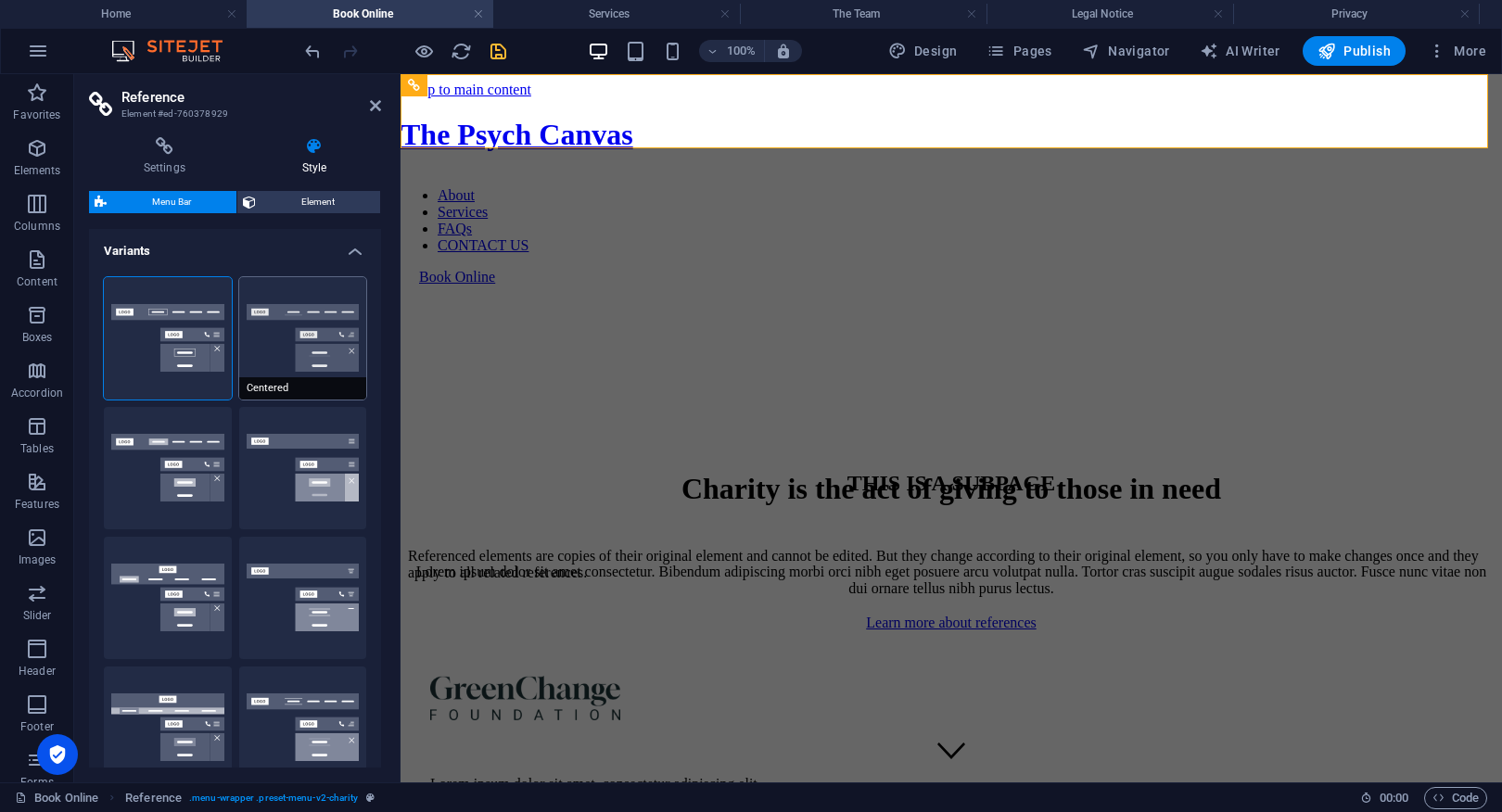 click on "Centered" at bounding box center (303, 338) 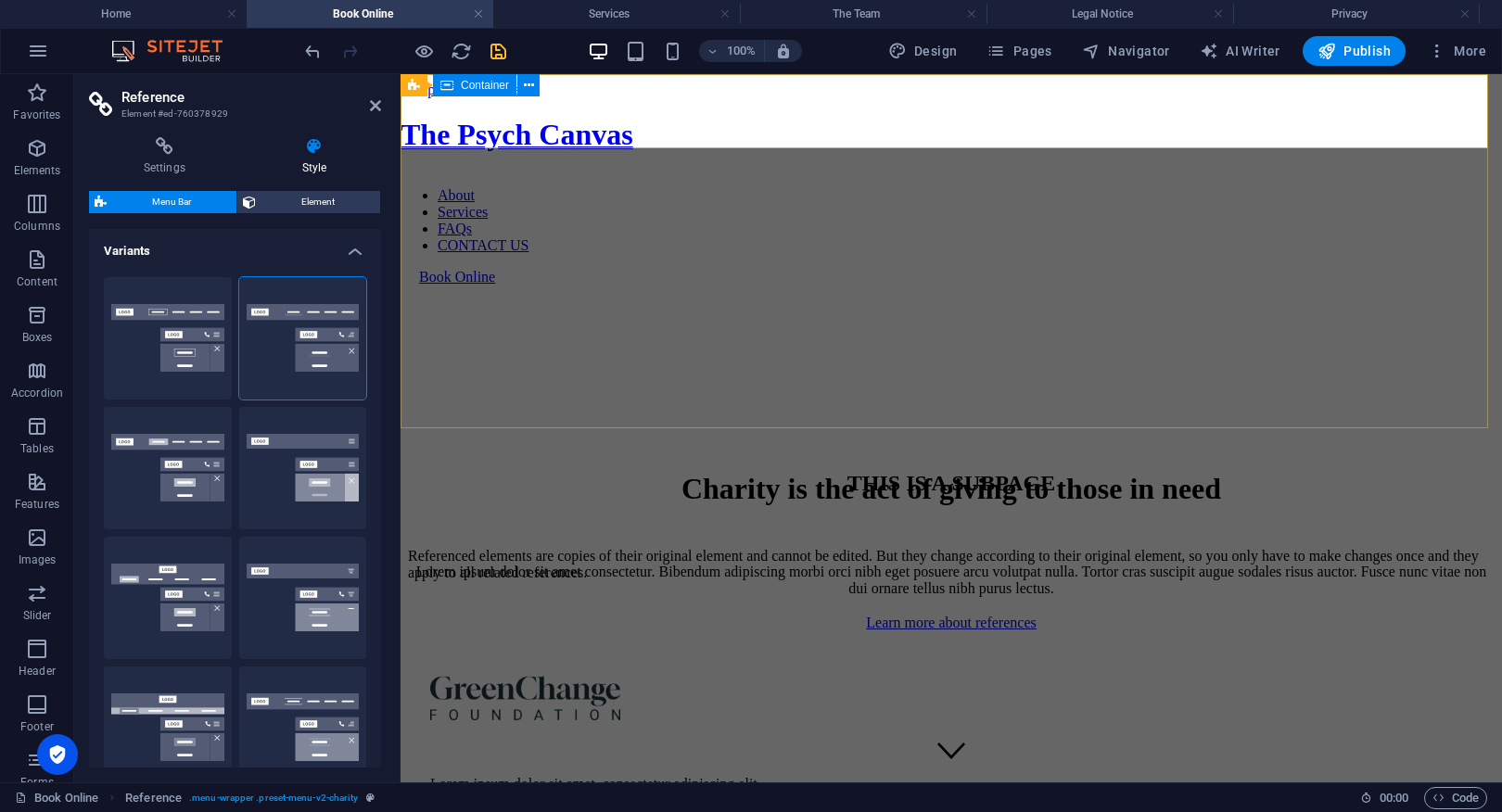select on "hover_border" 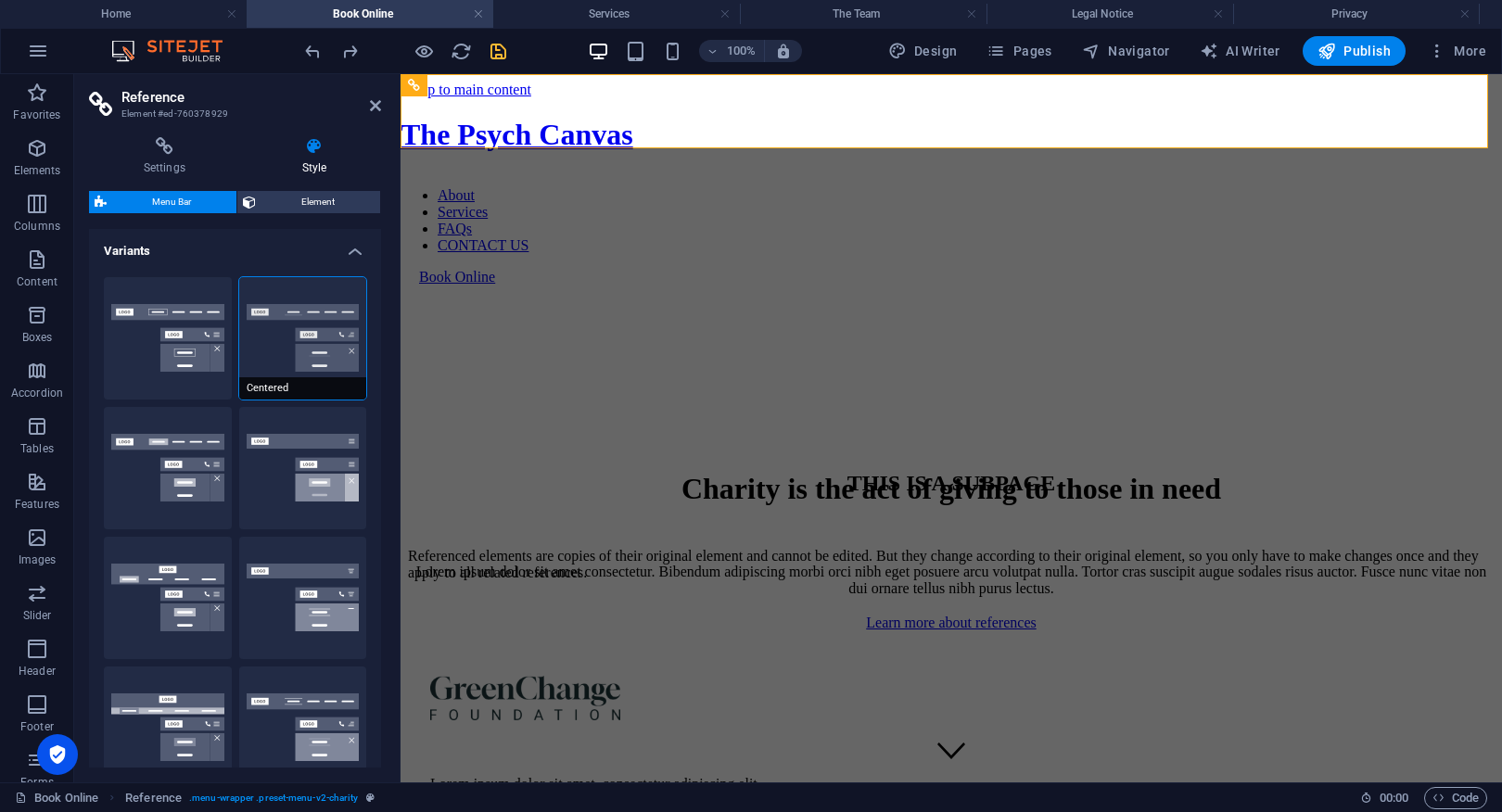 type 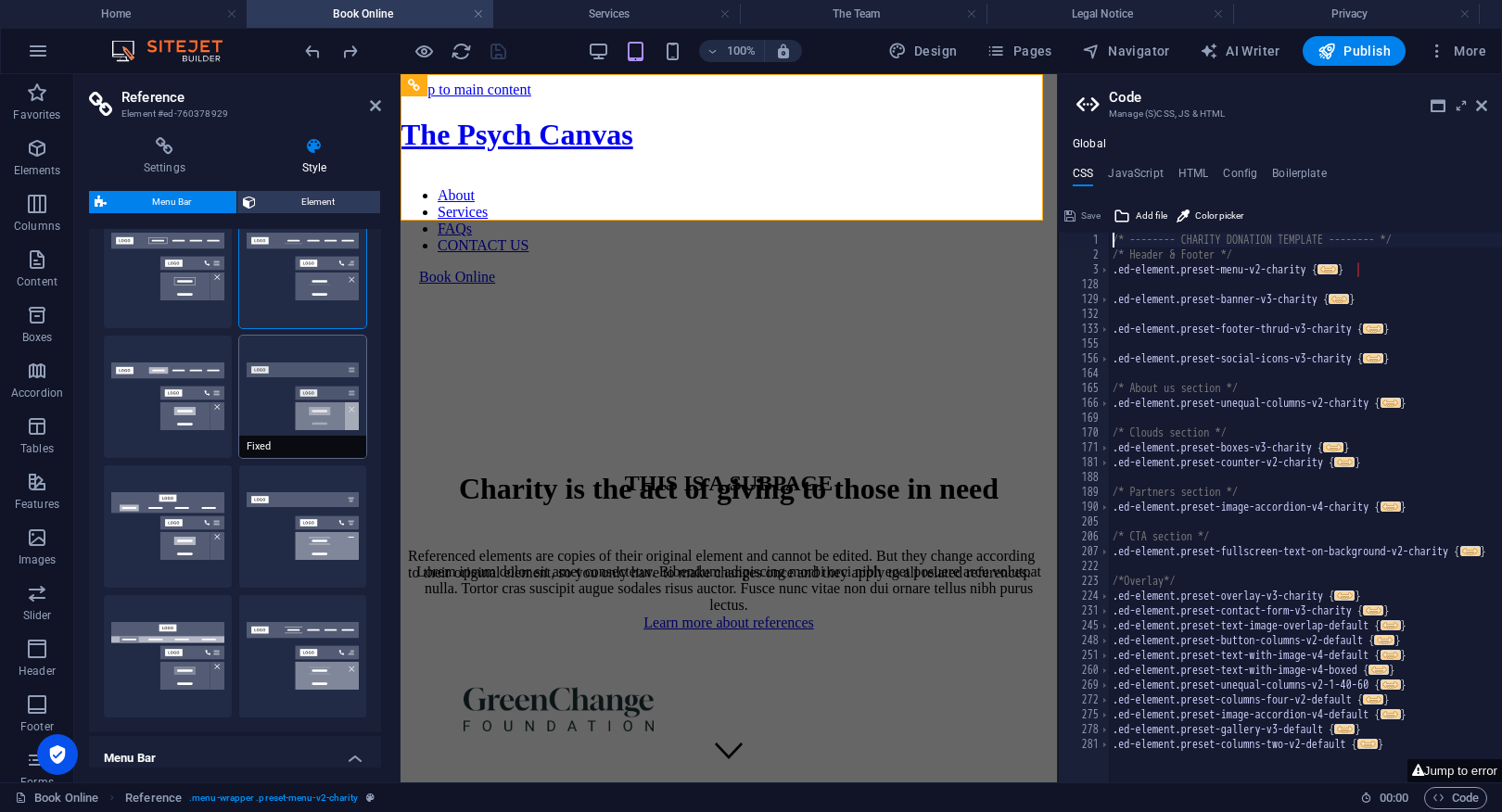 scroll, scrollTop: 218, scrollLeft: 0, axis: vertical 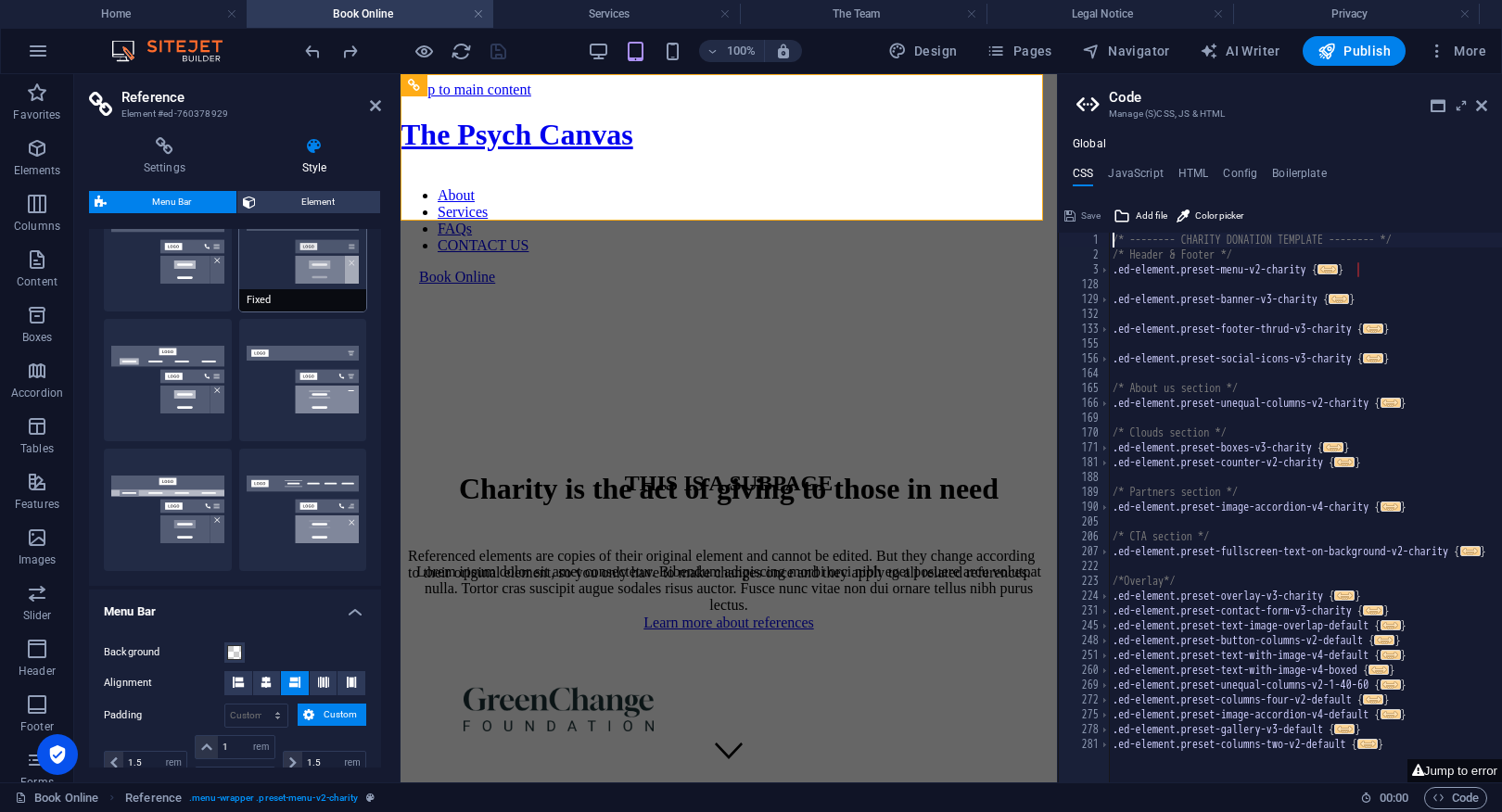 type on "3.75" 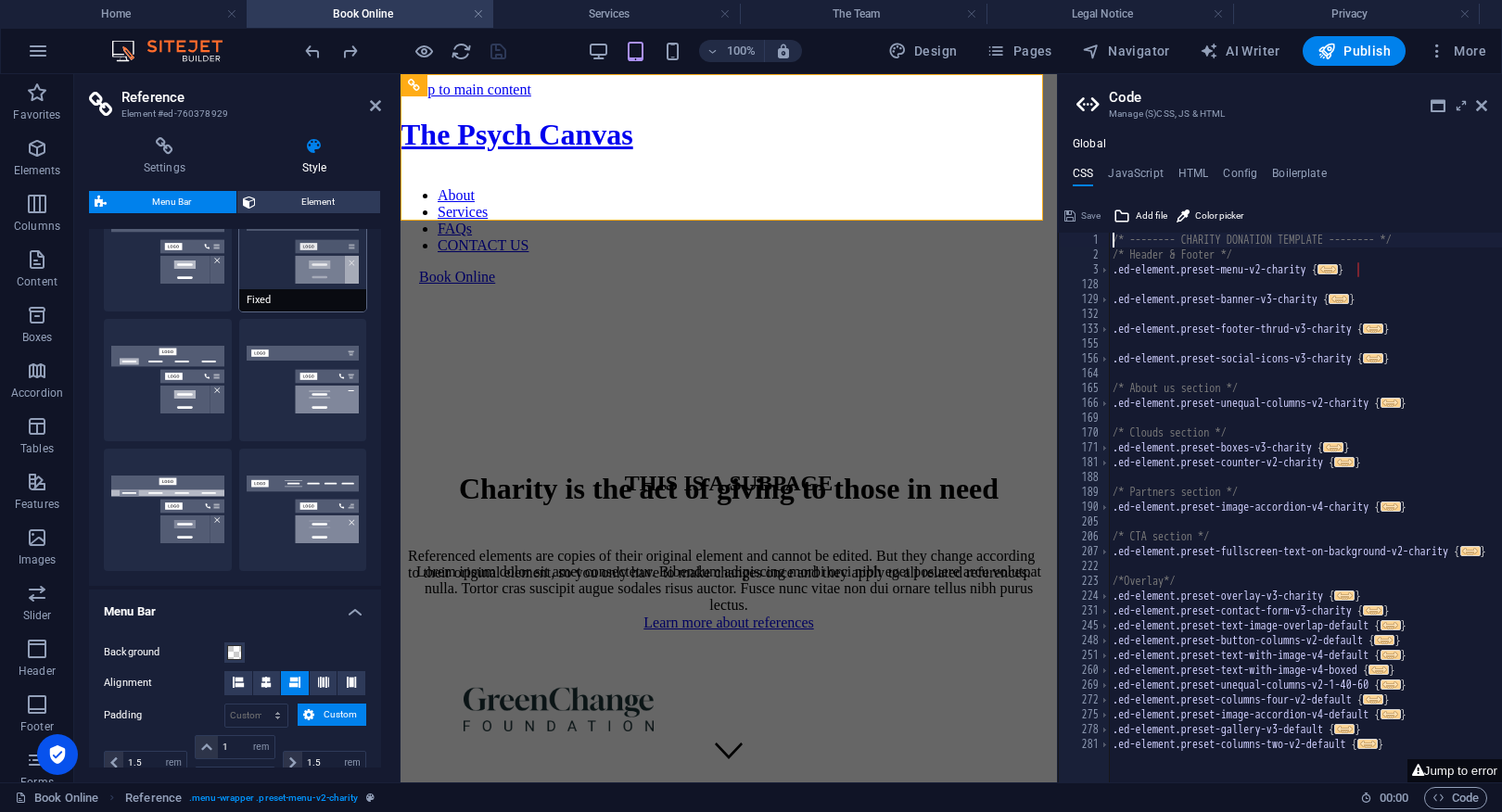 type on "3.75" 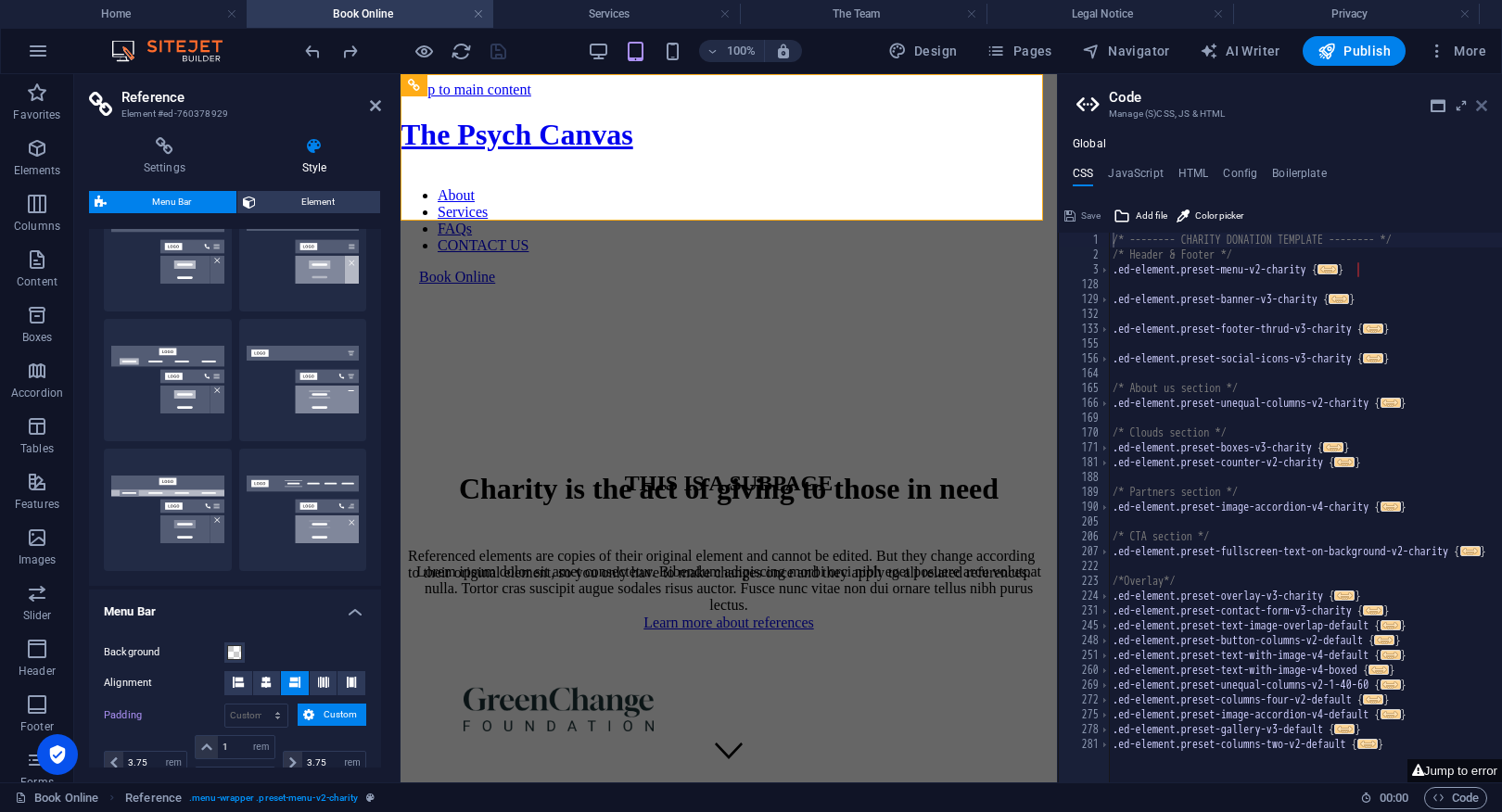 click at bounding box center (1482, 106) 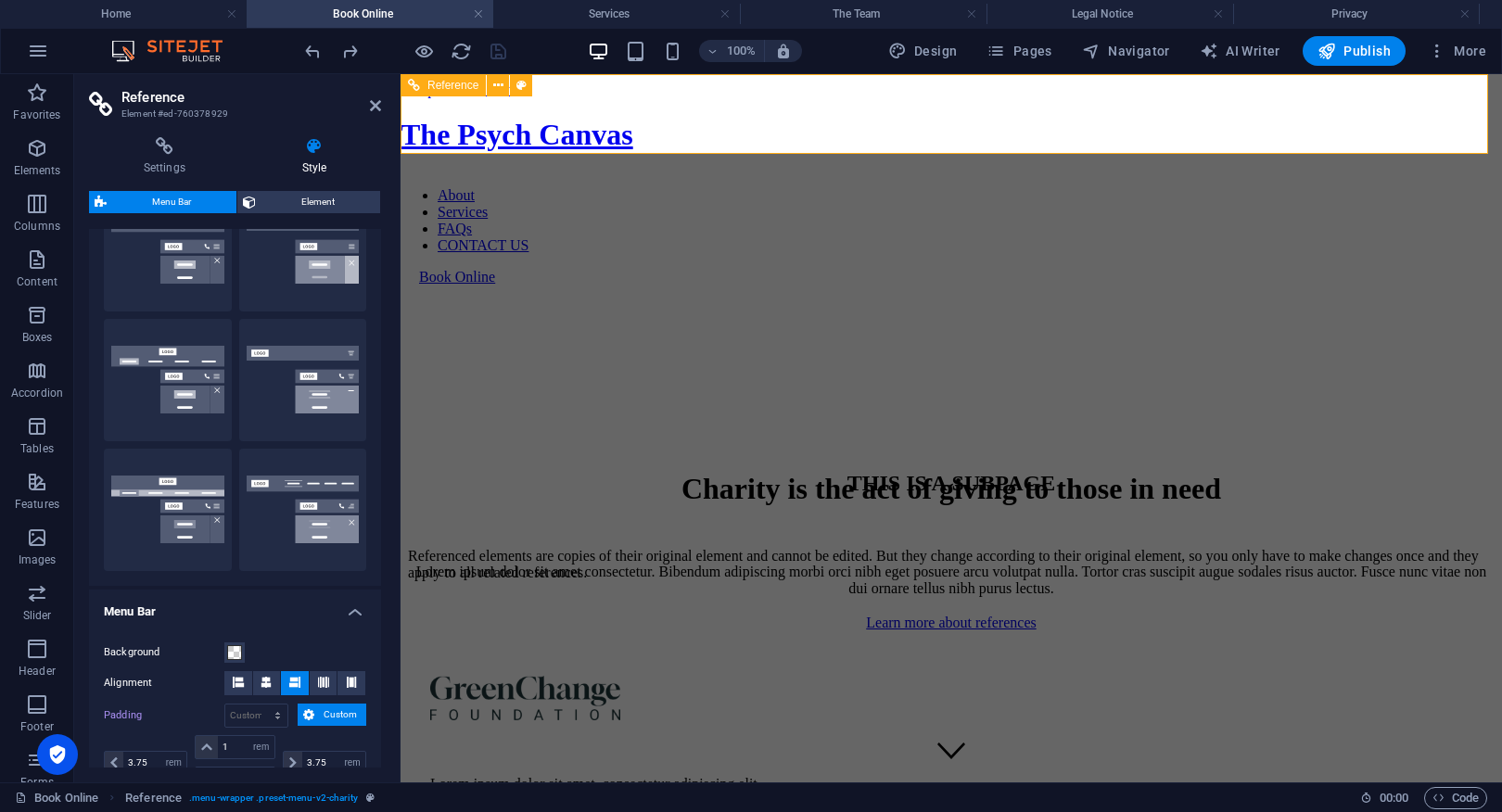 type on "1.5" 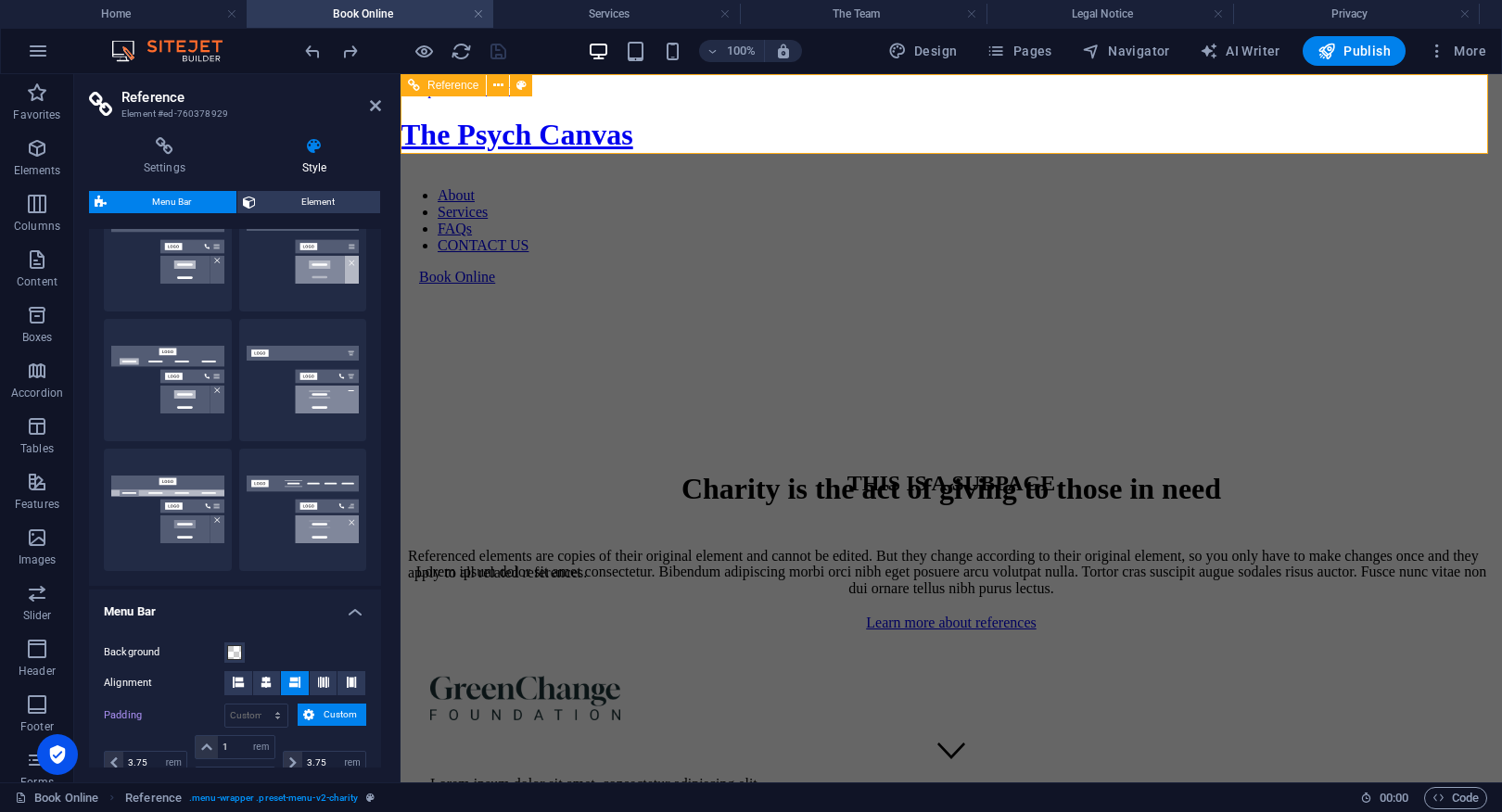 type on "1.5" 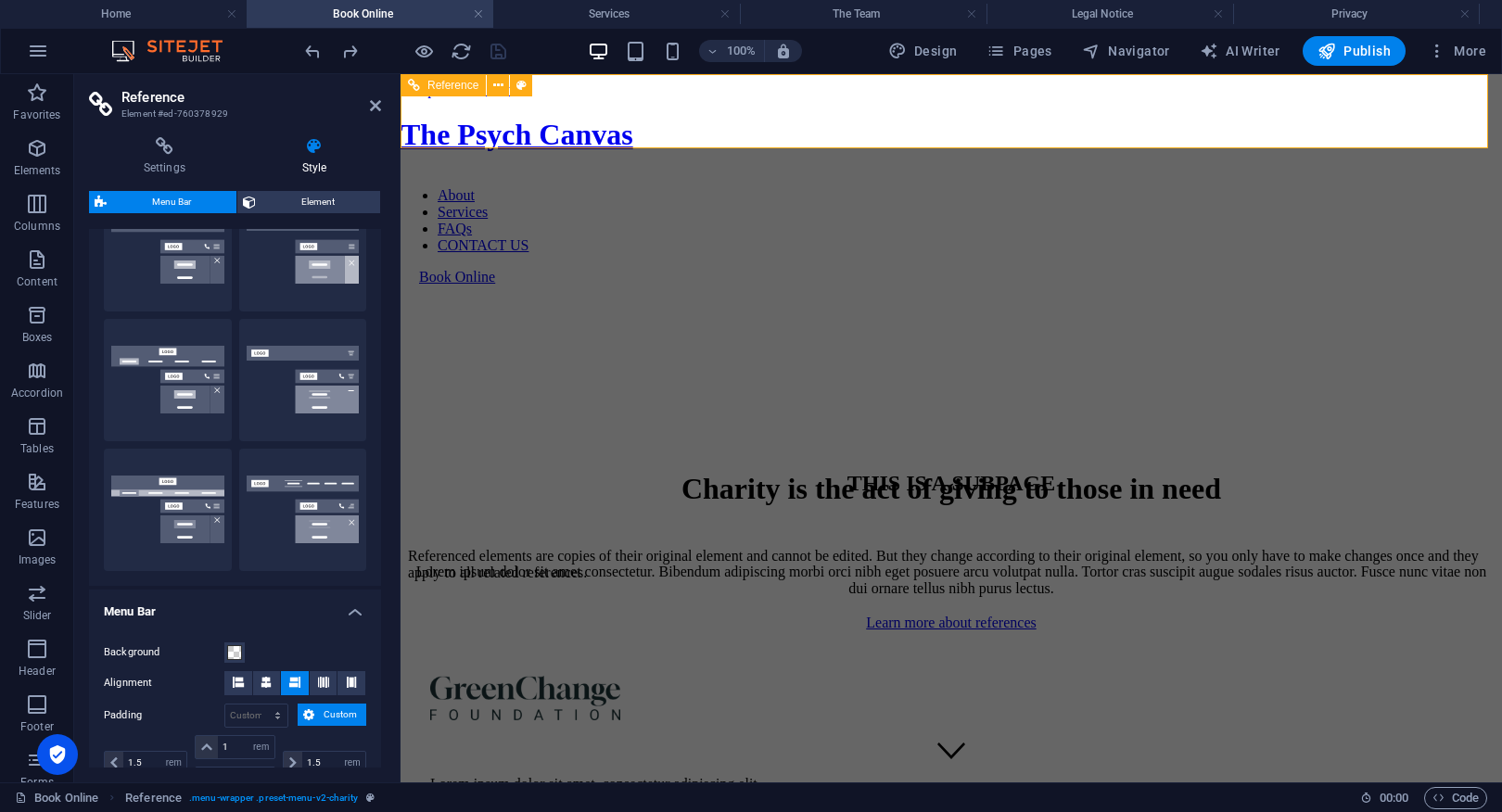 click on "The Psych Canvas" at bounding box center [951, 134] 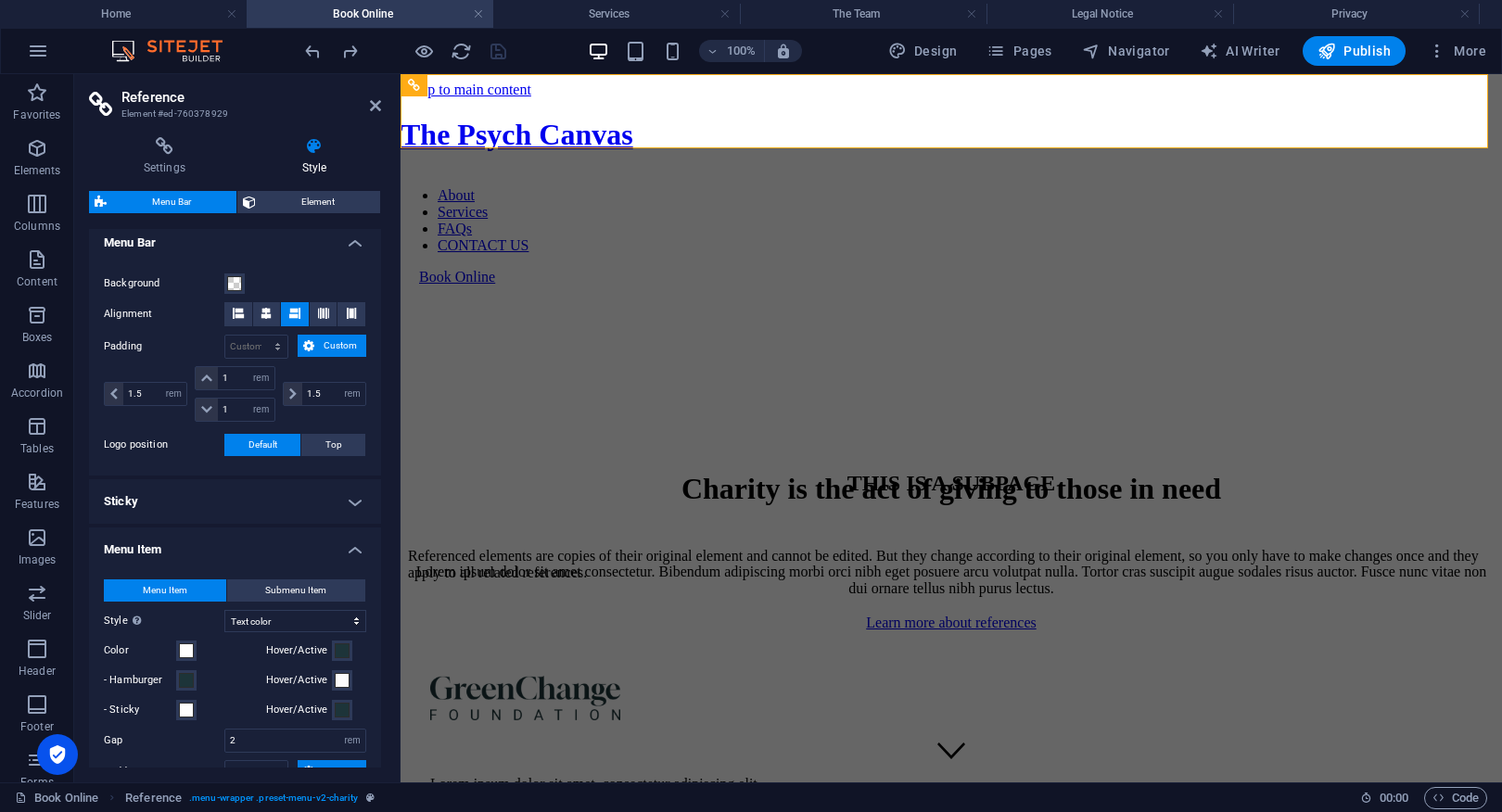 scroll, scrollTop: 599, scrollLeft: 0, axis: vertical 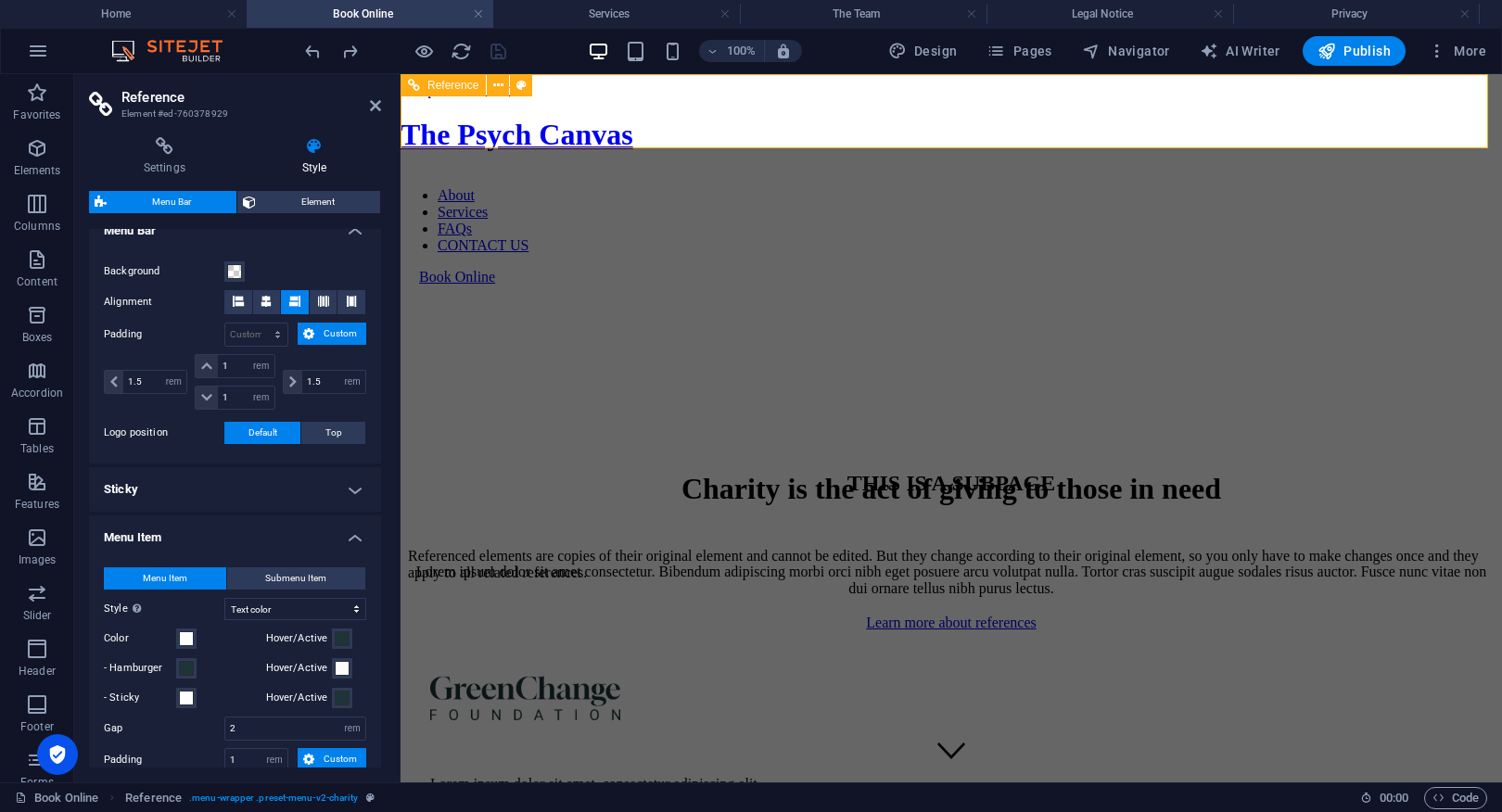click on "About Services FAQs CONTACT US" at bounding box center (951, 221) 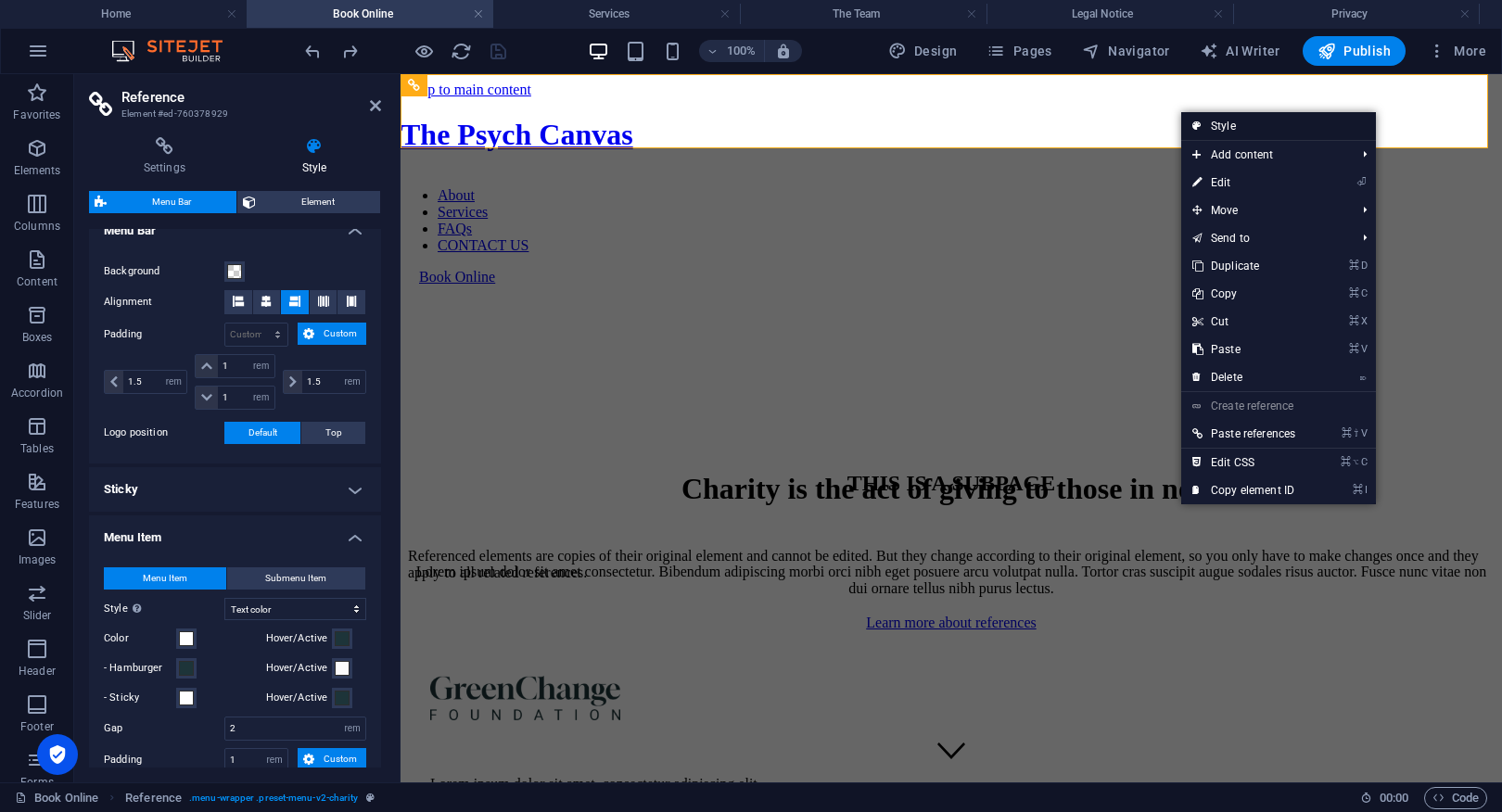 click at bounding box center [1197, 126] 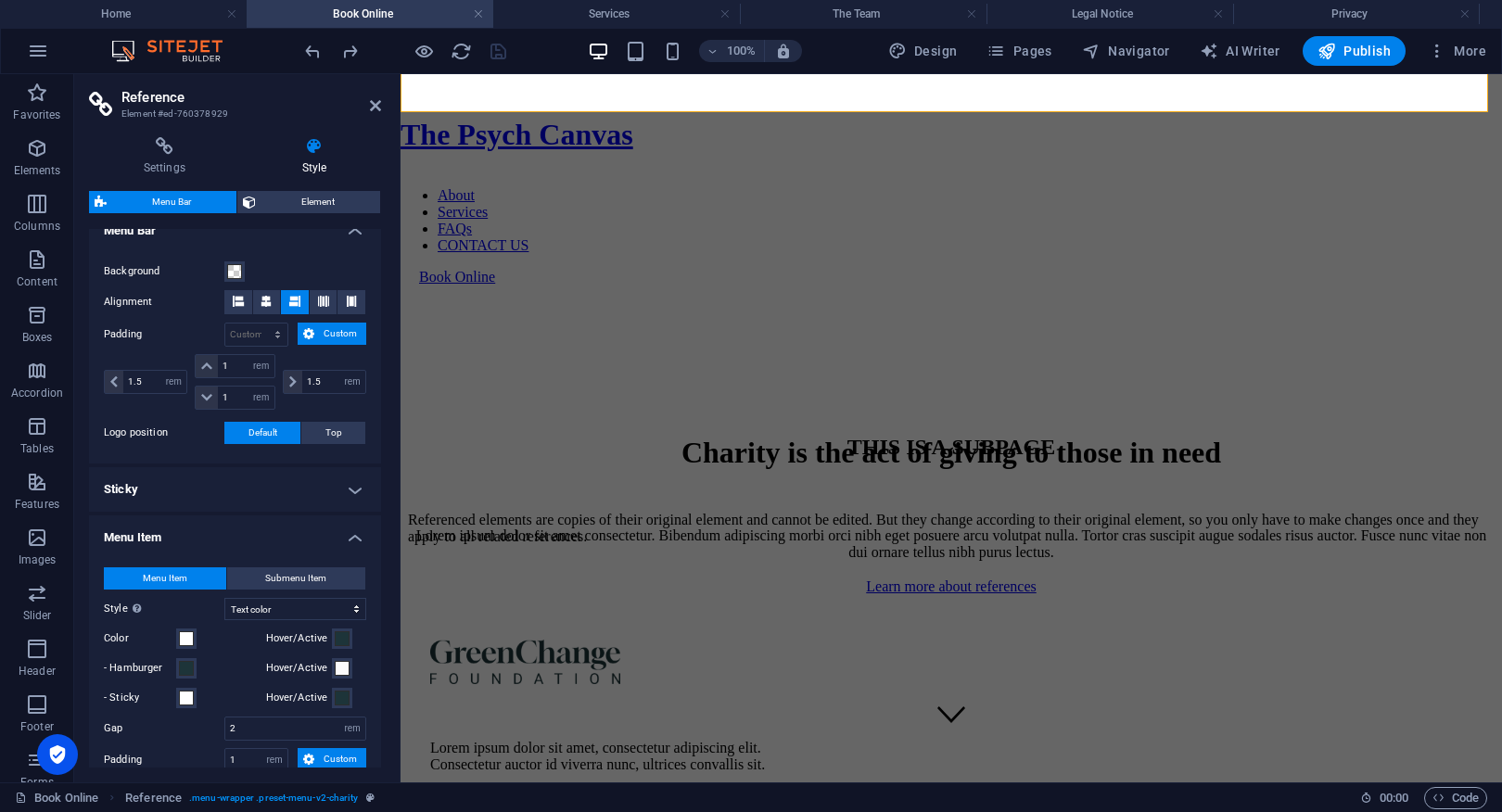 scroll, scrollTop: 0, scrollLeft: 0, axis: both 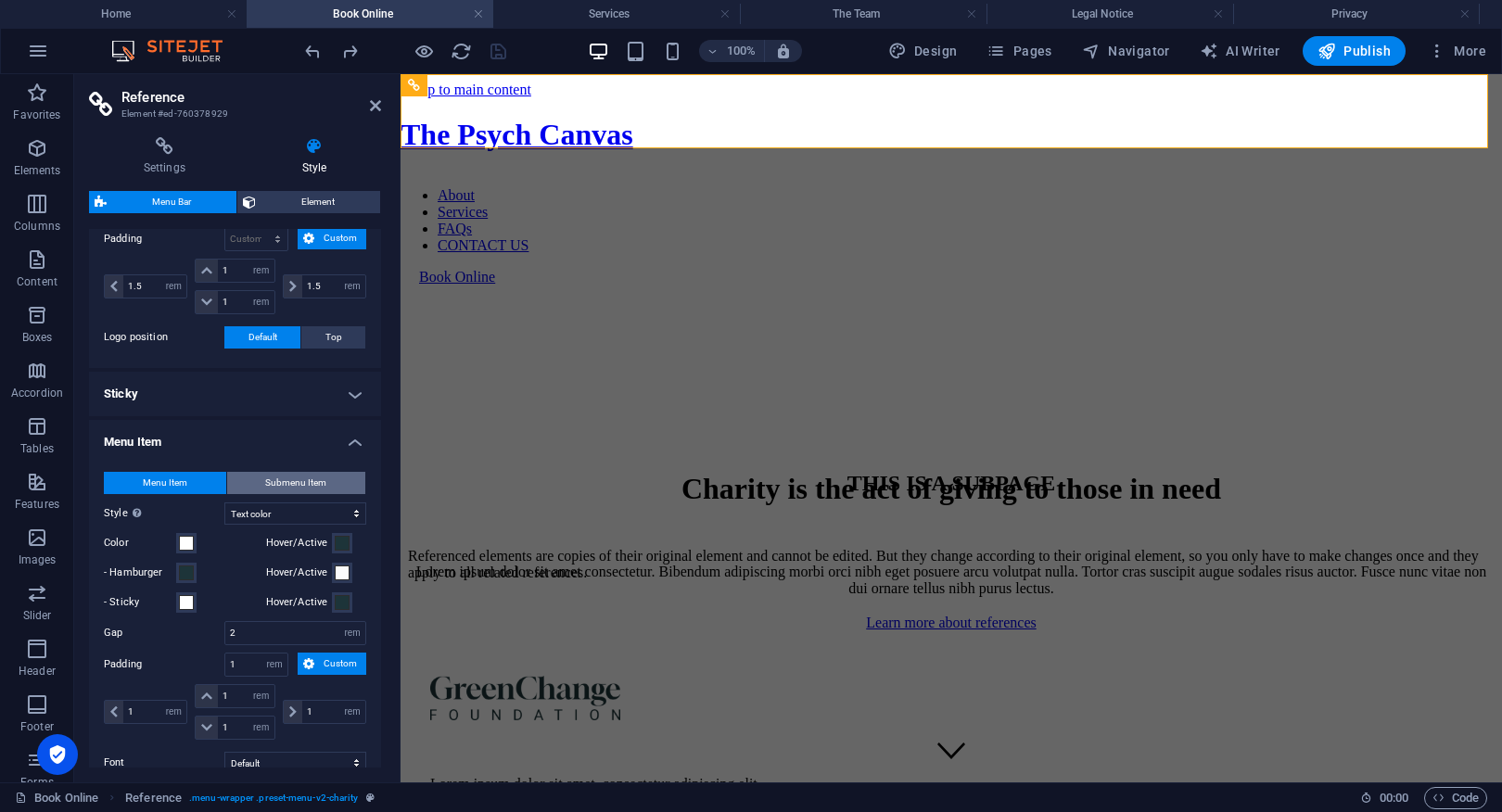 click on "Submenu Item" at bounding box center (296, 483) 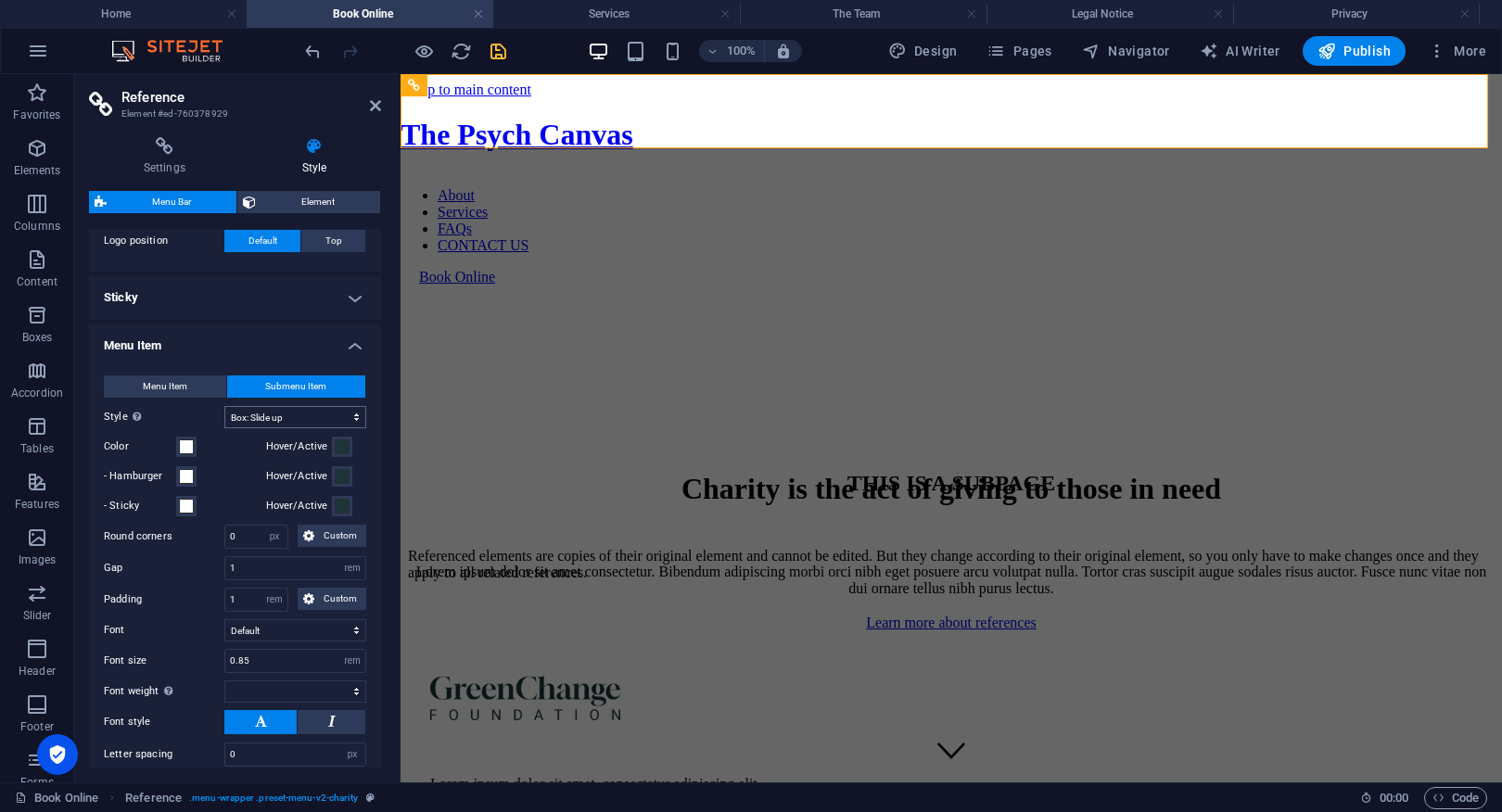 scroll, scrollTop: 815, scrollLeft: 0, axis: vertical 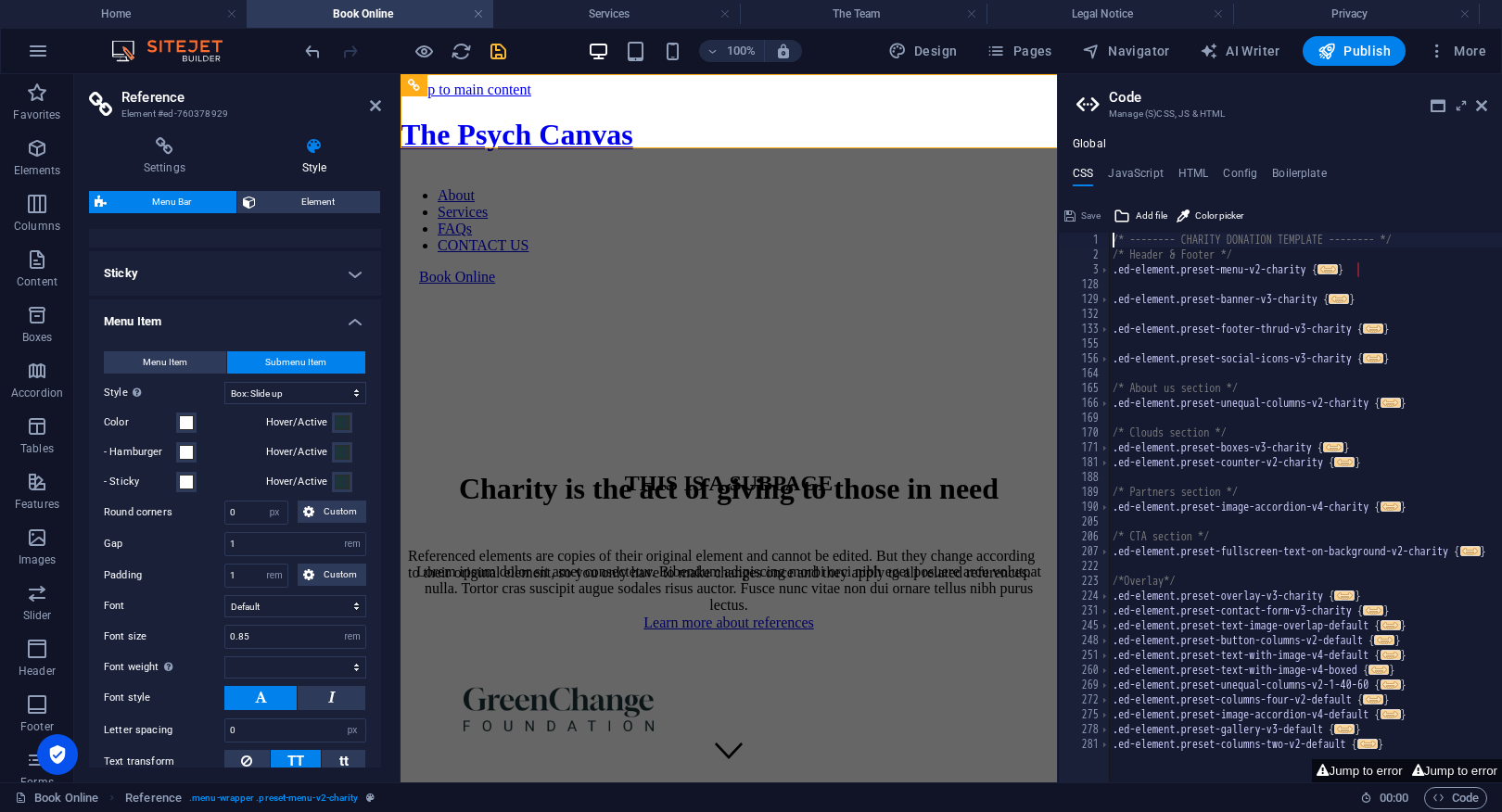 type on "3.75" 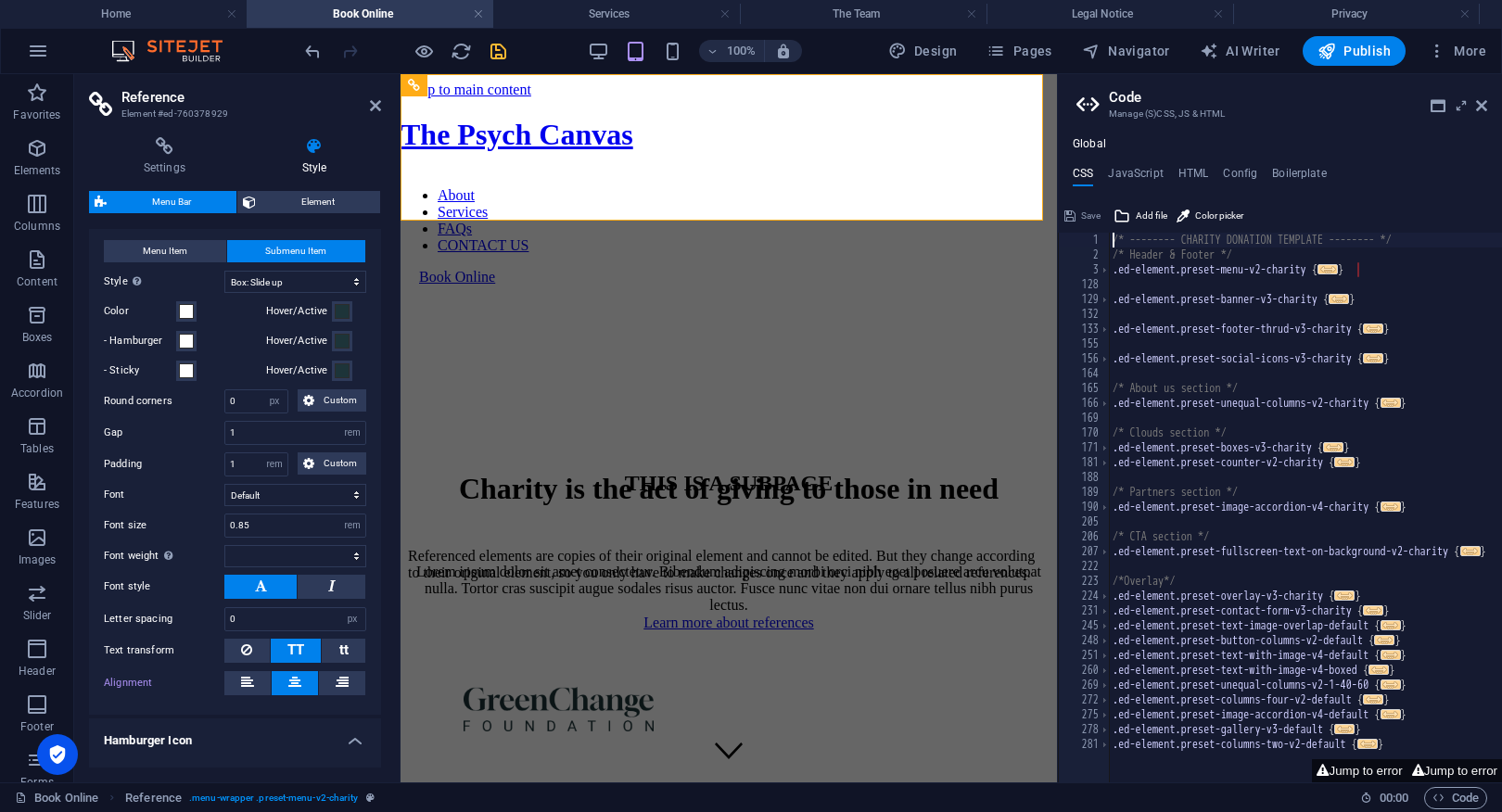 scroll, scrollTop: 902, scrollLeft: 0, axis: vertical 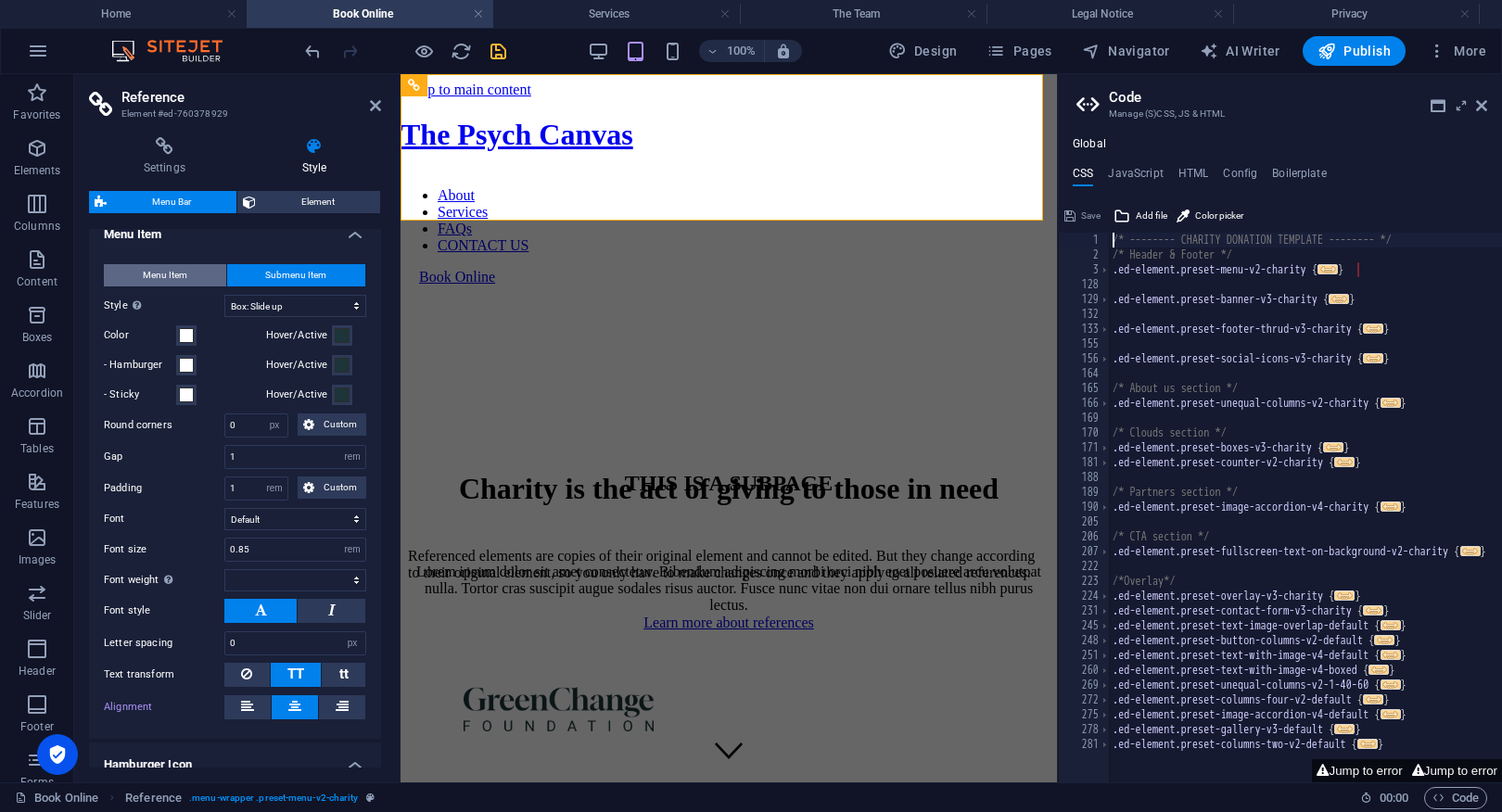 click on "Menu Item" at bounding box center [165, 275] 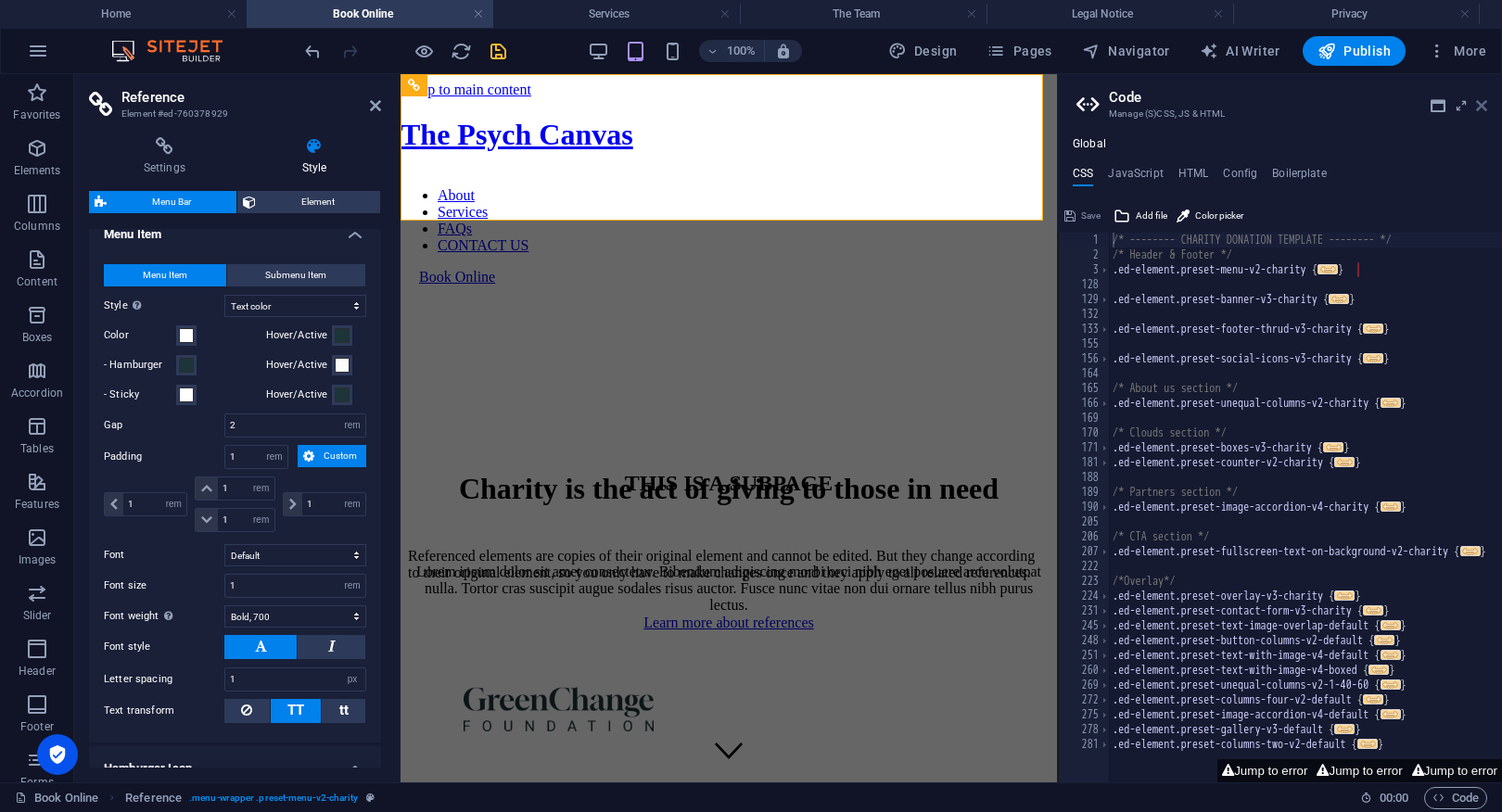 click at bounding box center [1482, 106] 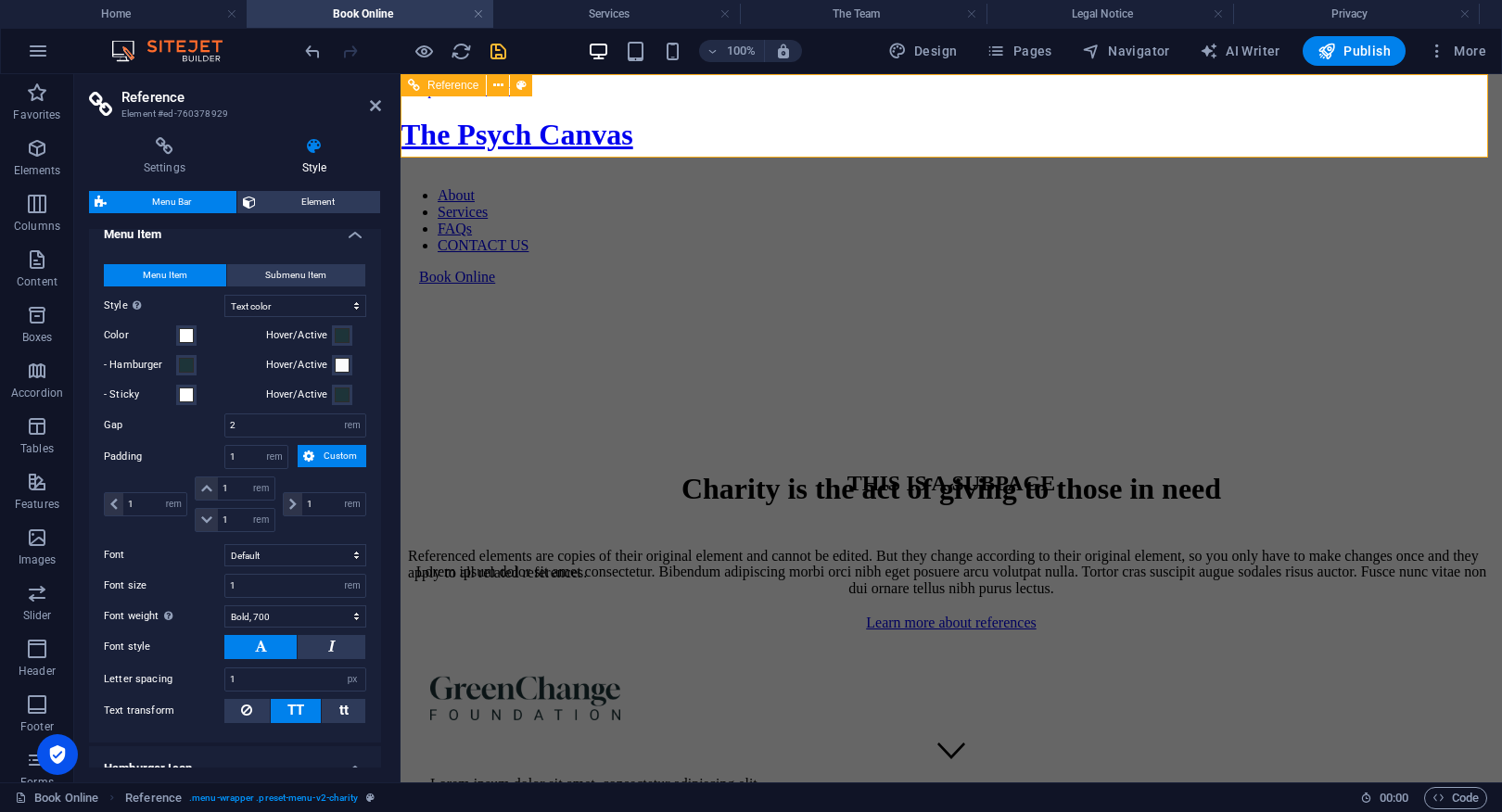 type on "1.5" 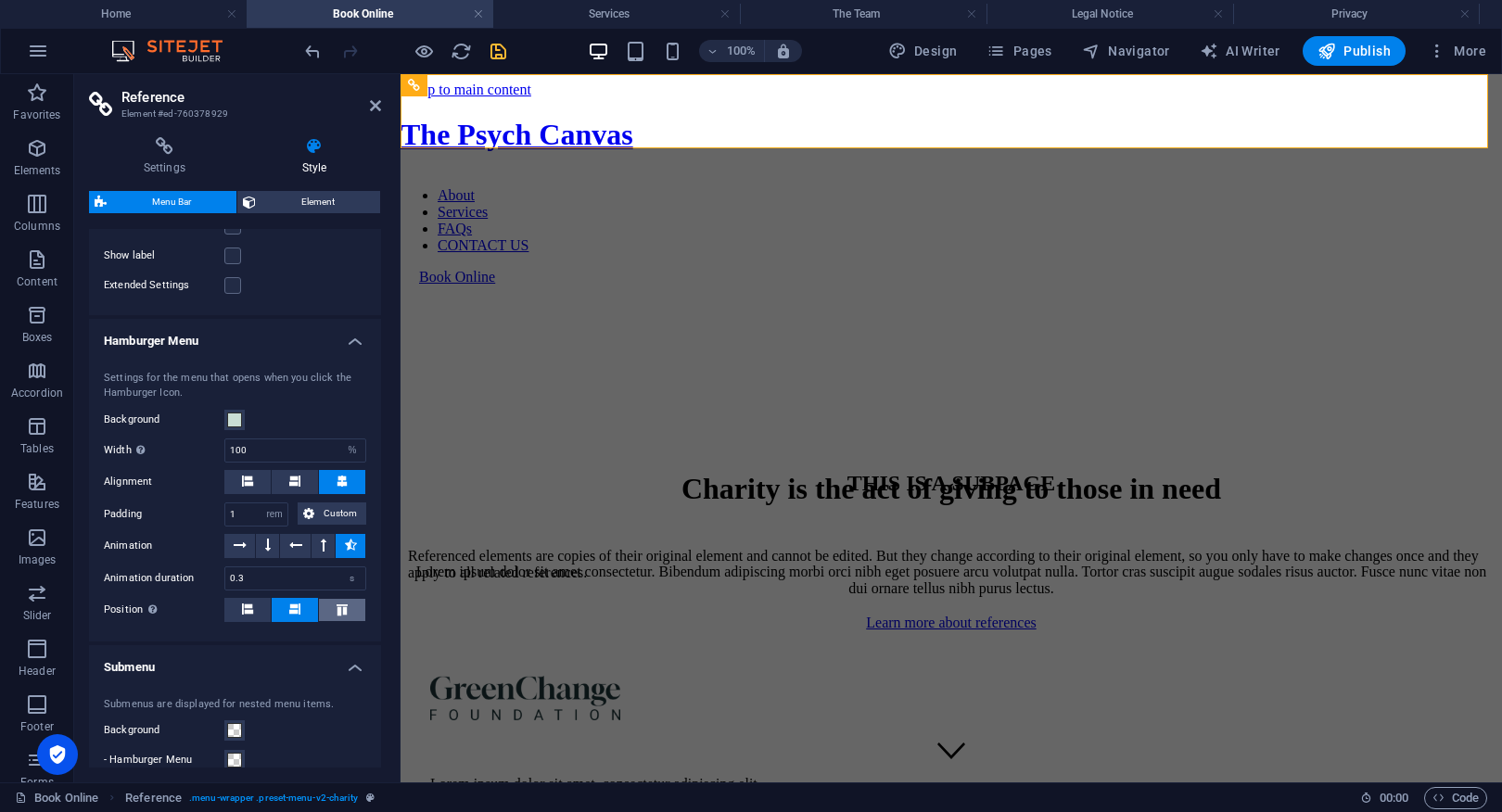 scroll, scrollTop: 1697, scrollLeft: 0, axis: vertical 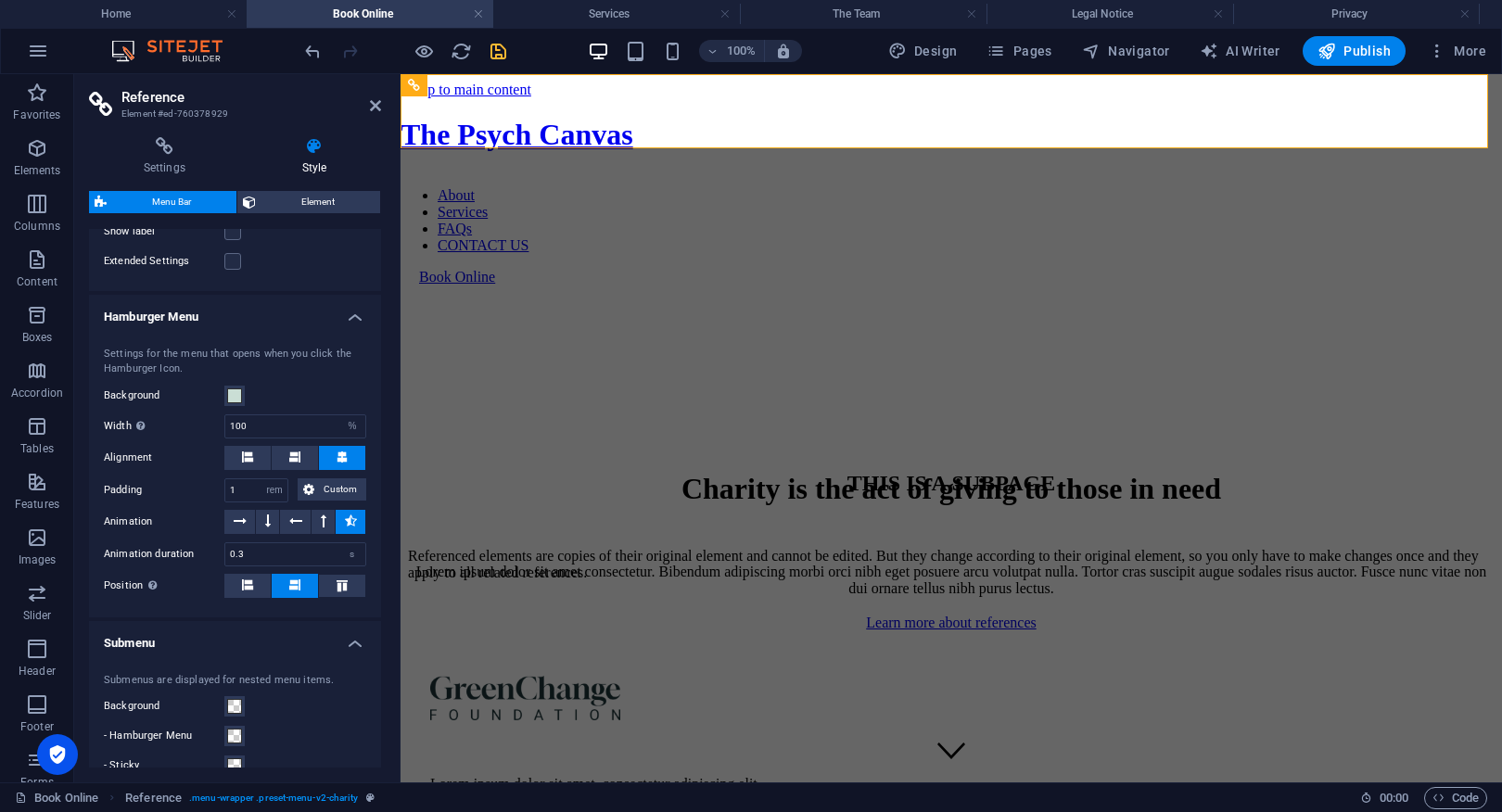 click on "Background" at bounding box center [164, 396] 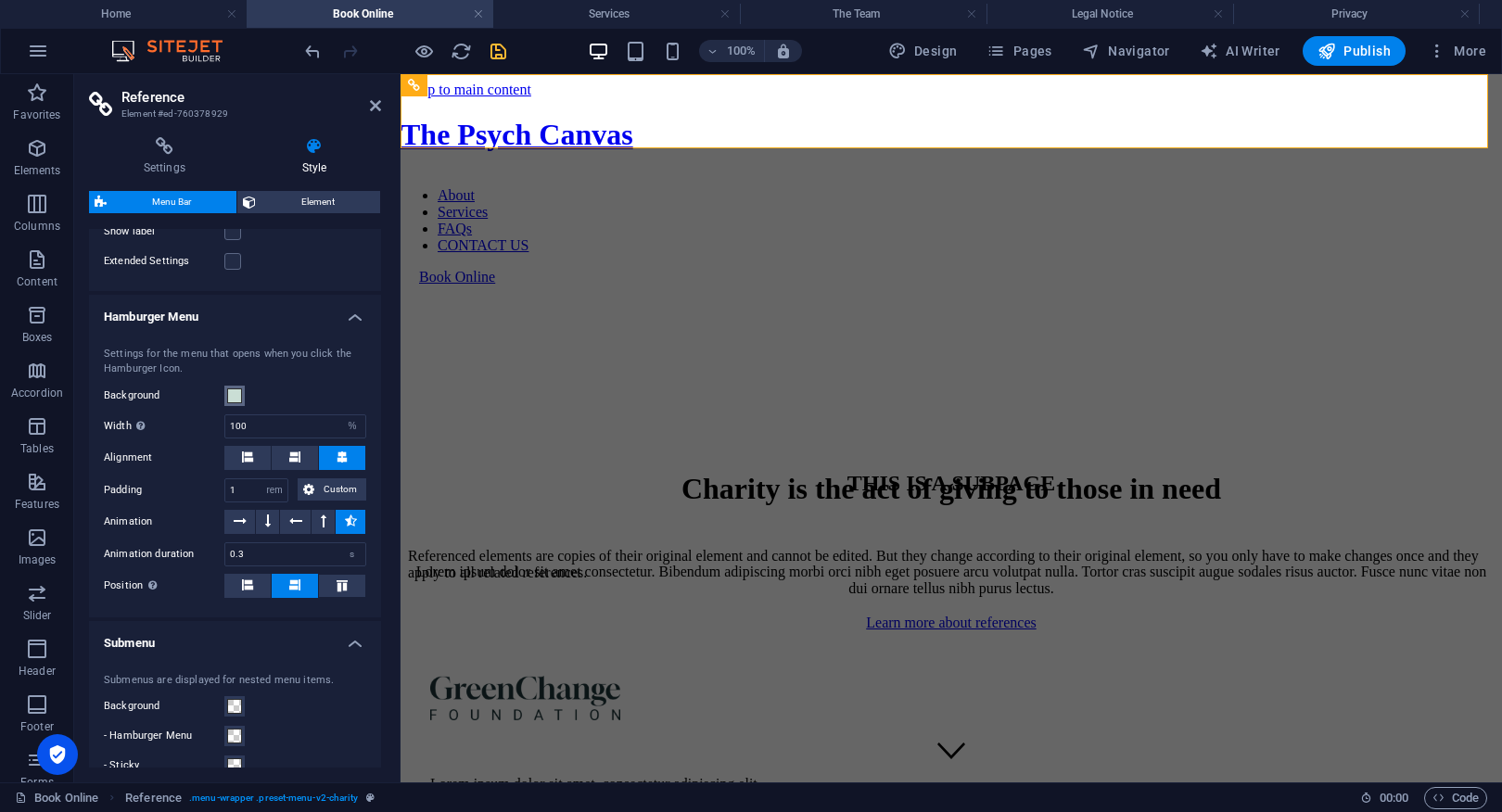 click on "Background" at bounding box center (235, 396) 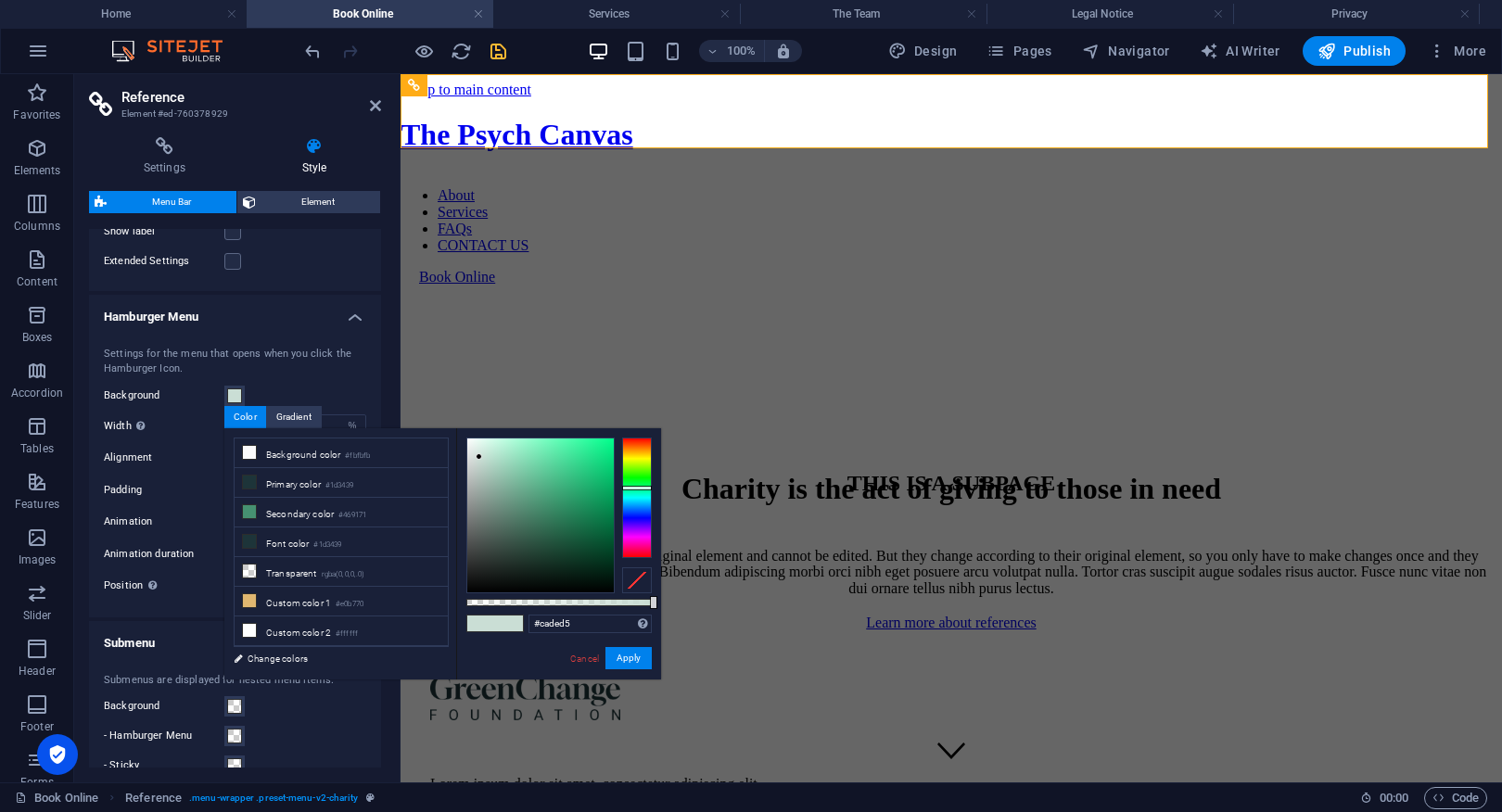 click on "Settings for the menu that opens when you click the Hamburger Icon." at bounding box center [235, 362] 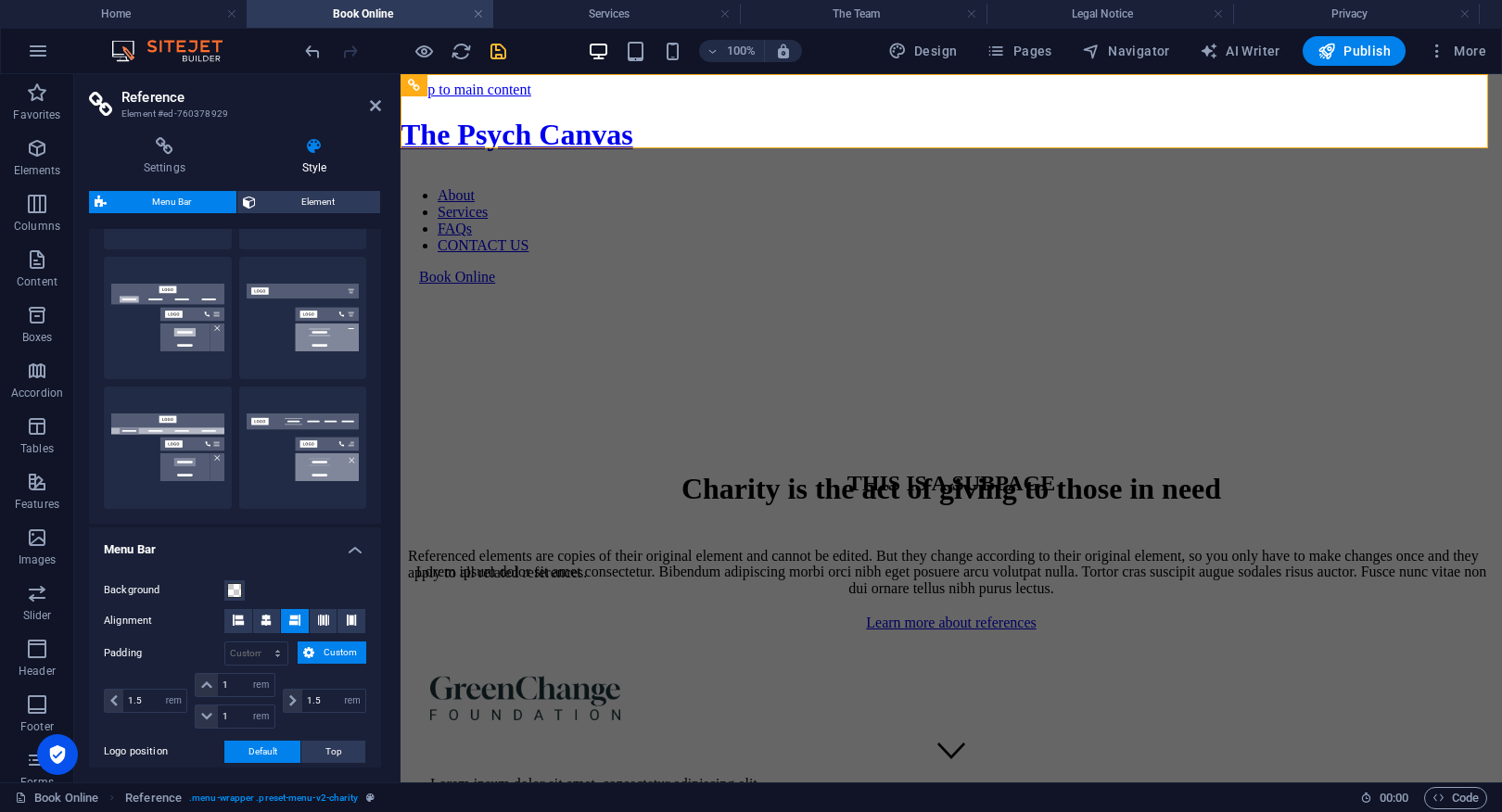 scroll, scrollTop: 0, scrollLeft: 0, axis: both 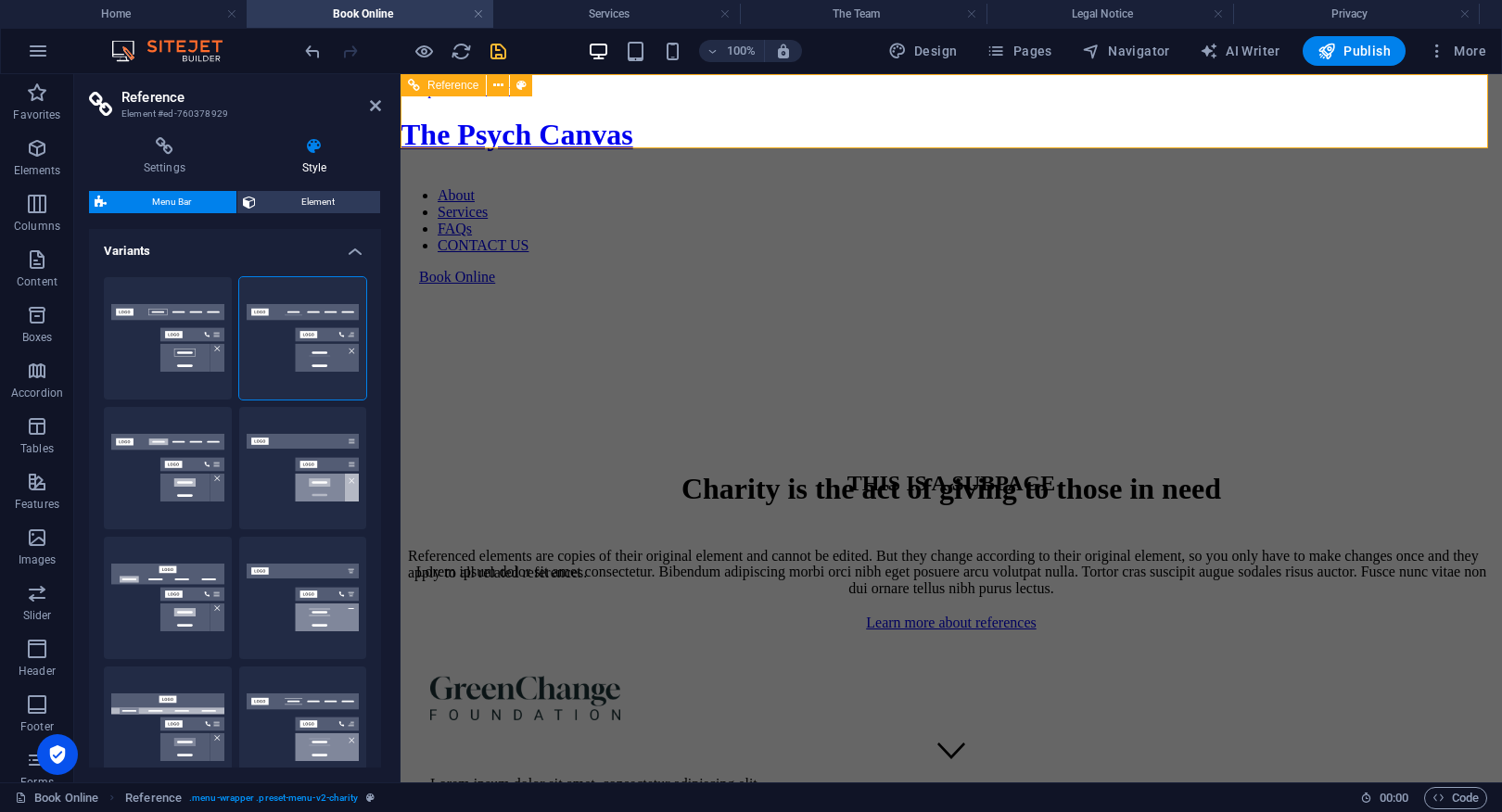 click on "About Services FAQs CONTACT US" at bounding box center [951, 221] 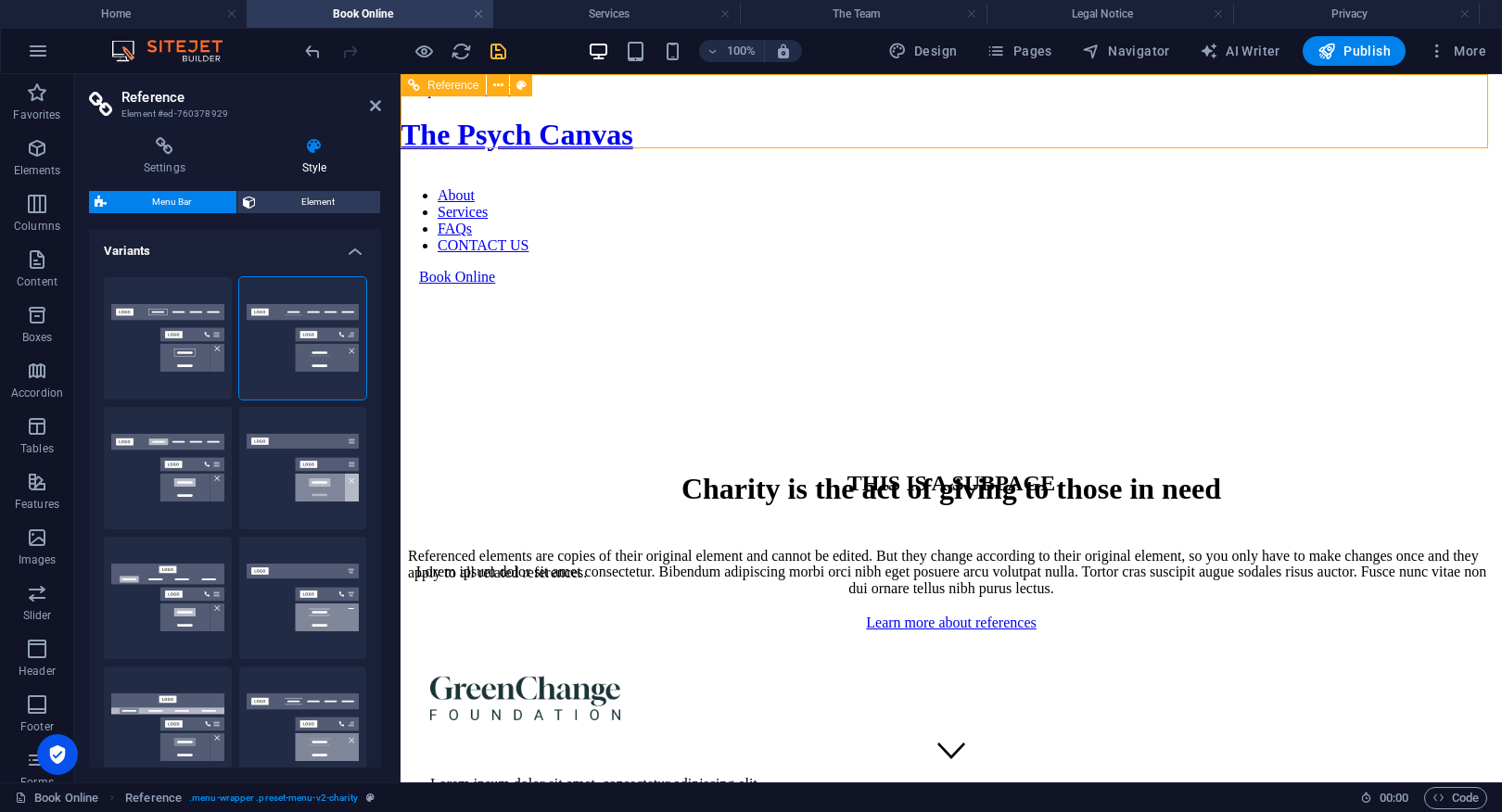 click on "About Services FAQs CONTACT US" at bounding box center [951, 221] 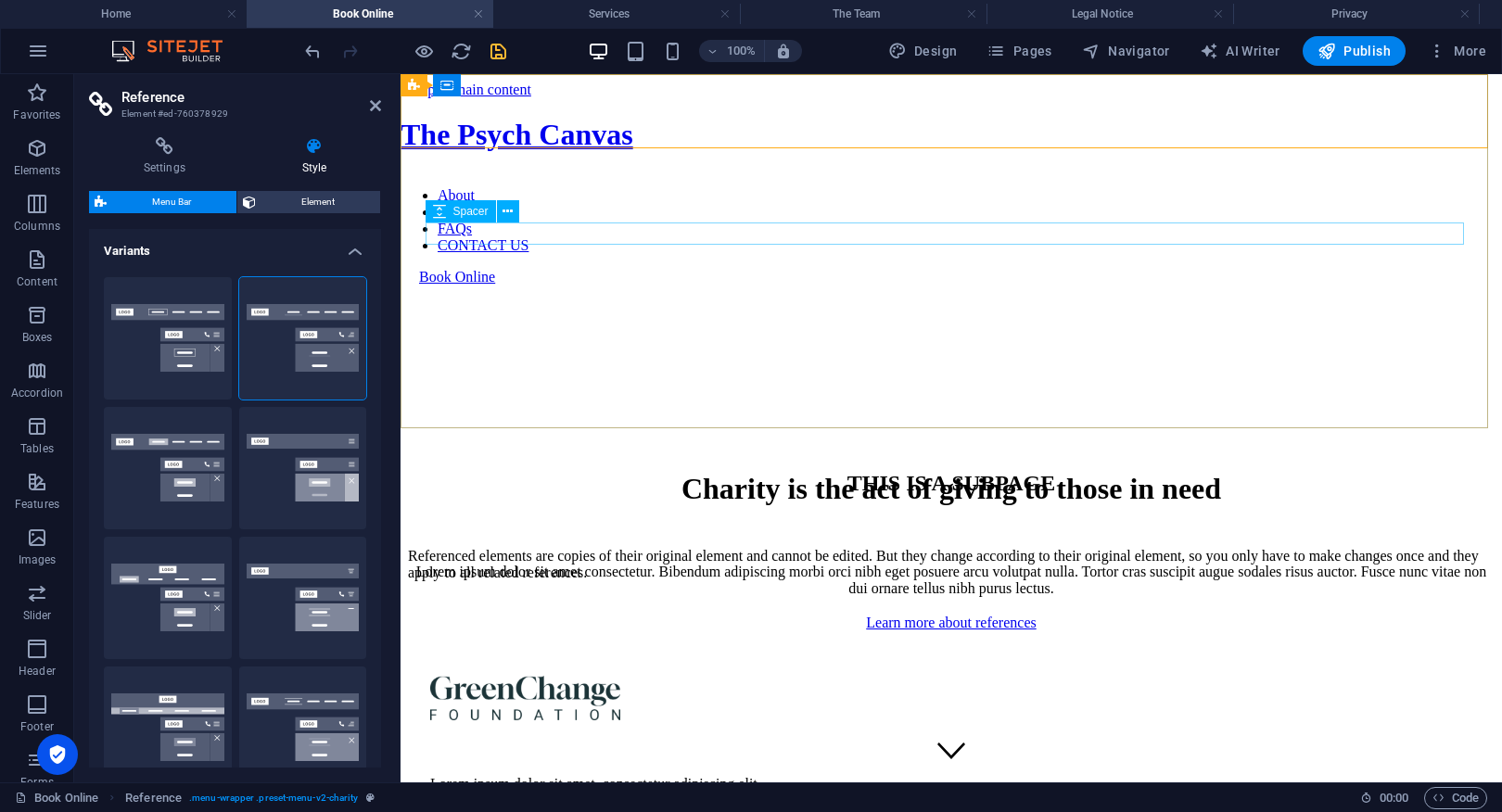 click at bounding box center (951, 538) 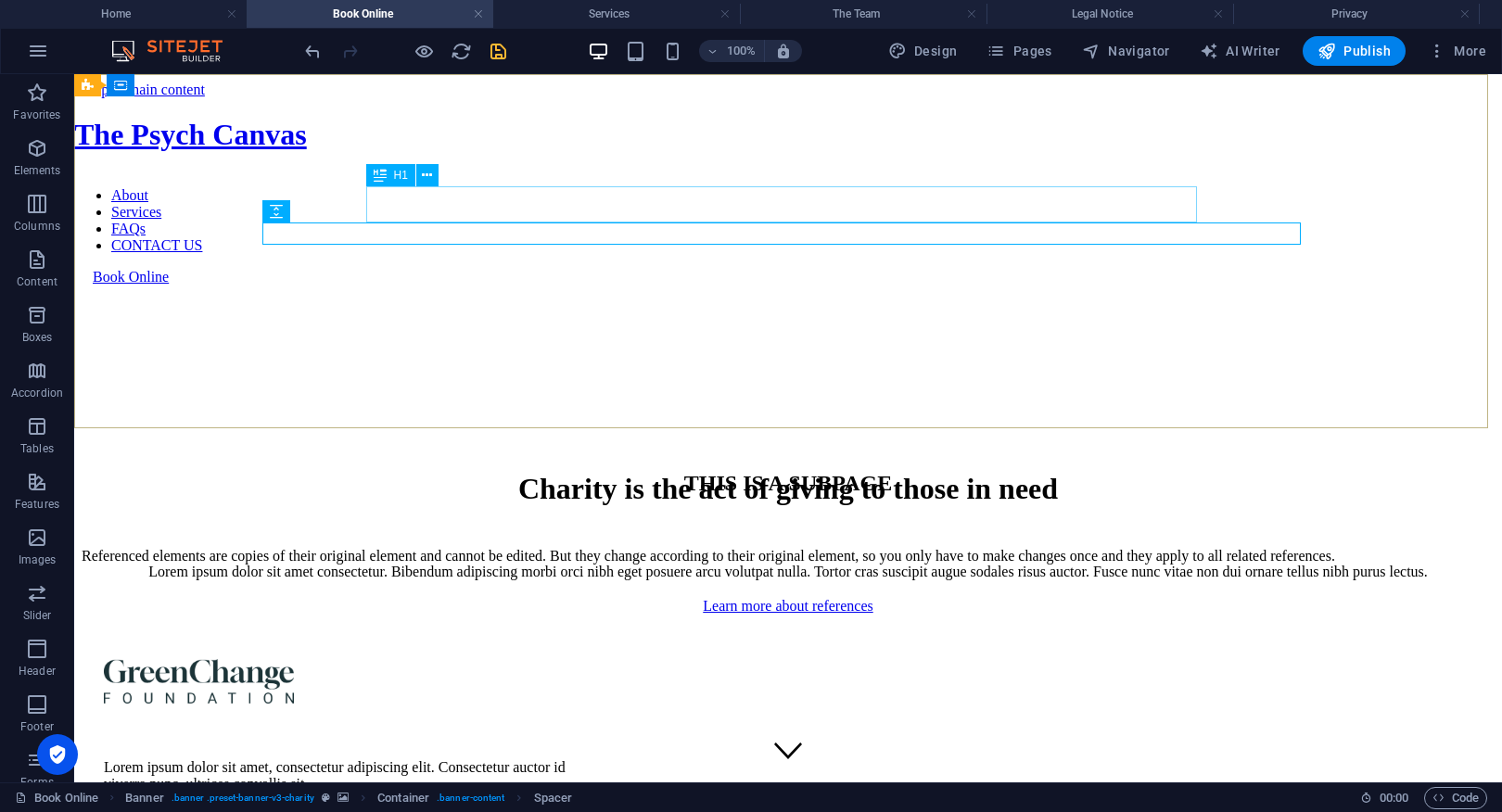 click on "Charity is the act of giving to those in need" at bounding box center (788, 488) 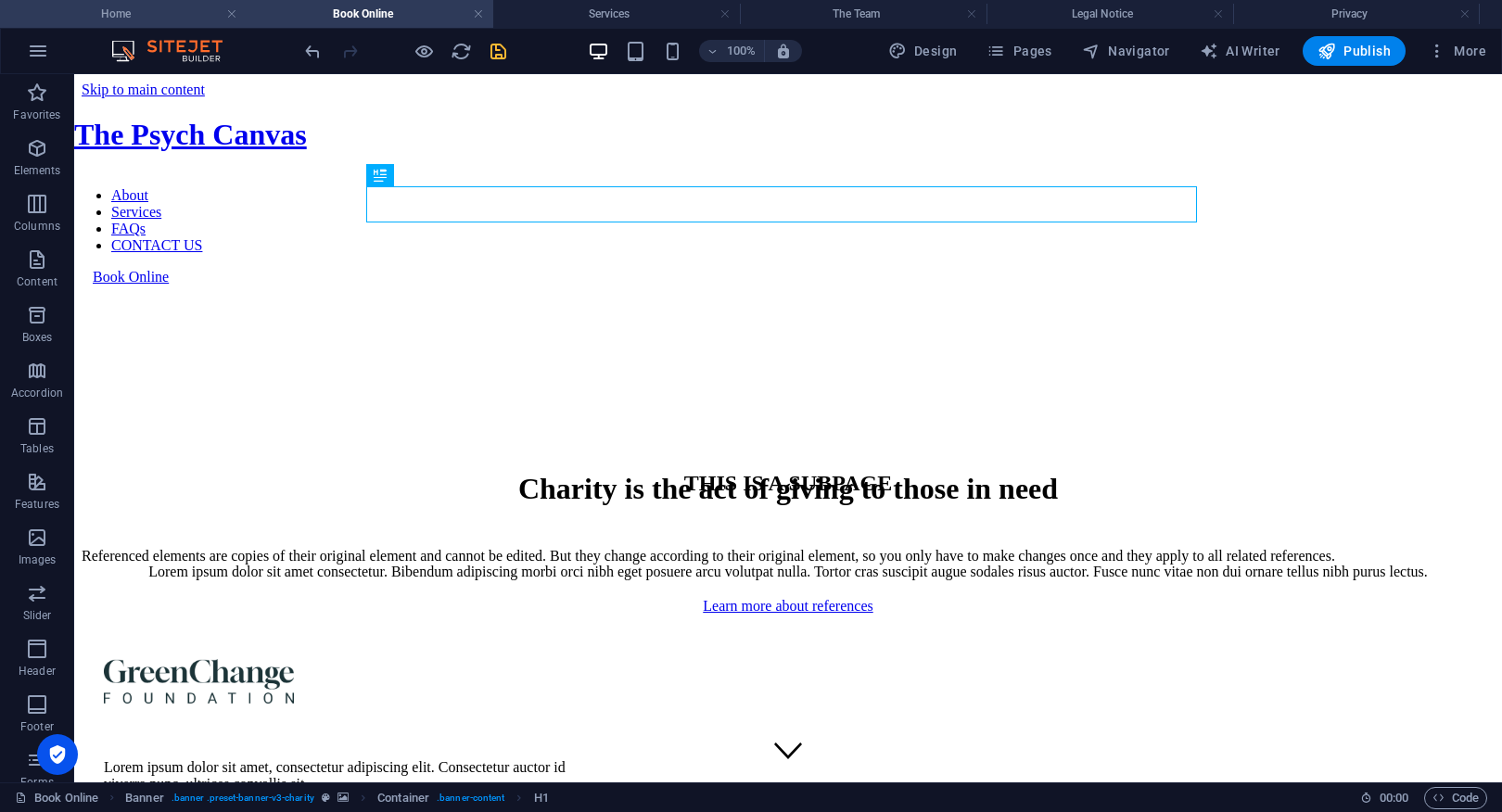 click on "Home" at bounding box center (123, 14) 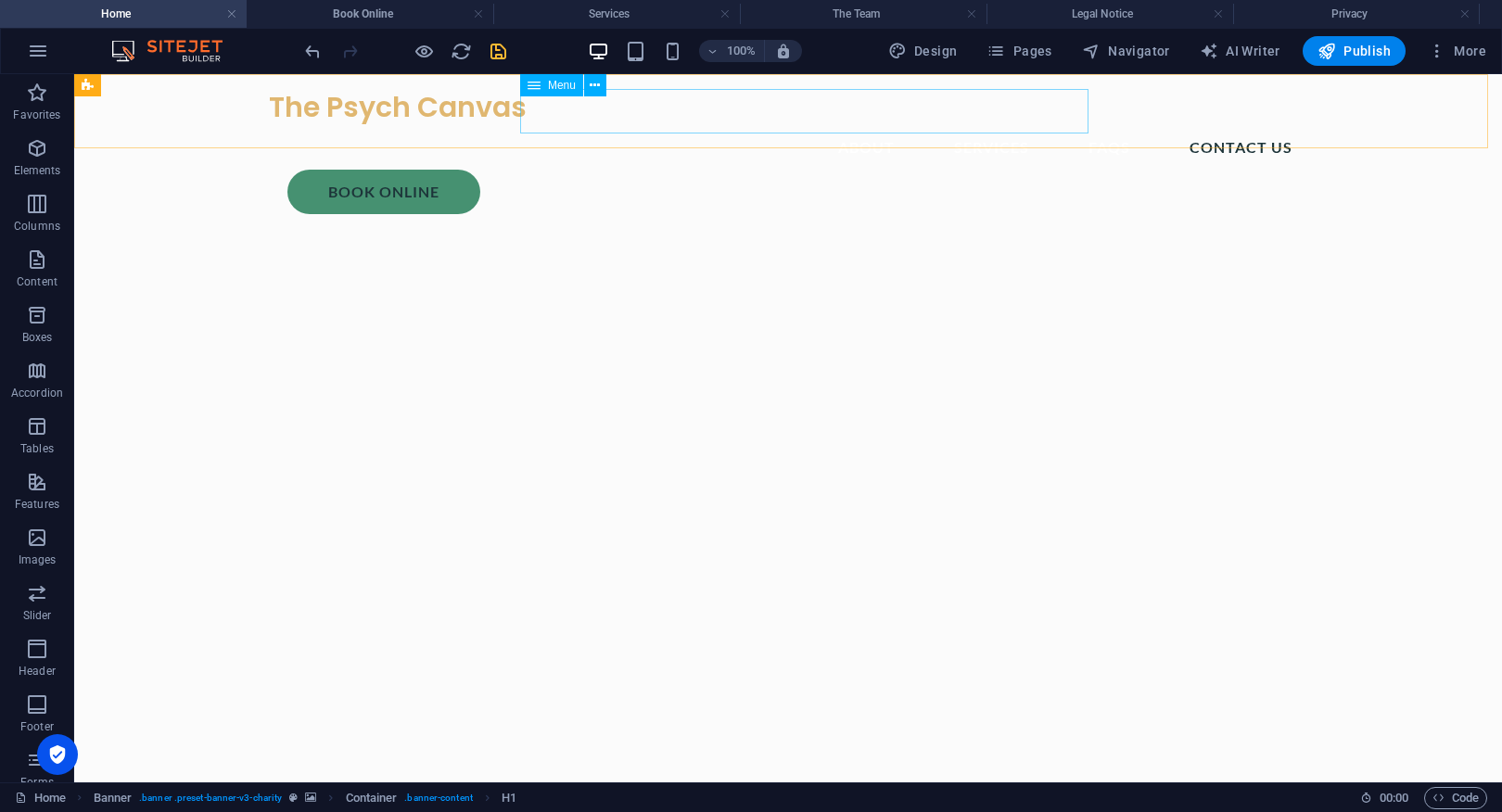 click on "About Services FAQs CONTACT US" at bounding box center [788, 147] 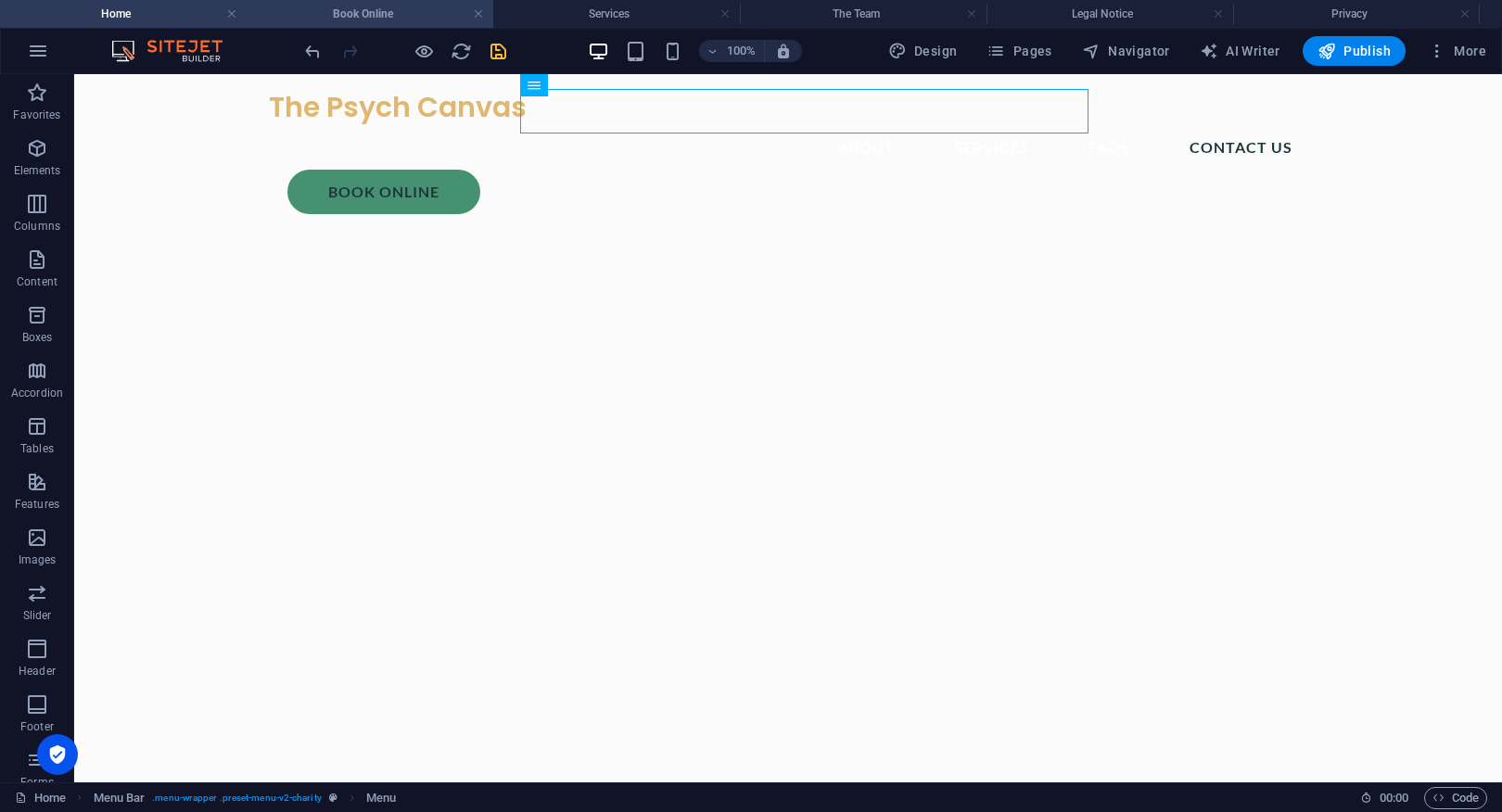 click on "Book Online" at bounding box center (370, 14) 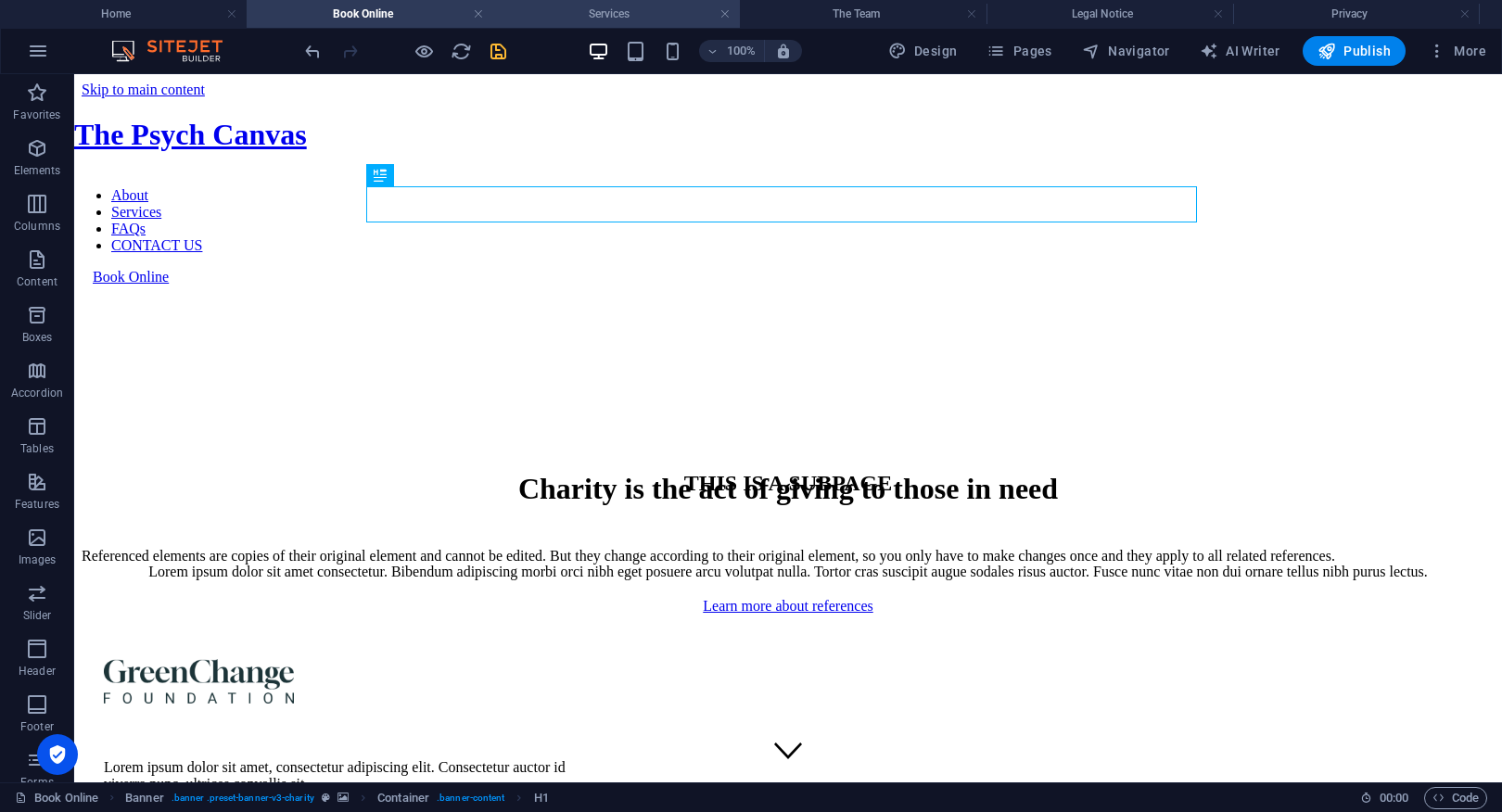 click on "Services" at bounding box center (617, 14) 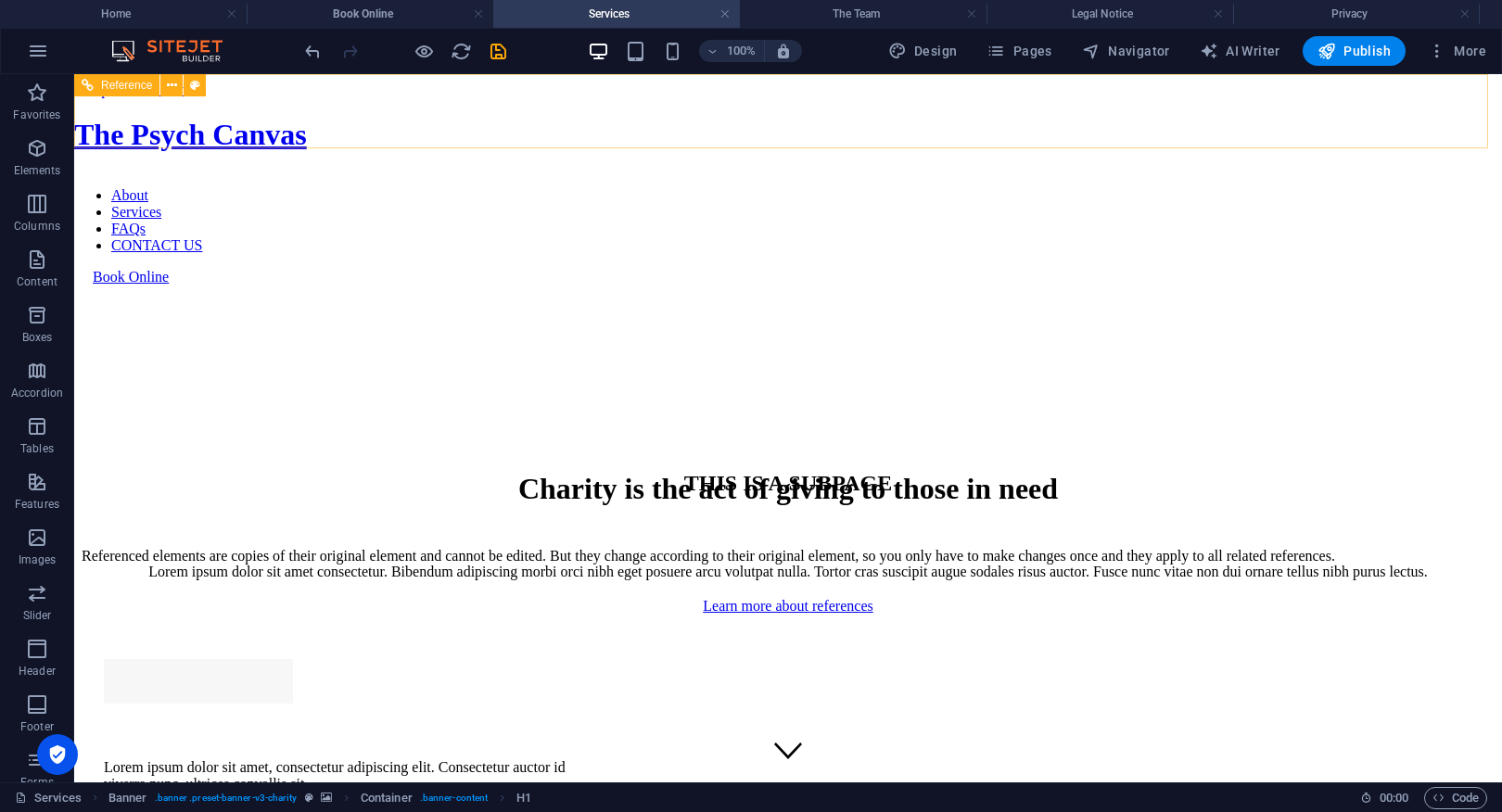 click on "About Services FAQs CONTACT US" at bounding box center (788, 221) 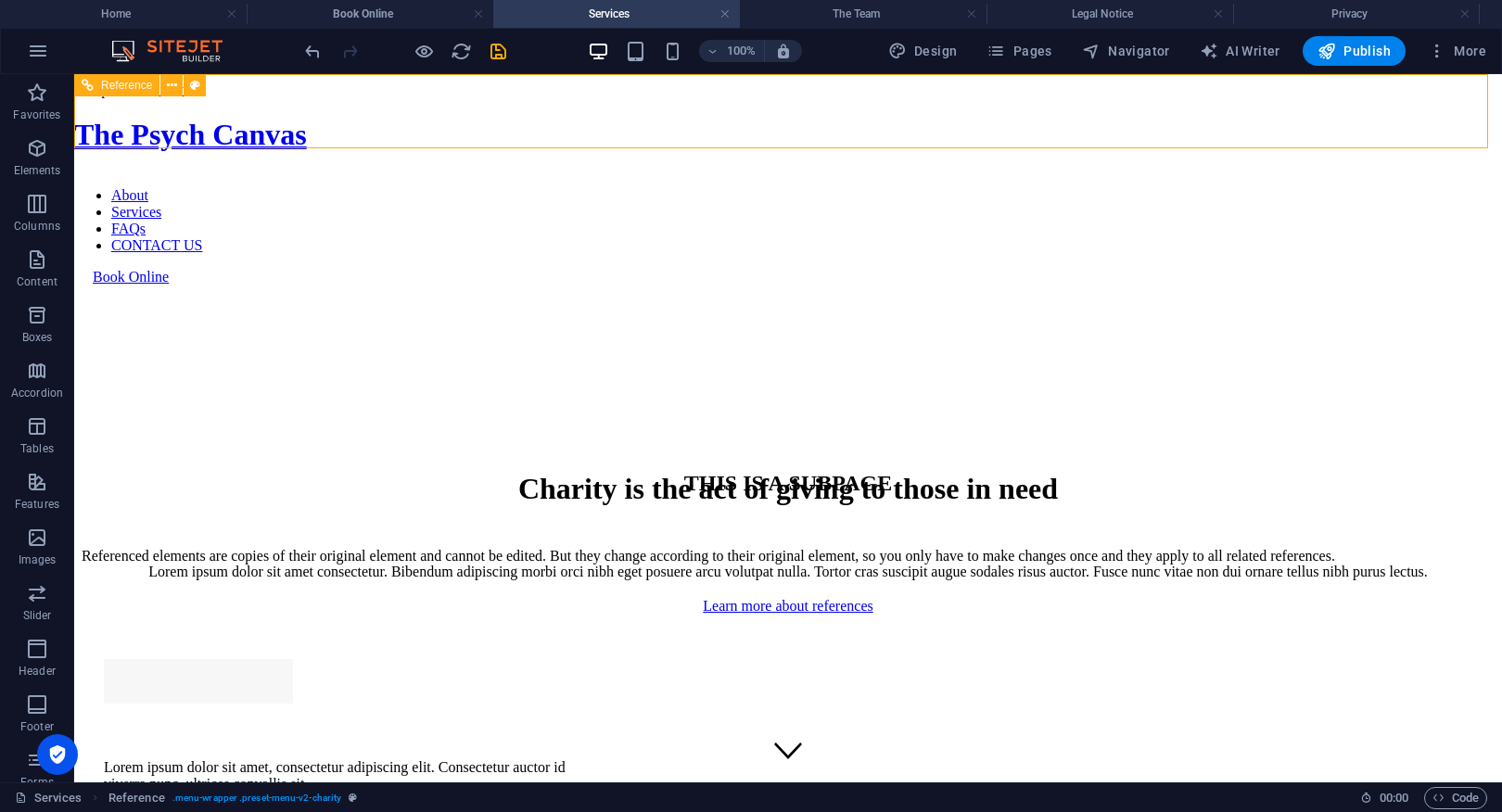 click on "About Services FAQs CONTACT US" at bounding box center [788, 221] 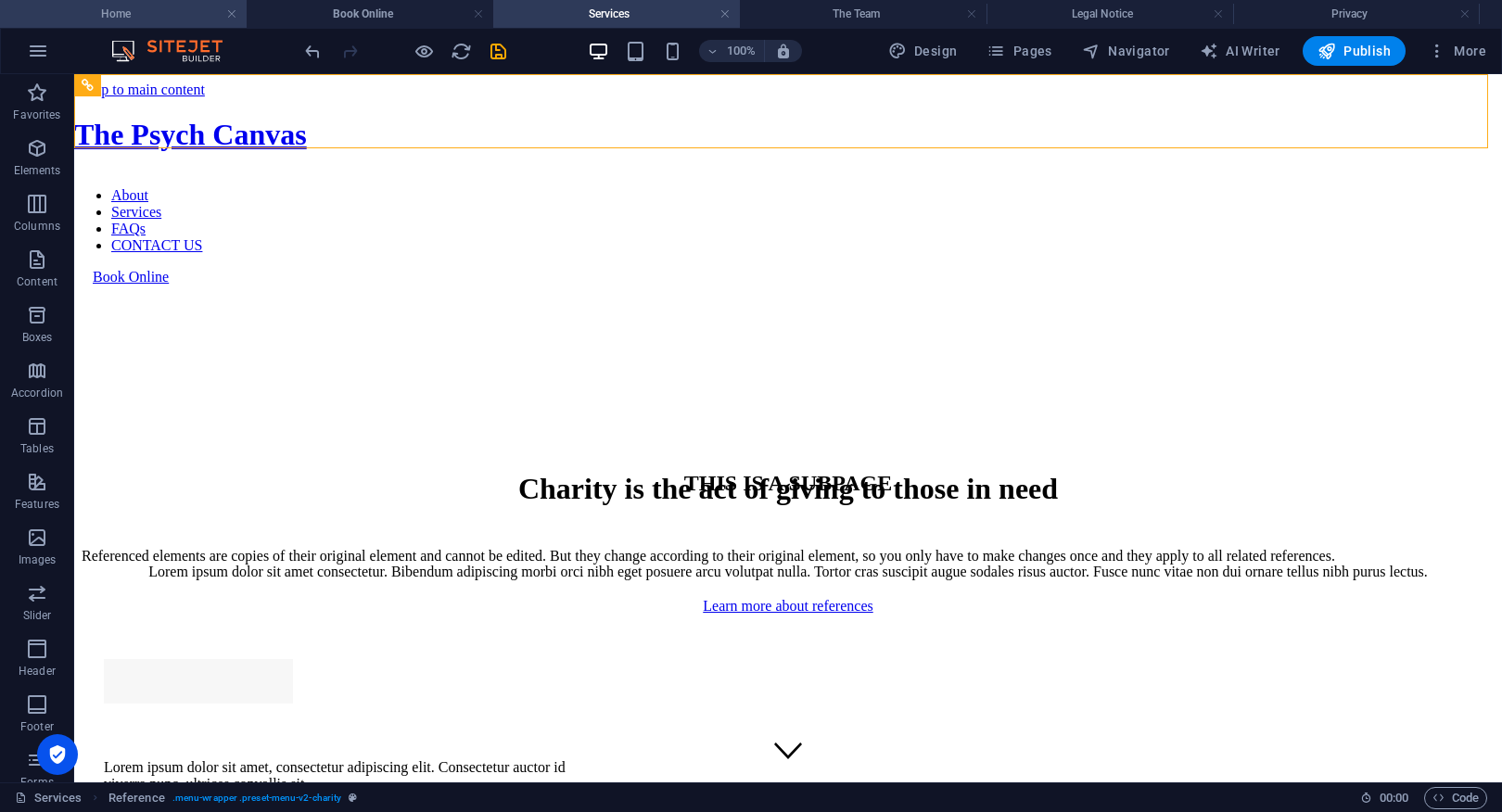 click on "Home" at bounding box center (123, 14) 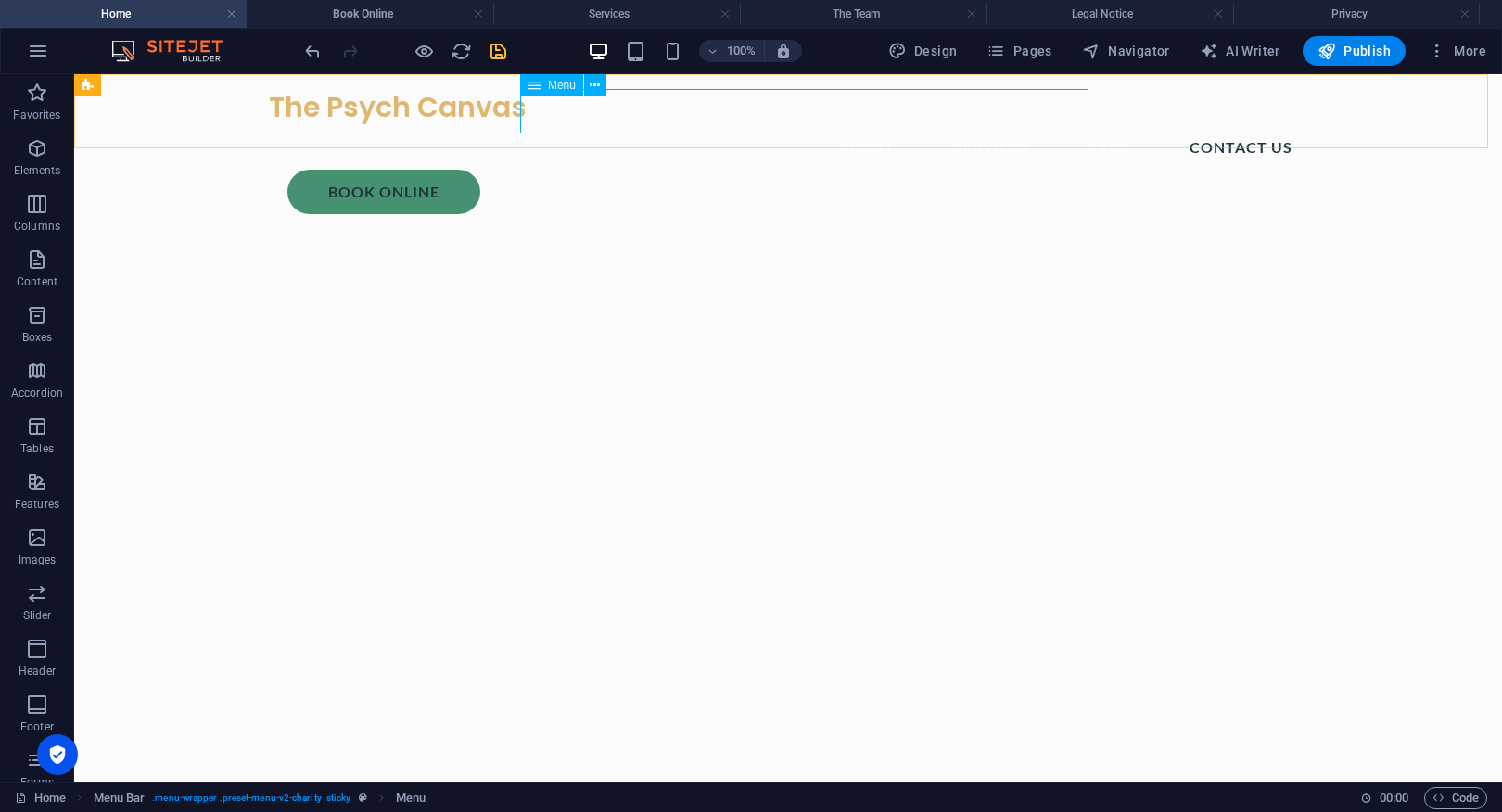 click on "About Services FAQs CONTACT US" at bounding box center (788, 147) 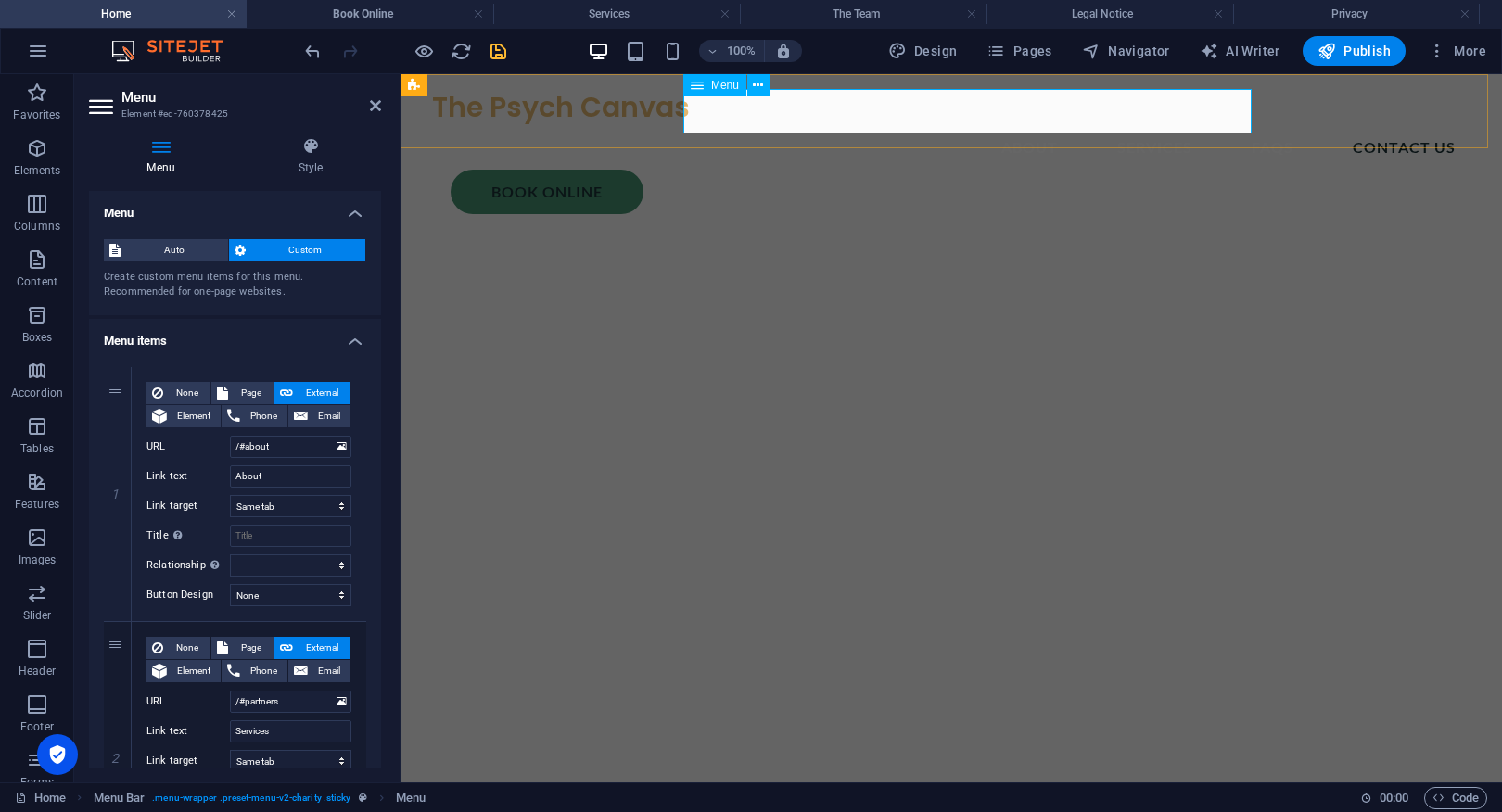 click on "About Services FAQs CONTACT US" at bounding box center (951, 147) 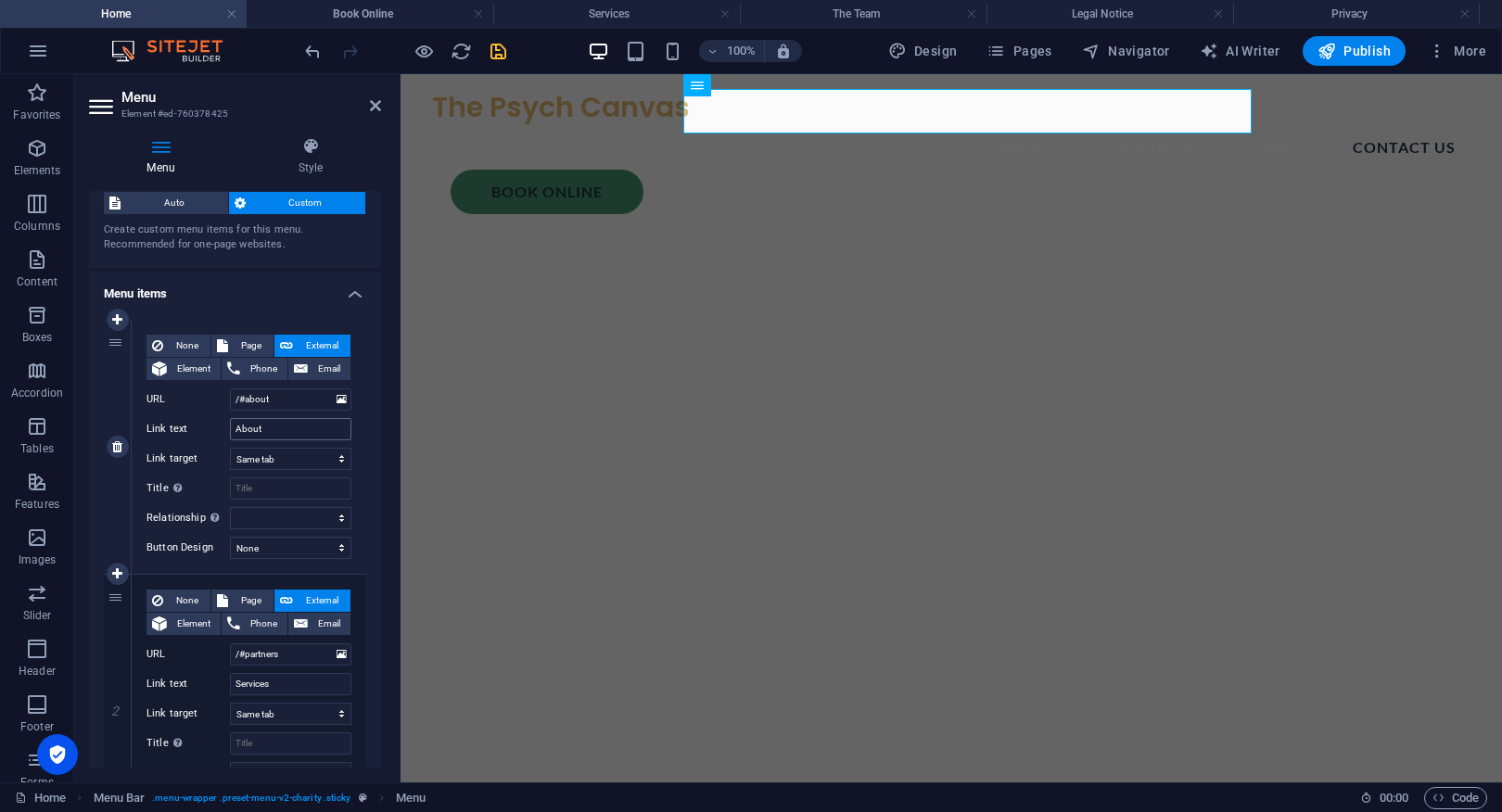scroll, scrollTop: 59, scrollLeft: 0, axis: vertical 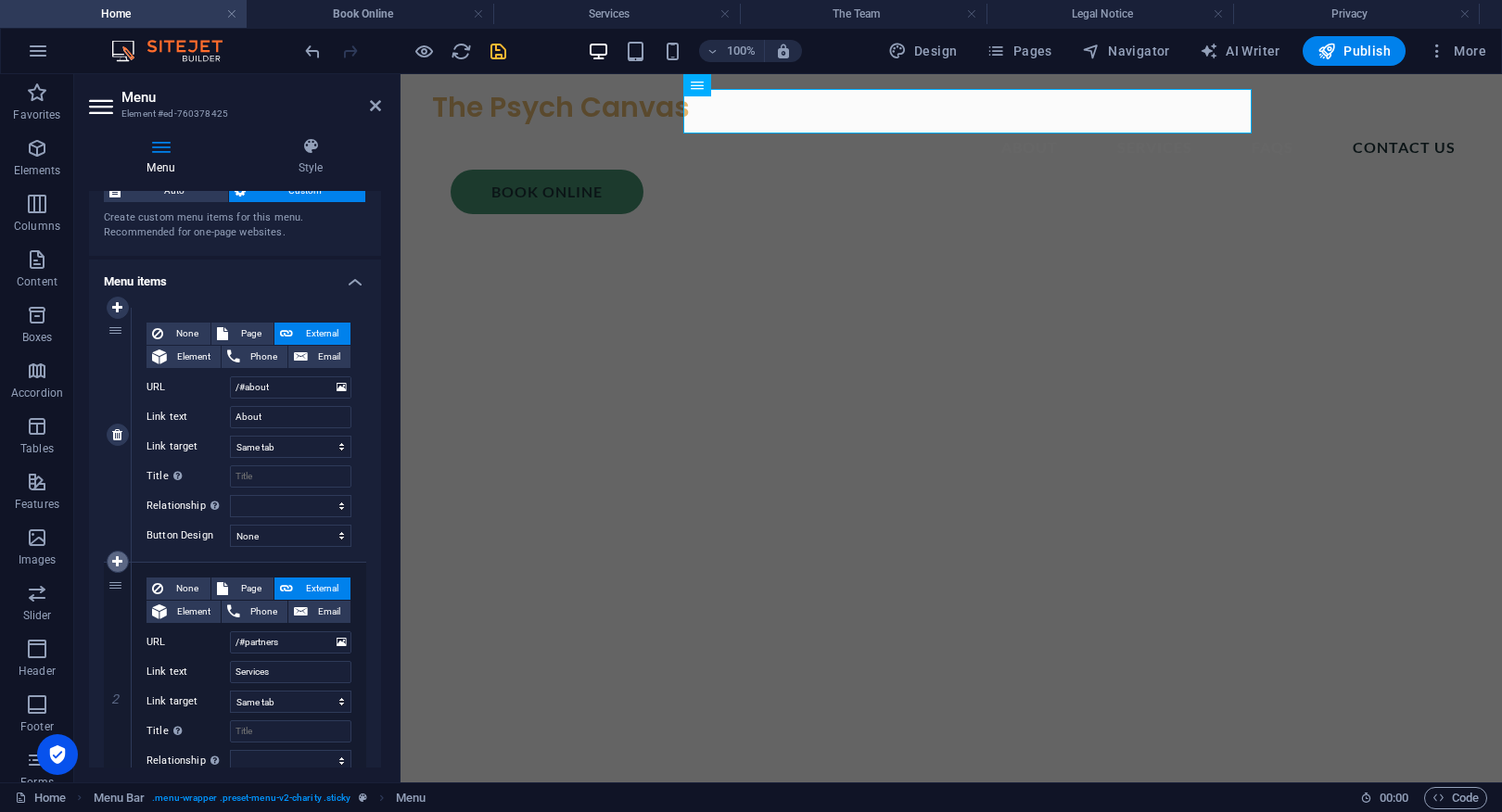 click at bounding box center (117, 562) 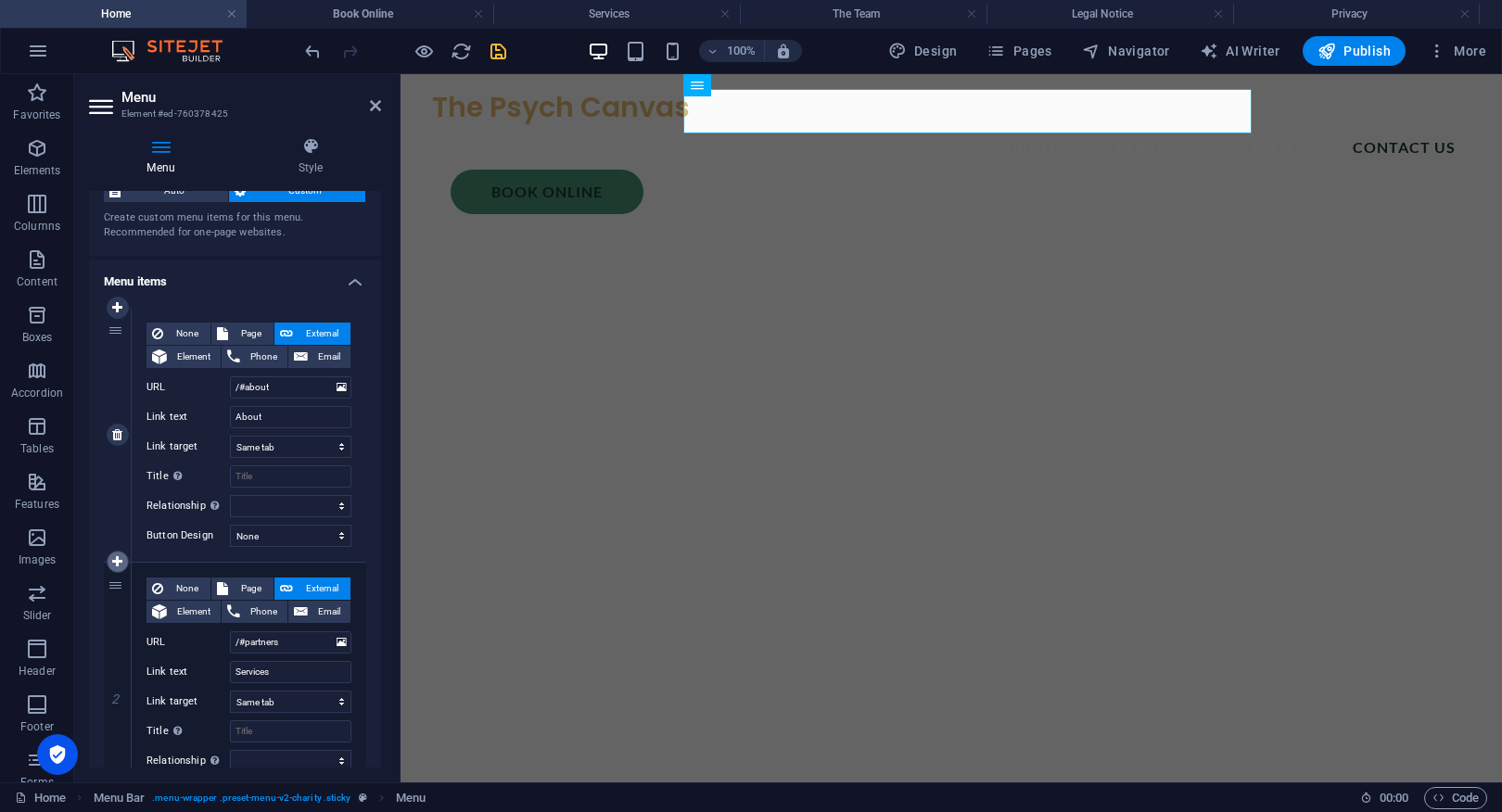 type 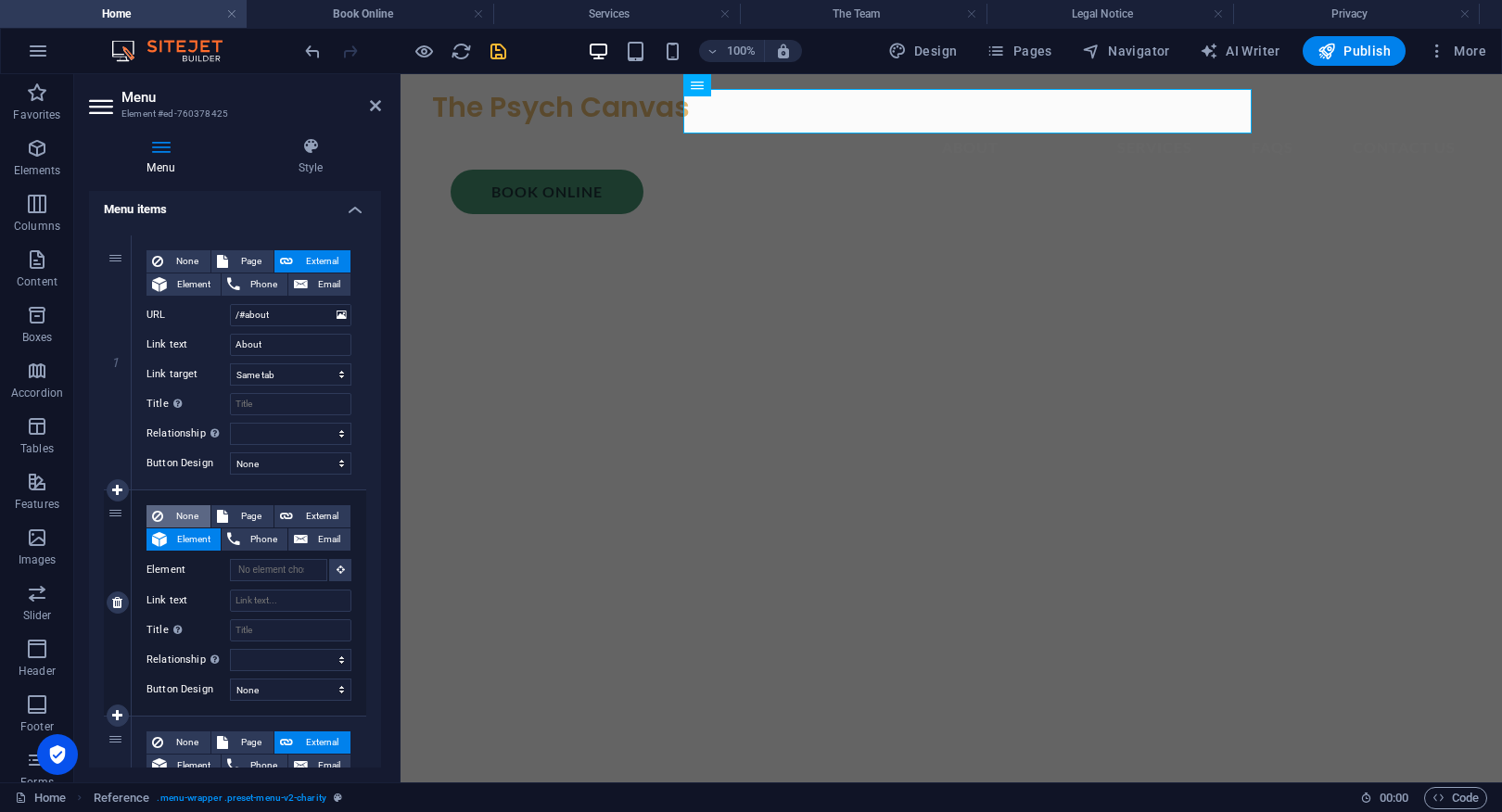 scroll, scrollTop: 144, scrollLeft: 0, axis: vertical 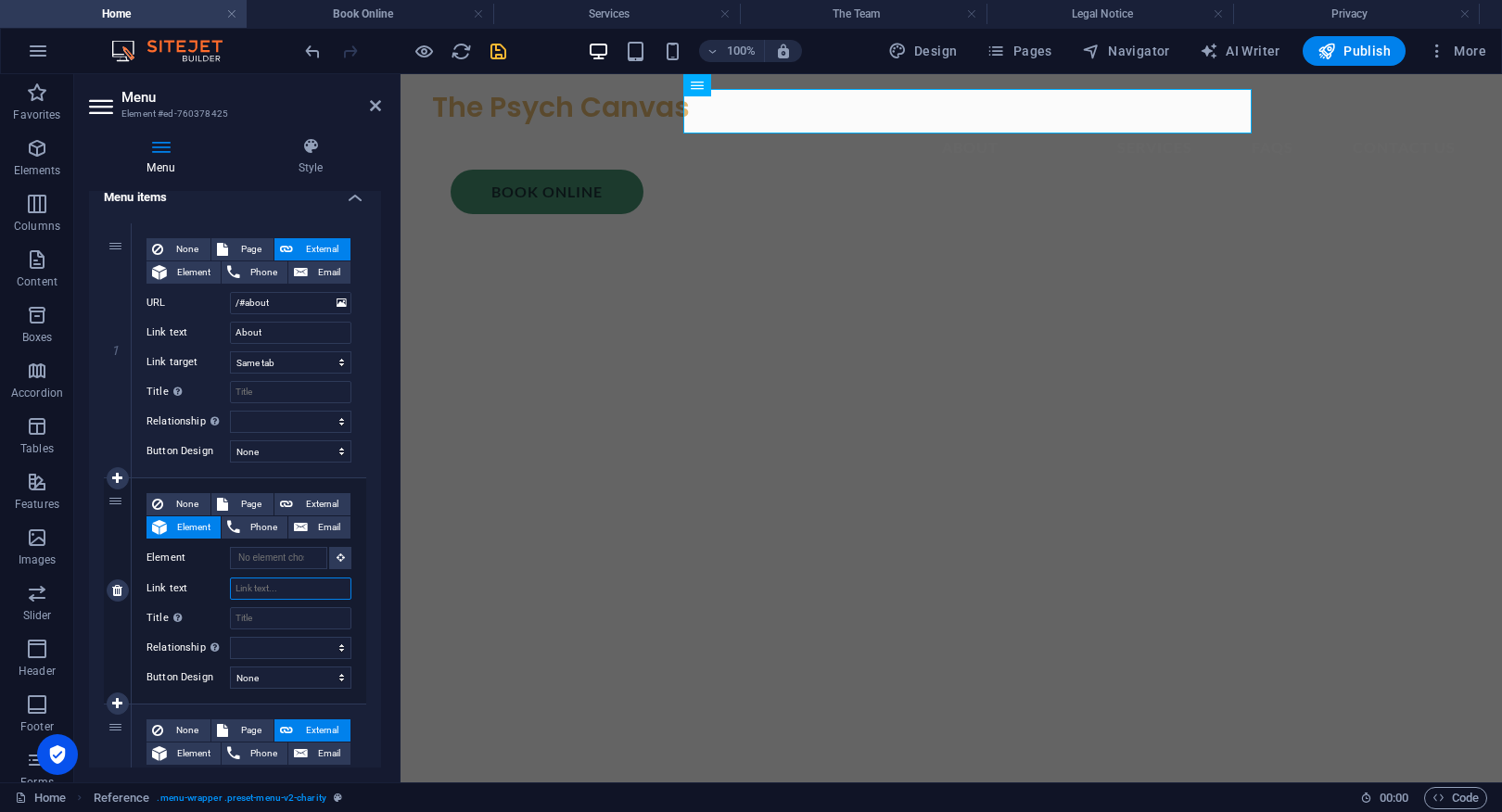 click on "Link text" at bounding box center (290, 589) 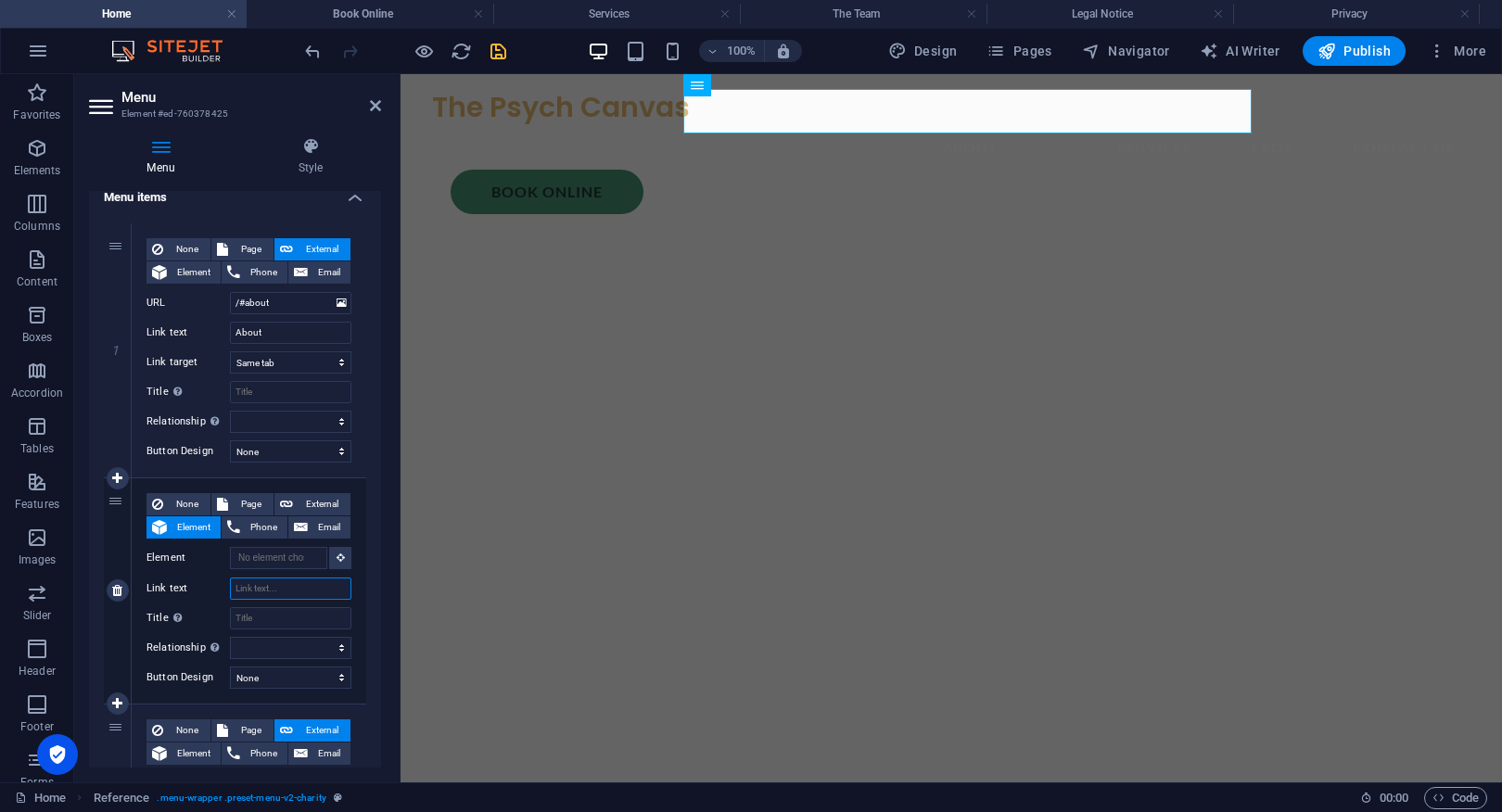 type on "T" 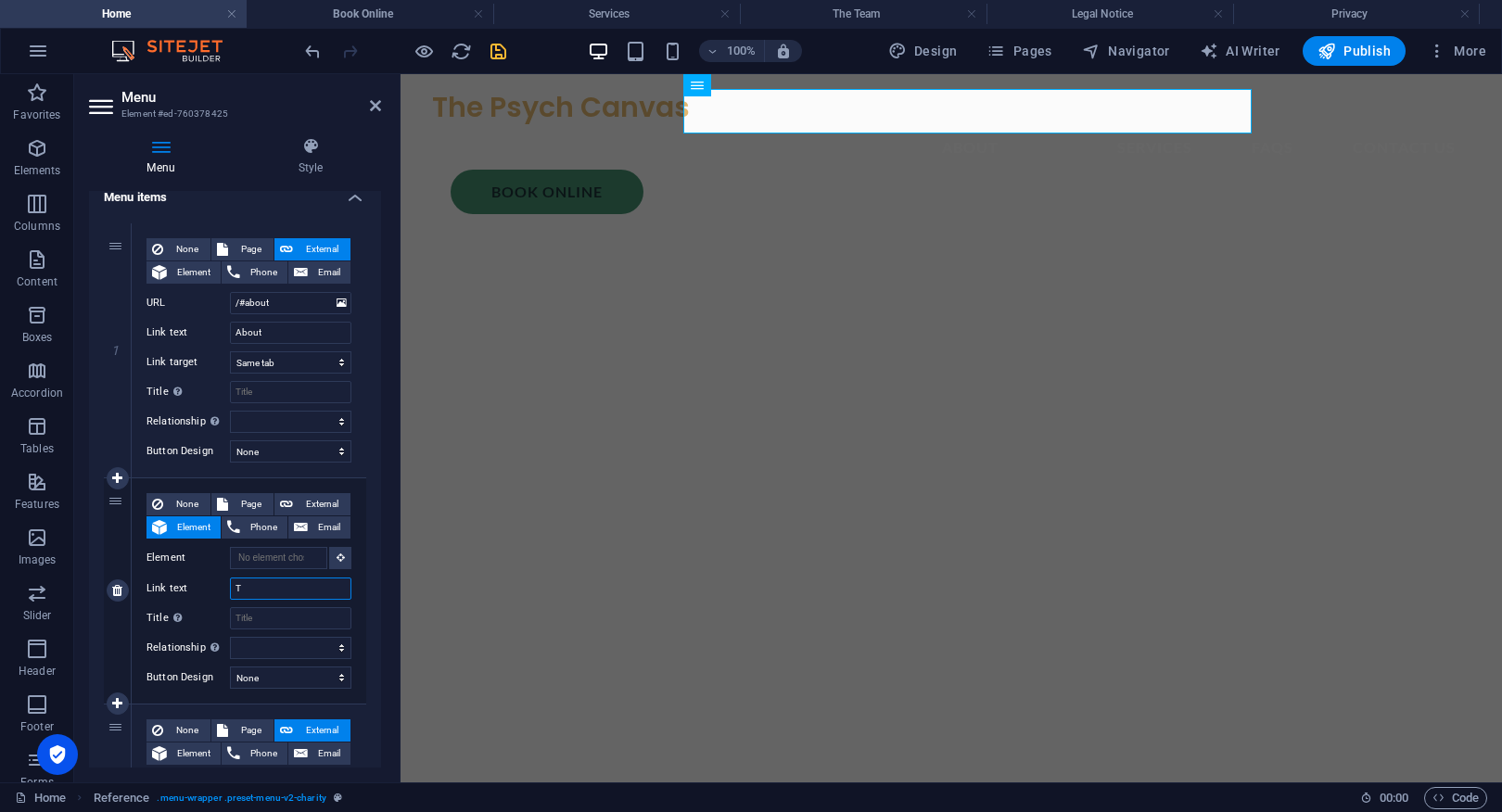 select 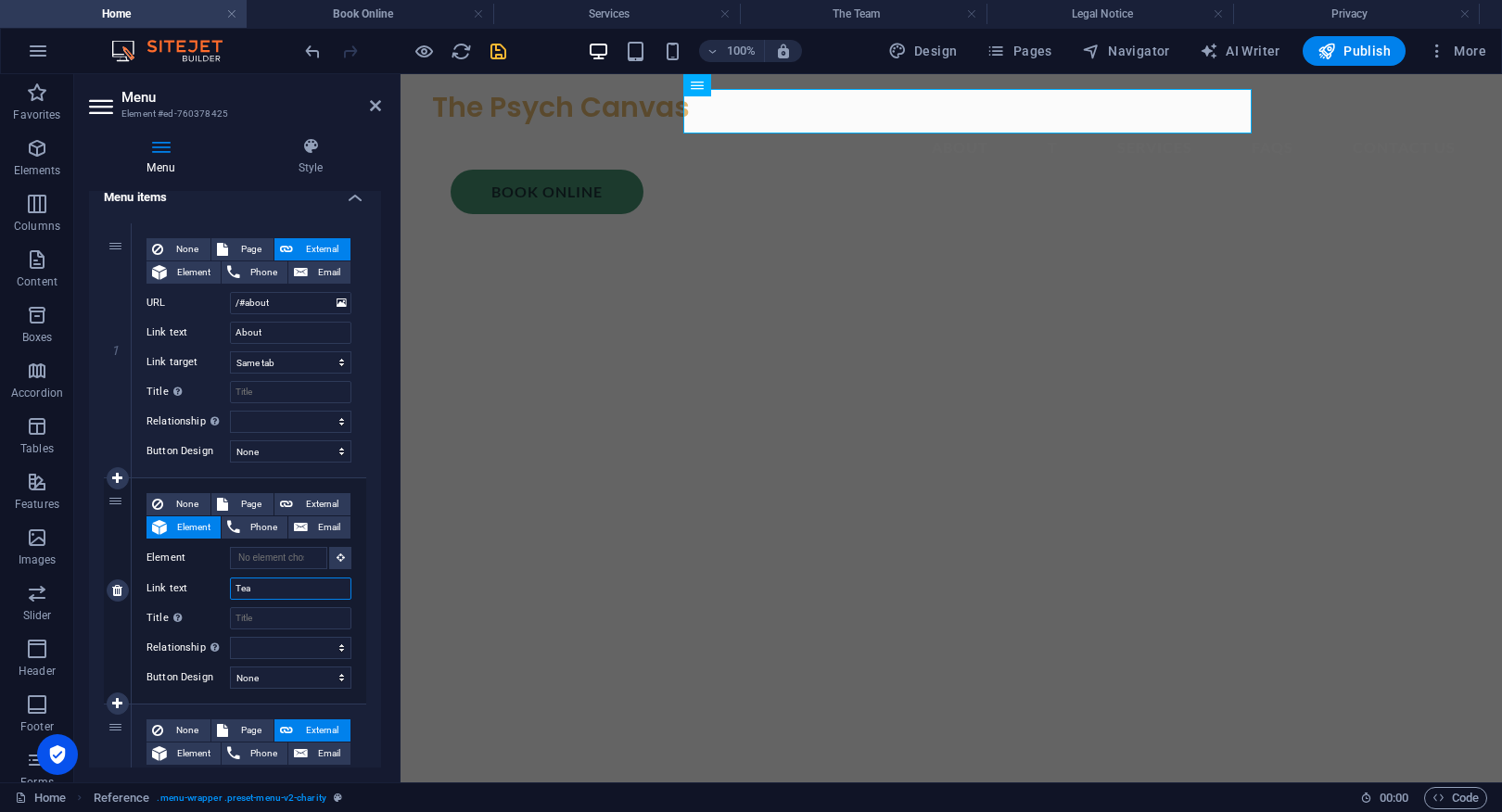 type on "Team" 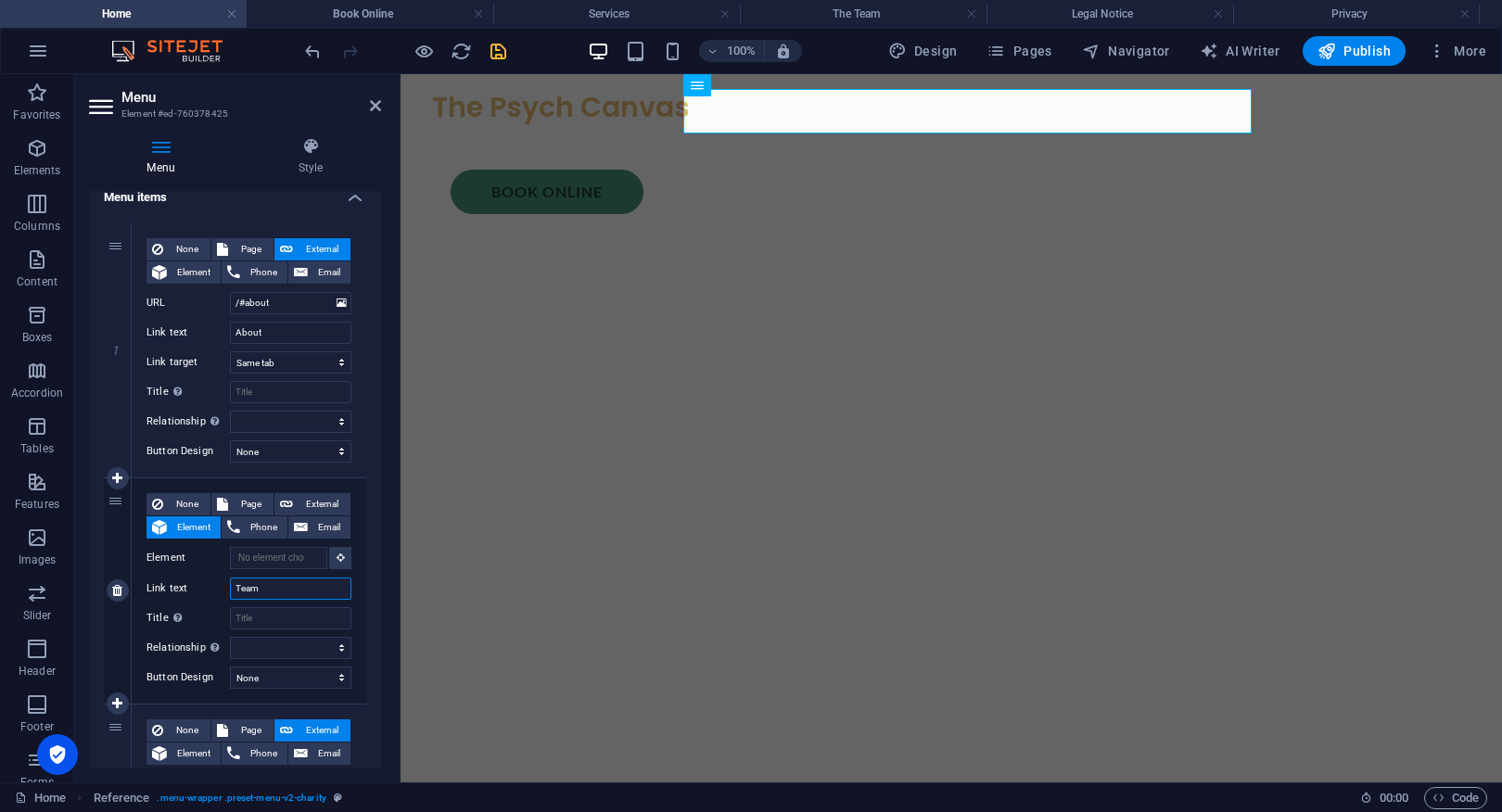 select 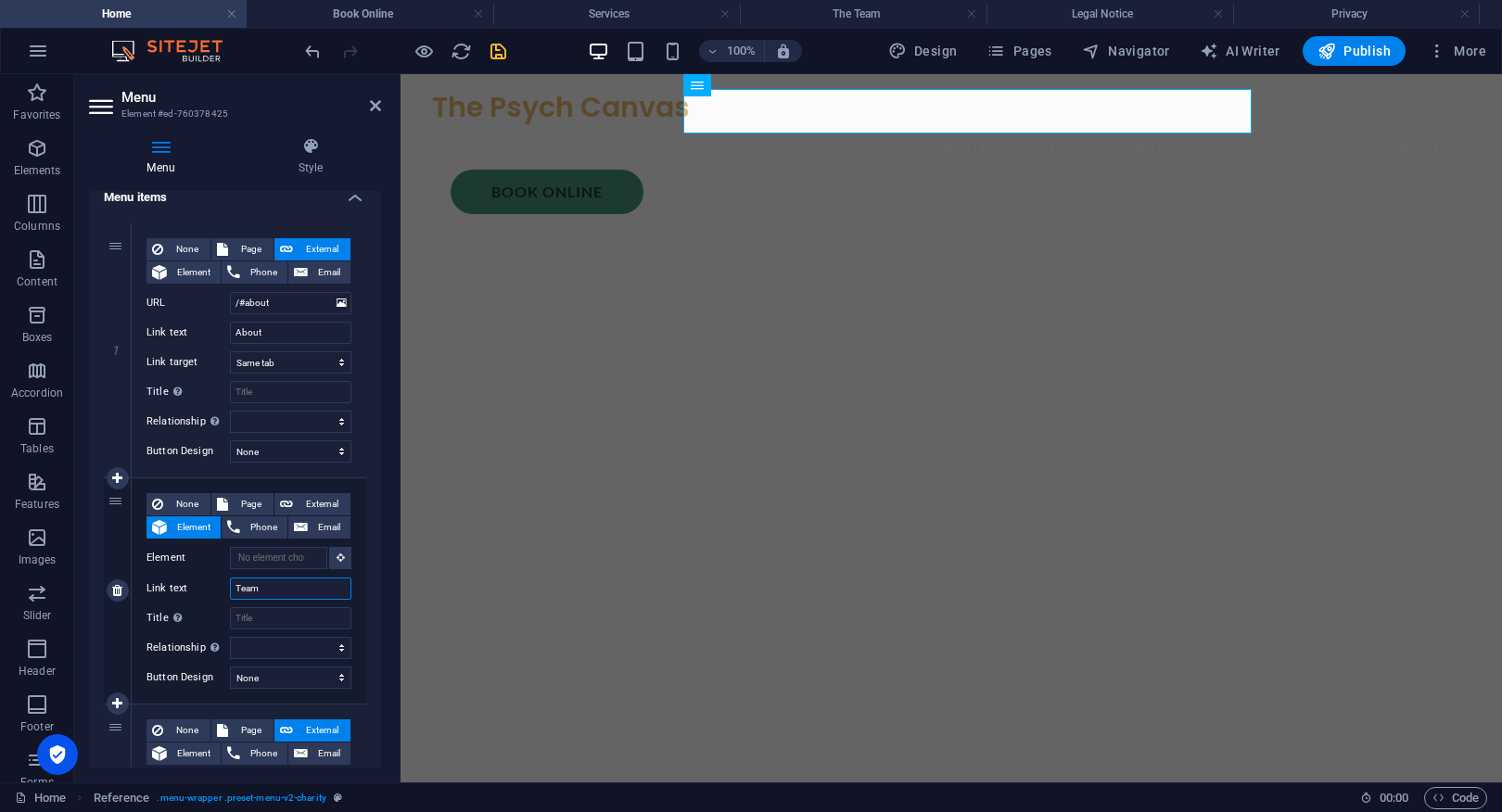 select 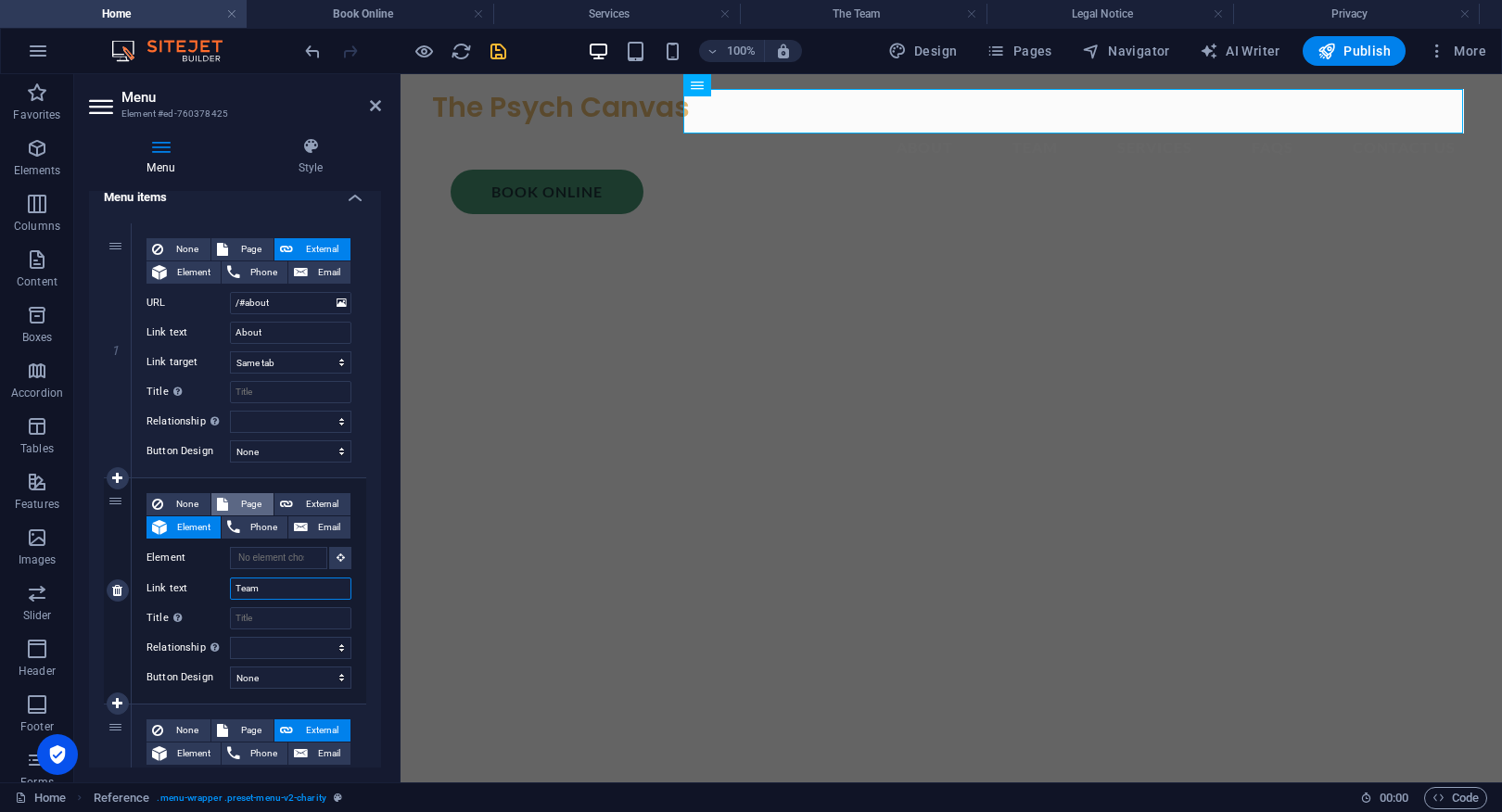 type on "Team" 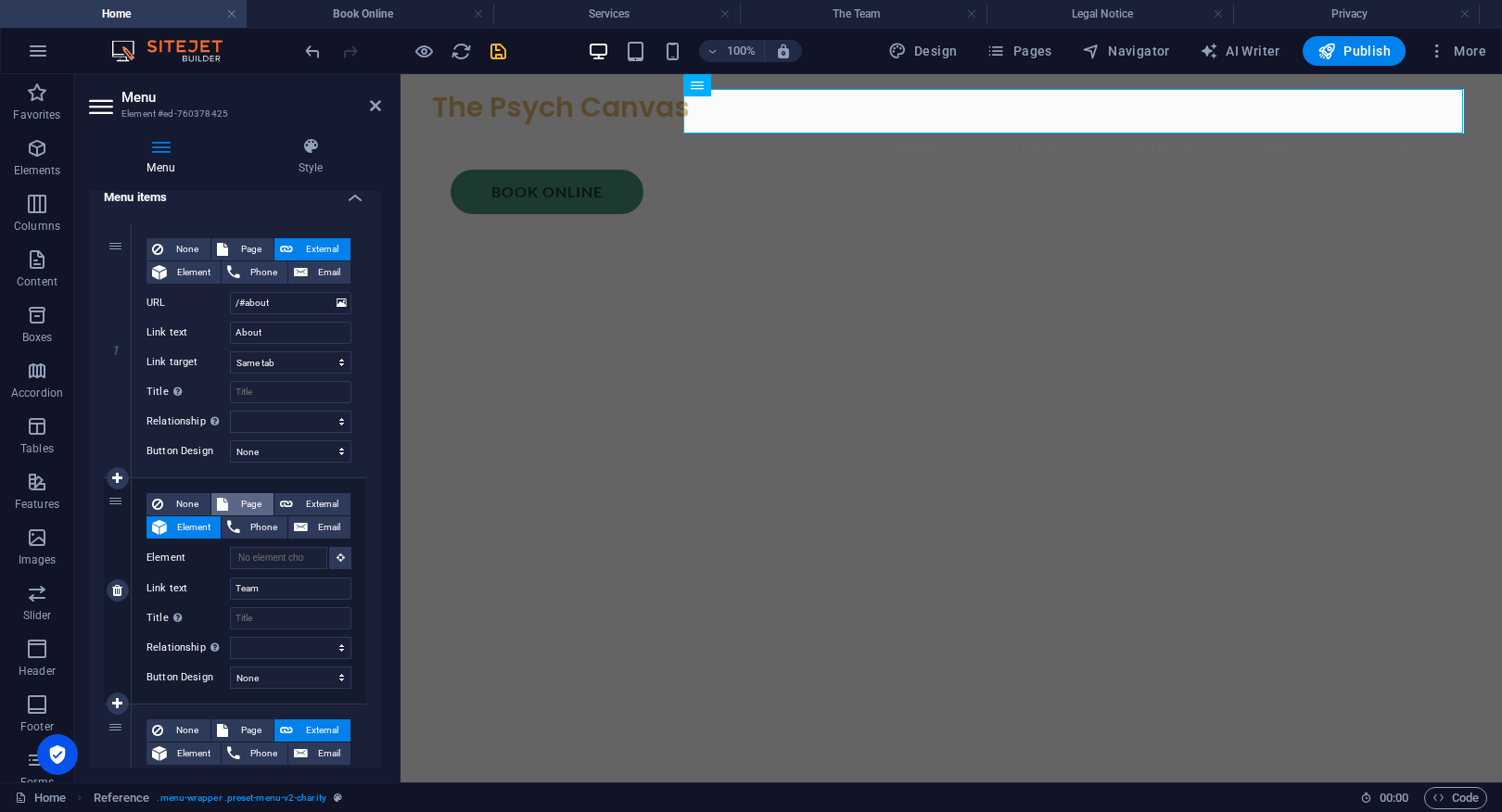 click on "Page" at bounding box center [250, 504] 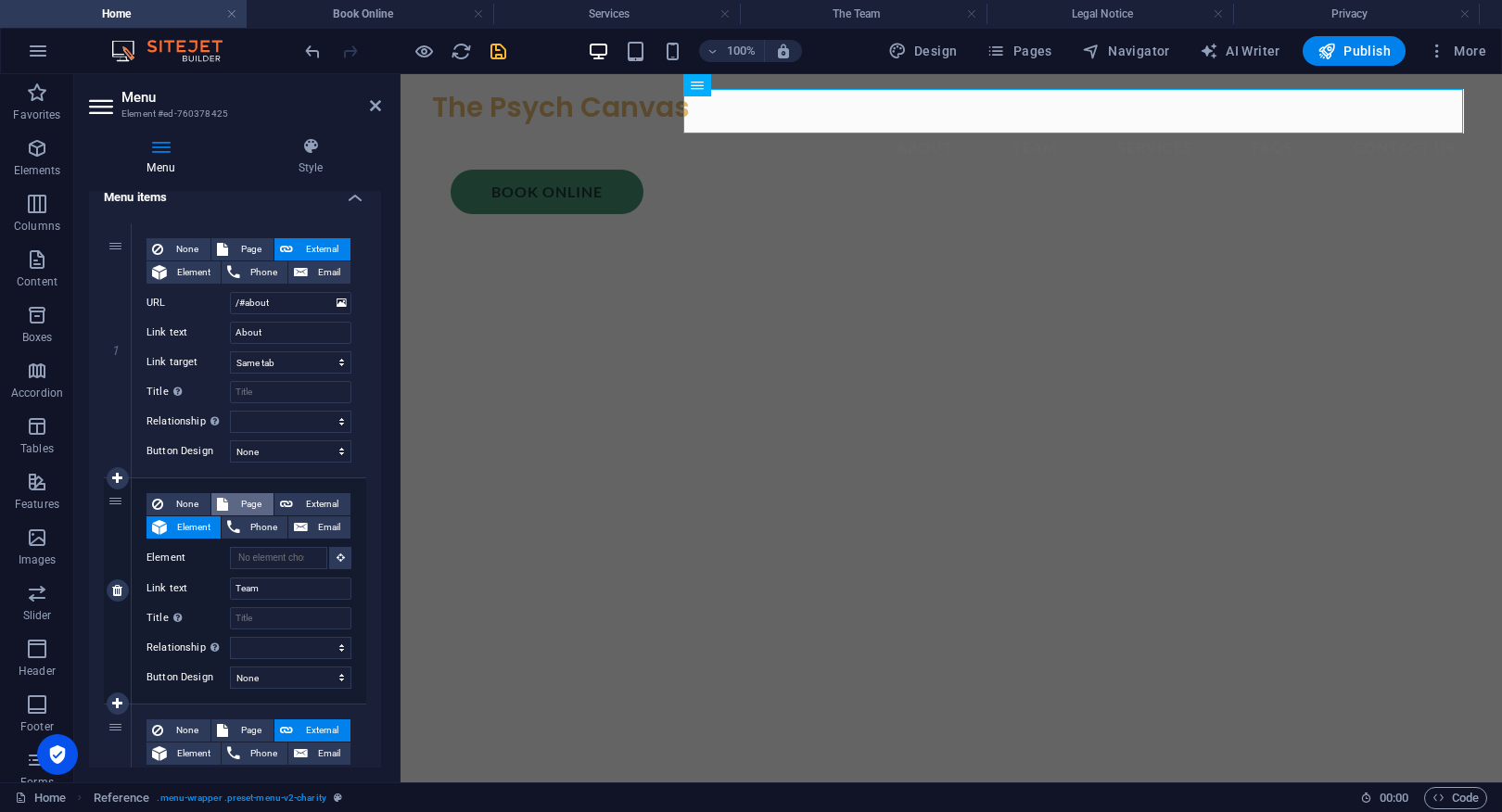 select 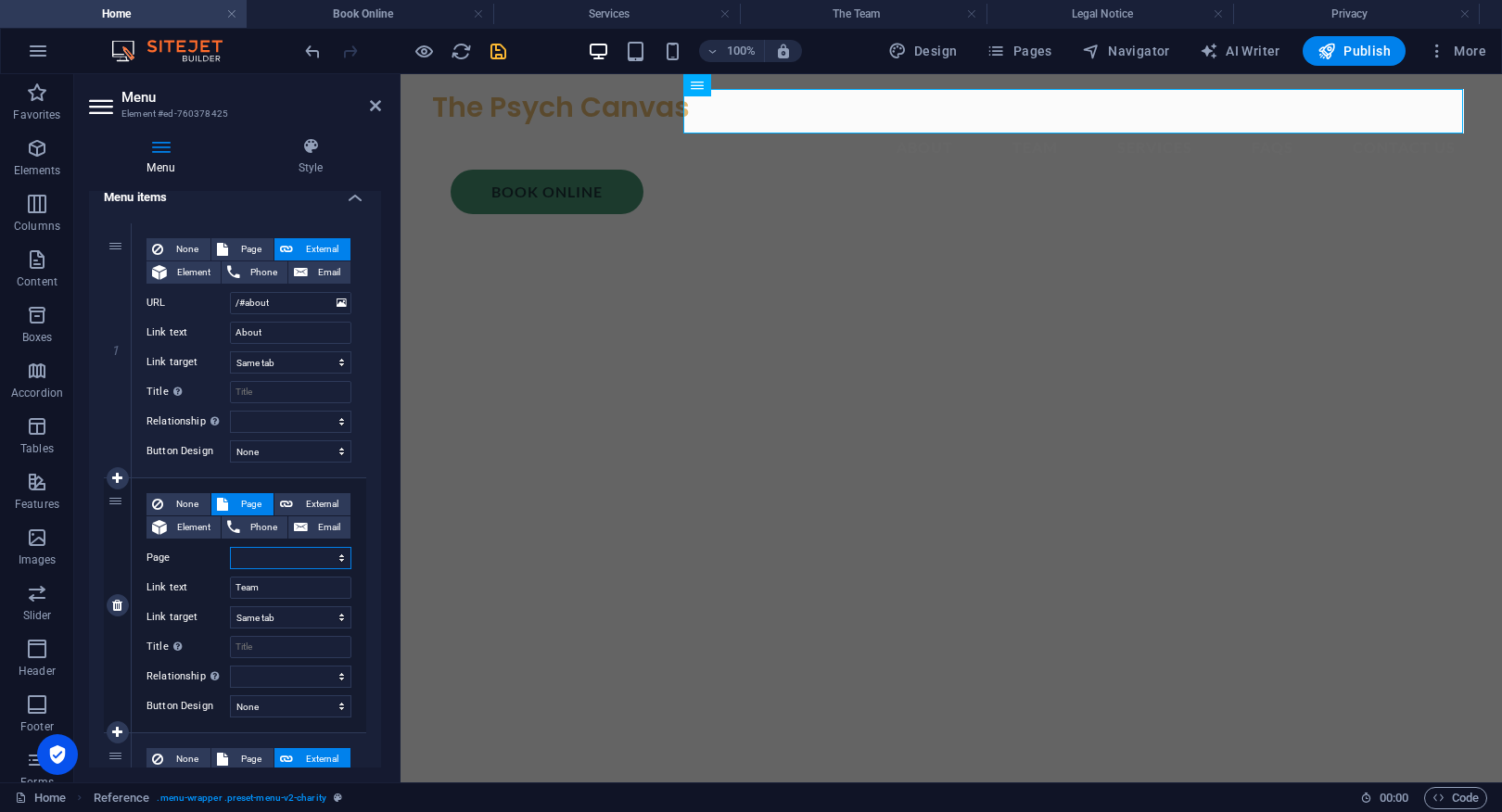 click on "Home Services Book Online The Team FAQs Legal Notice Privacy" at bounding box center [290, 558] 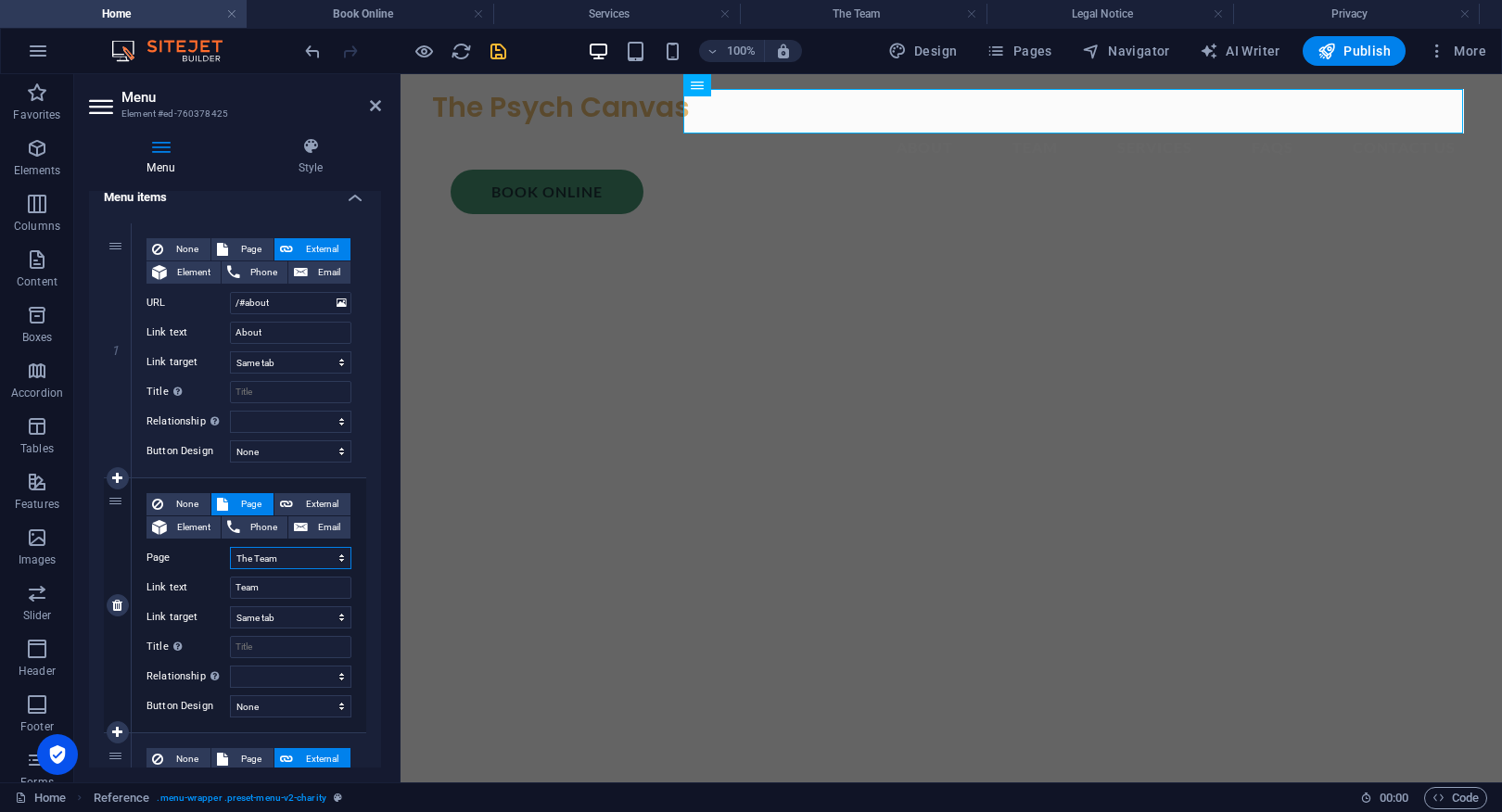 select 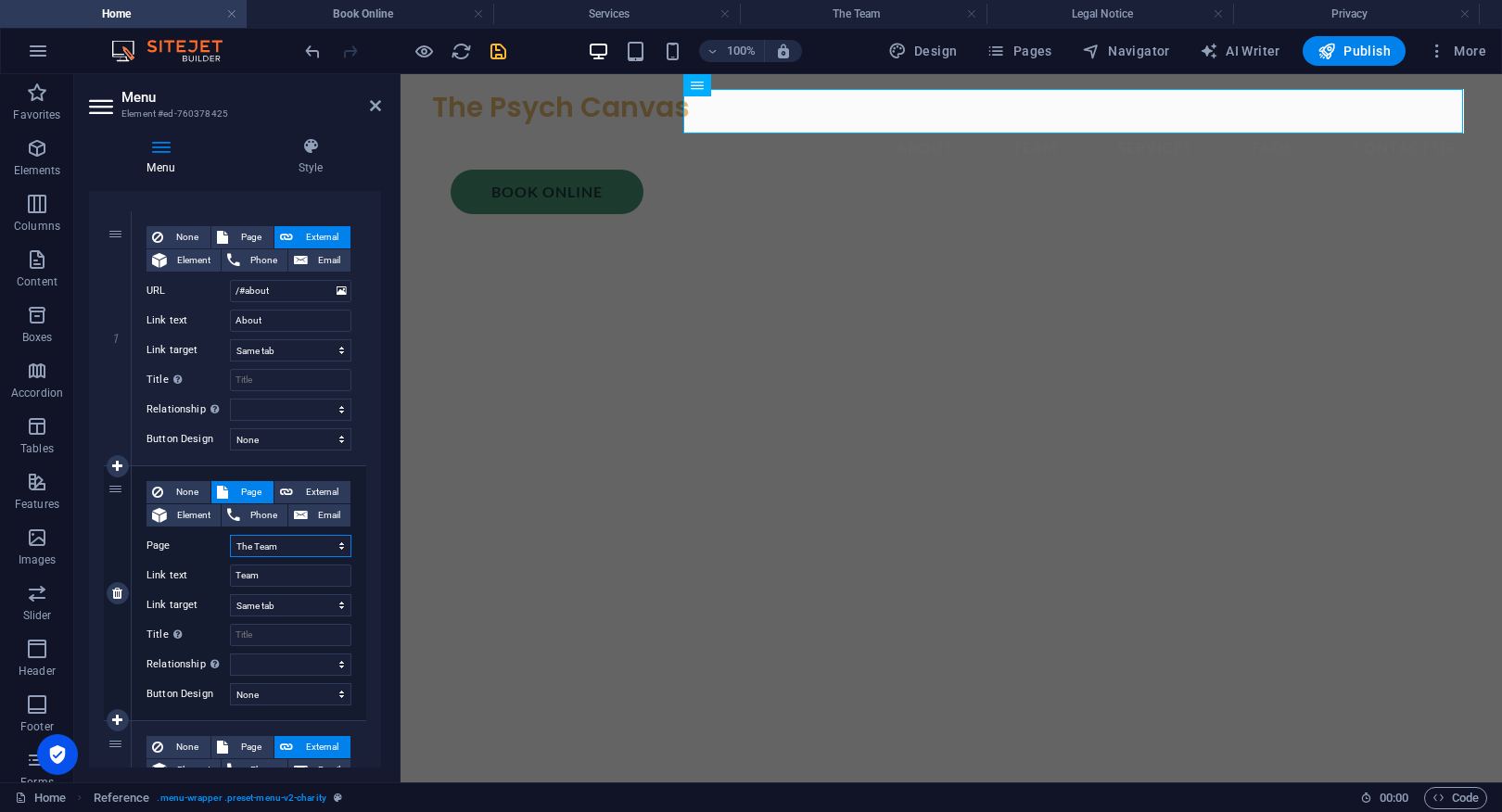 scroll, scrollTop: 168, scrollLeft: 0, axis: vertical 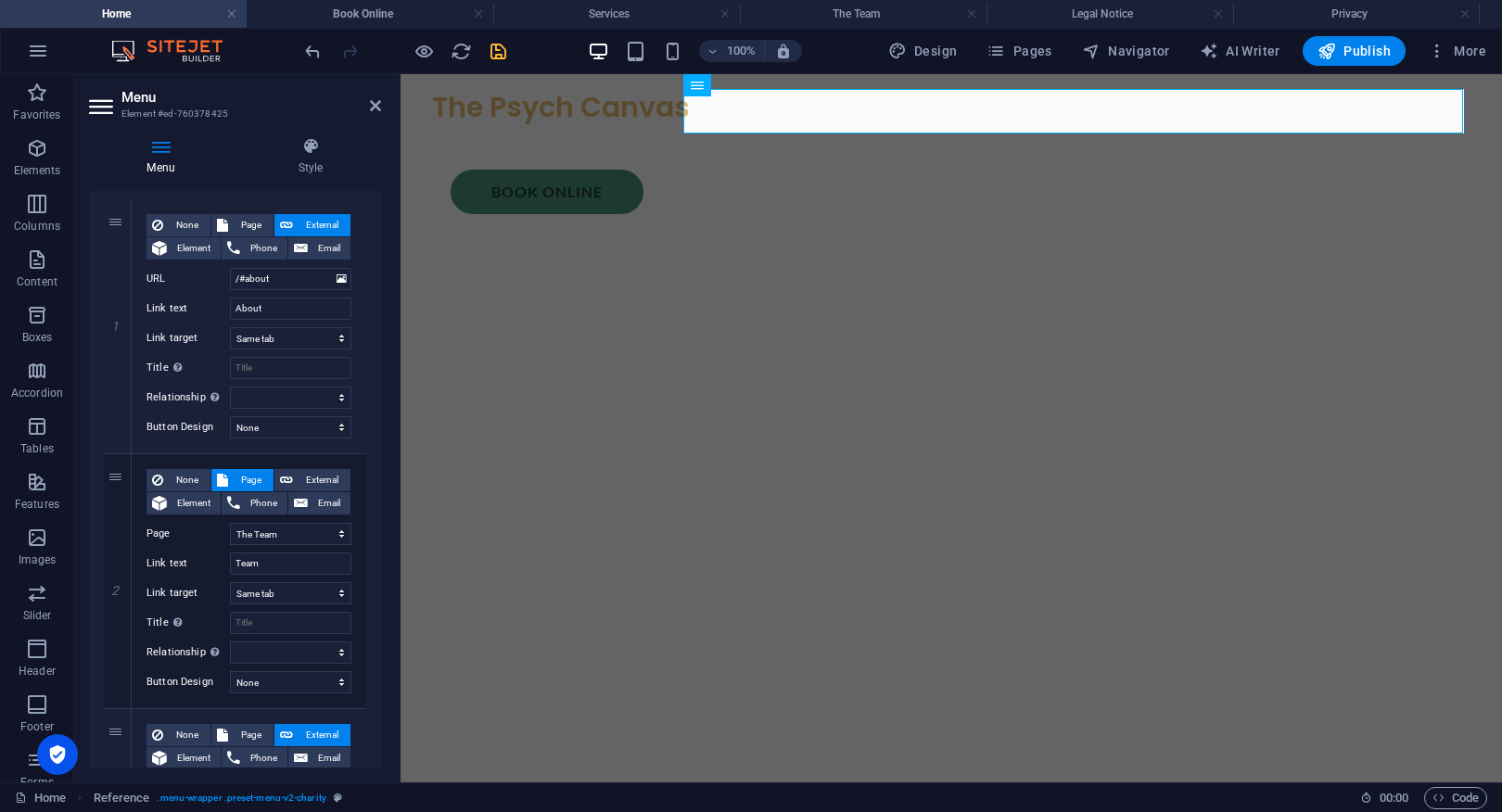 drag, startPoint x: 376, startPoint y: 445, endPoint x: 373, endPoint y: 488, distance: 43.104524 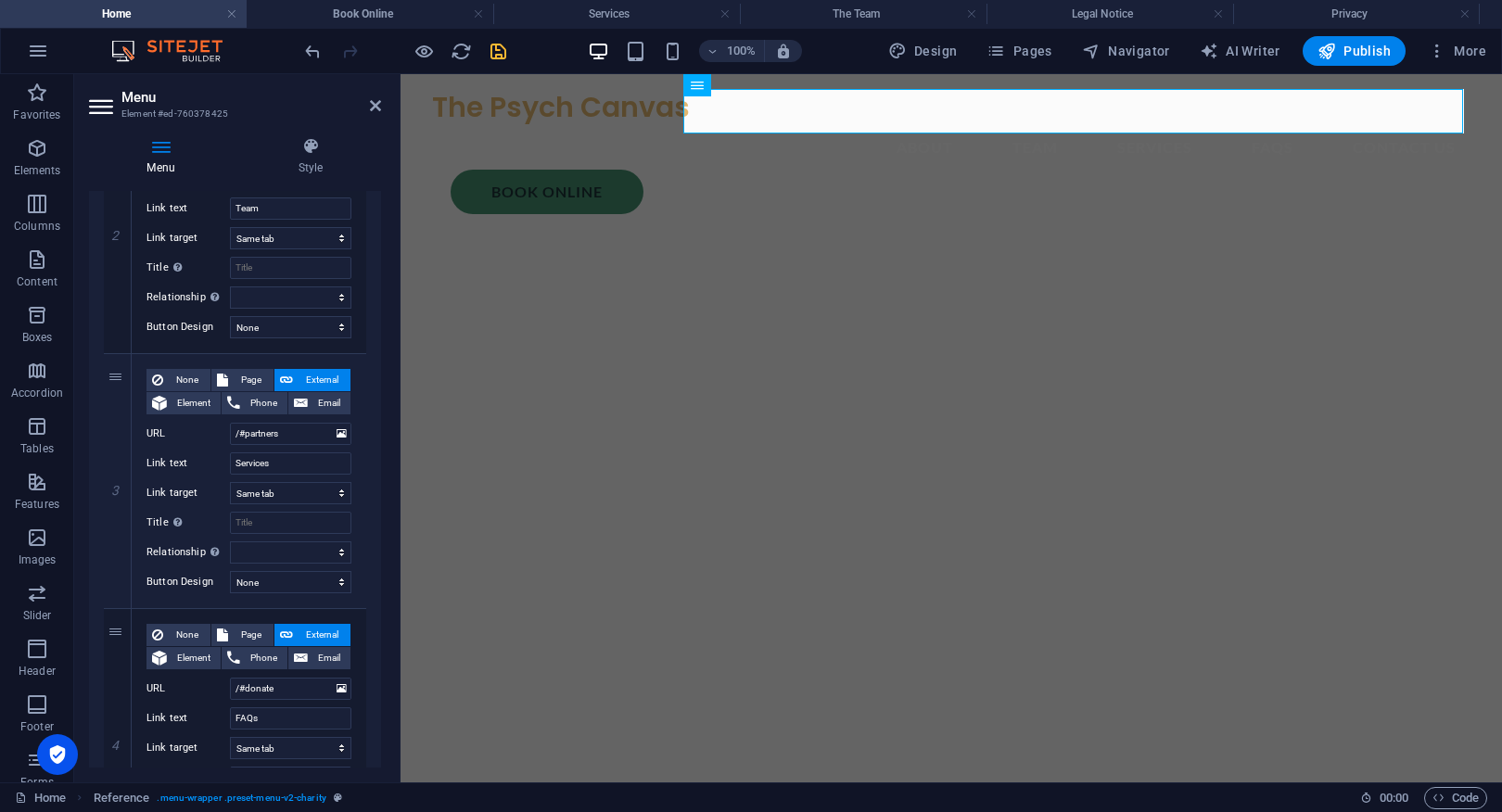 scroll, scrollTop: 526, scrollLeft: 0, axis: vertical 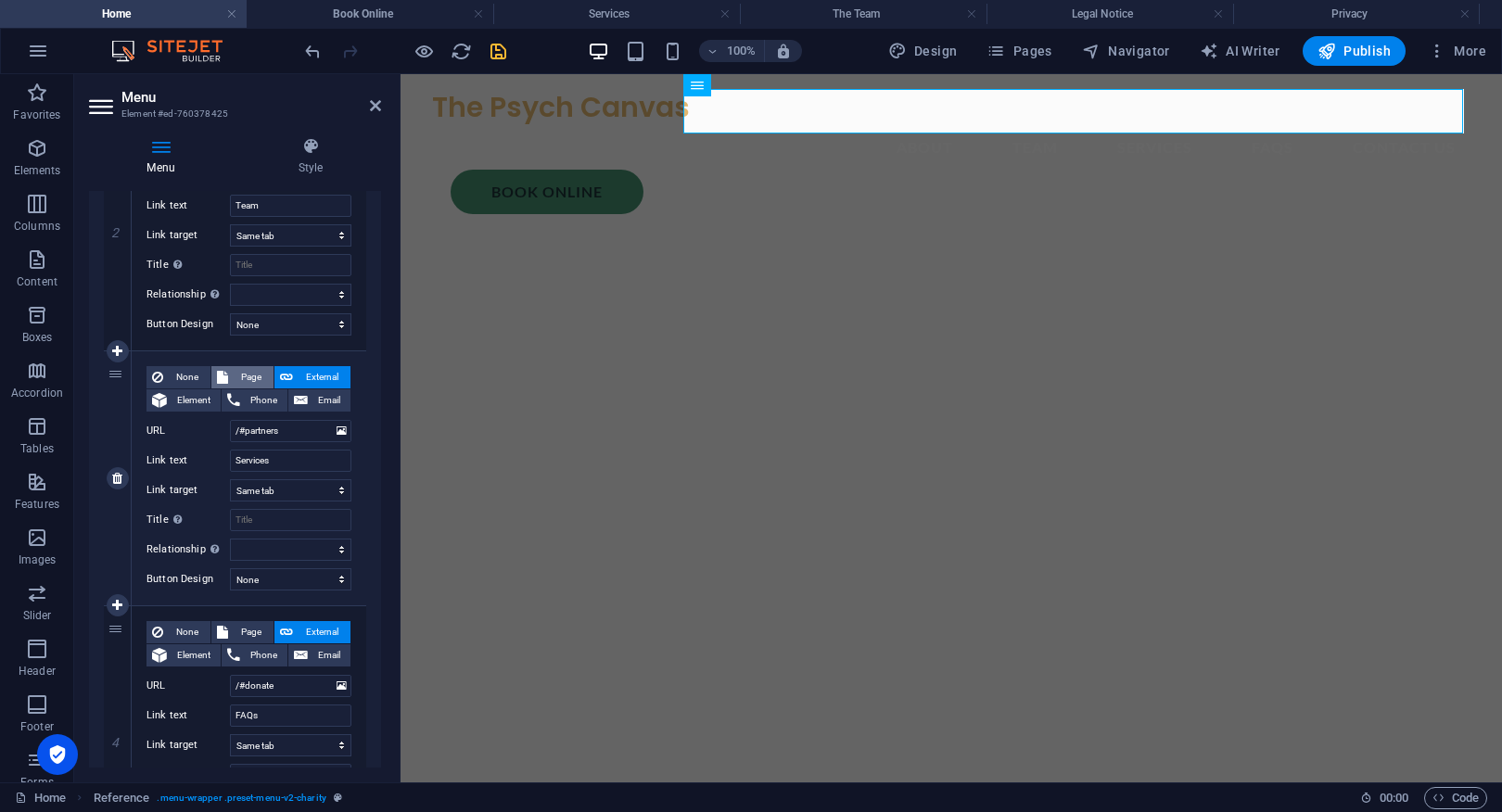 click on "Page" at bounding box center [250, 377] 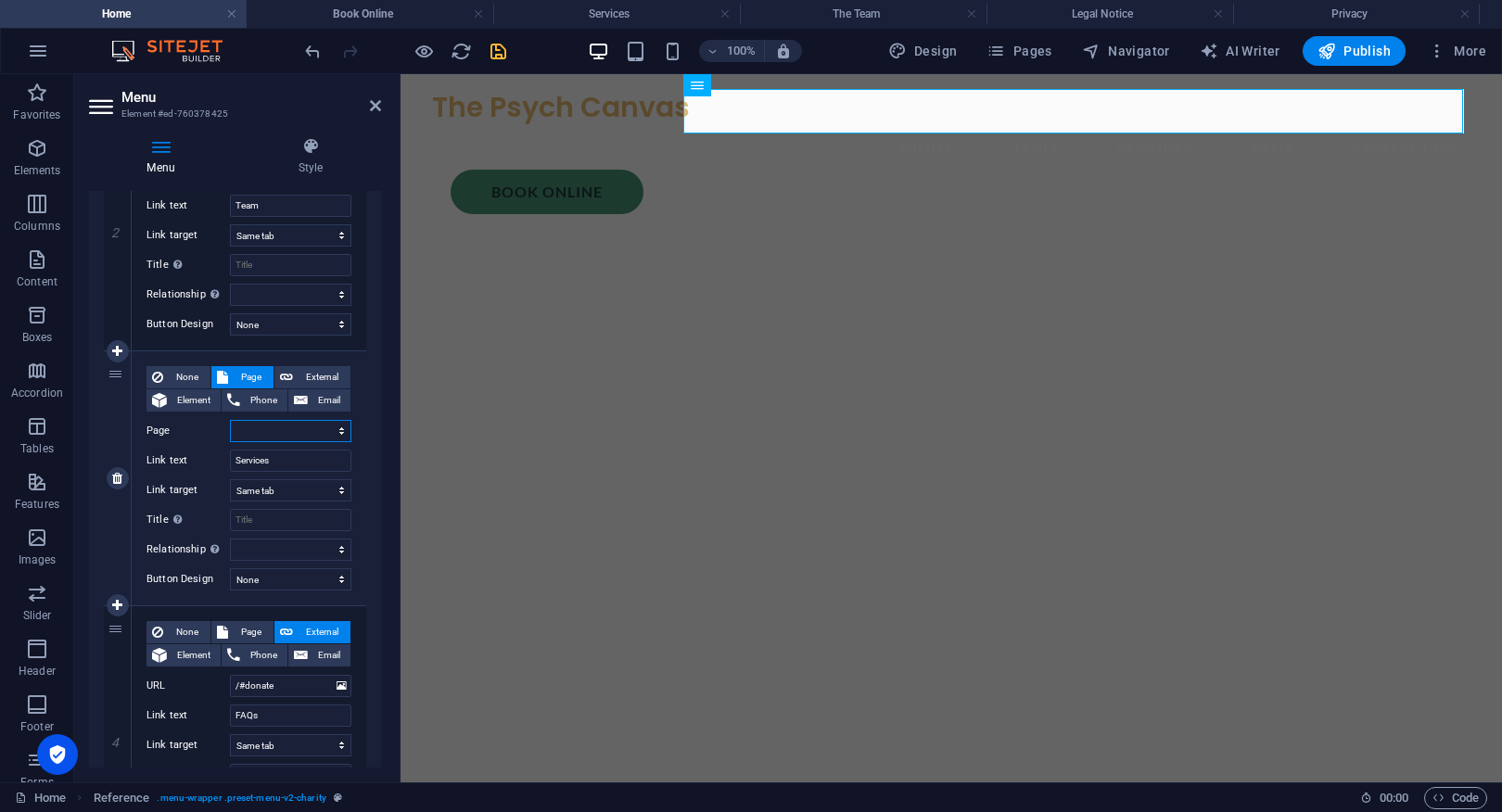 click on "Home Services Book Online The Team FAQs Legal Notice Privacy" at bounding box center (290, 431) 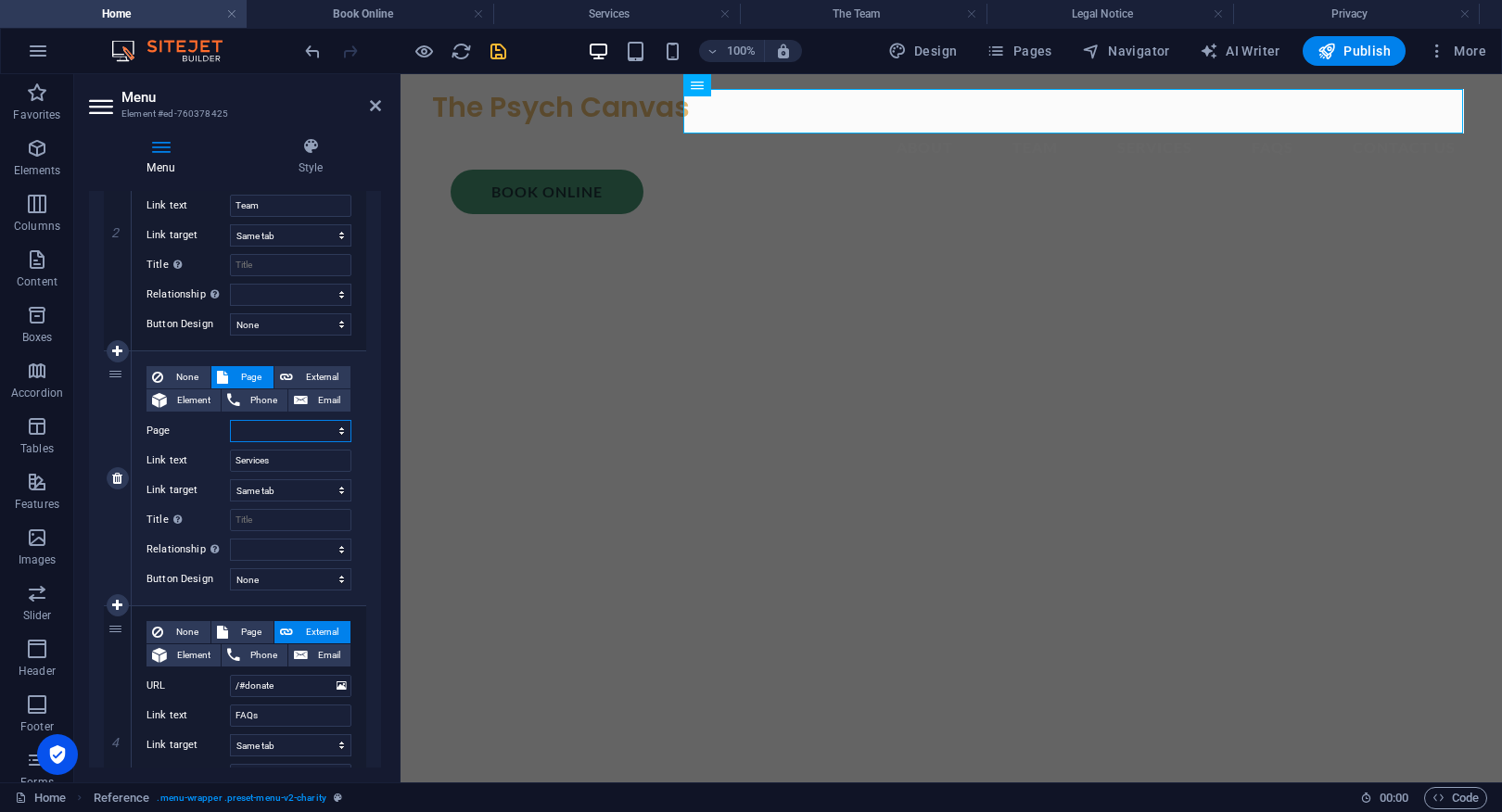 select on "1" 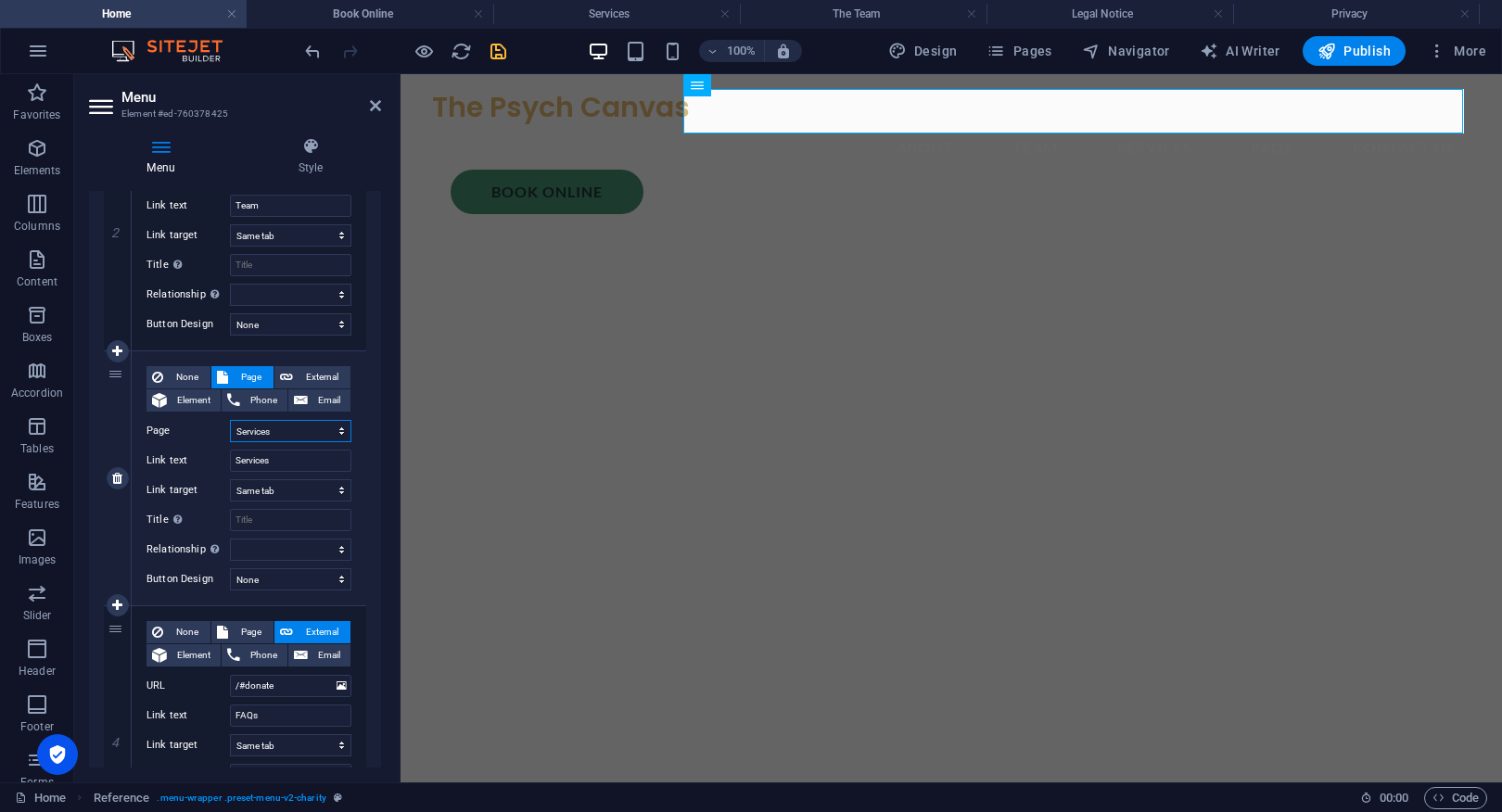 select 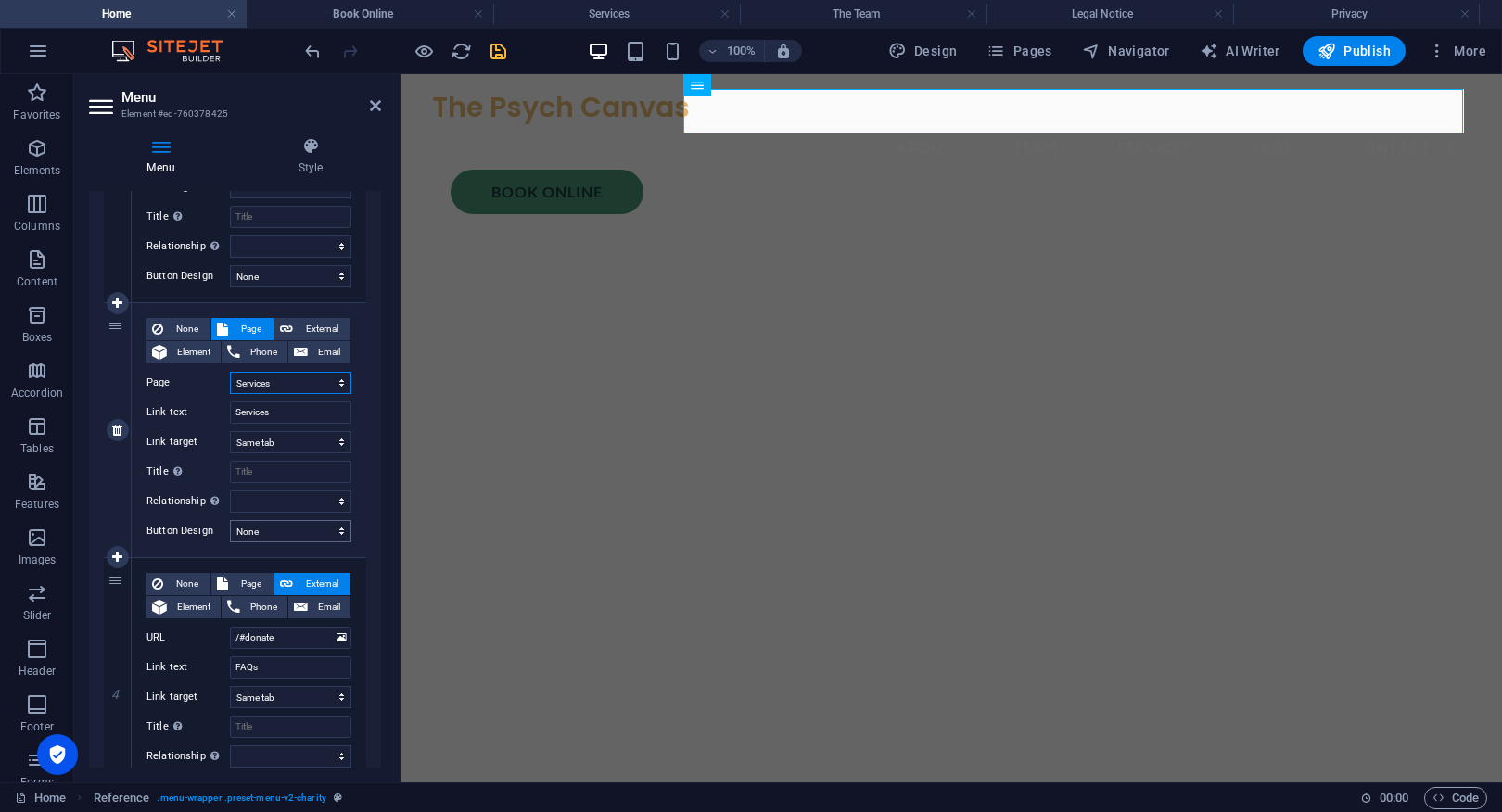 scroll, scrollTop: 586, scrollLeft: 0, axis: vertical 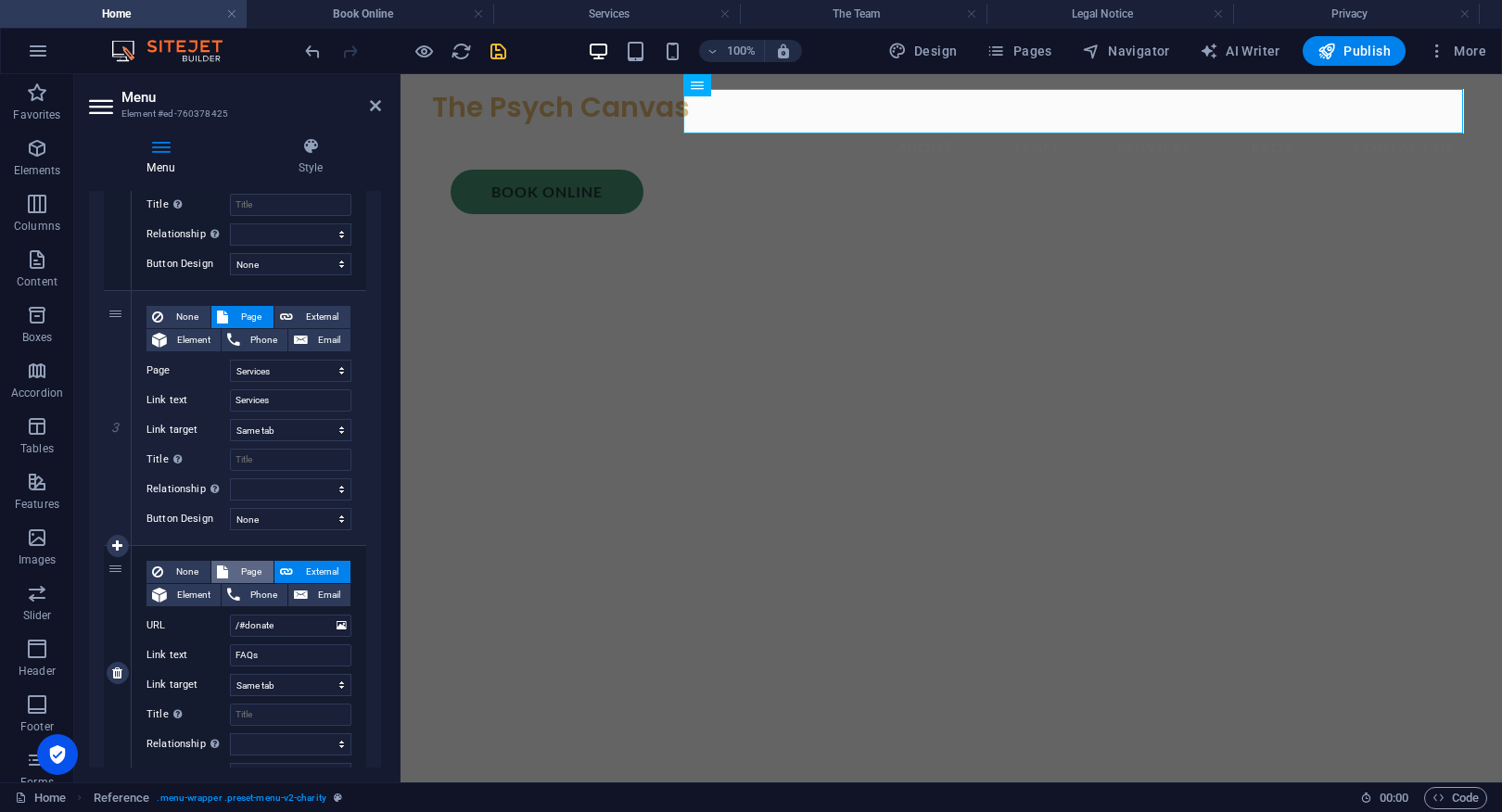 click on "Page" at bounding box center (250, 572) 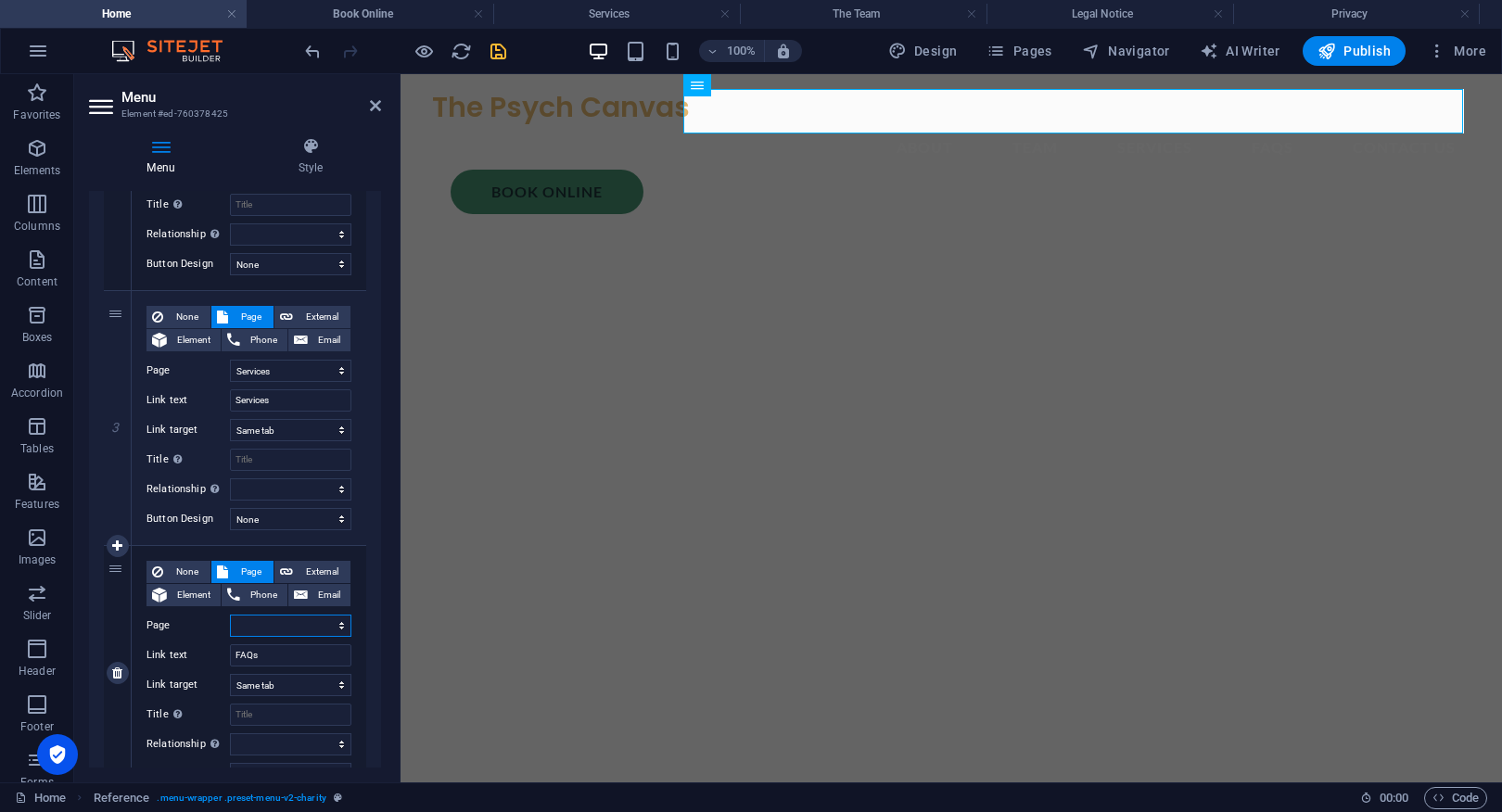 click on "Home Services Book Online The Team FAQs Legal Notice Privacy" at bounding box center (290, 626) 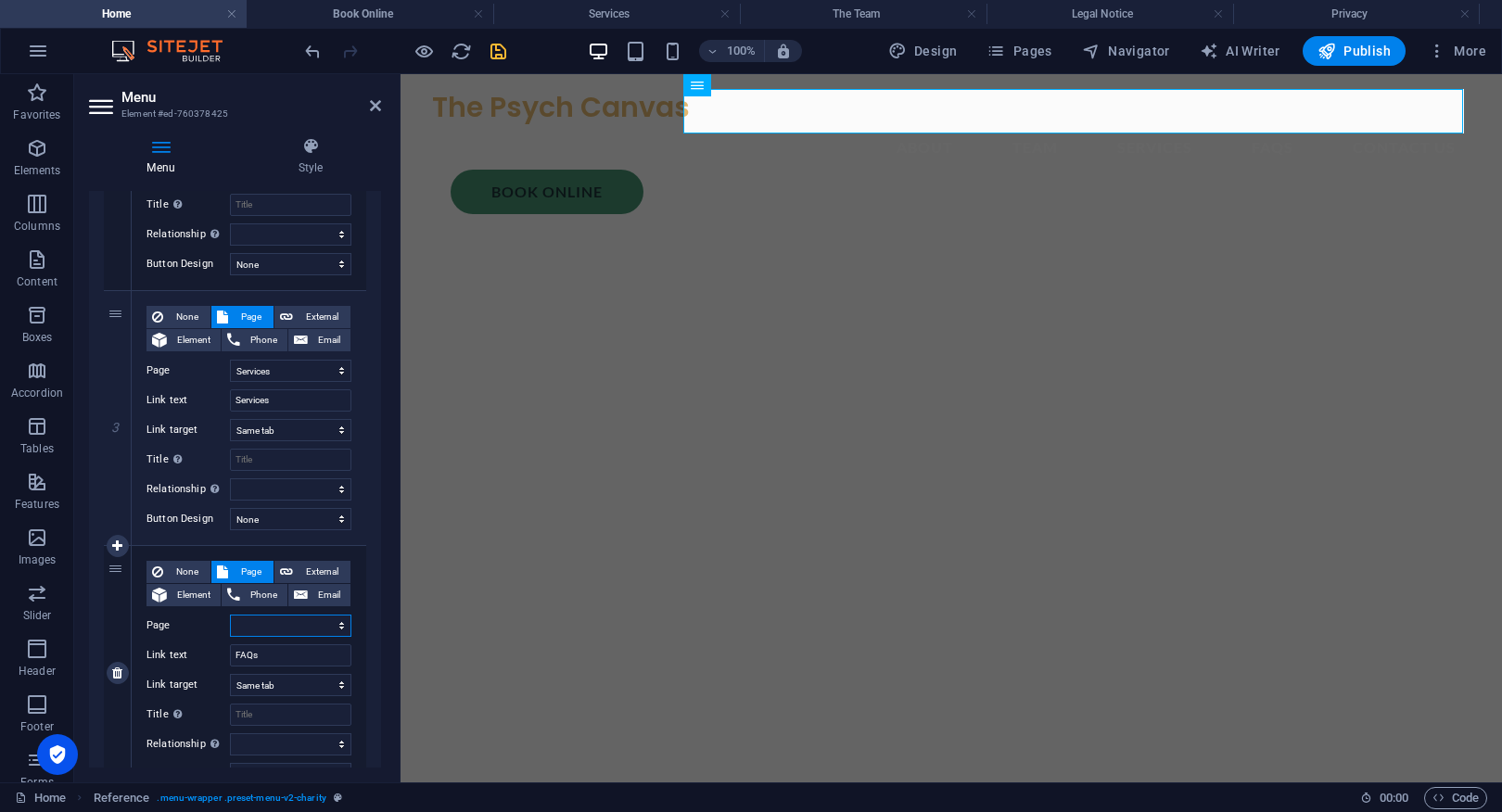 select on "4" 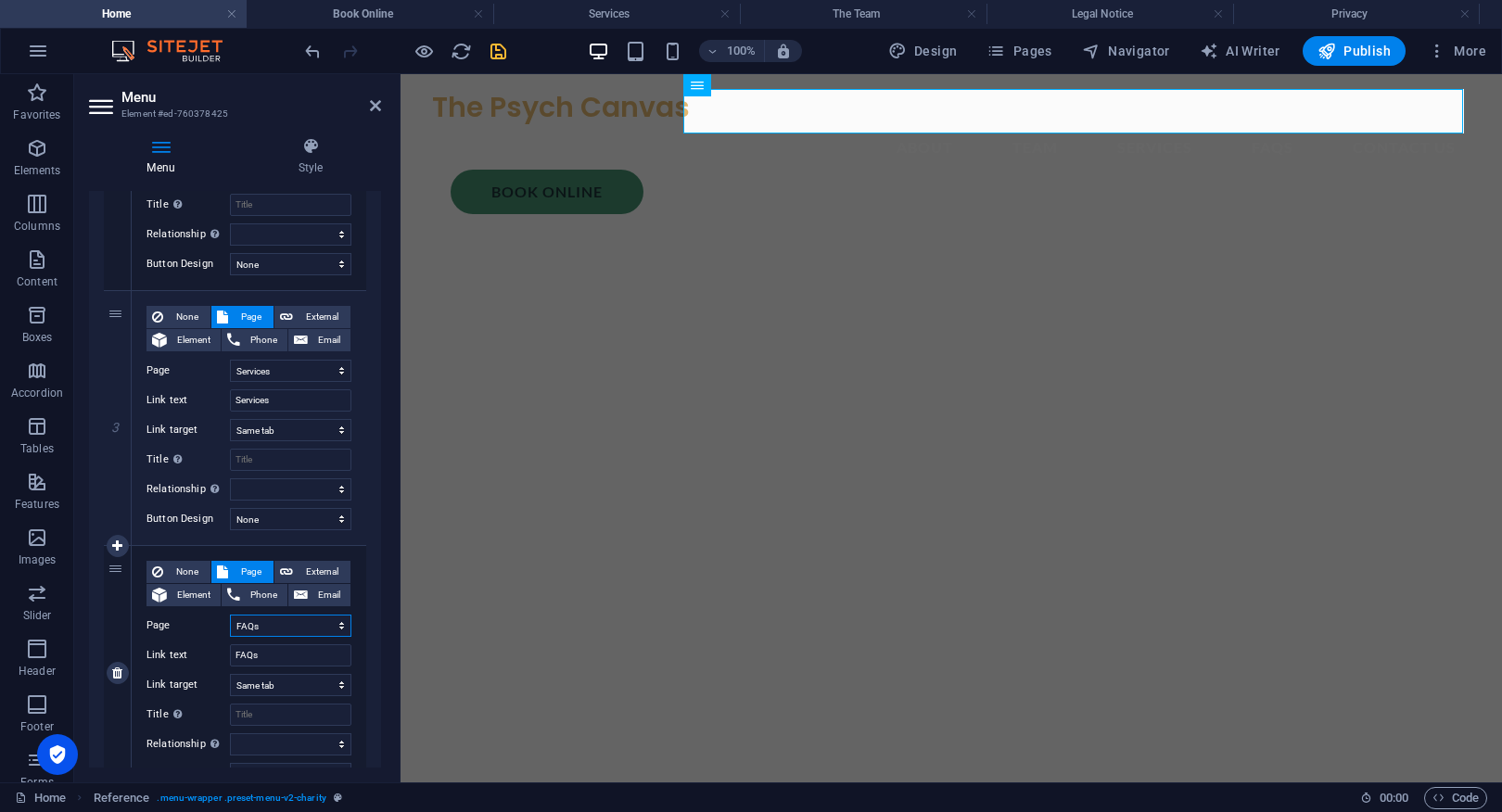 select 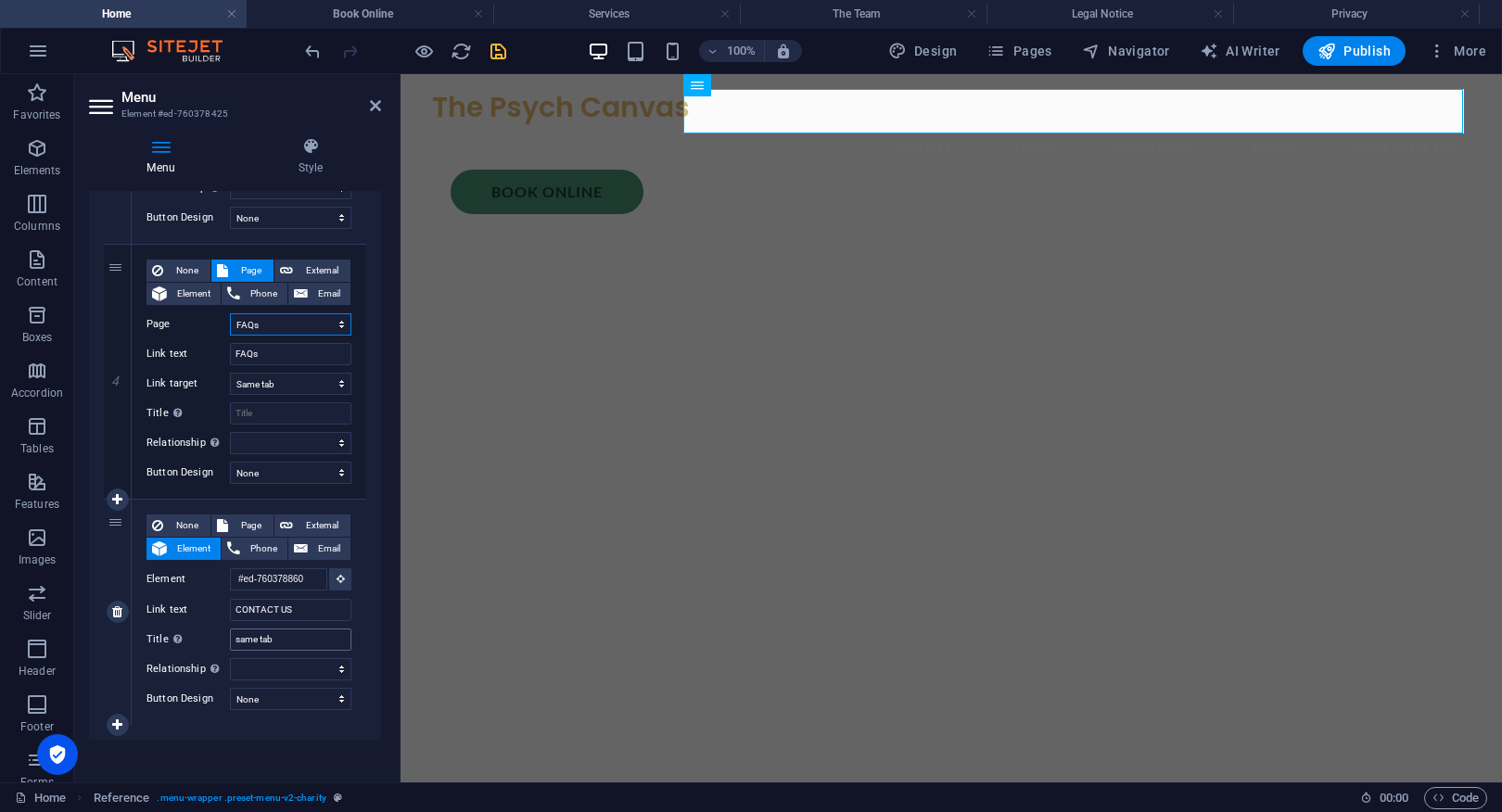 scroll, scrollTop: 884, scrollLeft: 0, axis: vertical 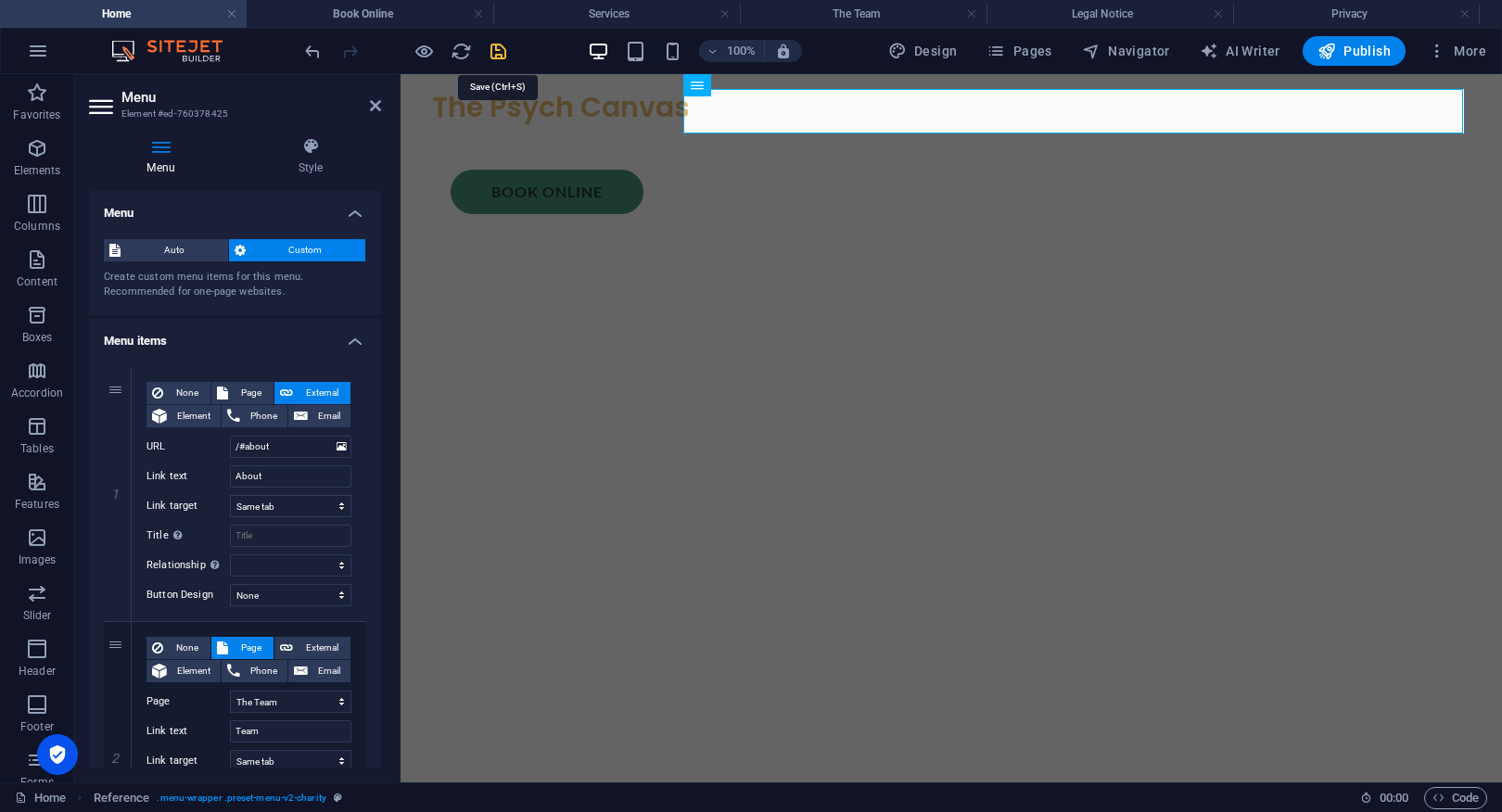 click at bounding box center [498, 51] 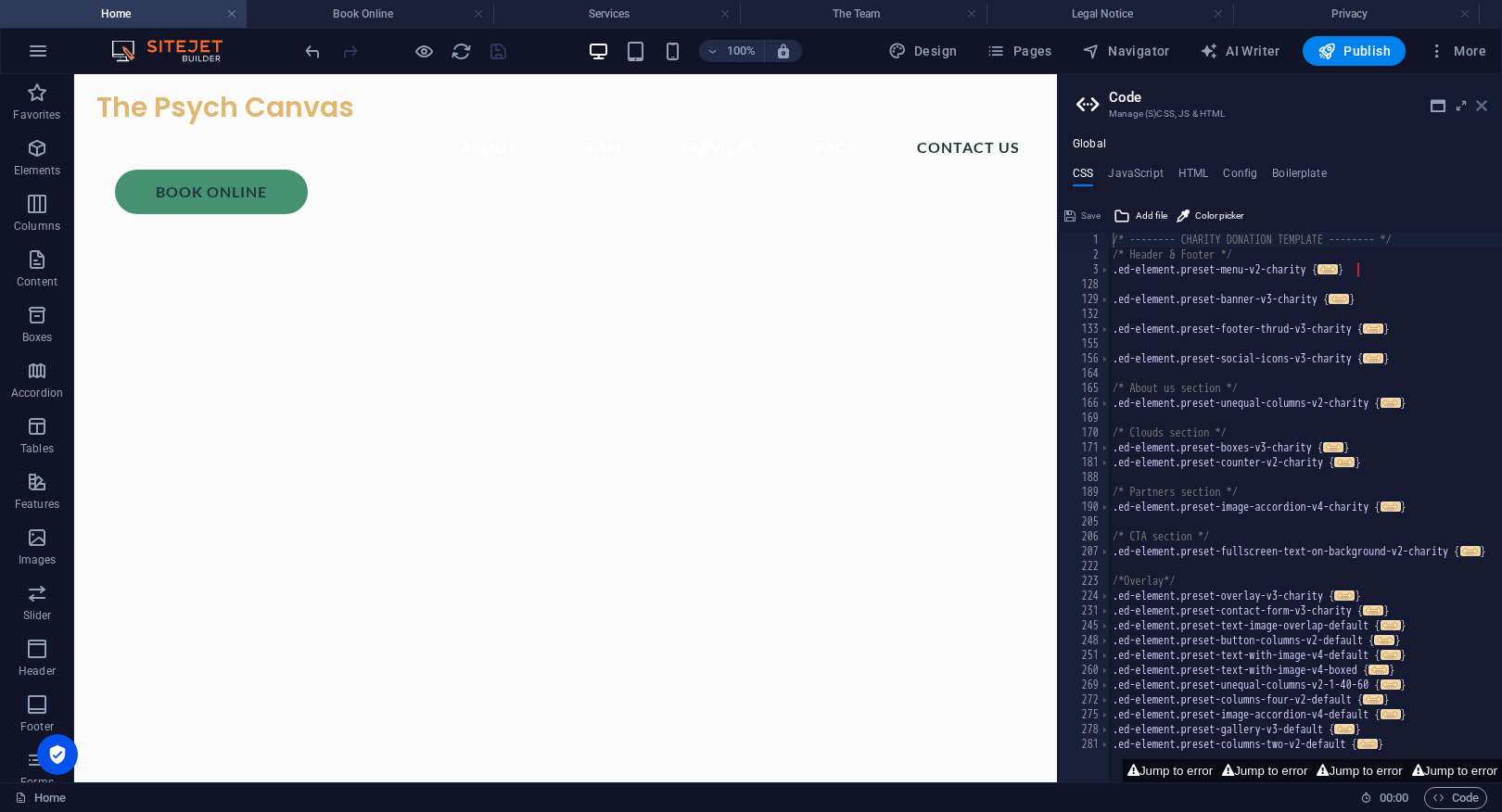 drag, startPoint x: 1484, startPoint y: 107, endPoint x: 1405, endPoint y: 32, distance: 108.931171 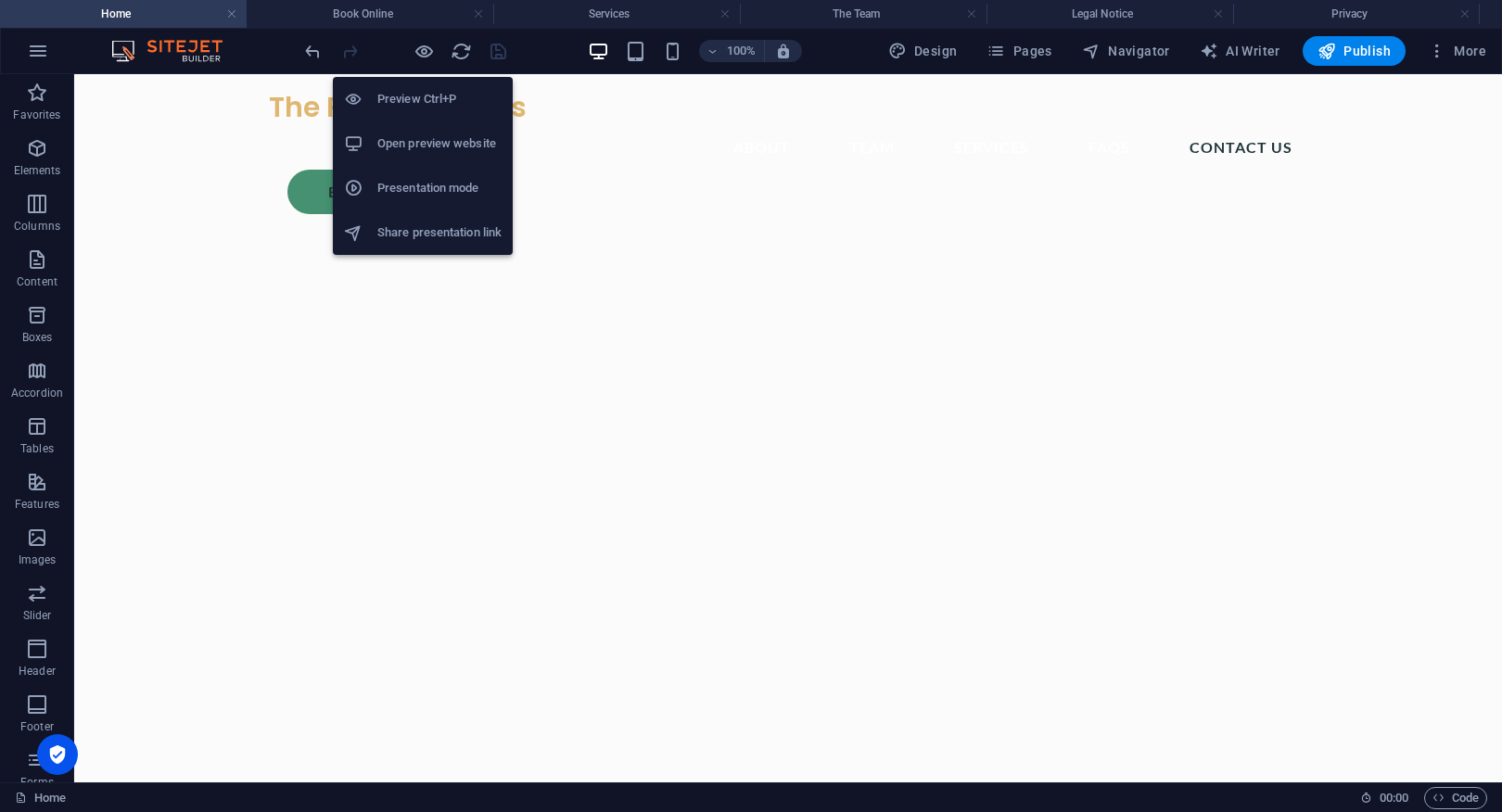 click on "Open preview website" at bounding box center [439, 144] 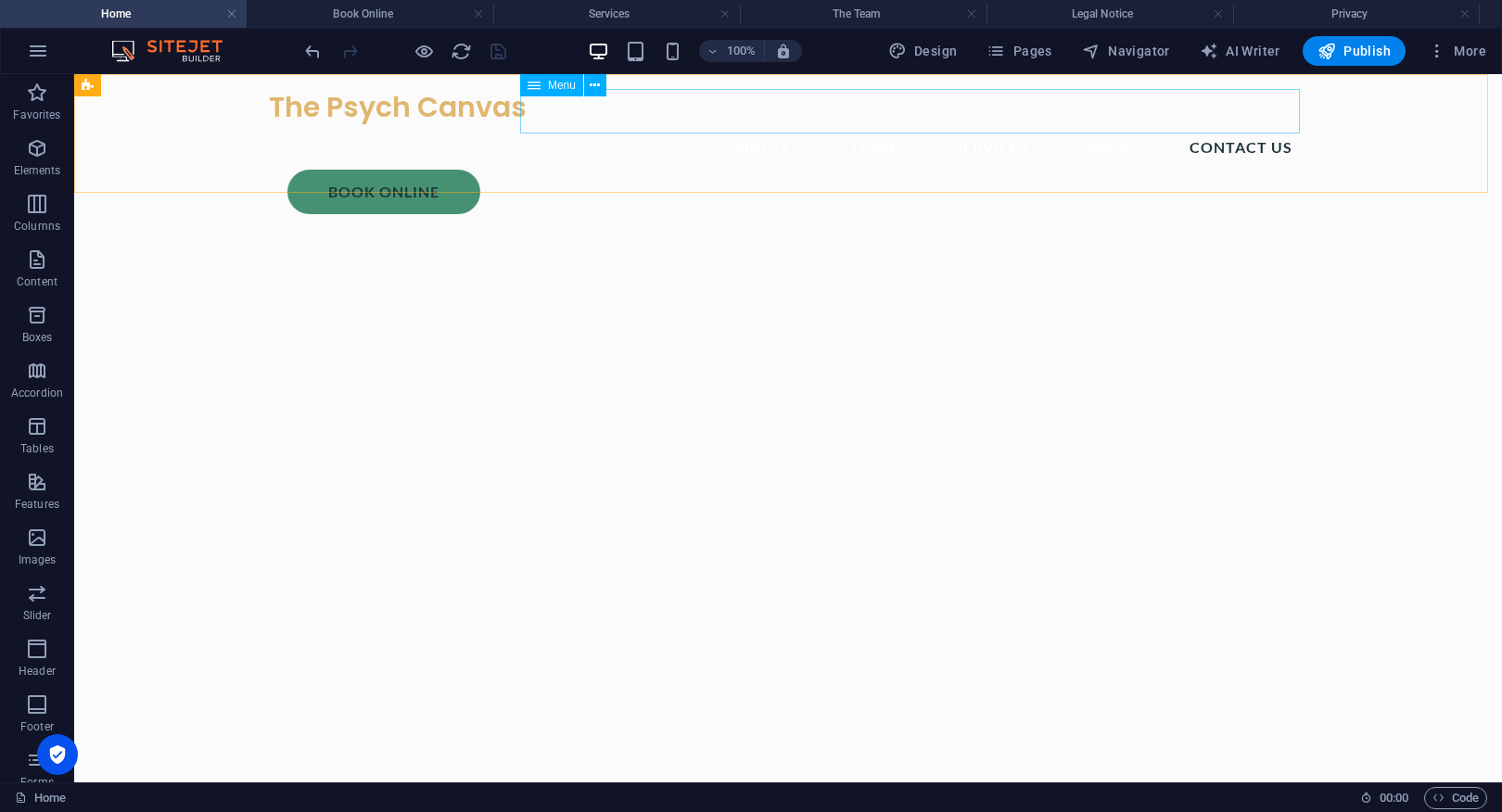 click on "About Team Services FAQs CONTACT US" at bounding box center (788, 147) 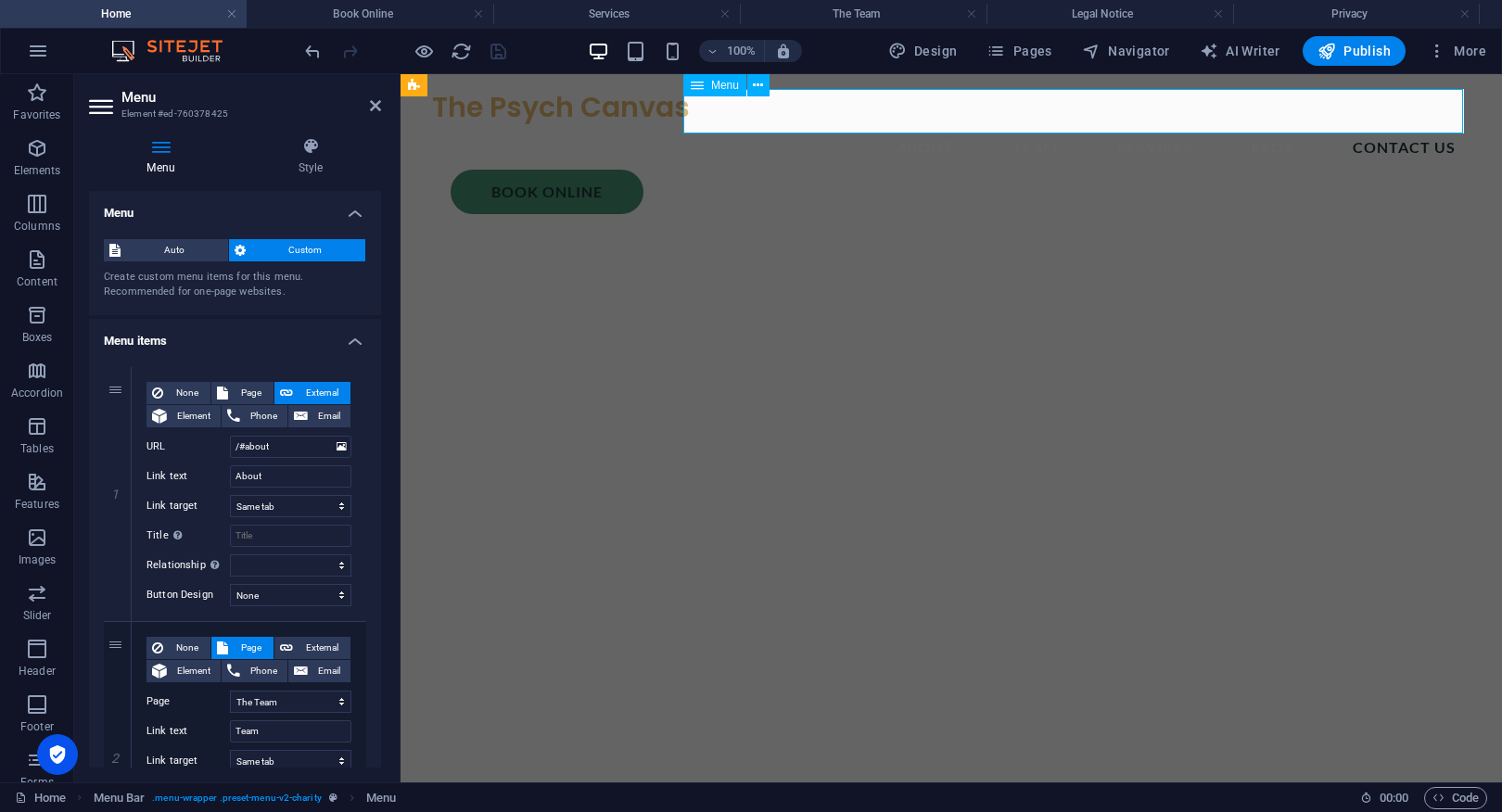 click on "About Team Services FAQs CONTACT US" at bounding box center [951, 147] 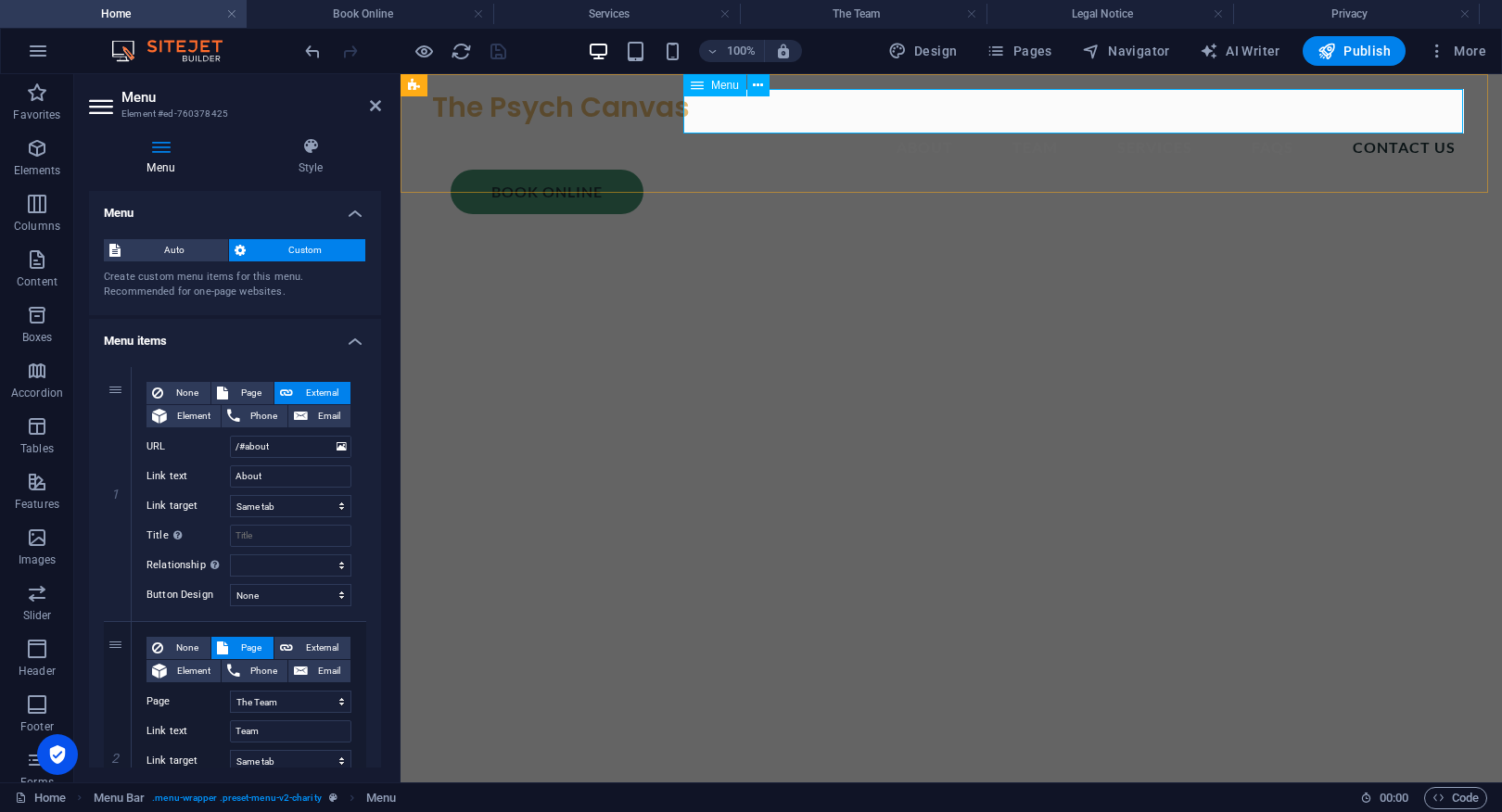 click on "About Team Services FAQs CONTACT US" at bounding box center (951, 147) 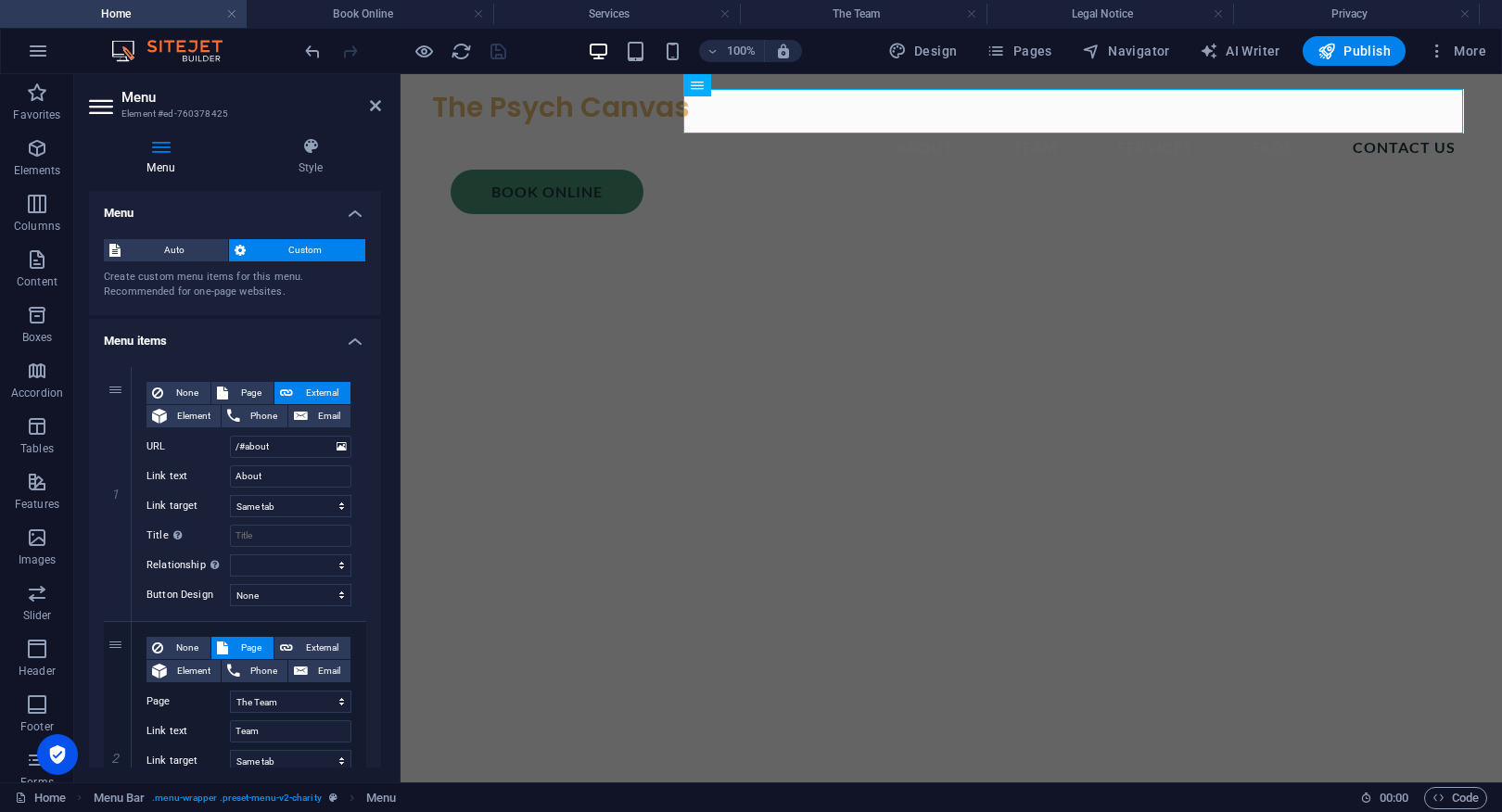 click on "Menu Style Menu Auto Custom Create custom menu items for this menu. Recommended for one-page websites. Manage pages Menu items 1 None Page External Element Phone Email Page Home Services Book Online The Team FAQs Legal Notice Privacy Element
URL /#about Phone Email Link text About Link target New tab Same tab Overlay Title Additional link description, should not be the same as the link text. The title is most often shown as a tooltip text when the mouse moves over the element. Leave empty if uncertain. Relationship Sets the  relationship of this link to the link target . For example, the value "nofollow" instructs search engines not to follow the link. Can be left empty. alternate author bookmark external help license next nofollow noreferrer noopener prev search tag Button Design None Default Primary Secondary 2 None Page External Element Phone Email Page Home Services Book Online The Team FAQs Legal Notice Privacy Element
URL Phone Email Link text Team New tab" at bounding box center [235, 452] 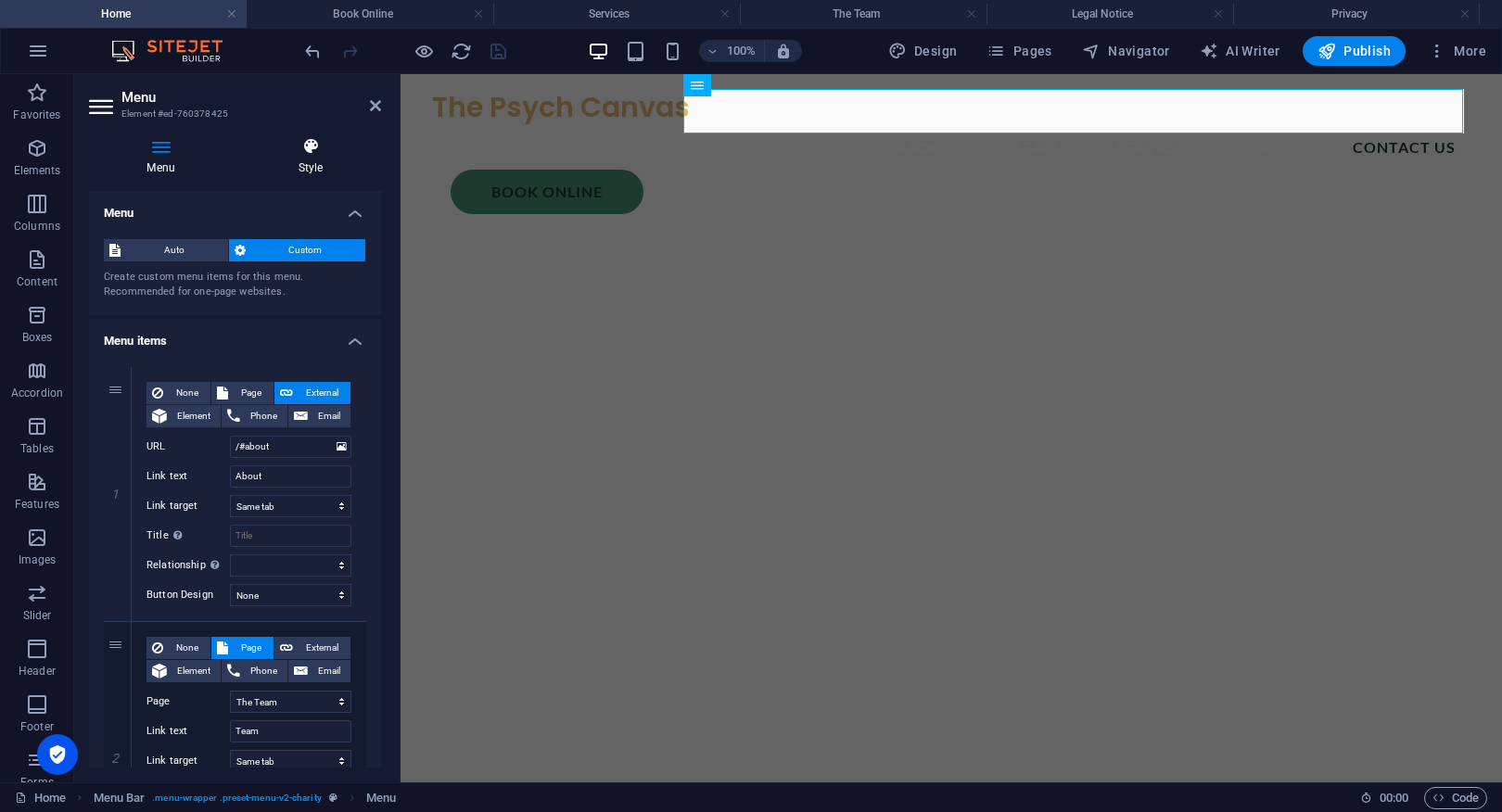 click at bounding box center [311, 146] 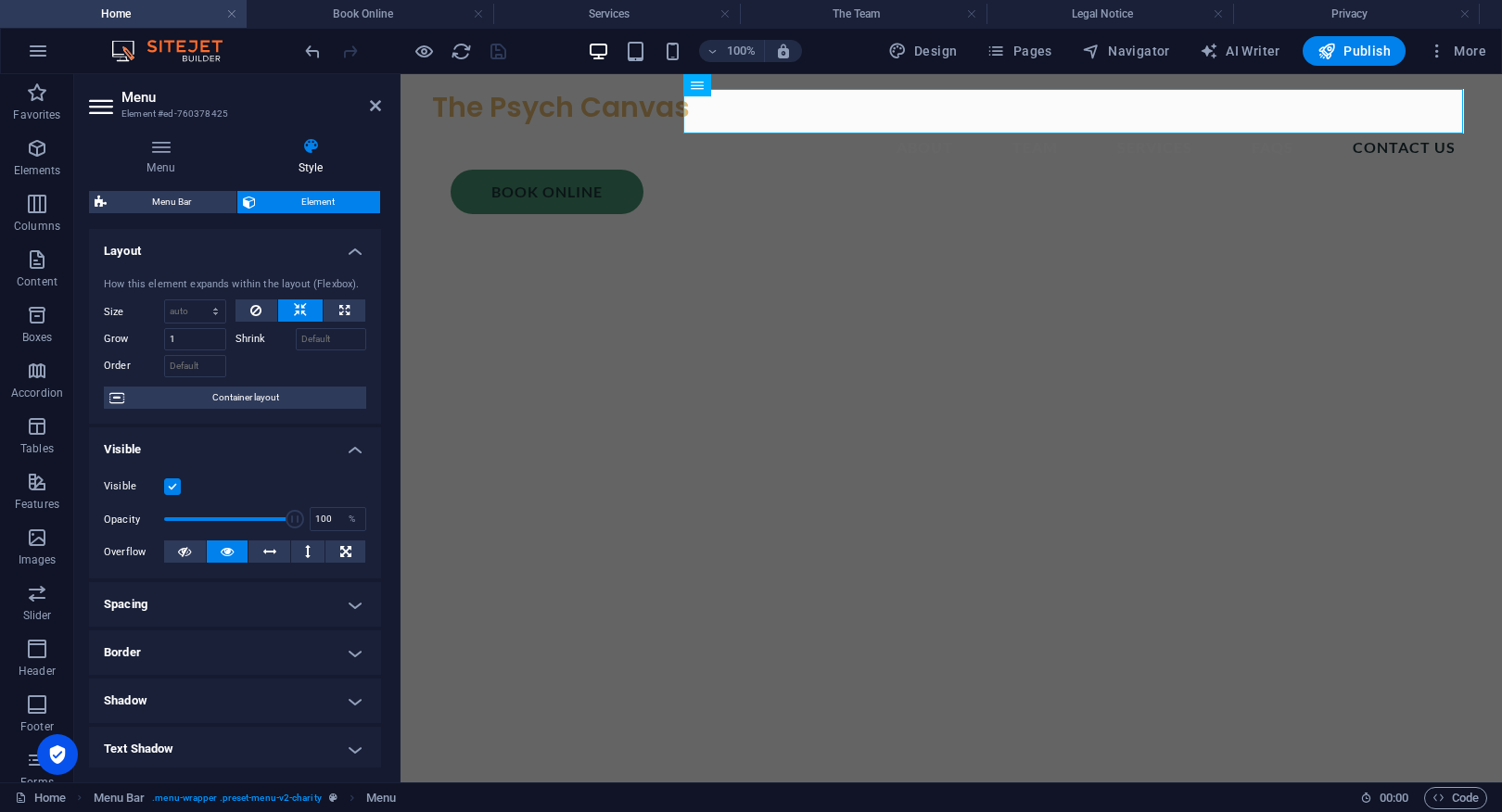 click at bounding box center (311, 146) 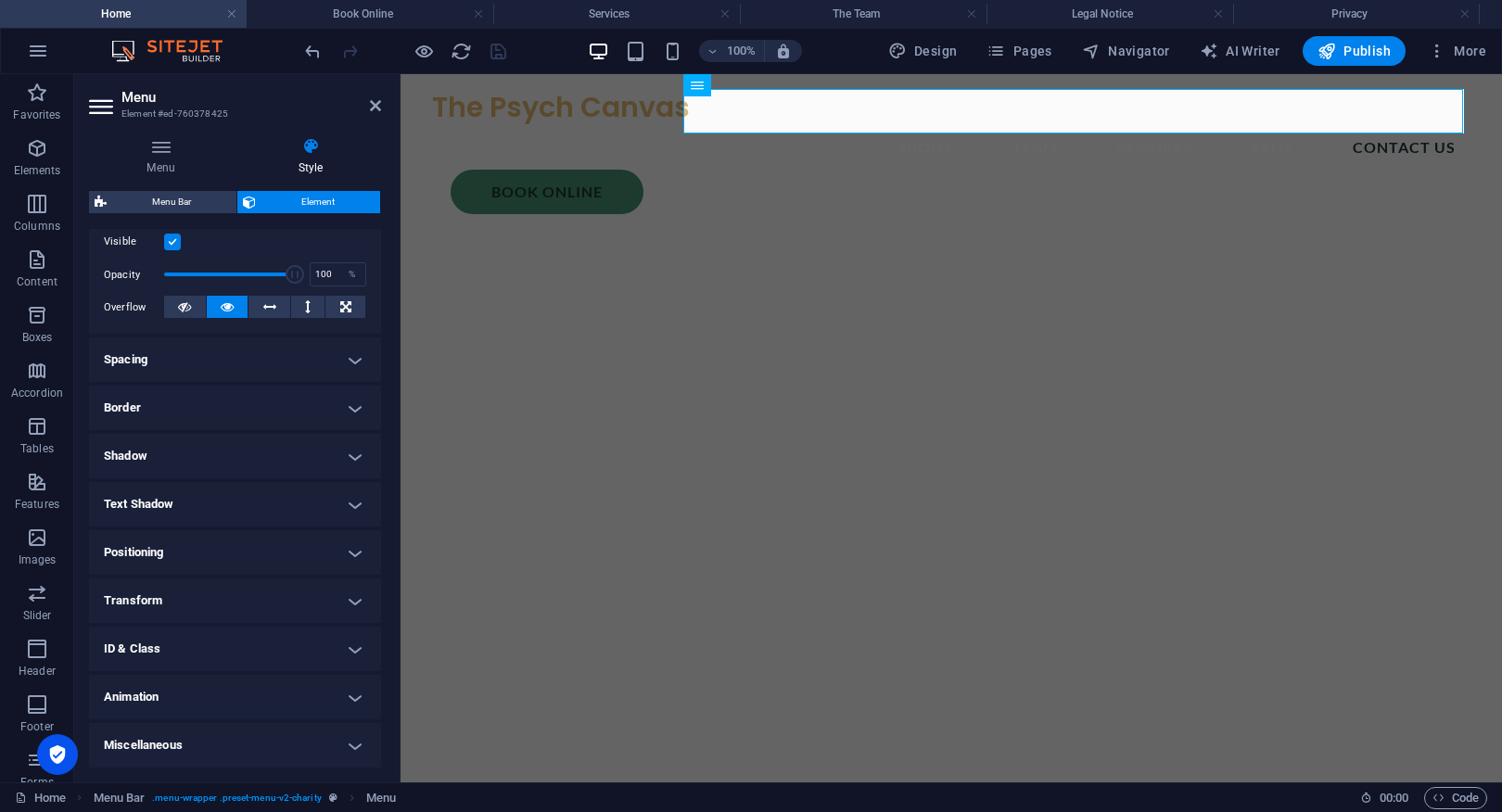 scroll, scrollTop: 0, scrollLeft: 0, axis: both 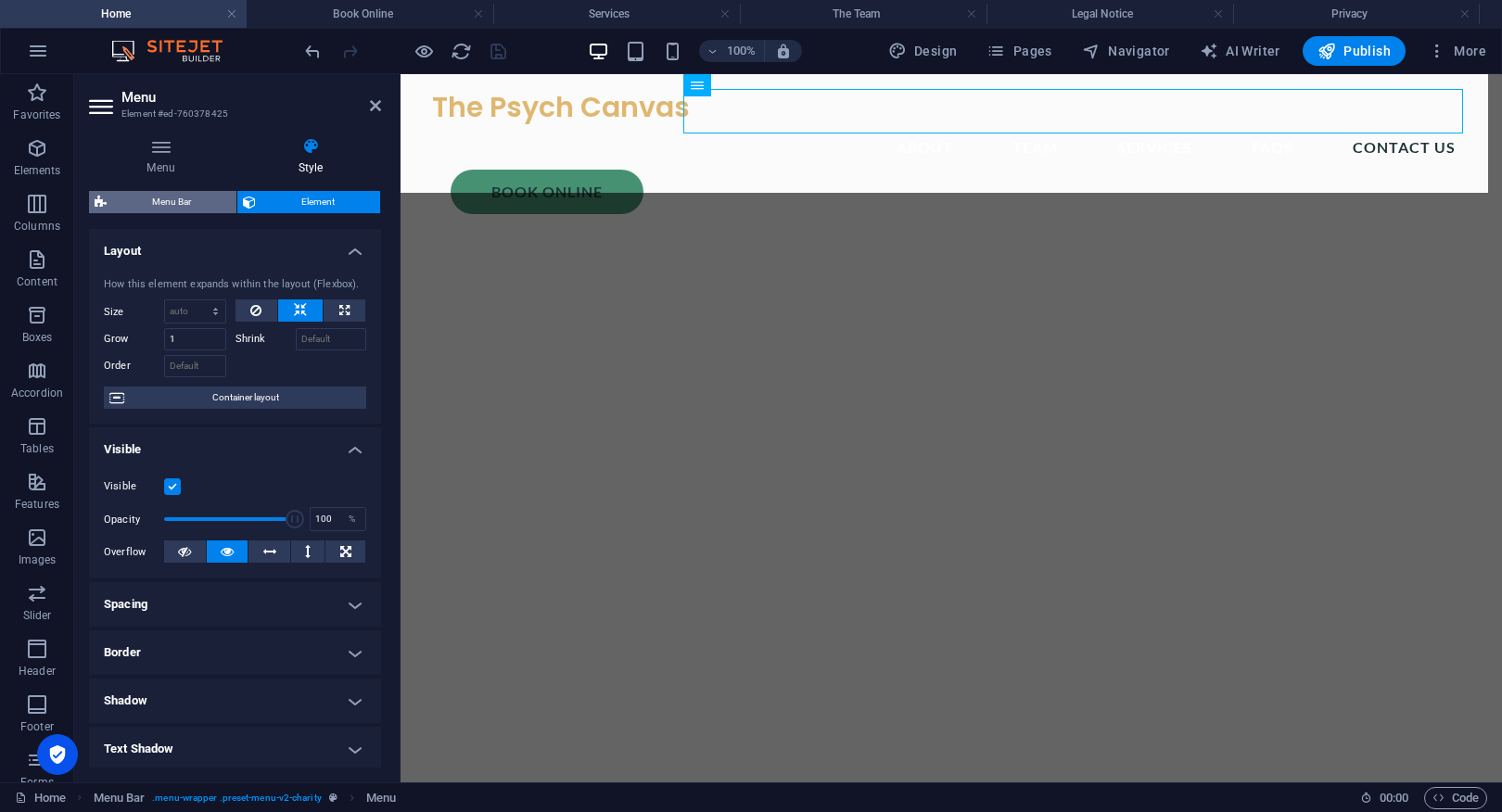click on "Menu Bar" at bounding box center [172, 202] 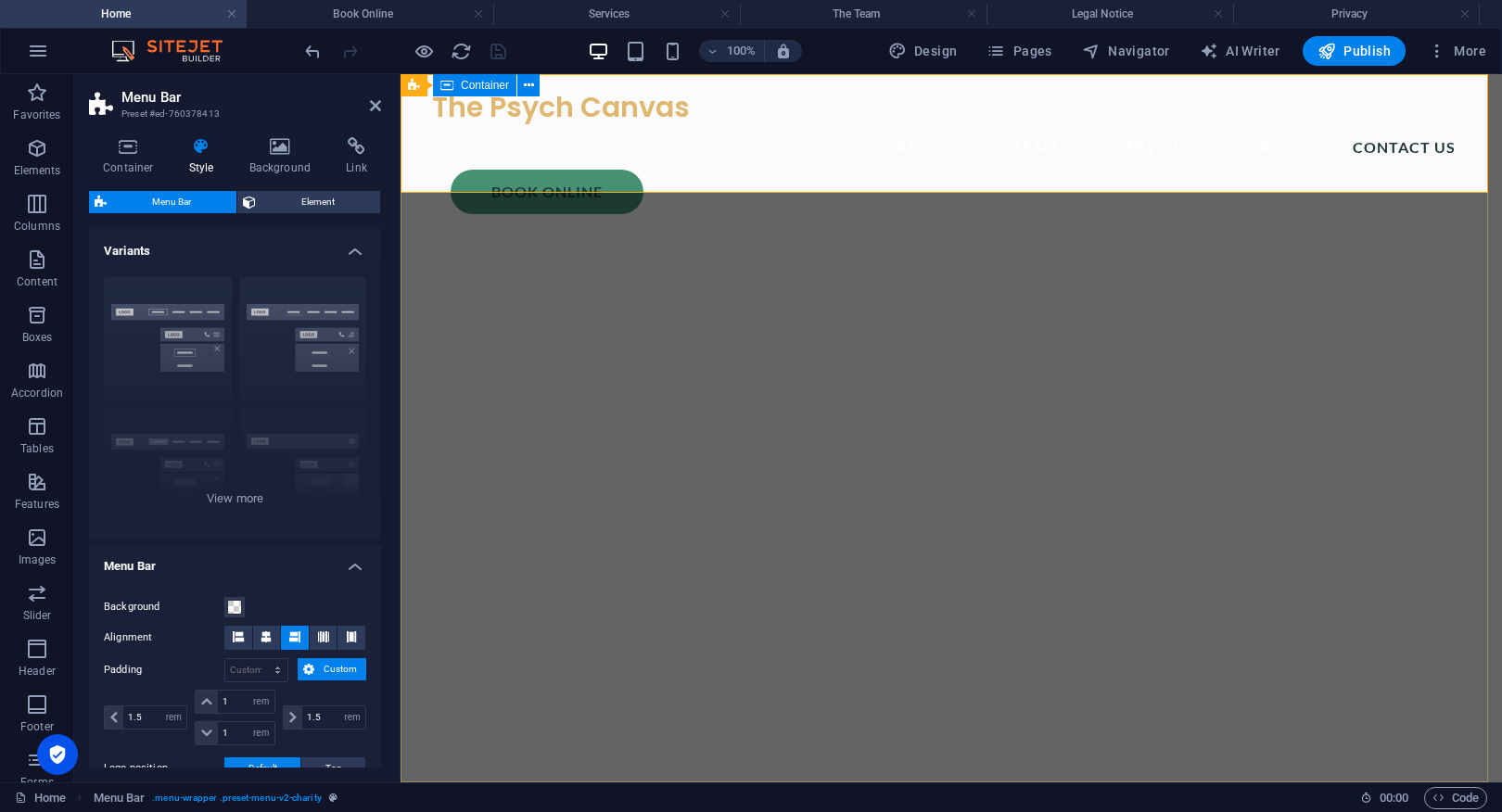drag, startPoint x: 716, startPoint y: 316, endPoint x: 1042, endPoint y: 312, distance: 326.02454 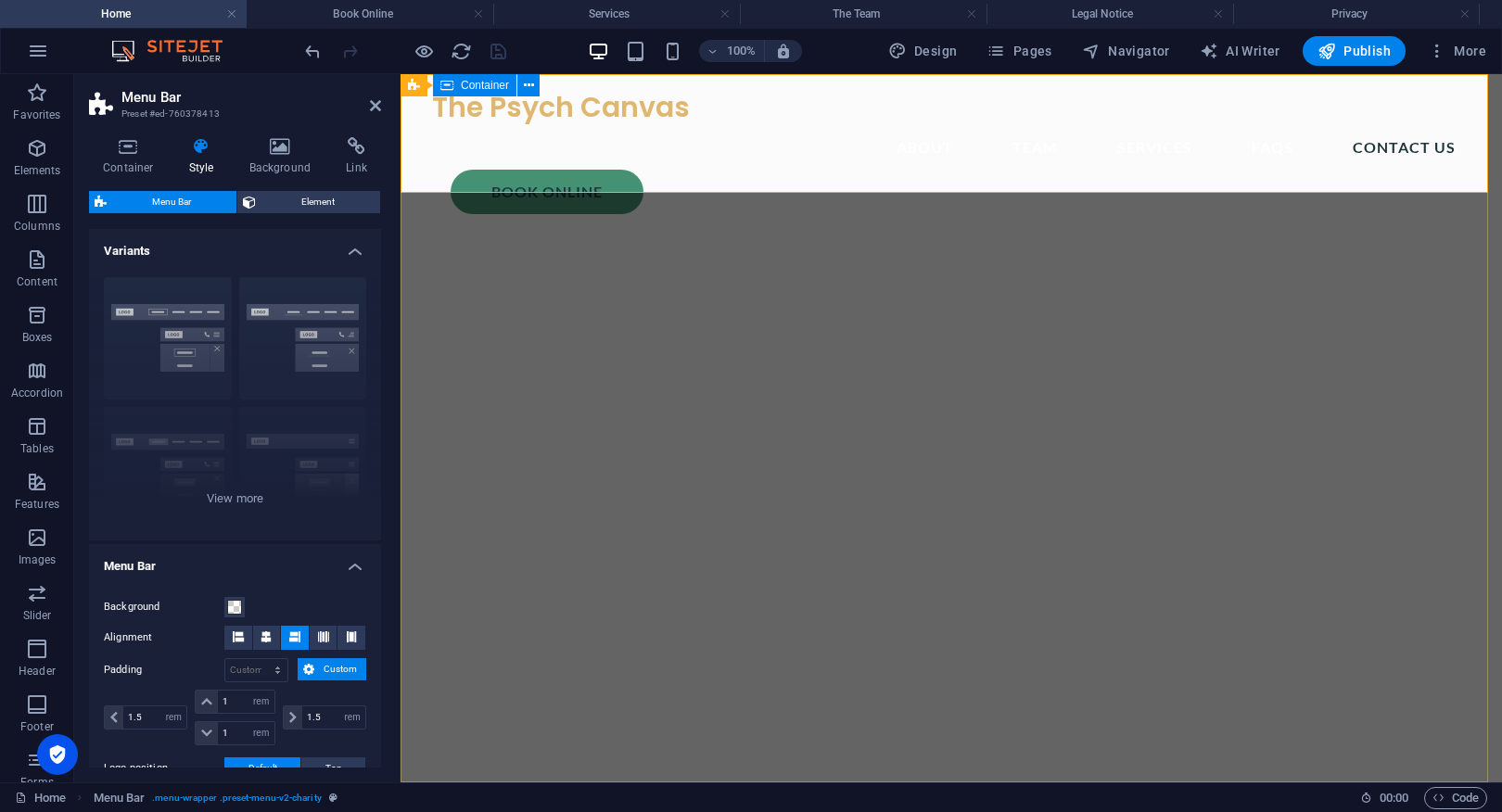 click on "HELLO Welcome to our online psychology practice" at bounding box center [951, 920] 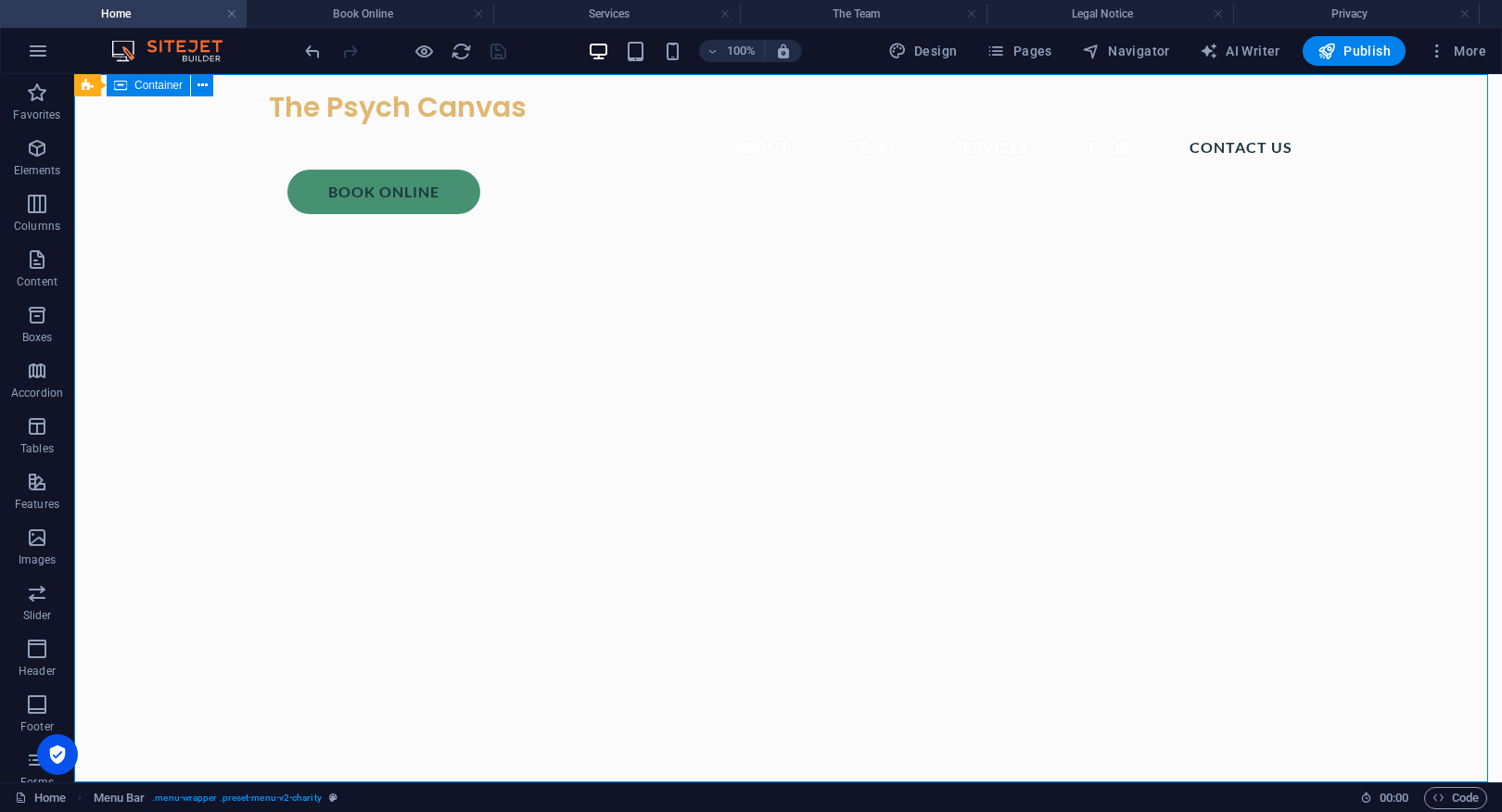 click on "HELLO Welcome to our online psychology practice" at bounding box center [788, 920] 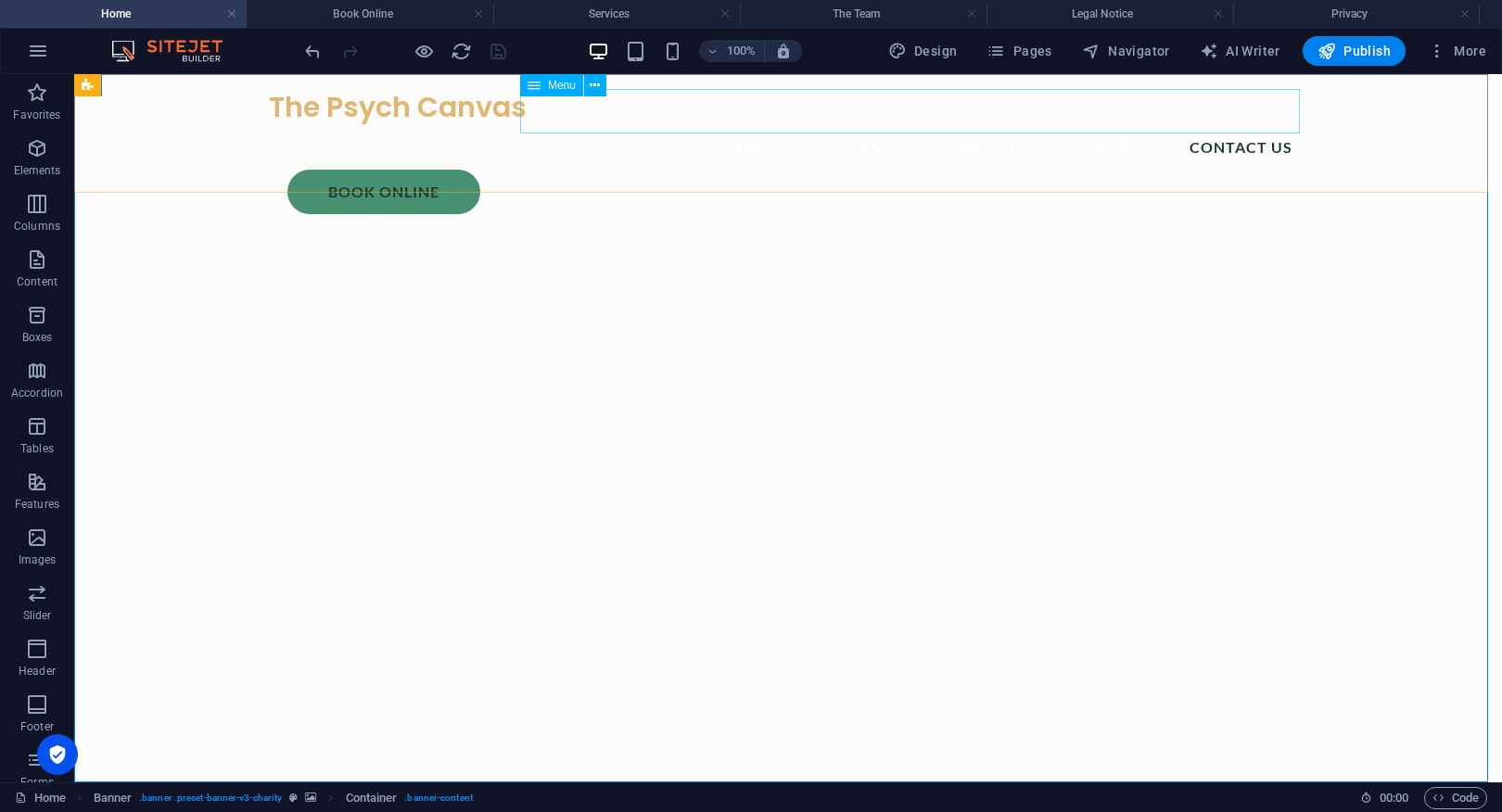 click on "About Team Services FAQs CONTACT US" at bounding box center [788, 147] 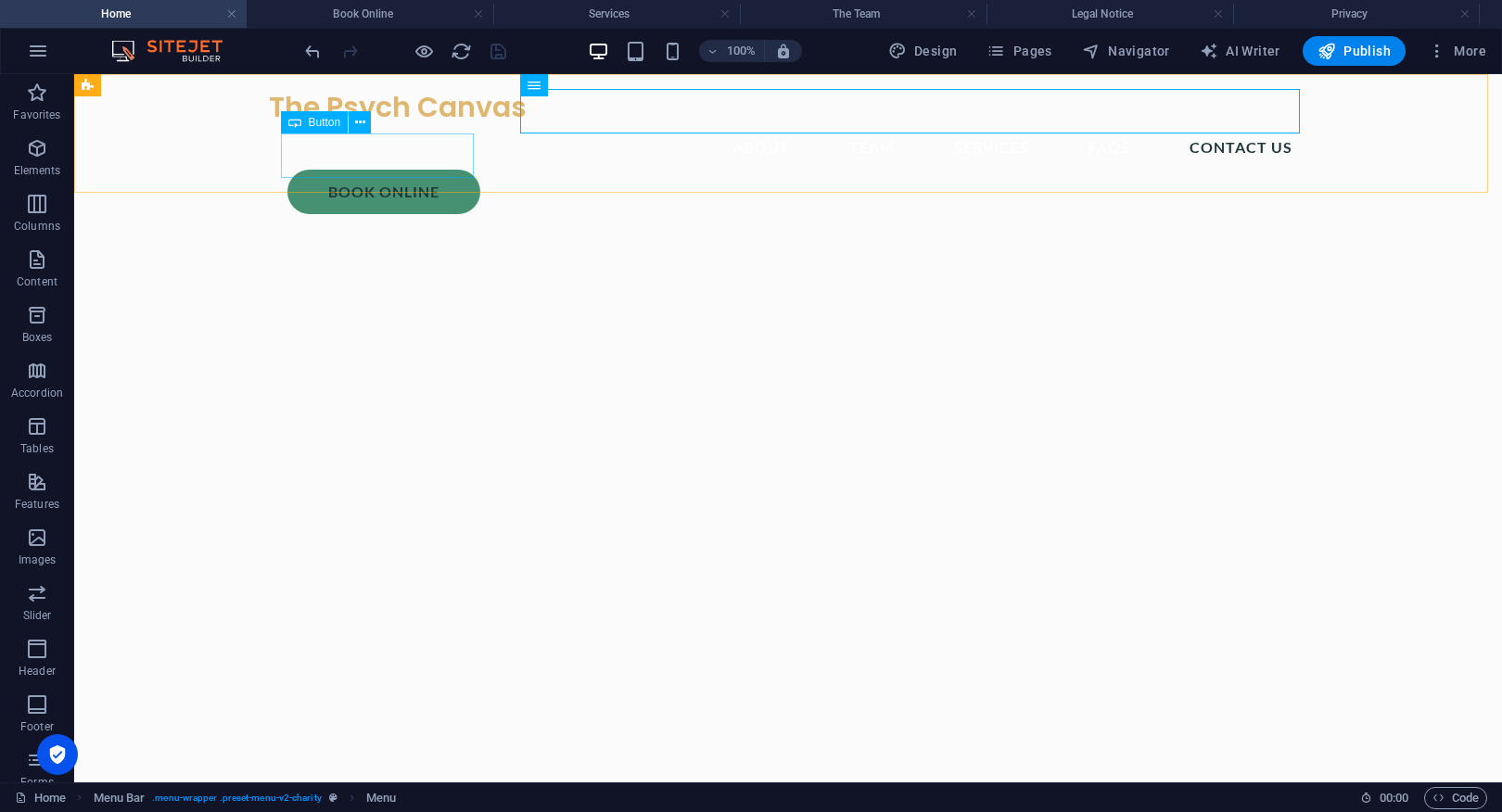 click on "Book Online" at bounding box center (797, 192) 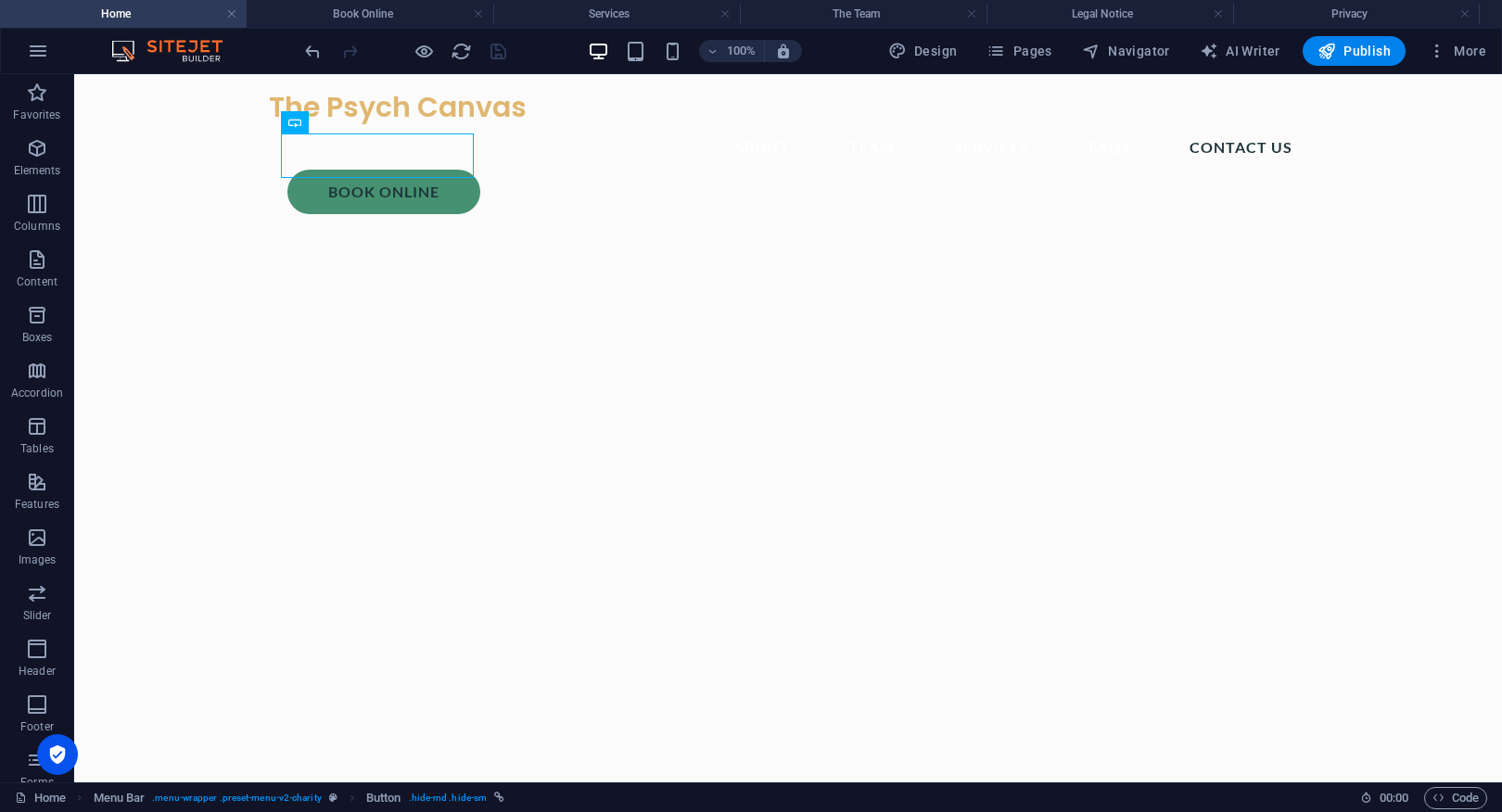 drag, startPoint x: 459, startPoint y: 147, endPoint x: 428, endPoint y: 161, distance: 34.014703 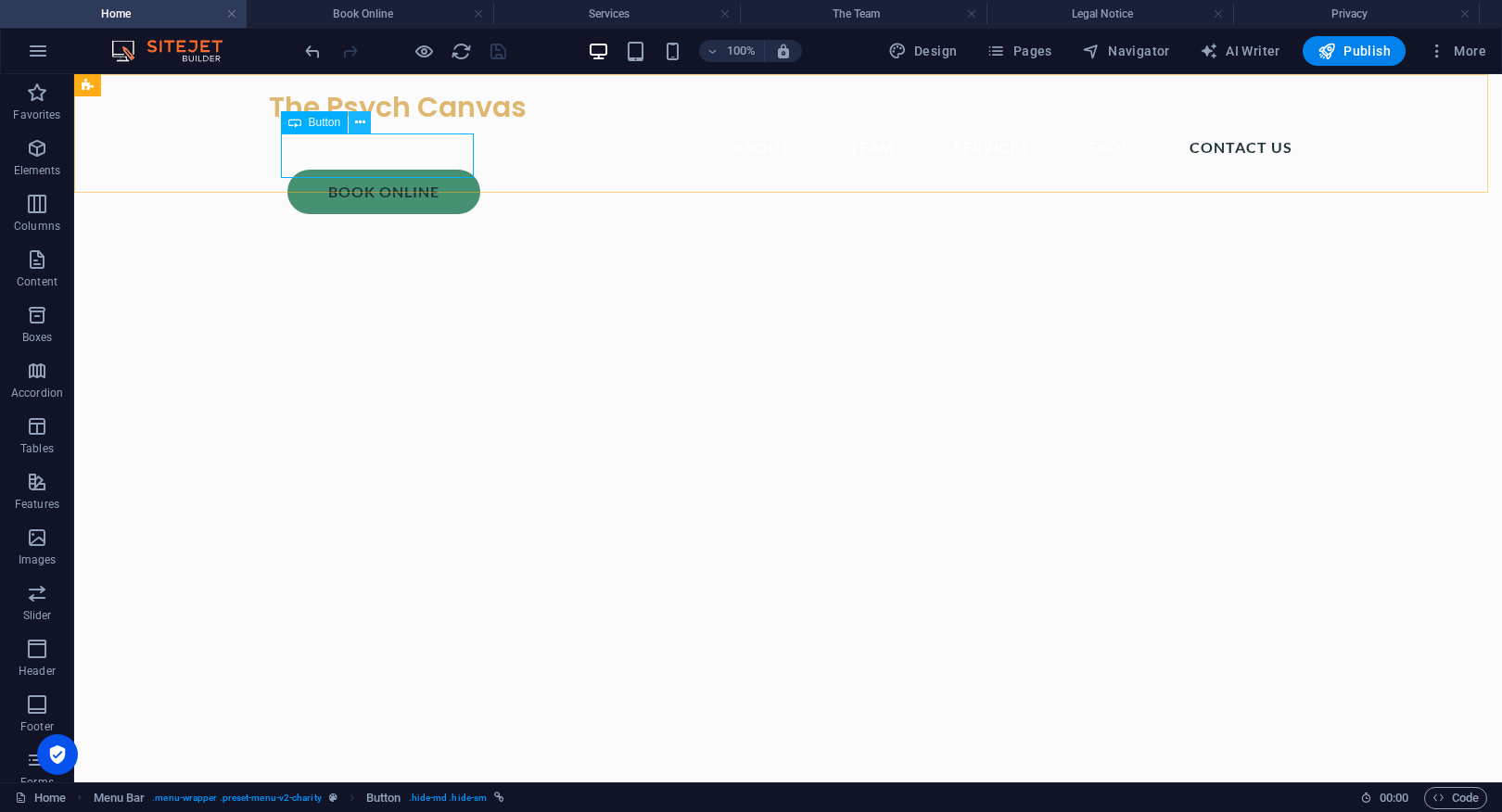 click at bounding box center [360, 122] 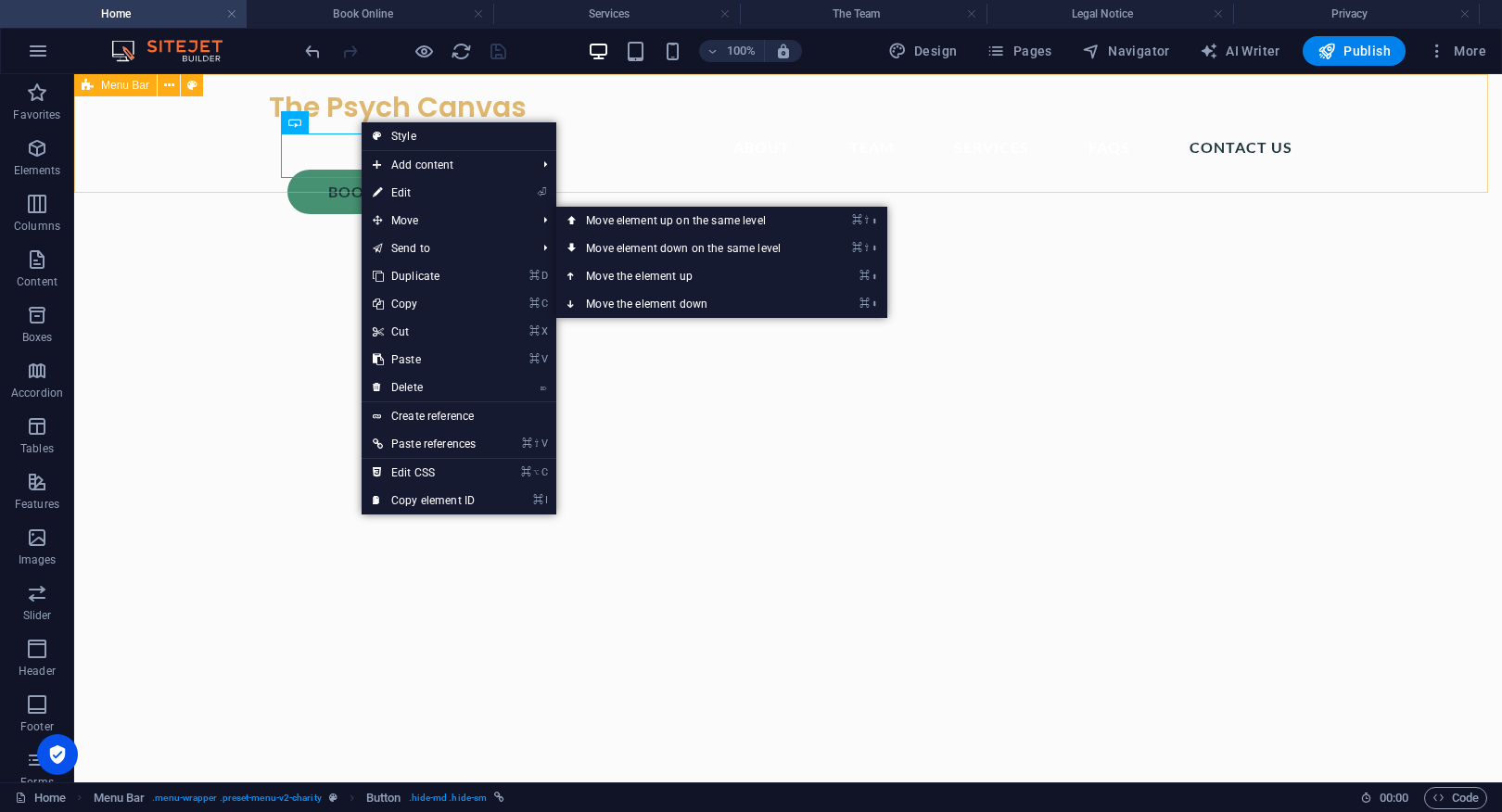 click on "The Psych Canvas
About Team Services FAQs CONTACT US Book Online" at bounding box center [788, 151] 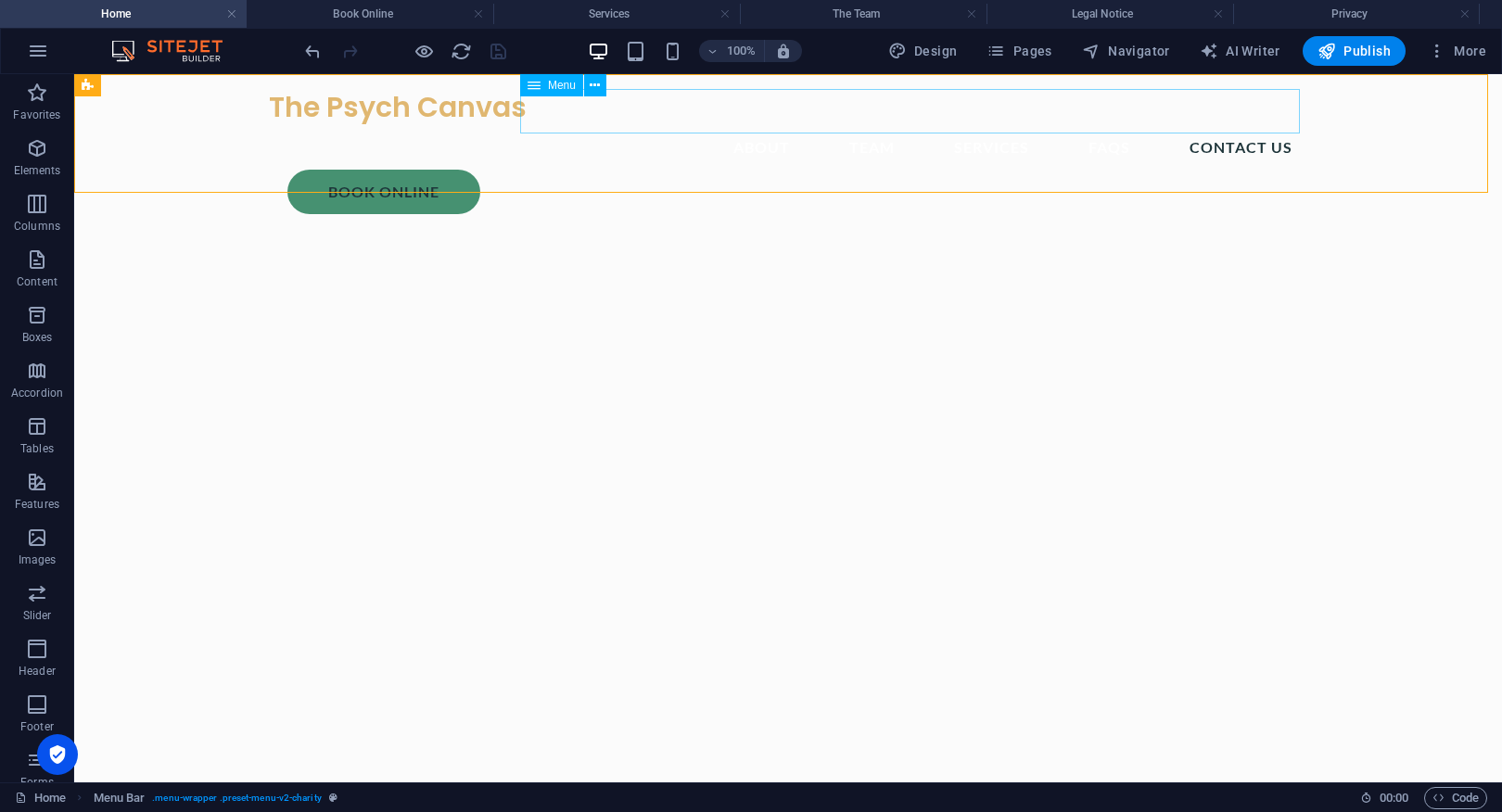 click on "About Team Services FAQs CONTACT US" at bounding box center (788, 147) 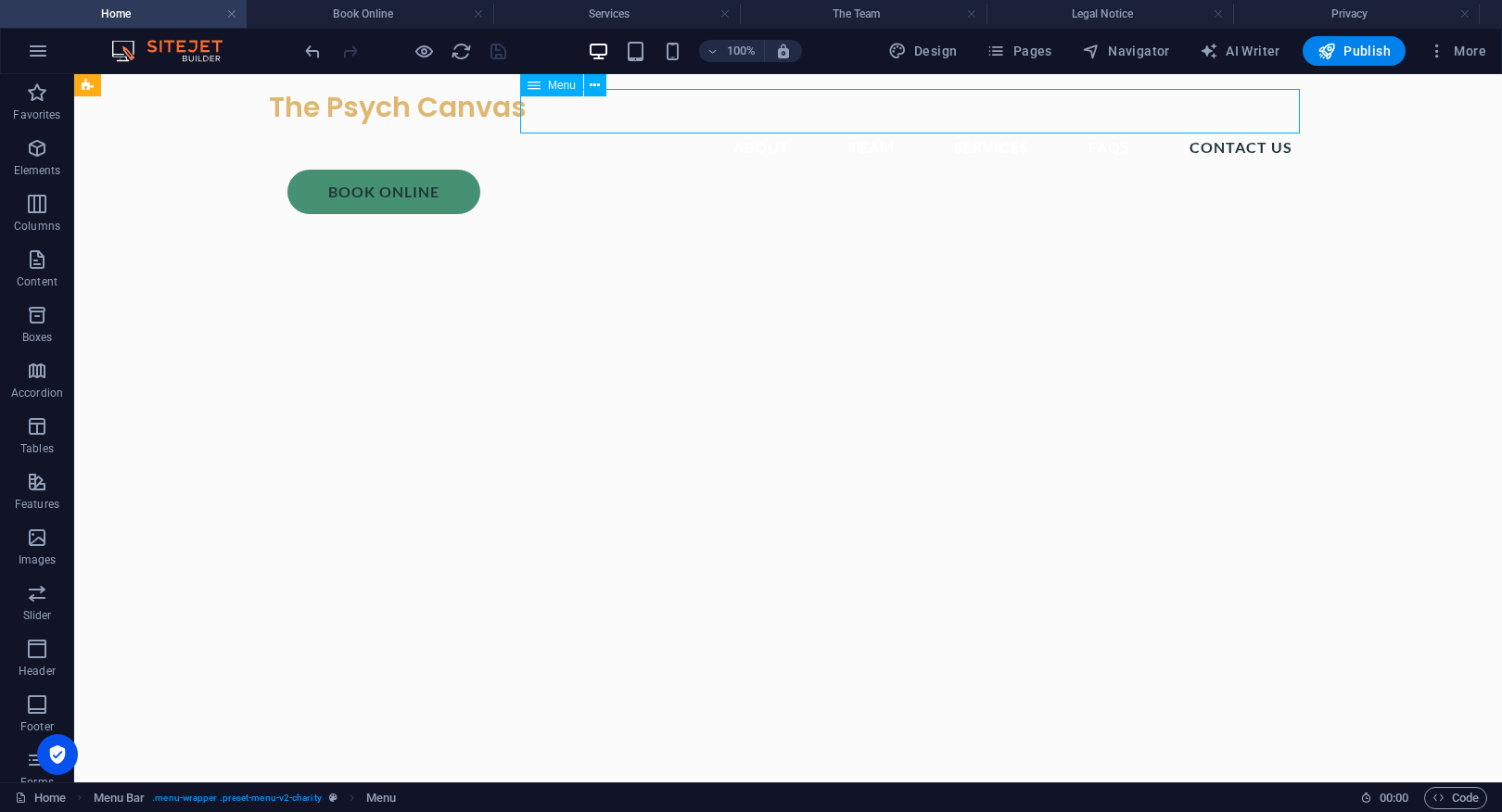 click on "About Team Services FAQs CONTACT US" at bounding box center [788, 147] 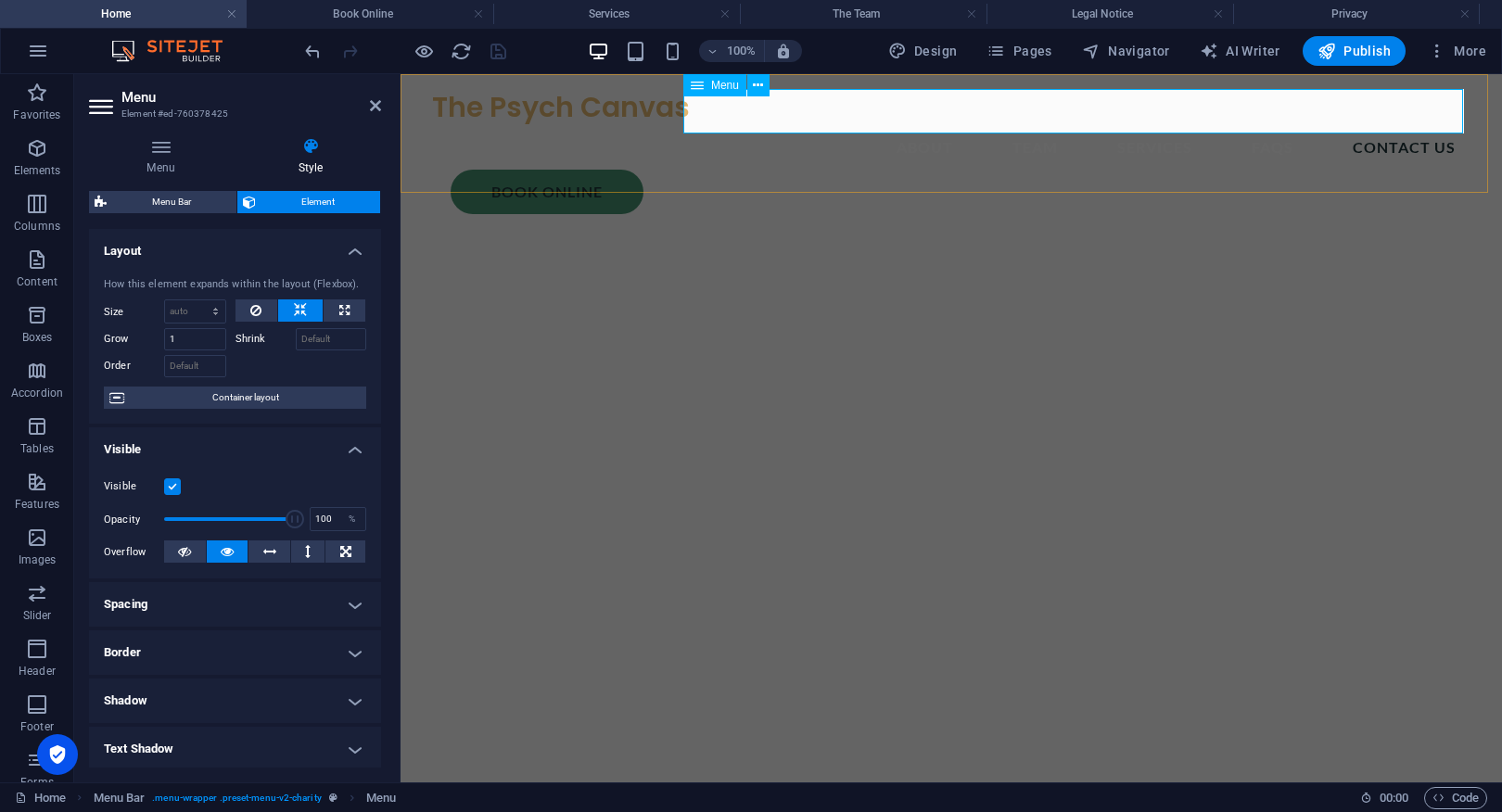 click on "About Team Services FAQs CONTACT US" at bounding box center [951, 147] 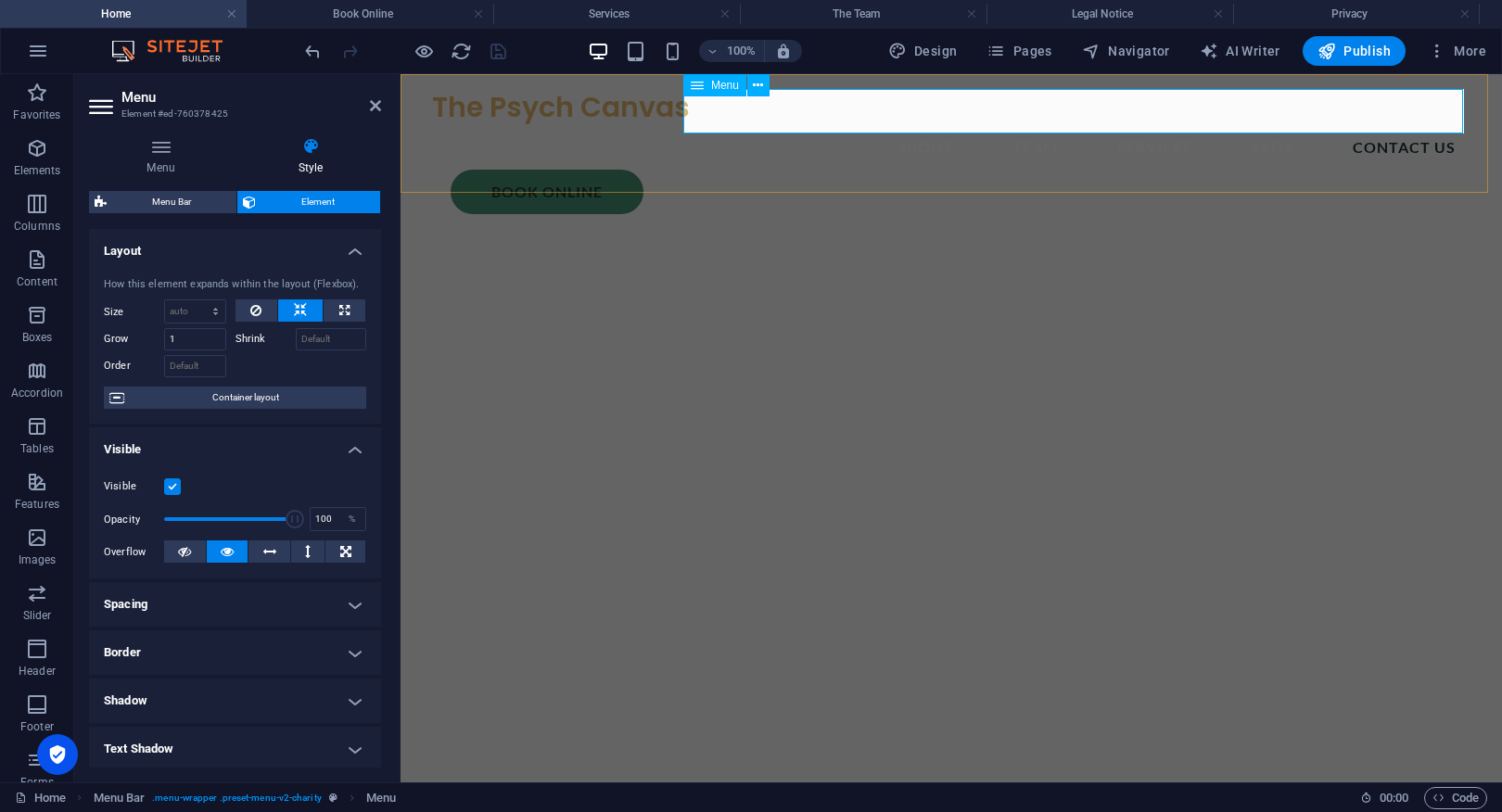 click on "About Team Services FAQs CONTACT US" at bounding box center [951, 147] 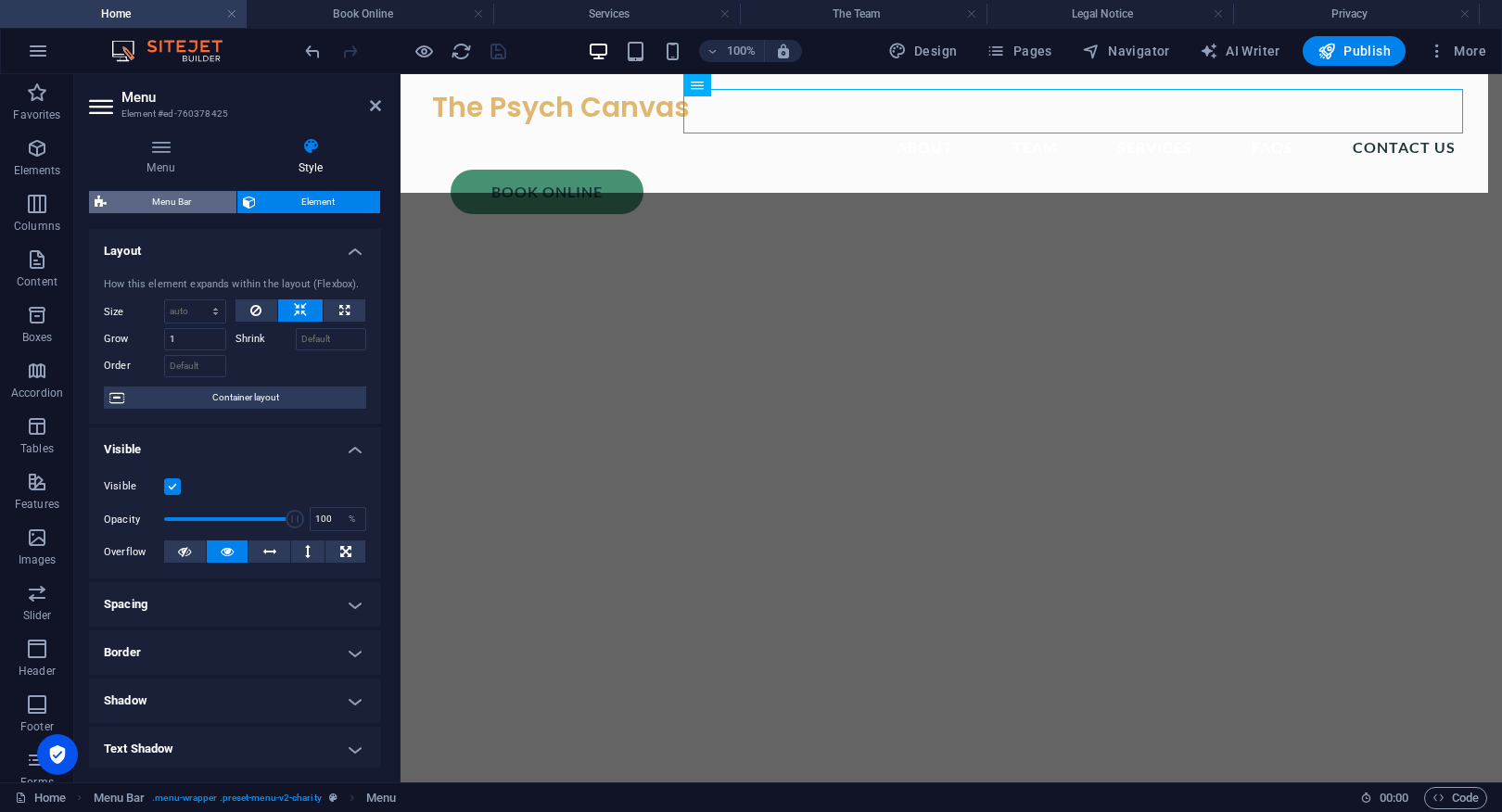 click on "Menu Bar" at bounding box center (172, 202) 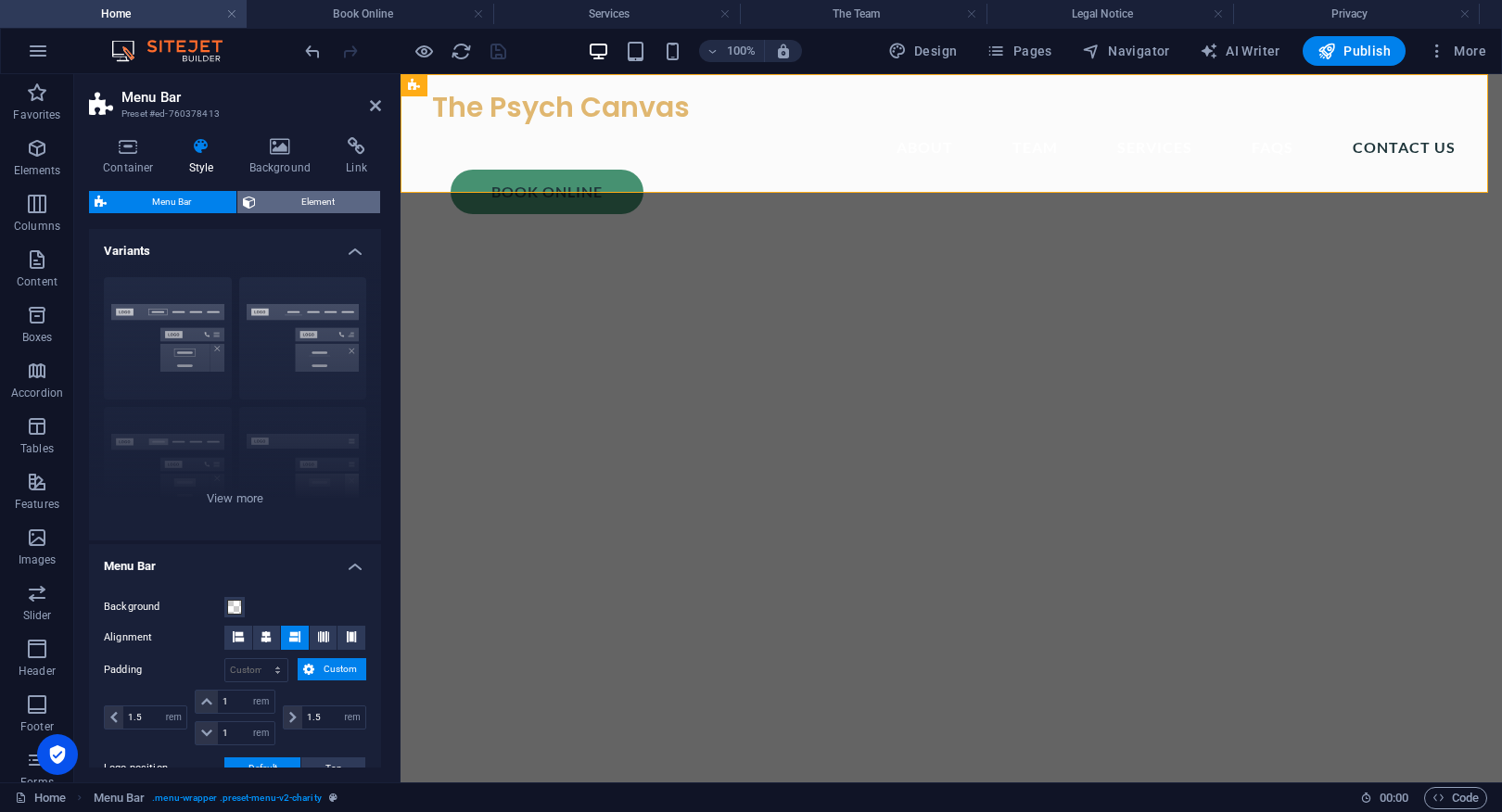 click on "Element" at bounding box center (318, 202) 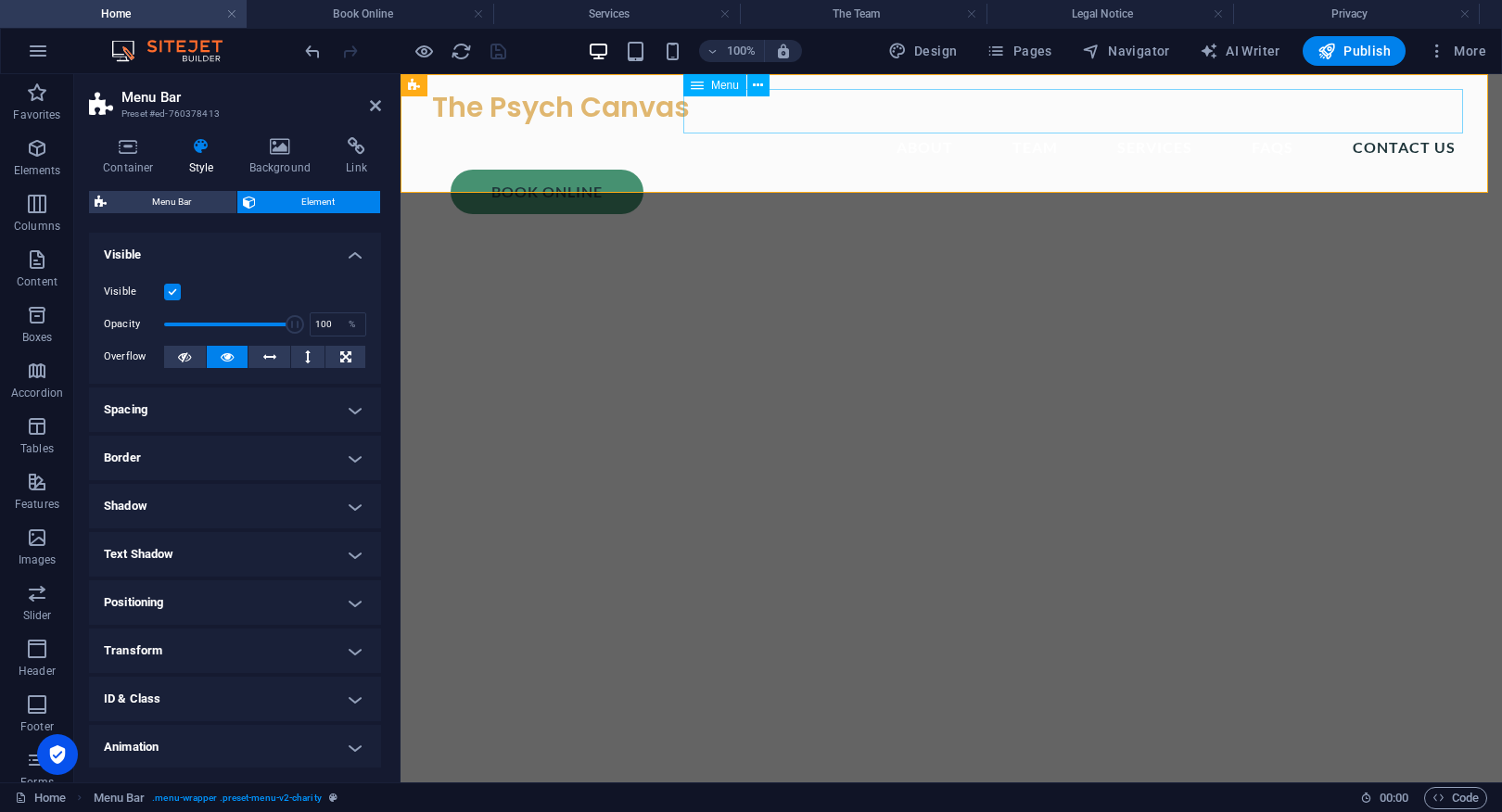 click on "About Team Services FAQs CONTACT US" at bounding box center (951, 147) 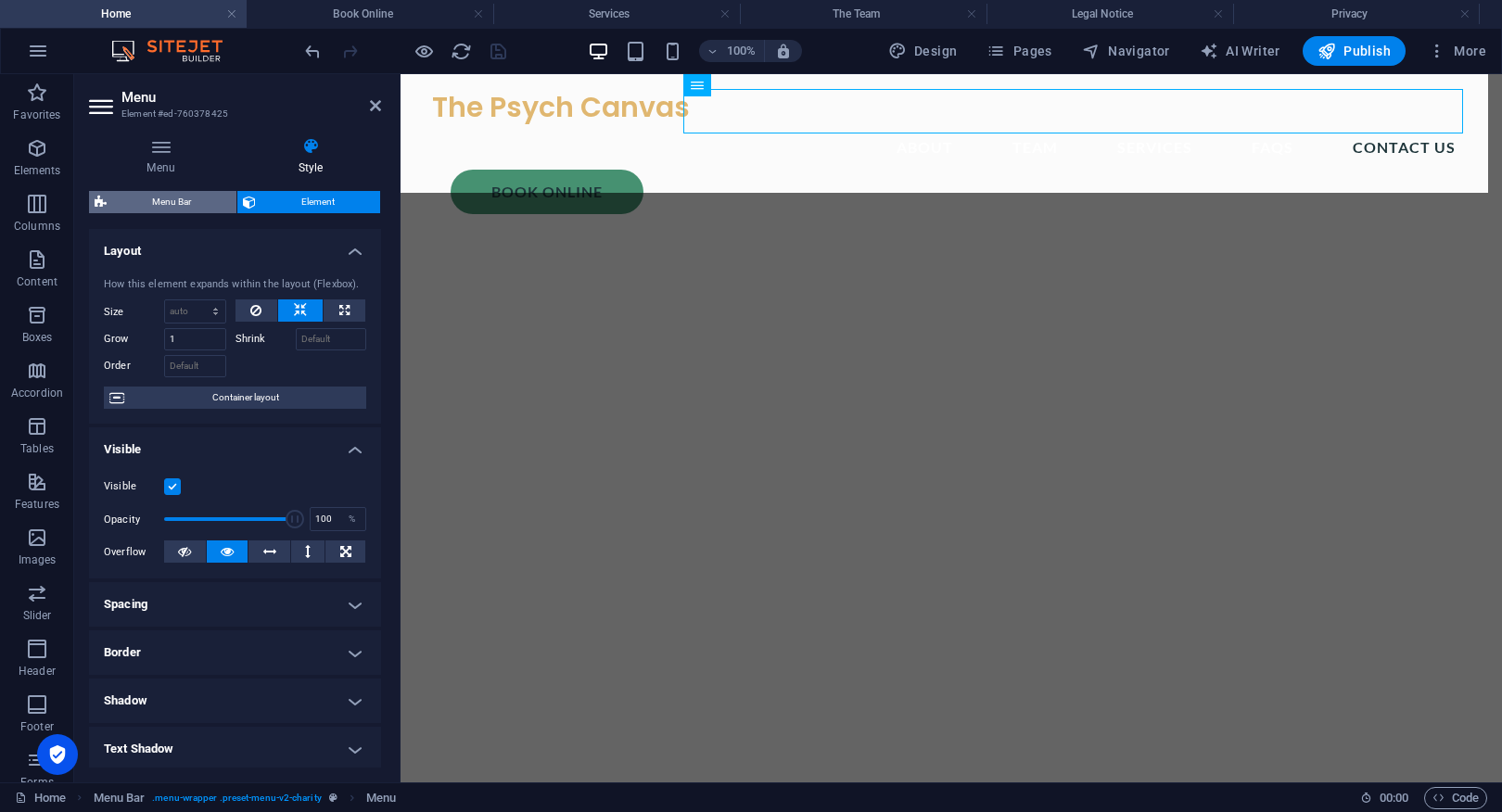 click on "Menu Bar" at bounding box center (172, 202) 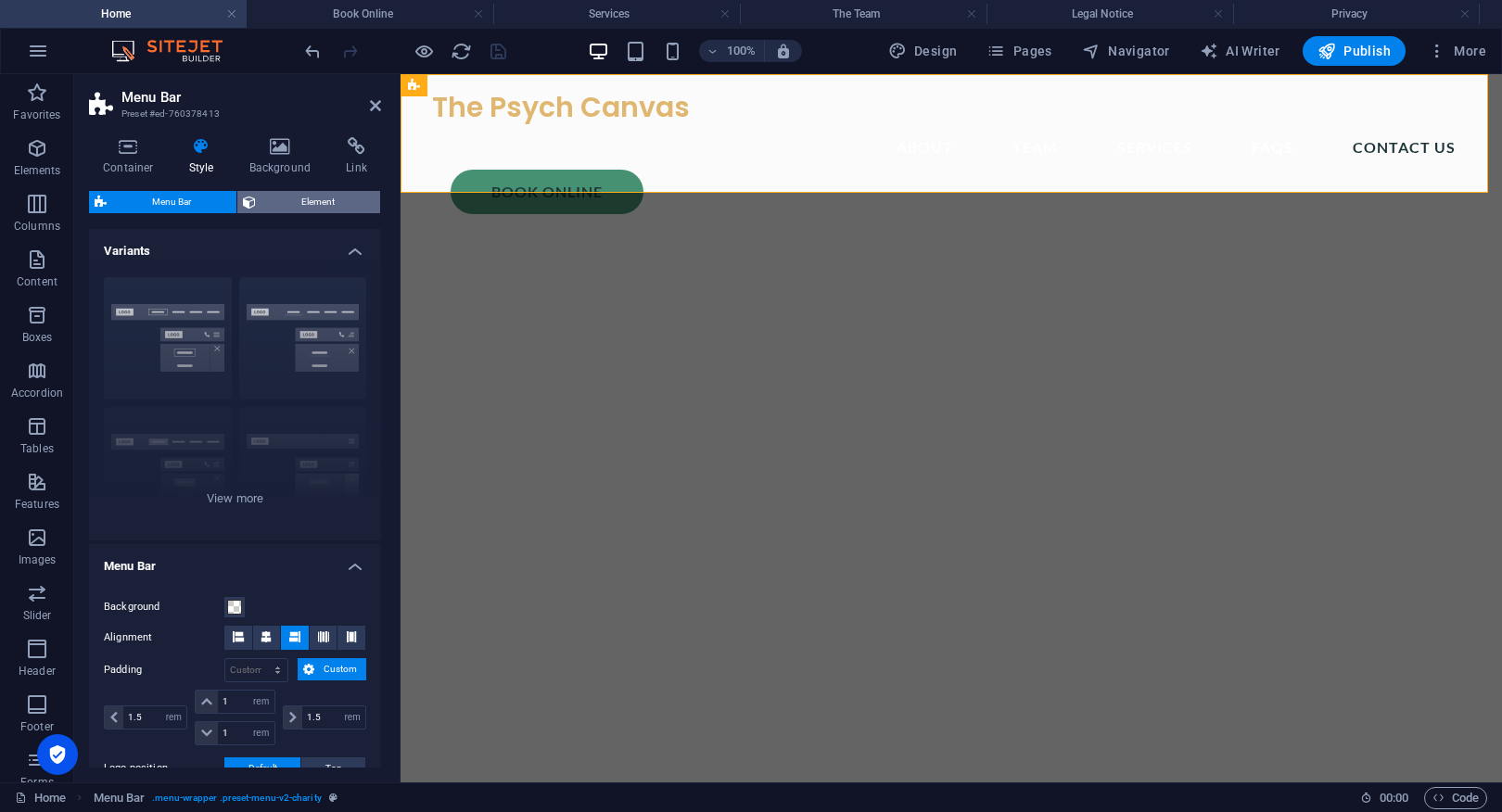 click on "Element" at bounding box center (318, 202) 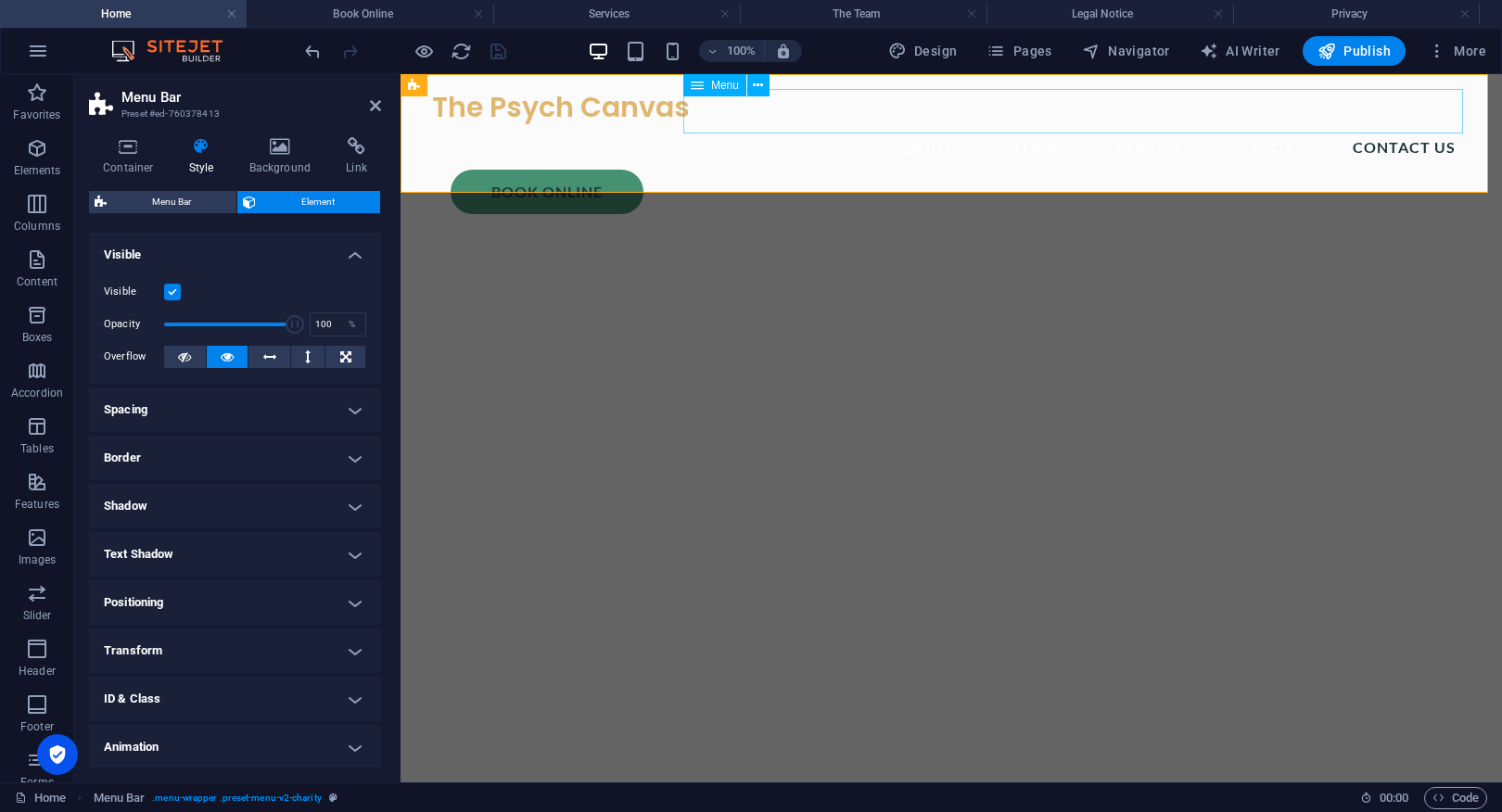 click on "About Team Services FAQs CONTACT US" at bounding box center (951, 147) 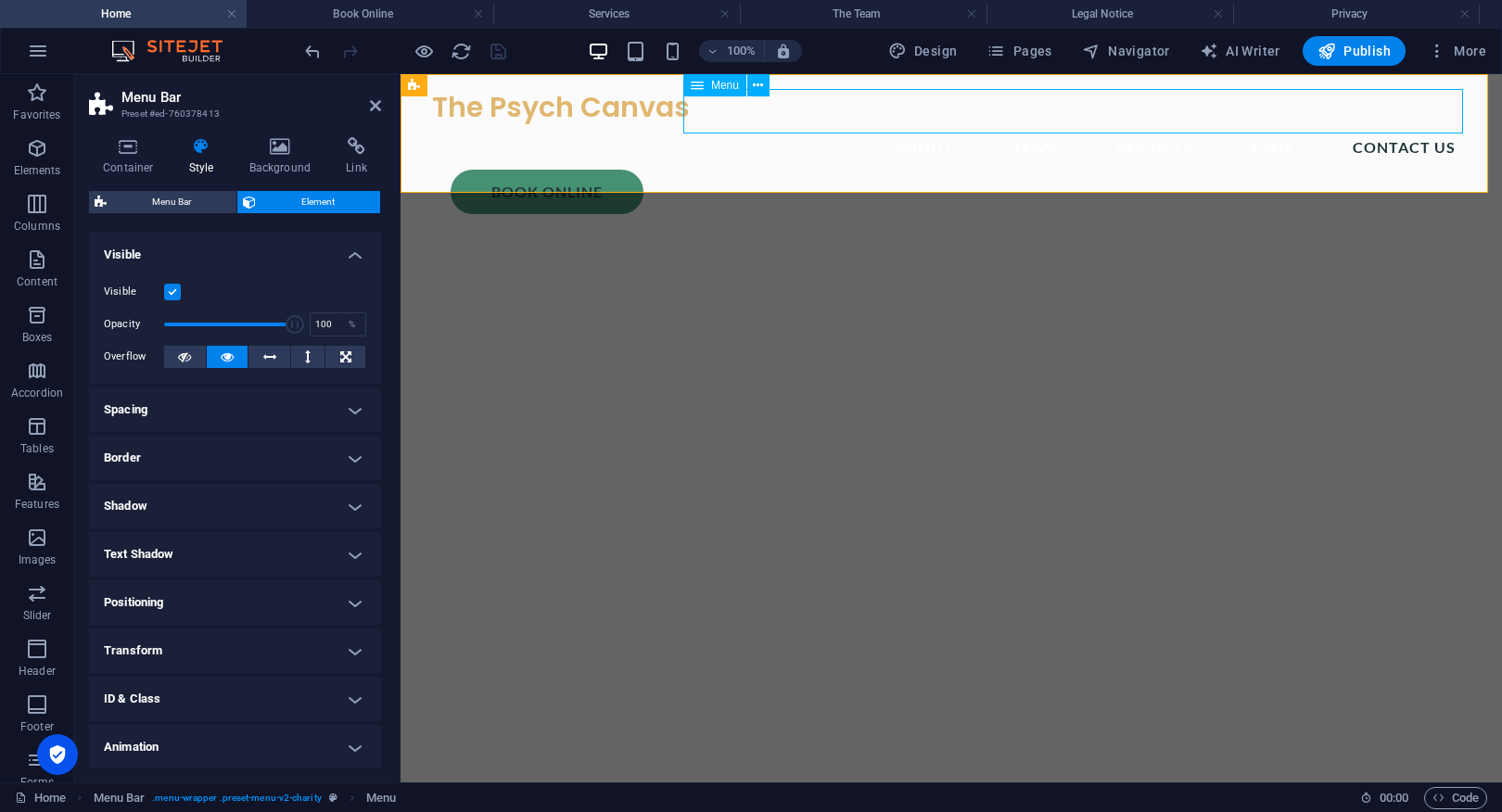 click on "About Team Services FAQs CONTACT US" at bounding box center (951, 147) 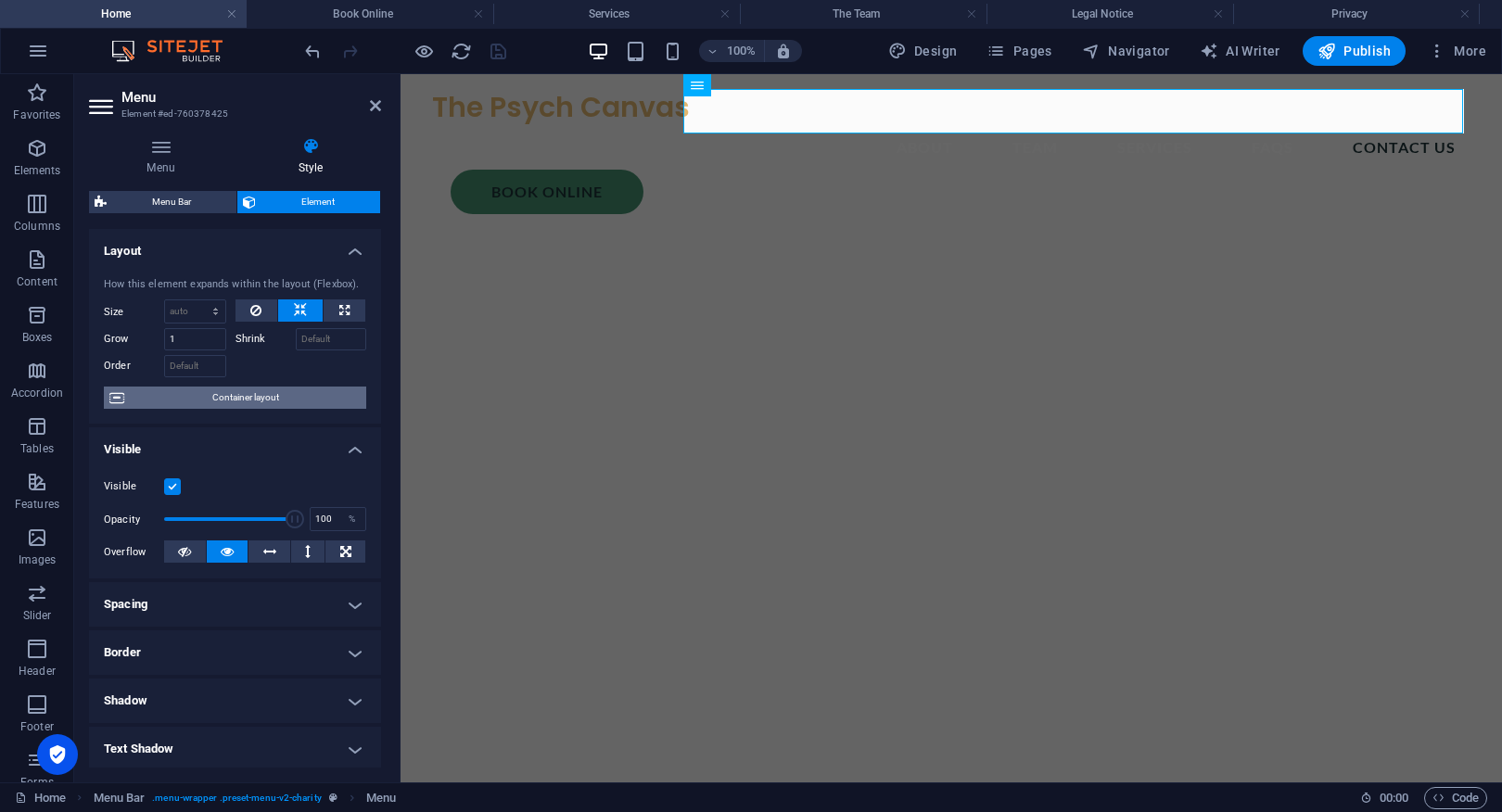 click on "Container layout" at bounding box center [245, 398] 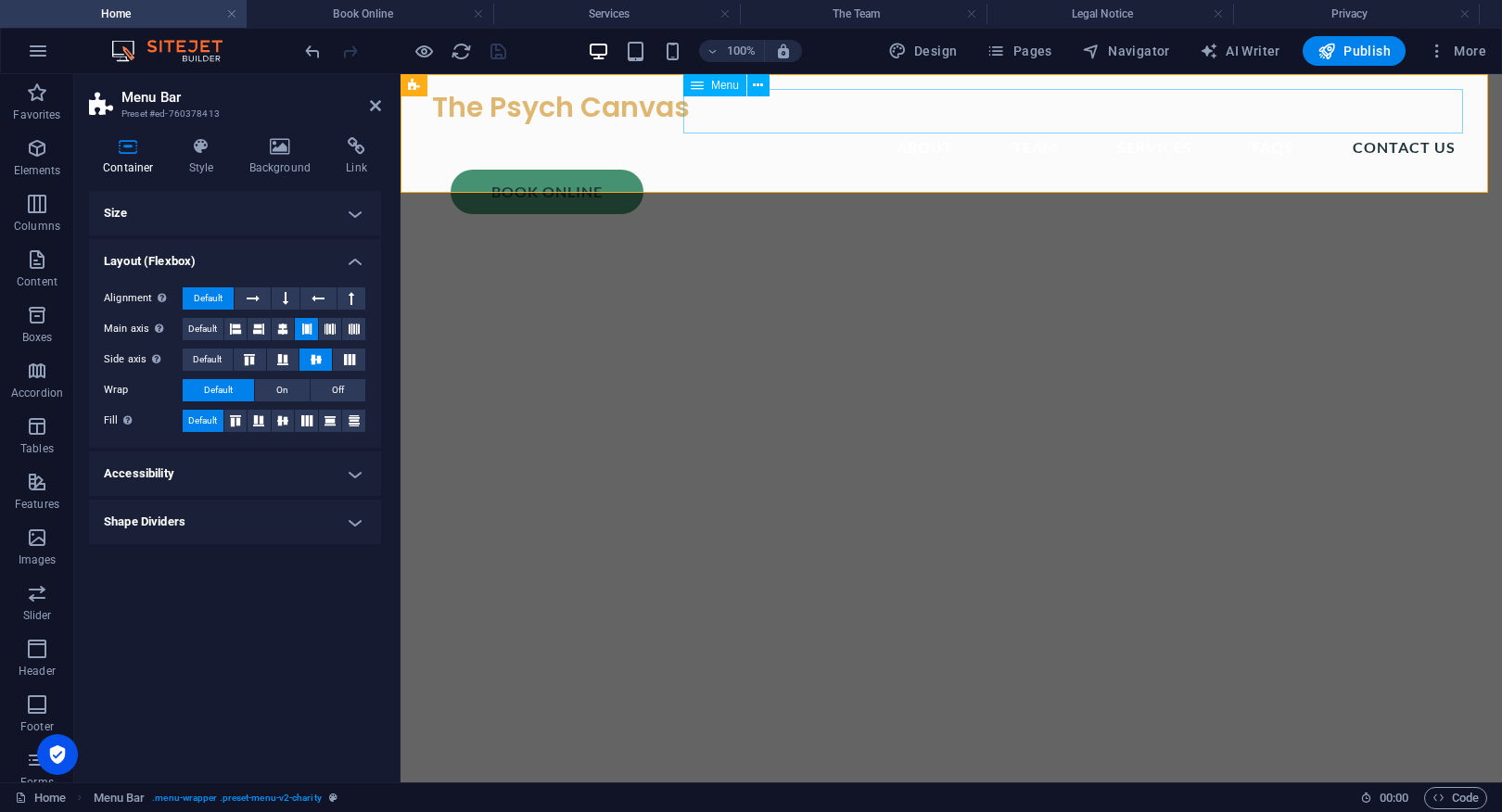 click on "About Team Services FAQs CONTACT US" at bounding box center (951, 147) 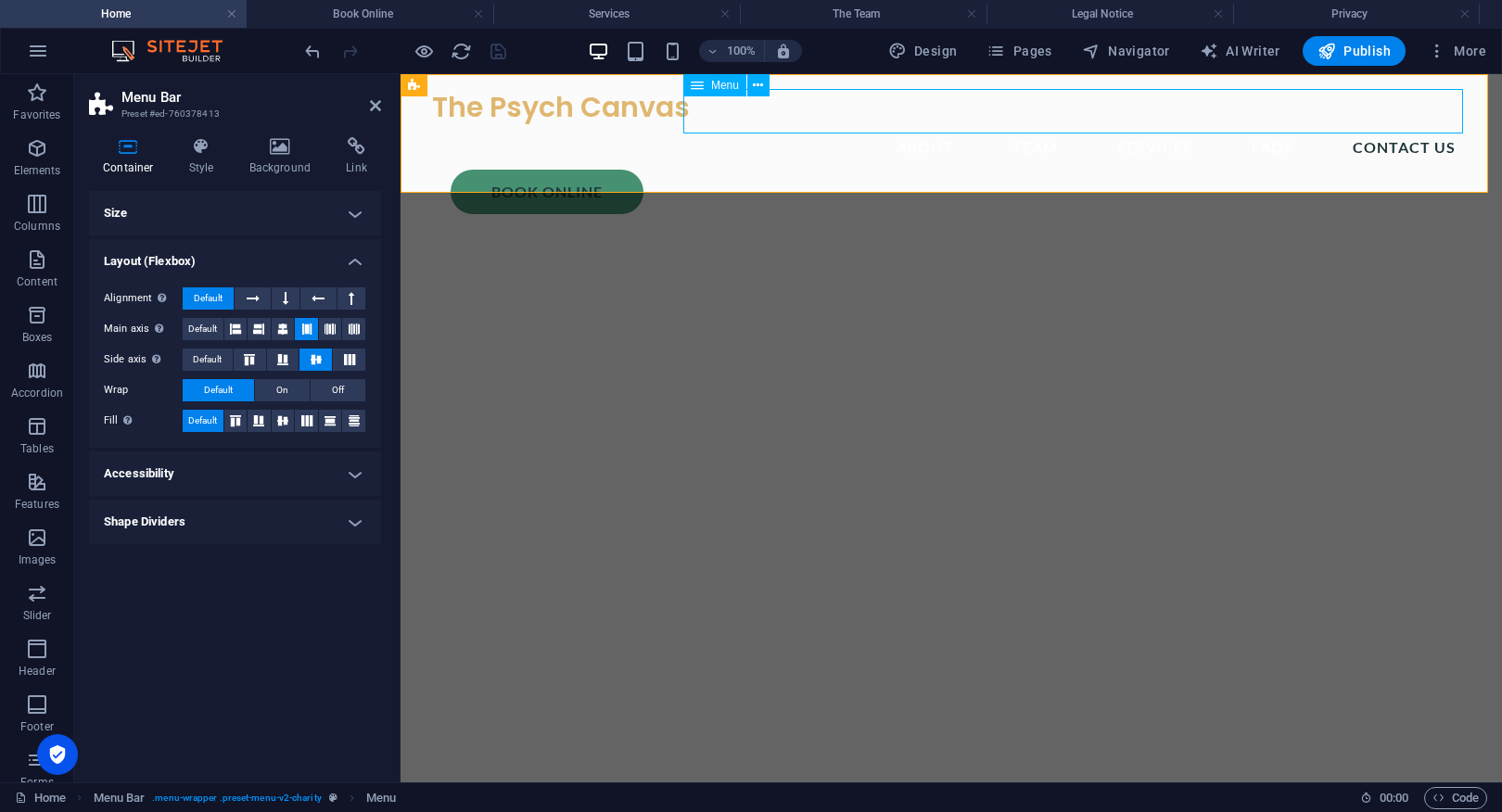 click on "About Team Services FAQs CONTACT US" at bounding box center (951, 147) 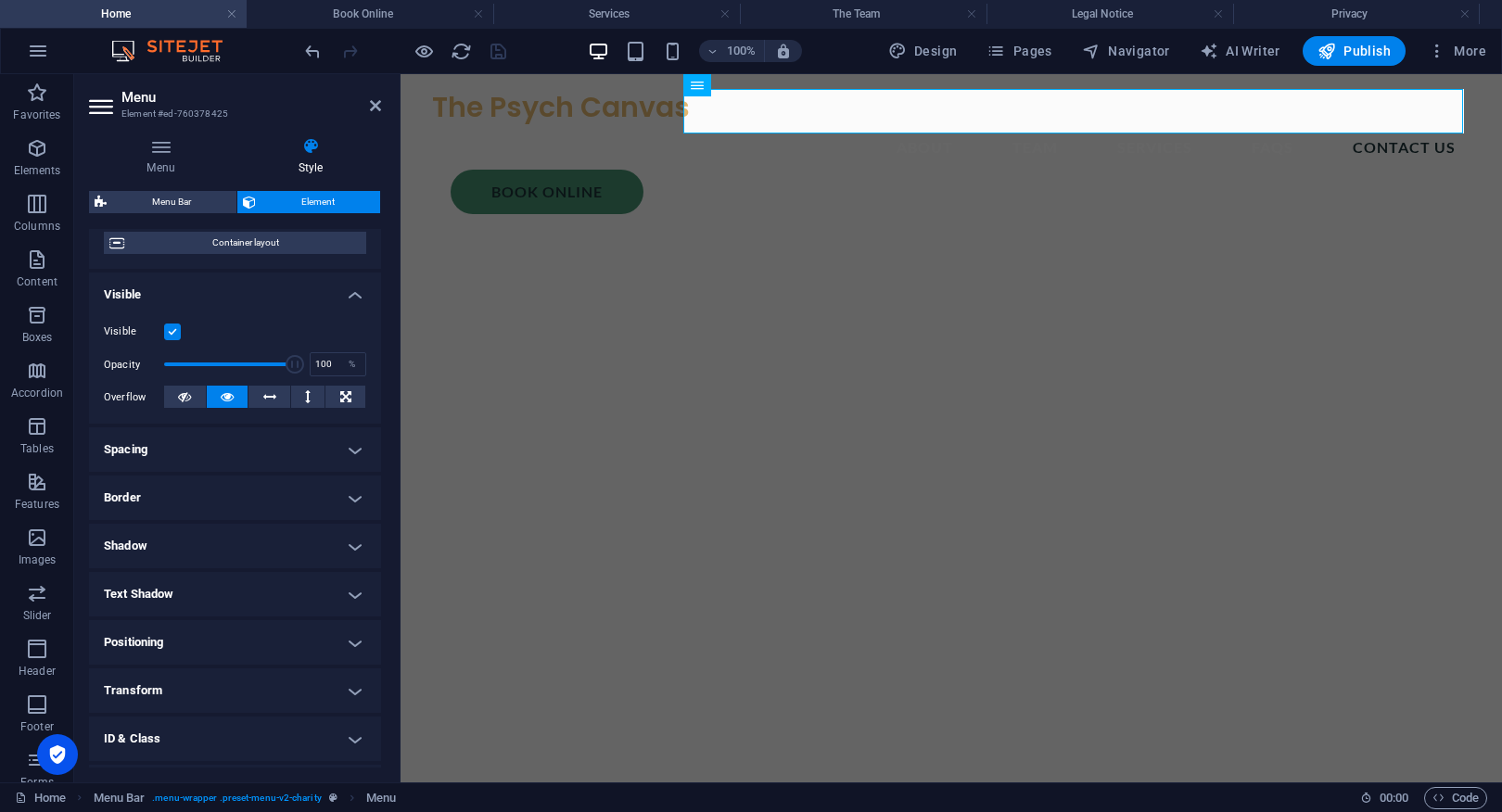 scroll, scrollTop: 167, scrollLeft: 0, axis: vertical 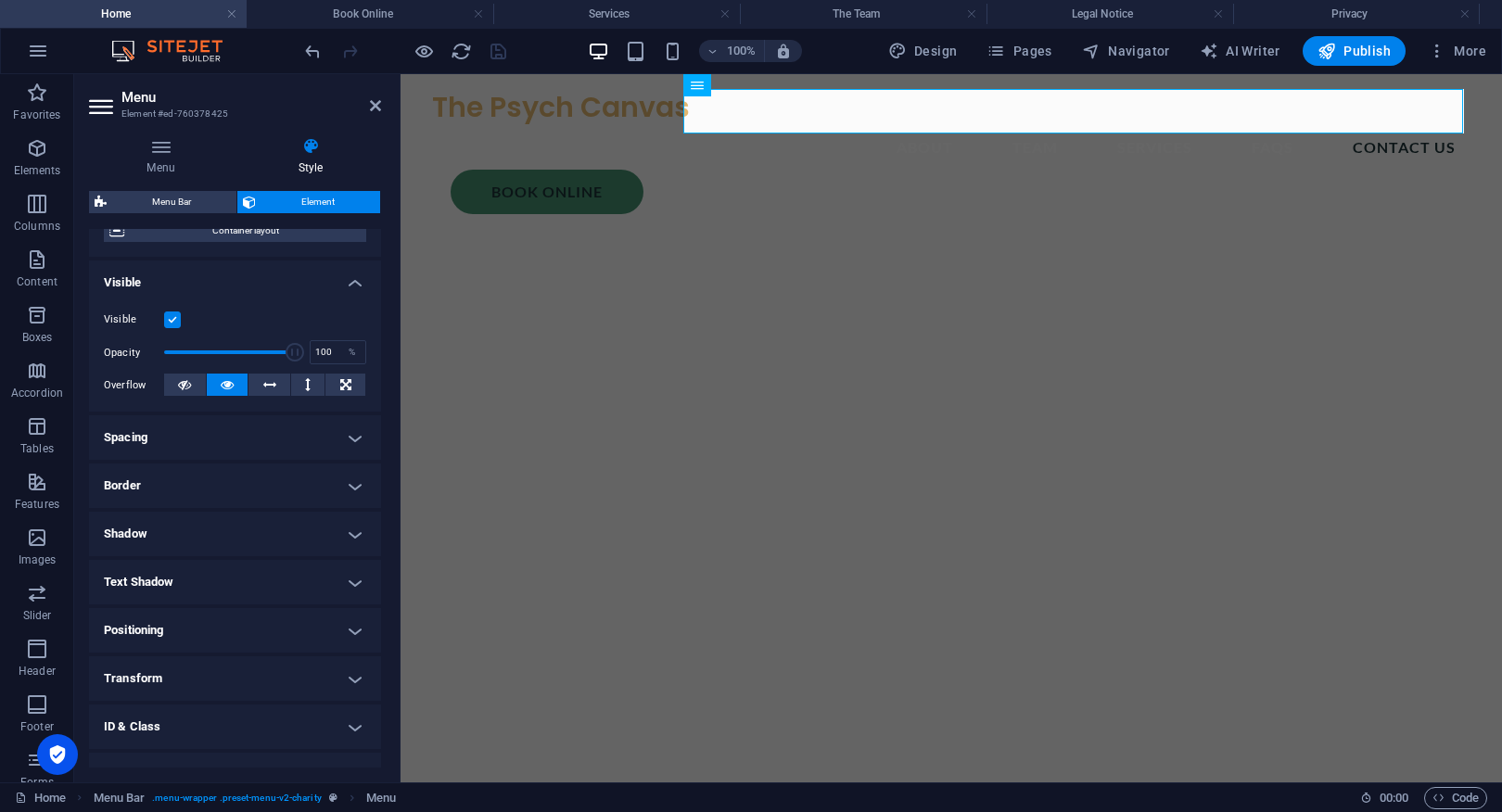 click on "Spacing" at bounding box center [235, 438] 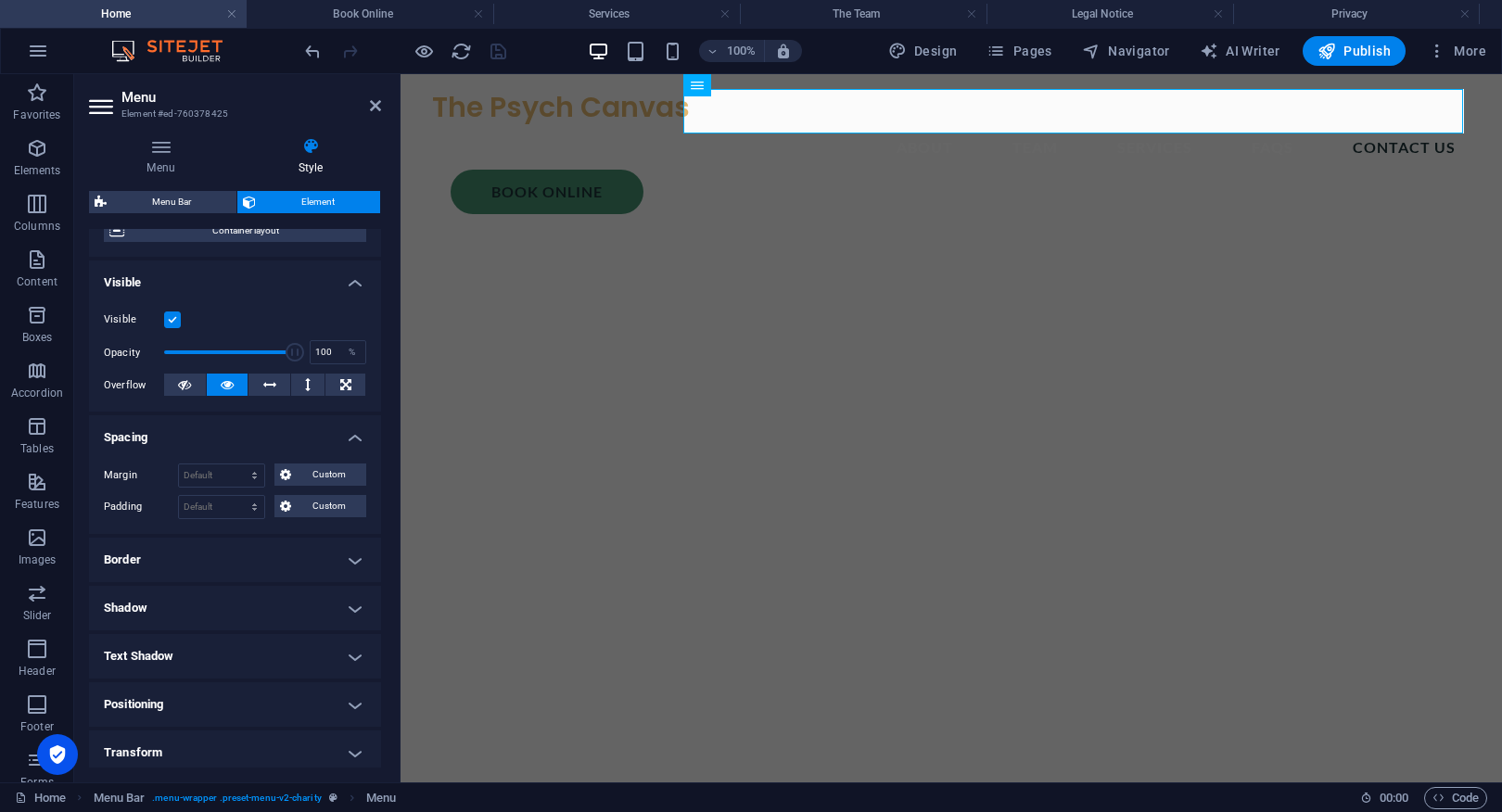 click on "Spacing" at bounding box center (235, 432) 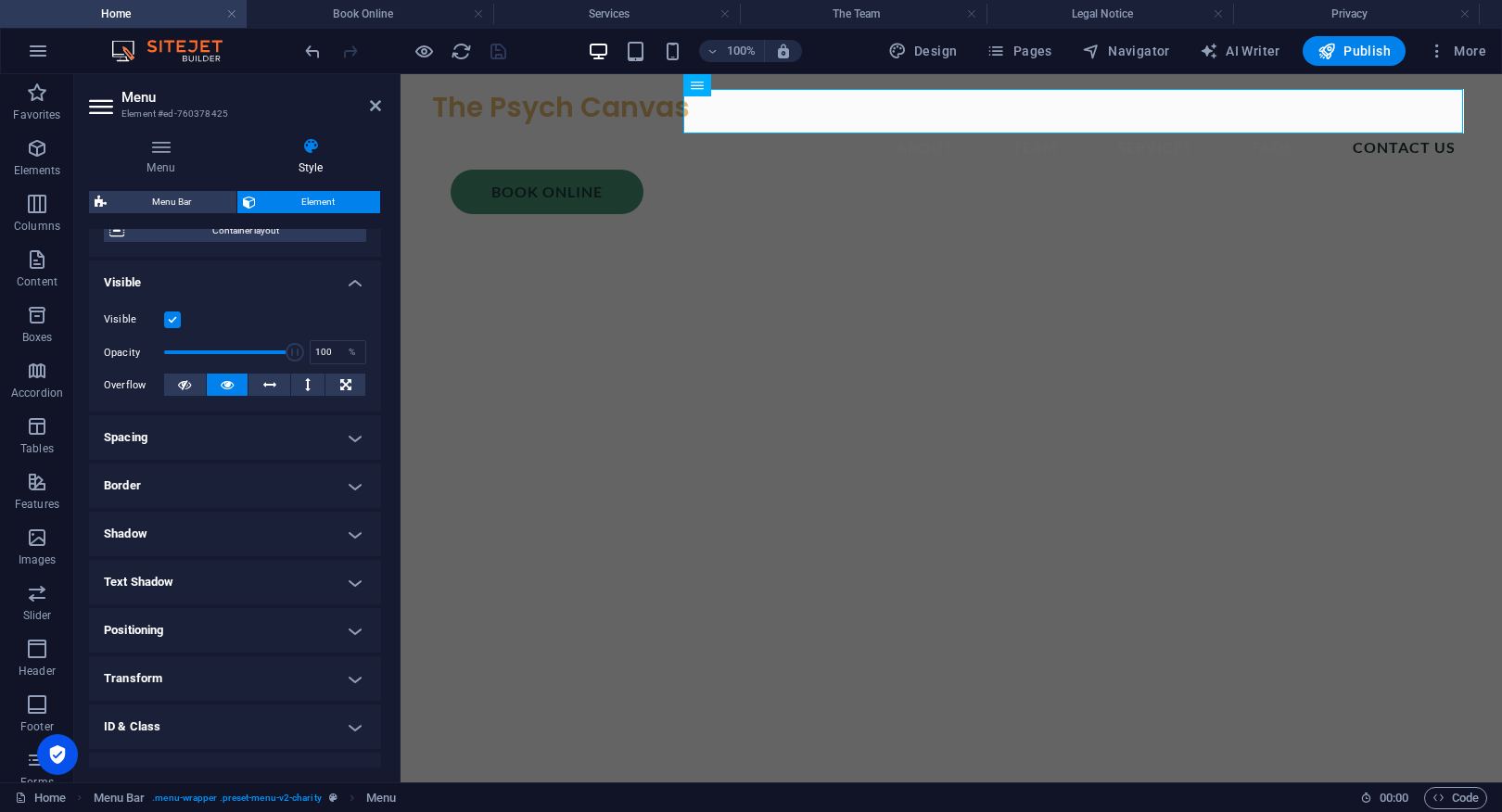 click on "Border" at bounding box center (235, 486) 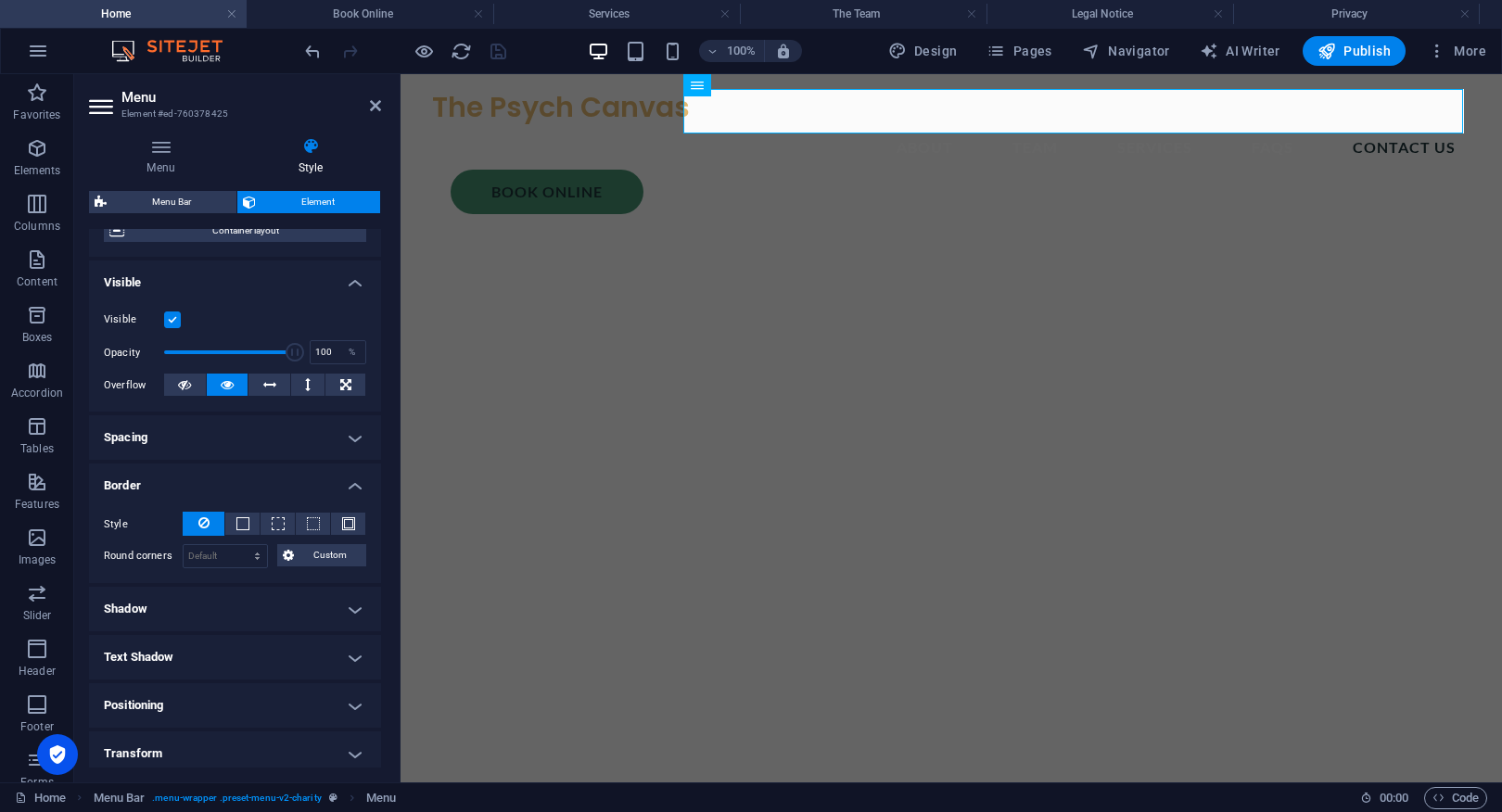 click on "Border" at bounding box center (235, 480) 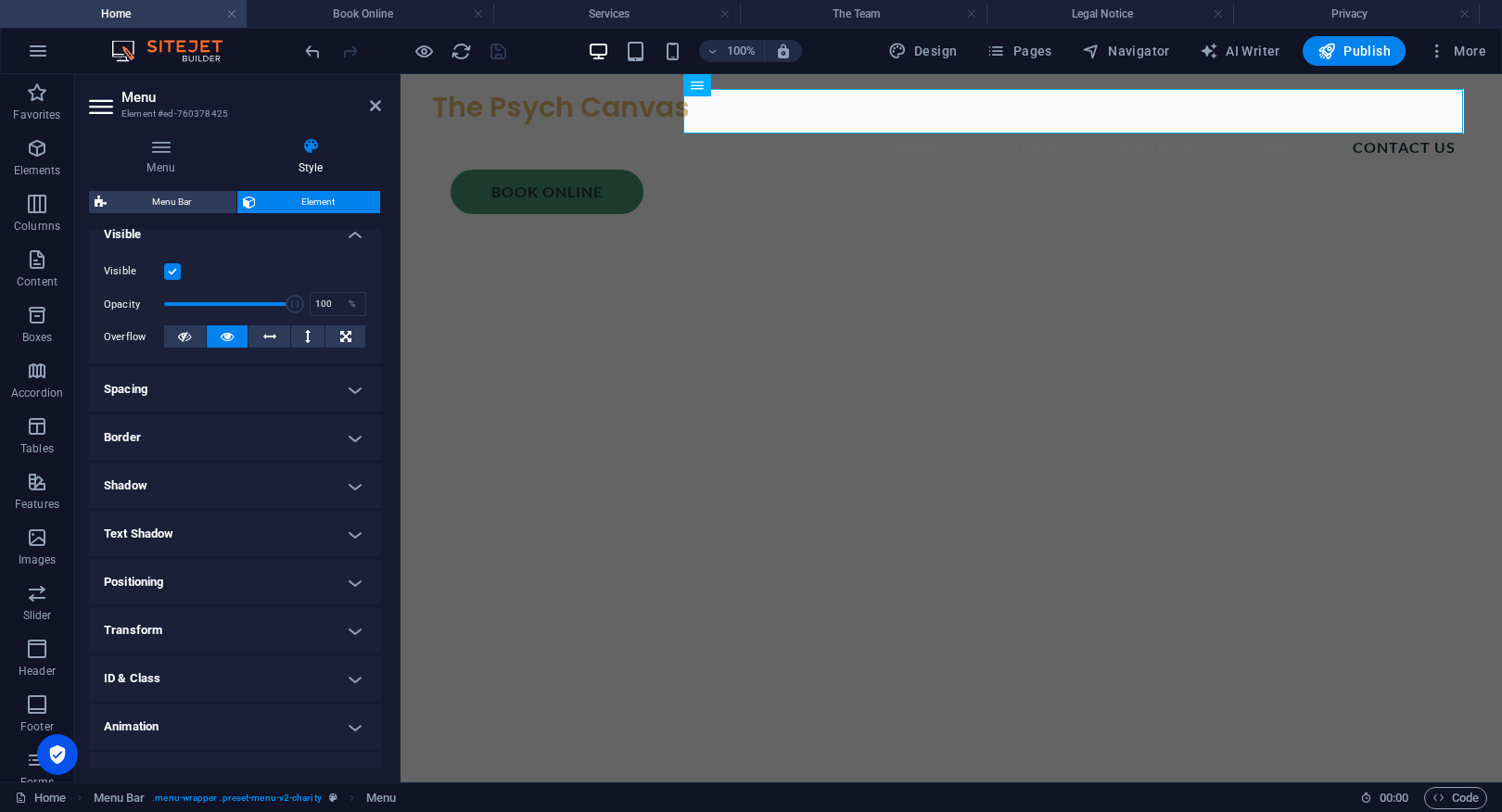 scroll, scrollTop: 227, scrollLeft: 0, axis: vertical 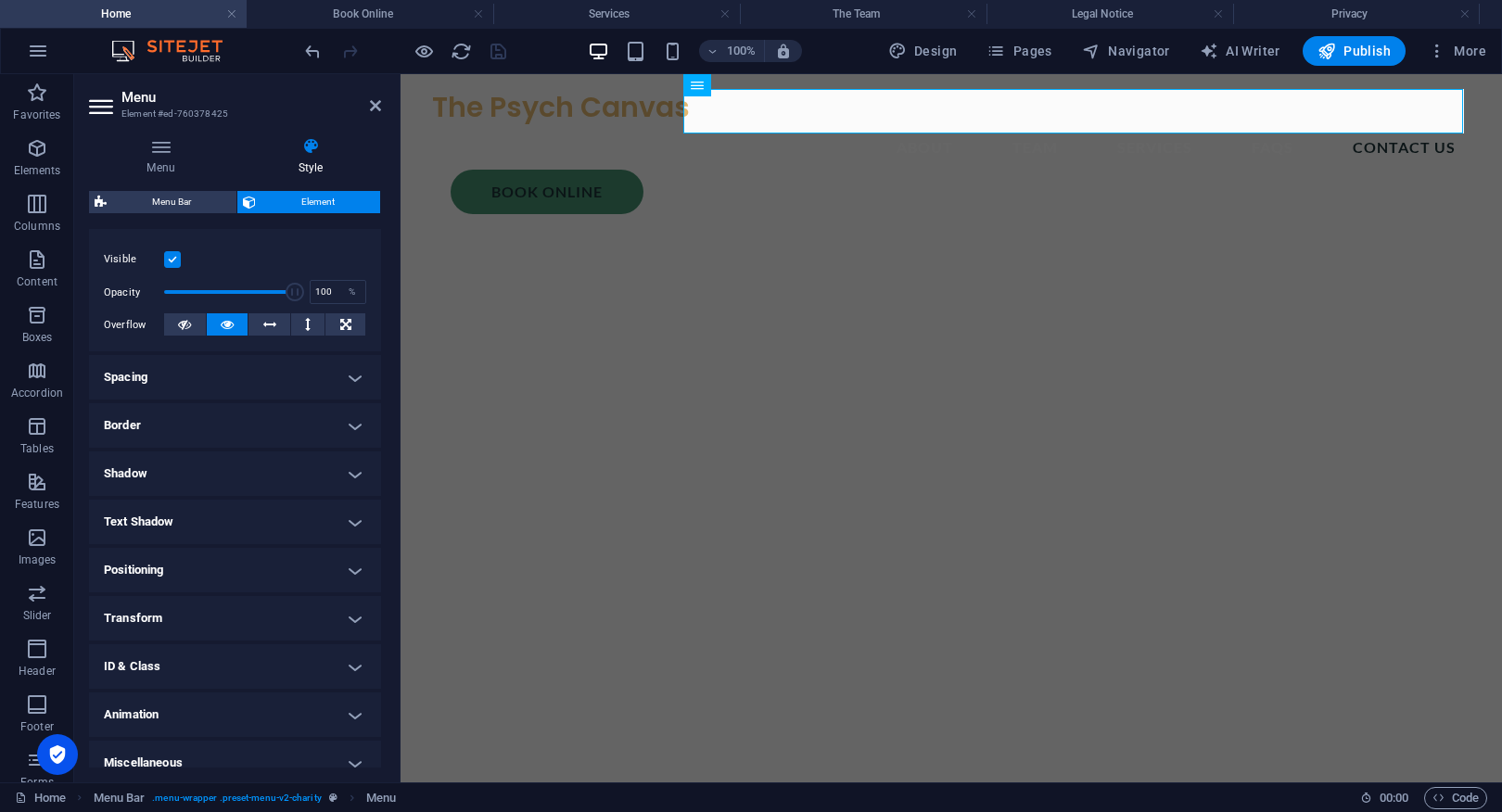 click on "Shadow" at bounding box center (235, 474) 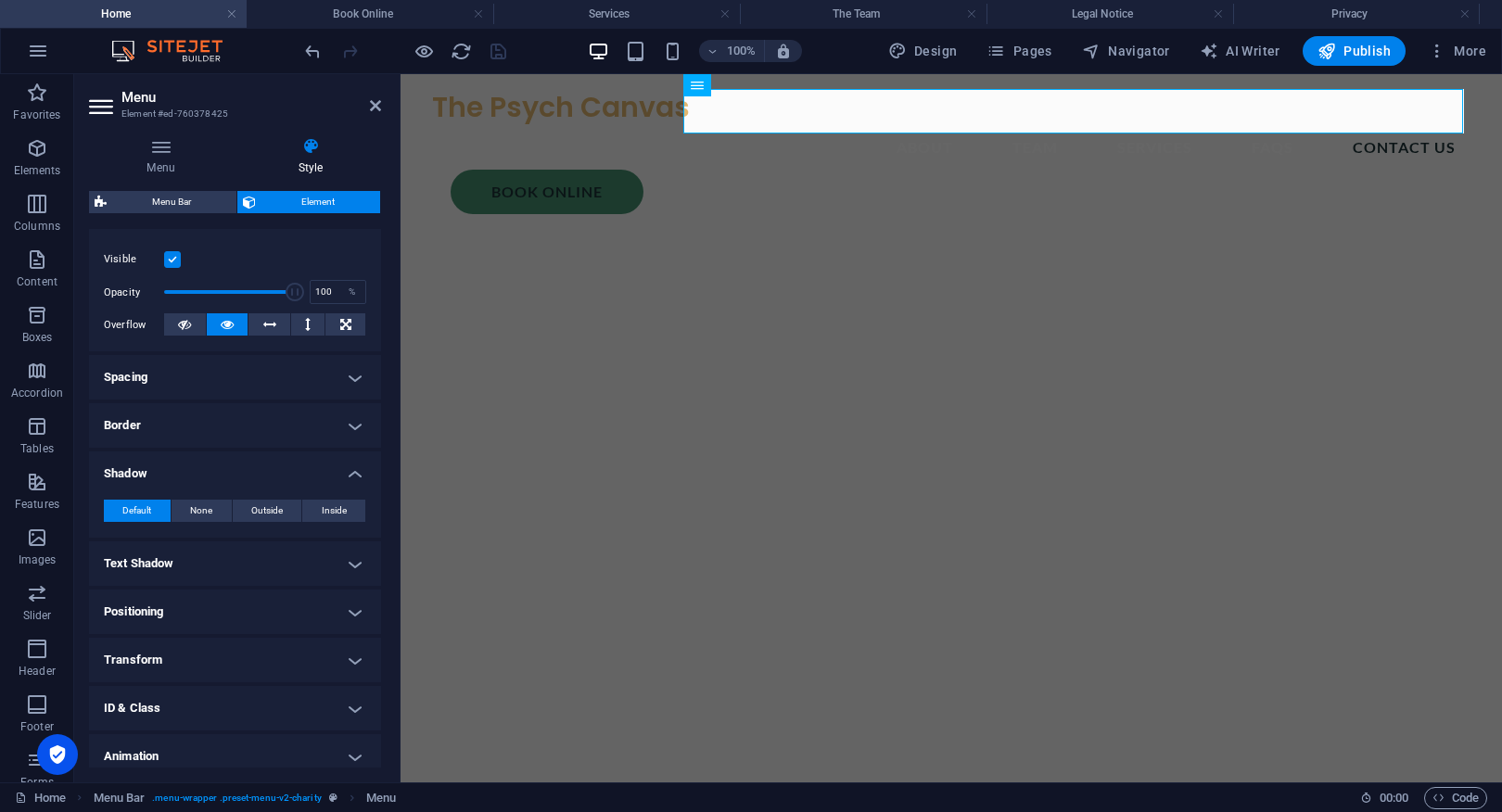 click on "Shadow" at bounding box center (235, 468) 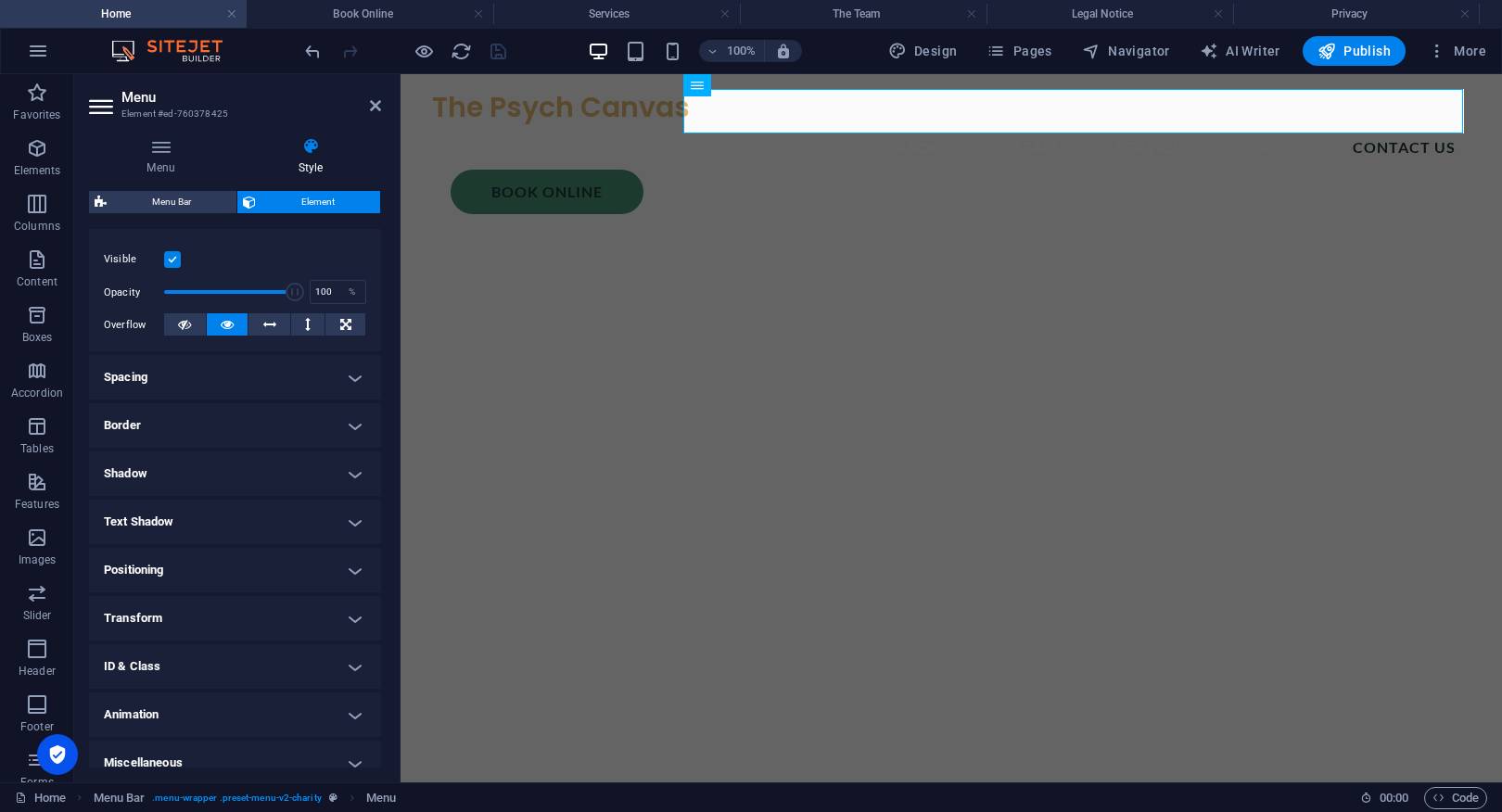 click on "Text Shadow" at bounding box center (235, 522) 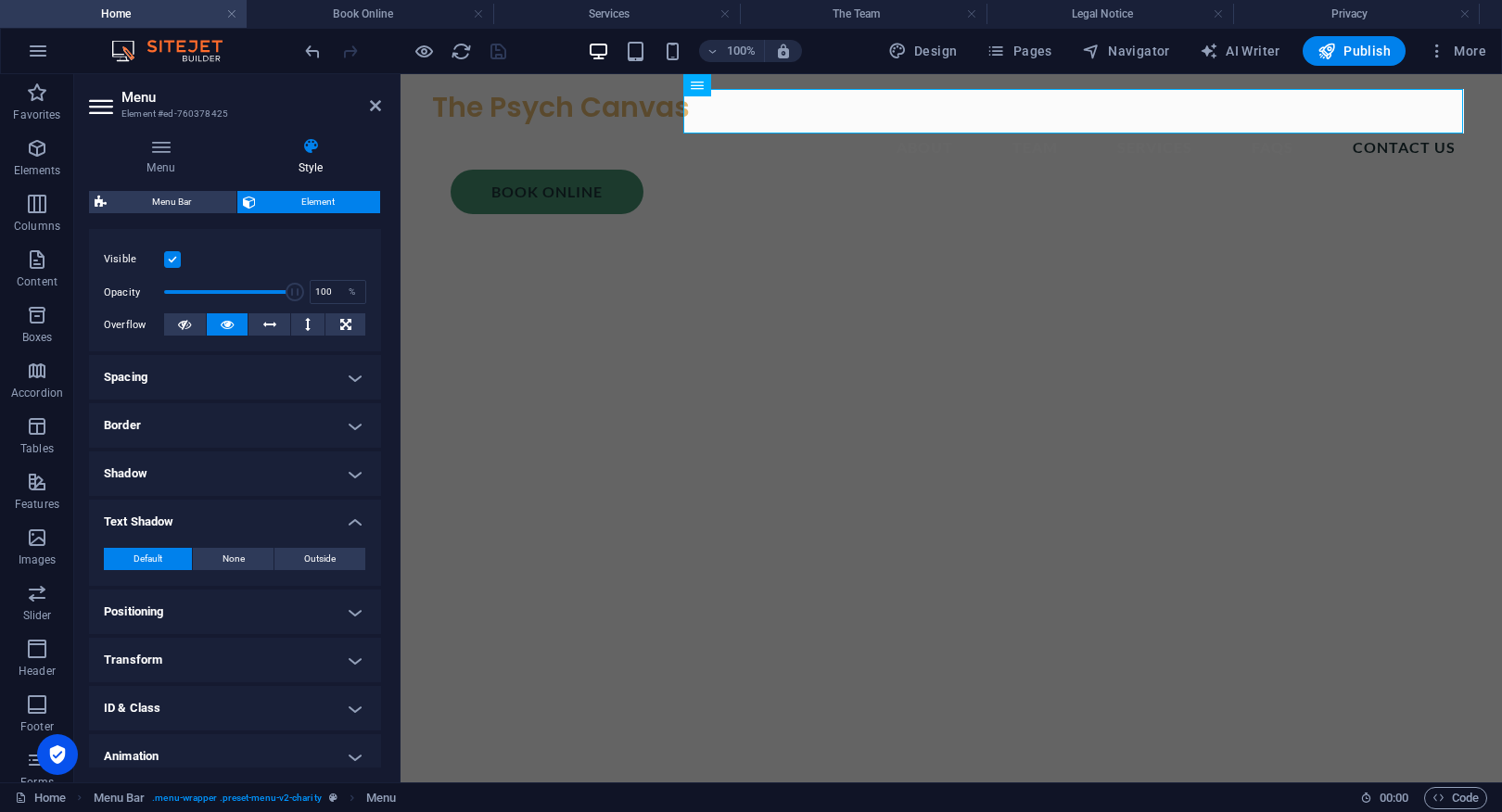 click on "Text Shadow" at bounding box center [235, 516] 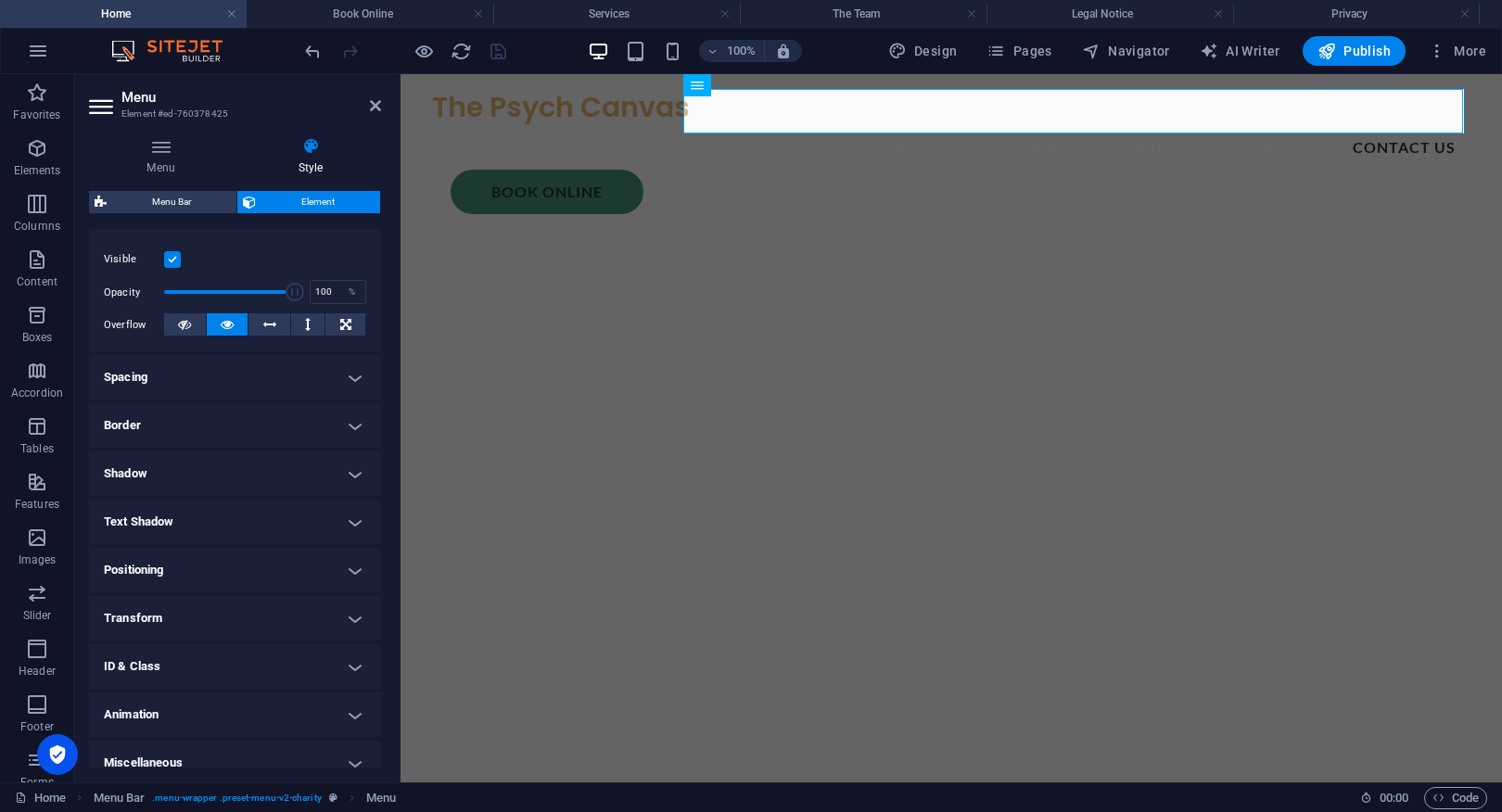 scroll, scrollTop: 245, scrollLeft: 0, axis: vertical 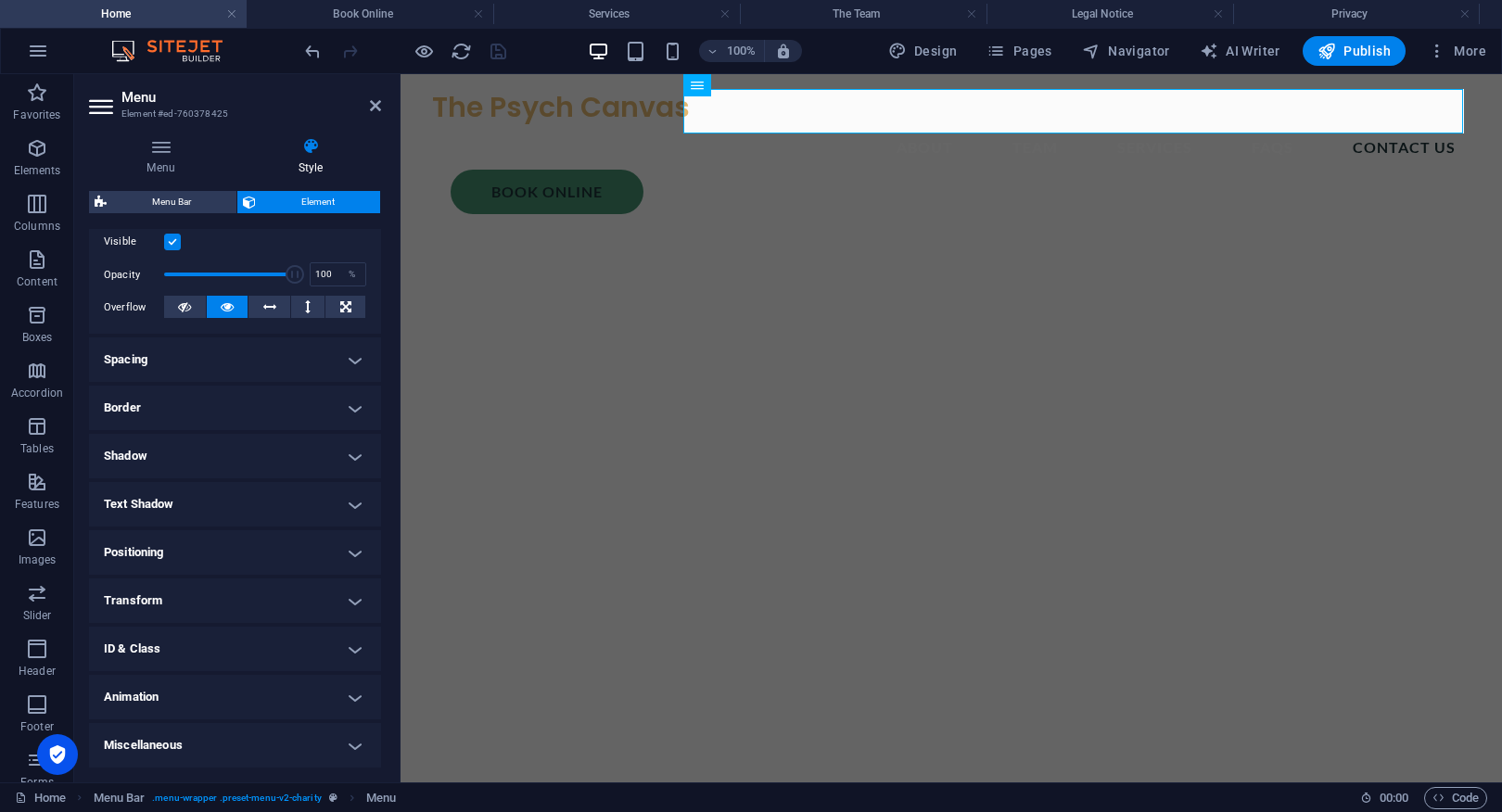 click on "Positioning" at bounding box center (235, 552) 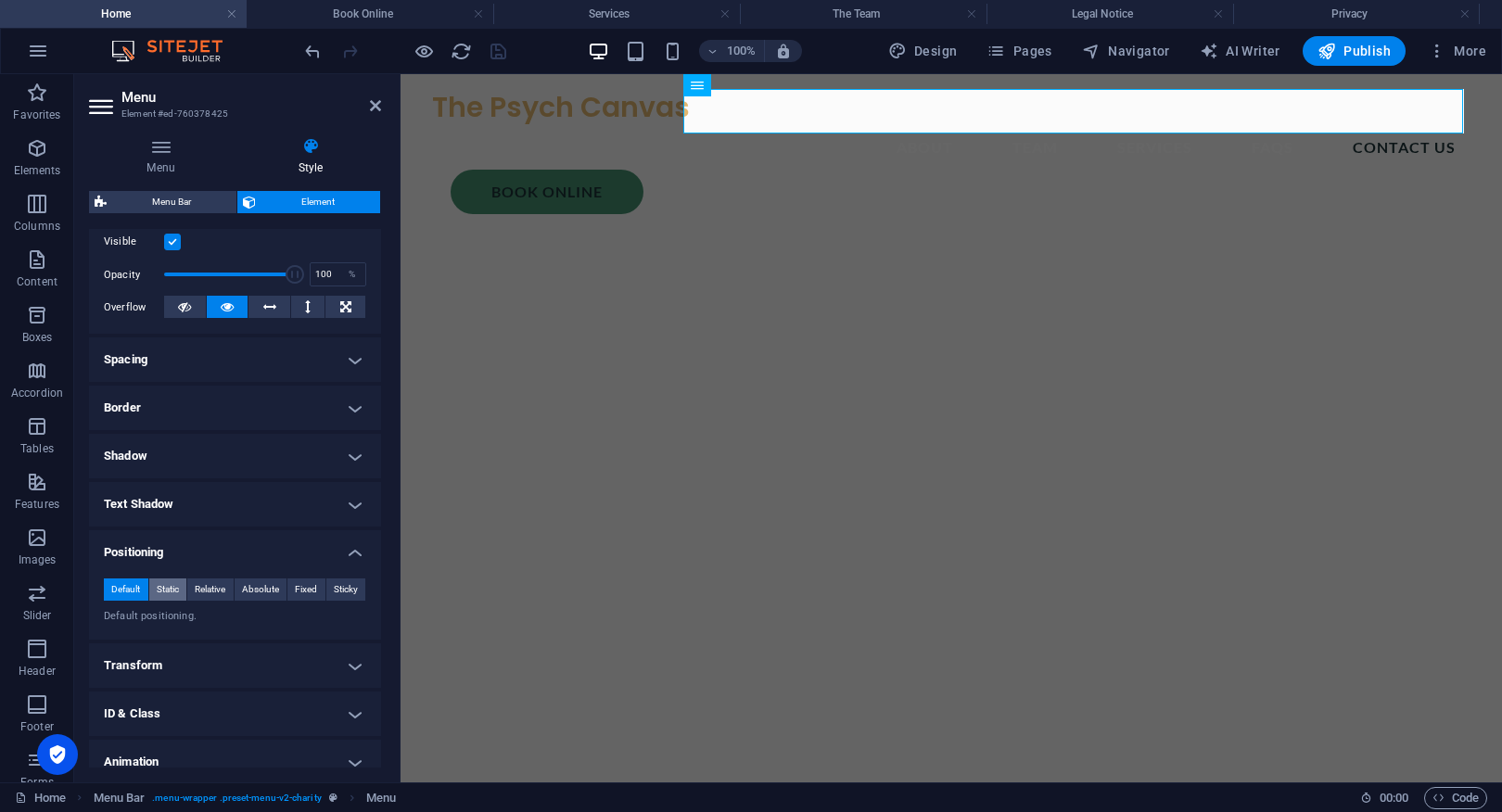click on "Static" at bounding box center (168, 590) 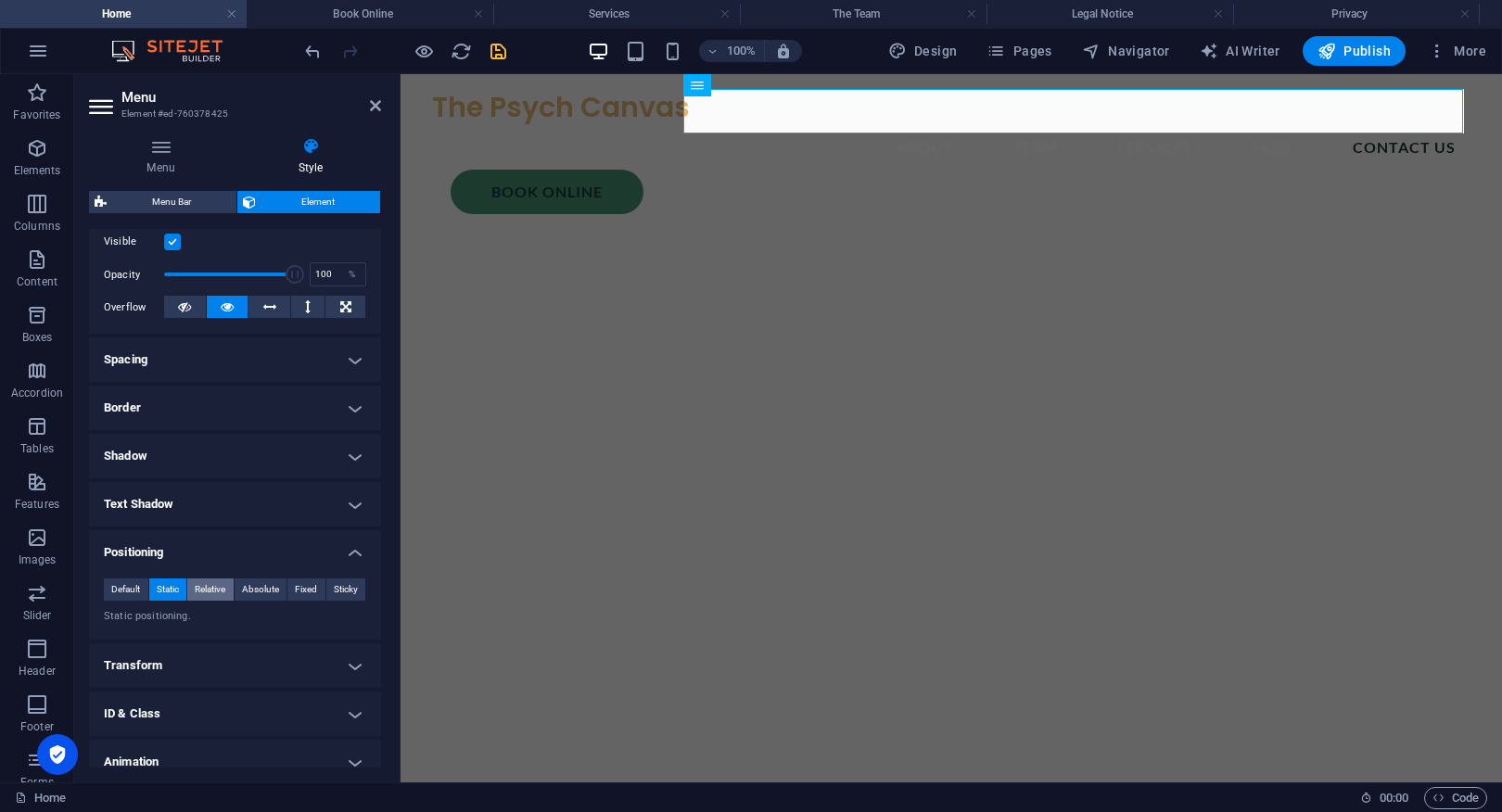 click on "Relative" at bounding box center (210, 590) 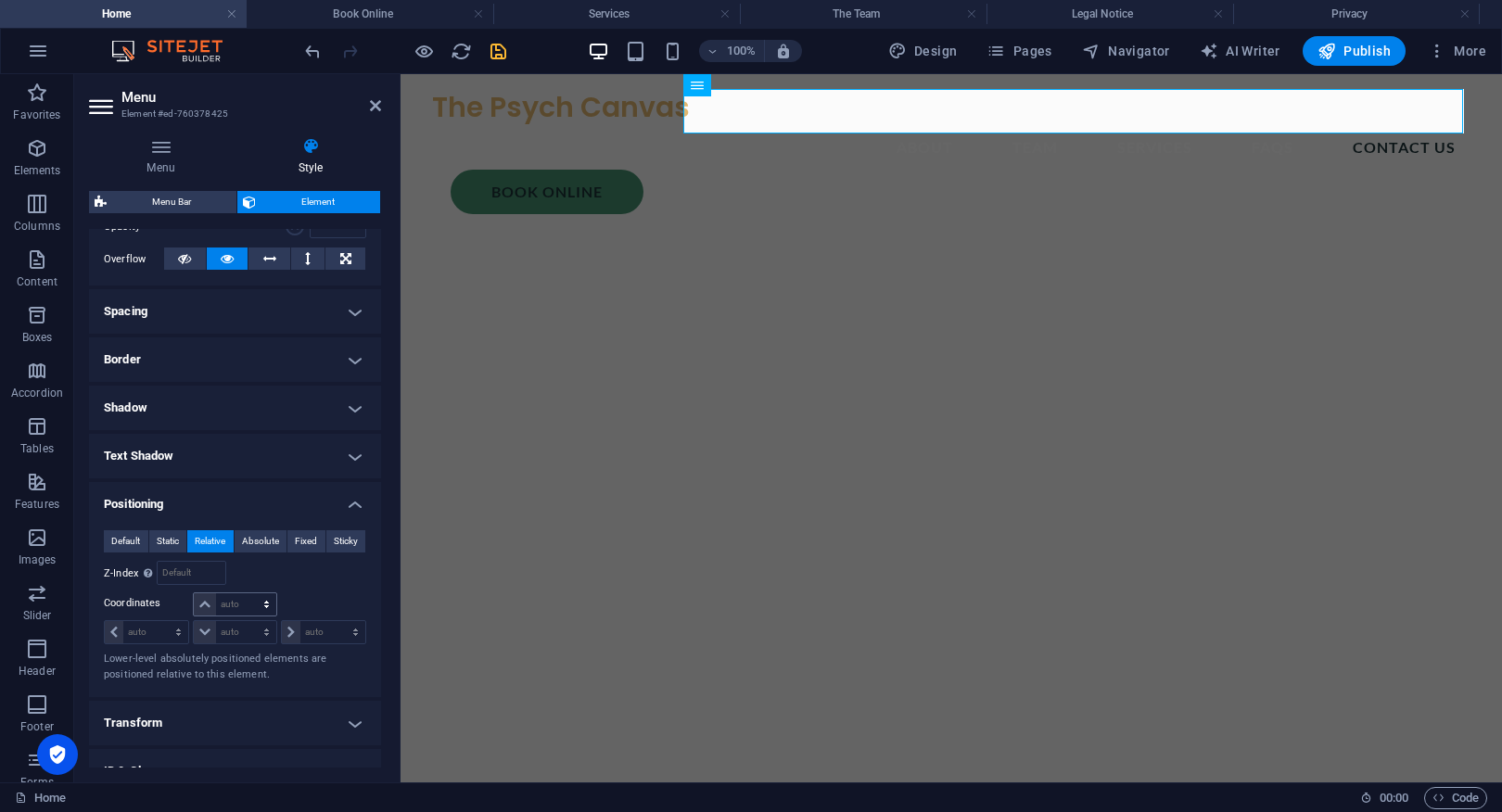 scroll, scrollTop: 304, scrollLeft: 0, axis: vertical 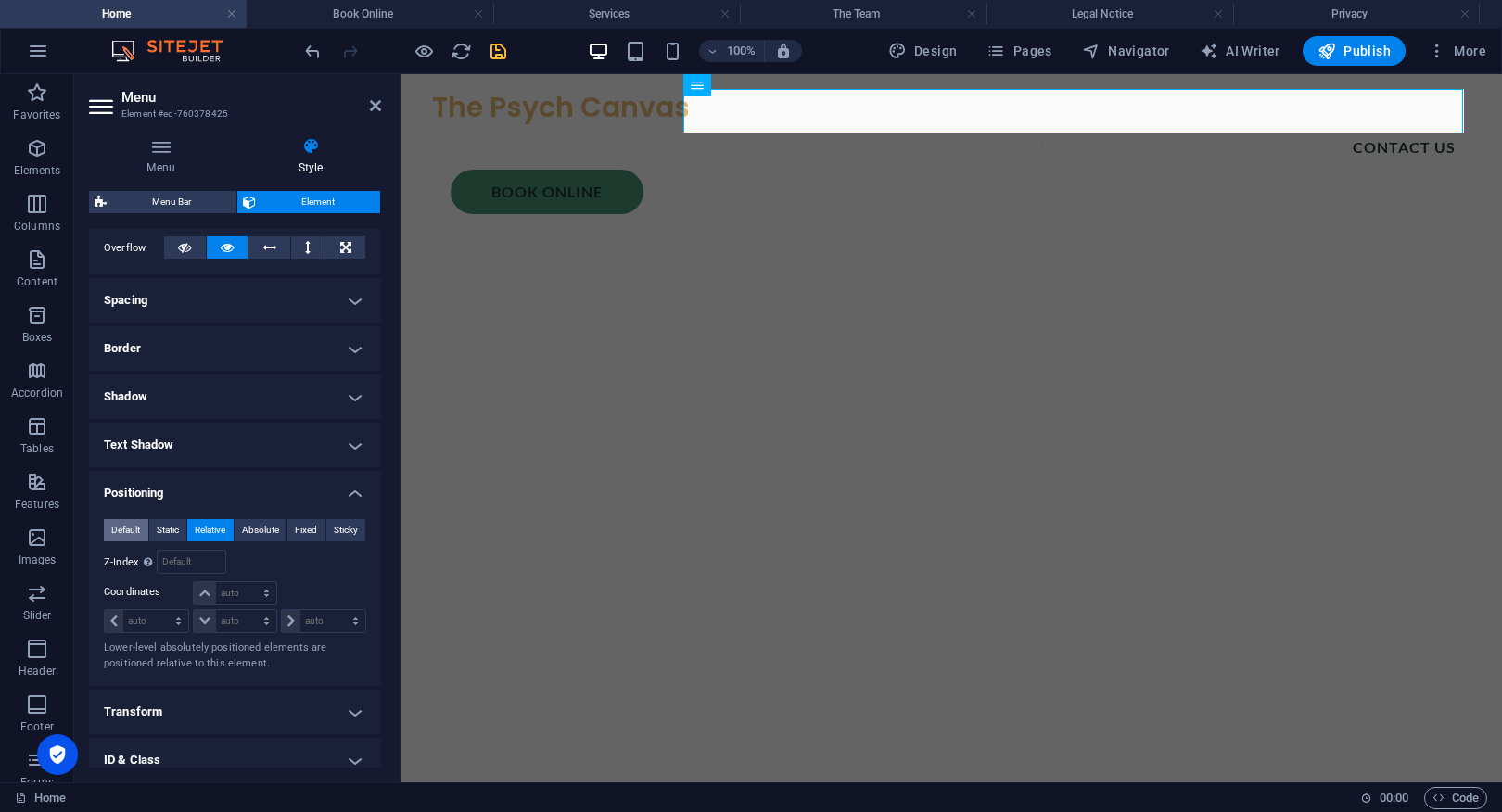 click on "Default" at bounding box center [125, 530] 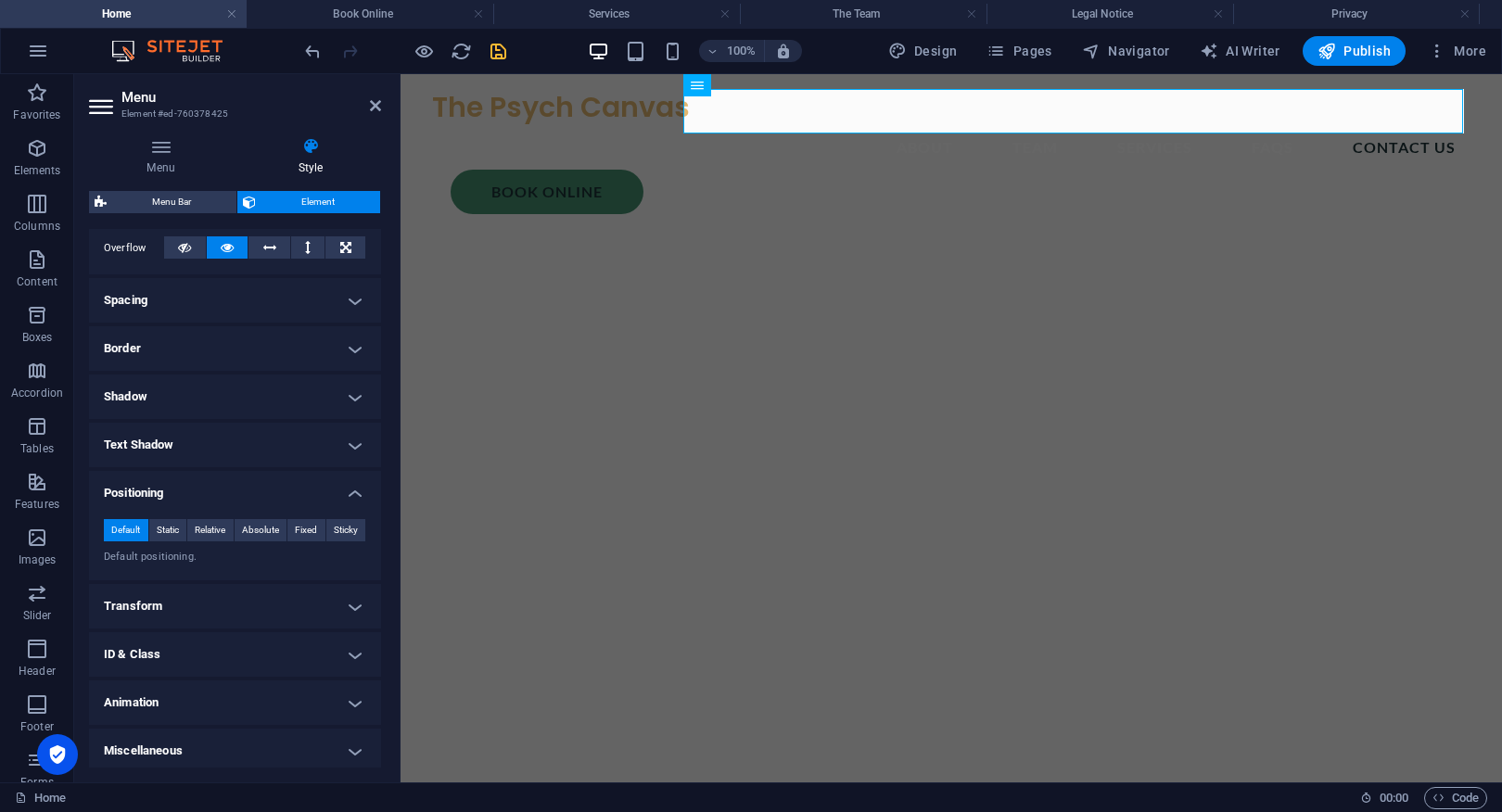 scroll, scrollTop: 310, scrollLeft: 0, axis: vertical 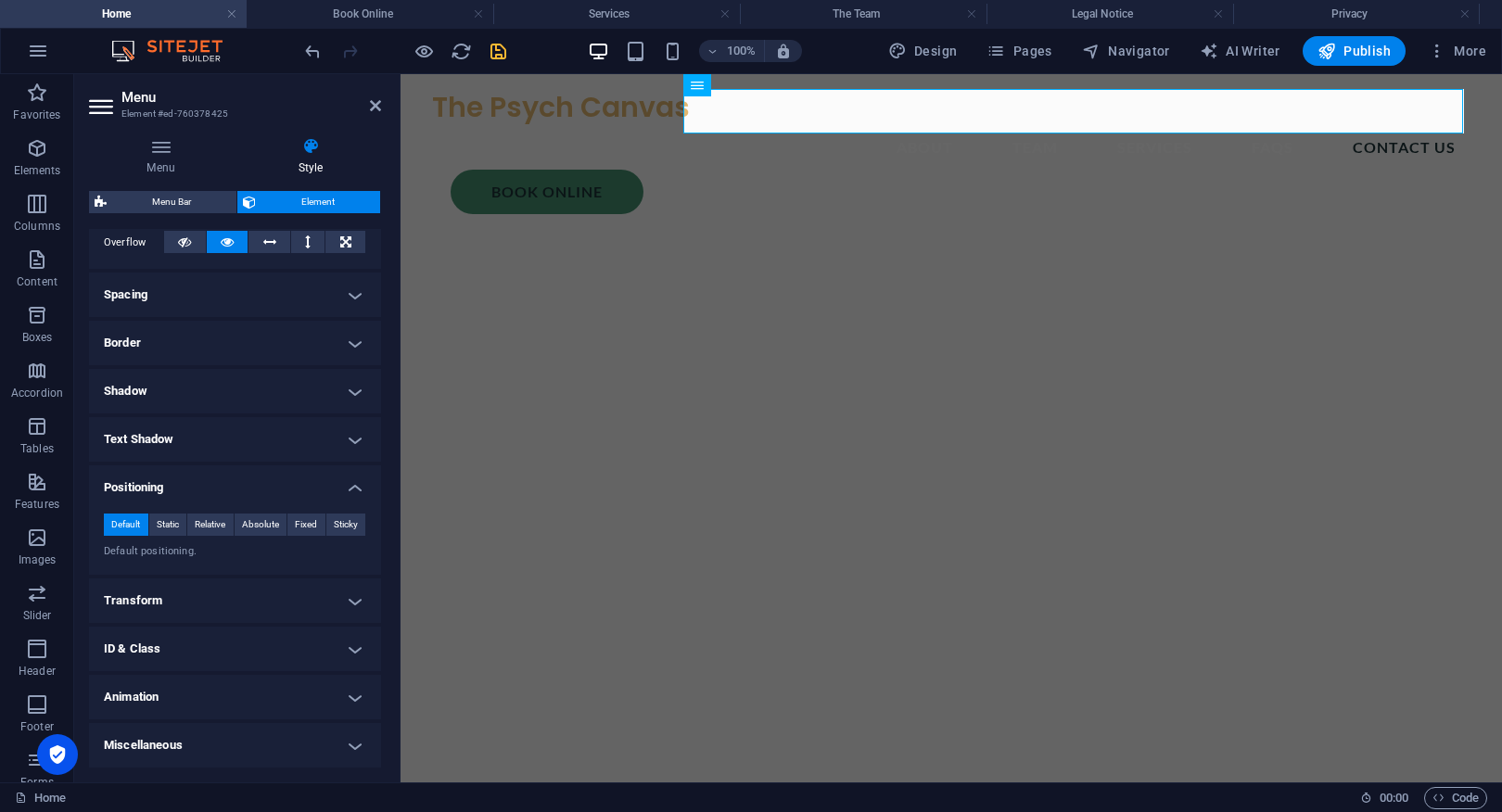 click on "Positioning" at bounding box center [235, 482] 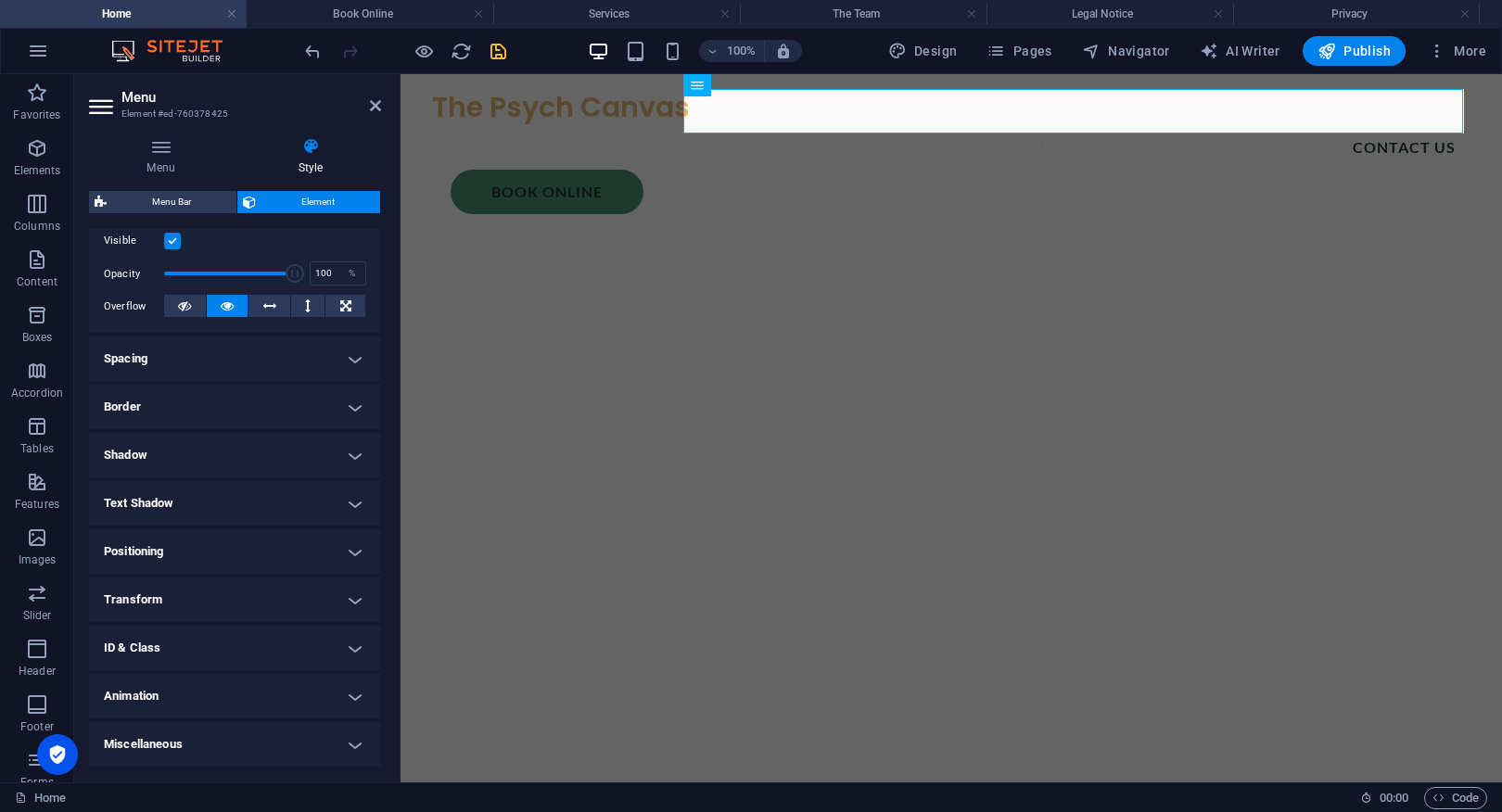 click on "Positioning" at bounding box center [235, 552] 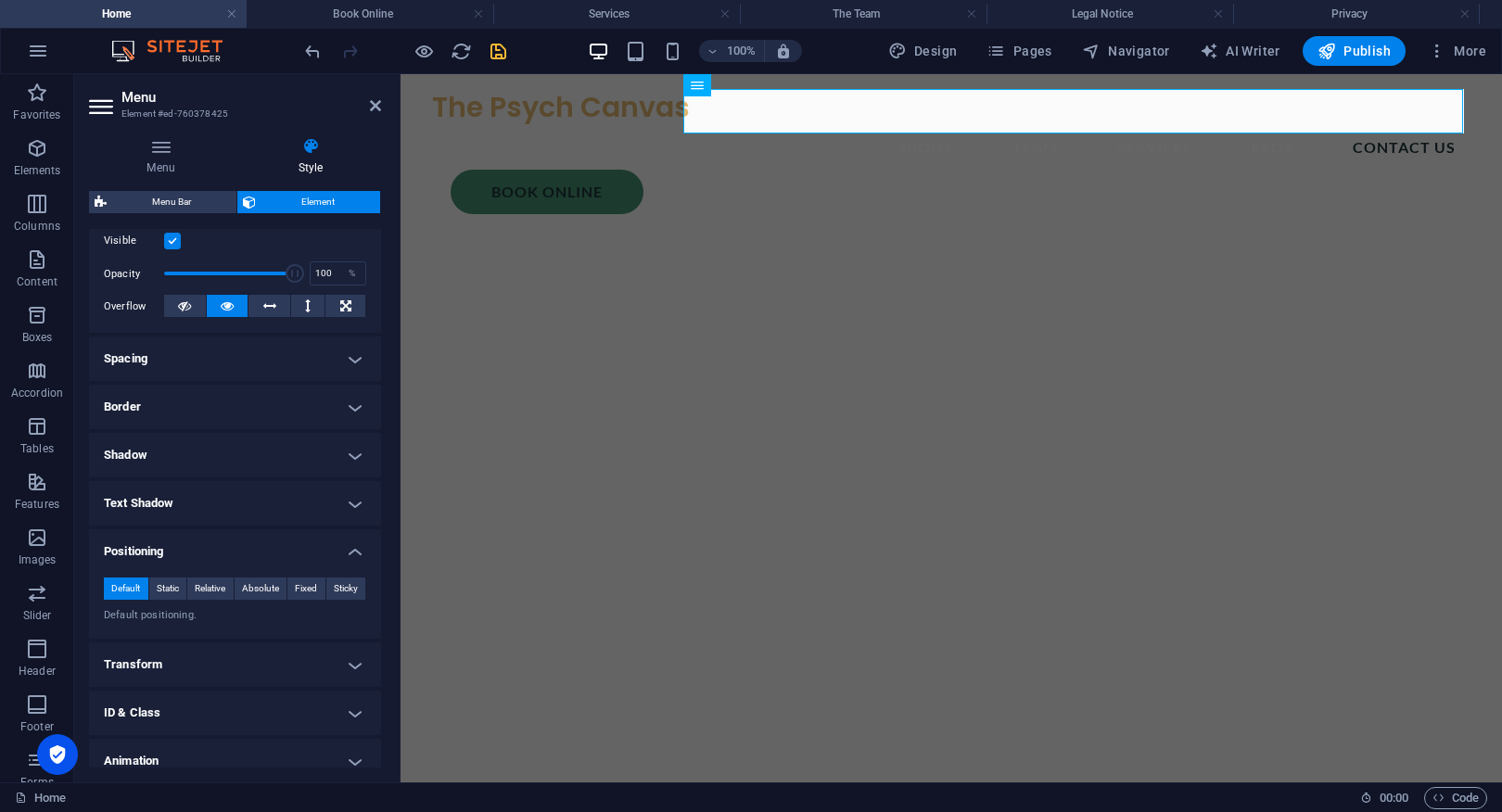 scroll, scrollTop: 310, scrollLeft: 0, axis: vertical 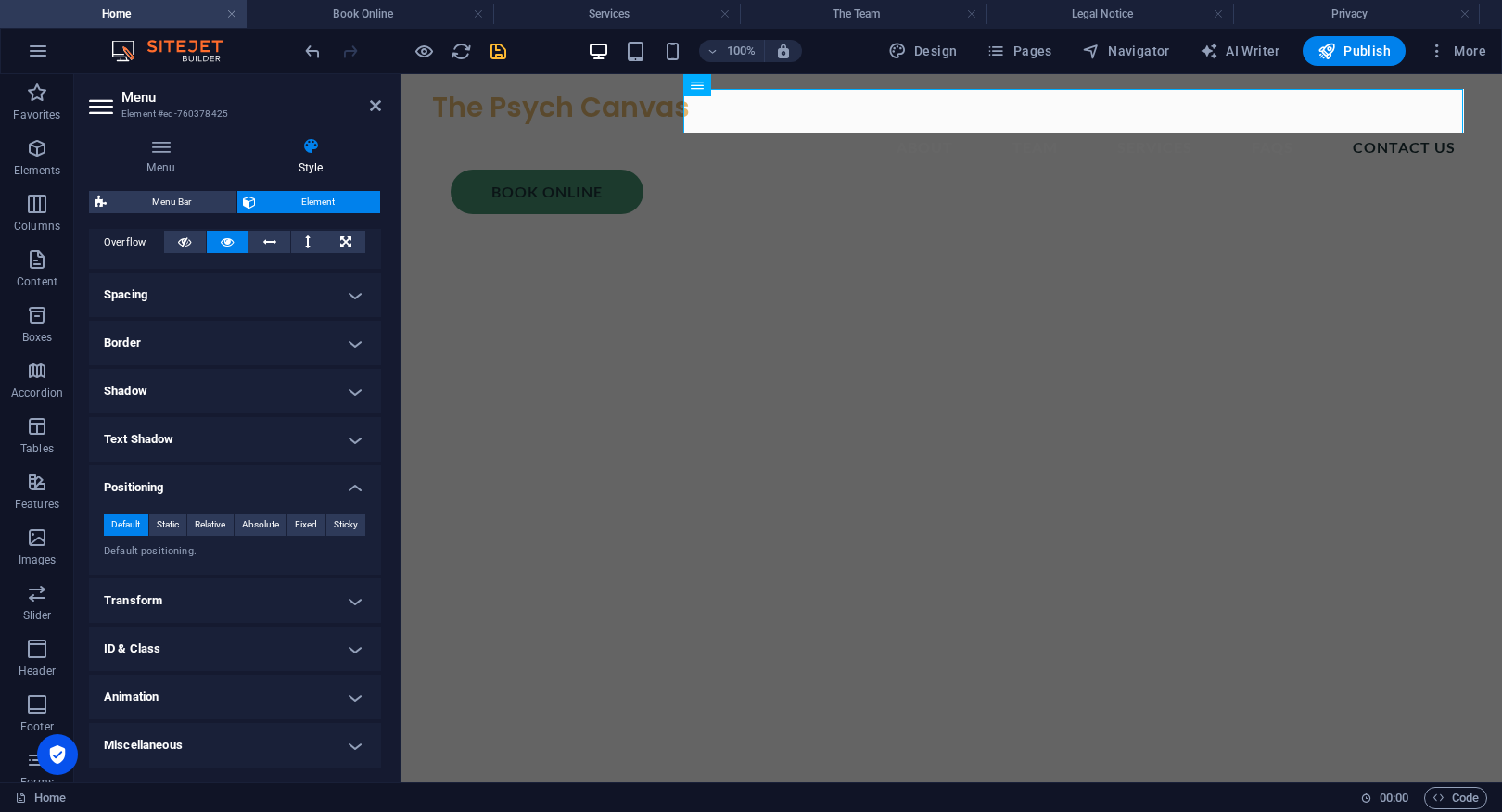 click on "Transform" at bounding box center (235, 601) 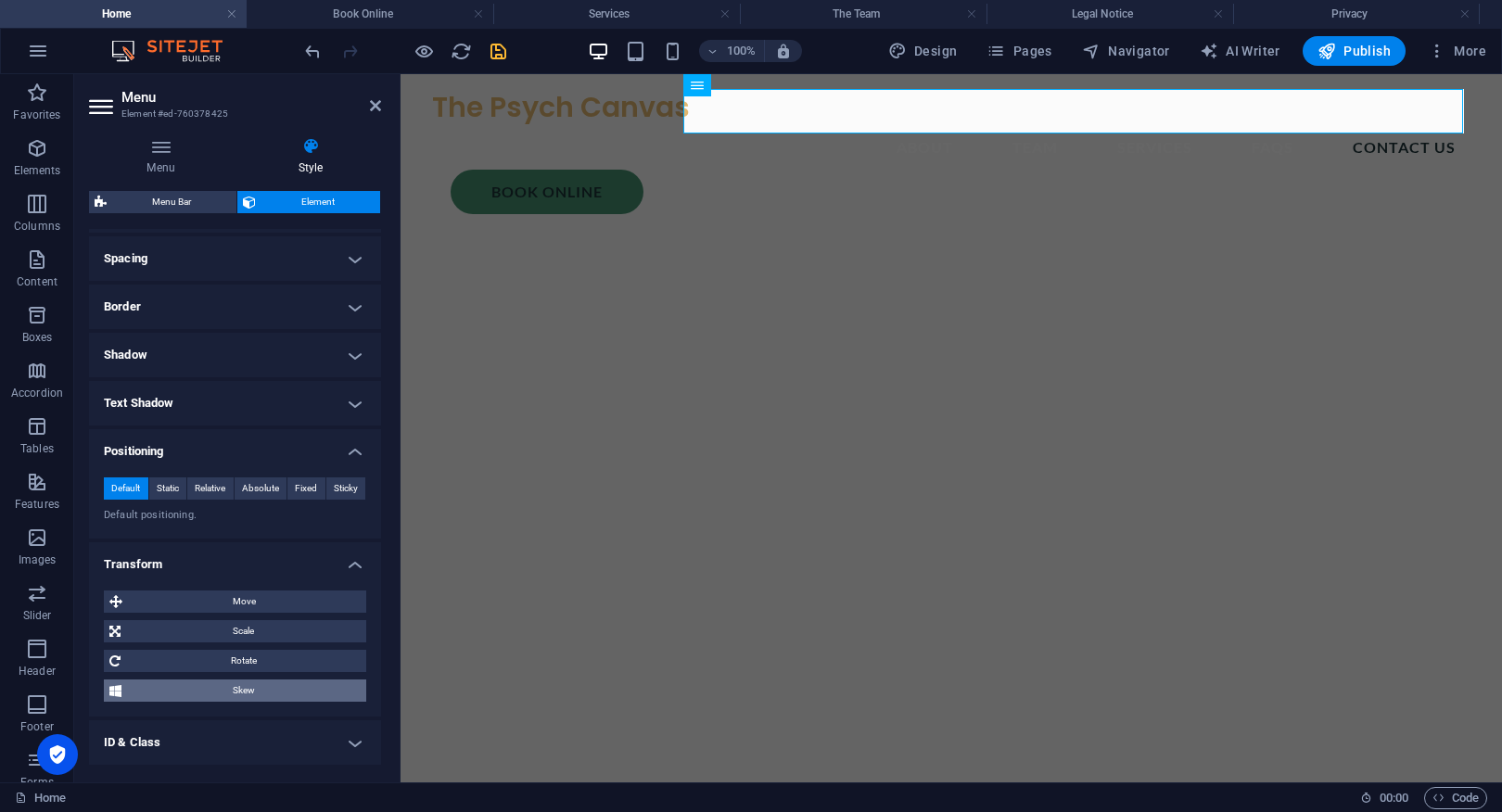 scroll, scrollTop: 439, scrollLeft: 0, axis: vertical 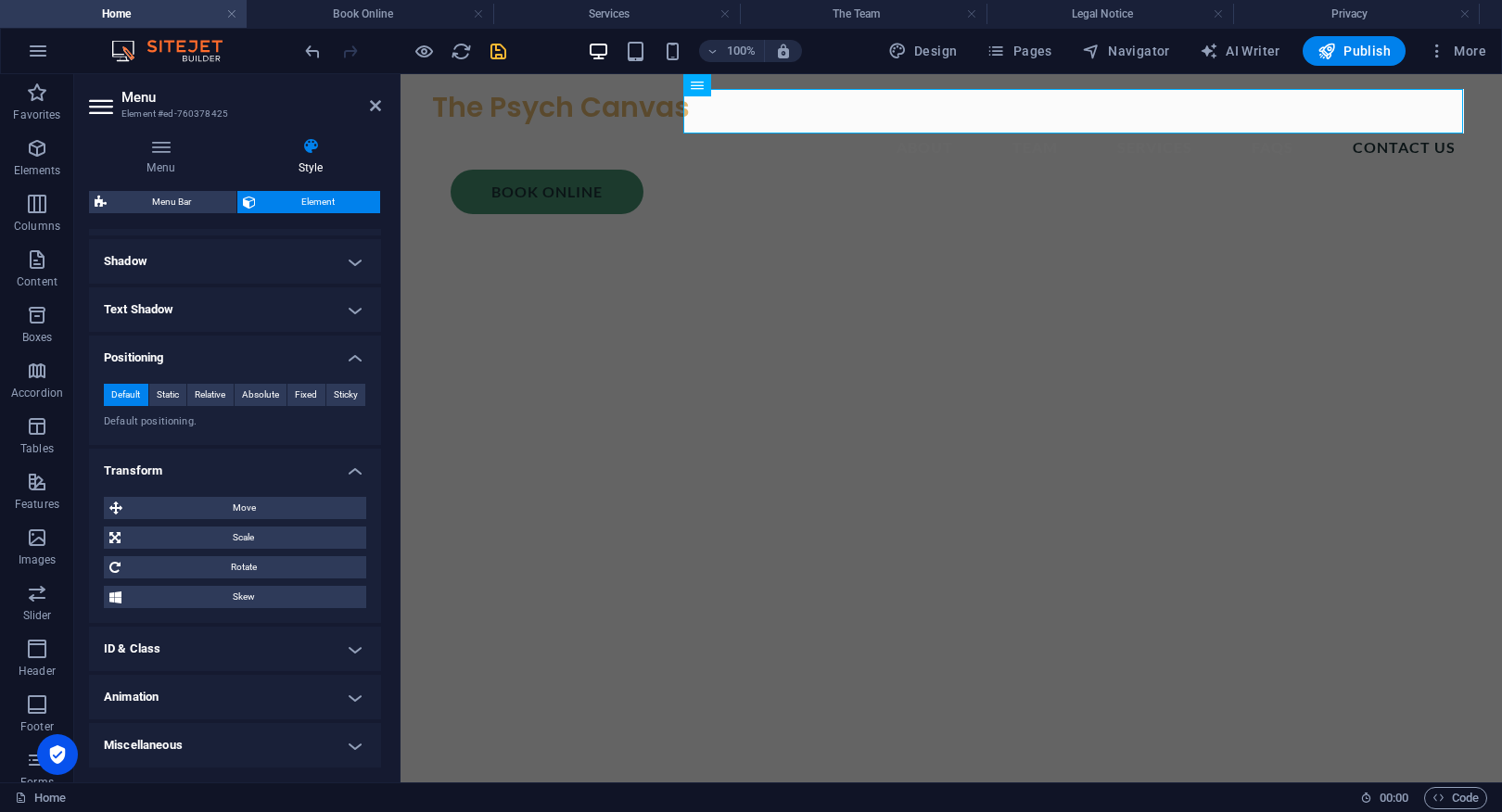 click on "Transform" at bounding box center (235, 465) 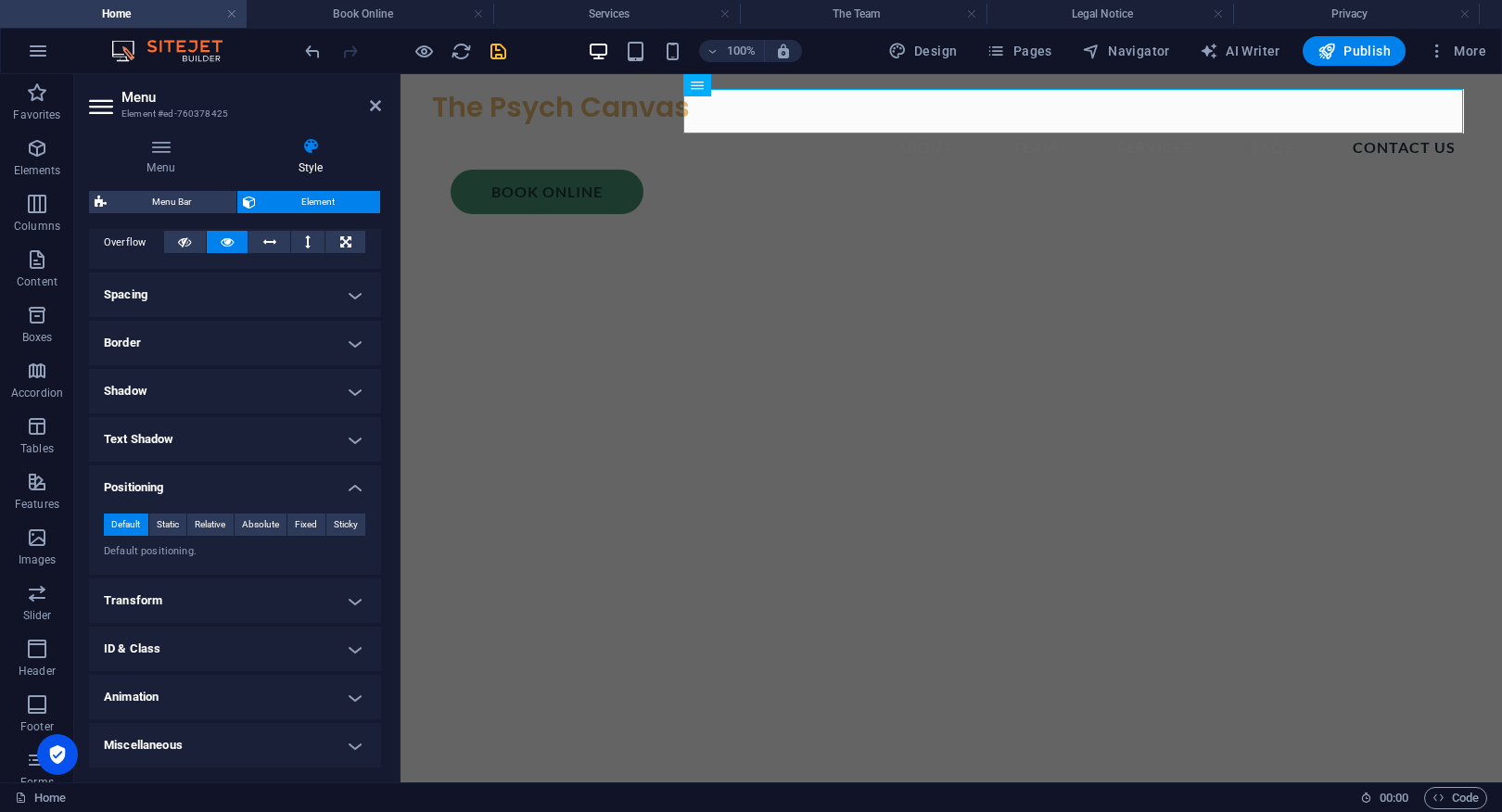 scroll, scrollTop: 310, scrollLeft: 0, axis: vertical 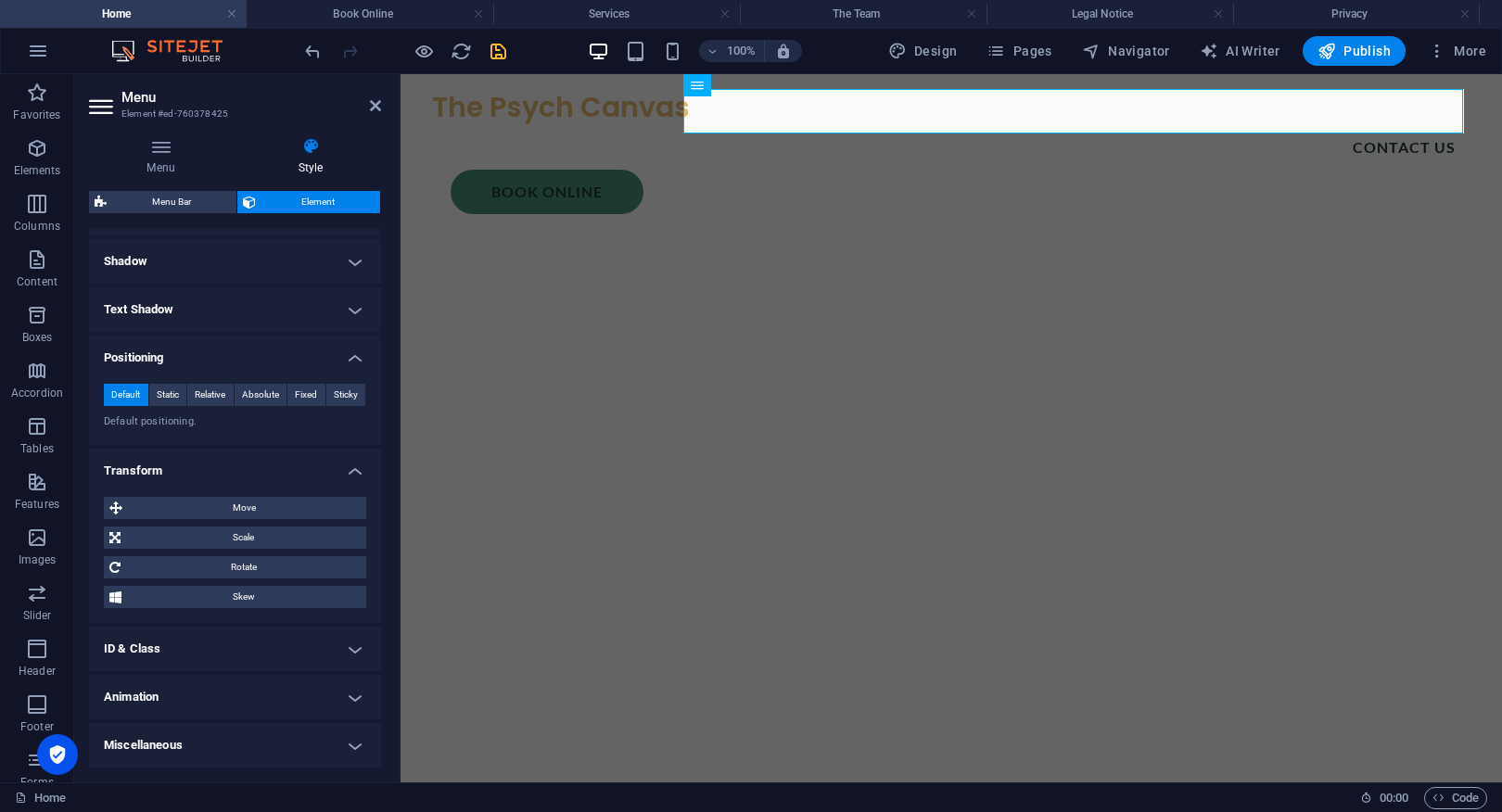 click on "ID & Class" at bounding box center [235, 649] 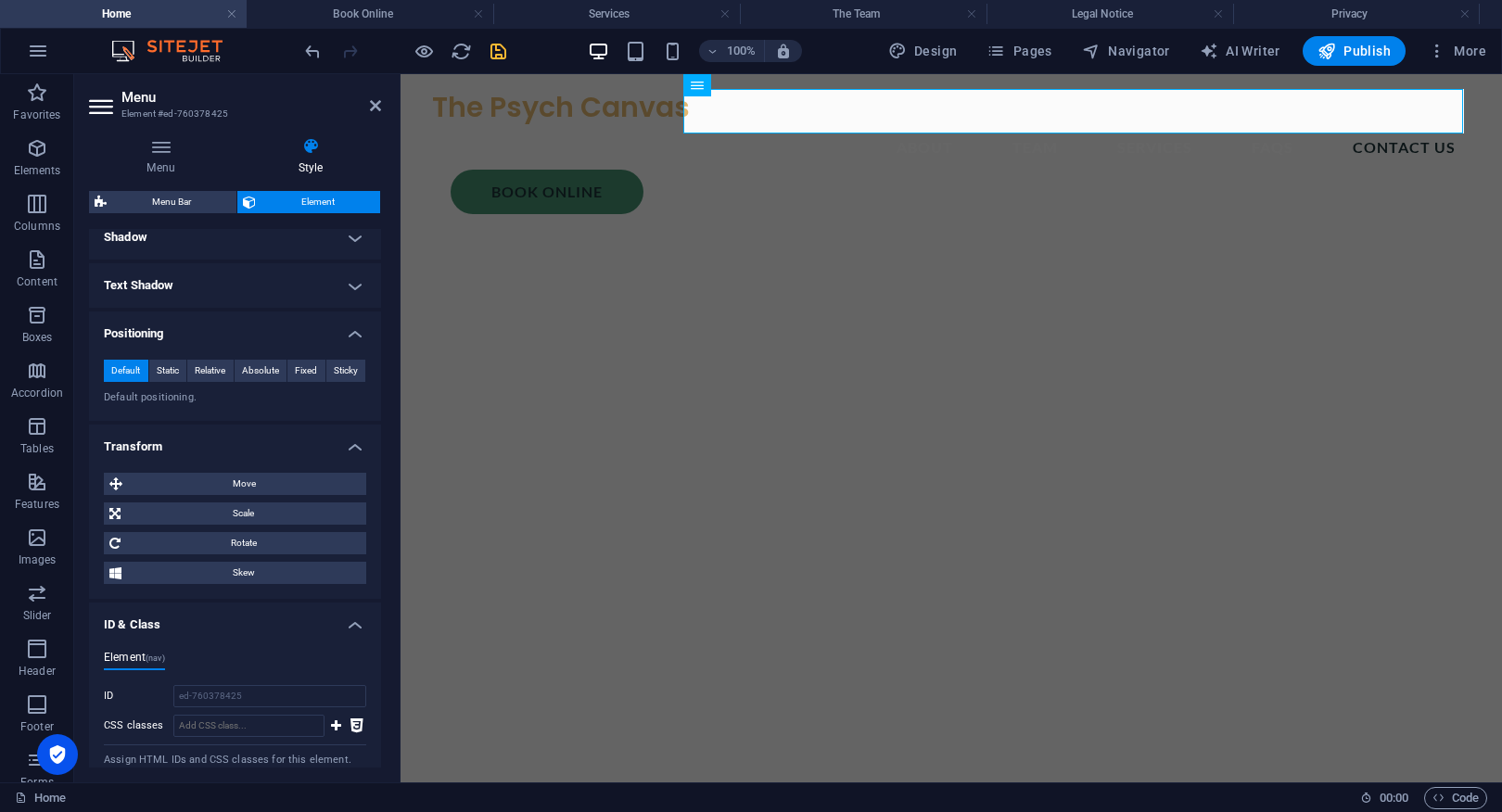 scroll, scrollTop: 606, scrollLeft: 0, axis: vertical 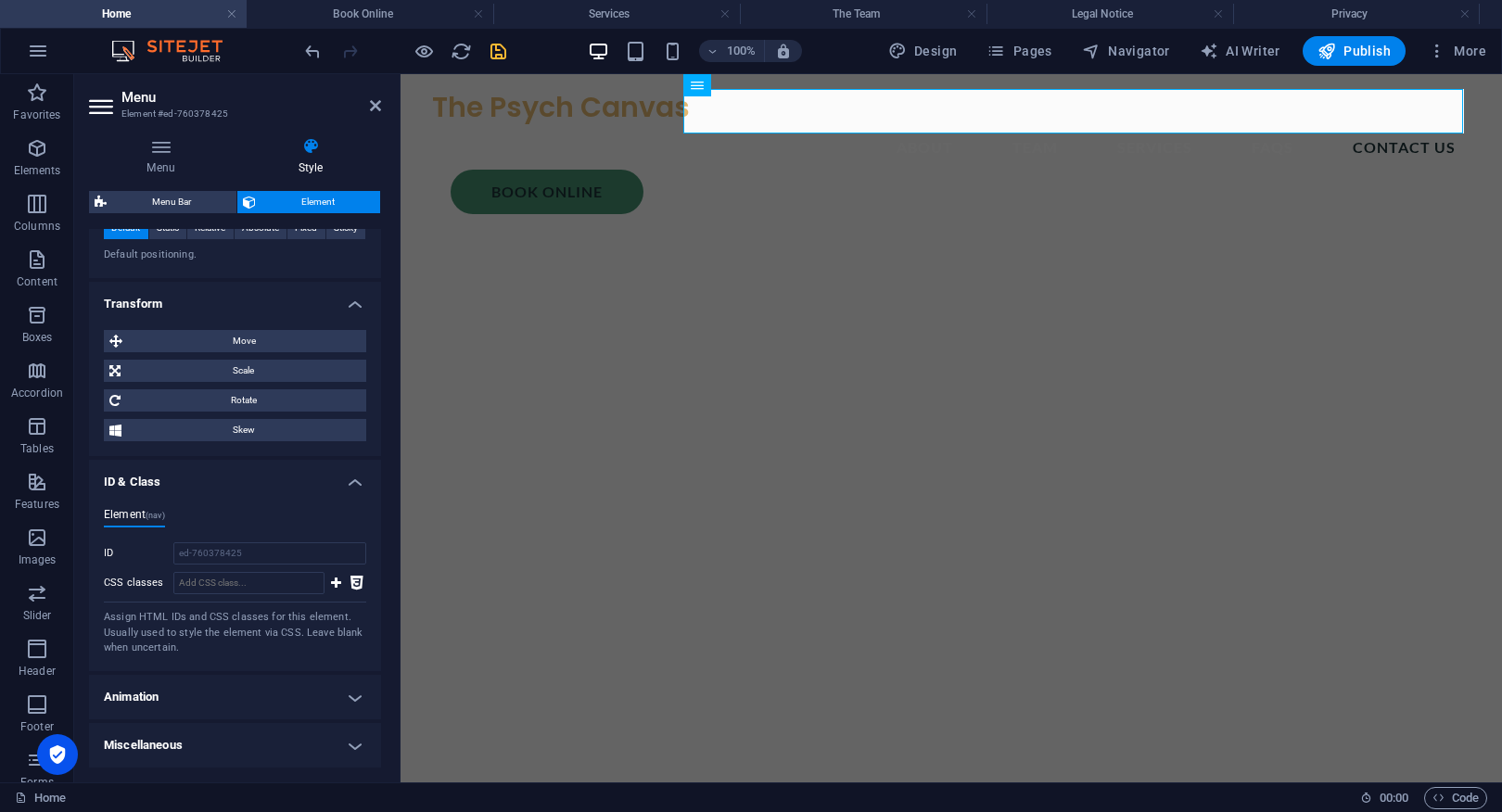 click on "ID & Class" at bounding box center [235, 476] 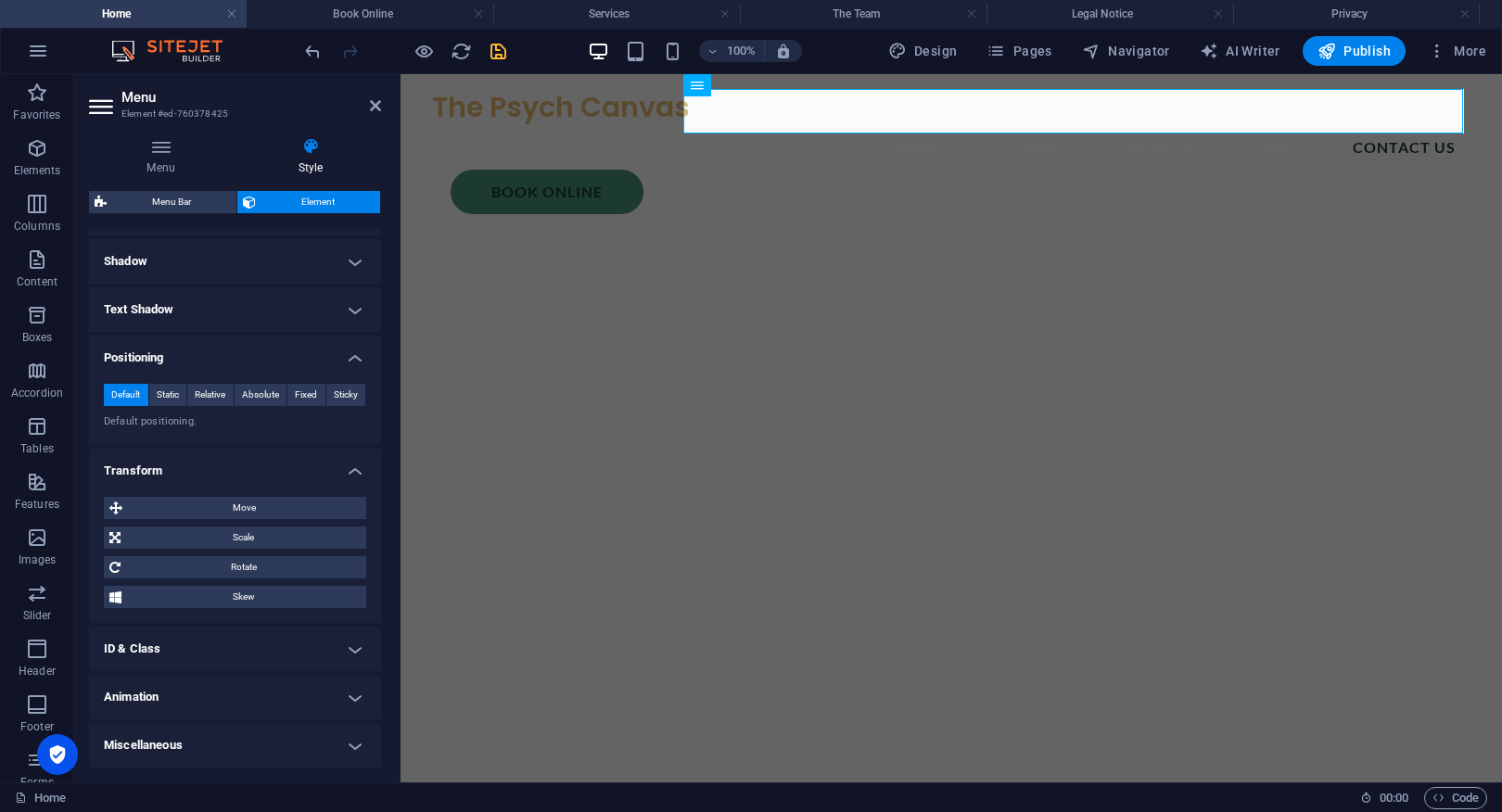 click on "Positioning" at bounding box center (235, 352) 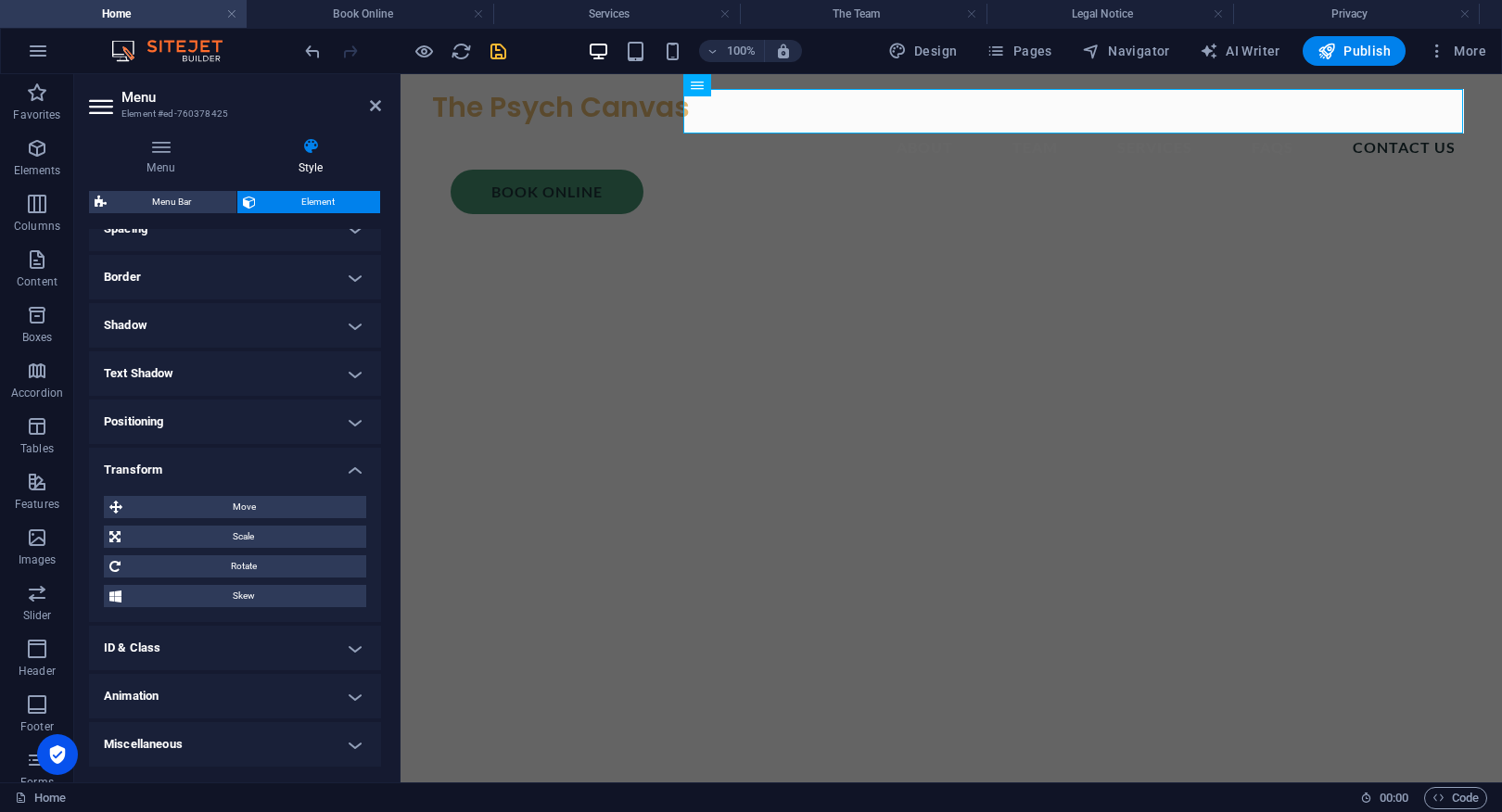 click on "Transform" at bounding box center (235, 464) 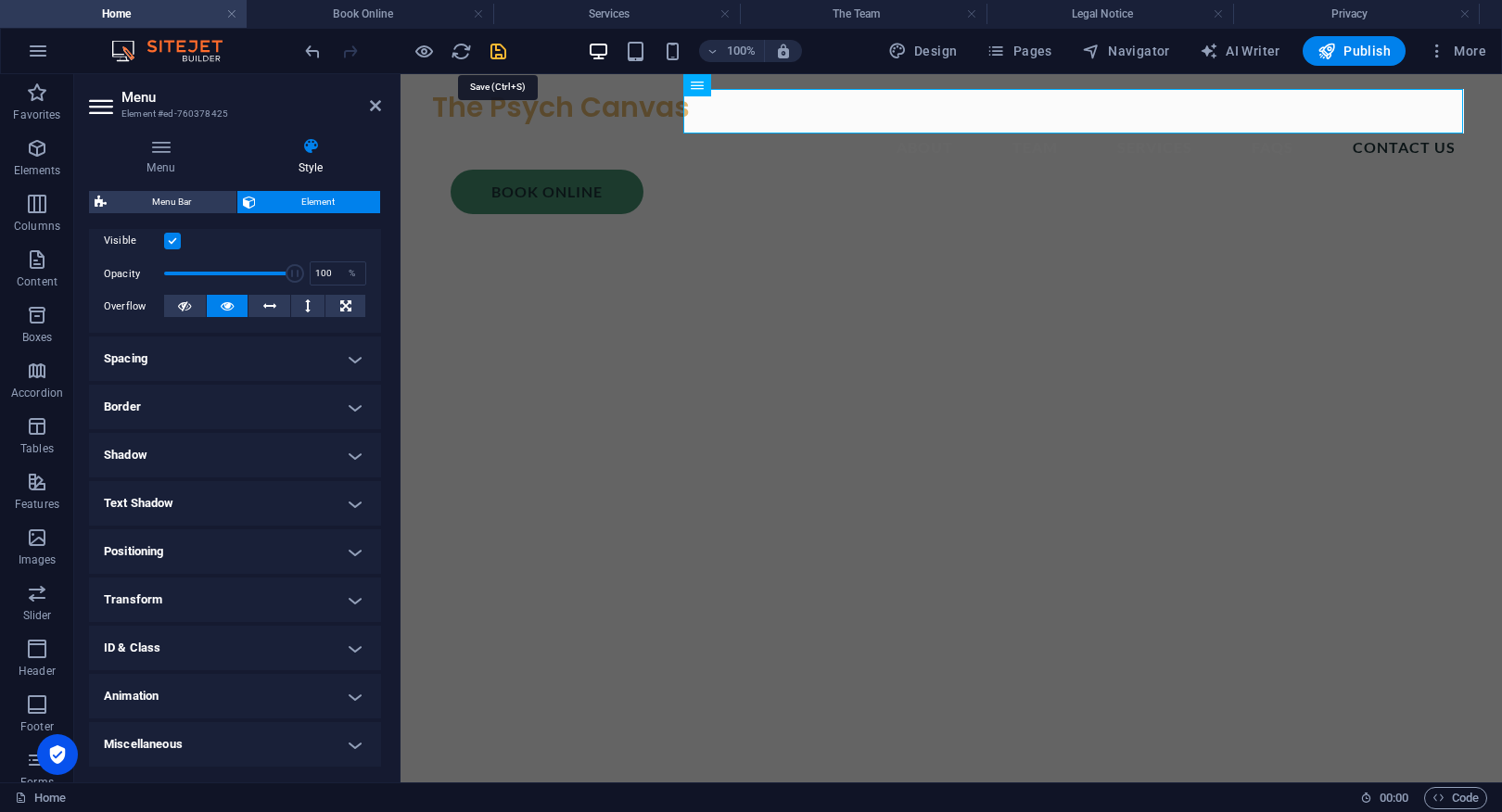 drag, startPoint x: 494, startPoint y: 57, endPoint x: 430, endPoint y: 8, distance: 80.60397 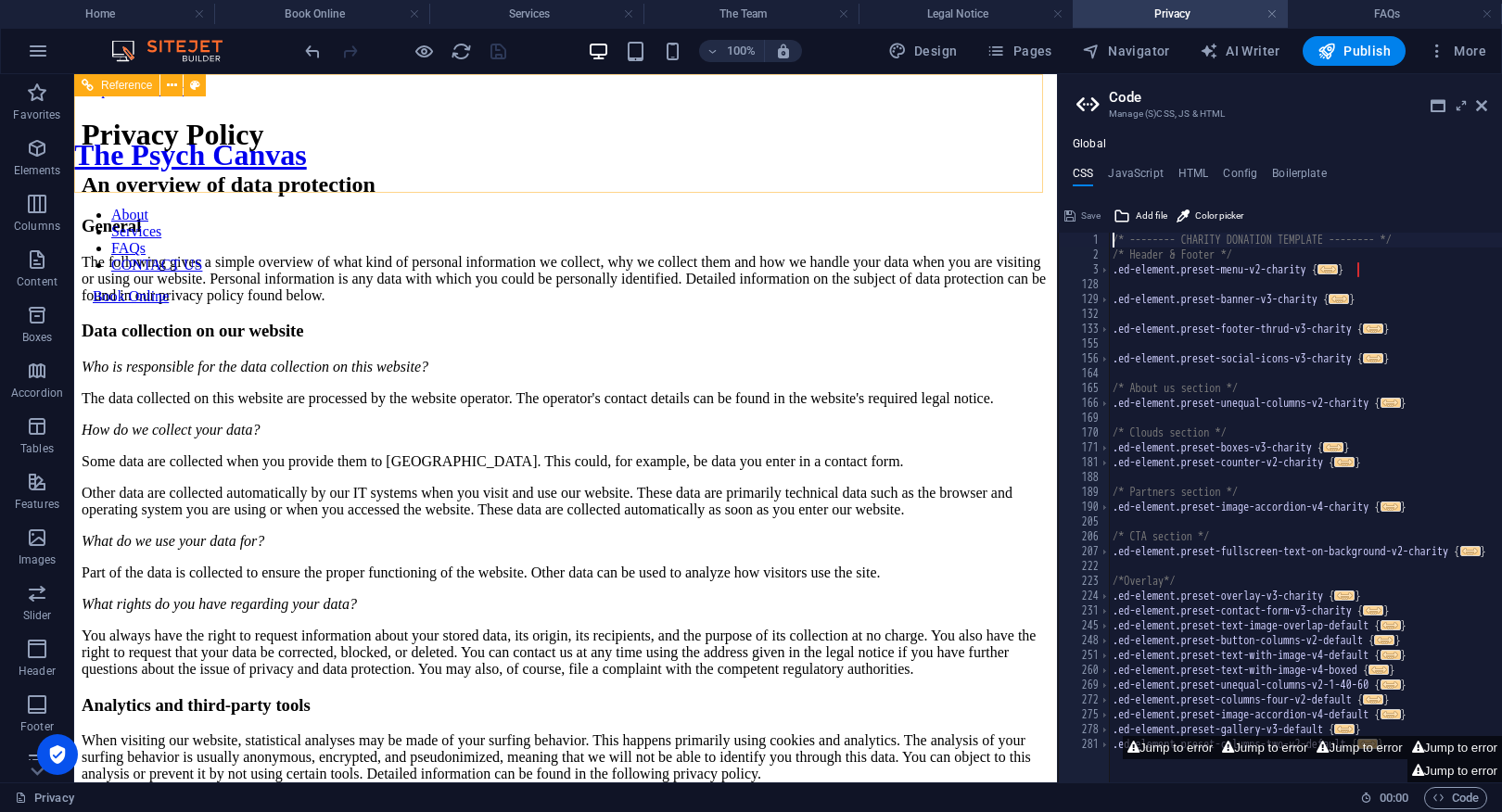 scroll, scrollTop: 0, scrollLeft: 0, axis: both 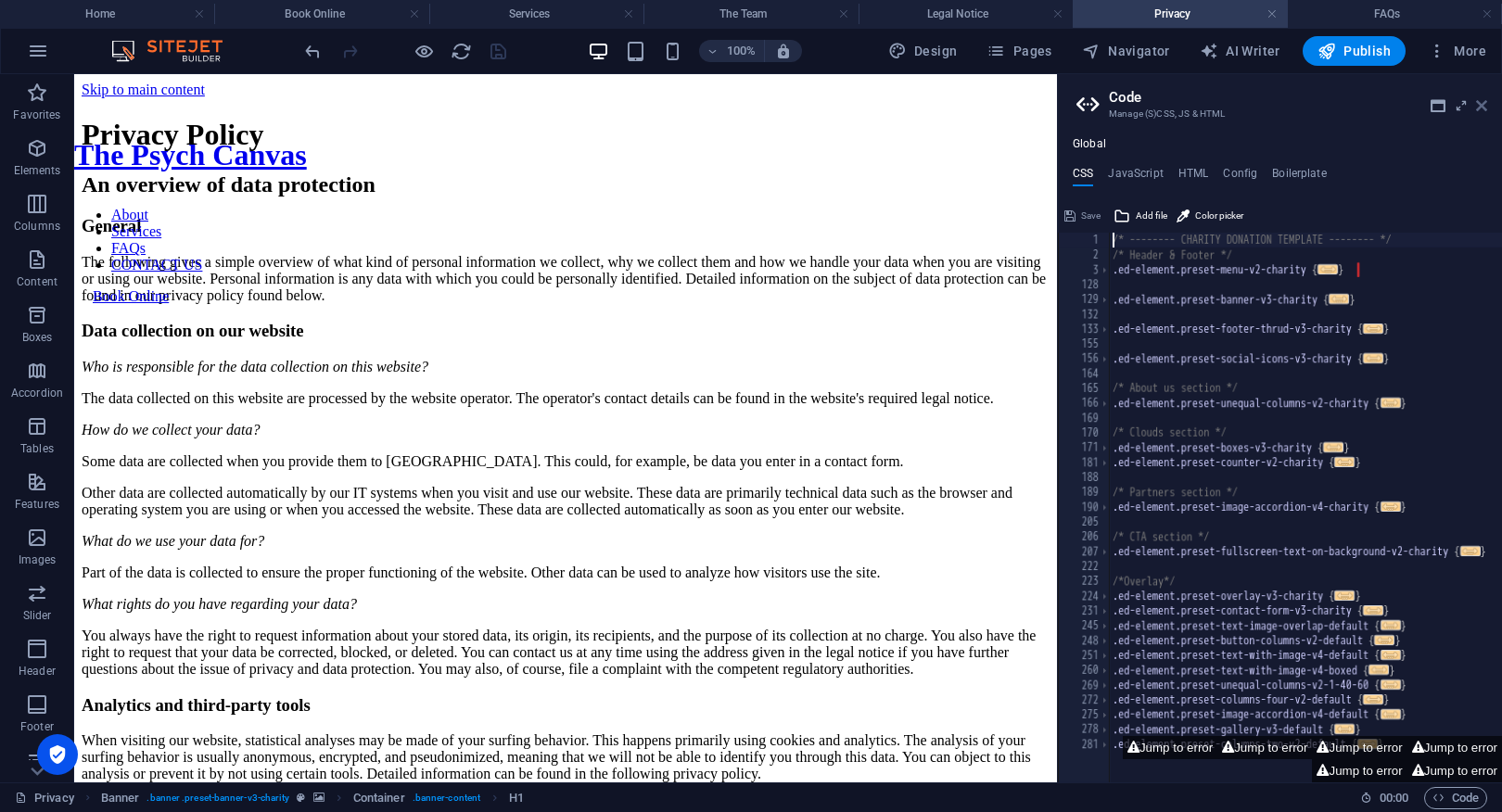 click at bounding box center (1482, 106) 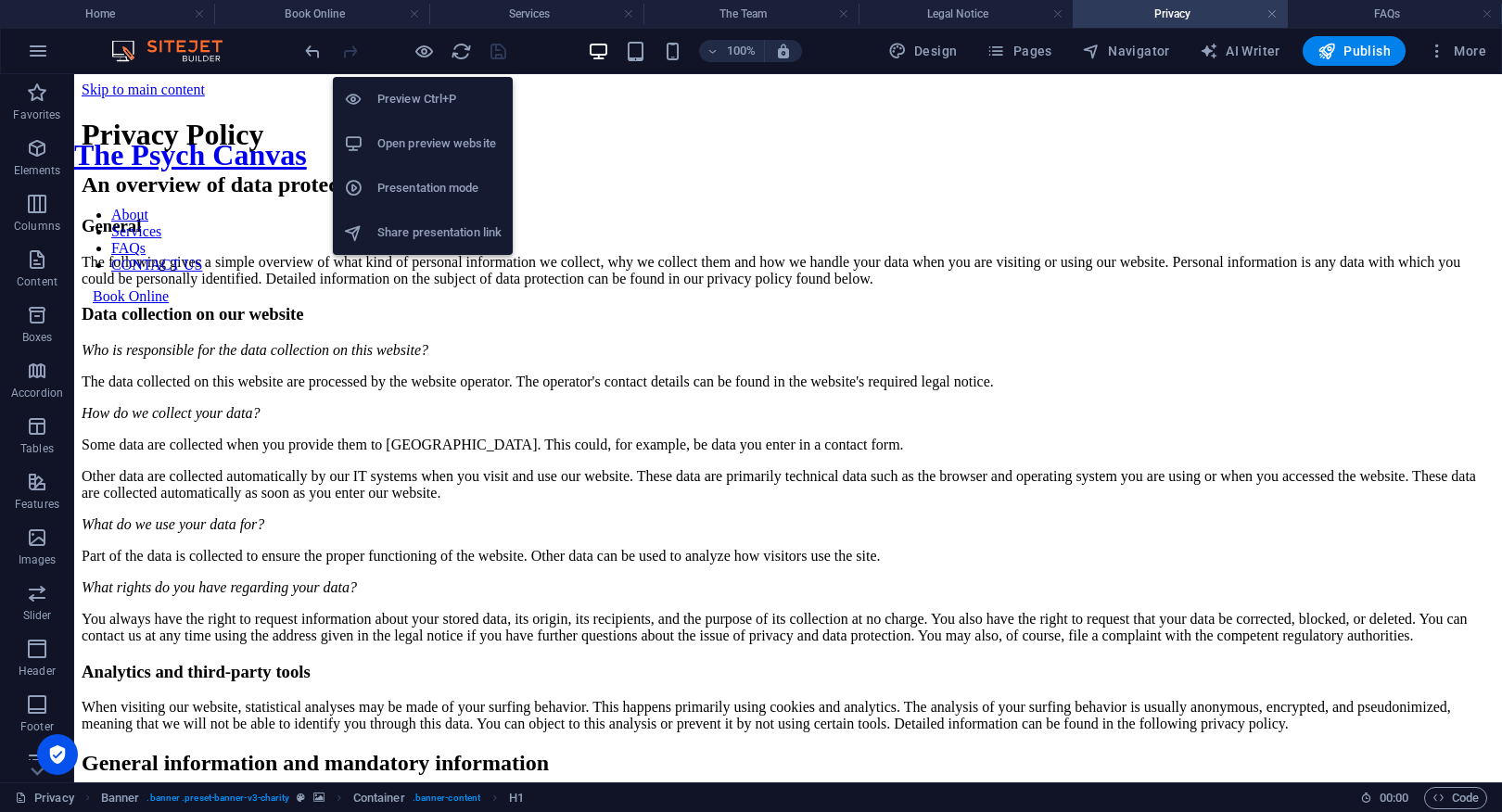 click on "Open preview website" at bounding box center (439, 144) 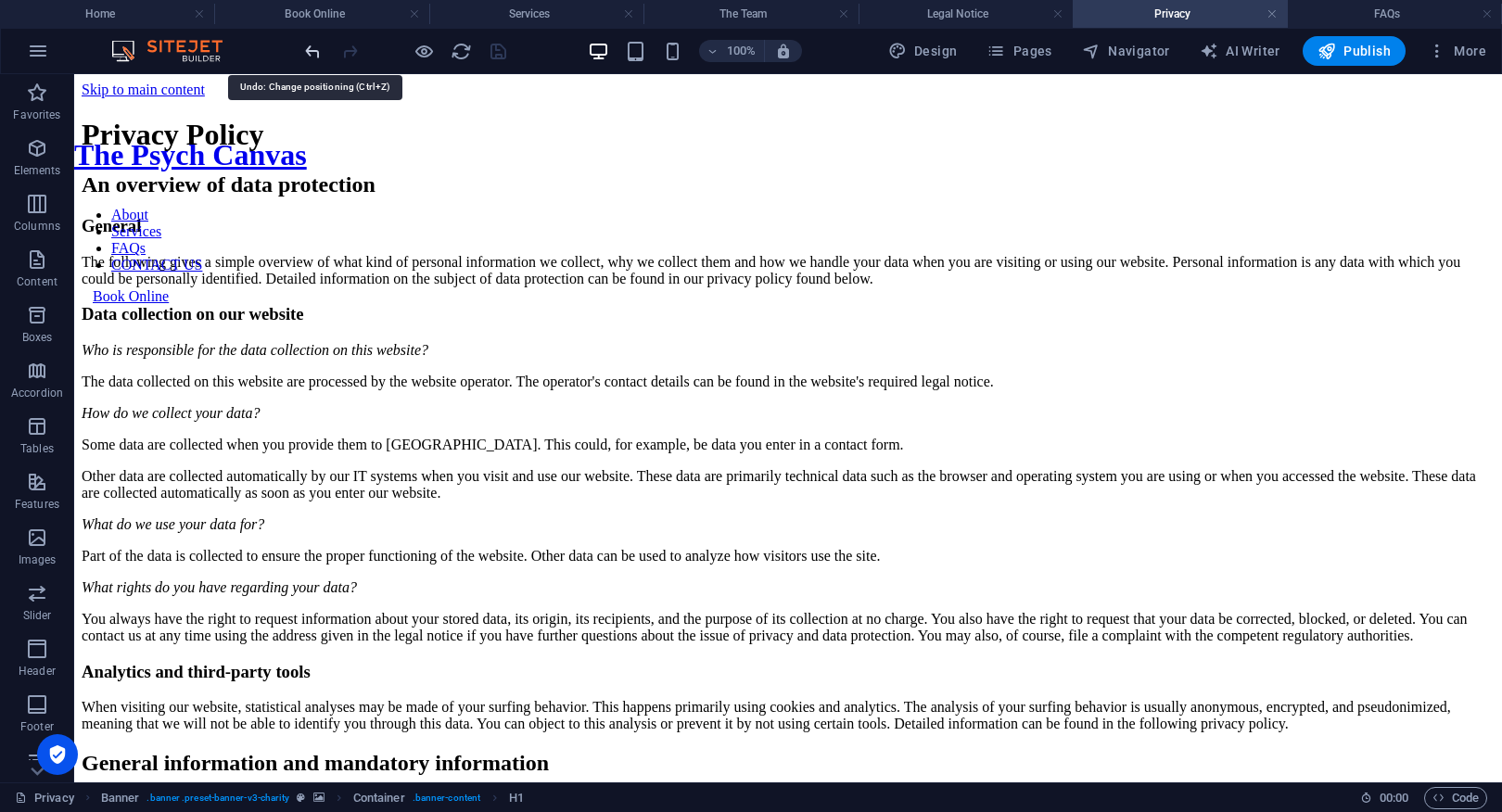 click at bounding box center [312, 51] 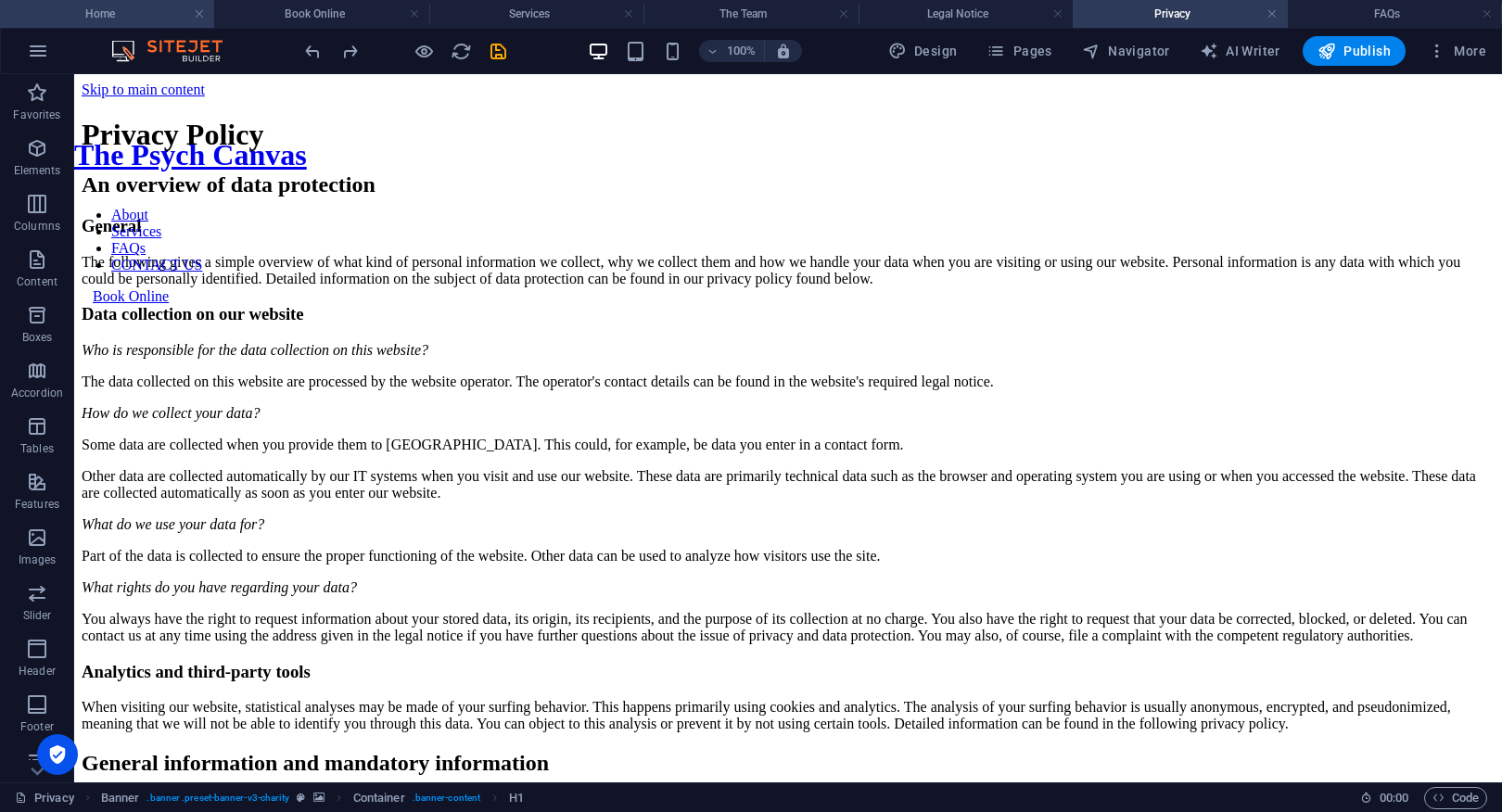click on "Home" at bounding box center [107, 14] 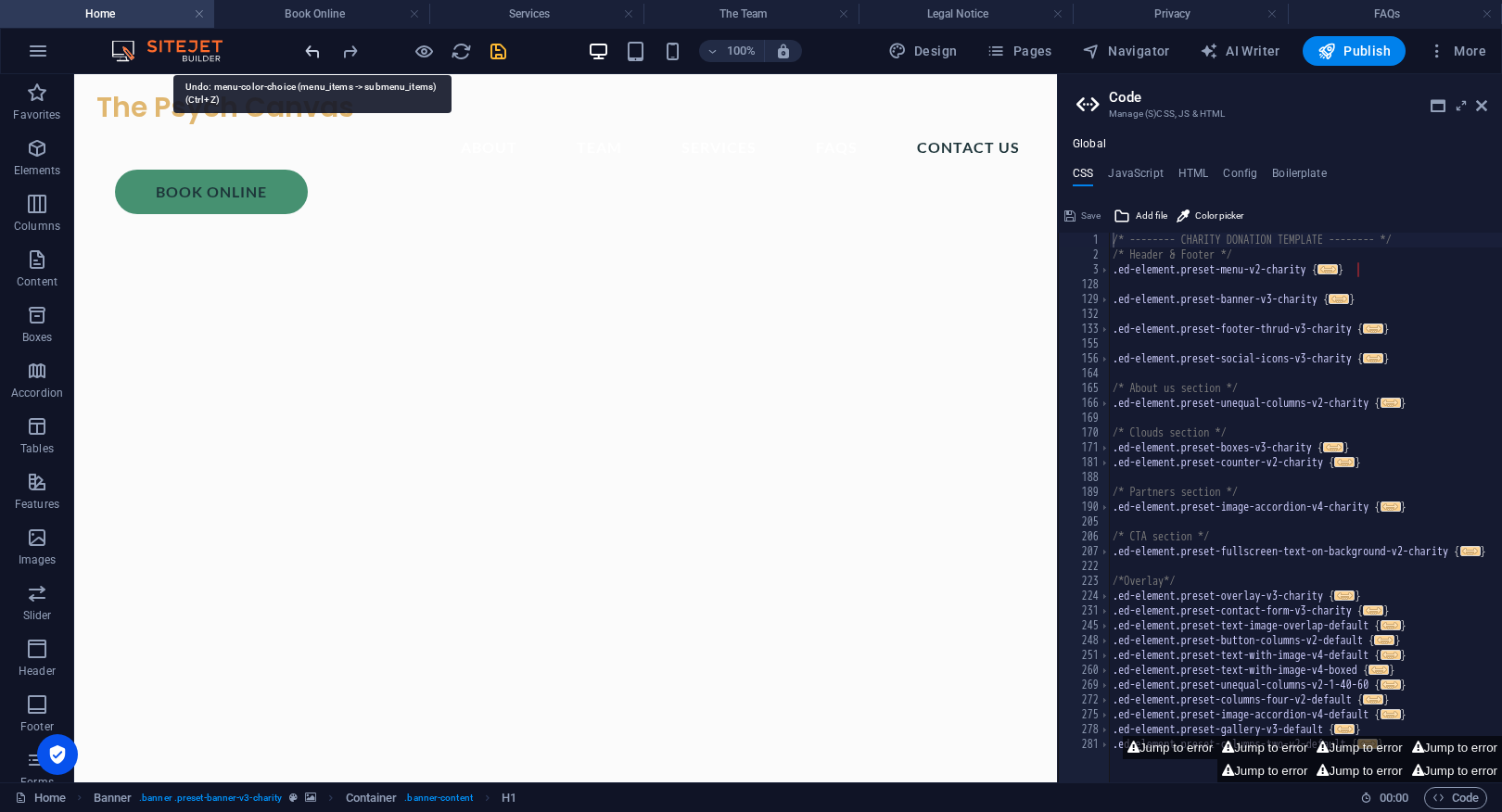 click at bounding box center (312, 51) 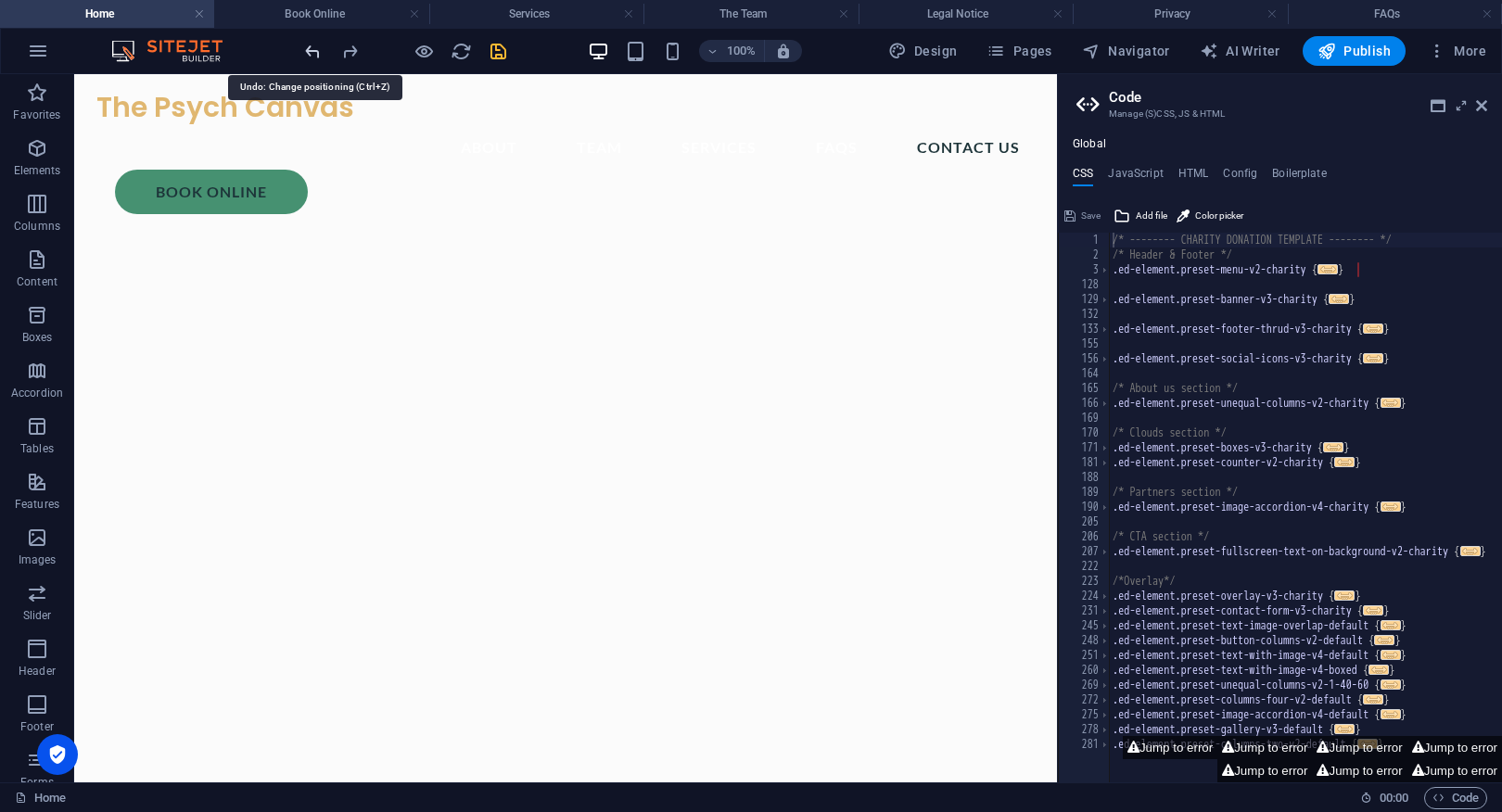 click at bounding box center [312, 51] 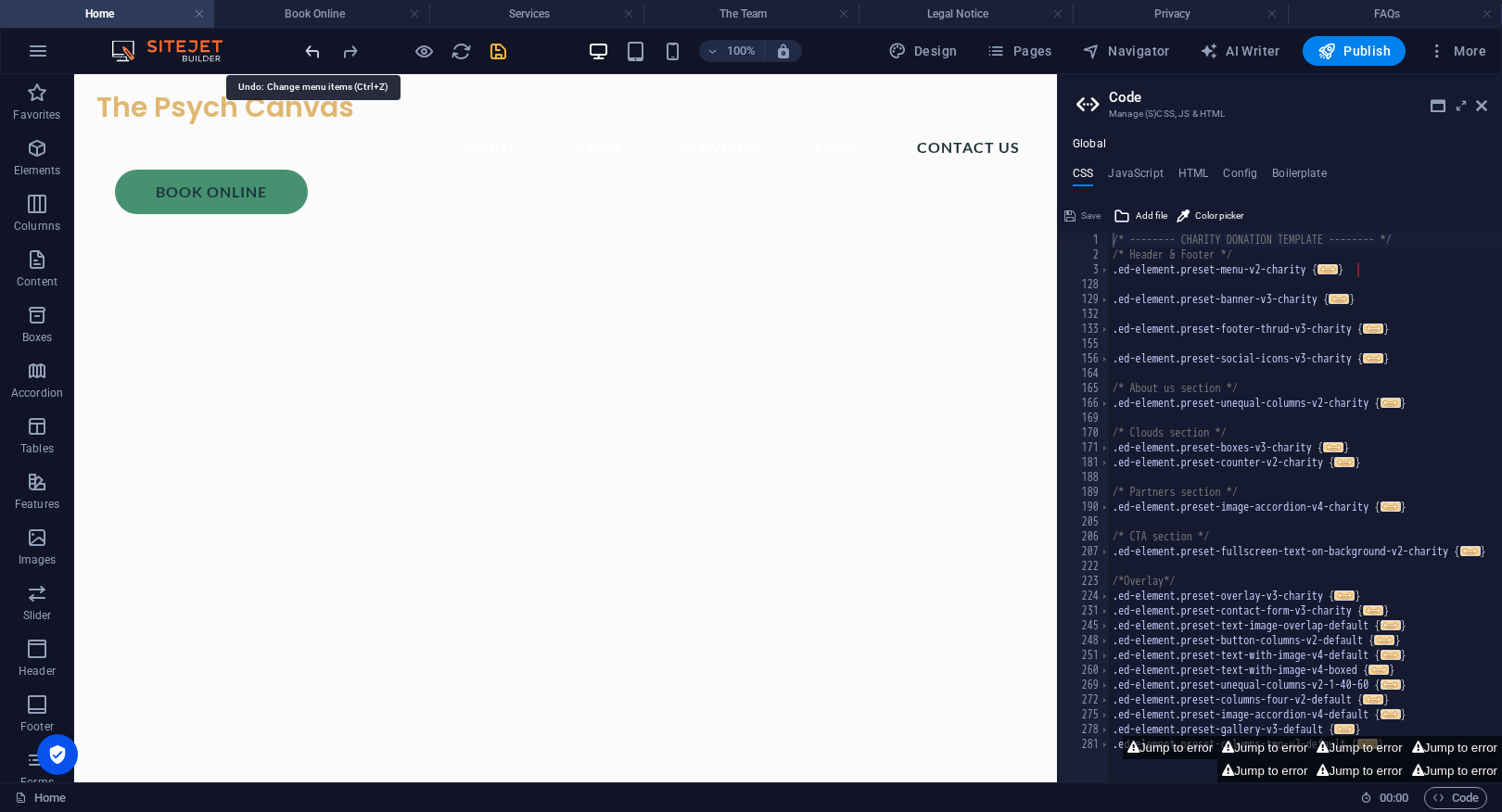 click at bounding box center (312, 51) 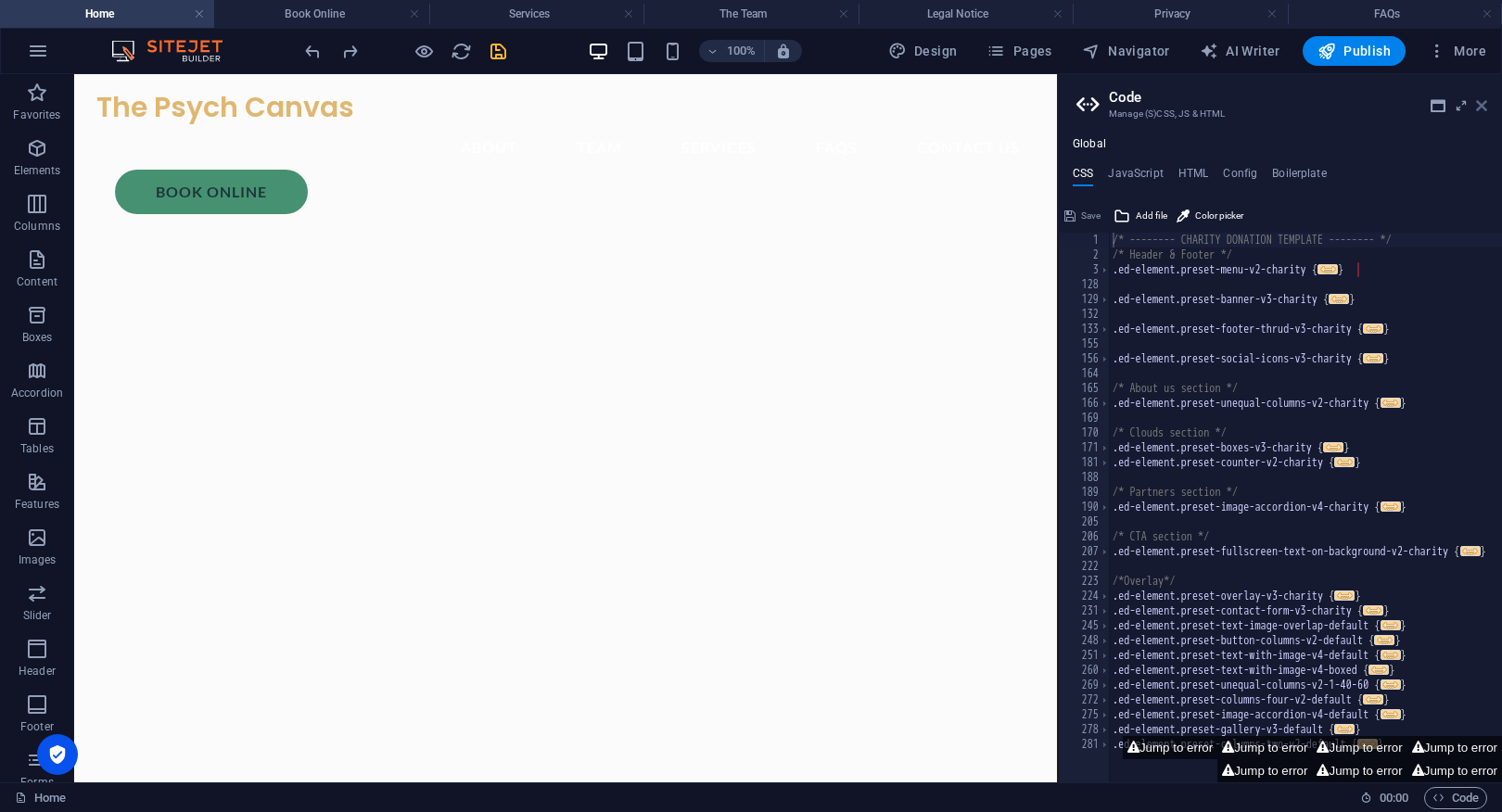 click at bounding box center (1482, 106) 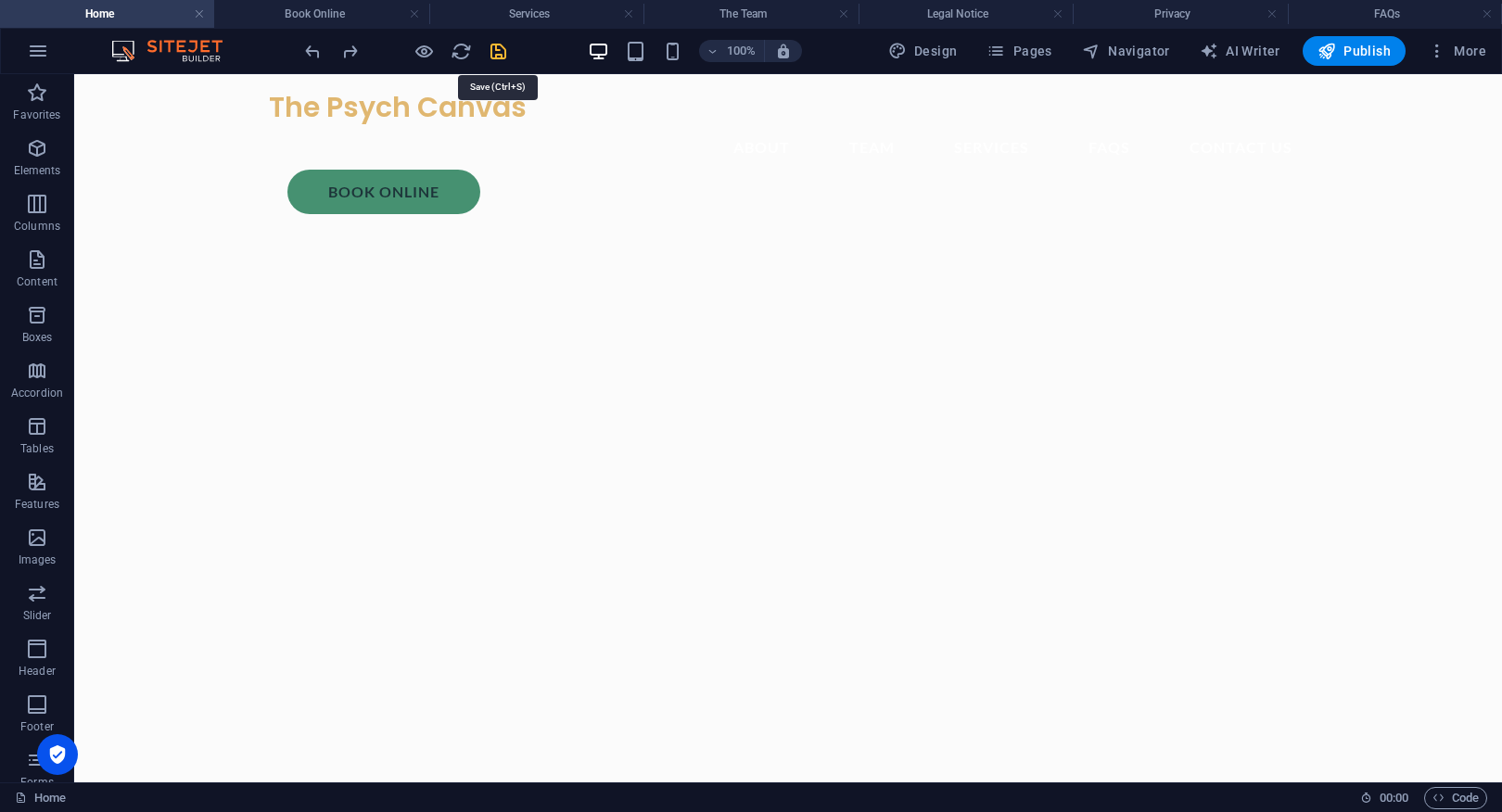 click at bounding box center (498, 51) 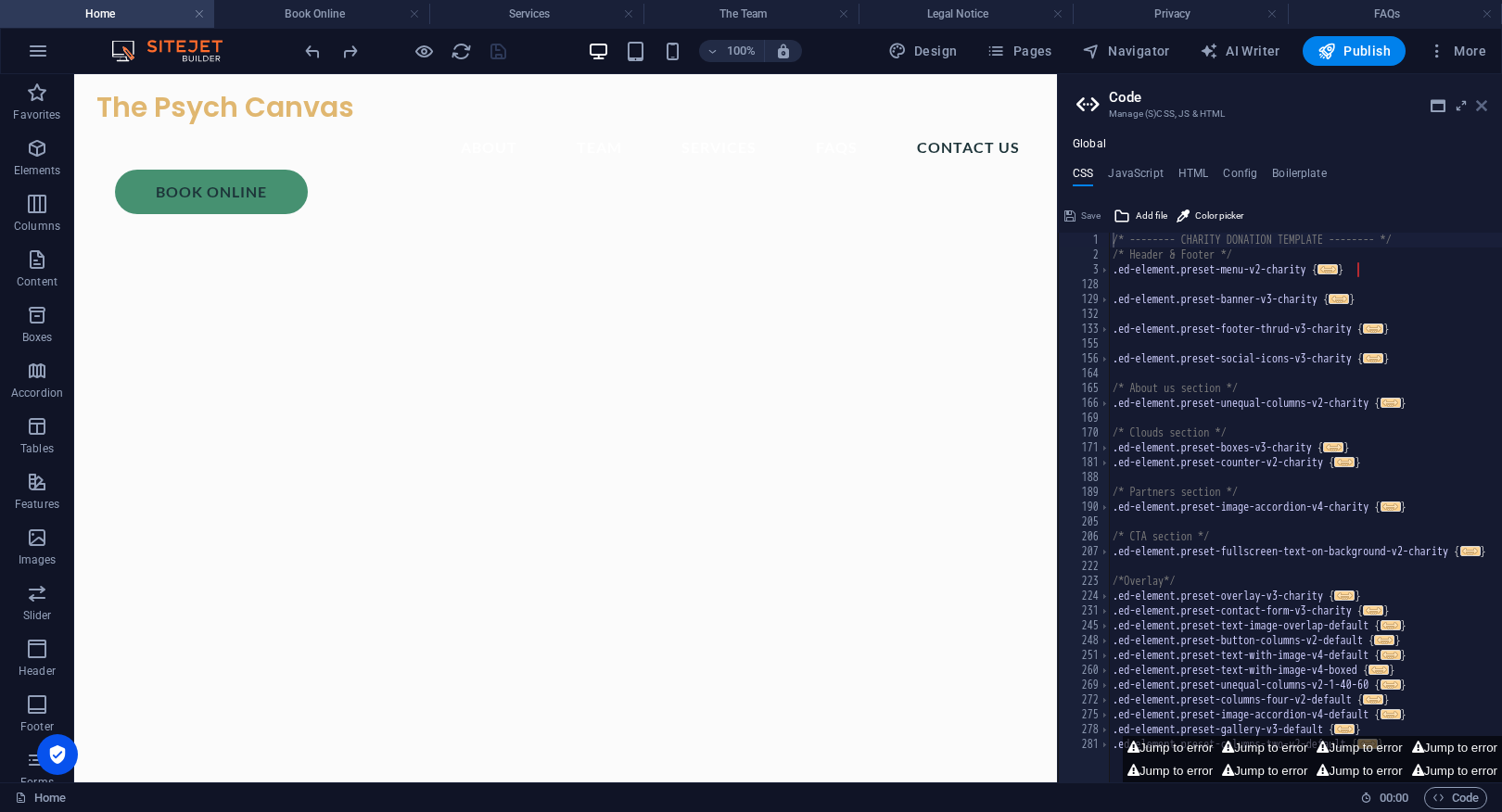 click at bounding box center [1482, 106] 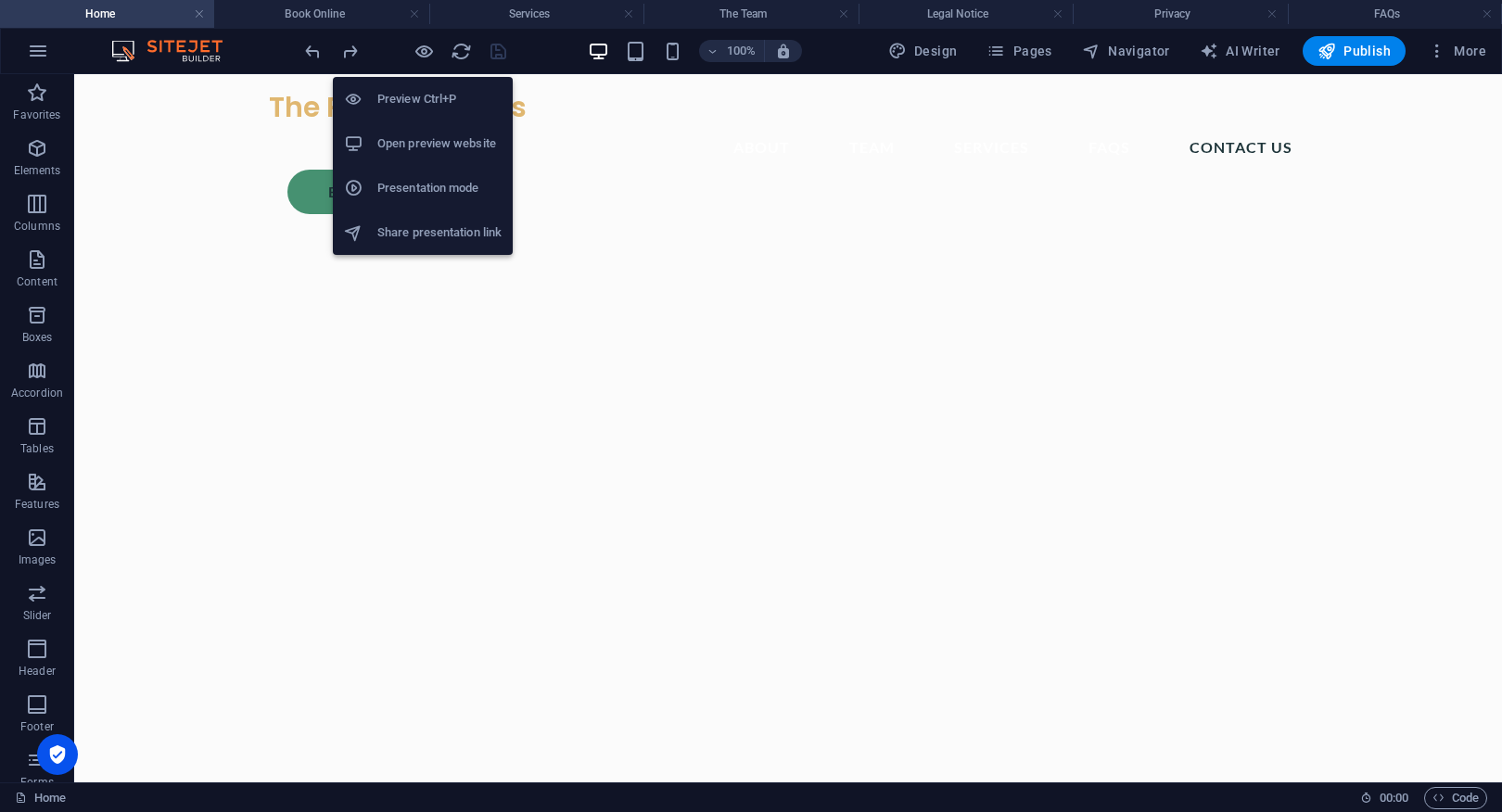 click on "Open preview website" at bounding box center (439, 144) 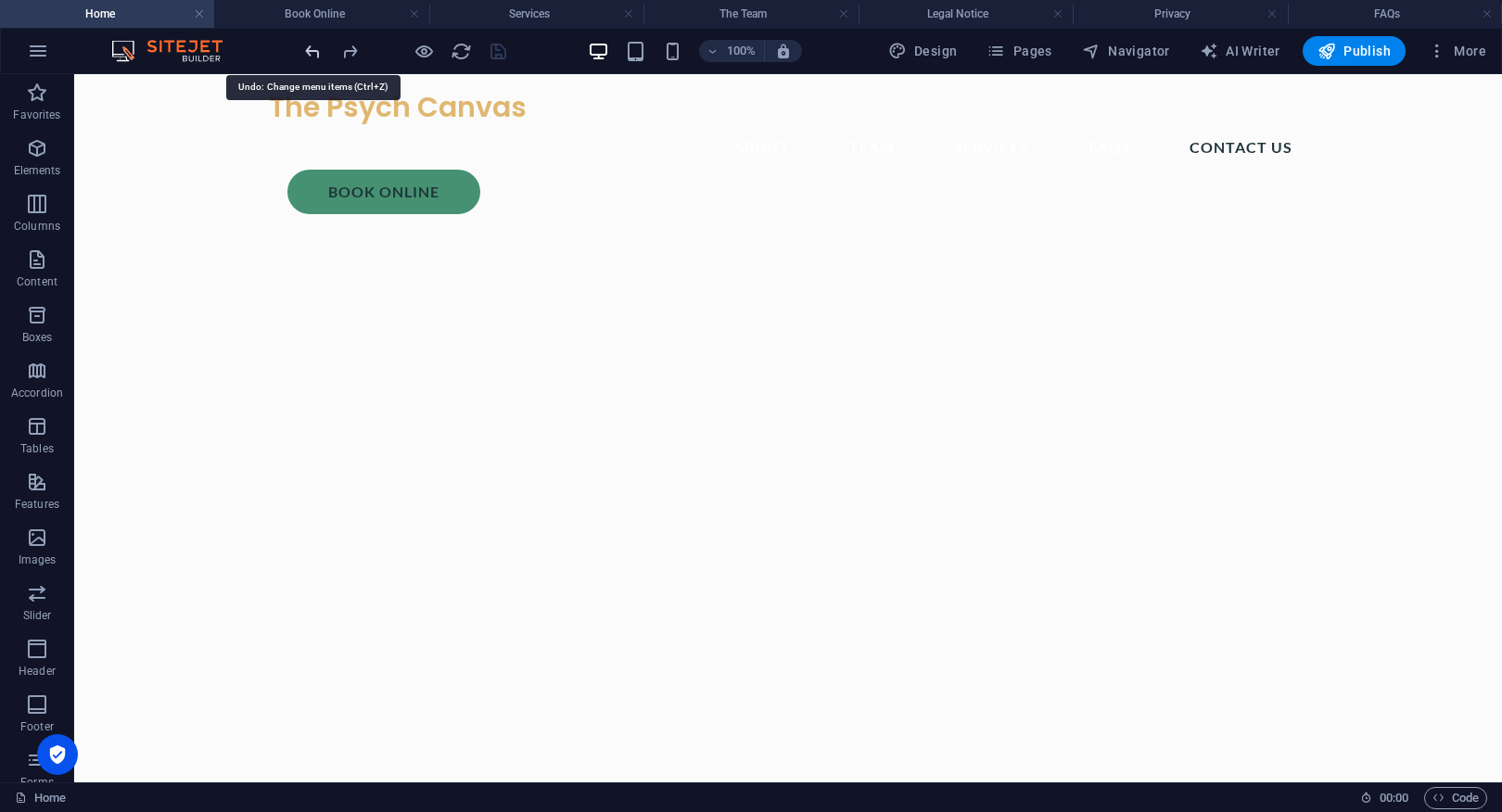 click at bounding box center [312, 51] 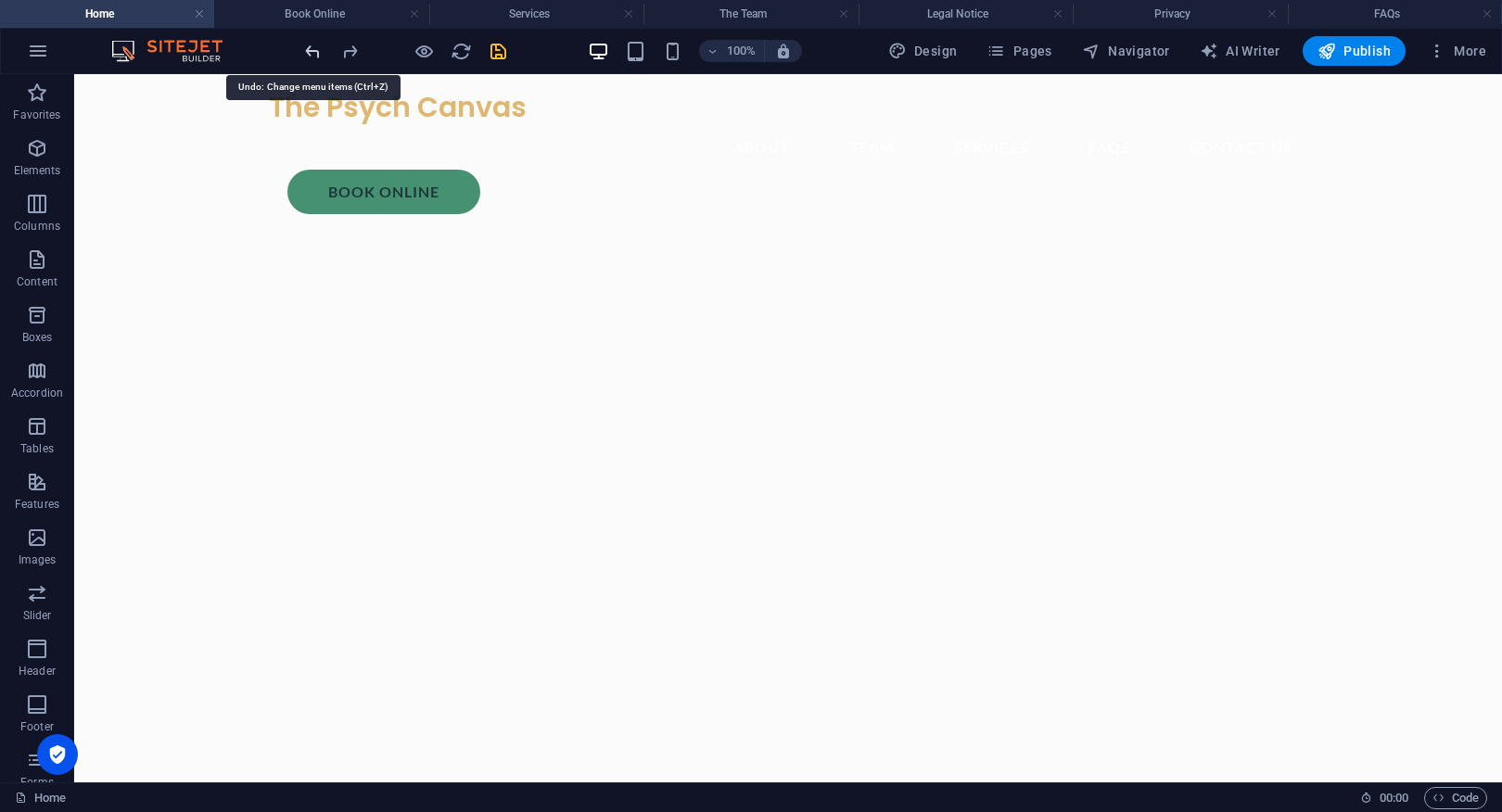 click at bounding box center (312, 51) 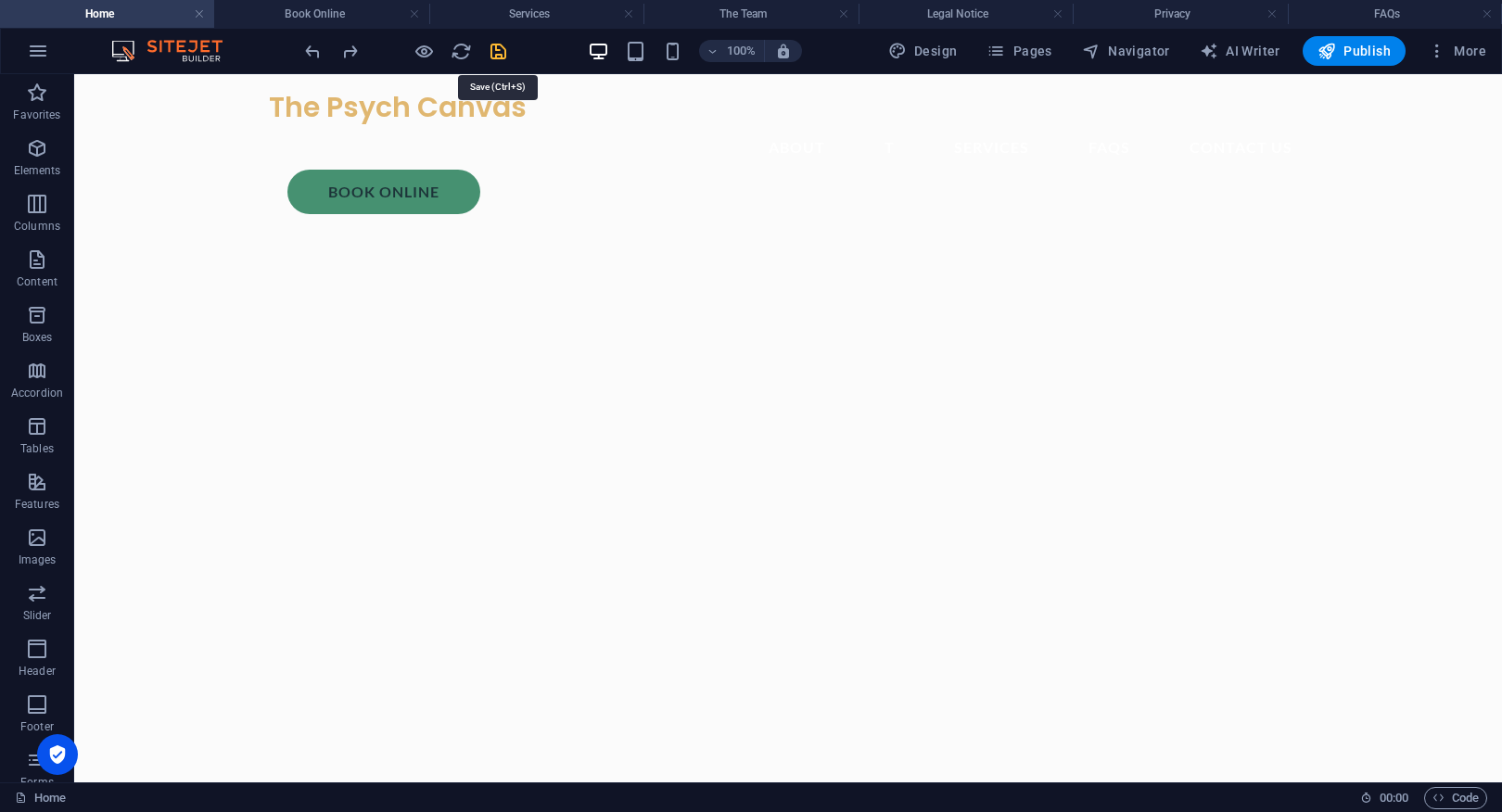 click at bounding box center (498, 51) 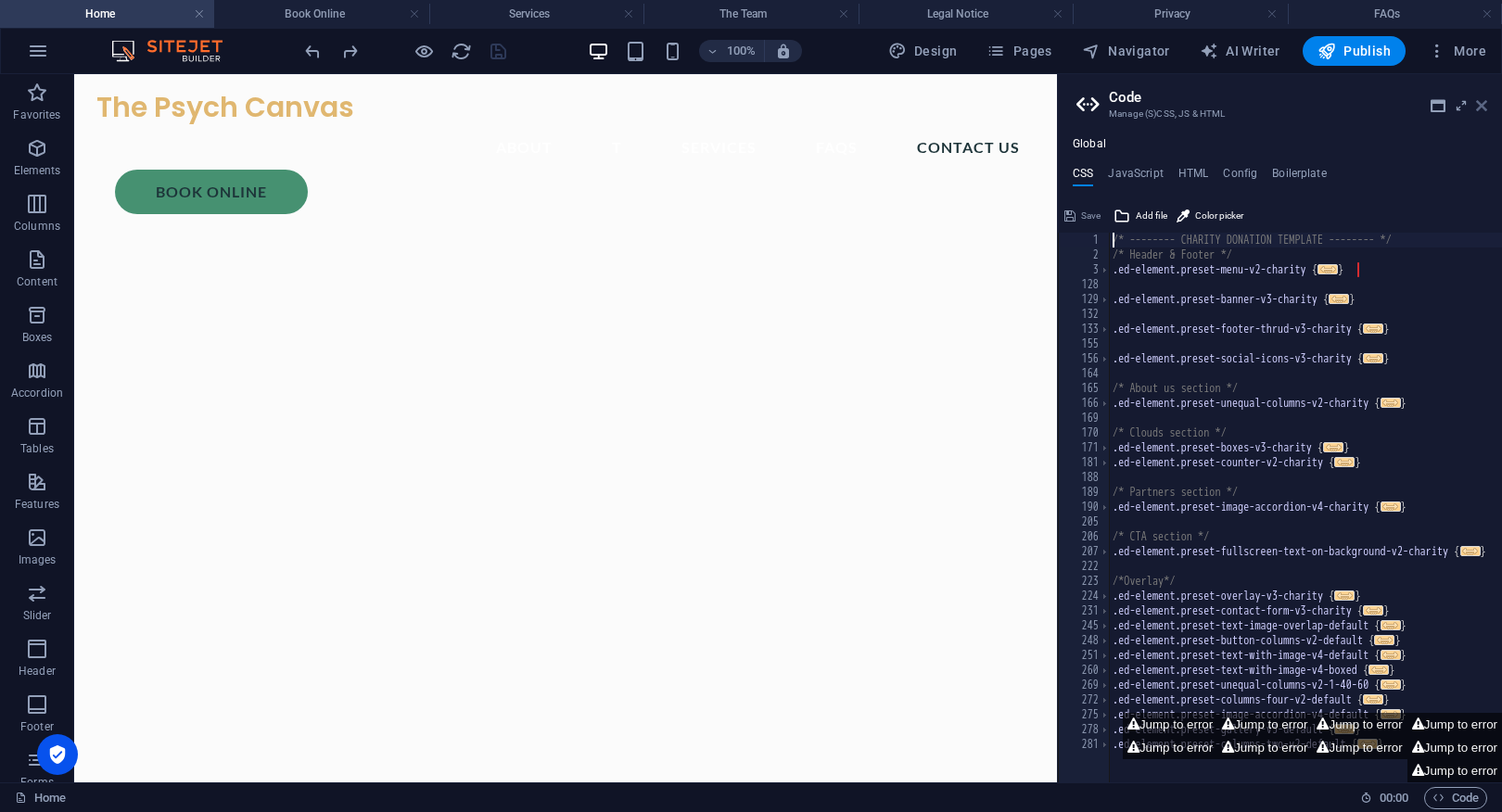 click at bounding box center (1482, 106) 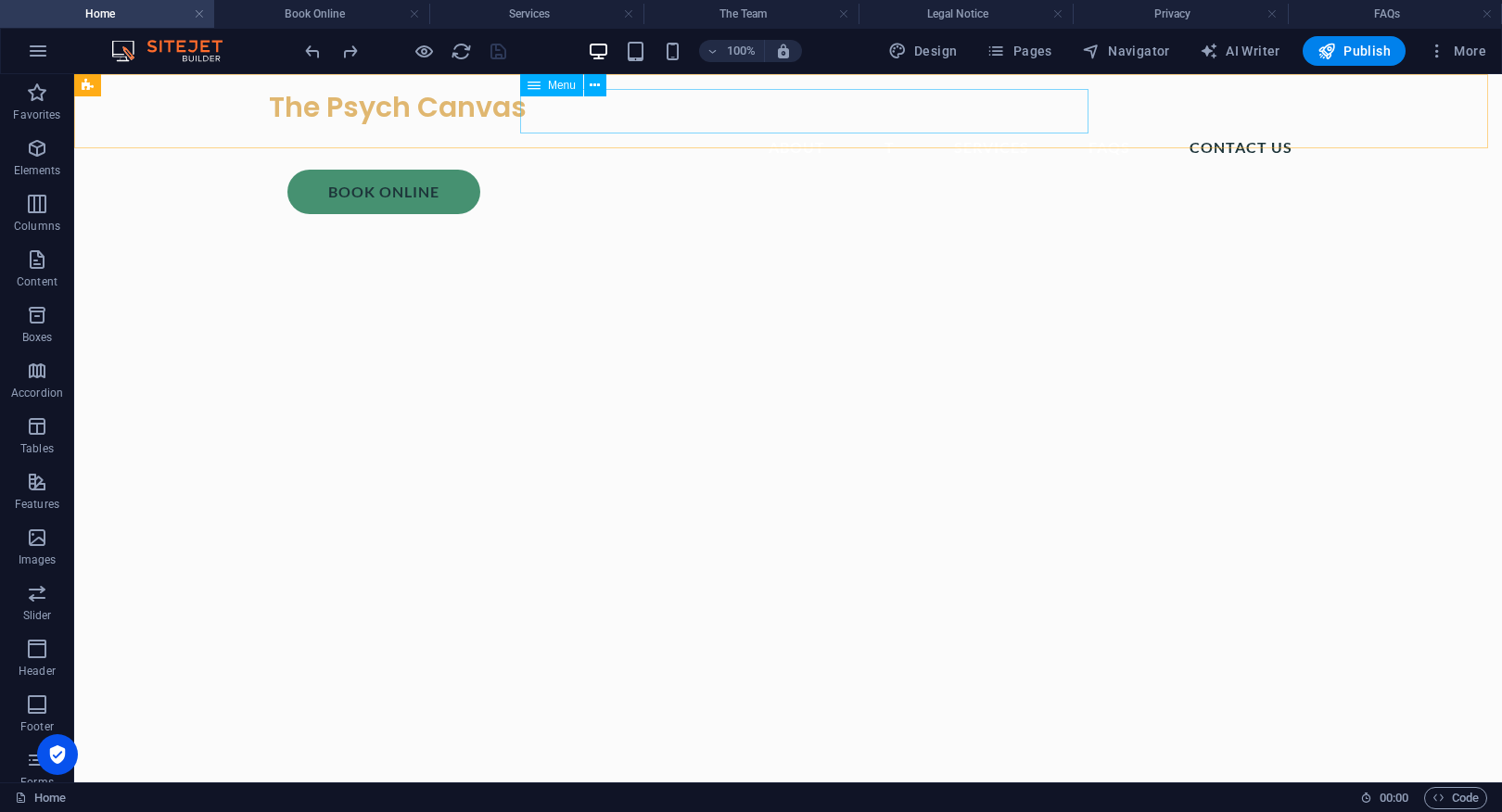 click on "About T Services FAQs CONTACT US" at bounding box center (788, 147) 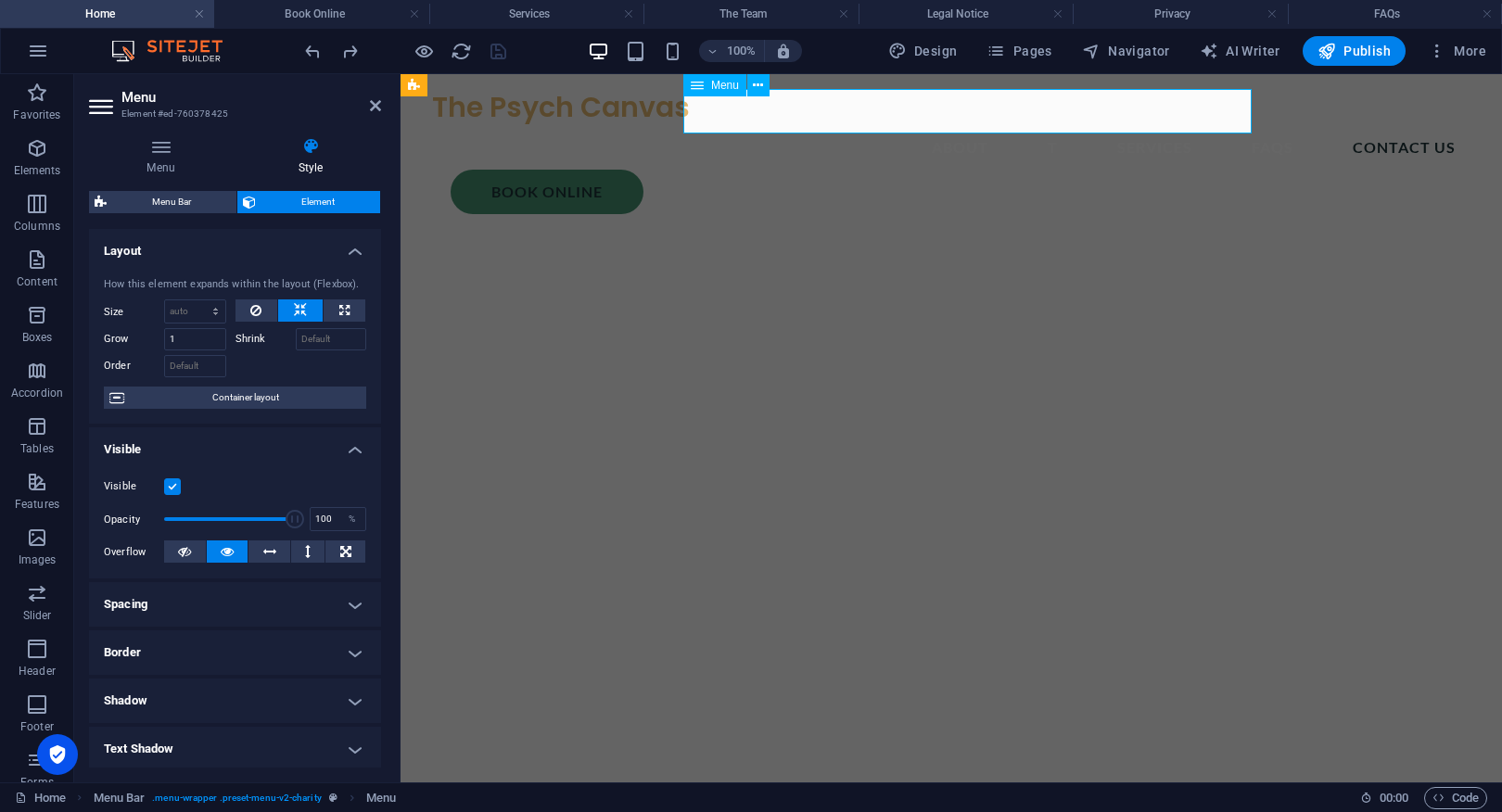 drag, startPoint x: 1203, startPoint y: 108, endPoint x: 1210, endPoint y: 115, distance: 9.899495 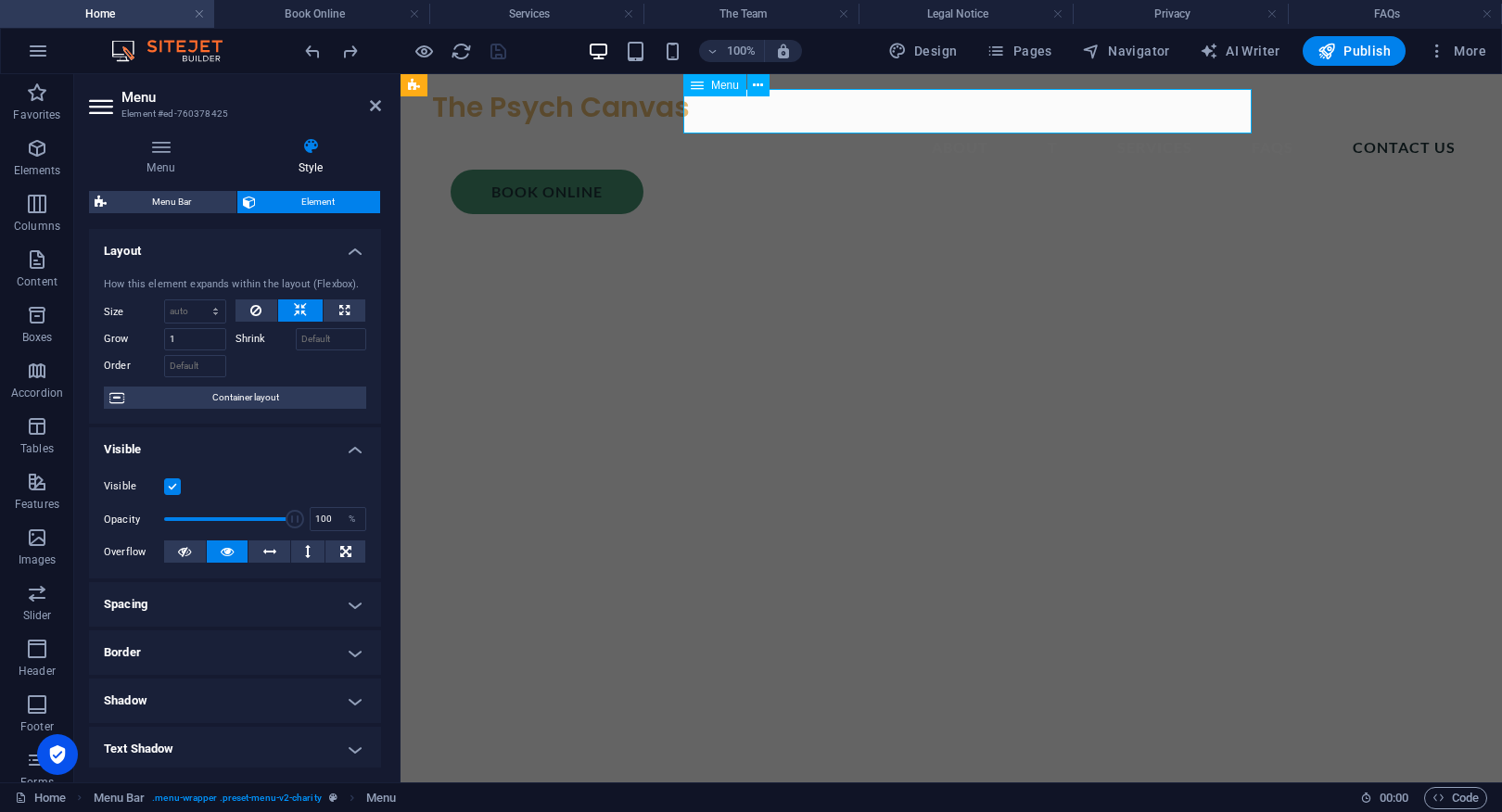 click on "About T Services FAQs CONTACT US" at bounding box center [951, 147] 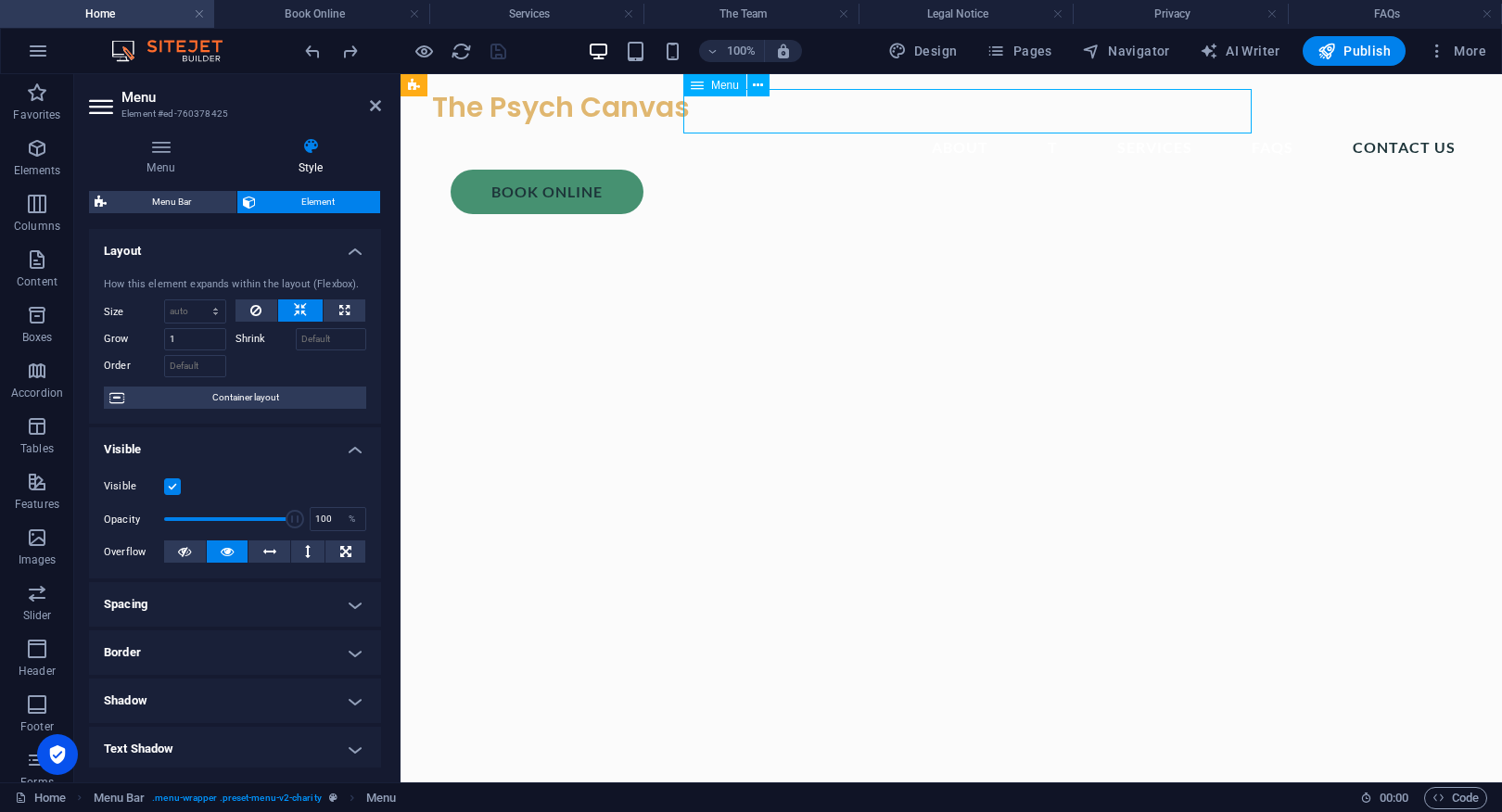 click on "About T Services FAQs CONTACT US" at bounding box center (951, 147) 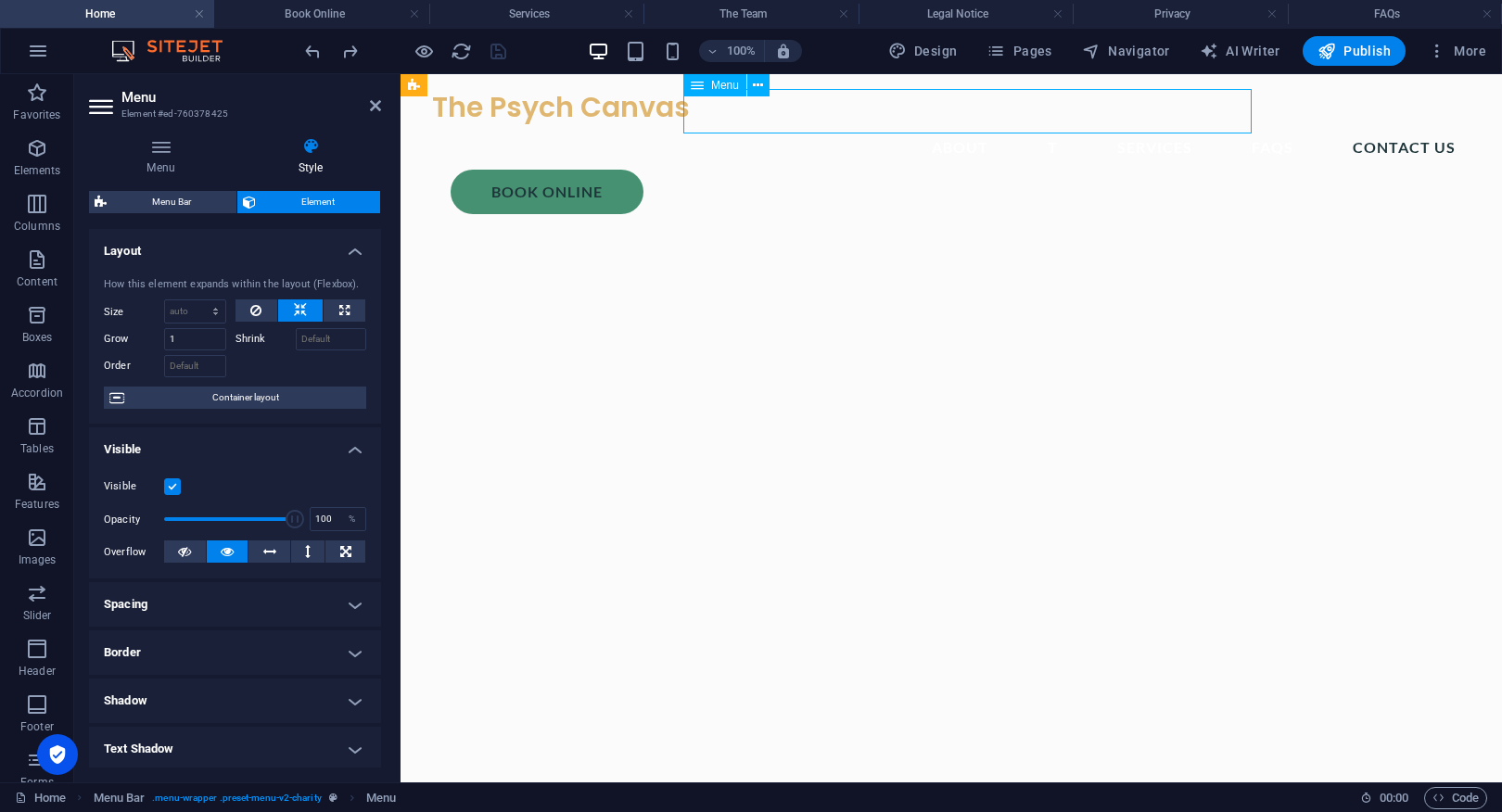 click on "About T Services FAQs CONTACT US" at bounding box center [951, 147] 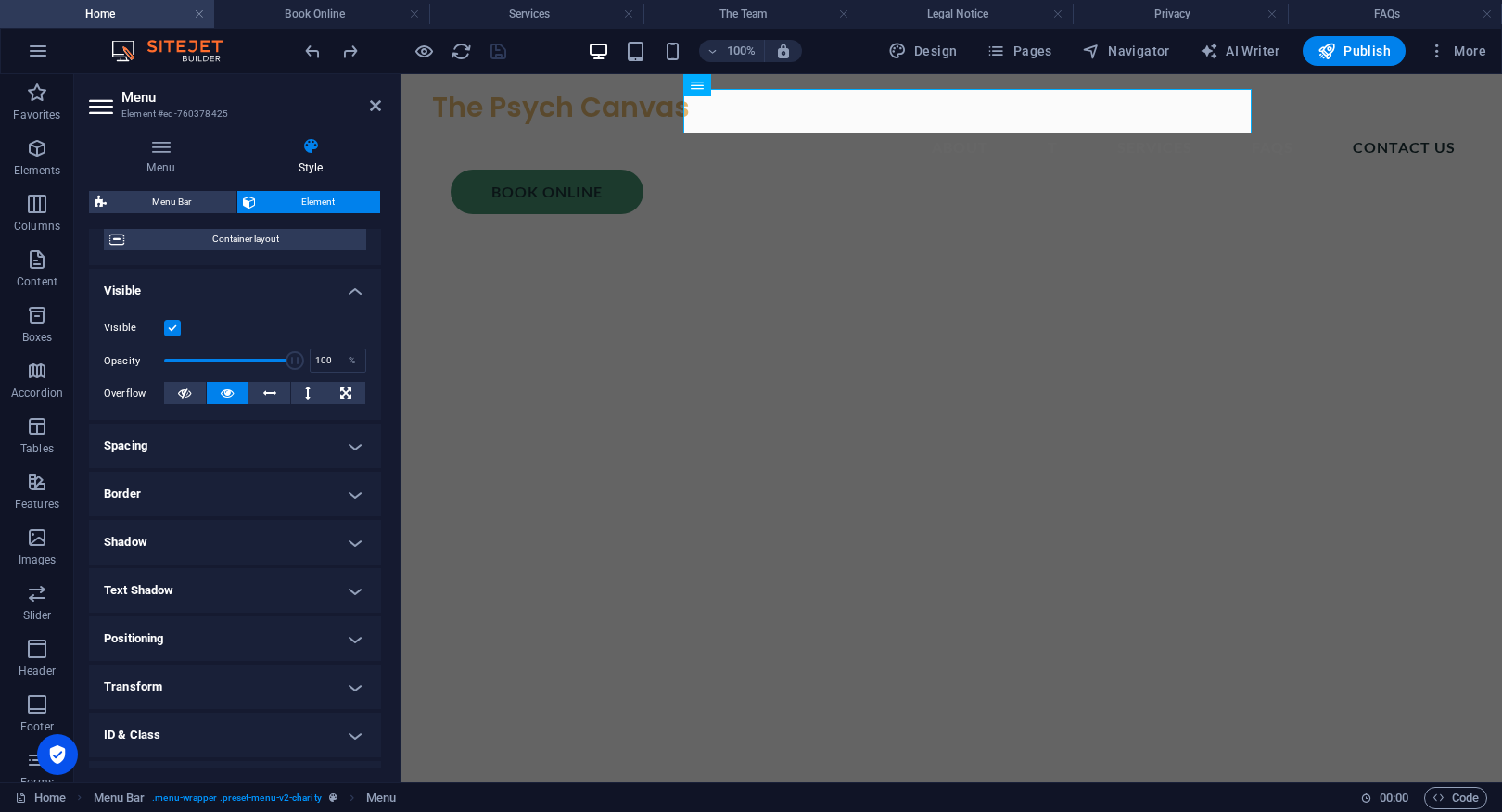 scroll, scrollTop: 171, scrollLeft: 0, axis: vertical 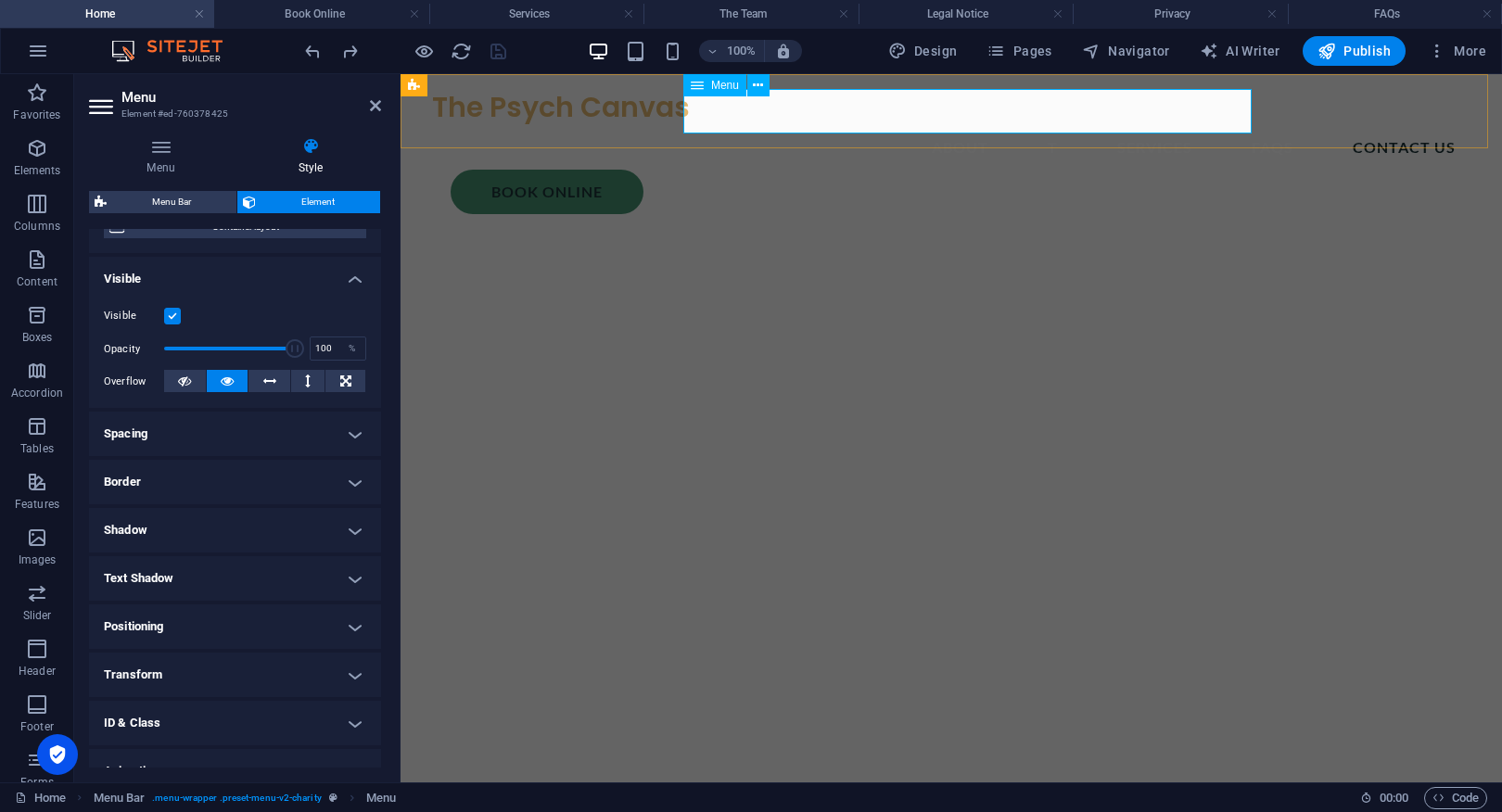 click on "About T Services FAQs CONTACT US" at bounding box center (951, 147) 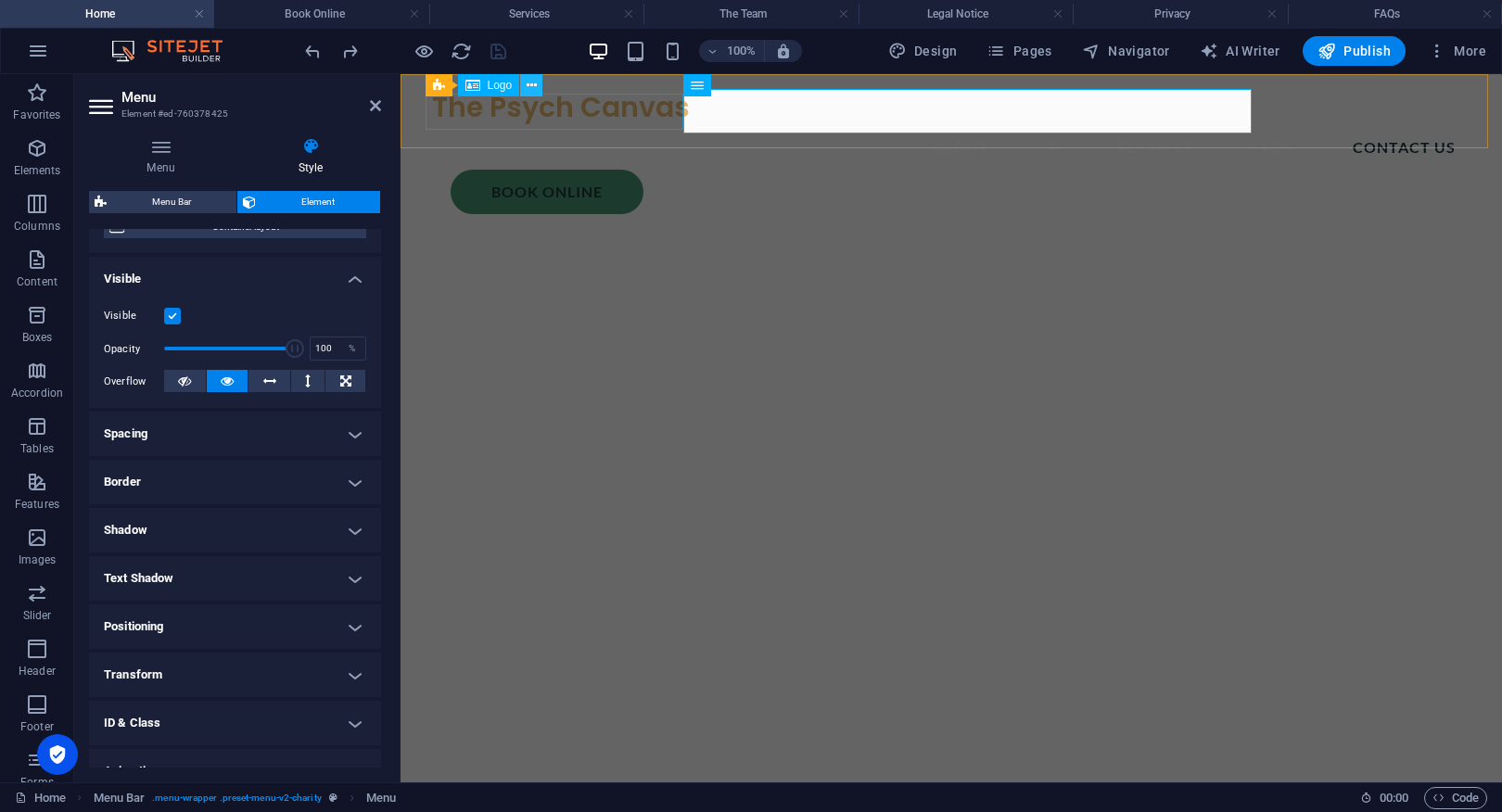 click at bounding box center [531, 85] 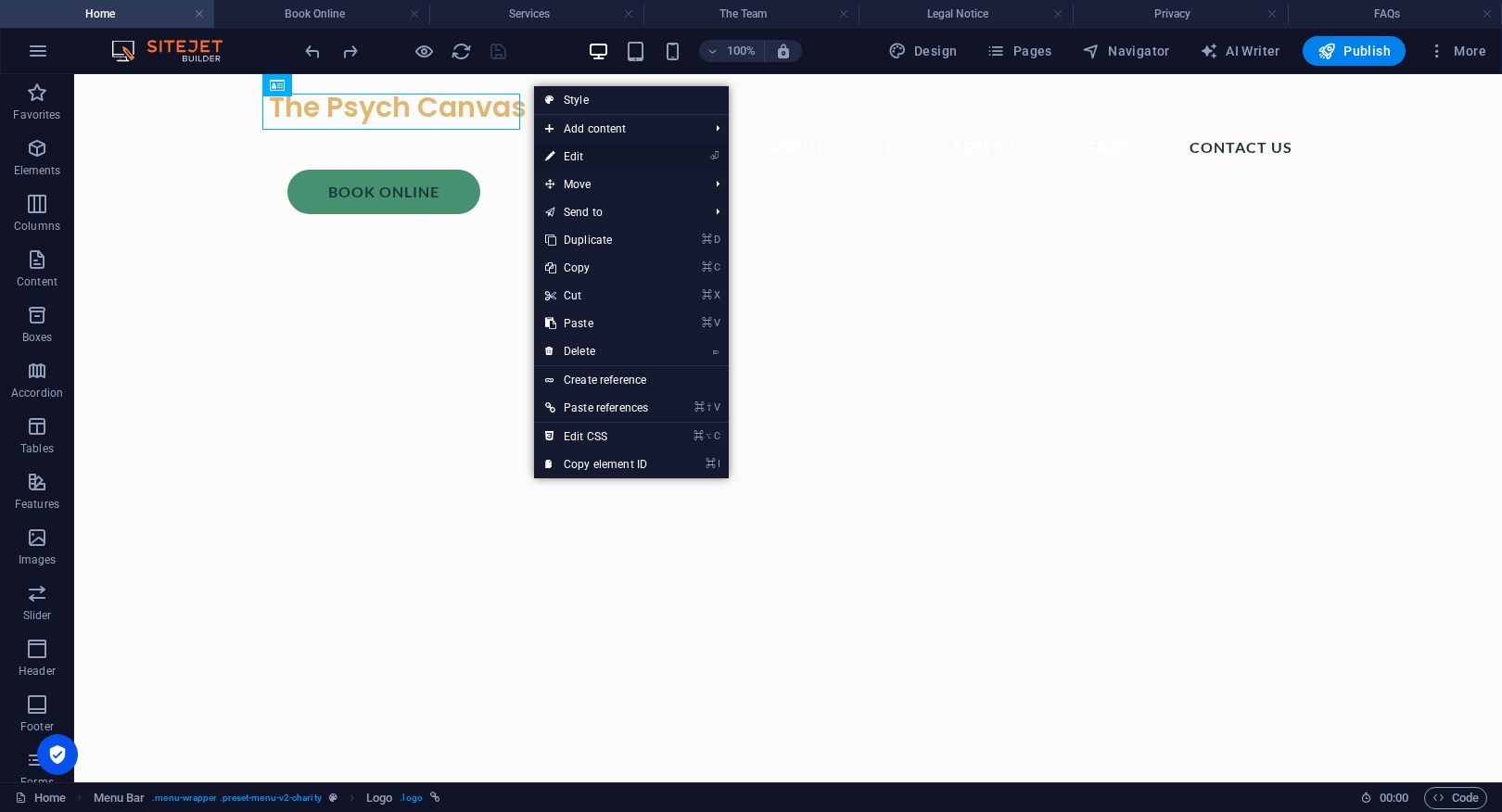drag, startPoint x: 579, startPoint y: 152, endPoint x: 176, endPoint y: 80, distance: 409.38124 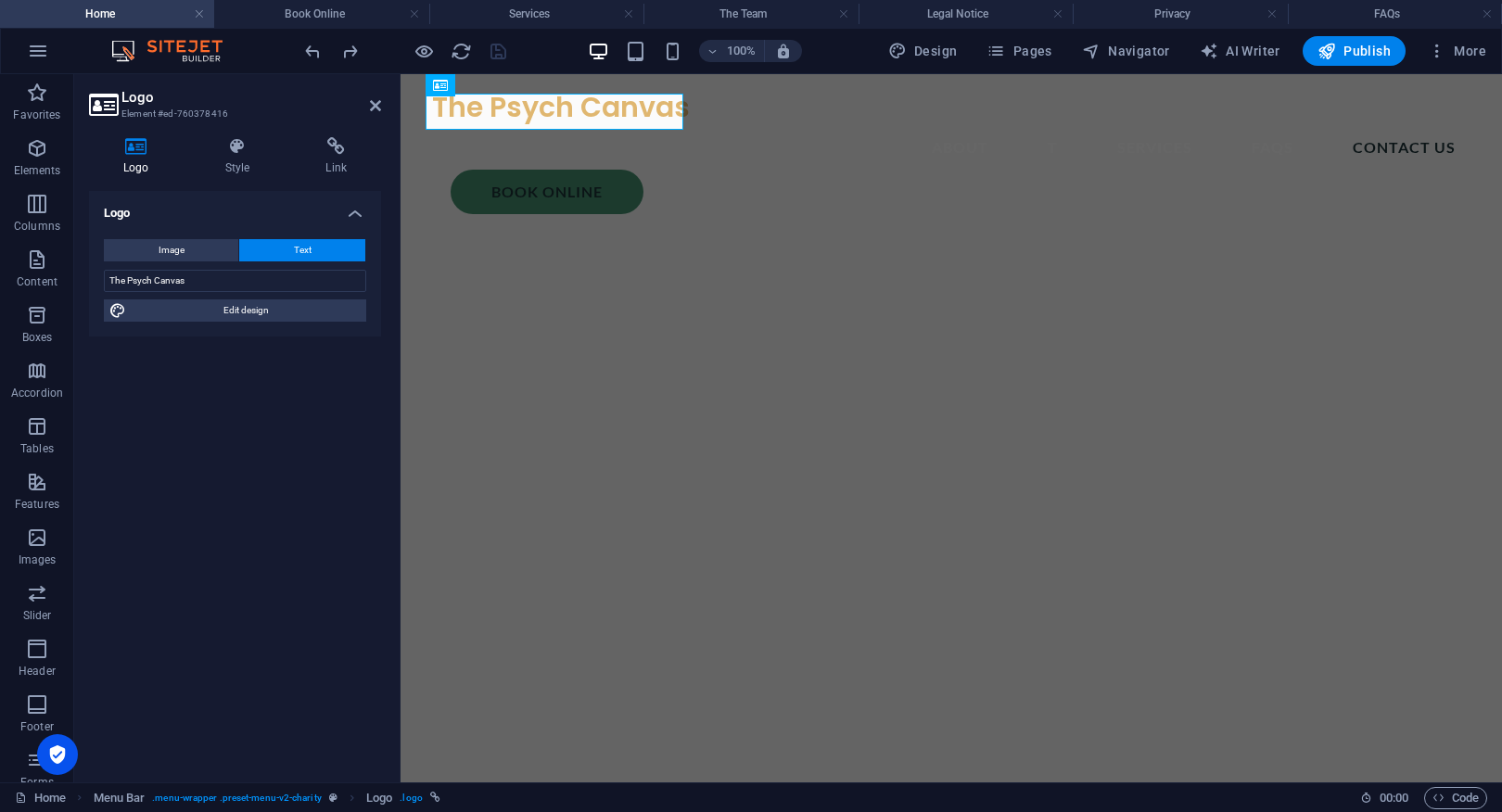 click on "Text" at bounding box center (302, 250) 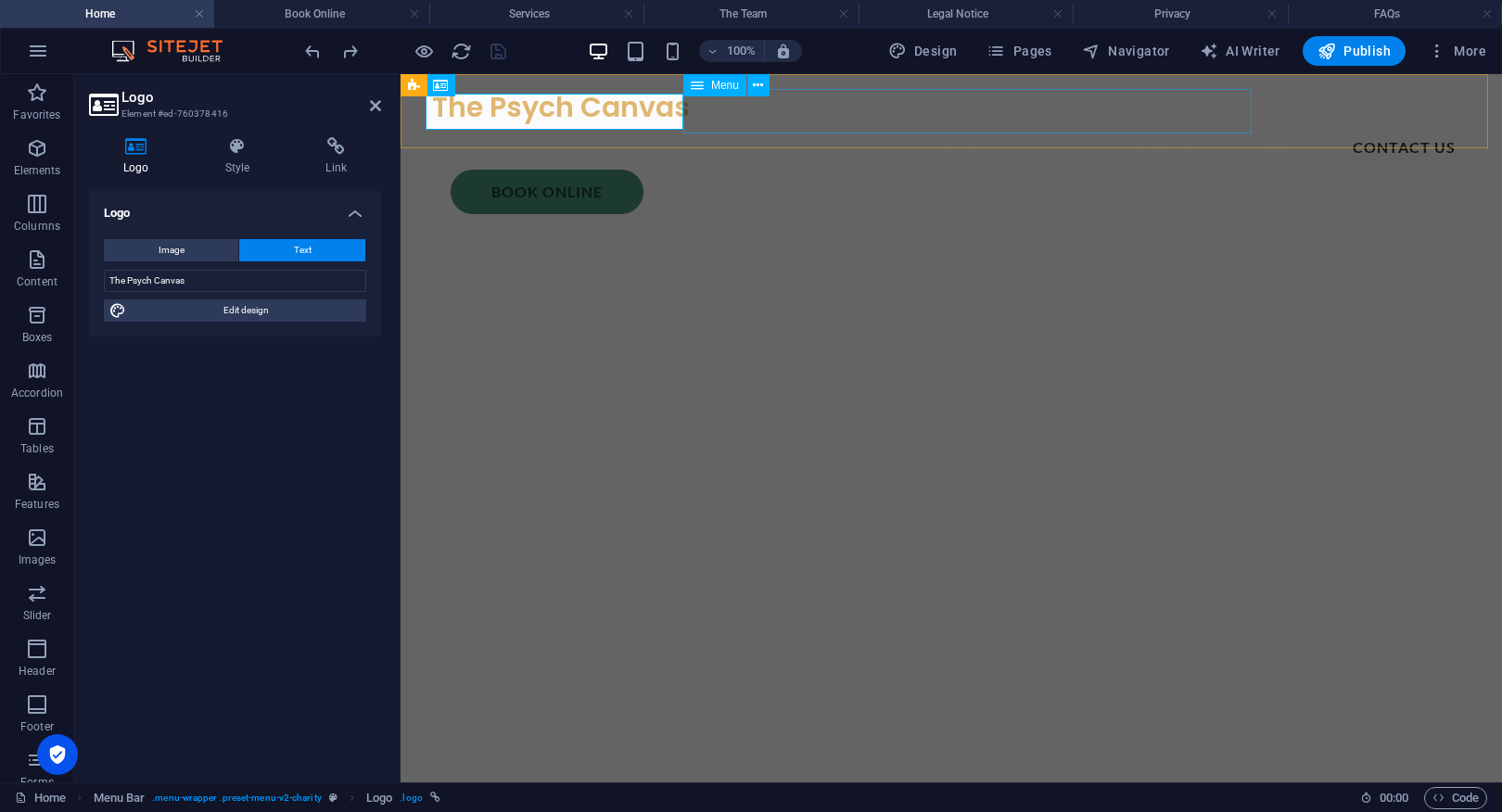 click on "About T Services FAQs CONTACT US" at bounding box center (951, 147) 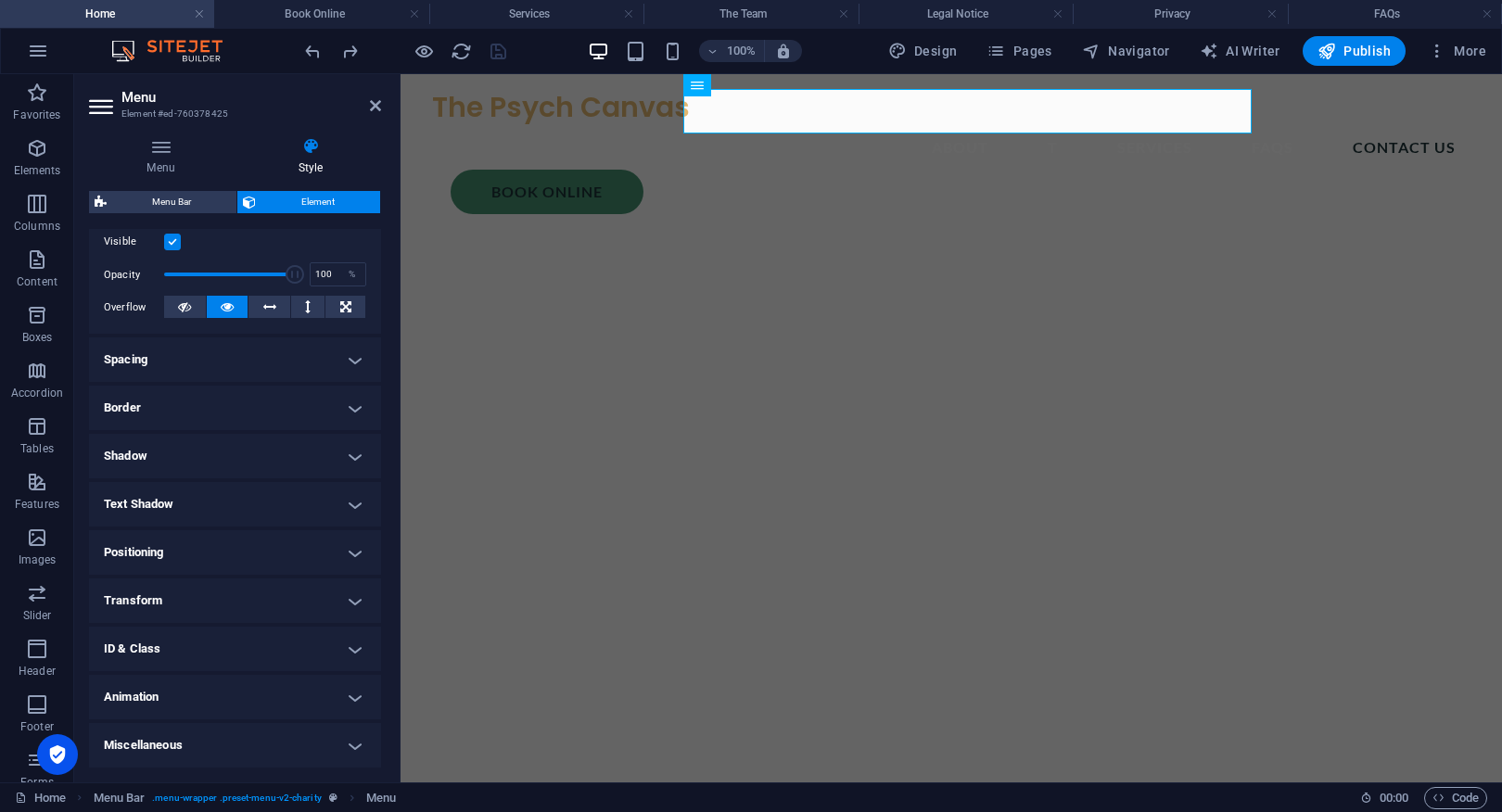 scroll, scrollTop: 0, scrollLeft: 0, axis: both 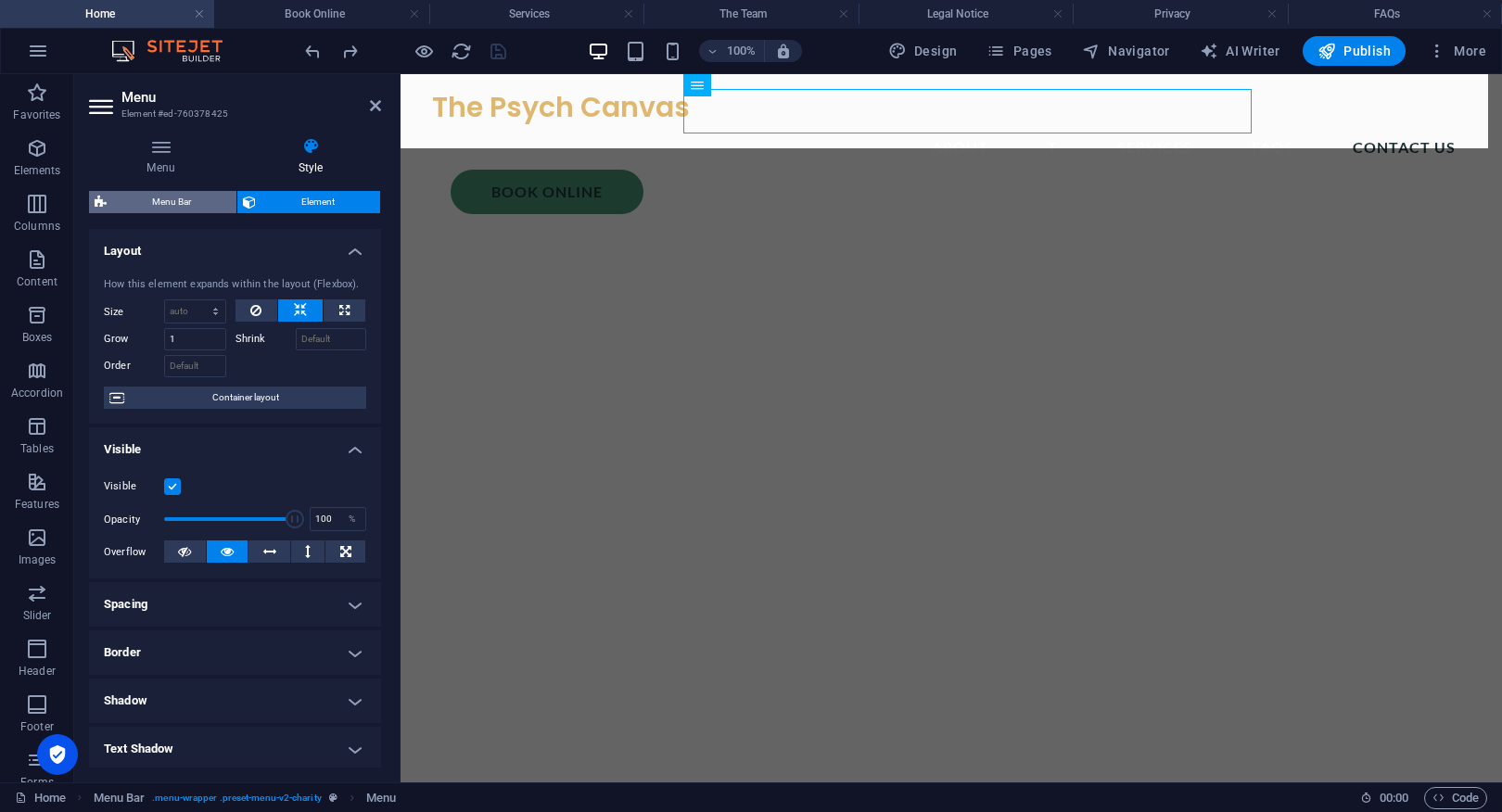 click on "Menu Bar" at bounding box center (172, 202) 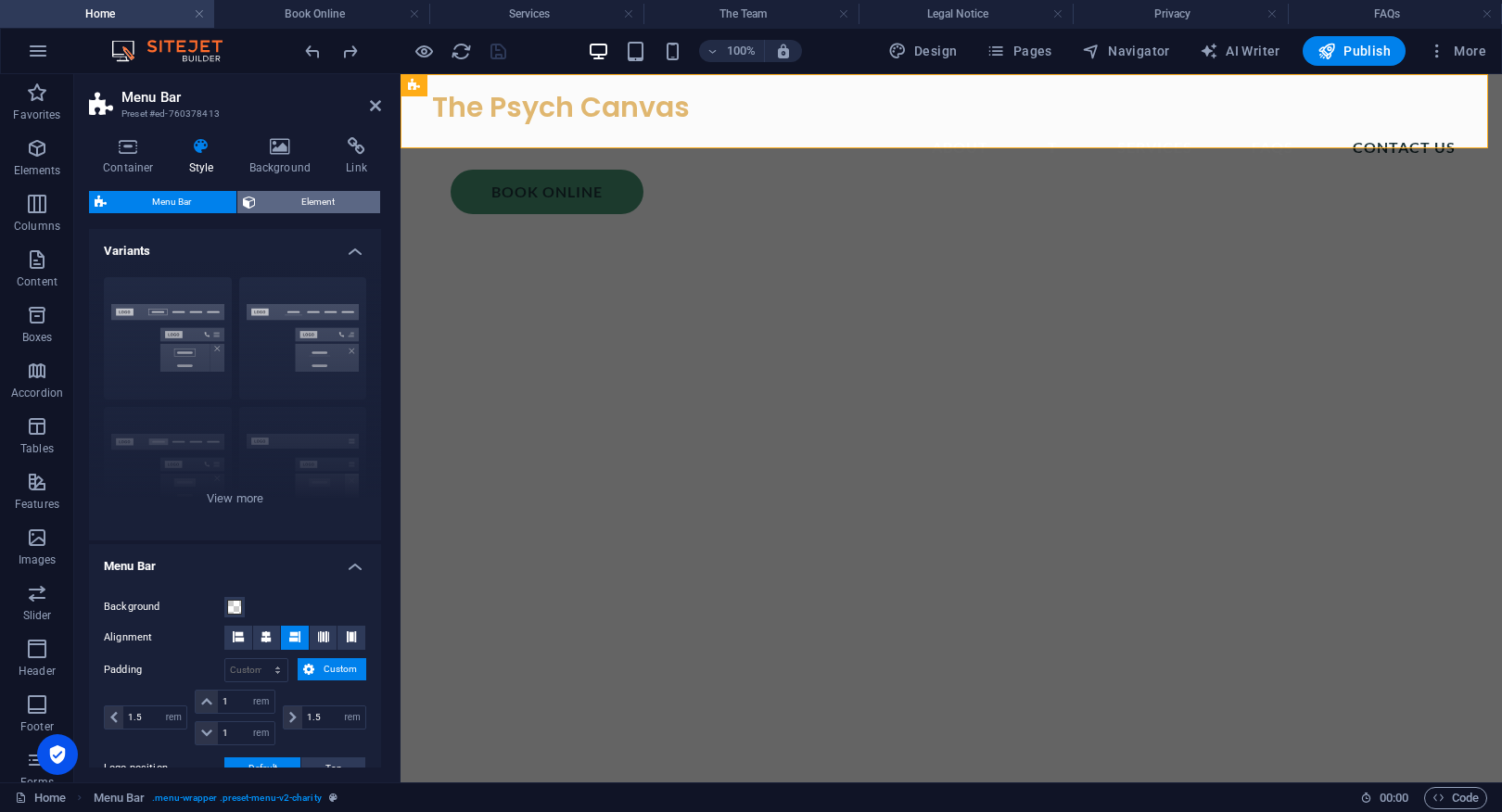 click on "Element" at bounding box center [318, 202] 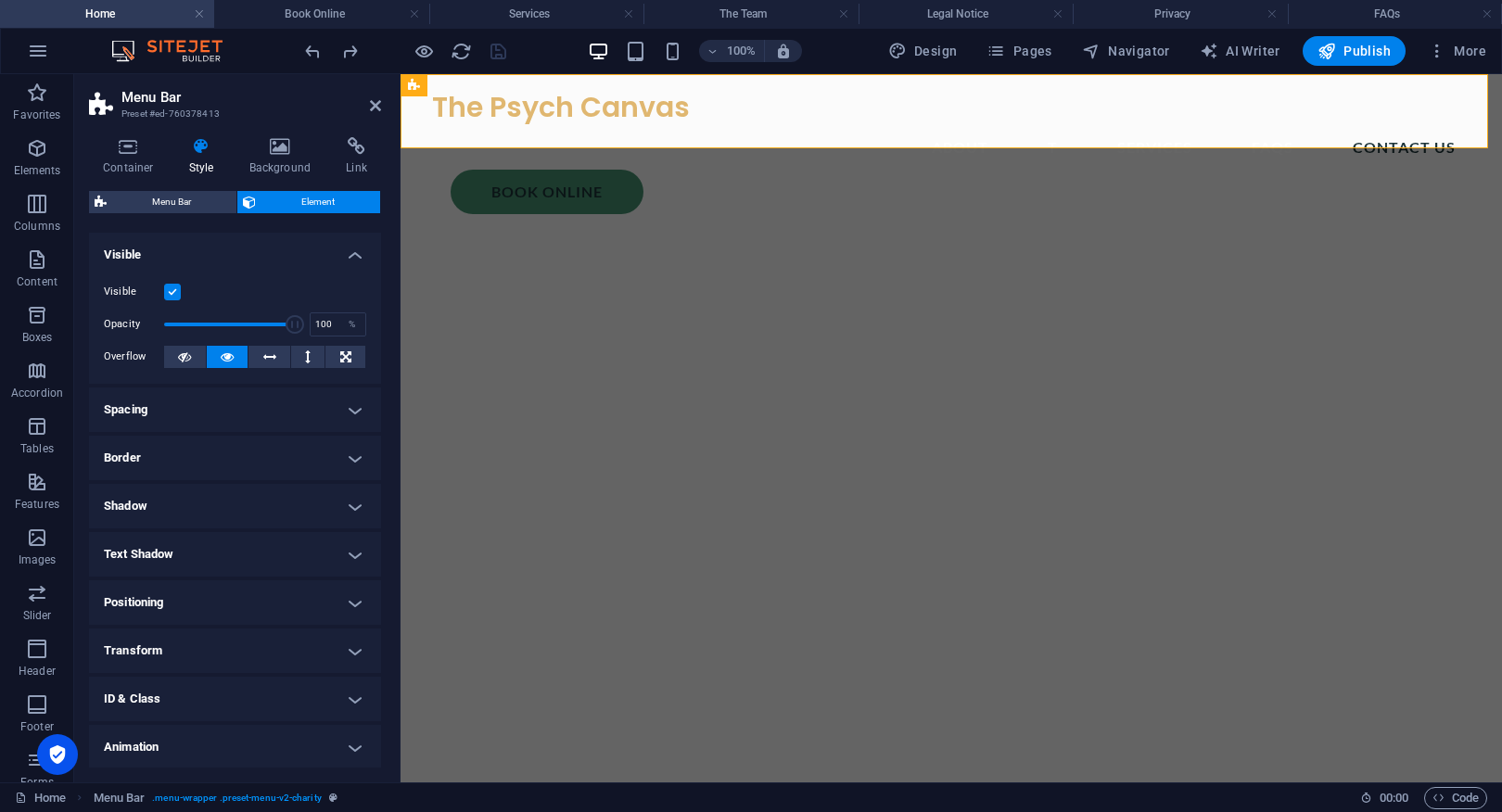 click on "Element" at bounding box center [318, 202] 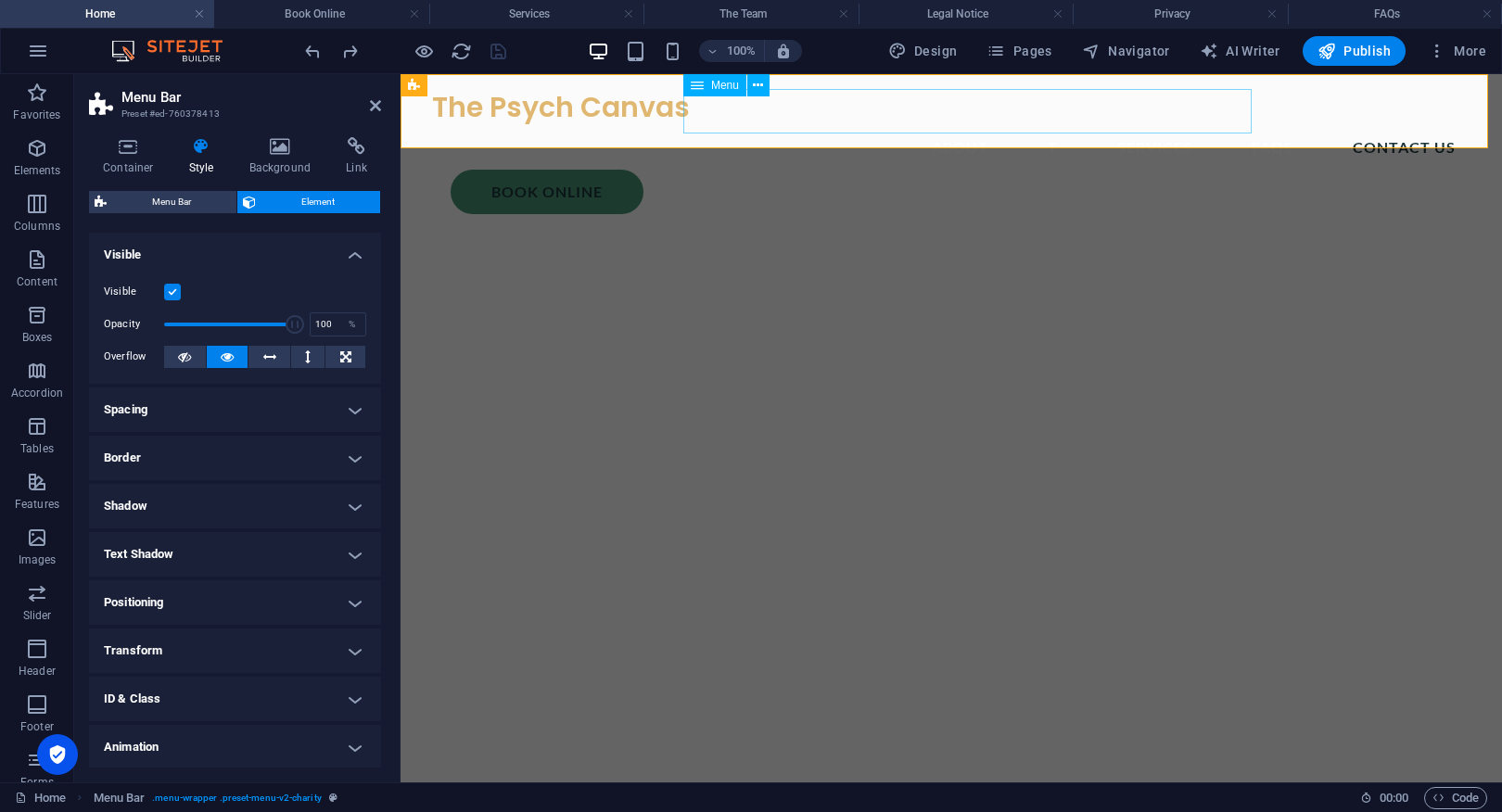 click on "About T Services FAQs CONTACT US" at bounding box center [951, 147] 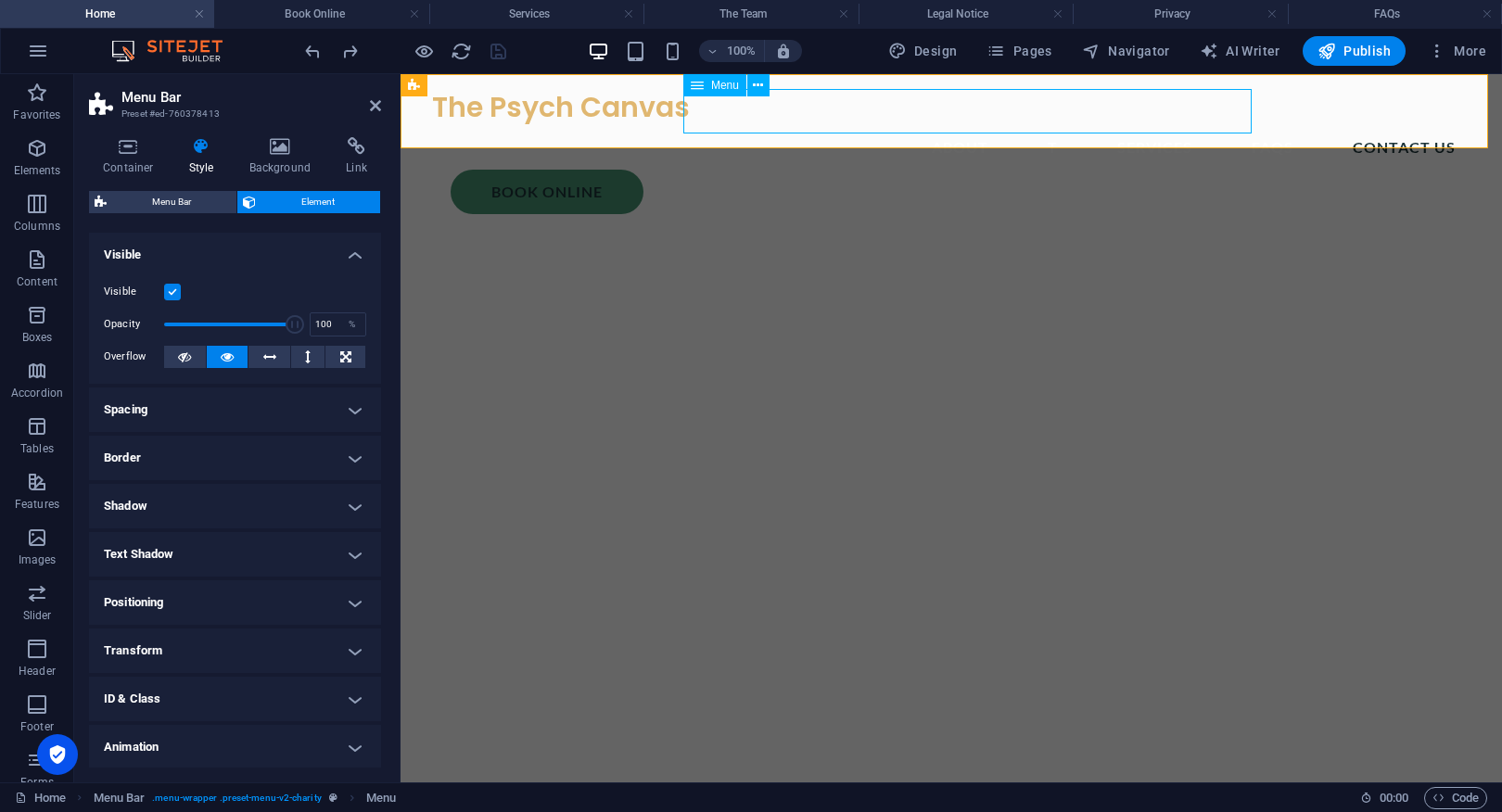 click on "About T Services FAQs CONTACT US" at bounding box center (951, 147) 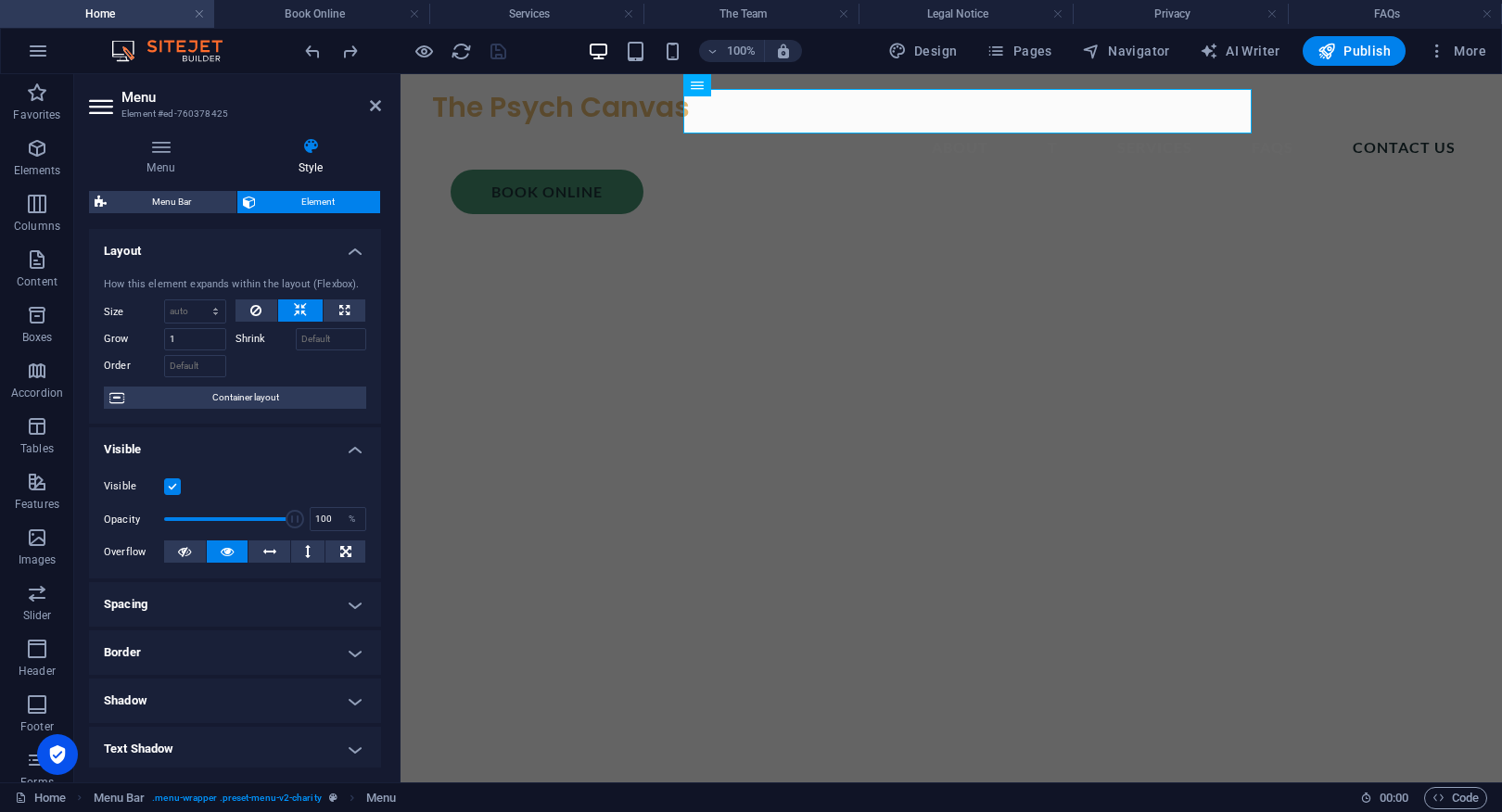 scroll, scrollTop: 245, scrollLeft: 0, axis: vertical 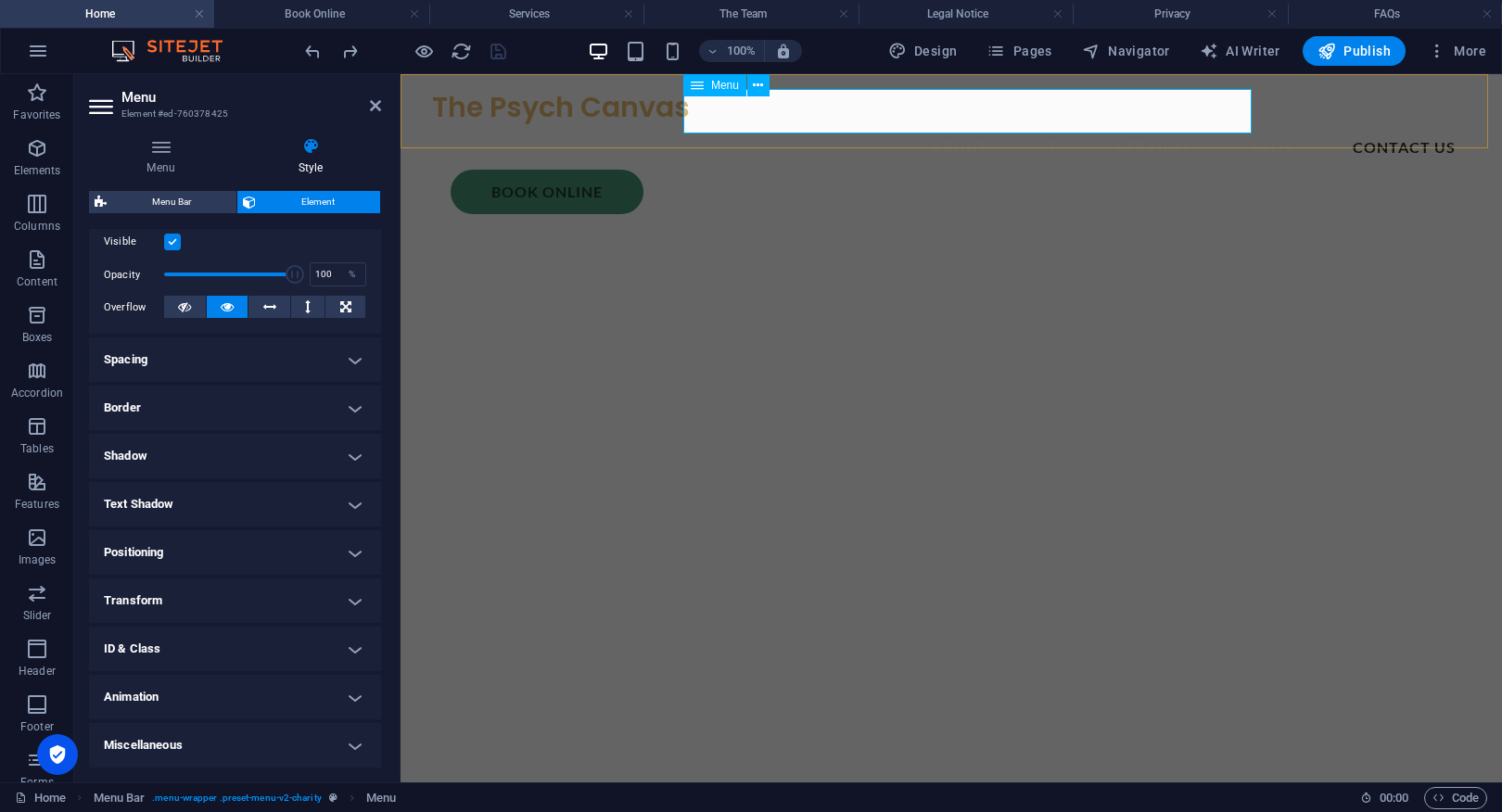 click at bounding box center [697, 85] 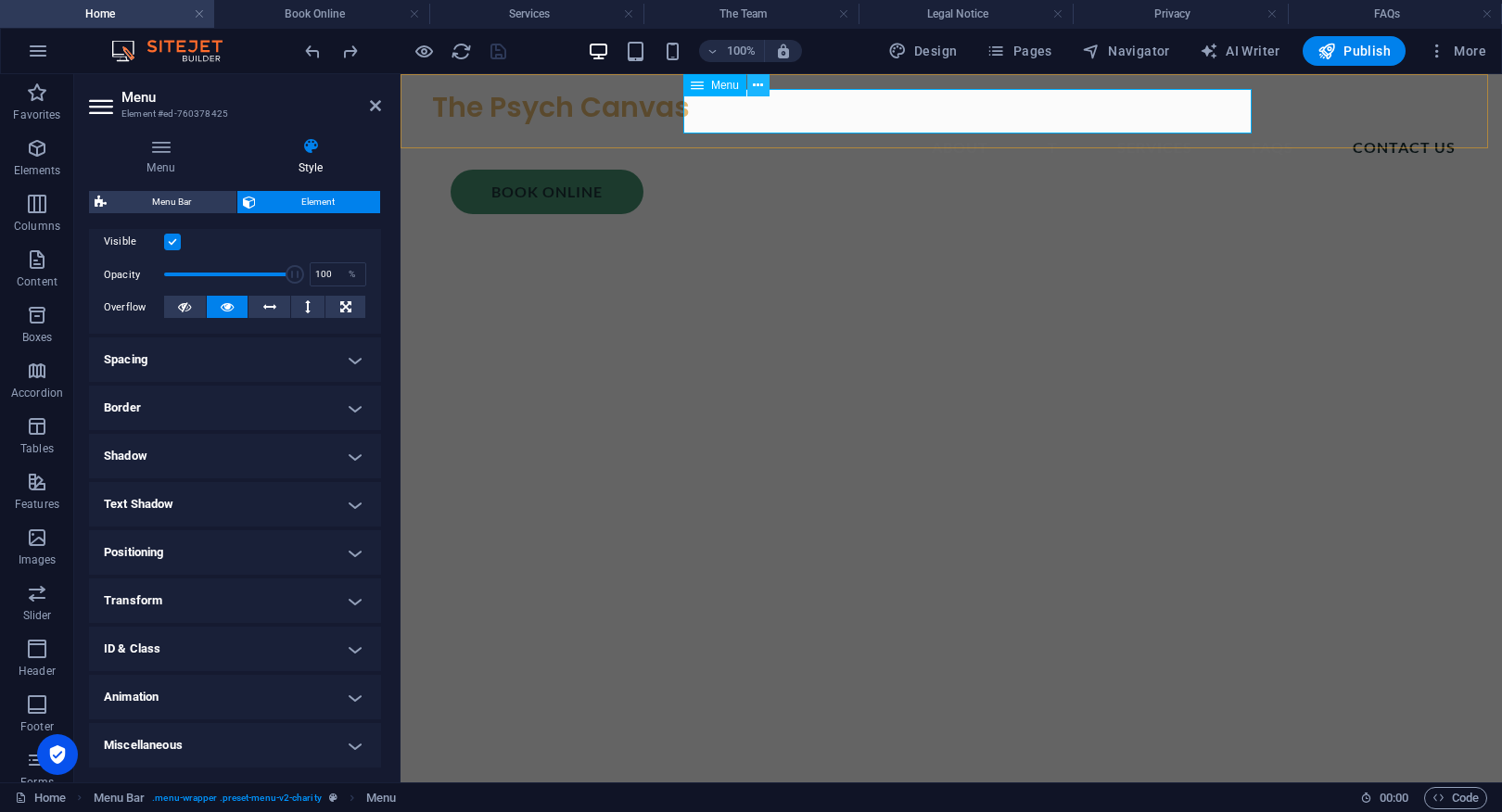 click at bounding box center (757, 85) 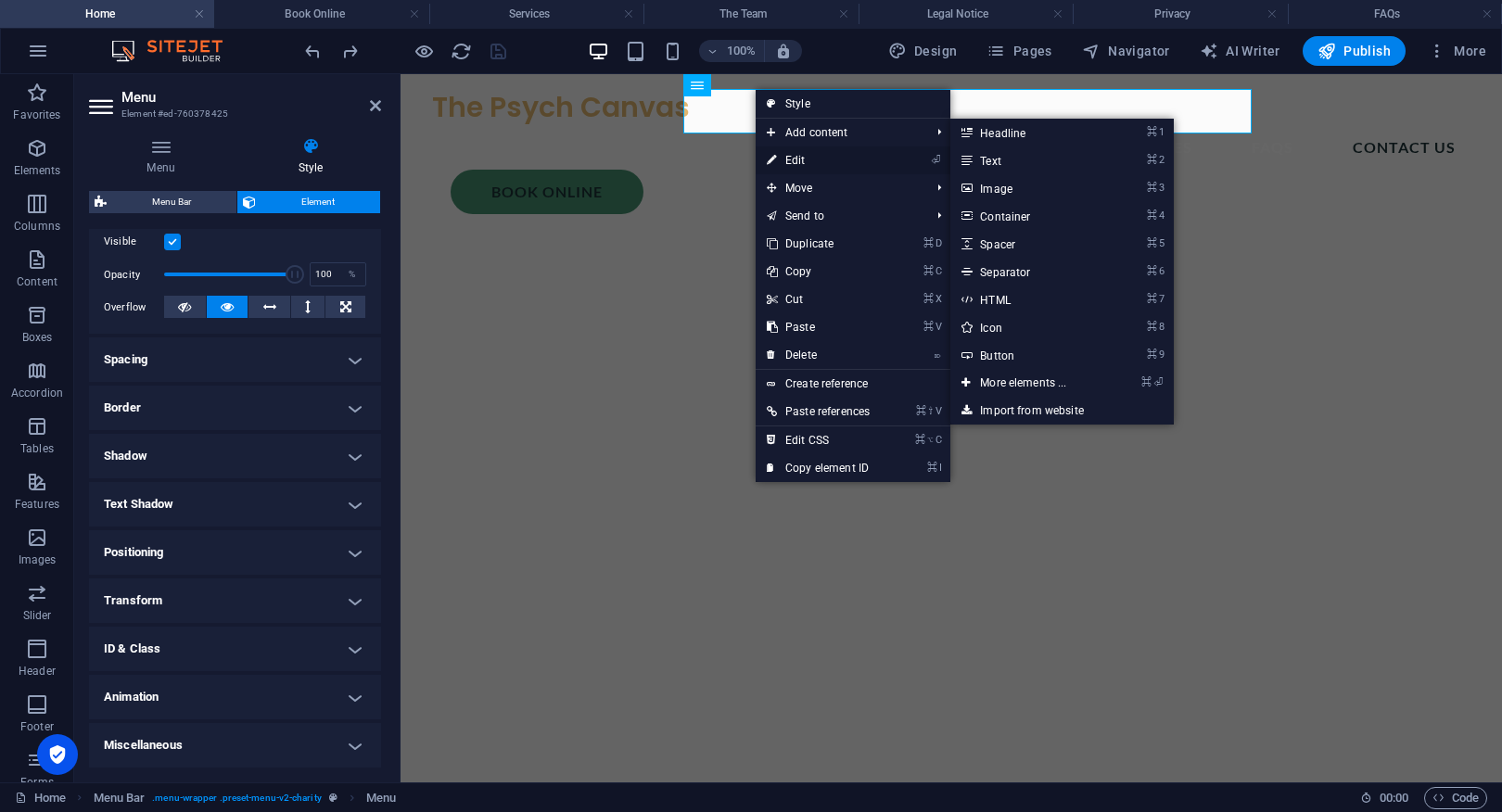 click on "⏎  Edit" at bounding box center [818, 160] 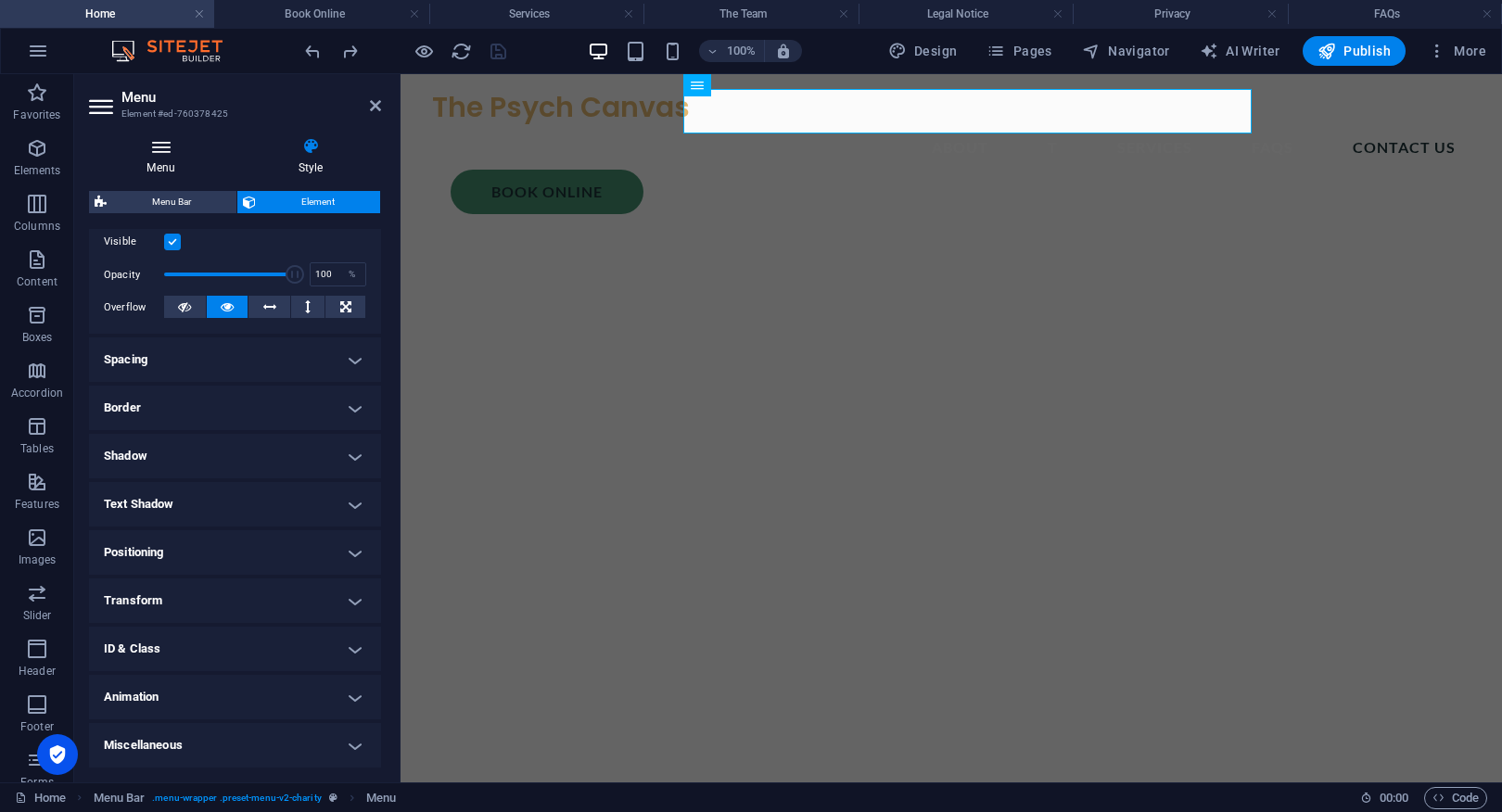 click at bounding box center [160, 146] 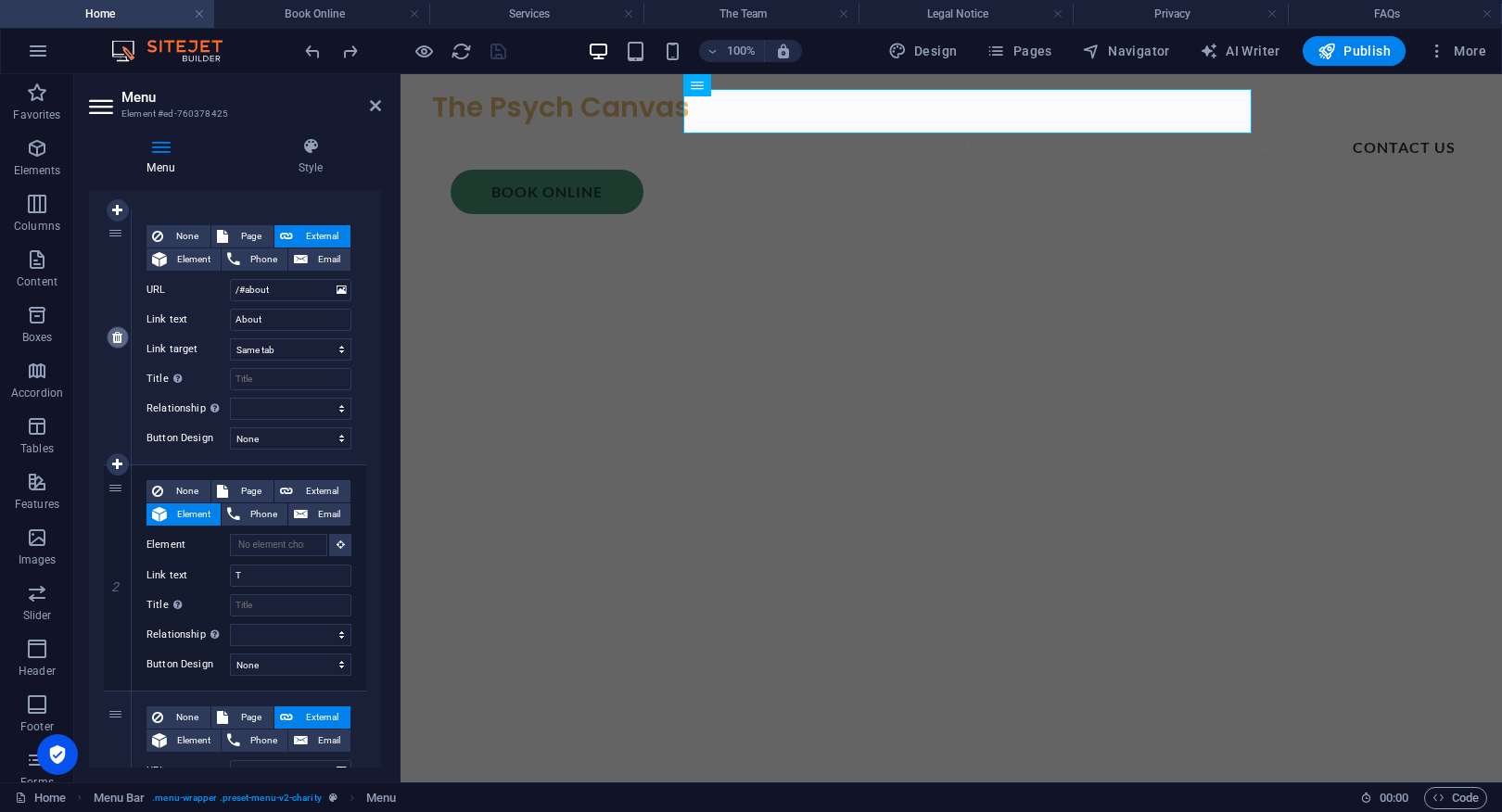 scroll, scrollTop: 169, scrollLeft: 0, axis: vertical 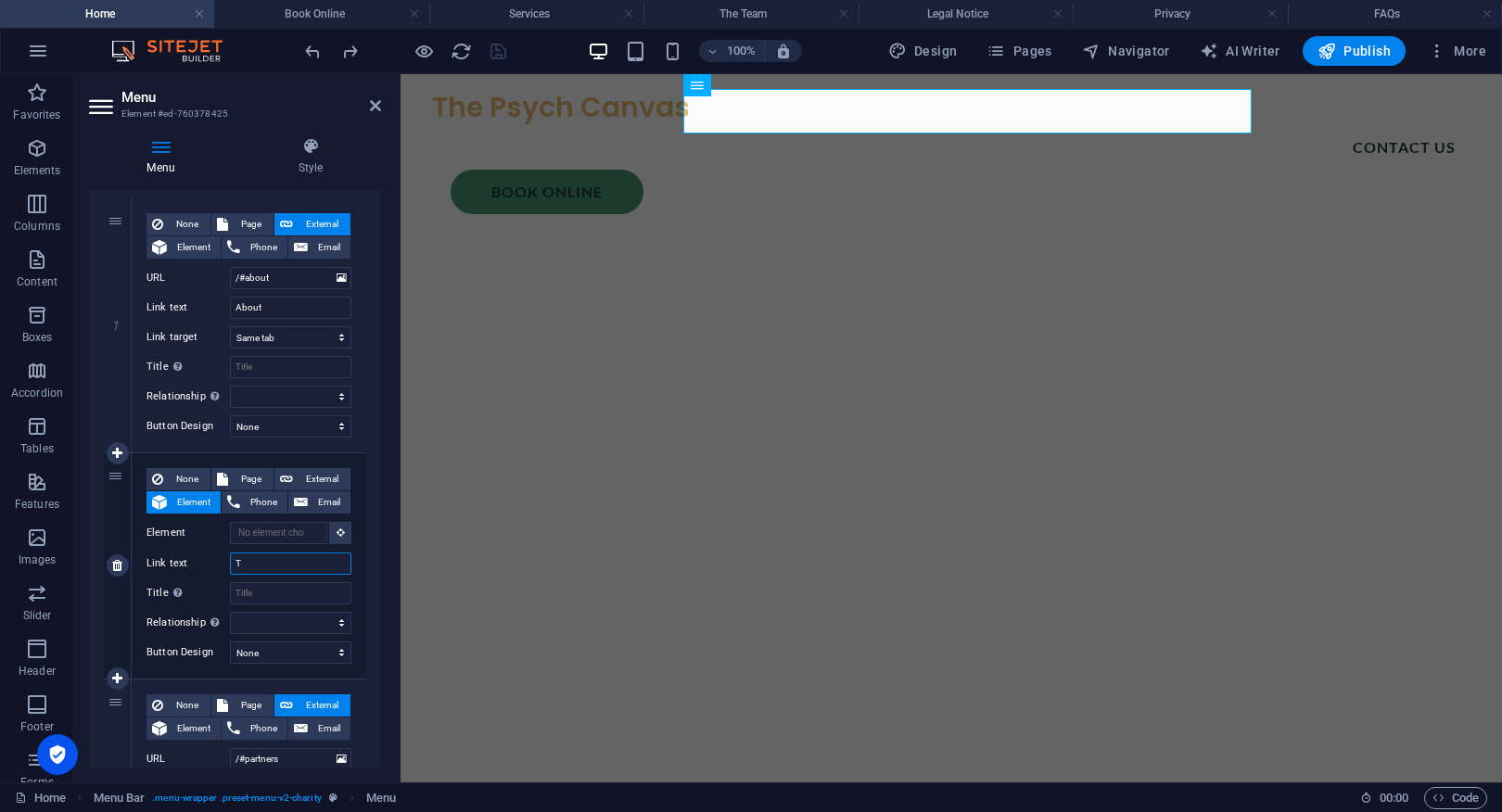 click on "T" at bounding box center (290, 564) 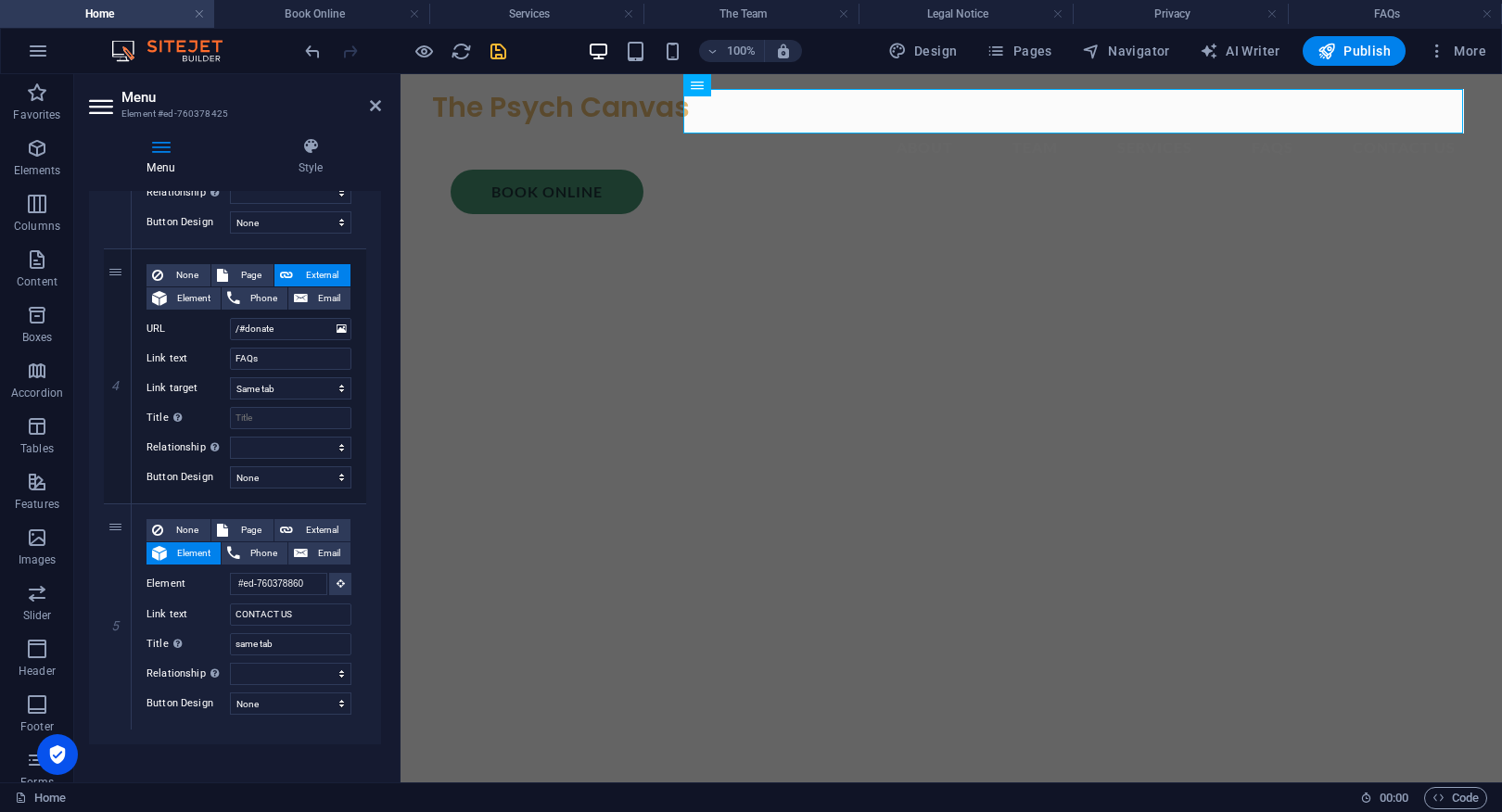 scroll, scrollTop: 856, scrollLeft: 0, axis: vertical 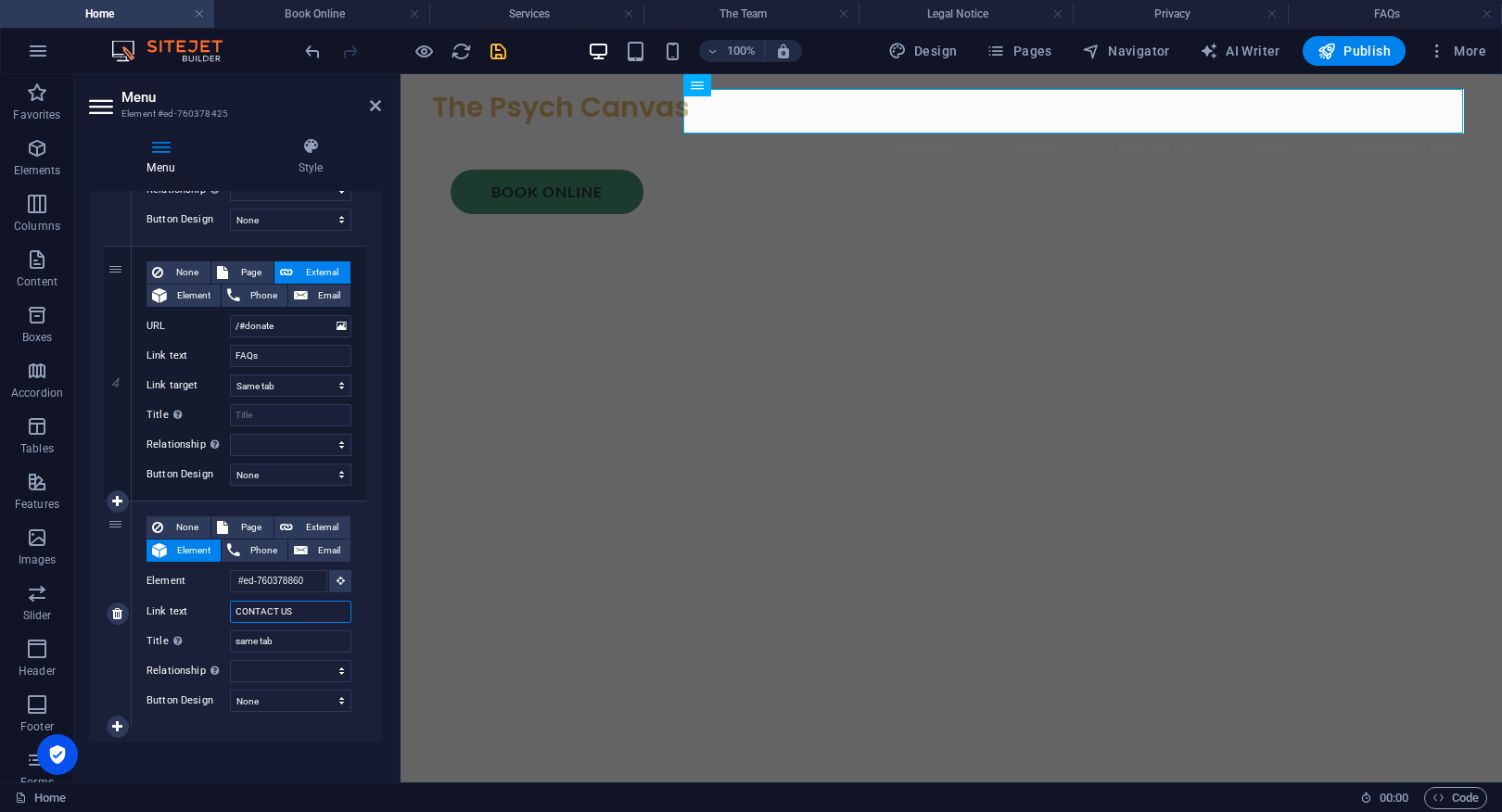 drag, startPoint x: 303, startPoint y: 610, endPoint x: 234, endPoint y: 610, distance: 69 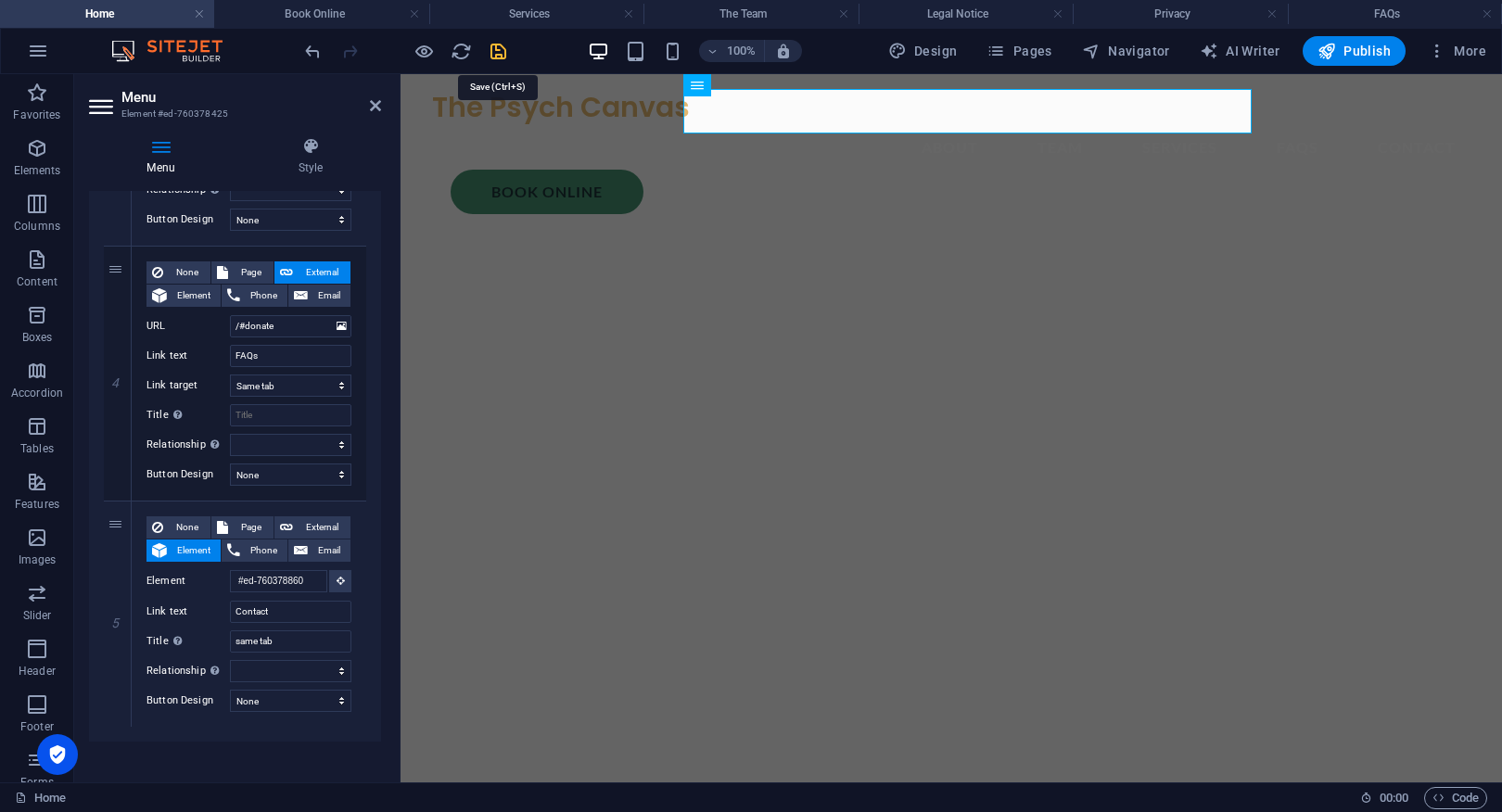 click at bounding box center [498, 51] 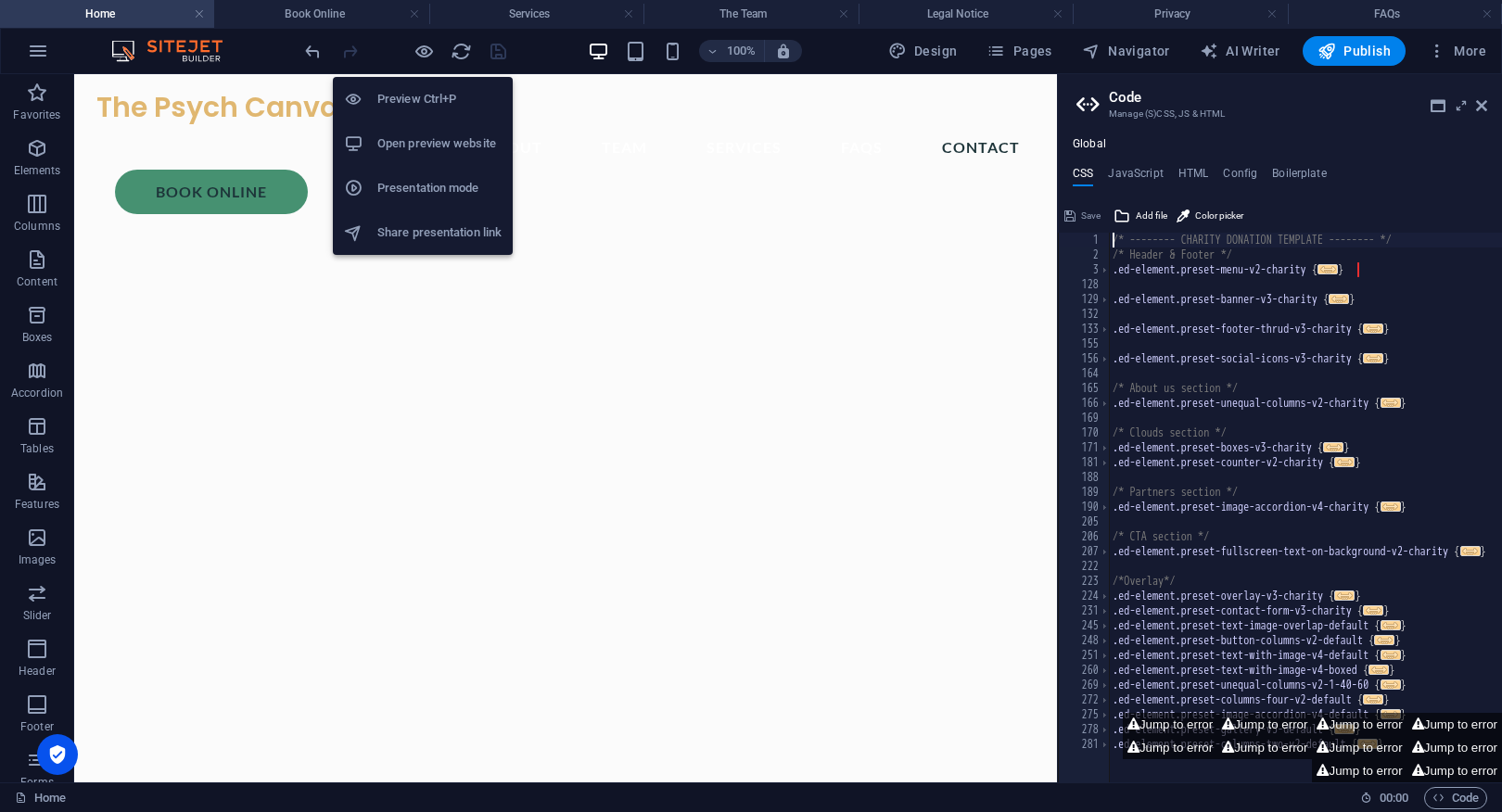 click on "Open preview website" at bounding box center [439, 144] 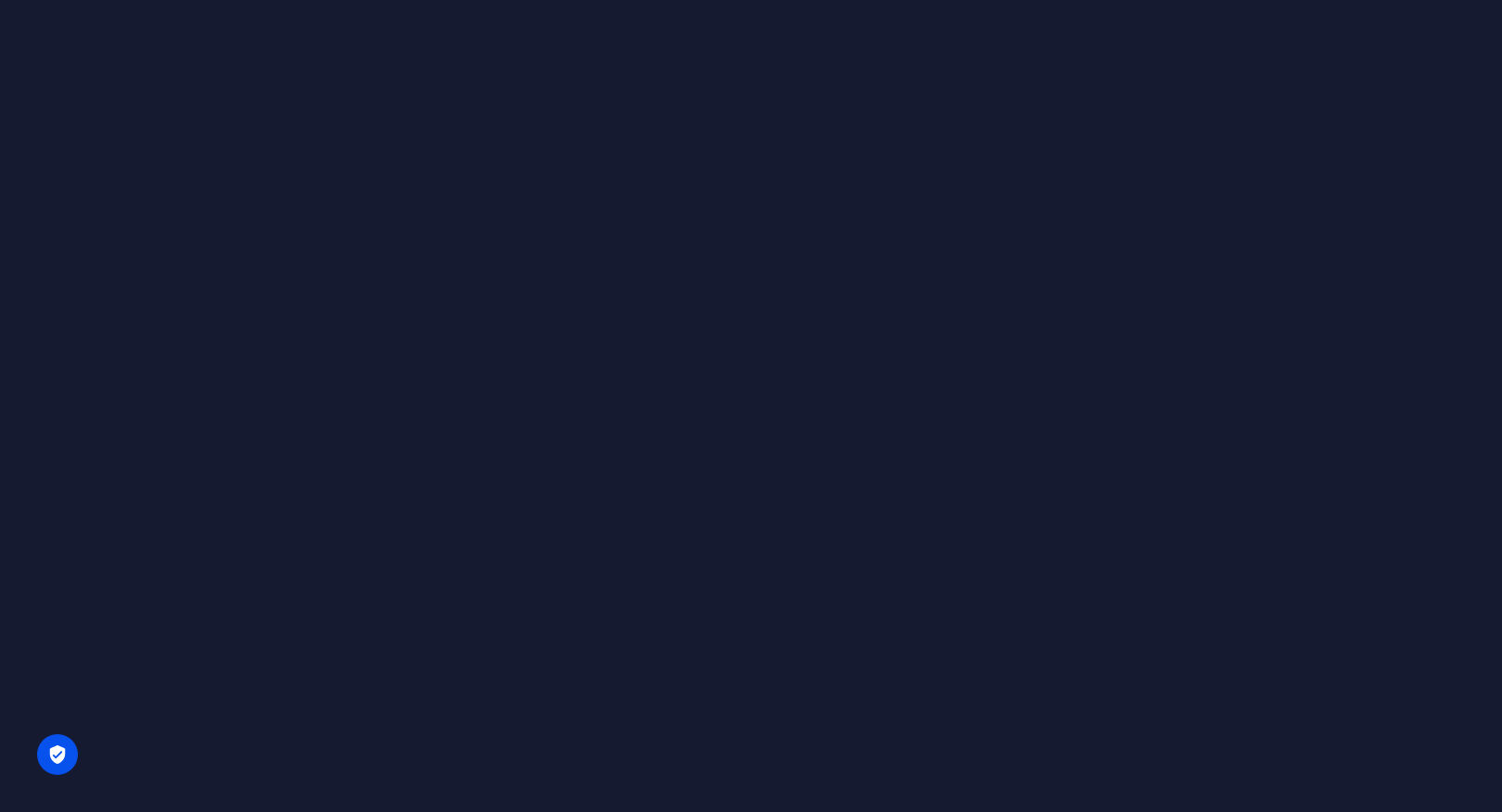 scroll, scrollTop: 0, scrollLeft: 0, axis: both 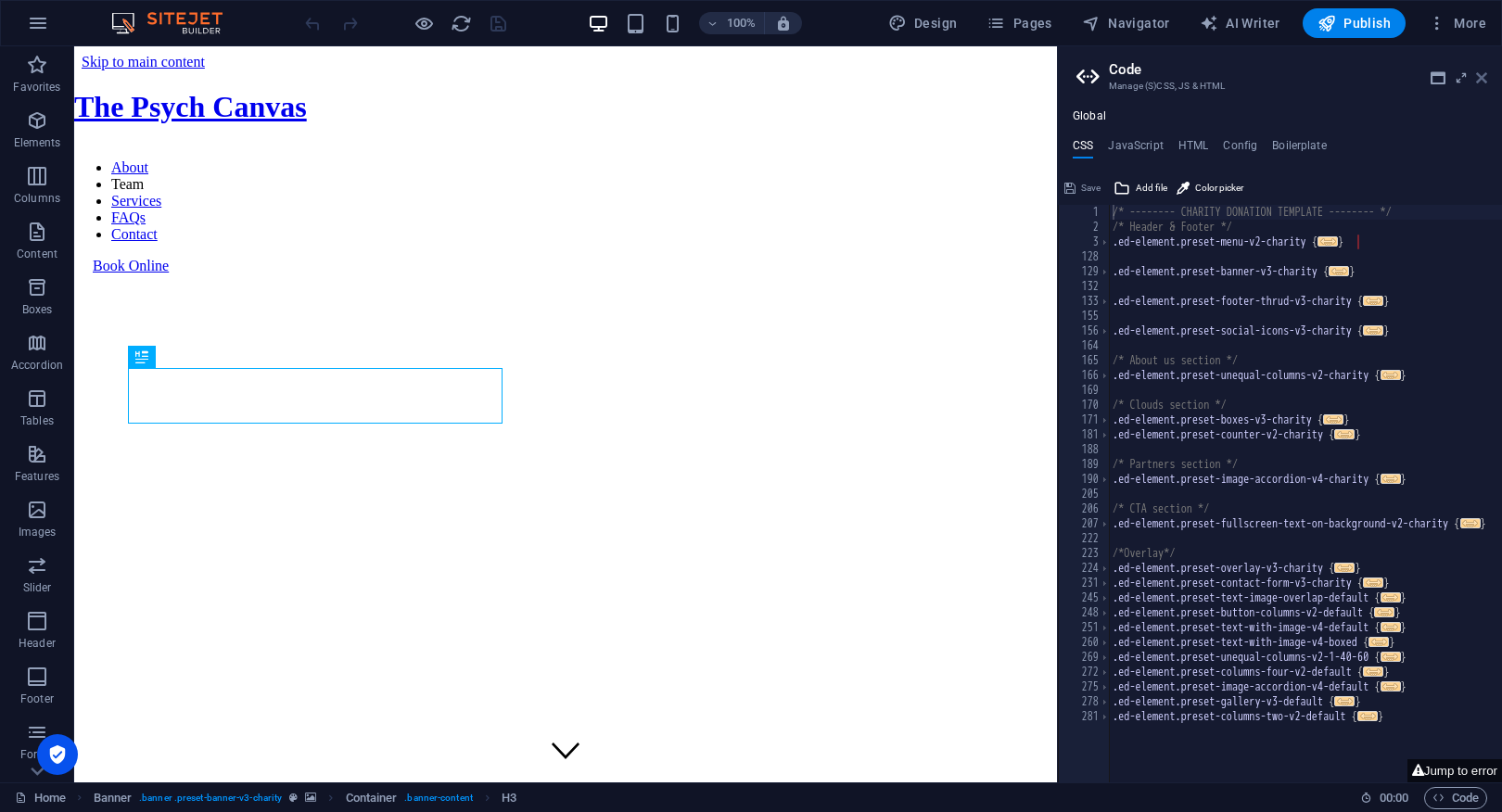 drag, startPoint x: 1483, startPoint y: 79, endPoint x: 1171, endPoint y: 42, distance: 314.1863 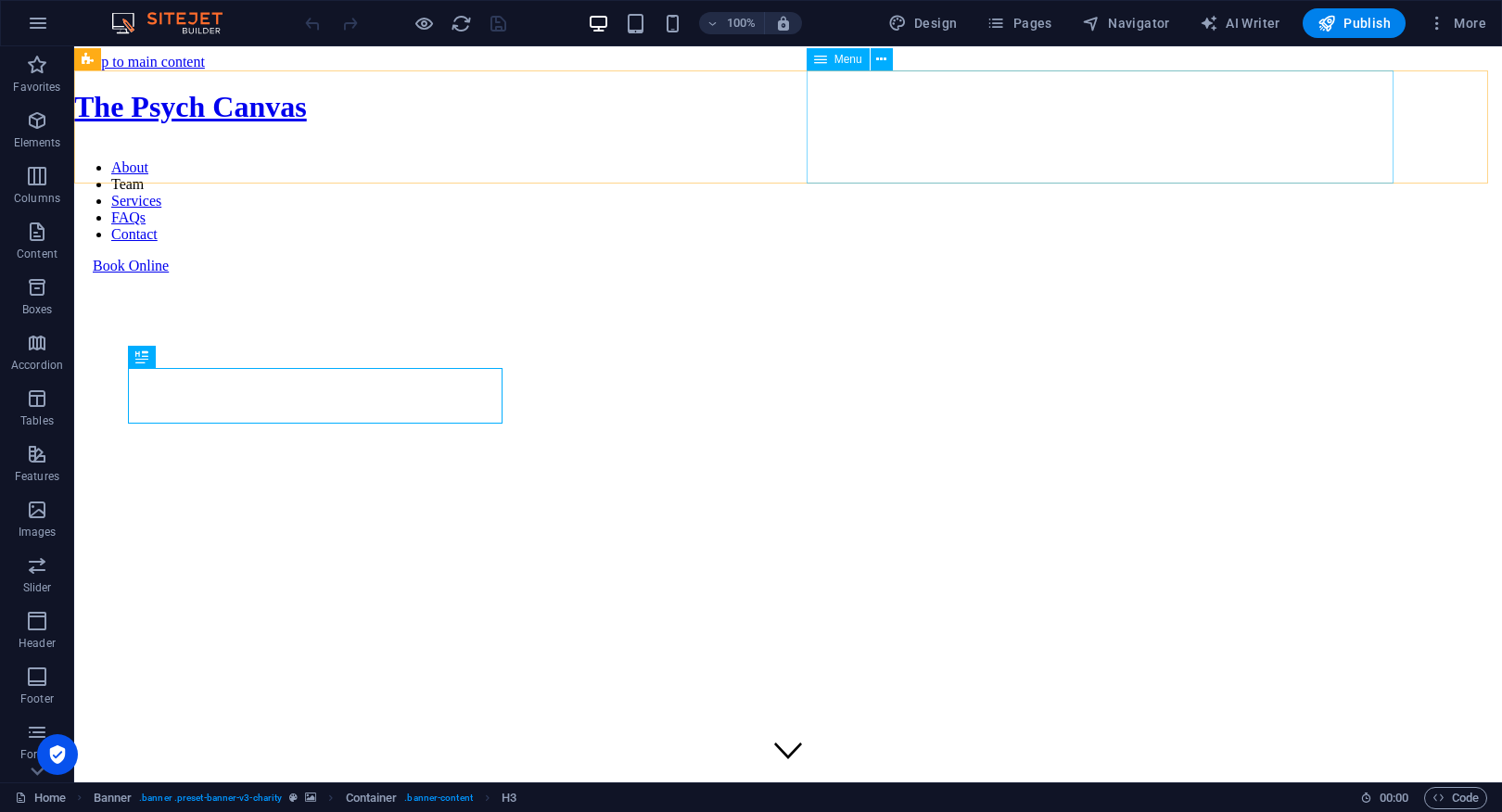 click on "About Team Services FAQs Contact" at bounding box center (788, 201) 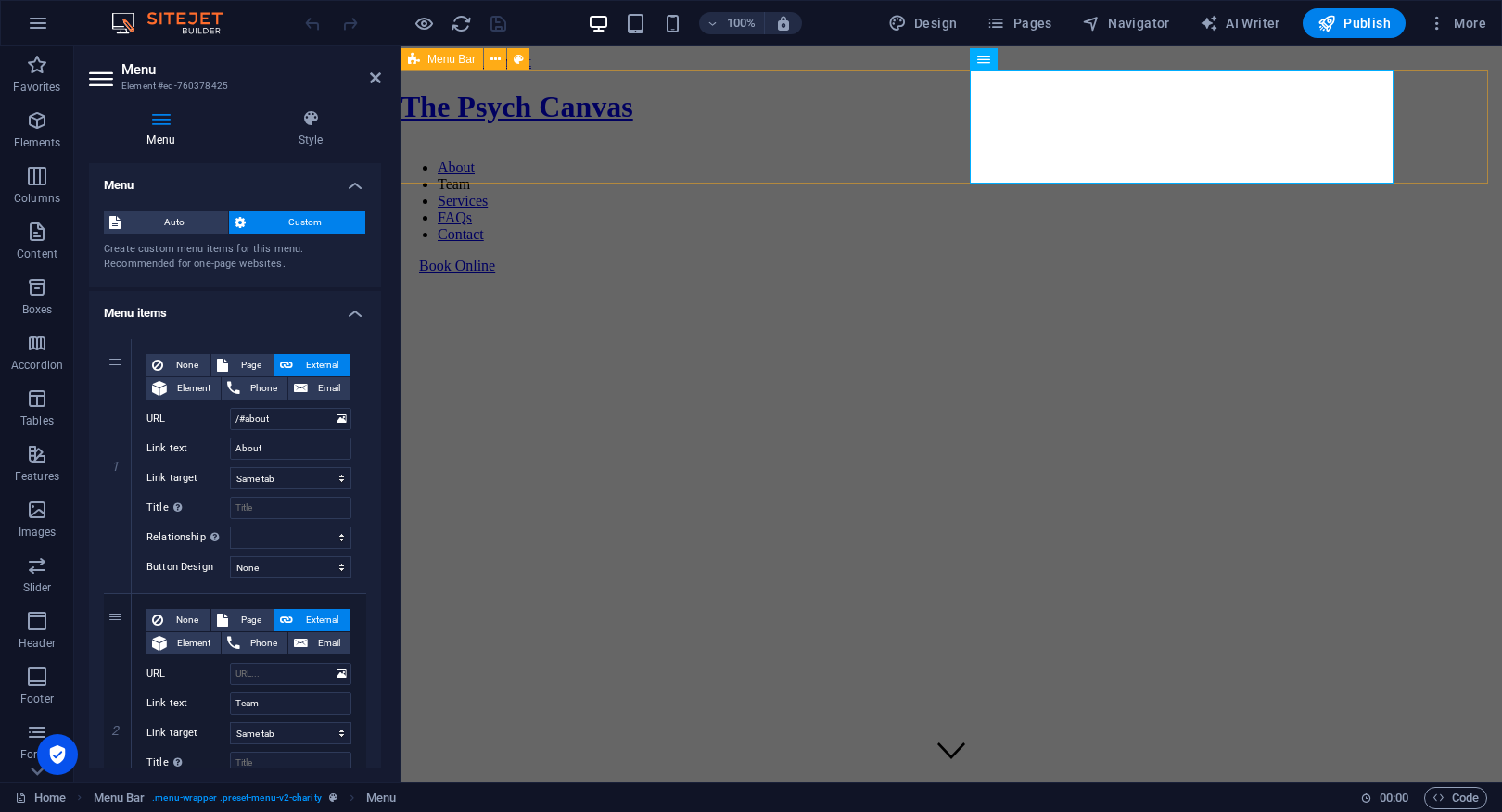 click on "The Psych Canvas
About Team Services FAQs Contact Book Online" at bounding box center [951, 172] 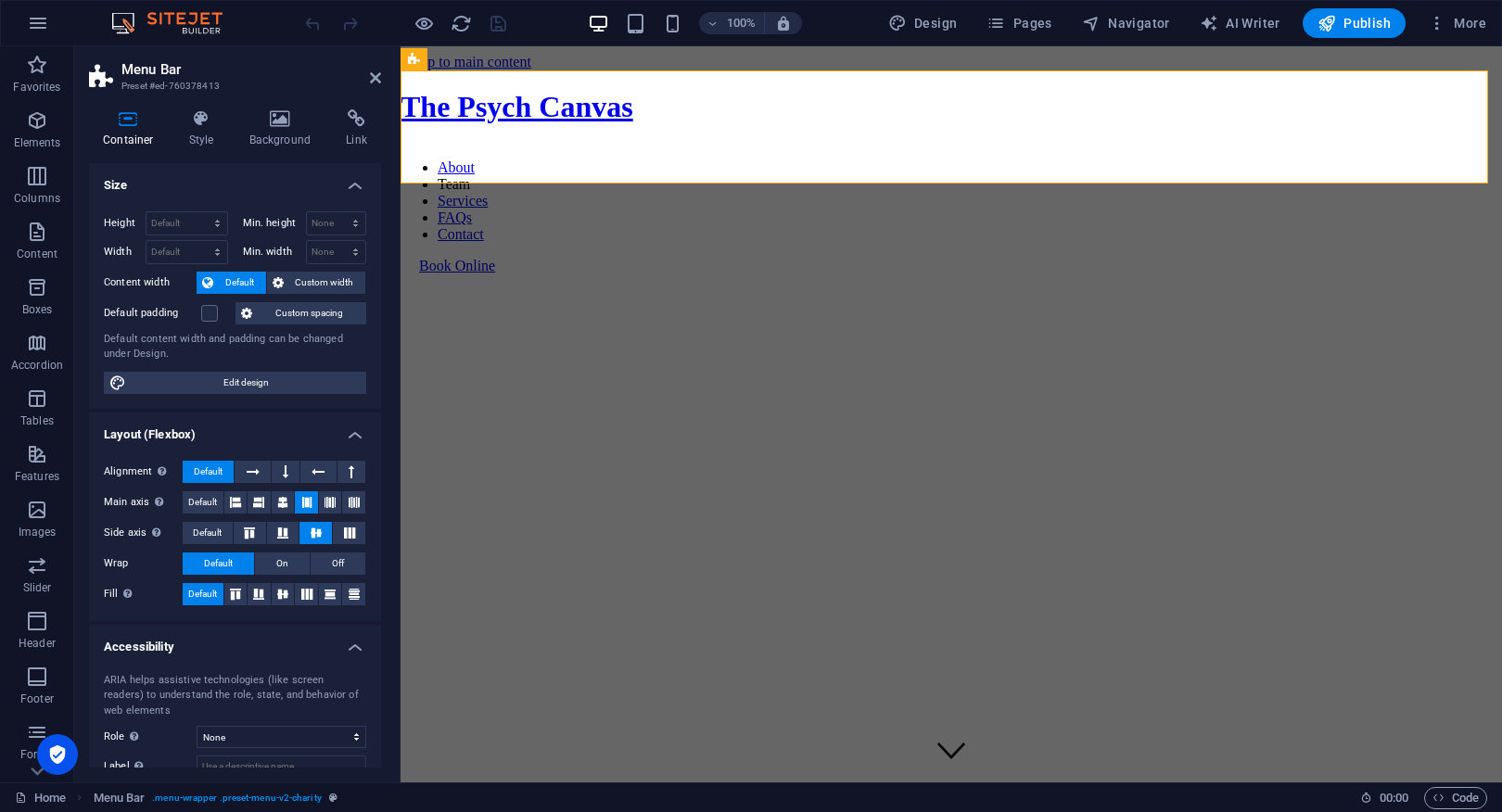 click at bounding box center (405, 23) 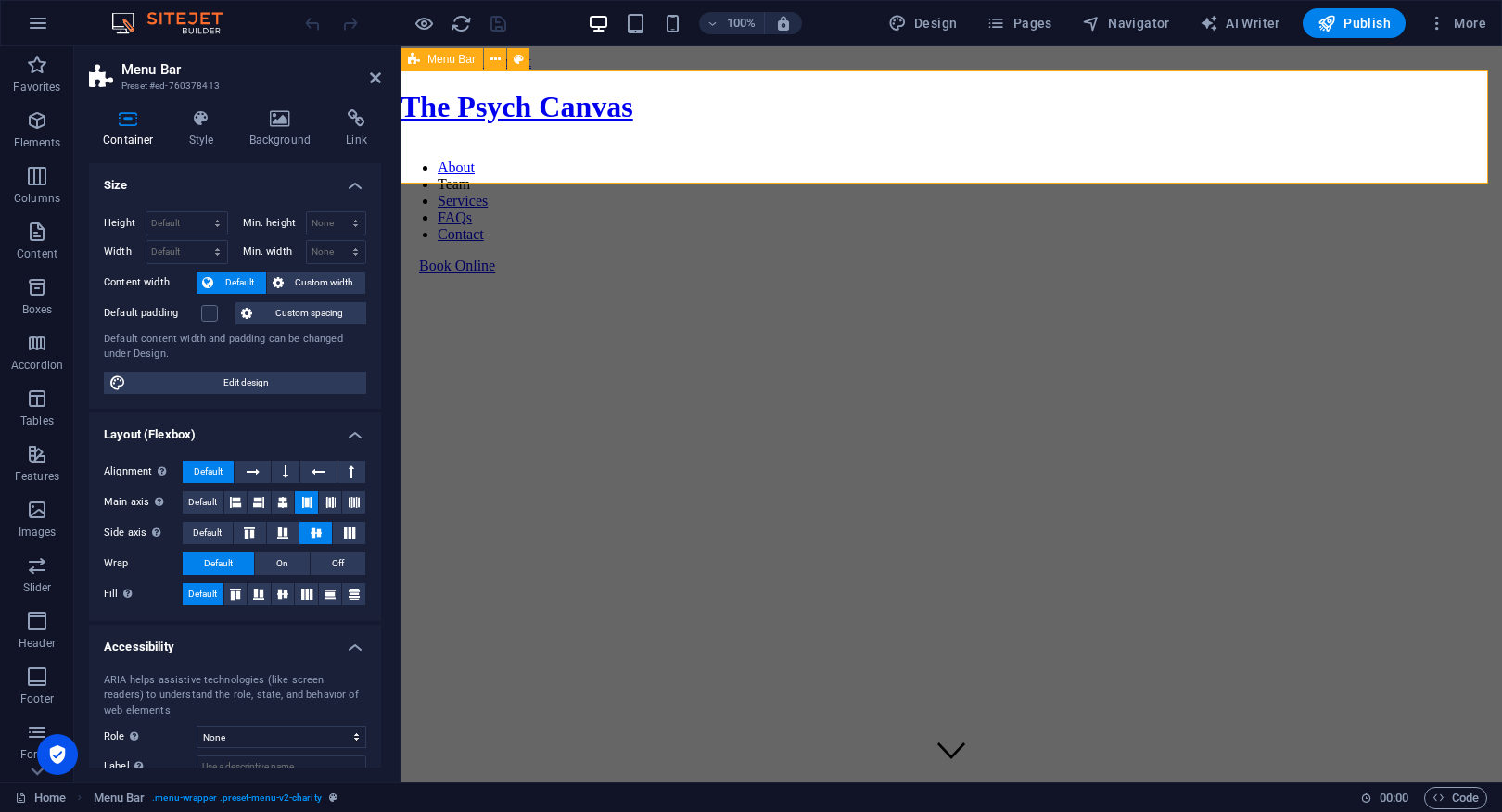 click on "The Psych Canvas
About Team Services FAQs Contact Book Online" at bounding box center (951, 172) 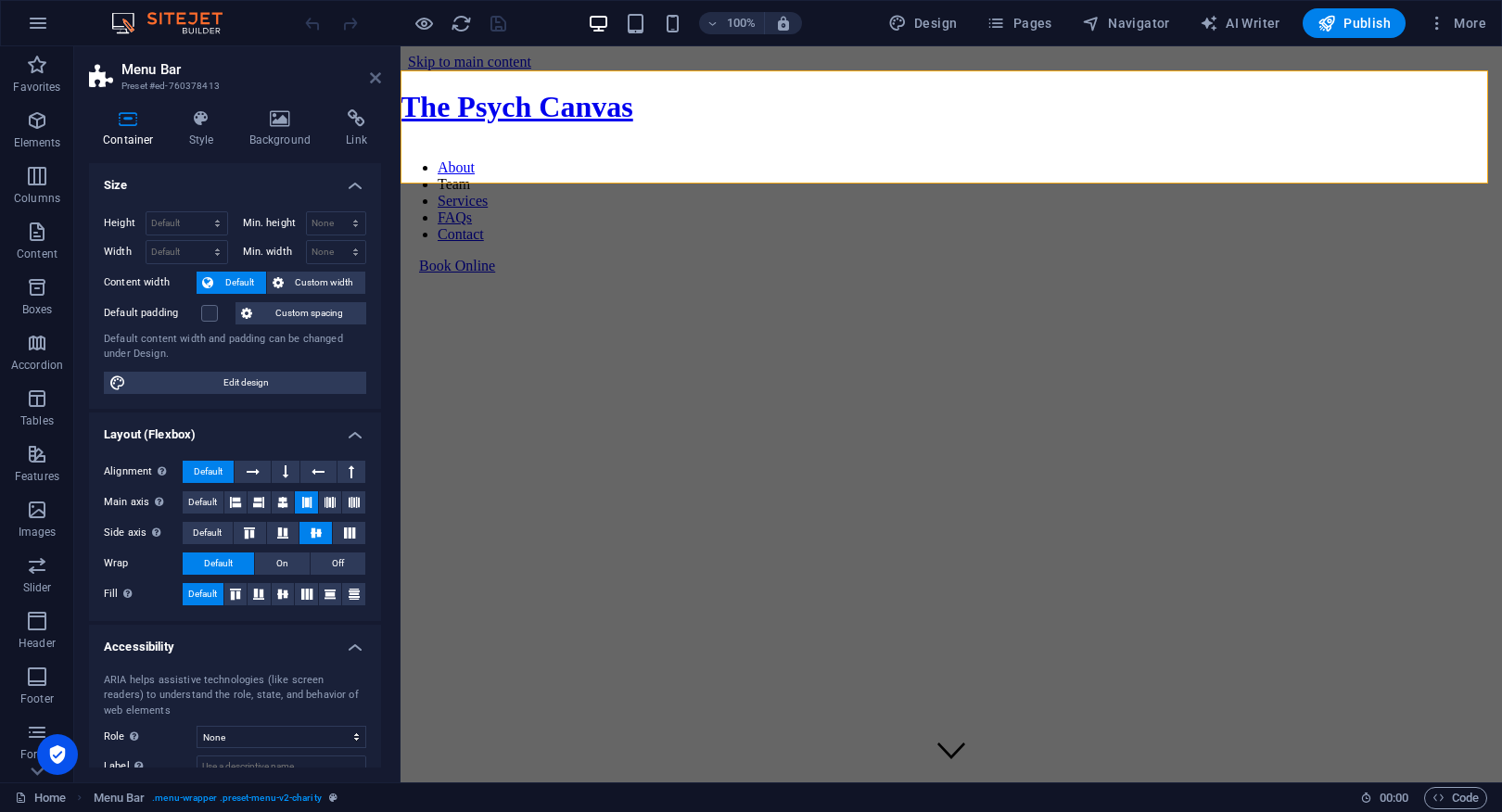 click at bounding box center [376, 78] 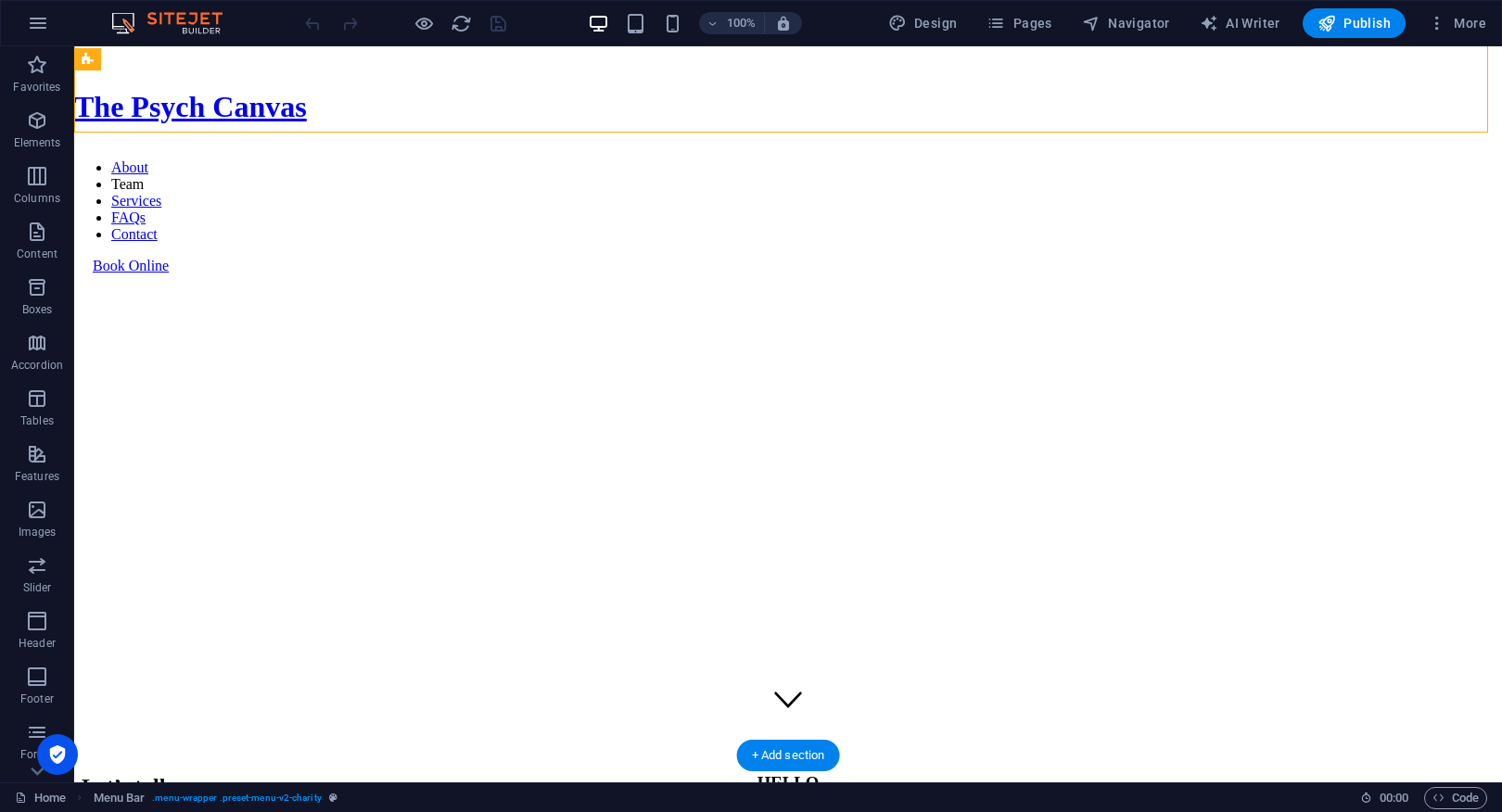 scroll, scrollTop: 0, scrollLeft: 0, axis: both 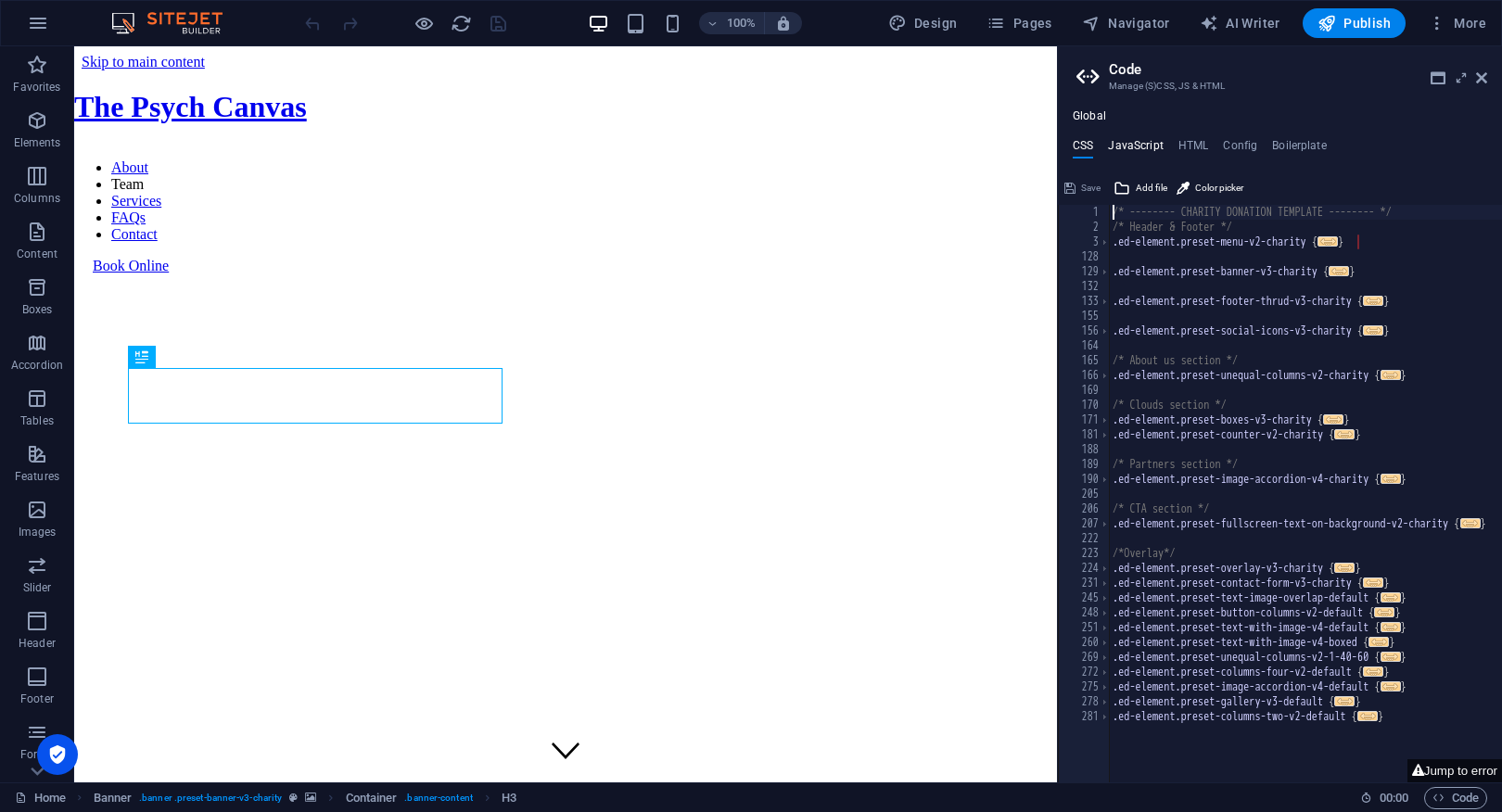 click on "JavaScript" at bounding box center [1135, 149] 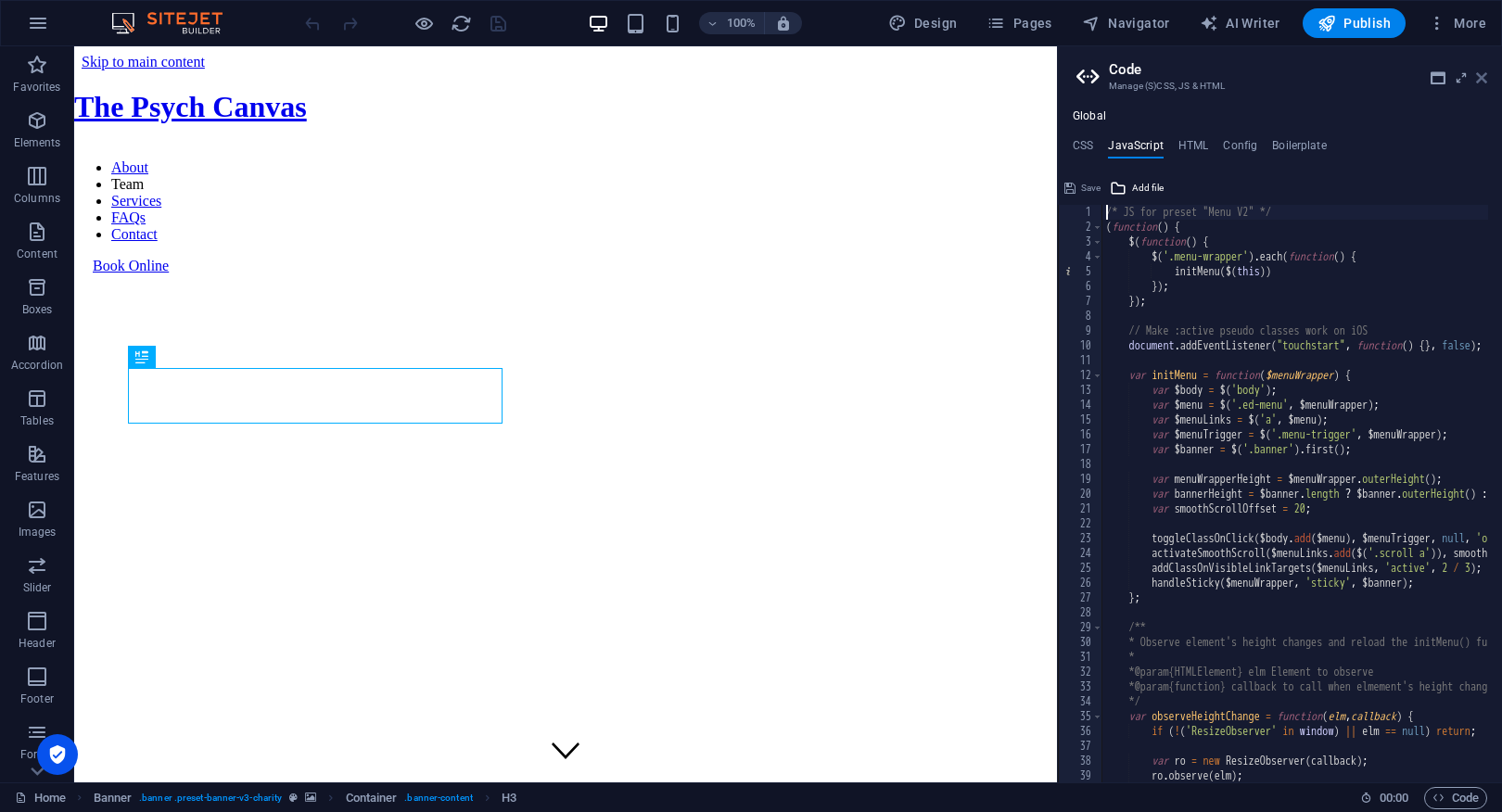 click at bounding box center (1482, 78) 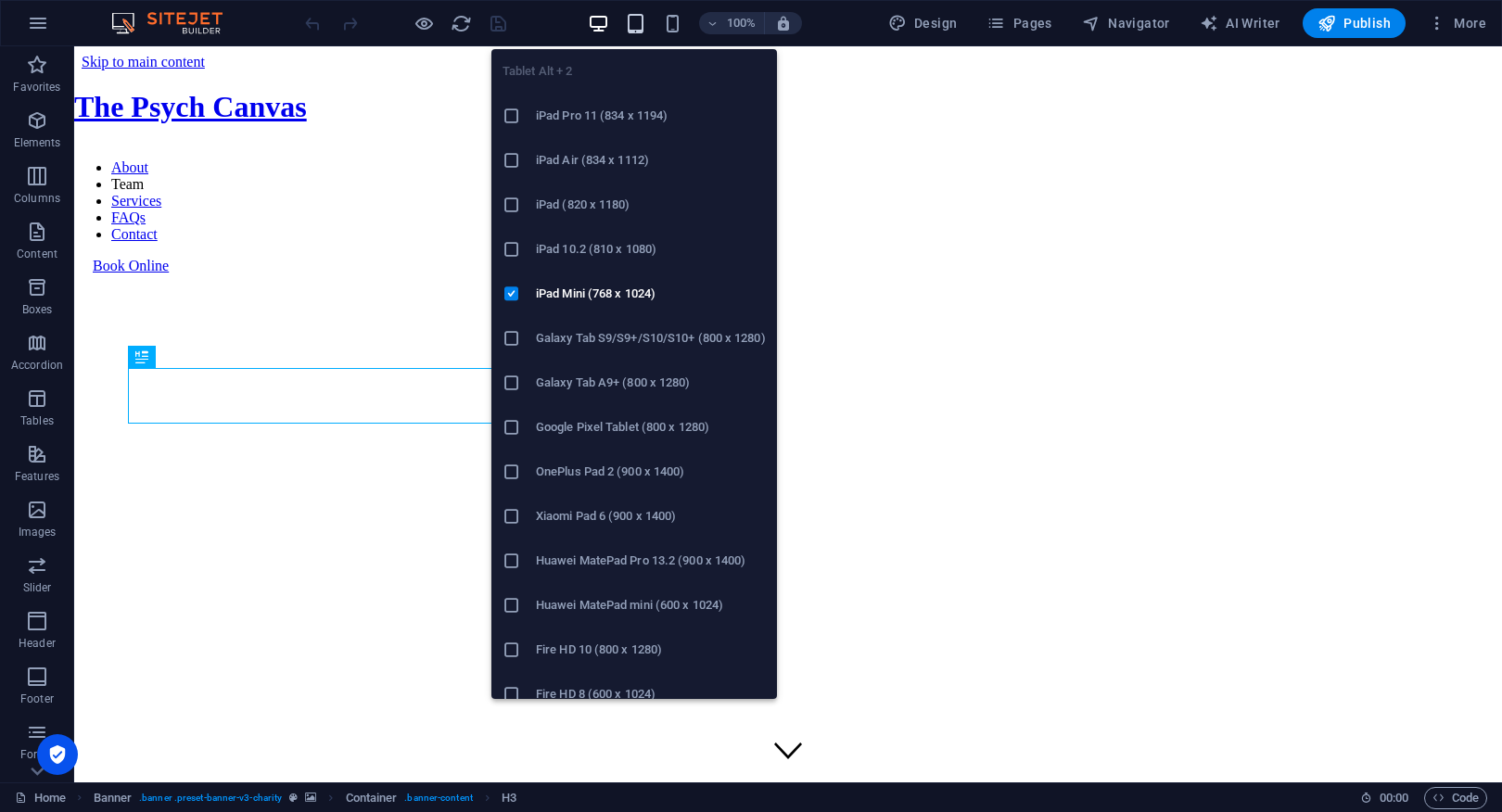 click at bounding box center (635, 23) 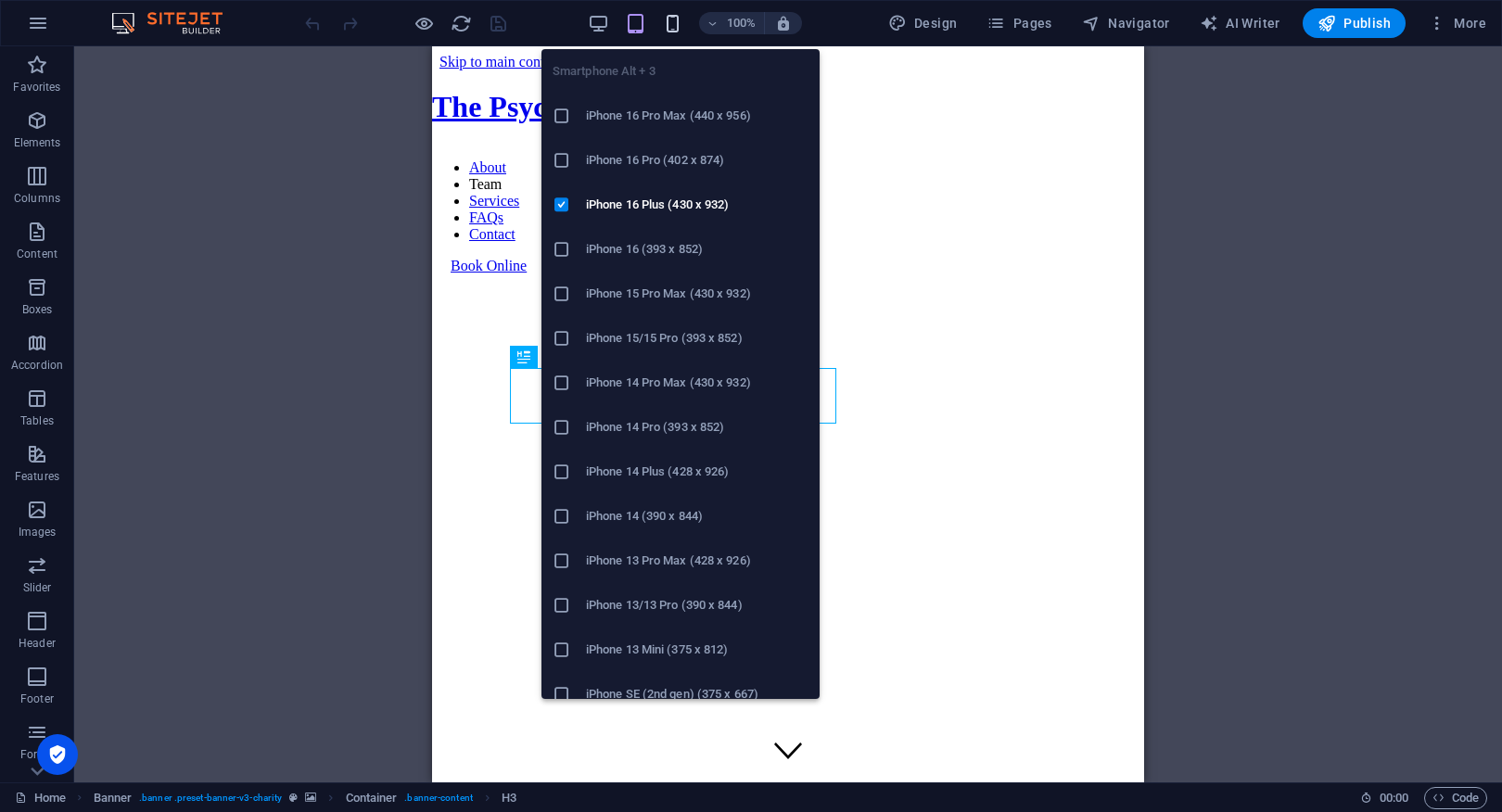click at bounding box center (672, 23) 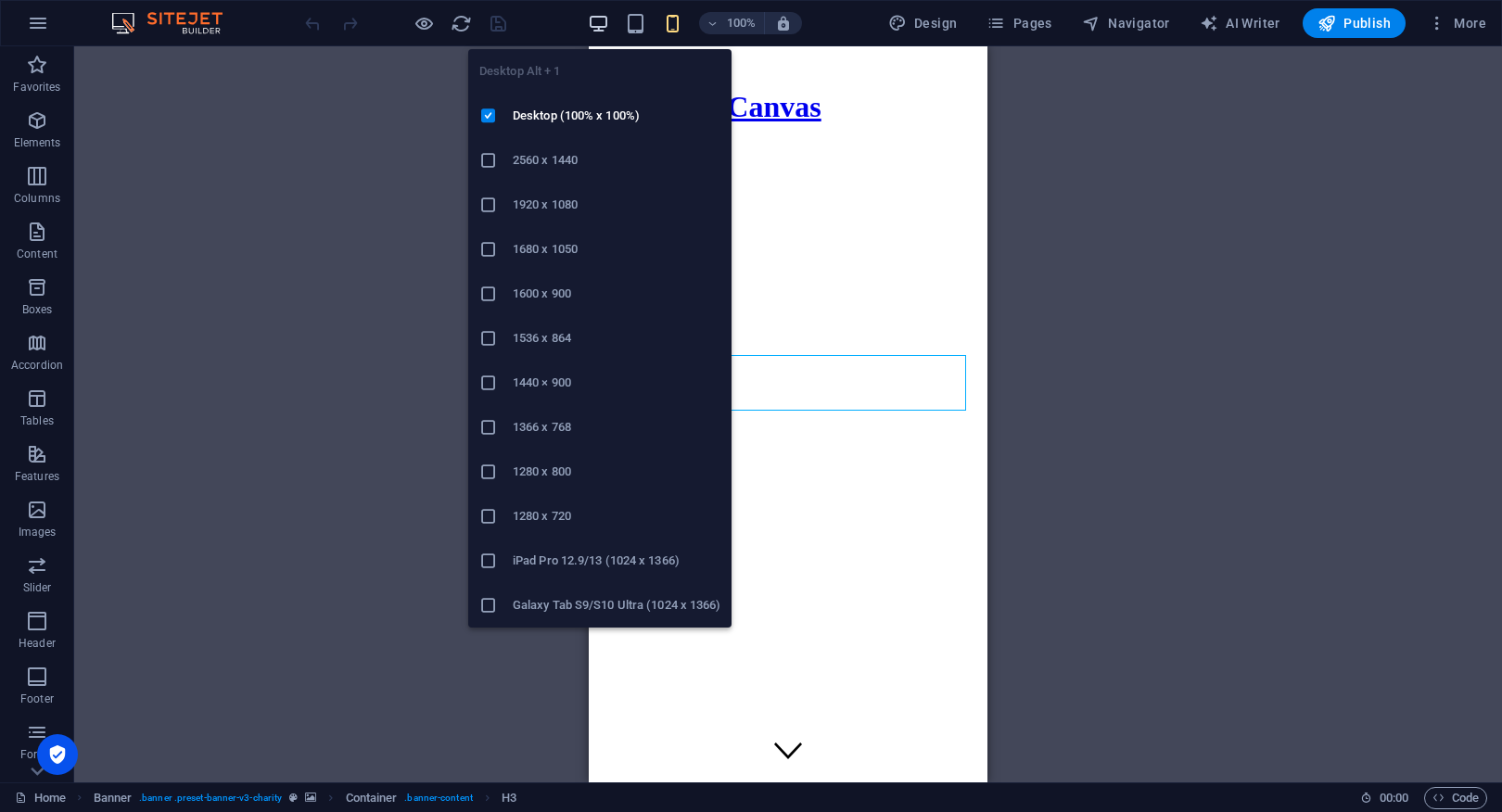 click at bounding box center (598, 23) 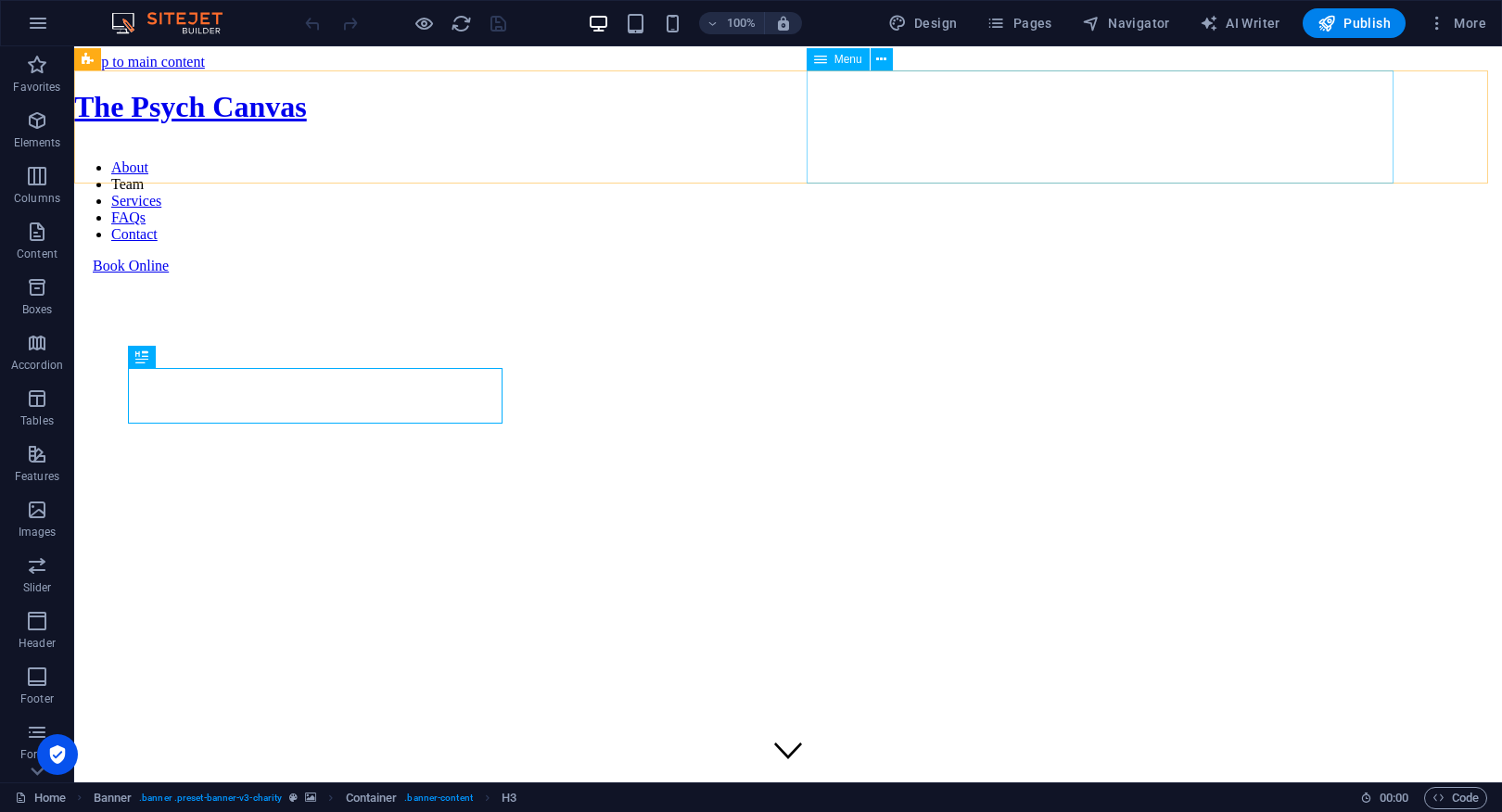 click on "About Team Services FAQs Contact" at bounding box center [788, 201] 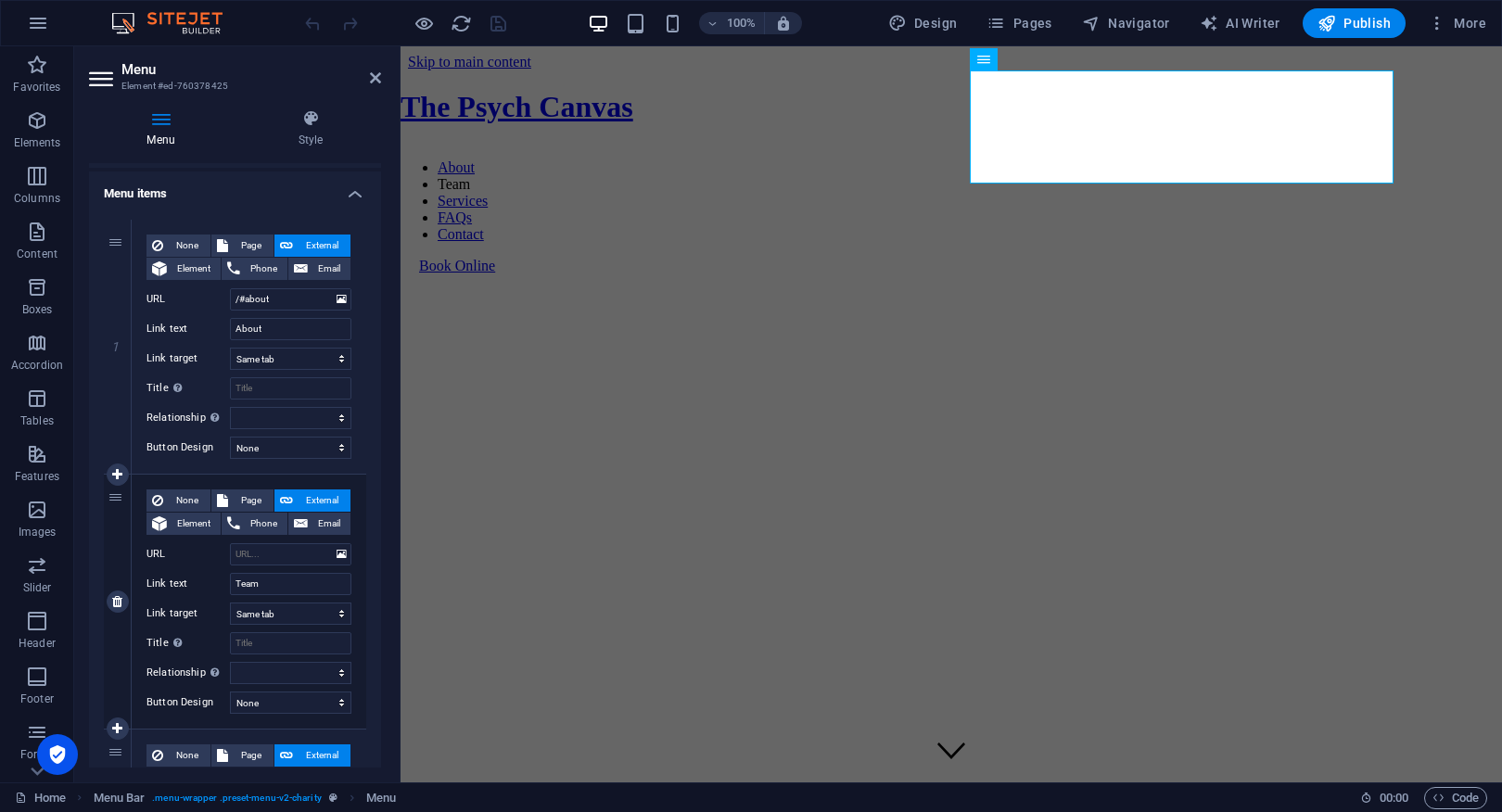 scroll, scrollTop: 132, scrollLeft: 0, axis: vertical 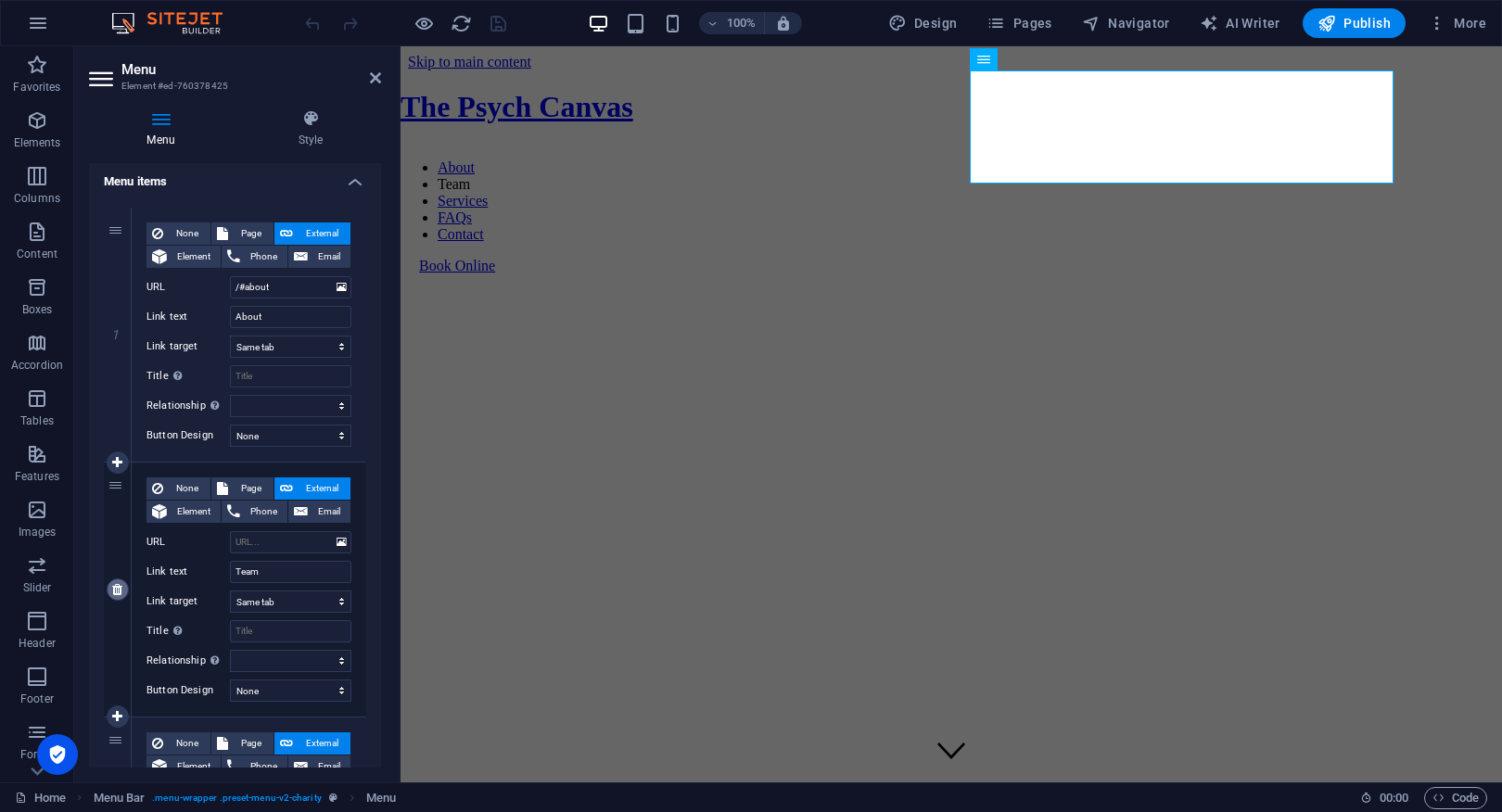 click at bounding box center [117, 590] 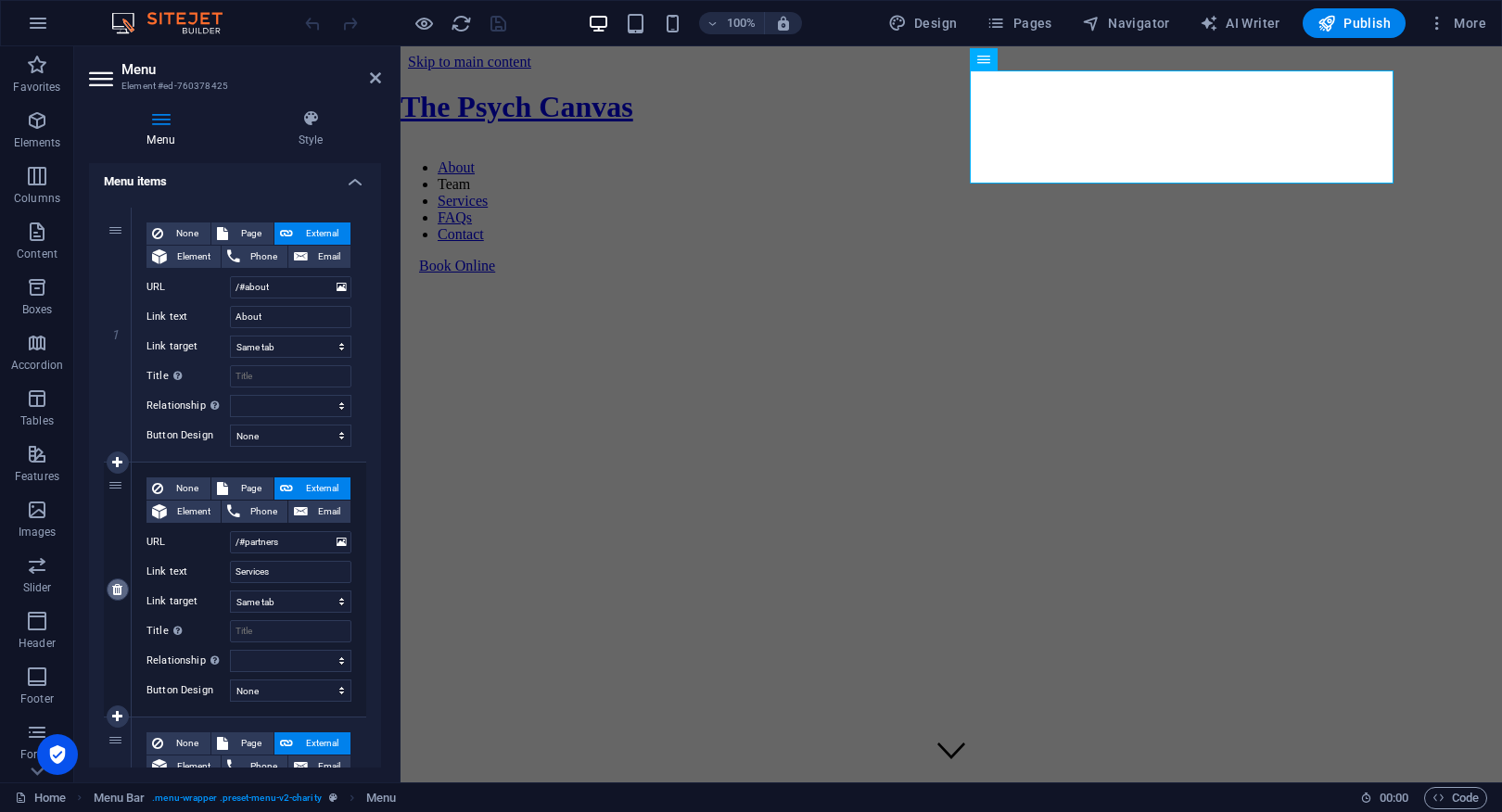 type on "FAQs" 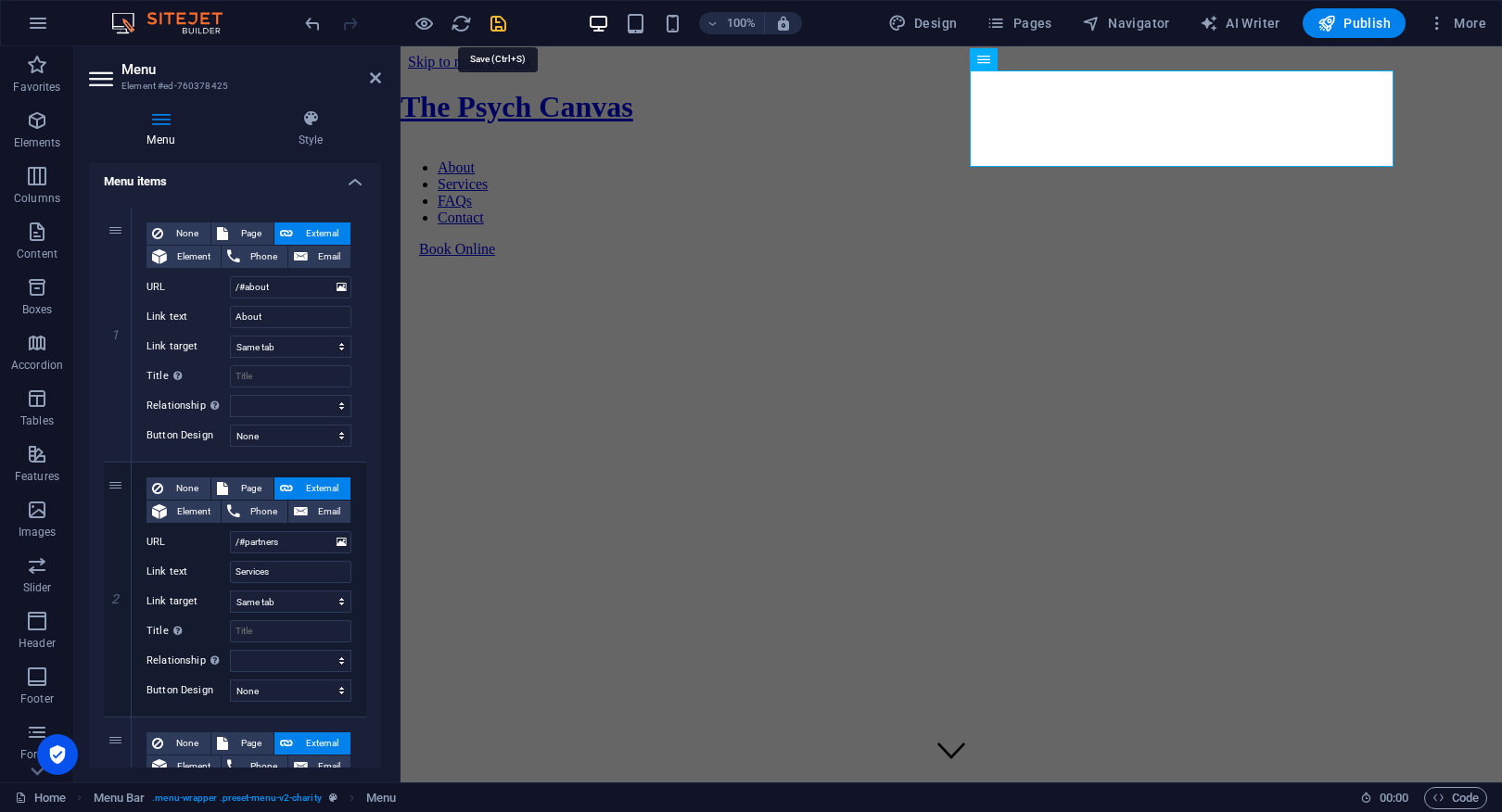 click at bounding box center (498, 23) 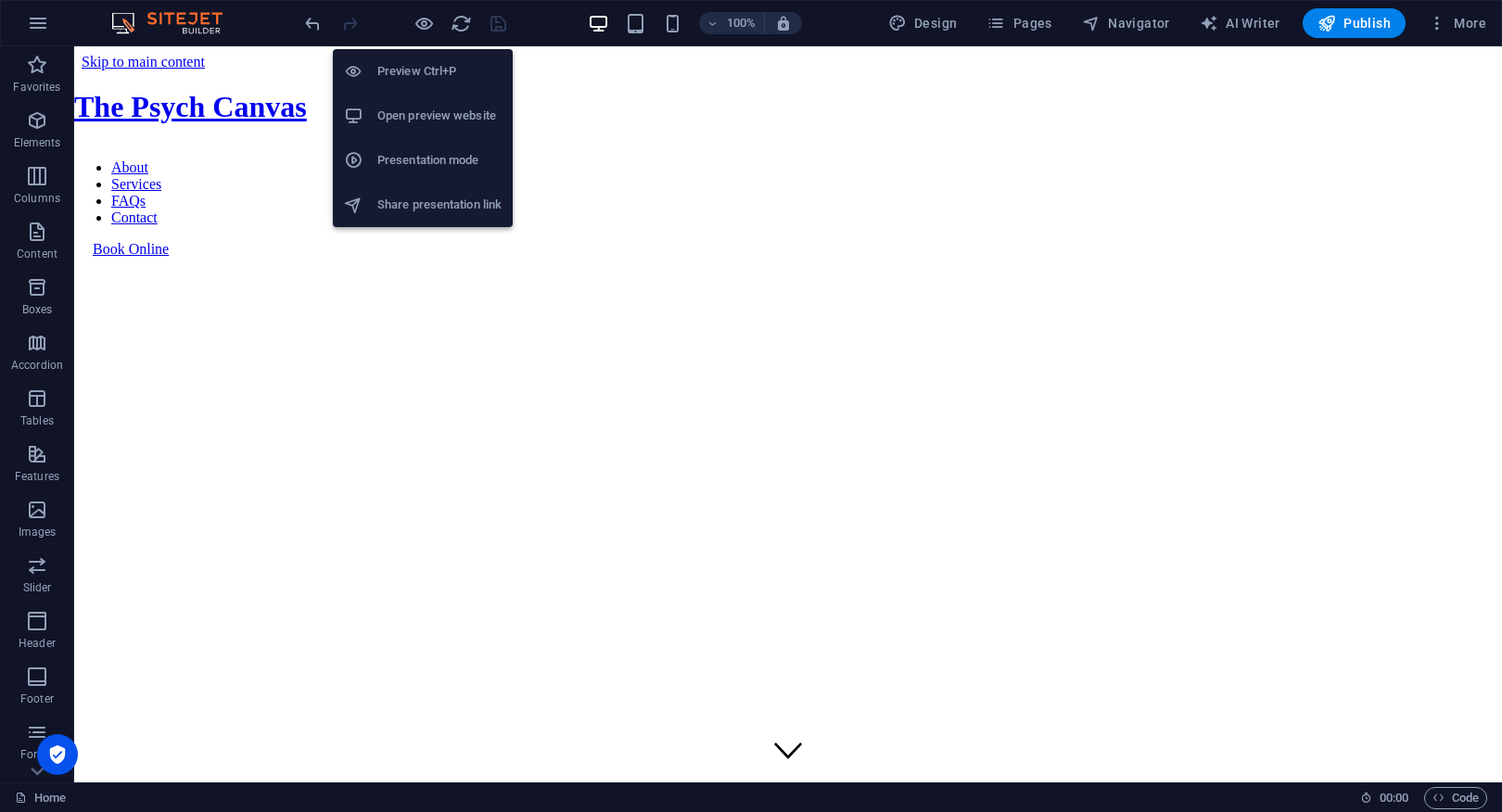 click on "Open preview website" at bounding box center [439, 116] 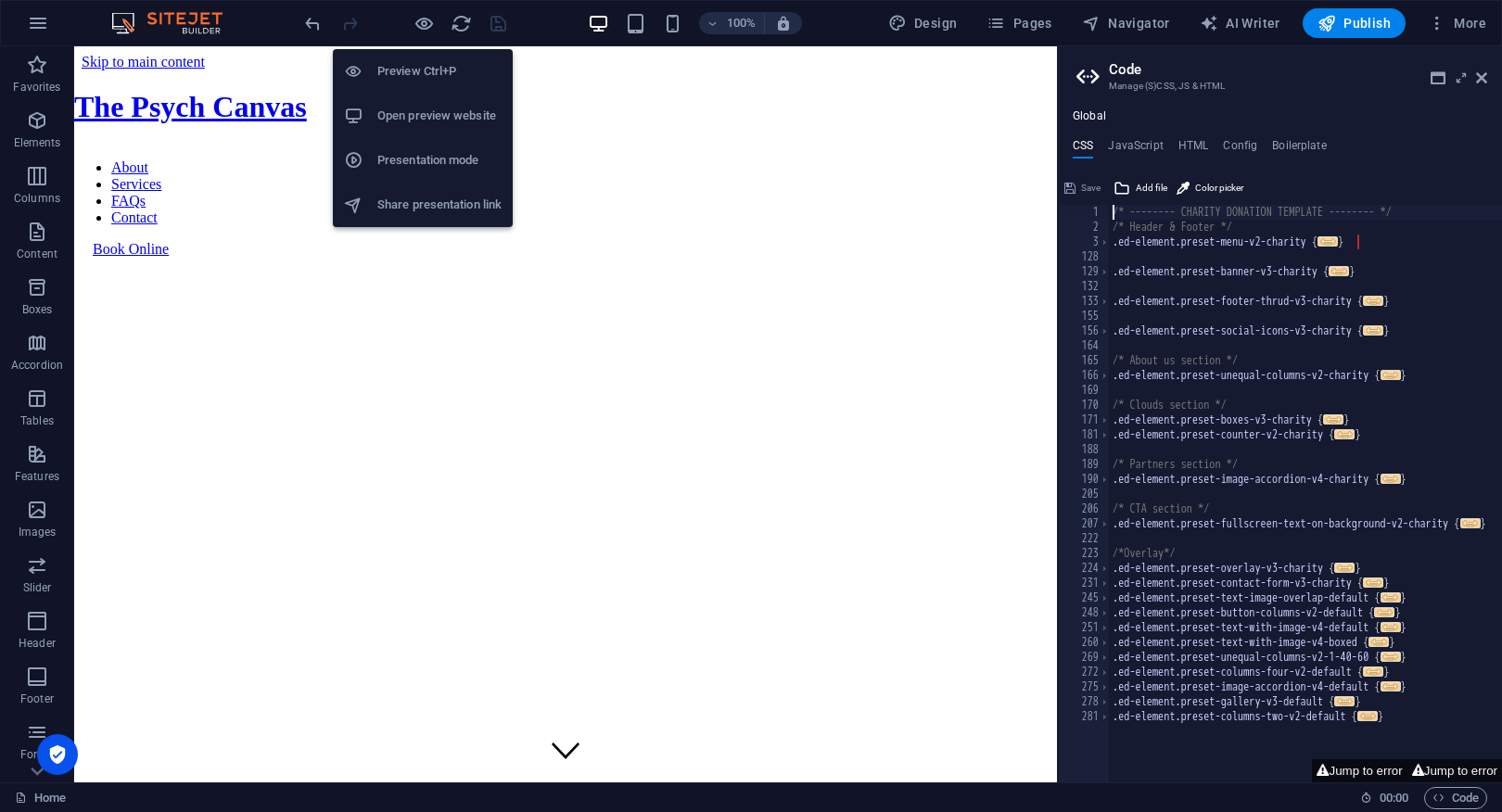 click on "Open preview website" at bounding box center [439, 116] 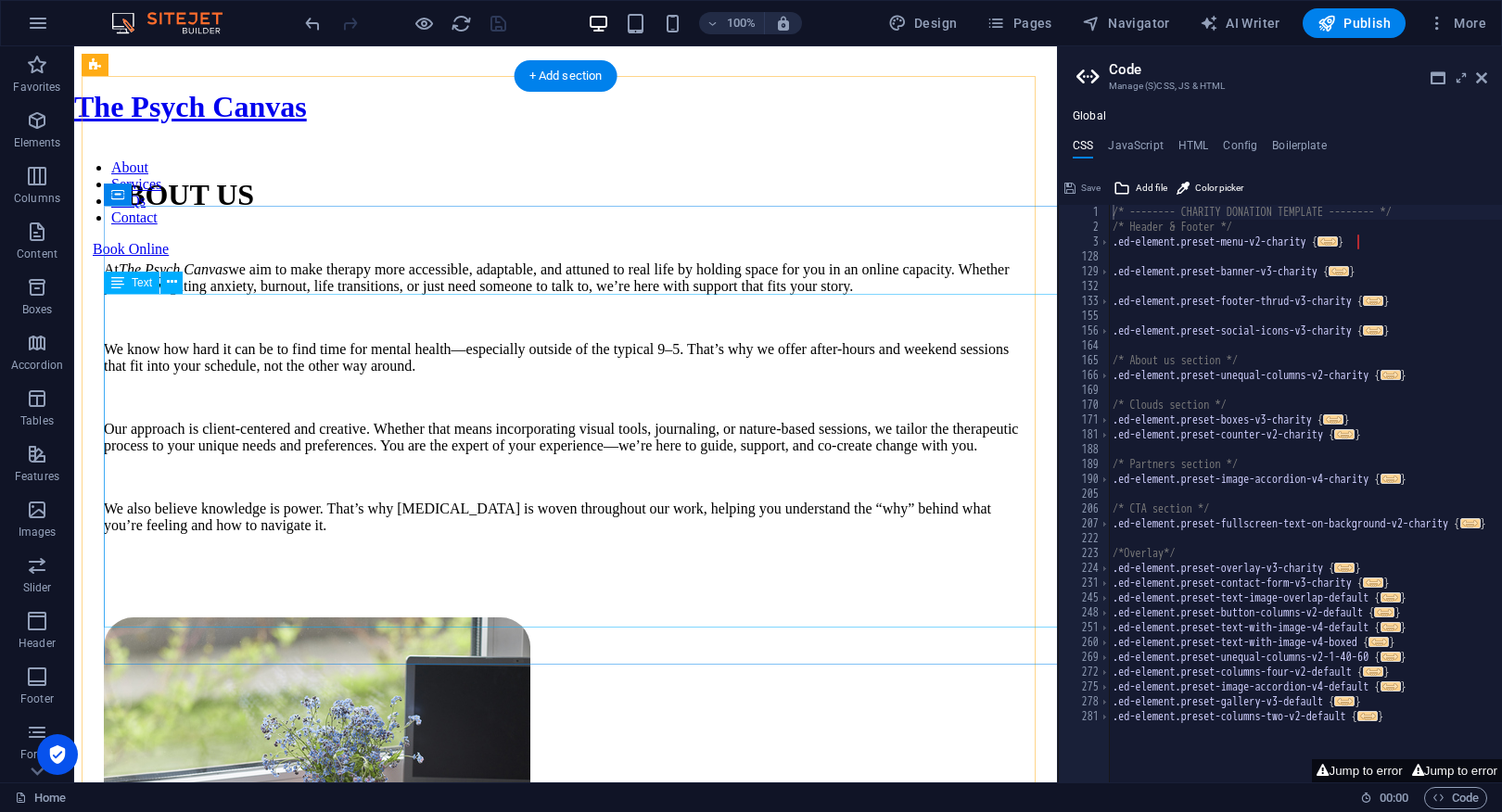 scroll, scrollTop: 0, scrollLeft: 0, axis: both 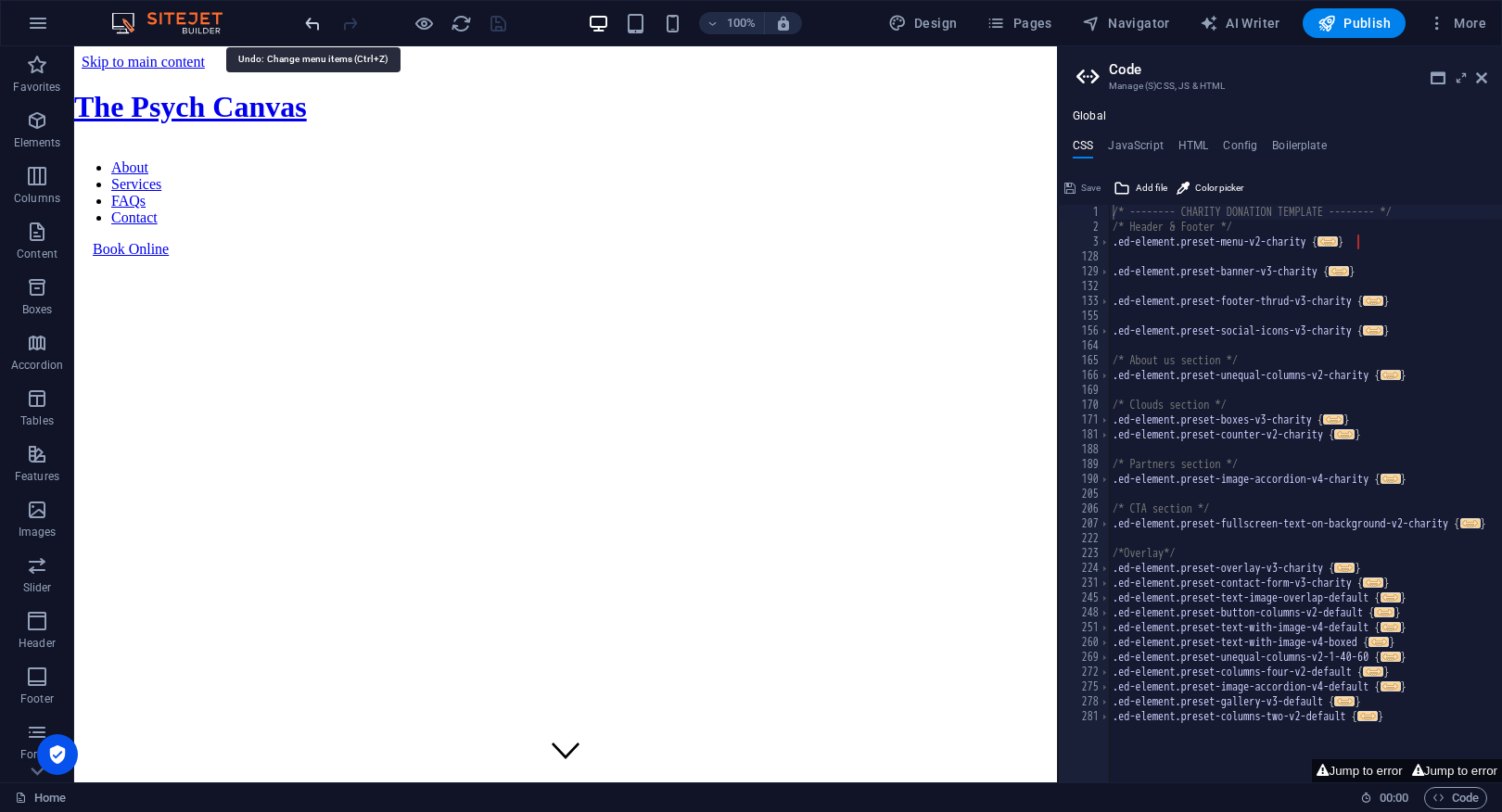 click at bounding box center [312, 23] 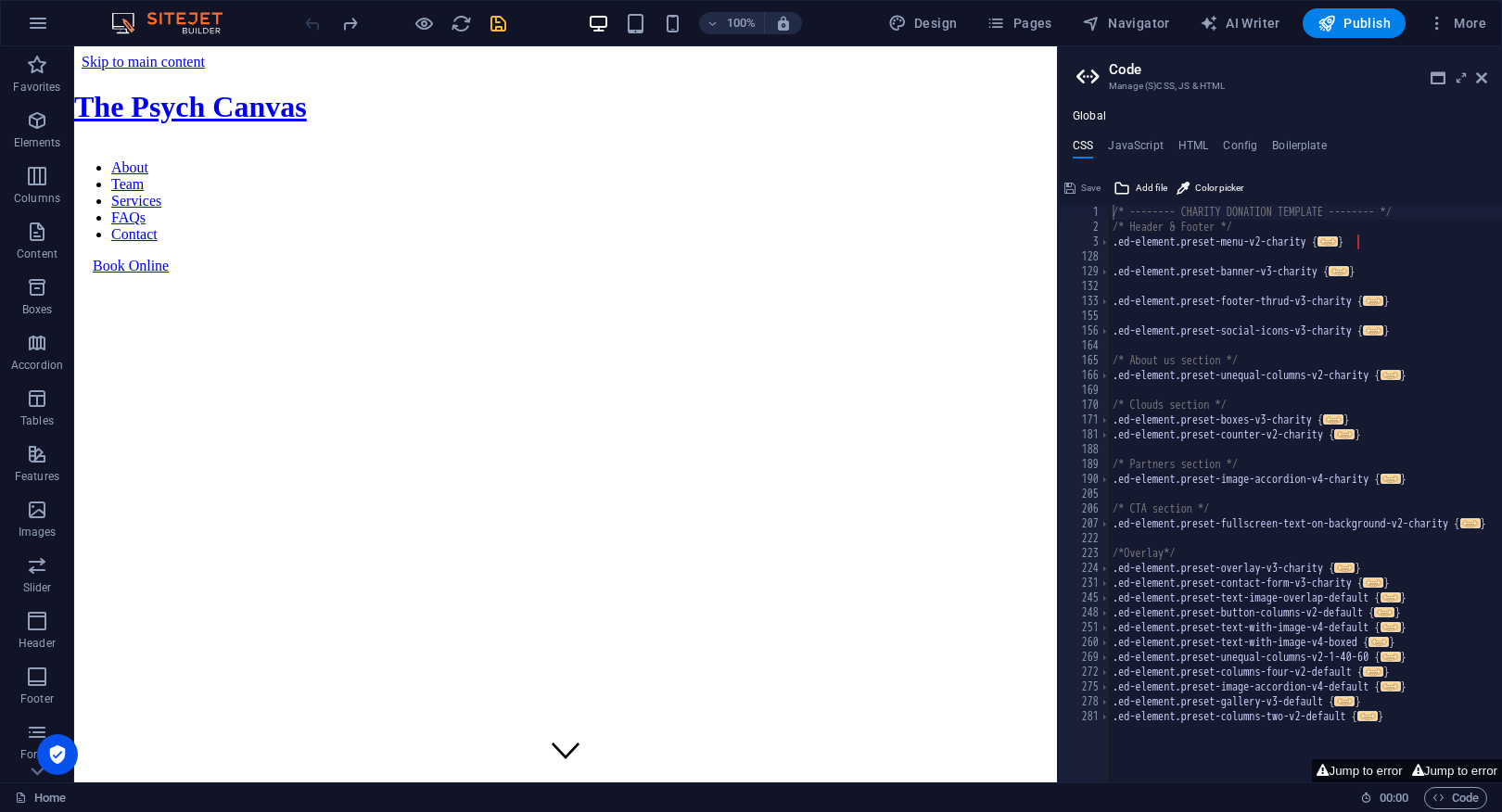 click at bounding box center (405, 23) 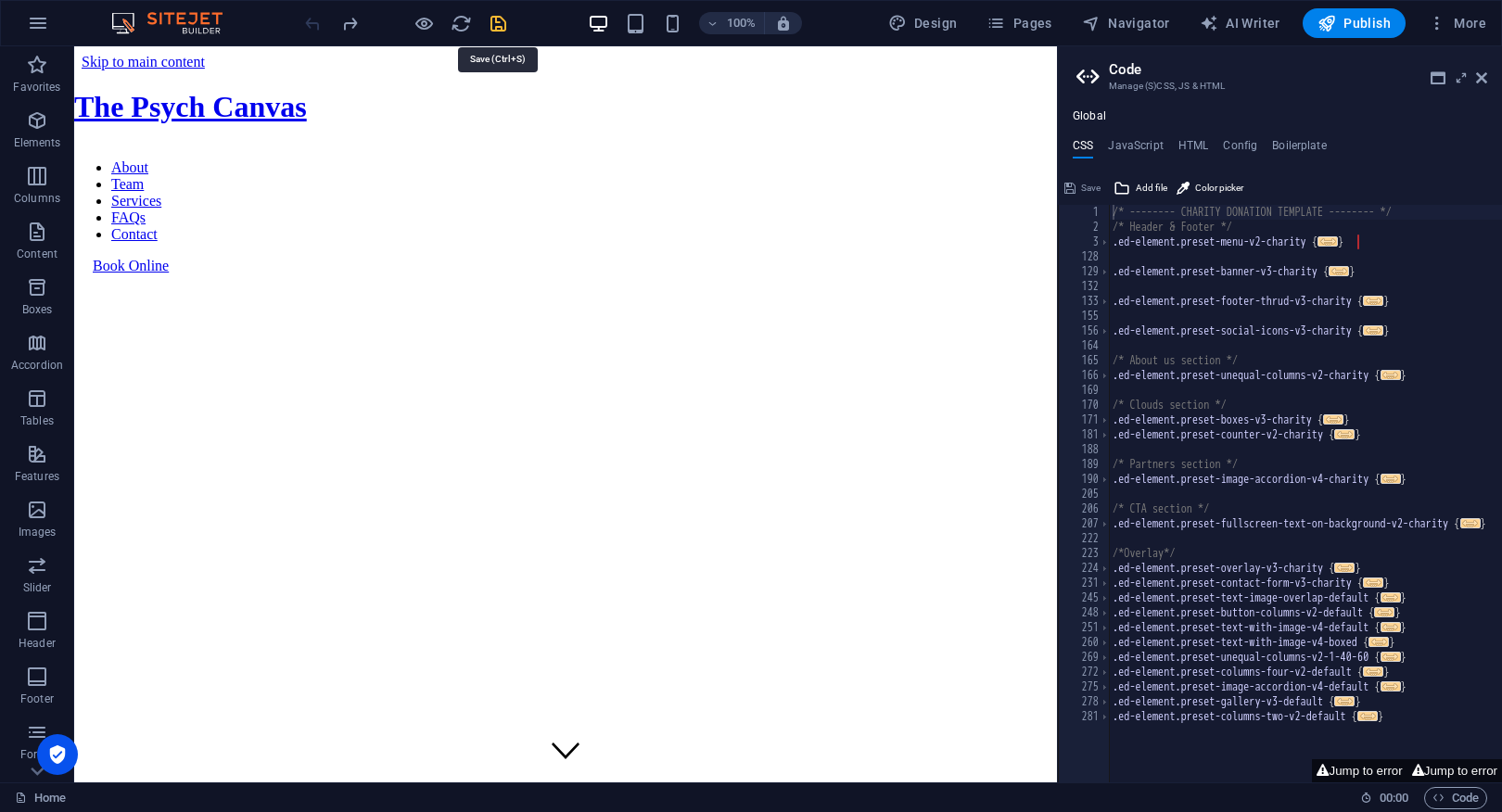 click at bounding box center [498, 23] 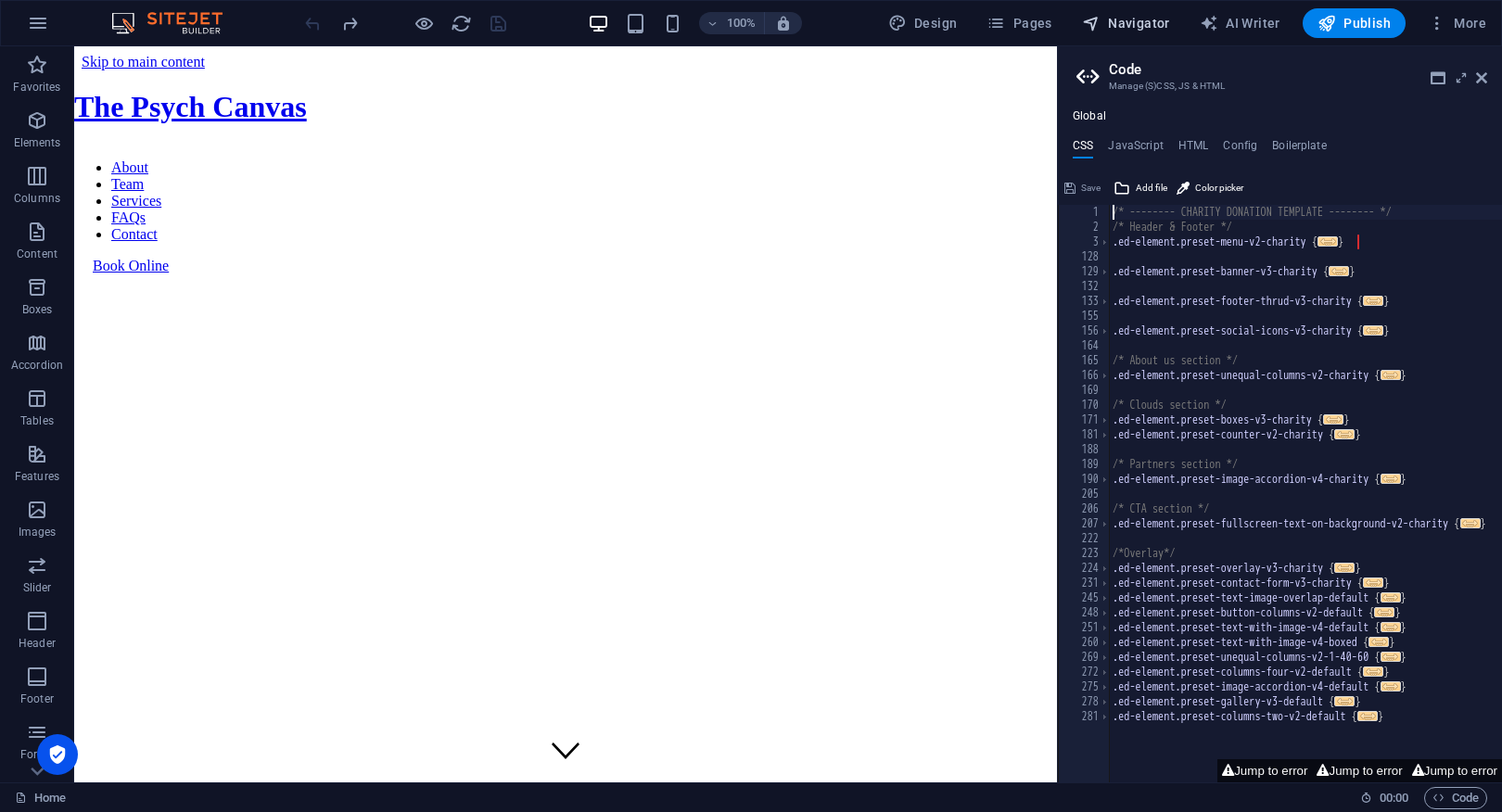 click on "Navigator" at bounding box center [1126, 23] 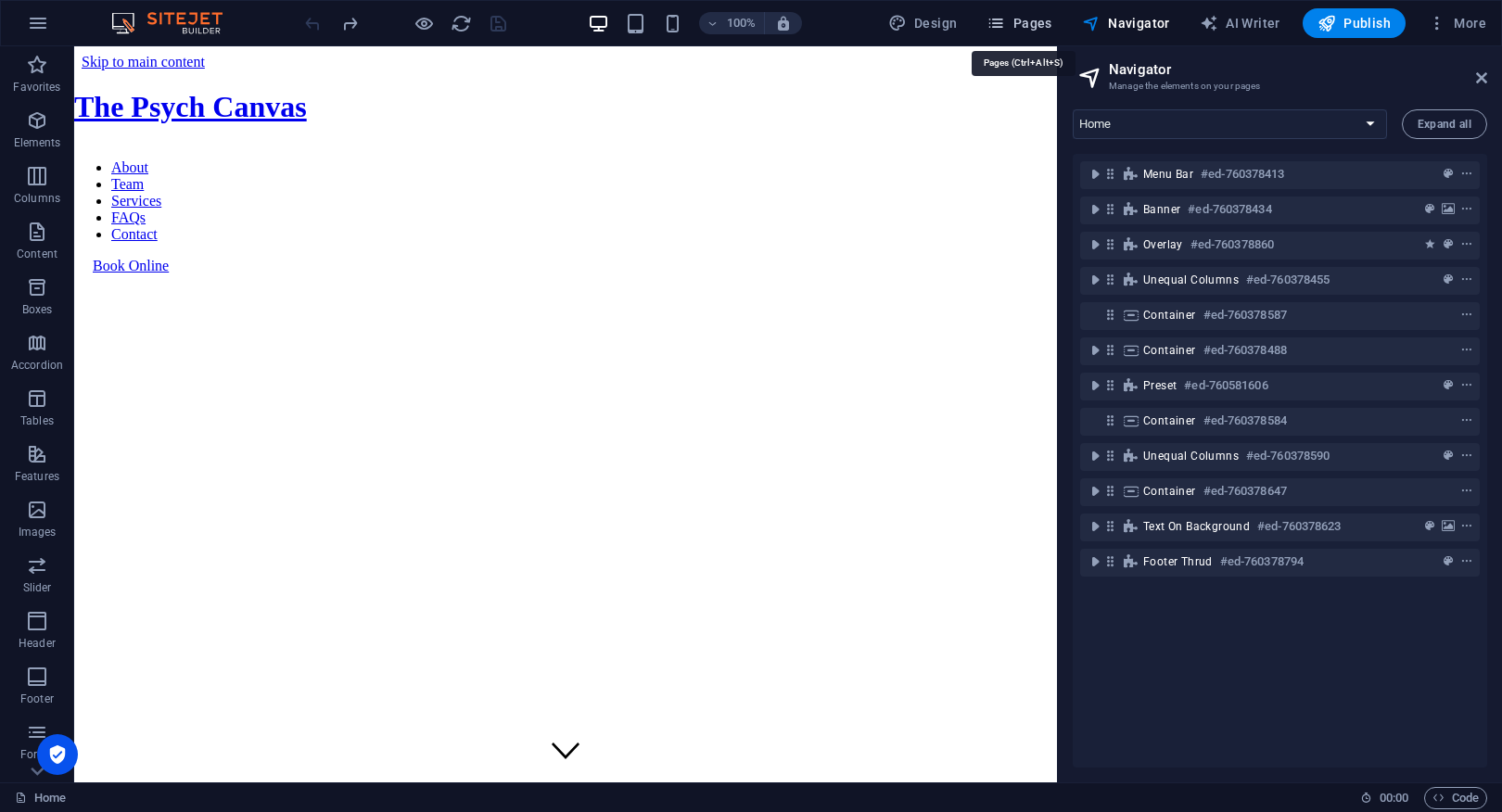 click on "Pages" at bounding box center (1019, 23) 